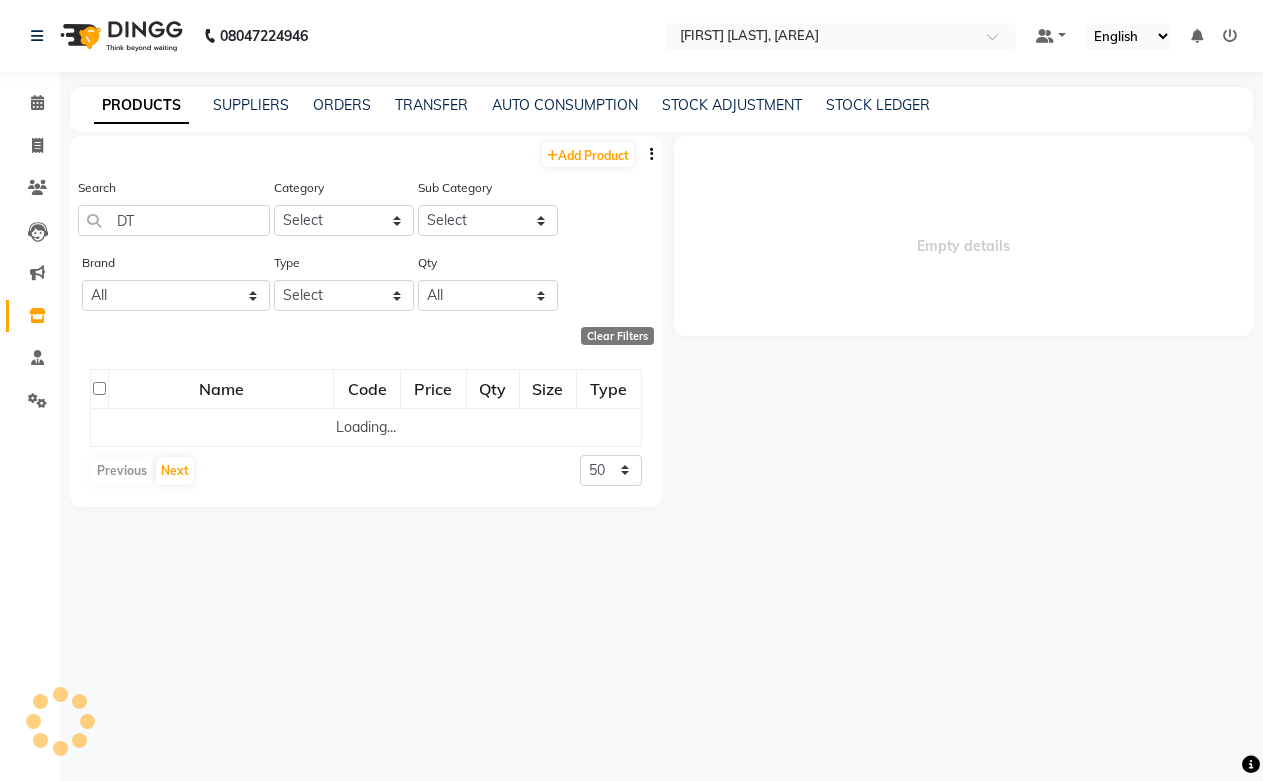 scroll, scrollTop: 0, scrollLeft: 0, axis: both 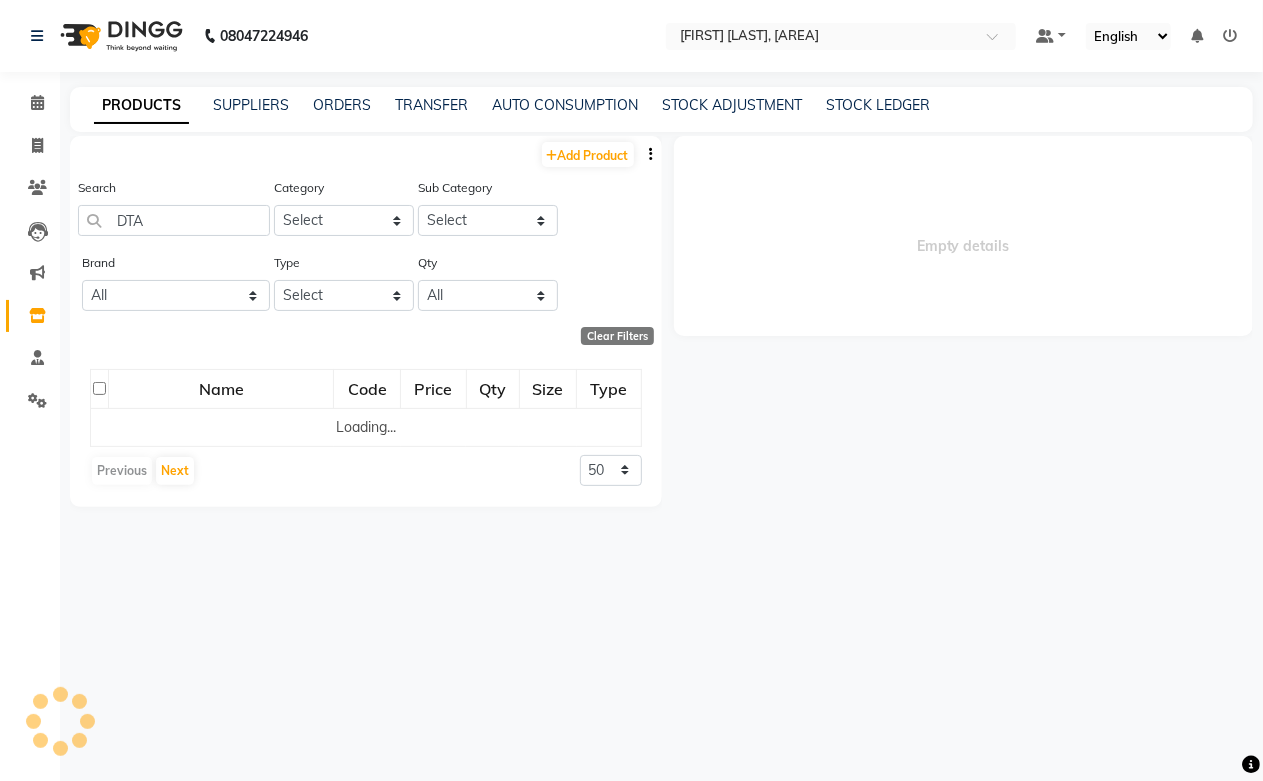 type on "DTAN" 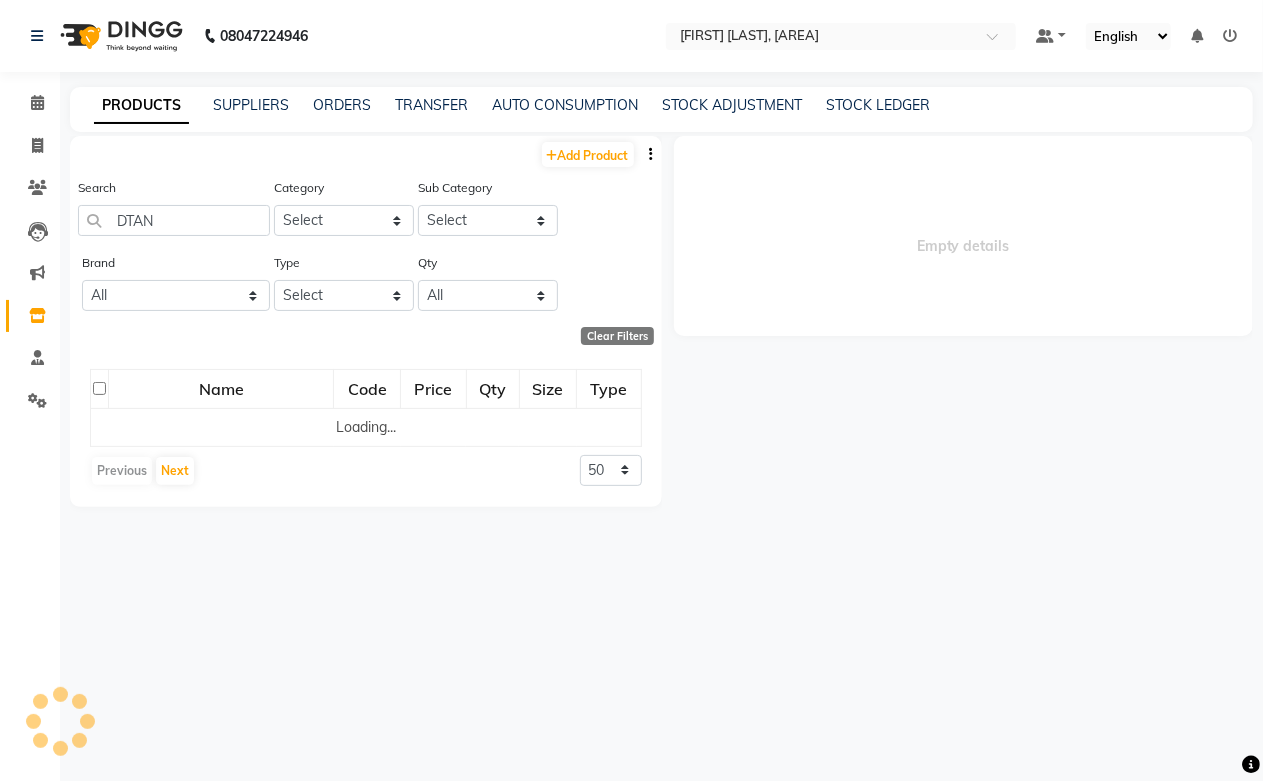 select 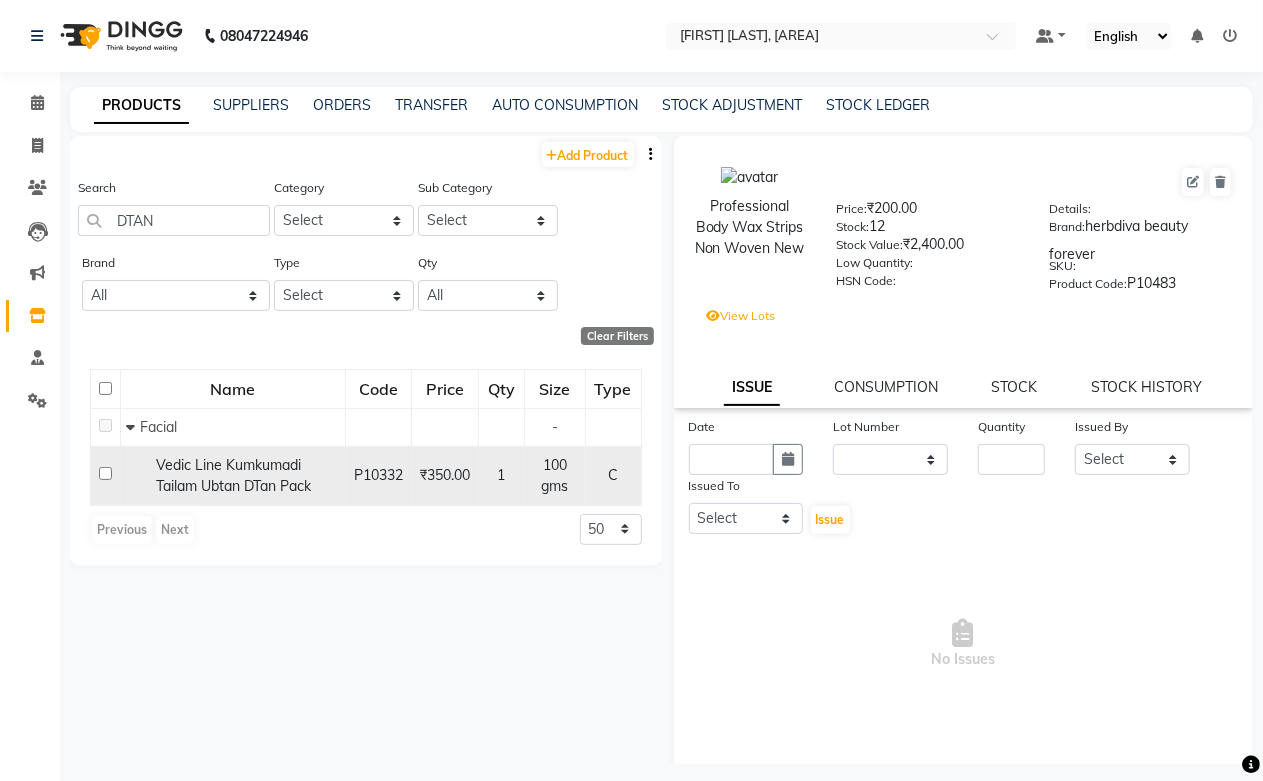 type on "DTAN" 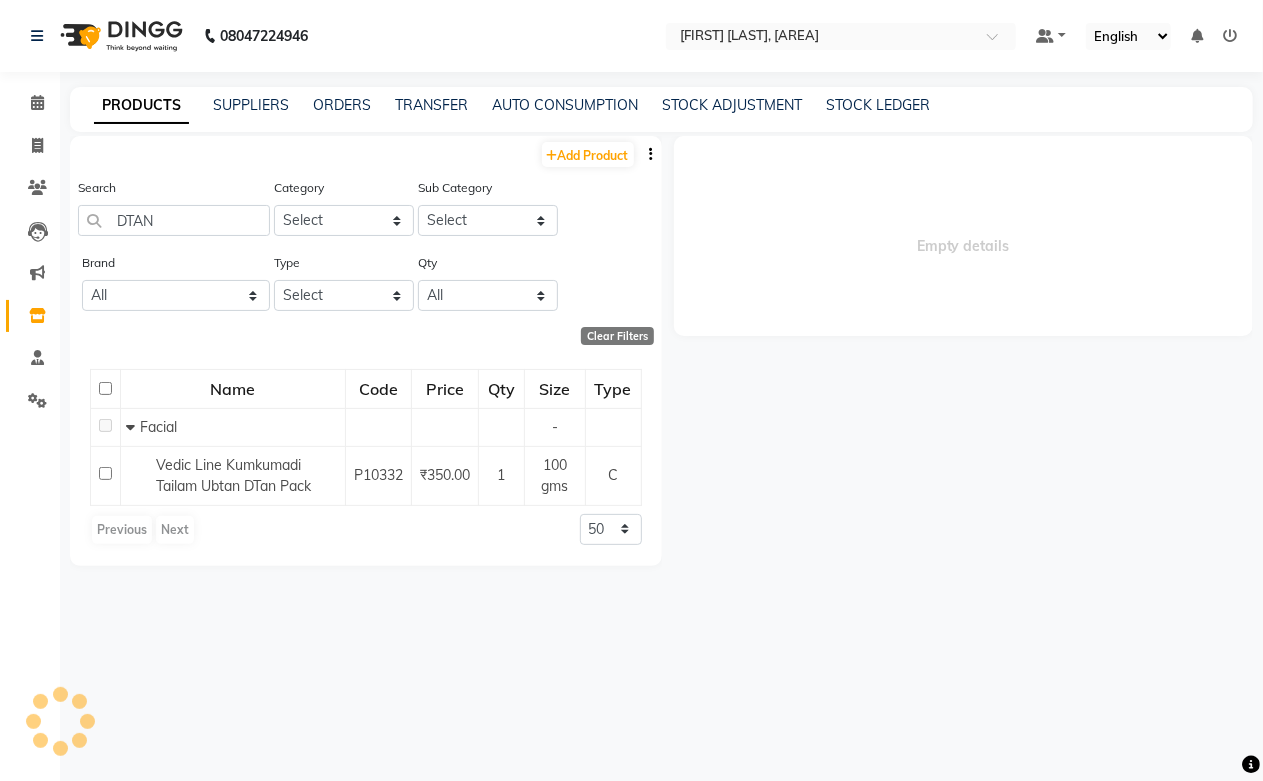 select 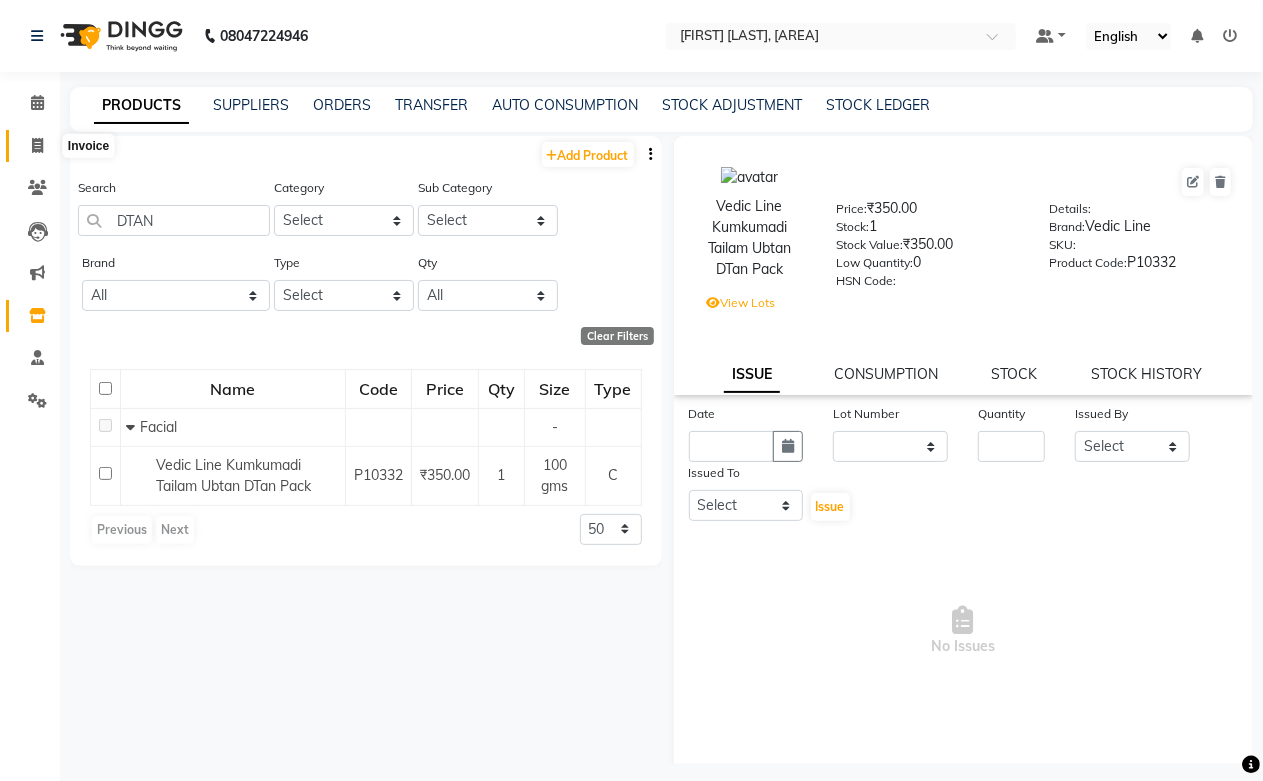 click 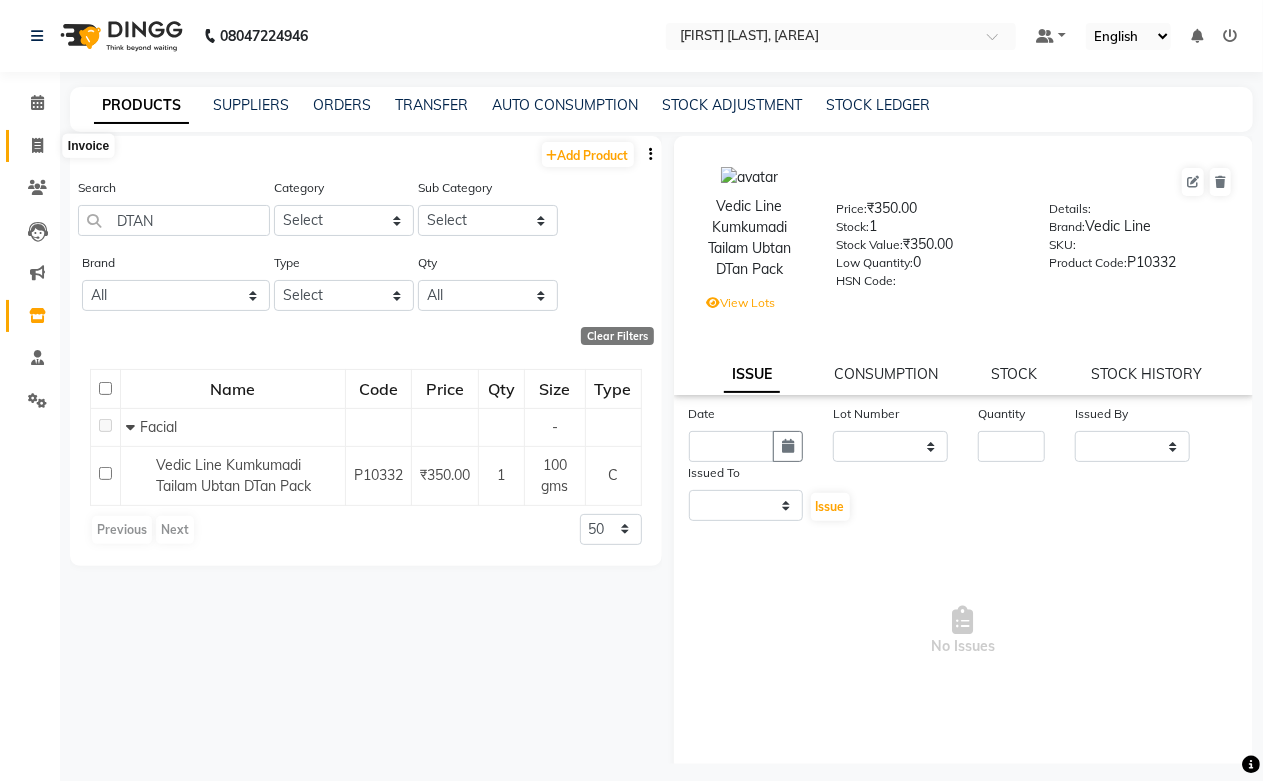 select on "service" 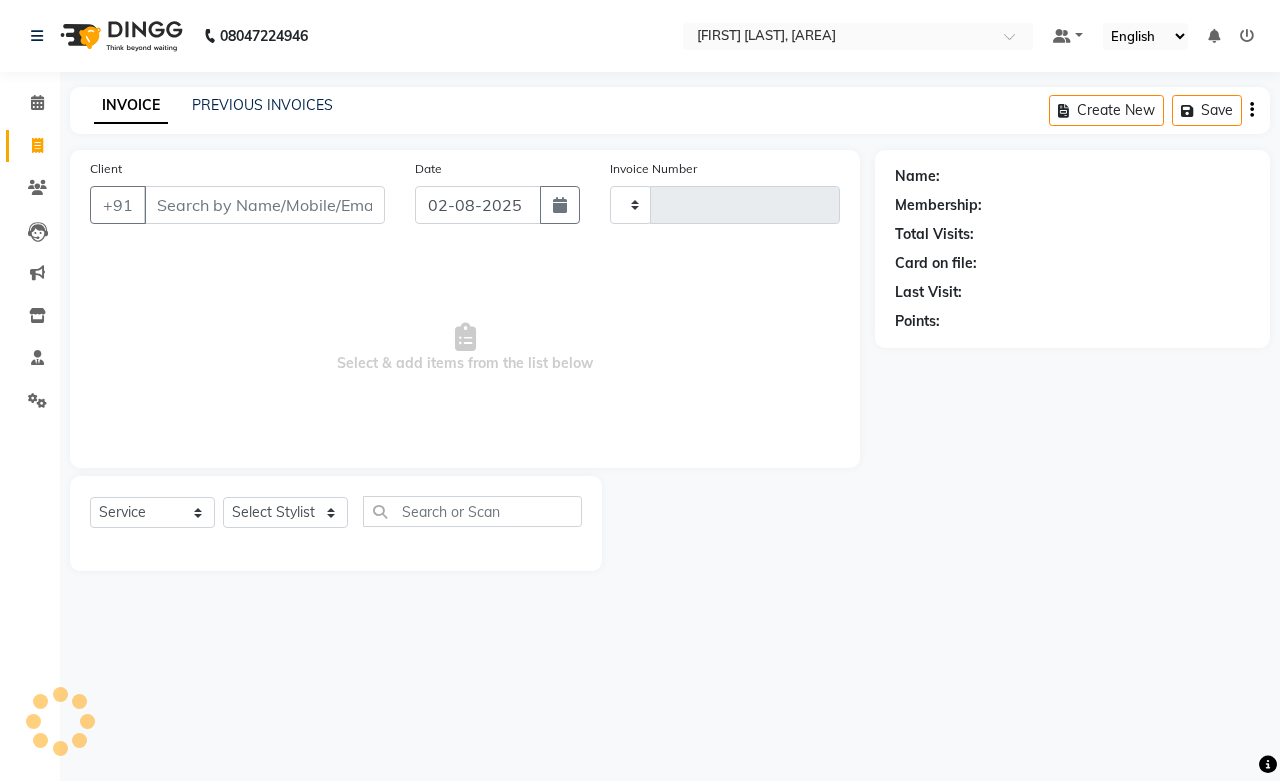 type on "0516" 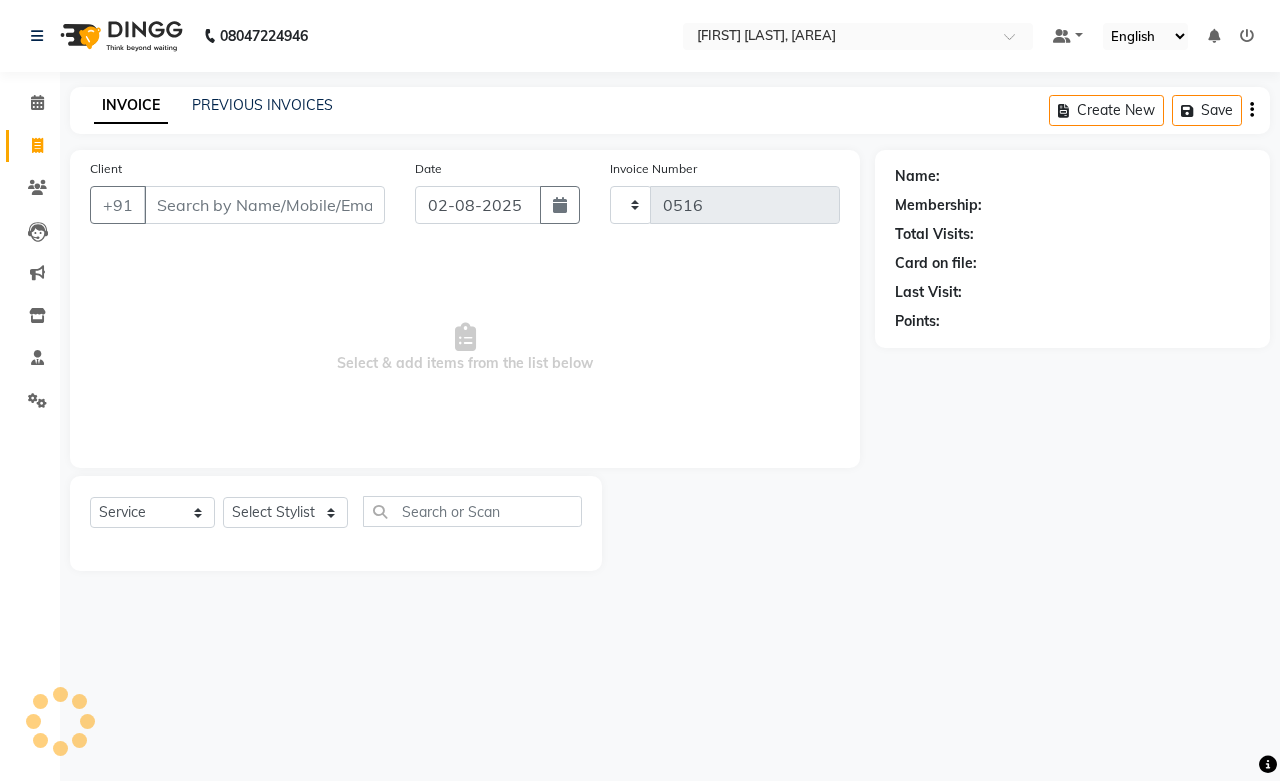 select on "6453" 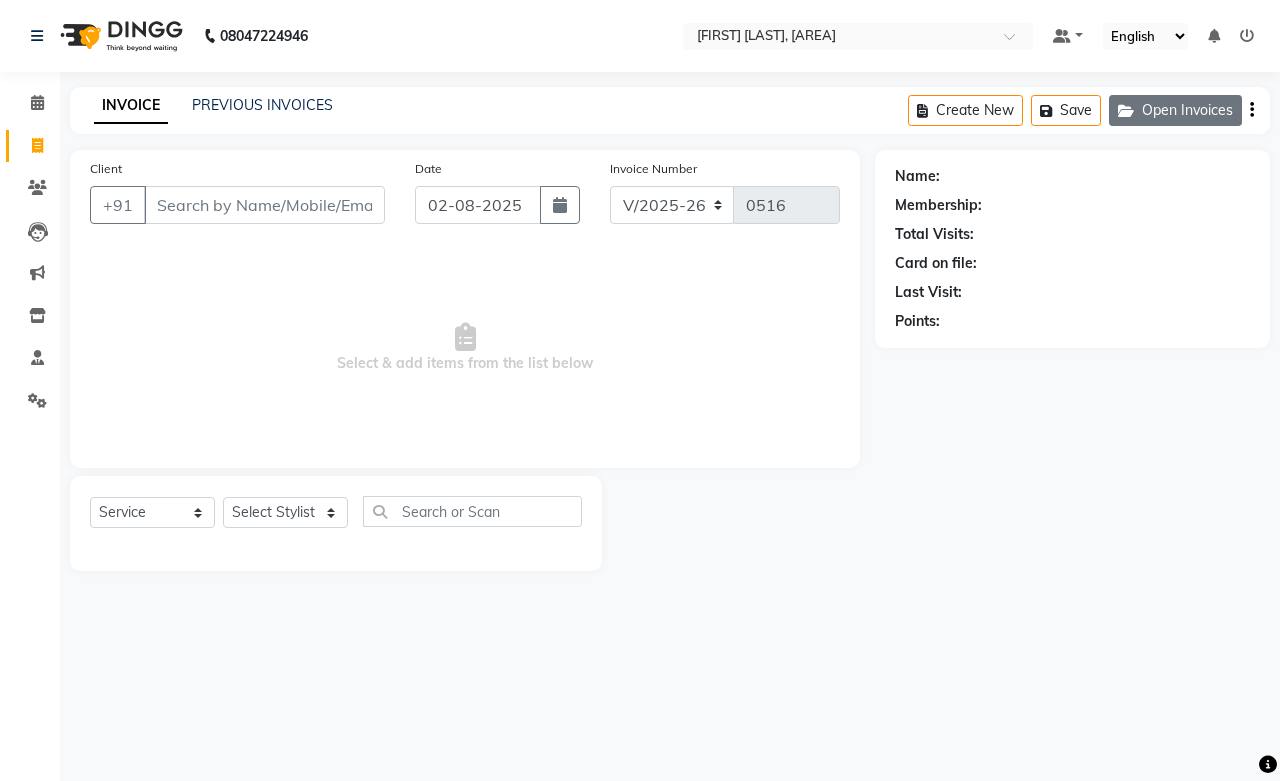 click on "Open Invoices" 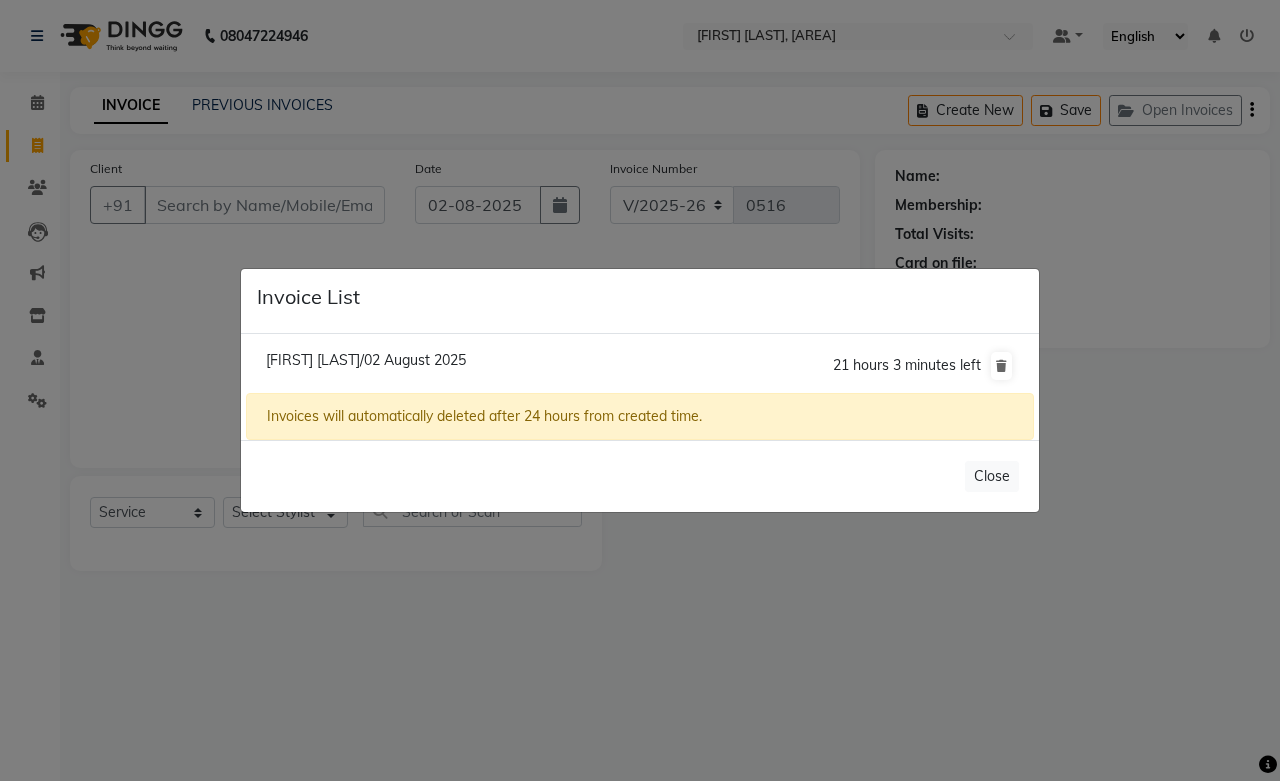 click on "Pallavi Garg/02 August 2025" 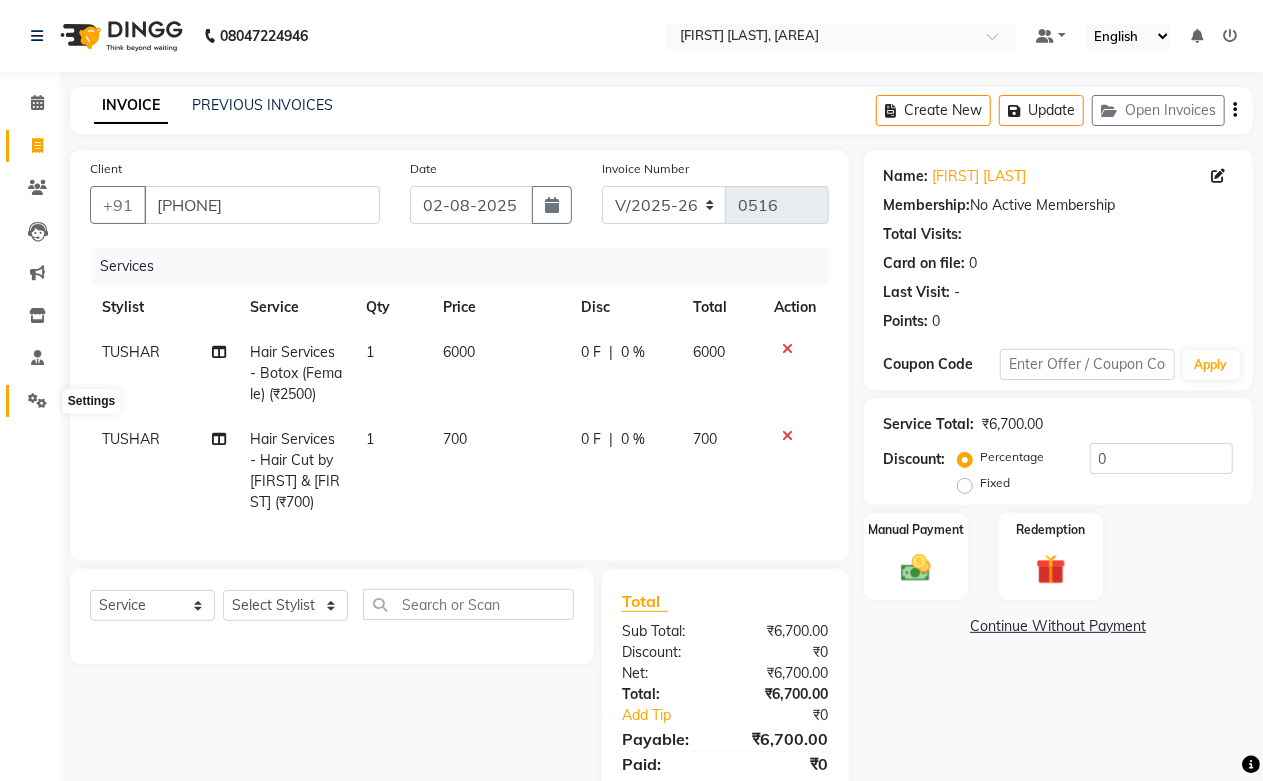 click 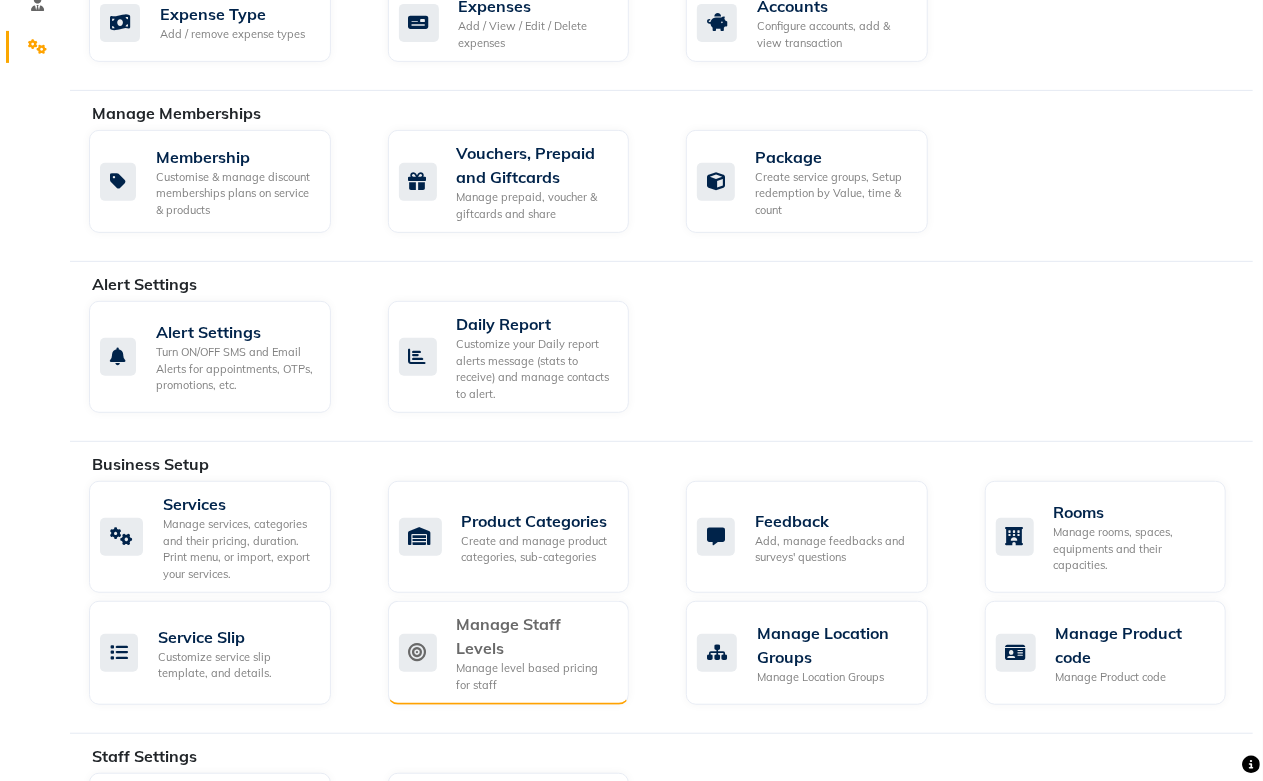 scroll, scrollTop: 444, scrollLeft: 0, axis: vertical 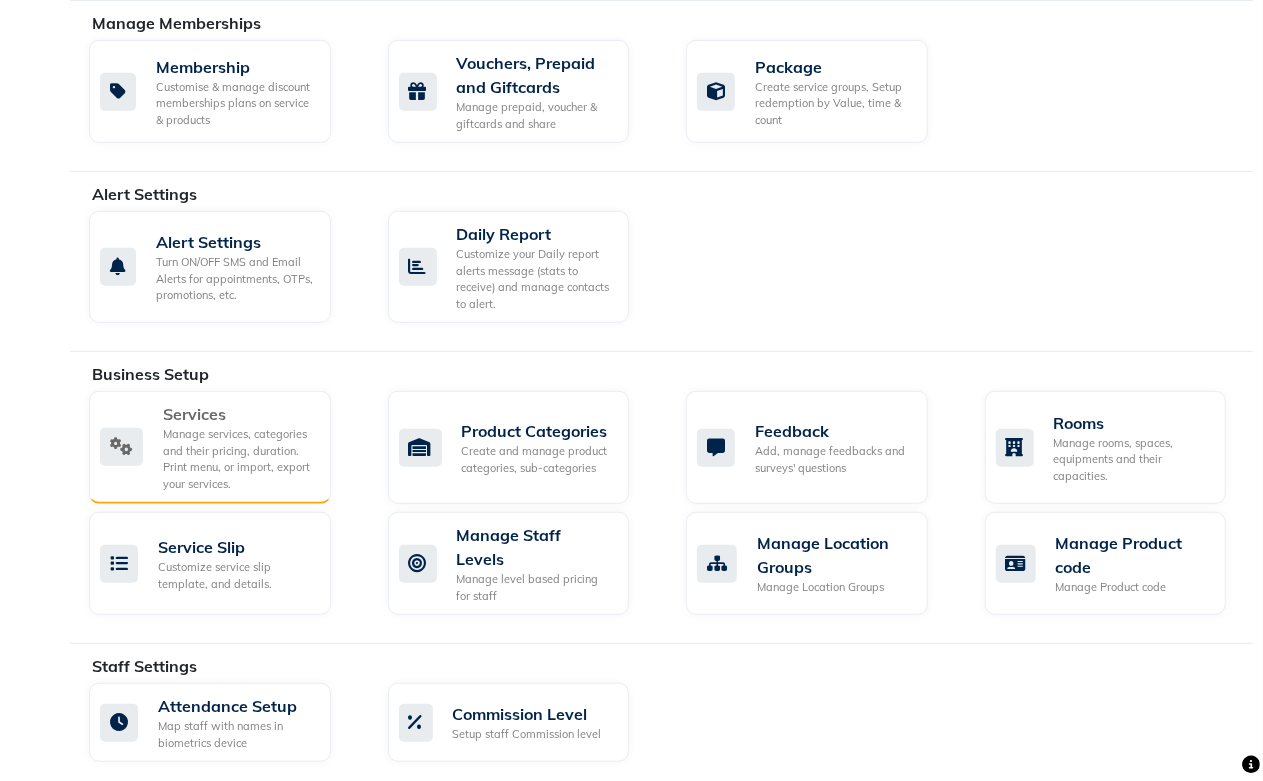 click on "Manage services, categories and their pricing, duration. Print menu, or import, export your services." 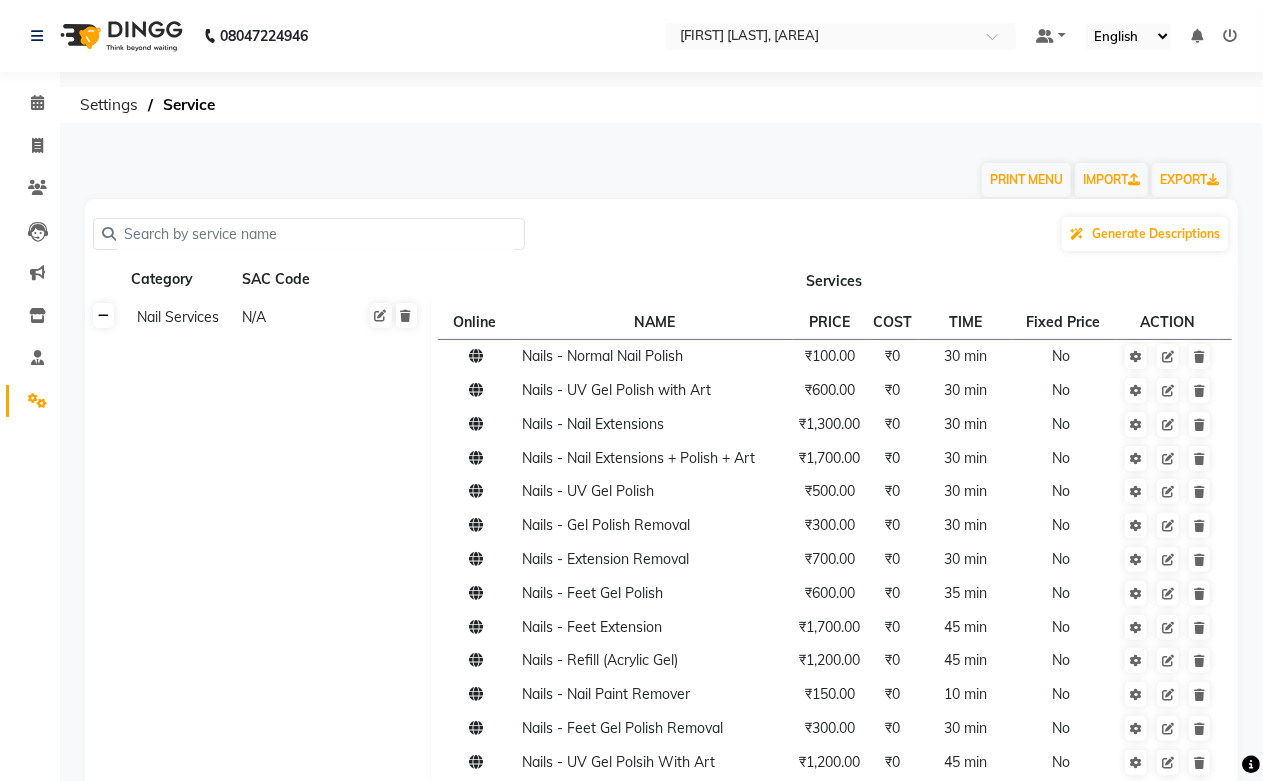 click 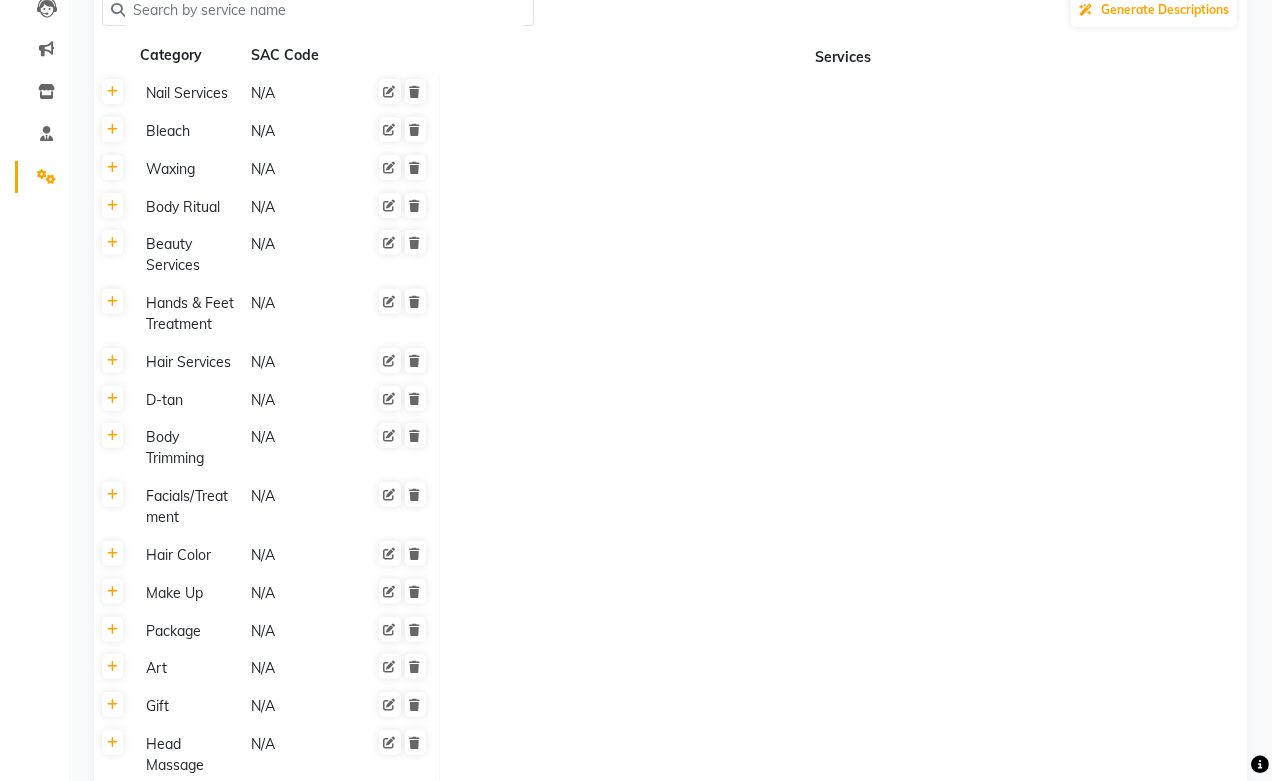scroll, scrollTop: 0, scrollLeft: 0, axis: both 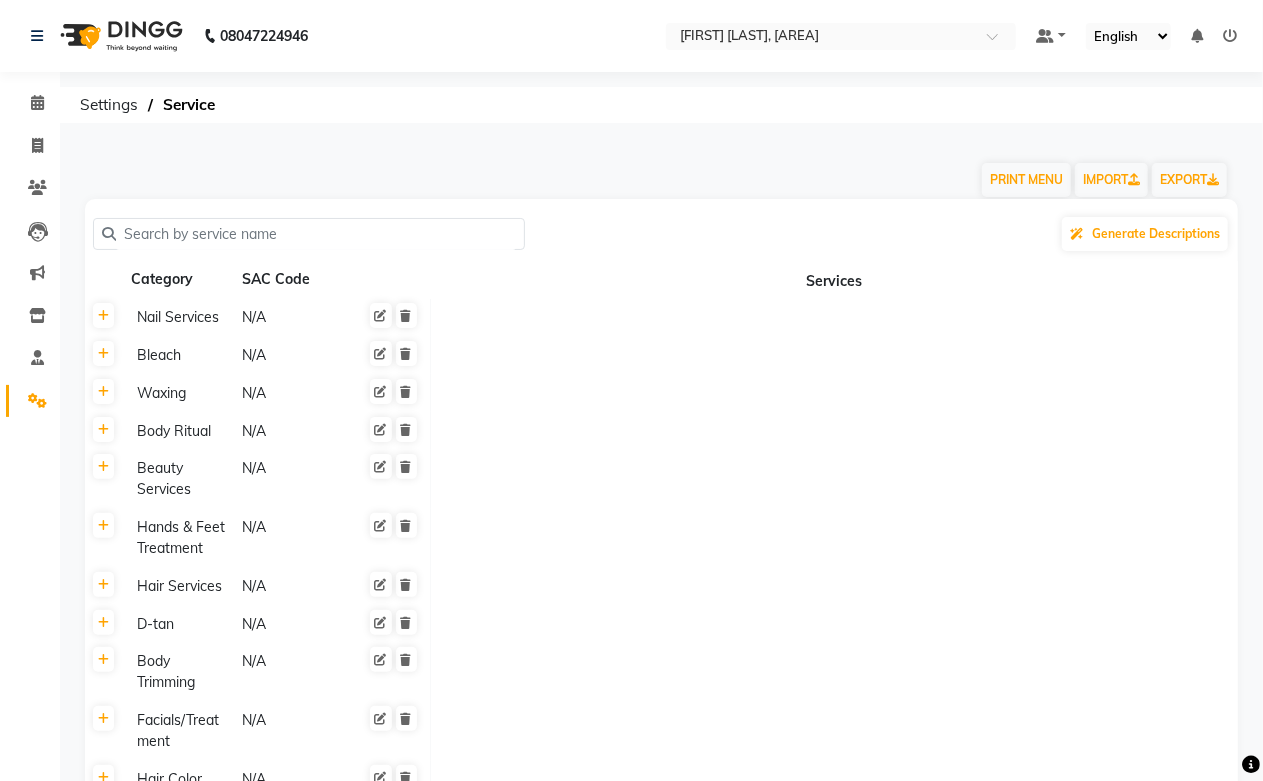 click 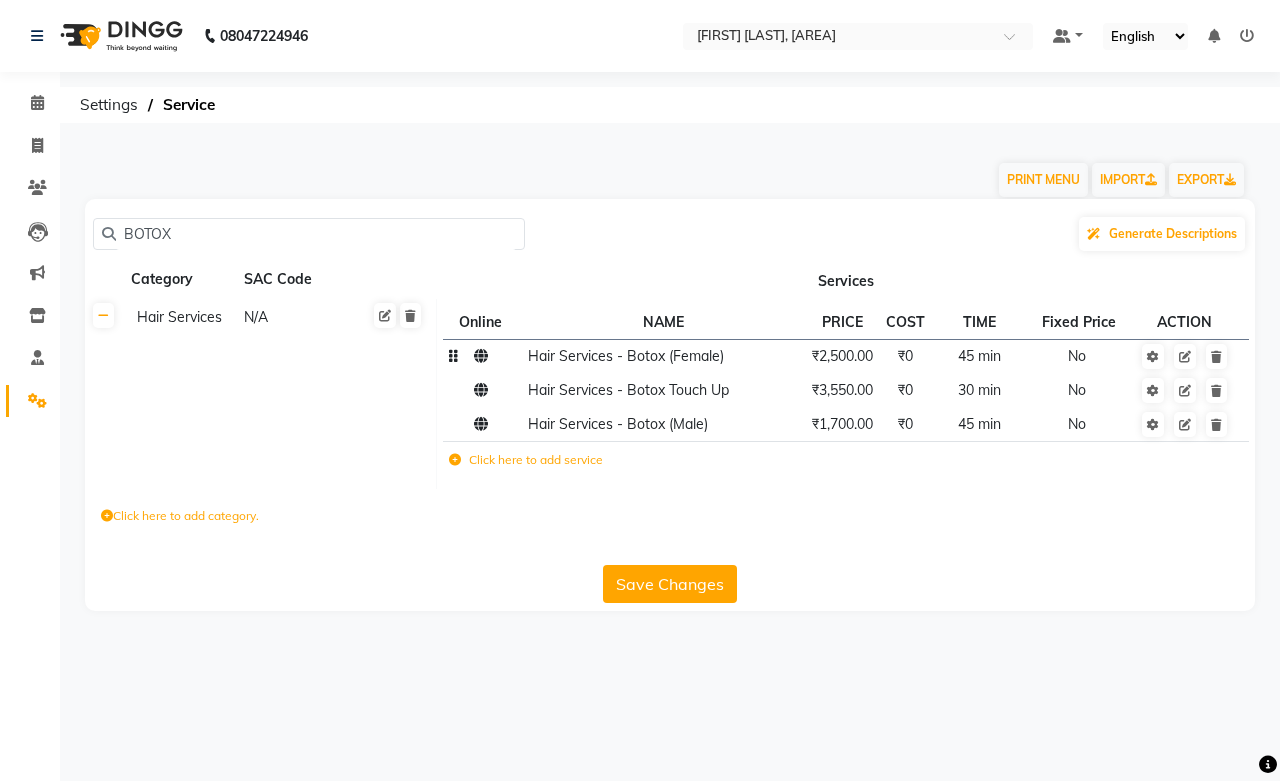 type on "BOTOX" 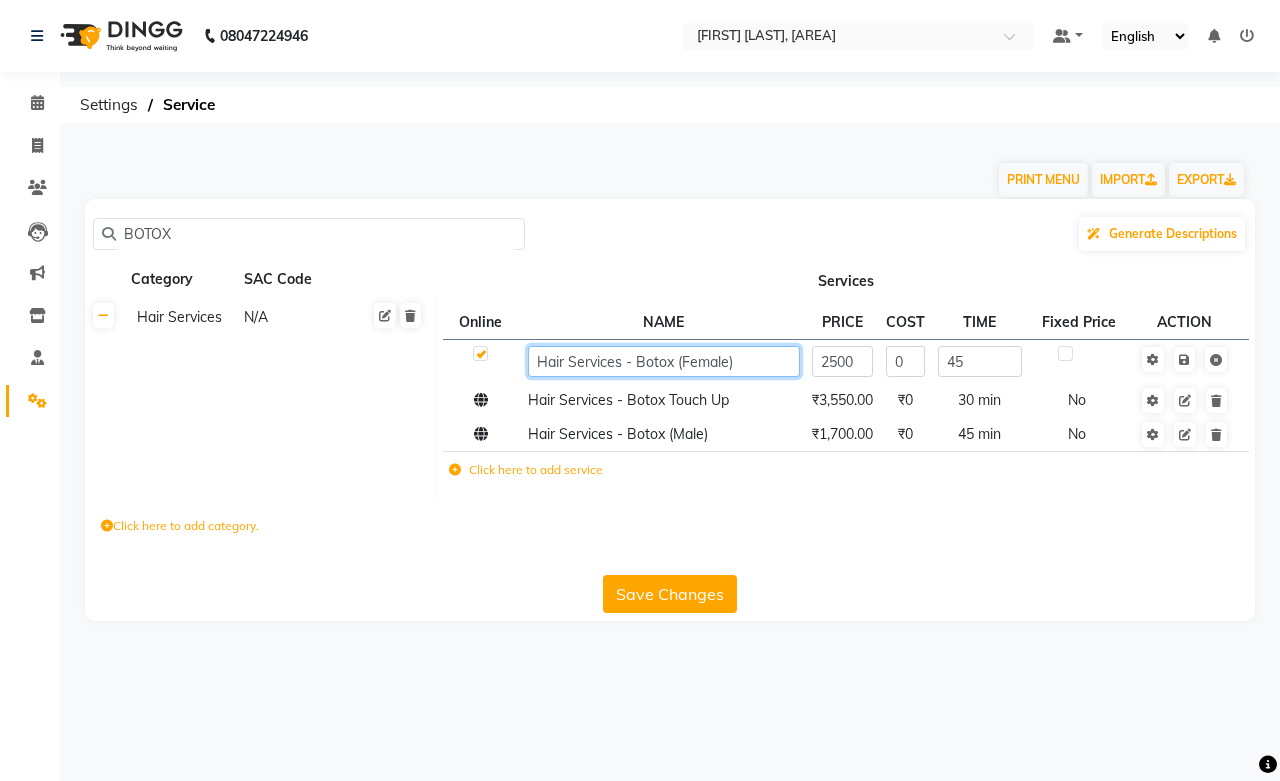 click on "Hair Services - Botox (Female)" 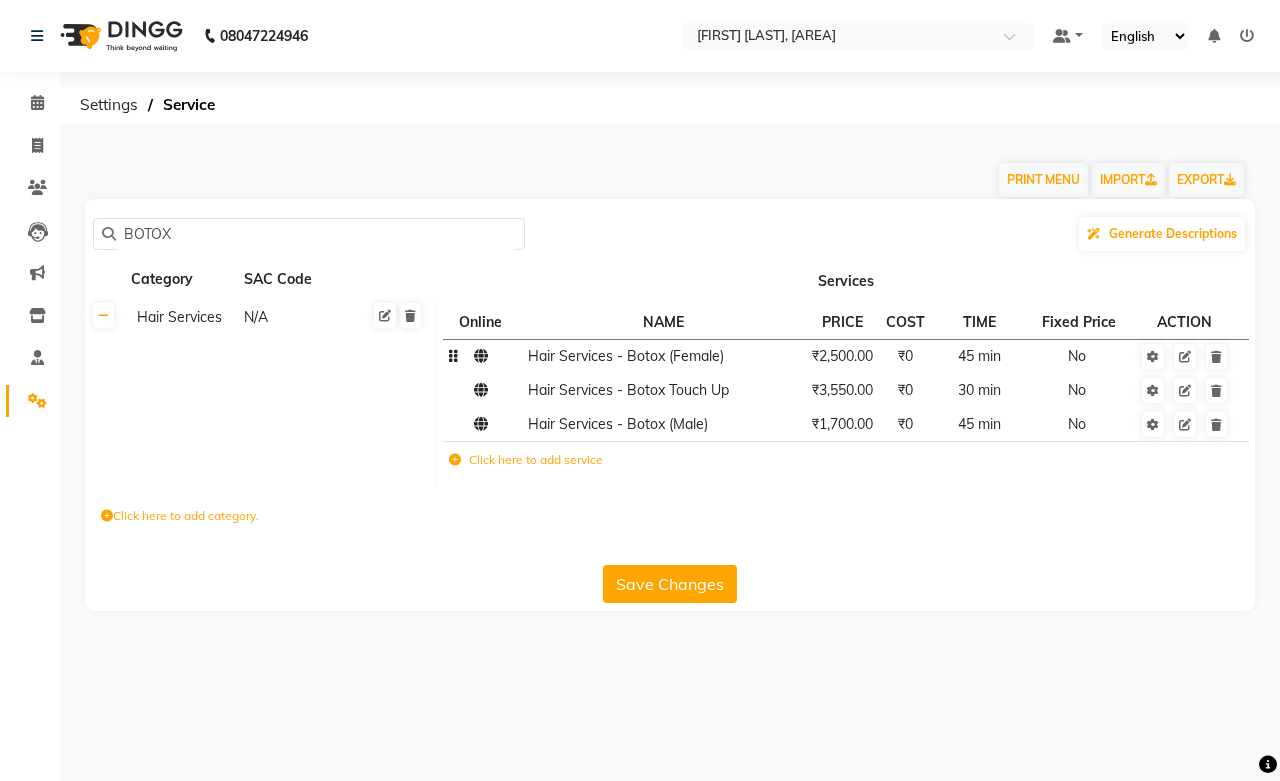 click on "Click here to add service" 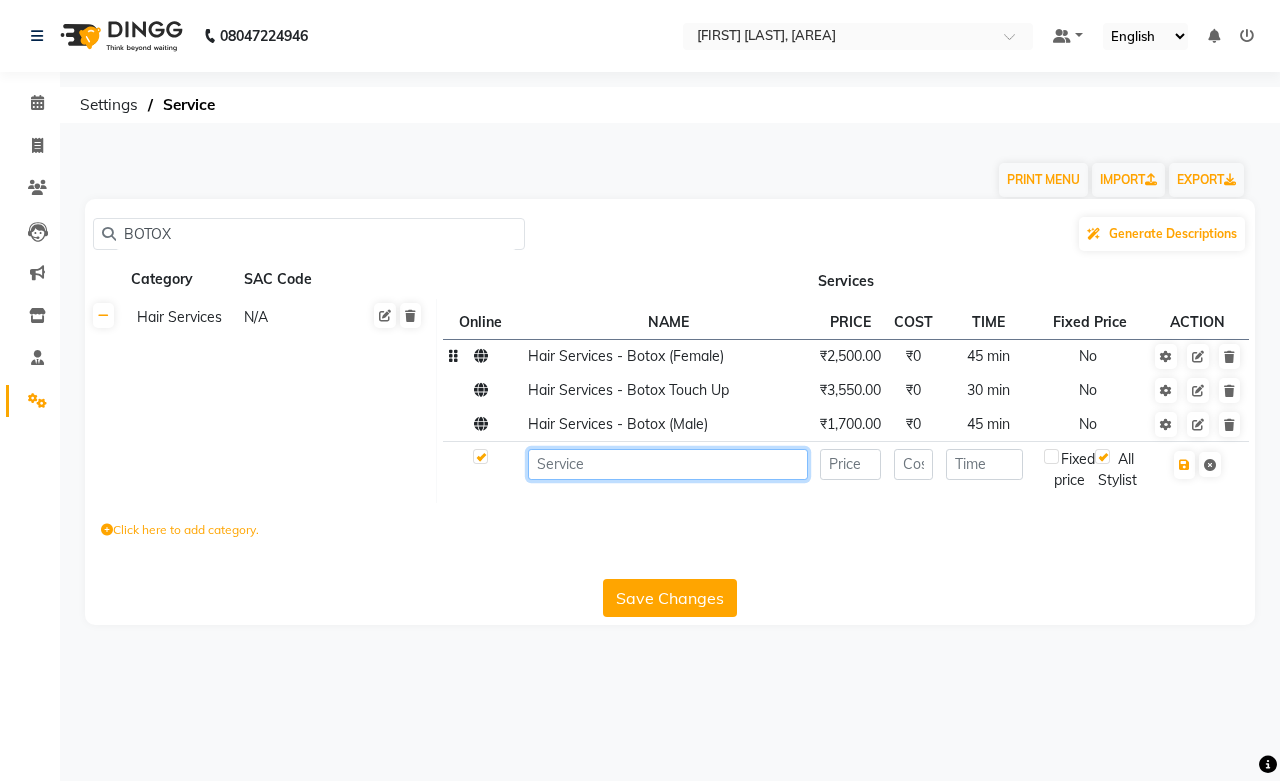 paste on "Hair Services - Botox (Female)" 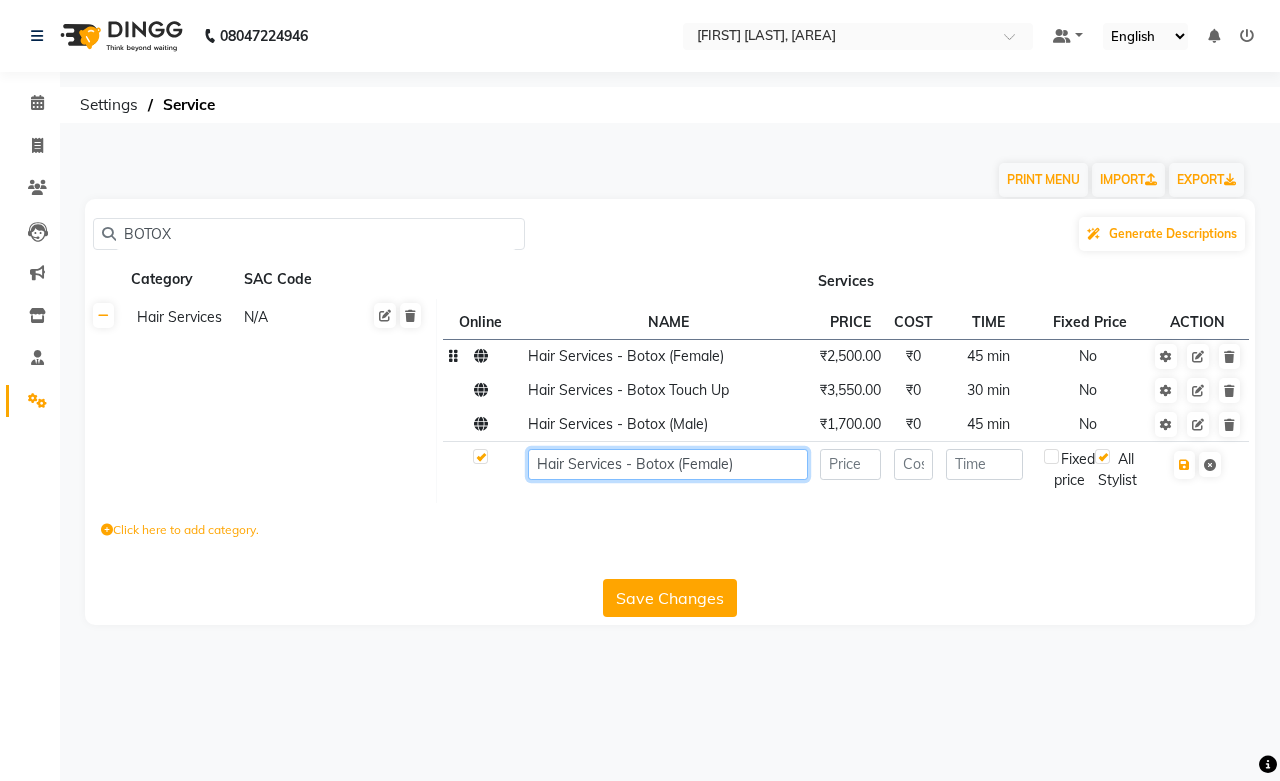 drag, startPoint x: 677, startPoint y: 465, endPoint x: 680, endPoint y: 510, distance: 45.099888 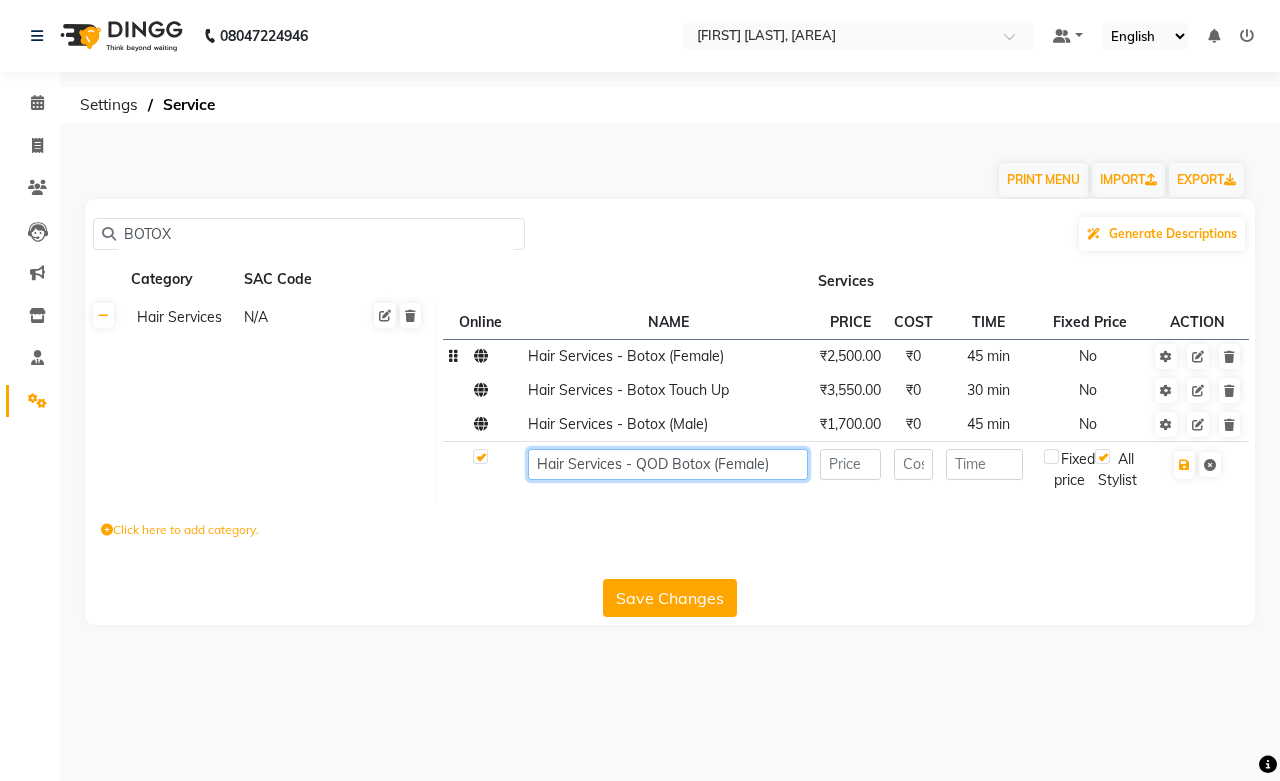 type on "Hair Services - QOD Botox (Female)" 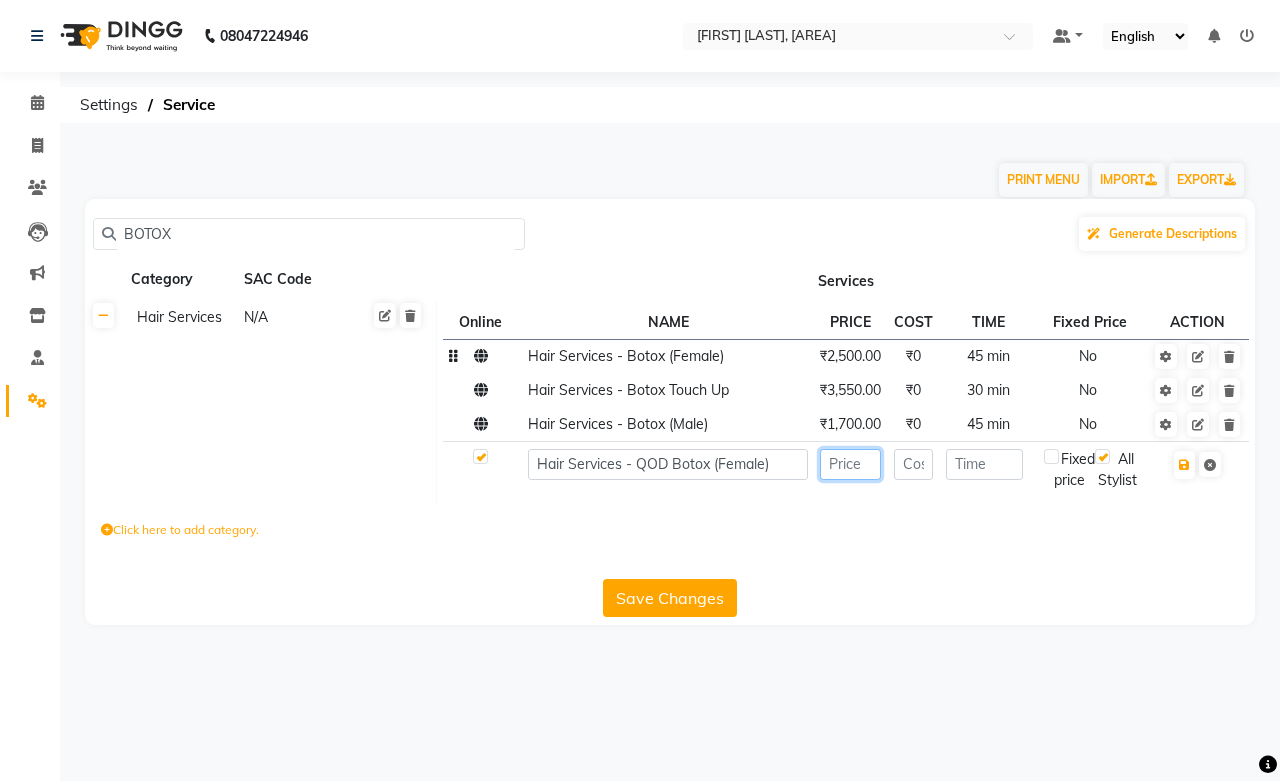 click 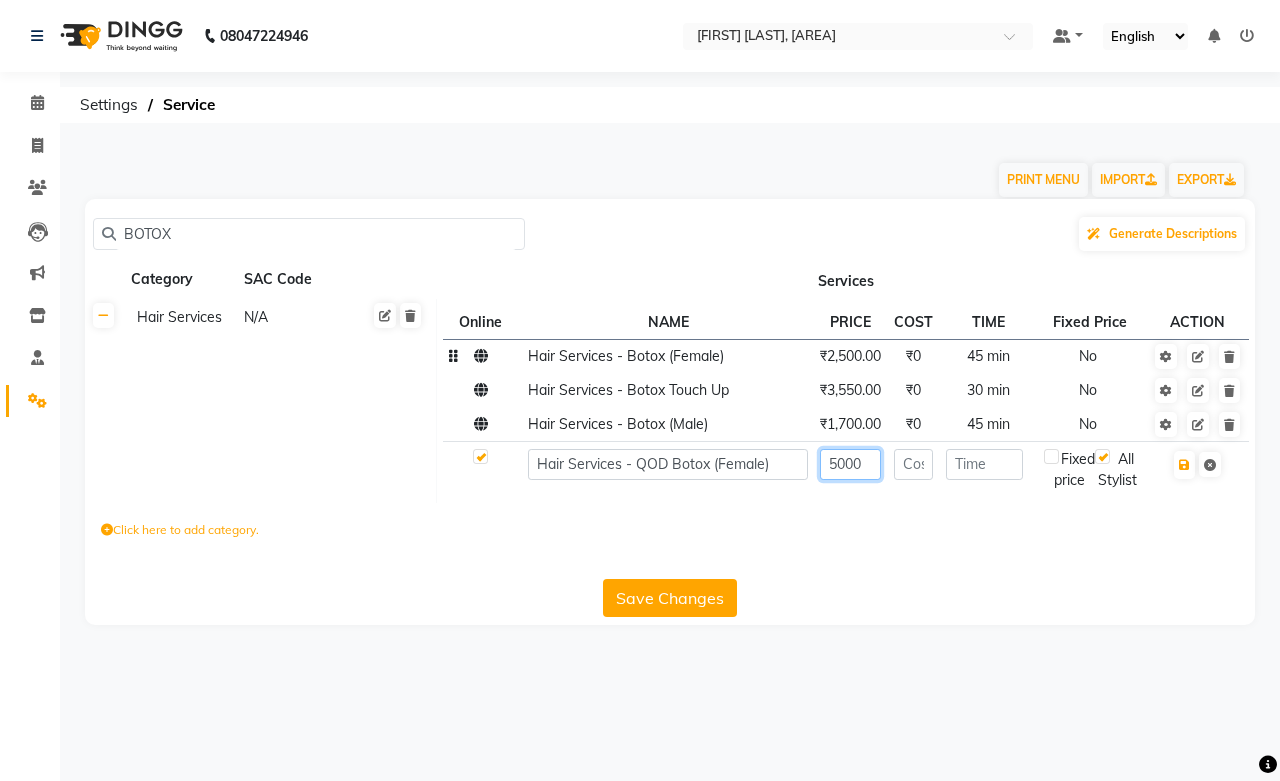 type on "5000" 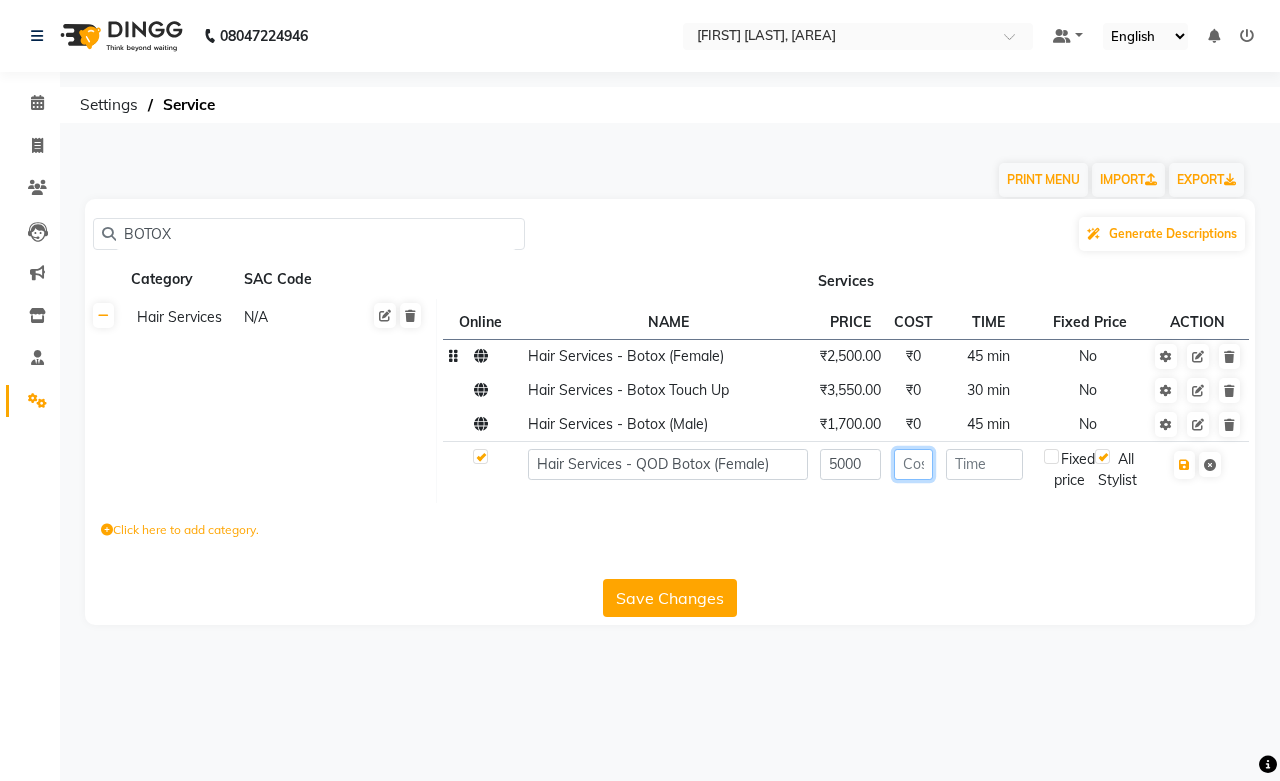 click 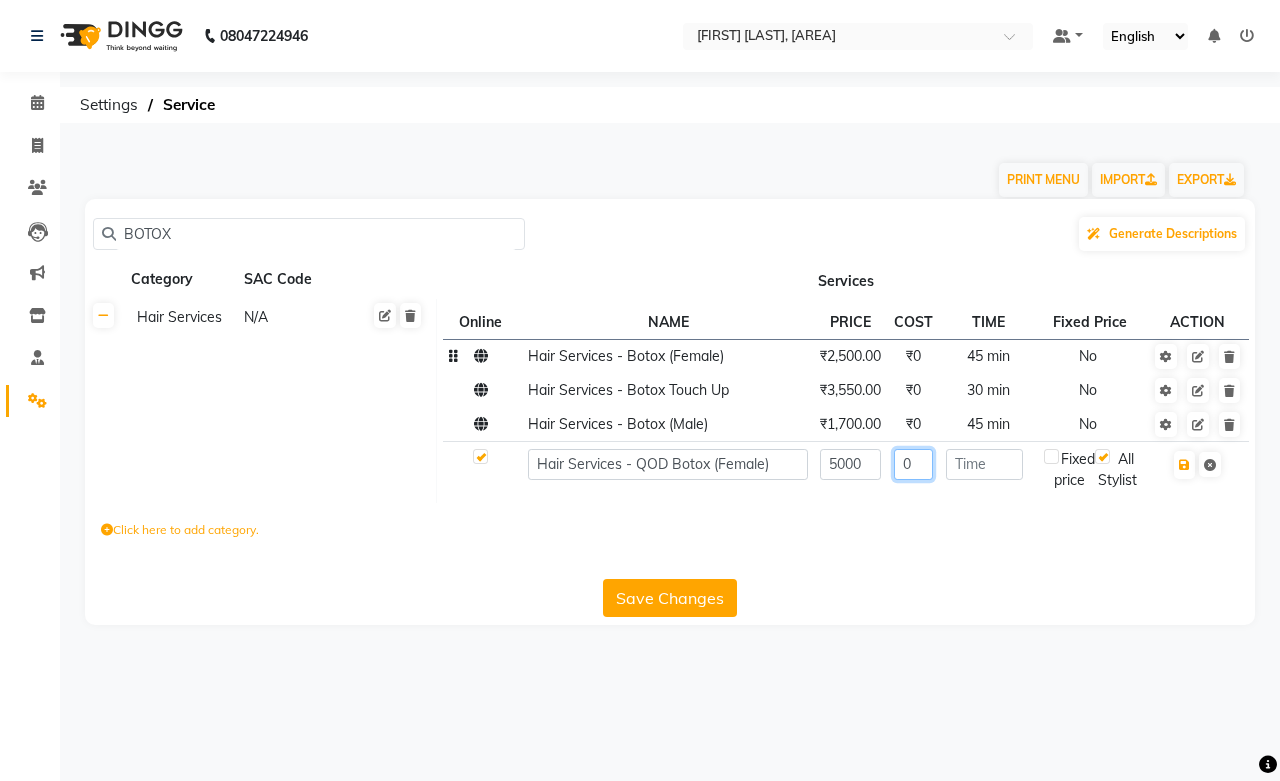 type on "0" 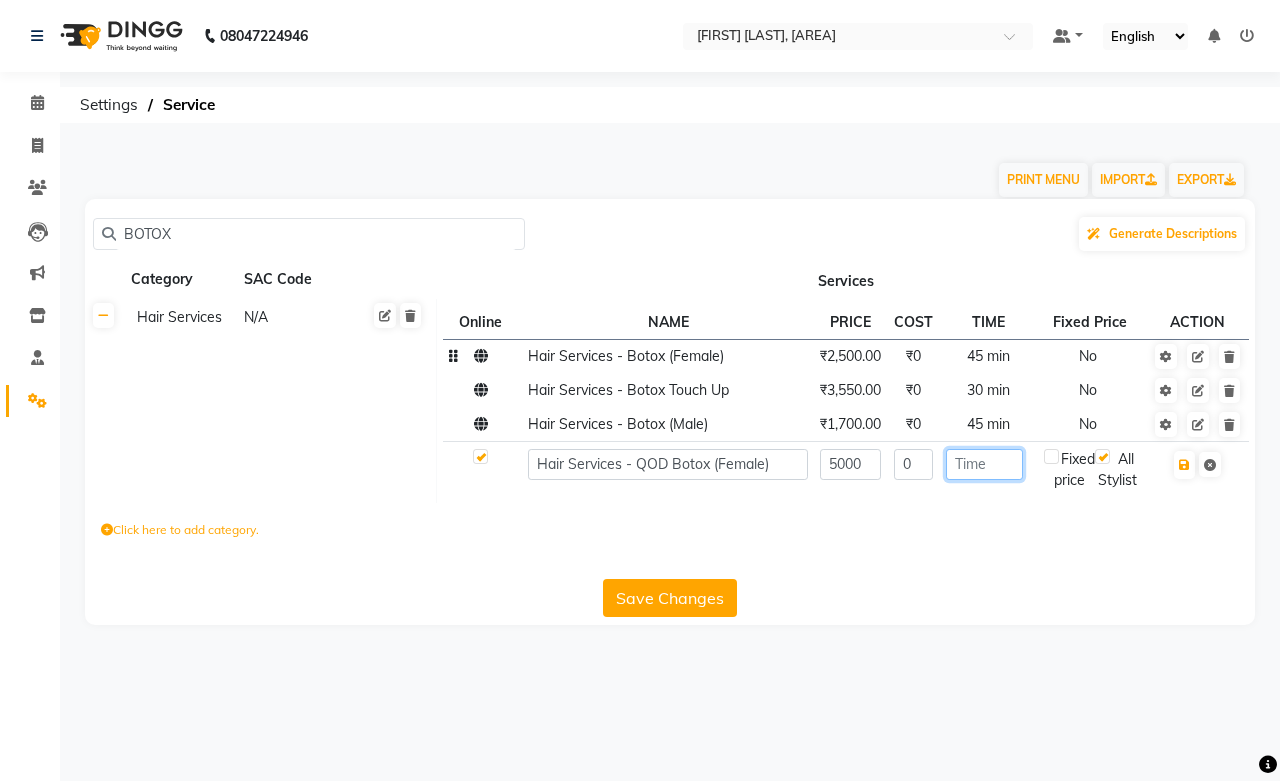 click 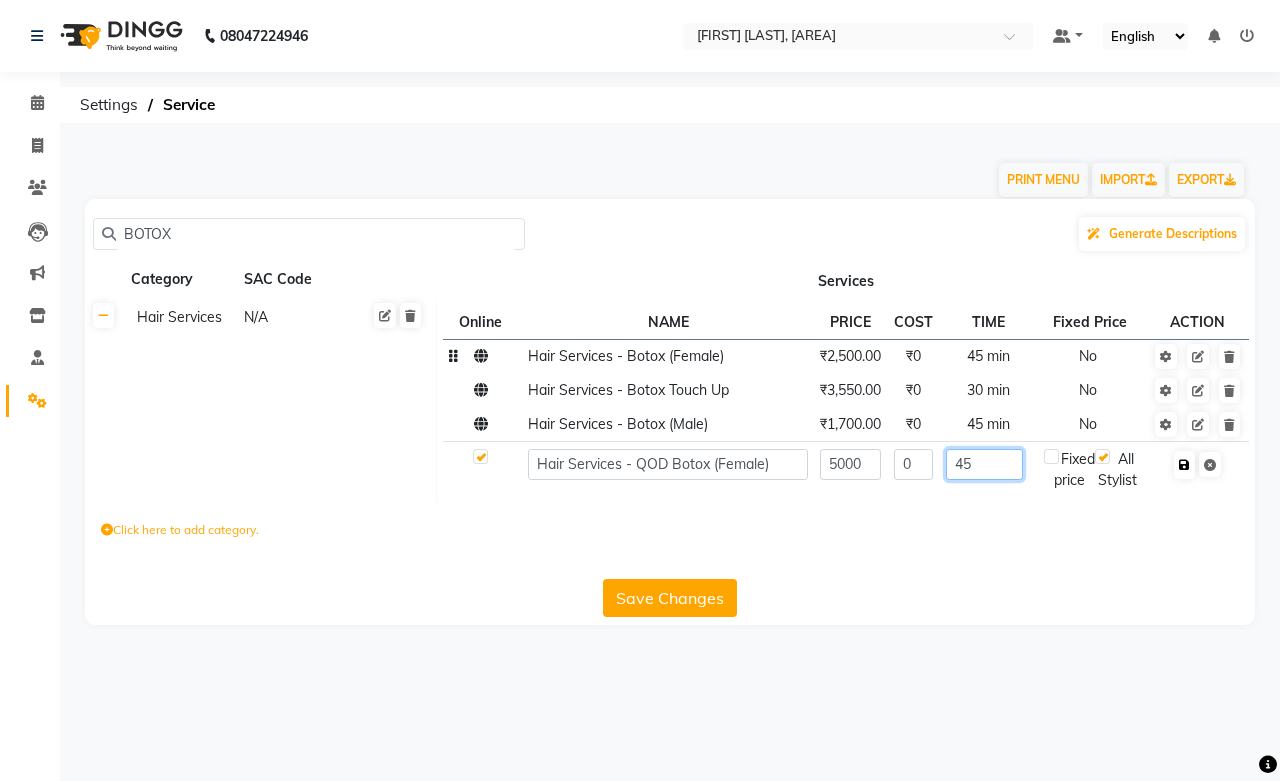 type on "45" 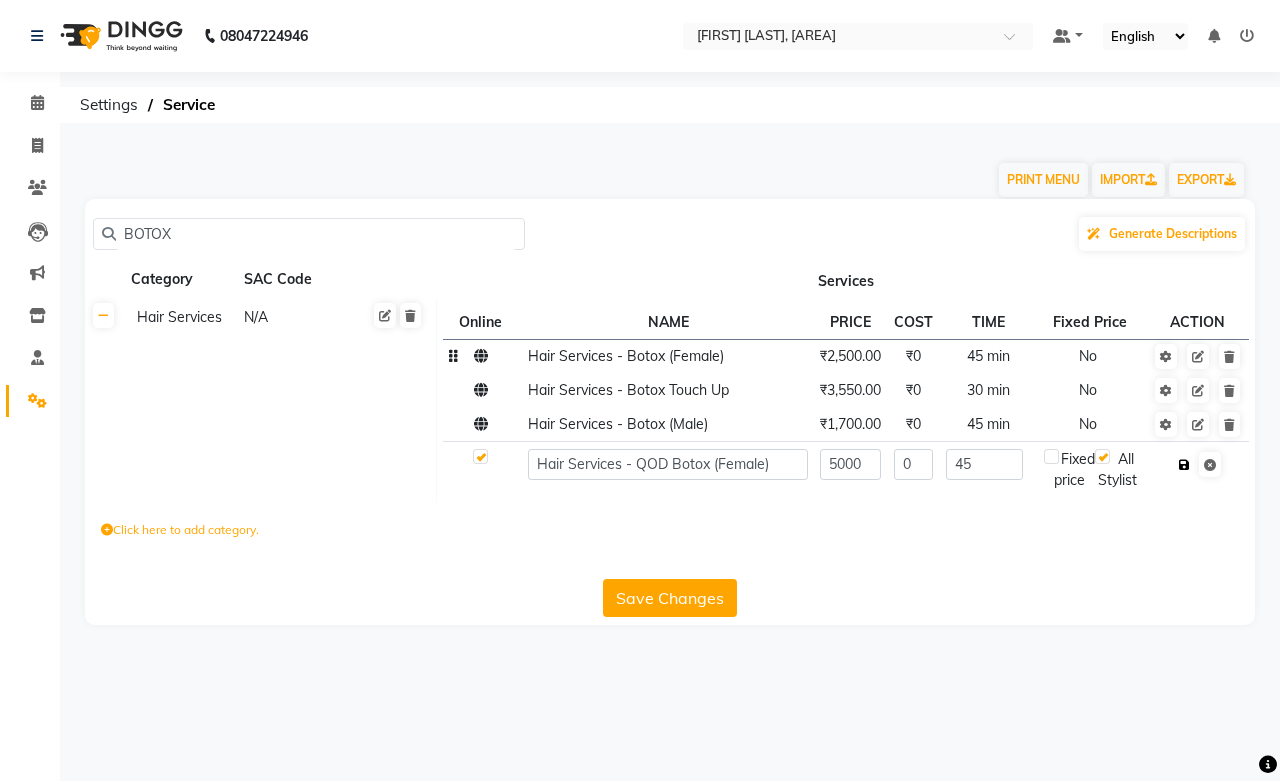 click at bounding box center [1184, 465] 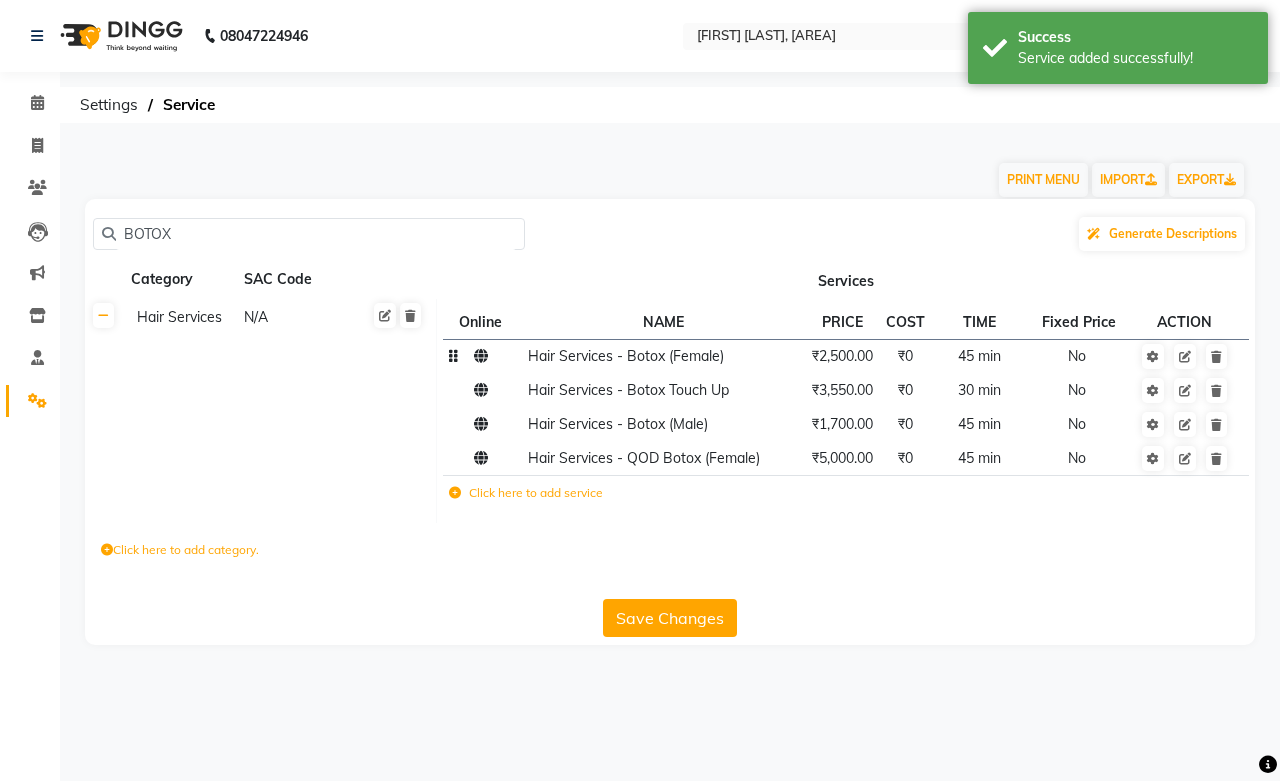 click on "45 min" 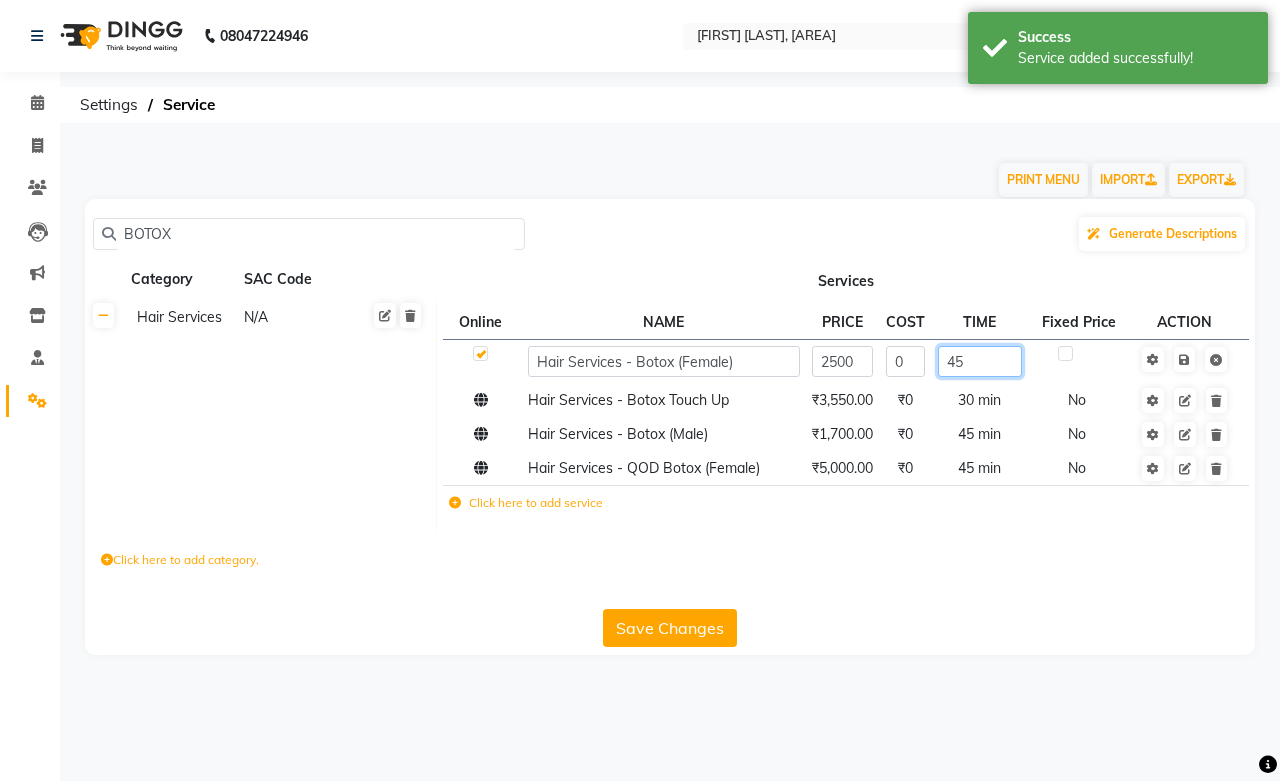 click on "45" 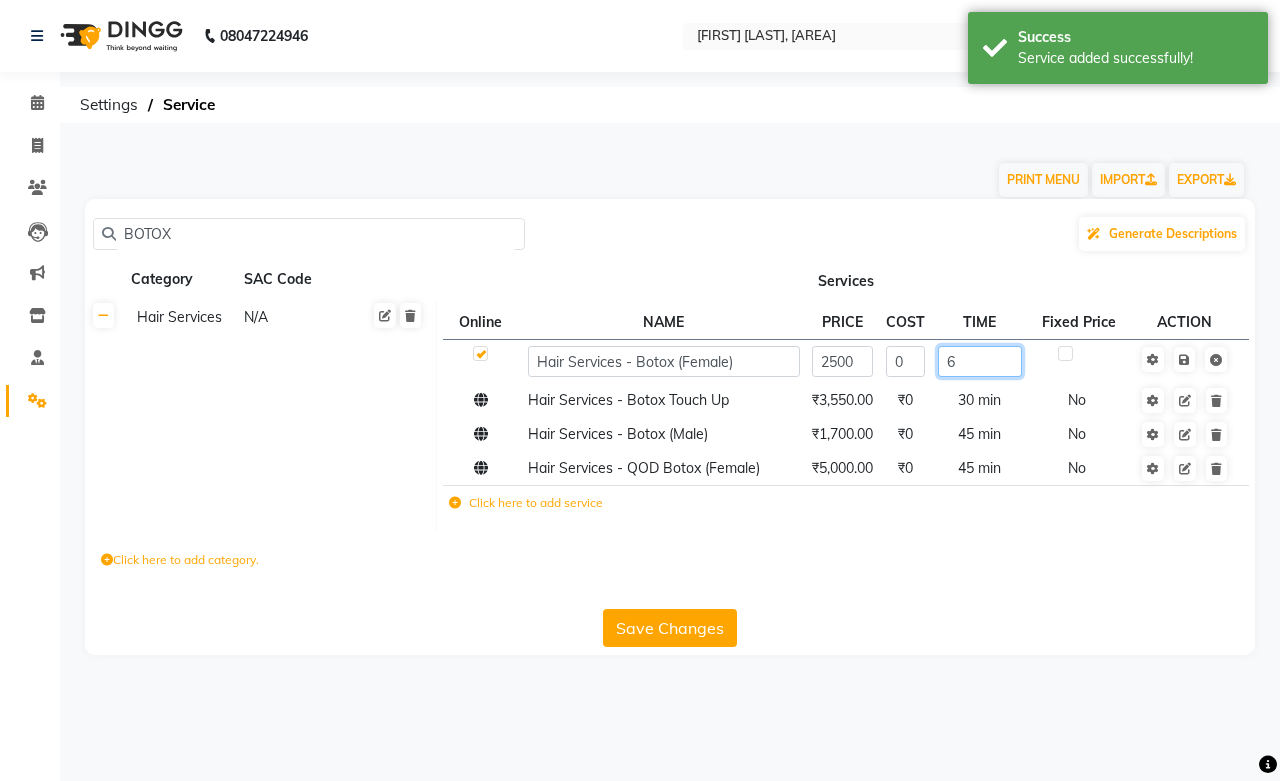 type on "60" 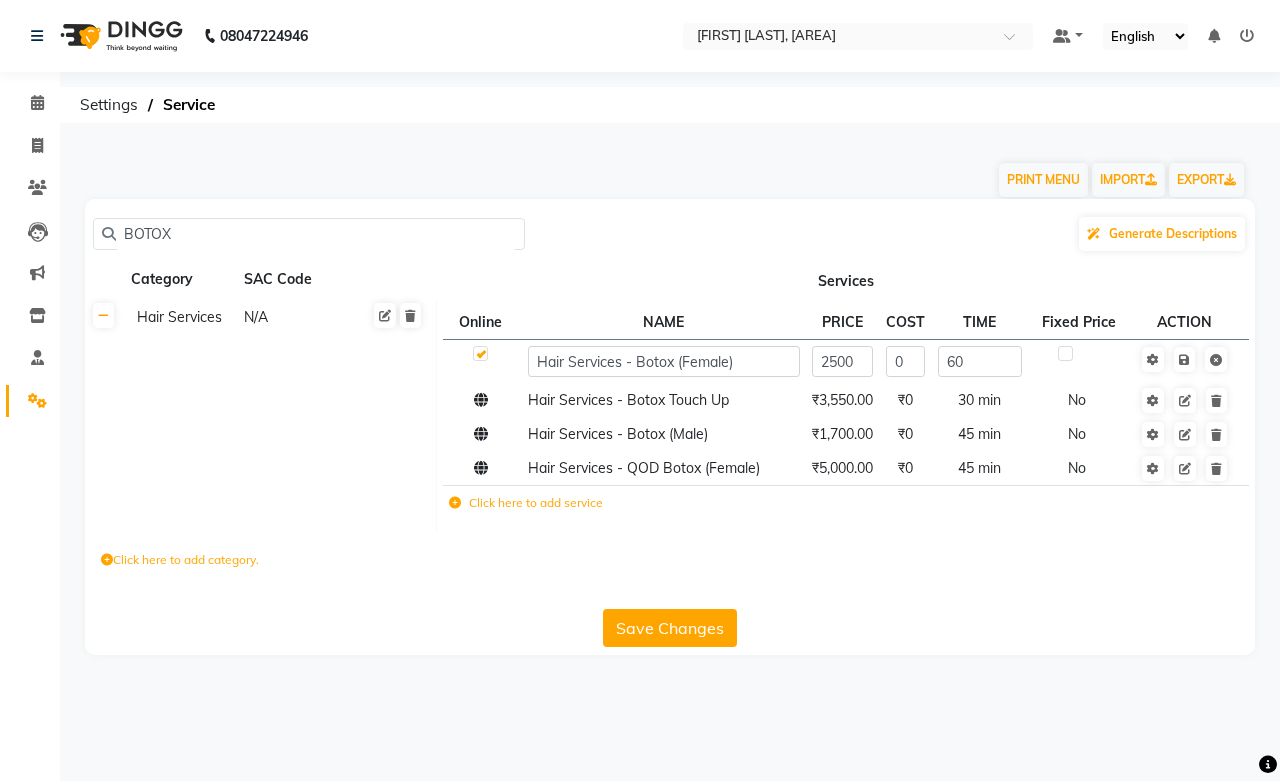 click 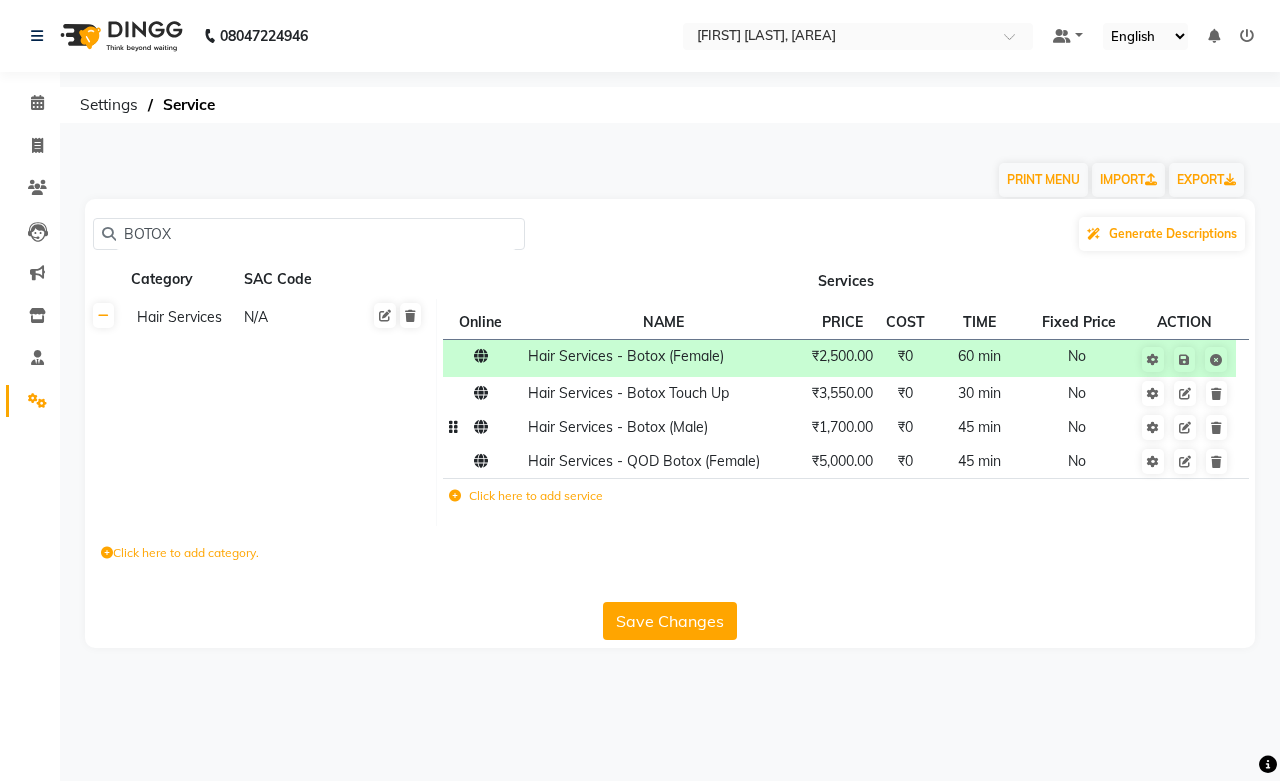 click on "45 min" 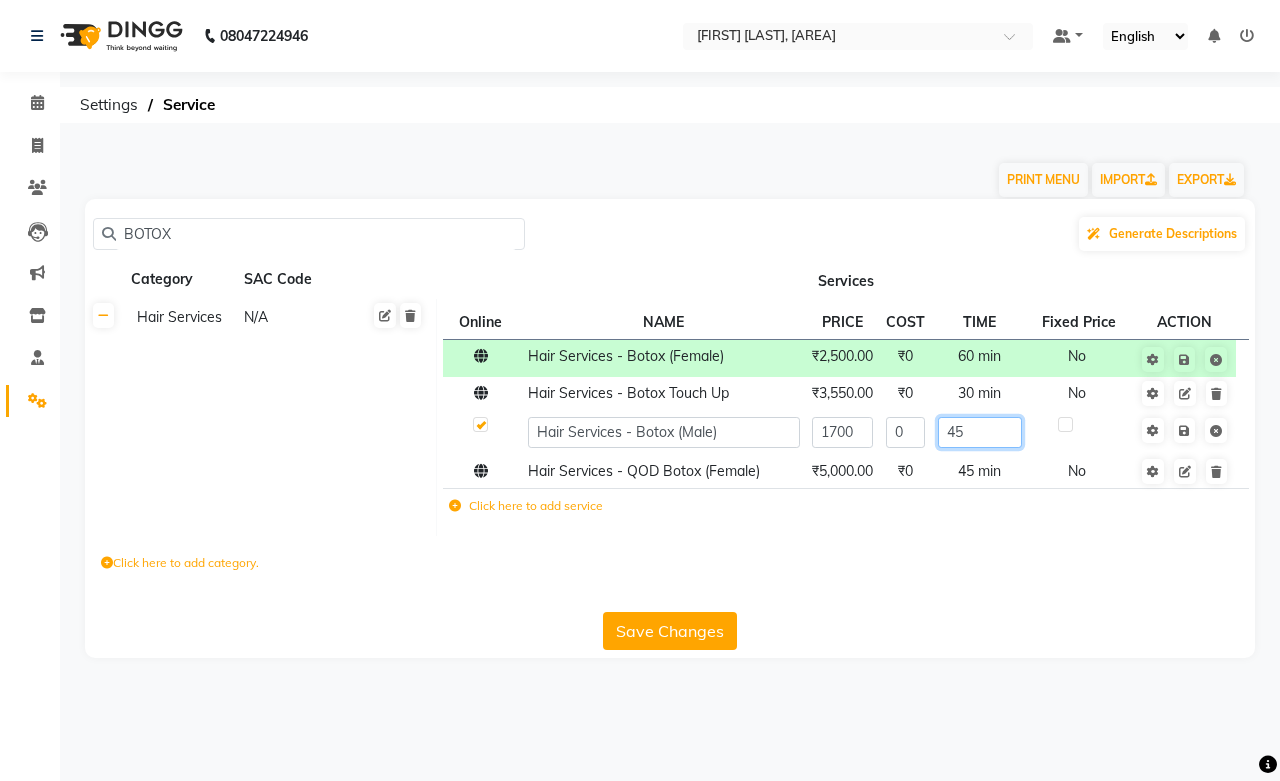 click on "45" 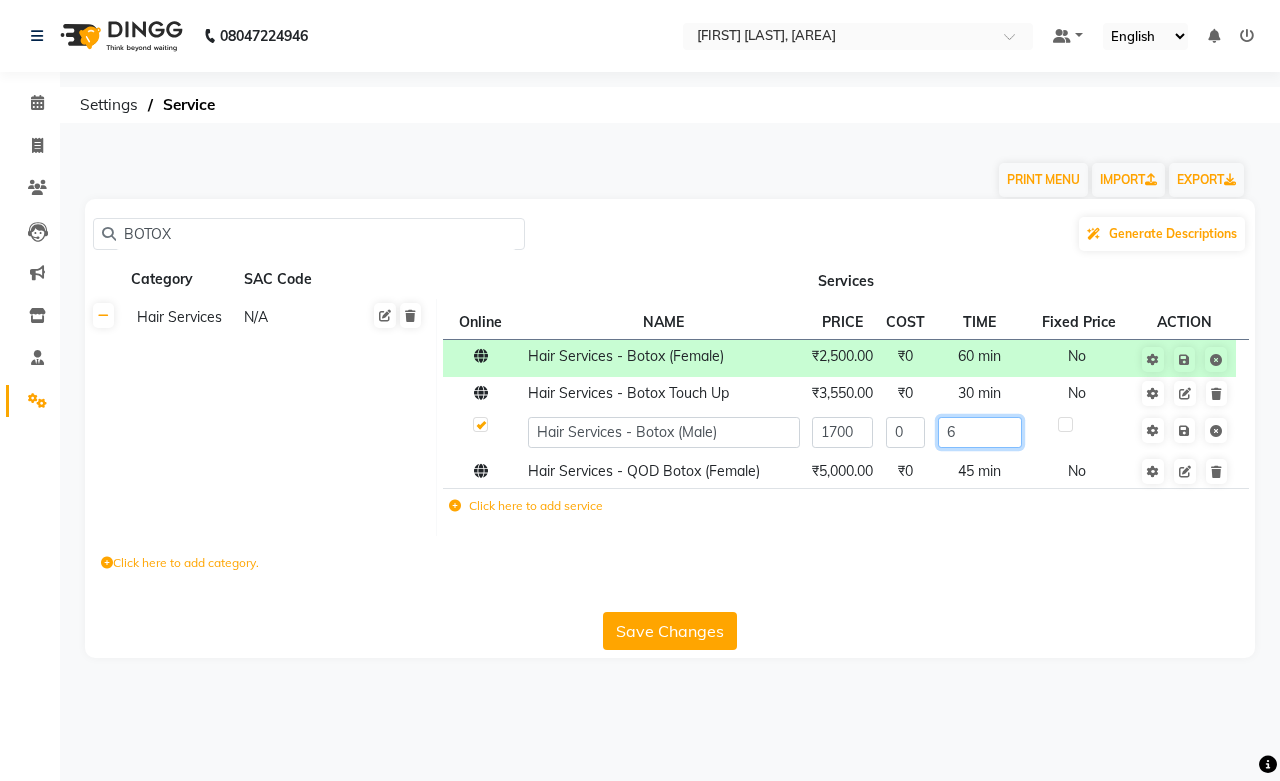 type on "60" 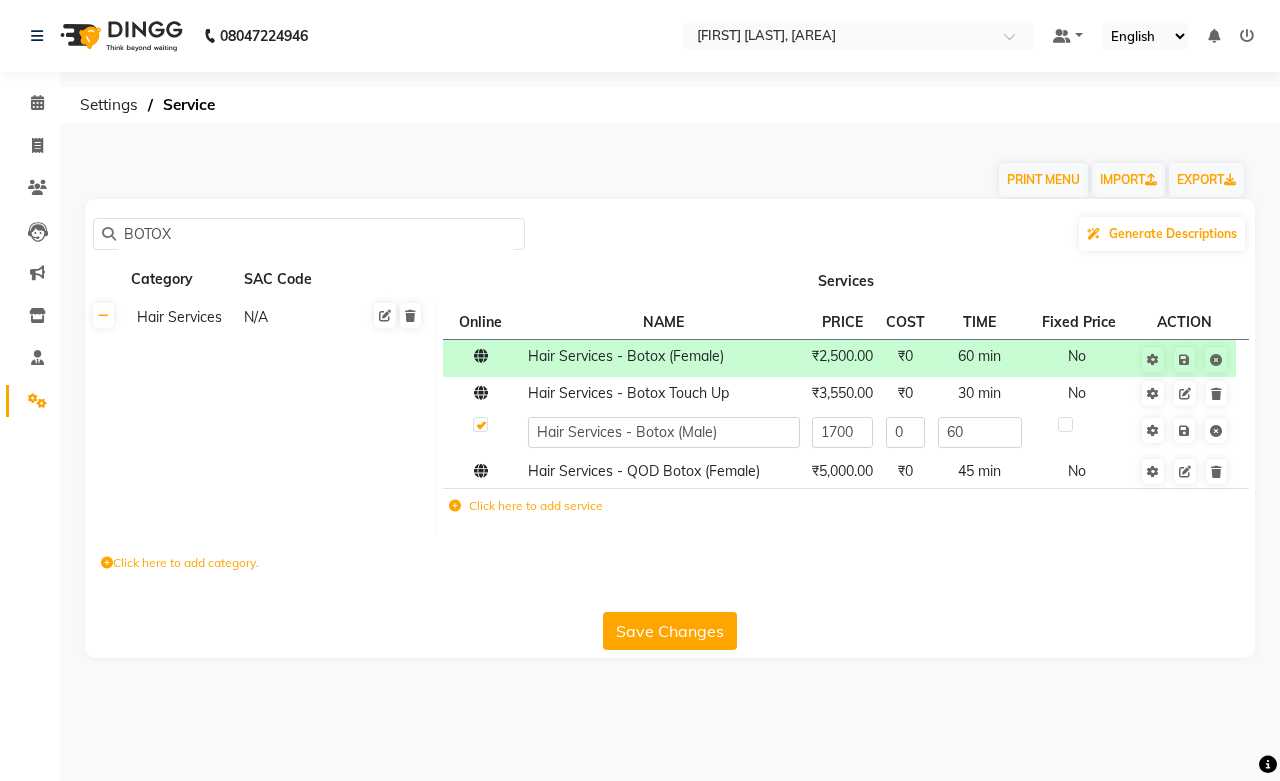 click on "Click here to add category." 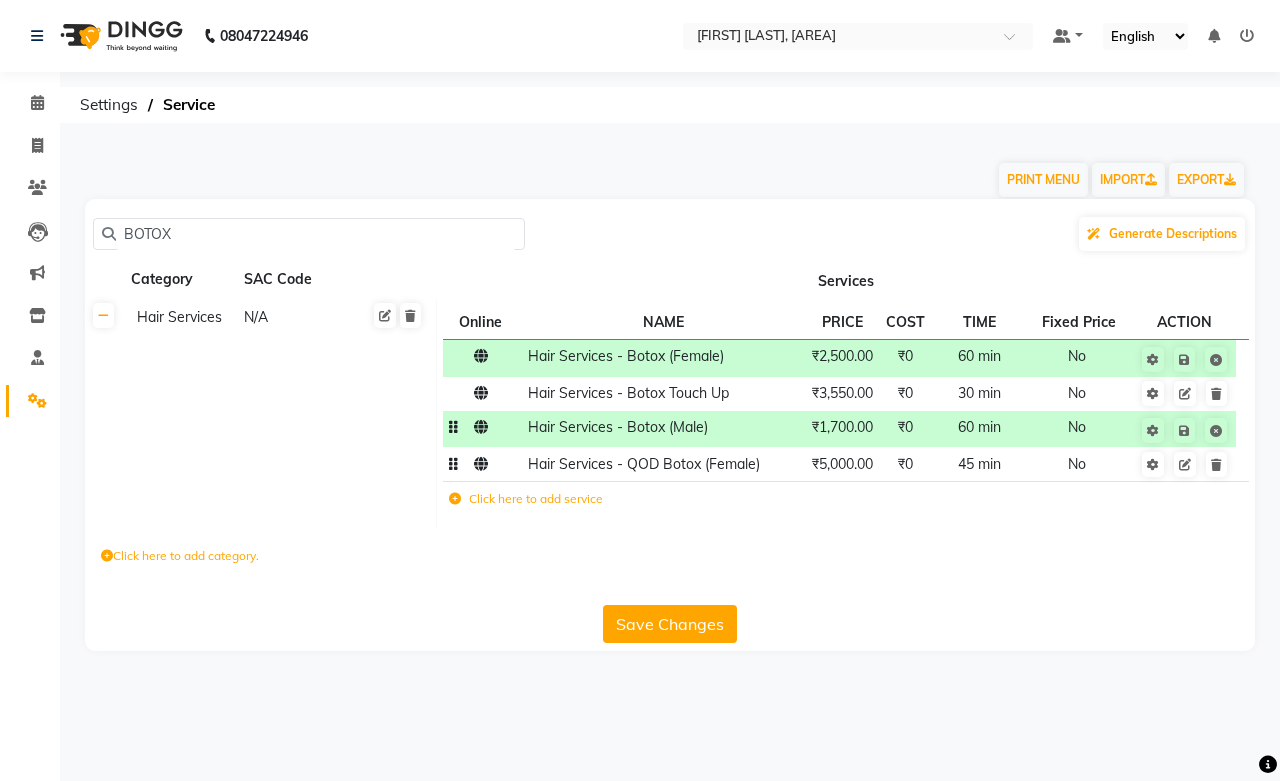 click on "45 min" 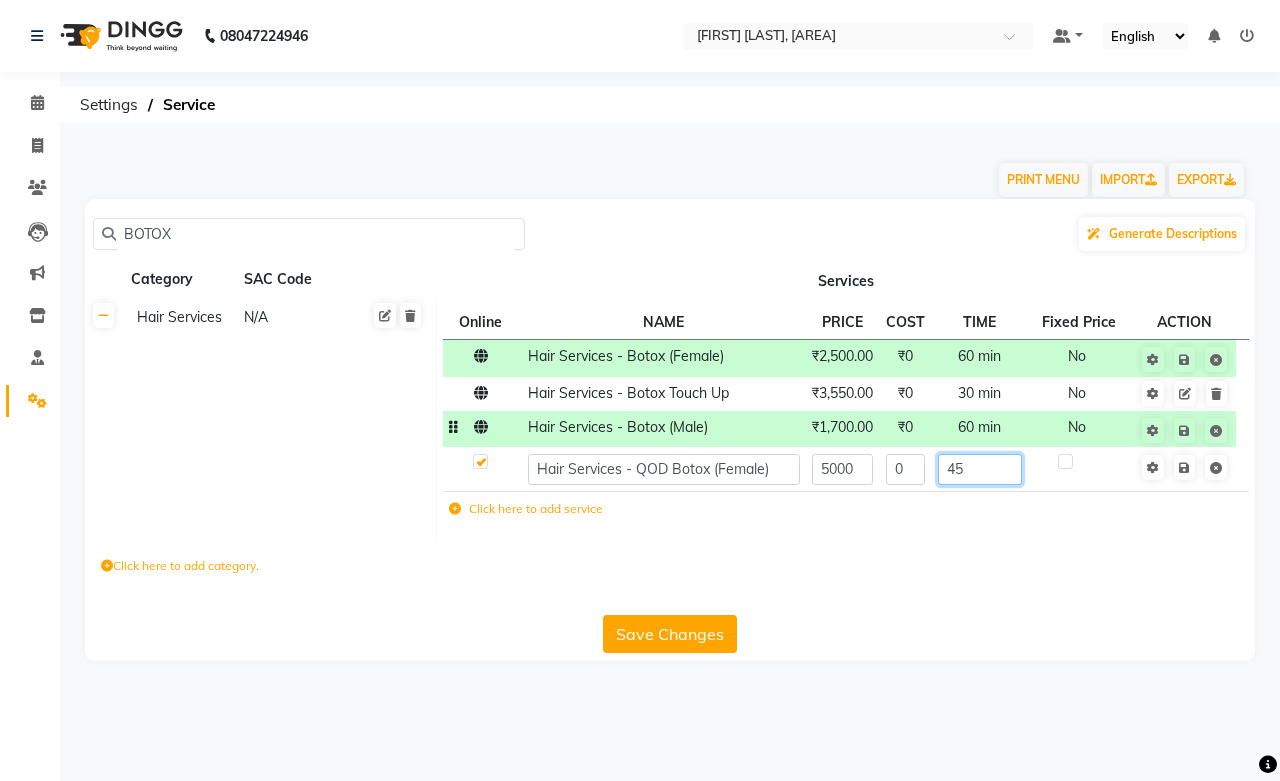 click on "45" 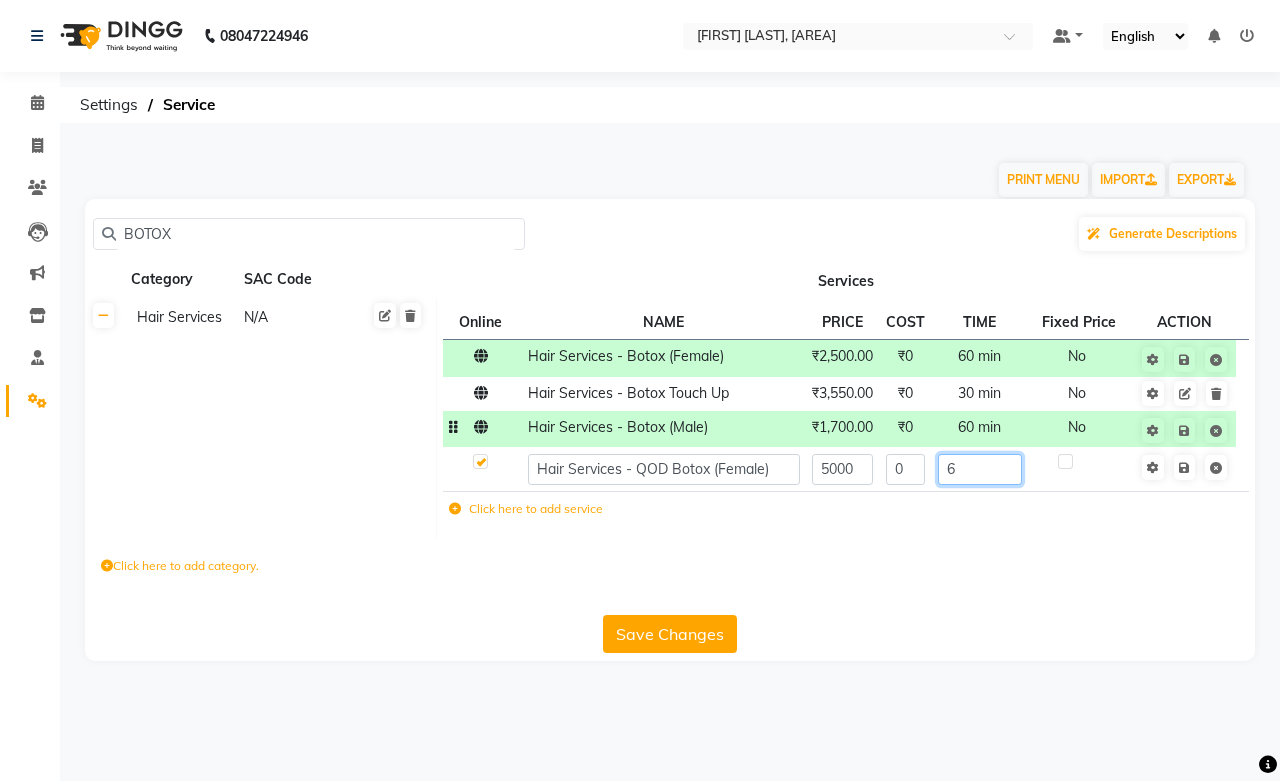 type on "60" 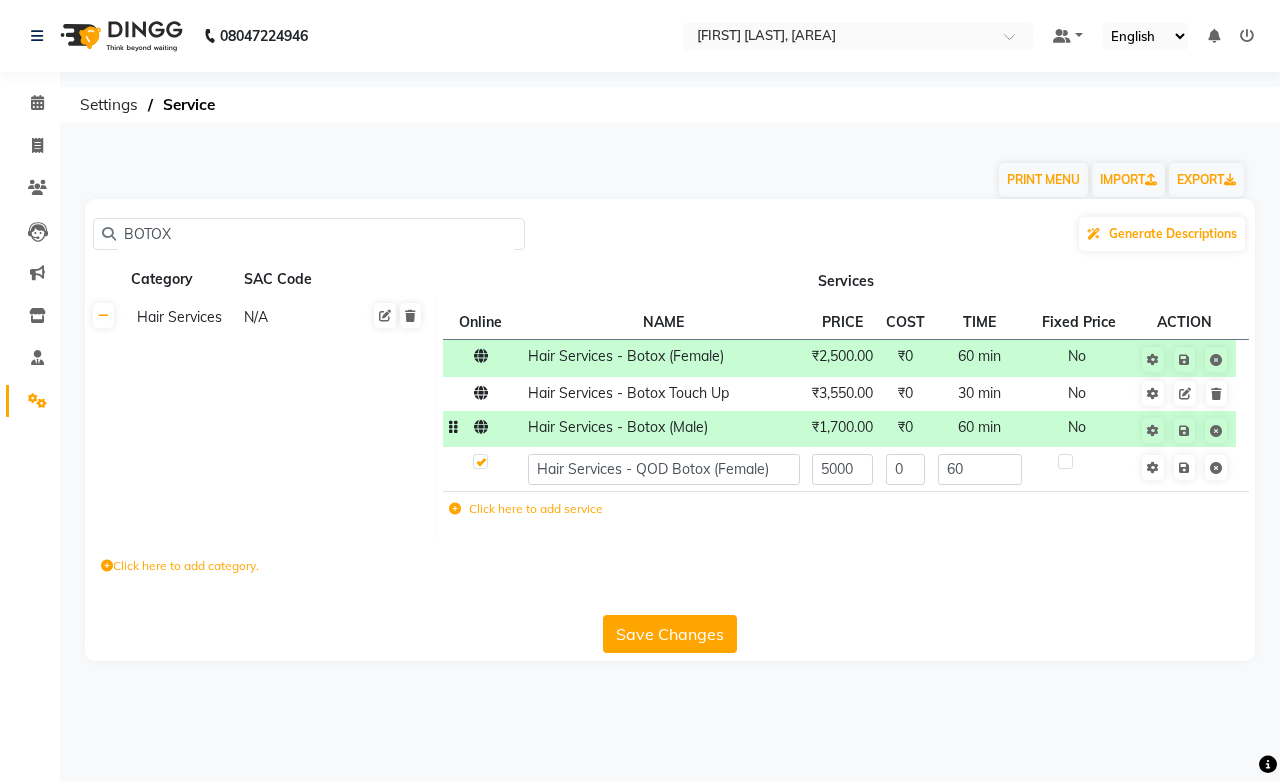 click on "Click here to add category." 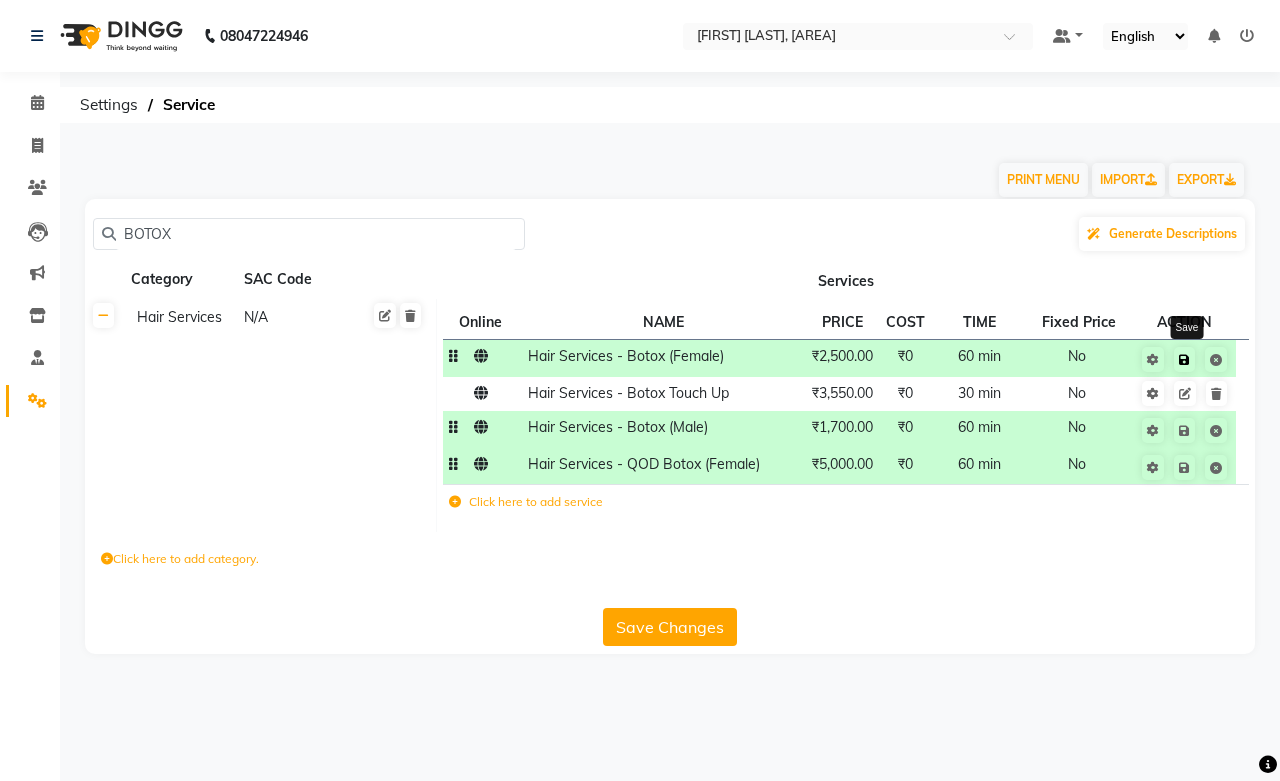 click 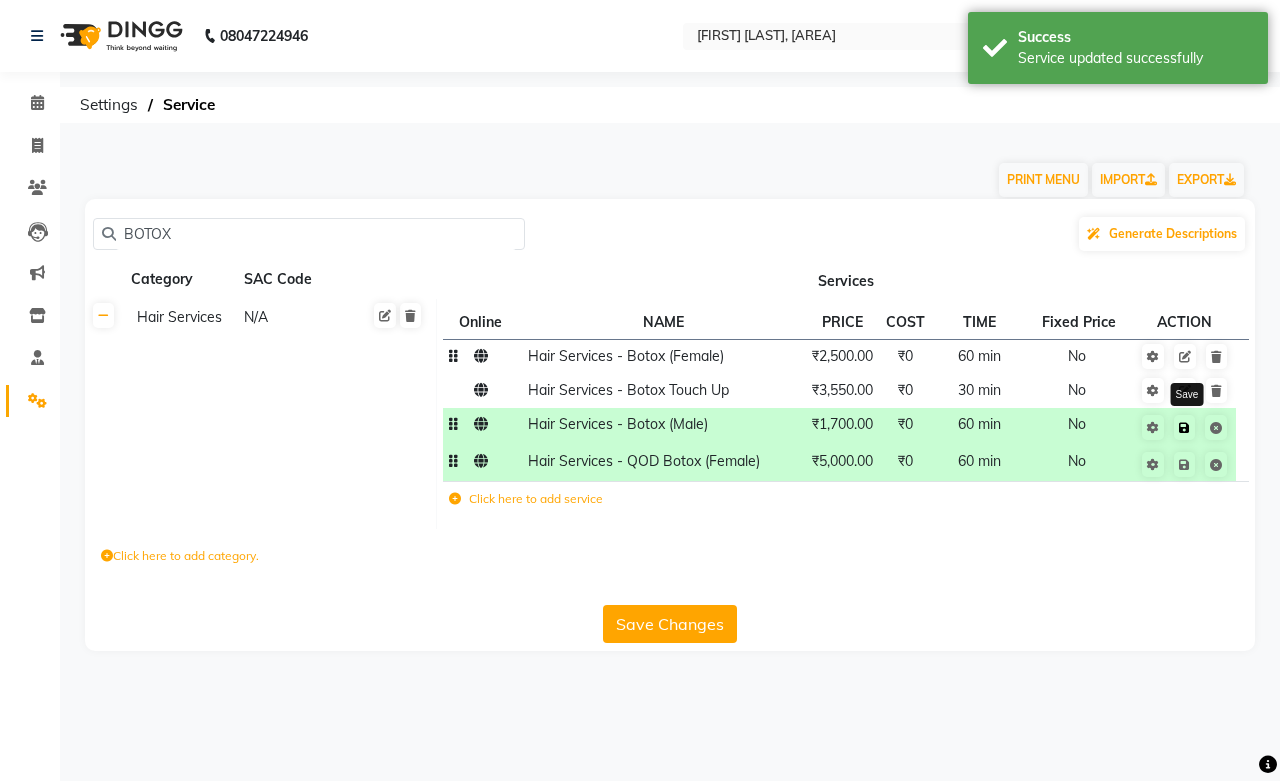 click 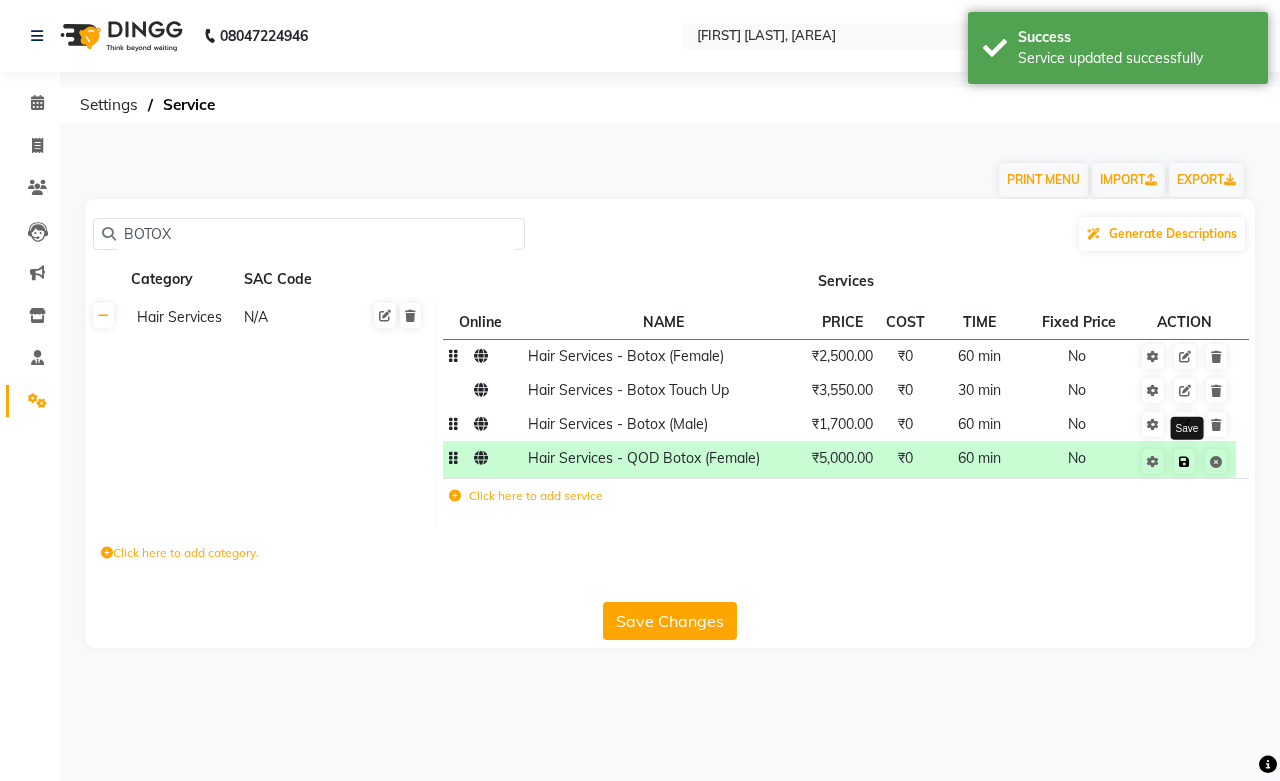 click 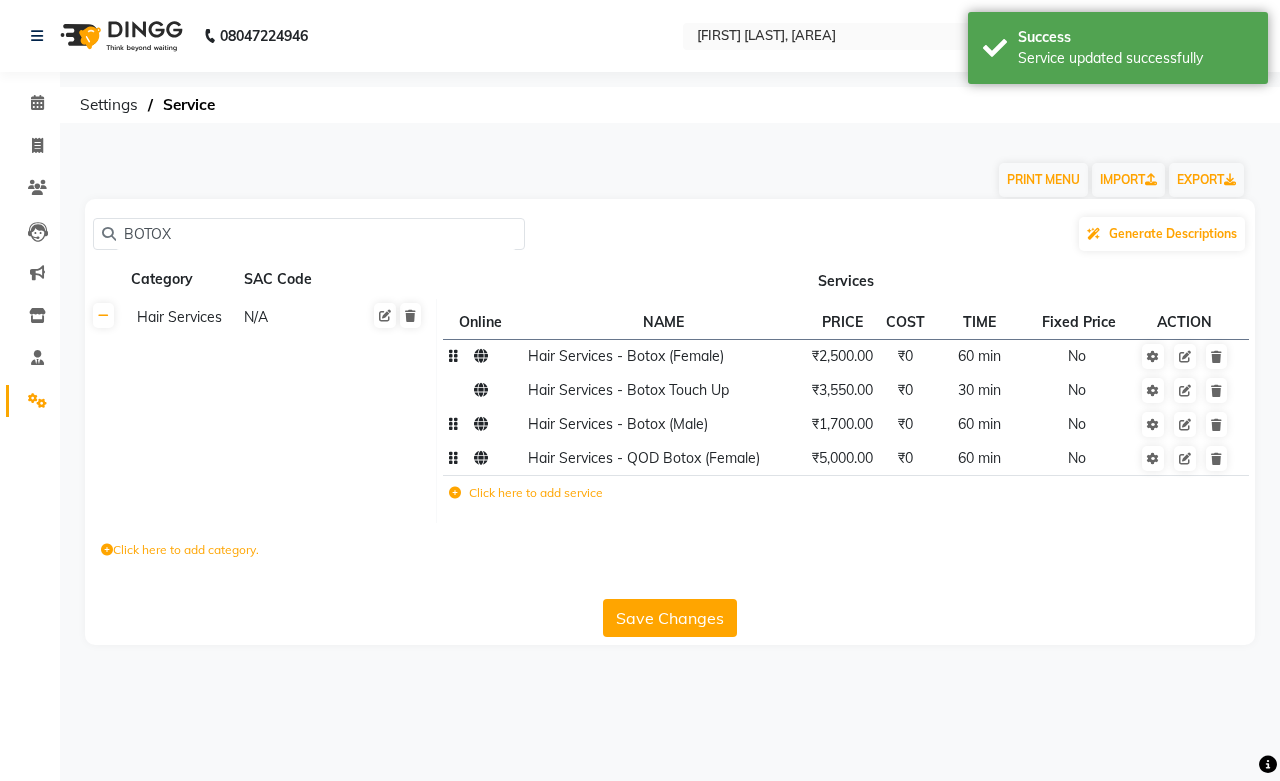 click on "Save Changes" 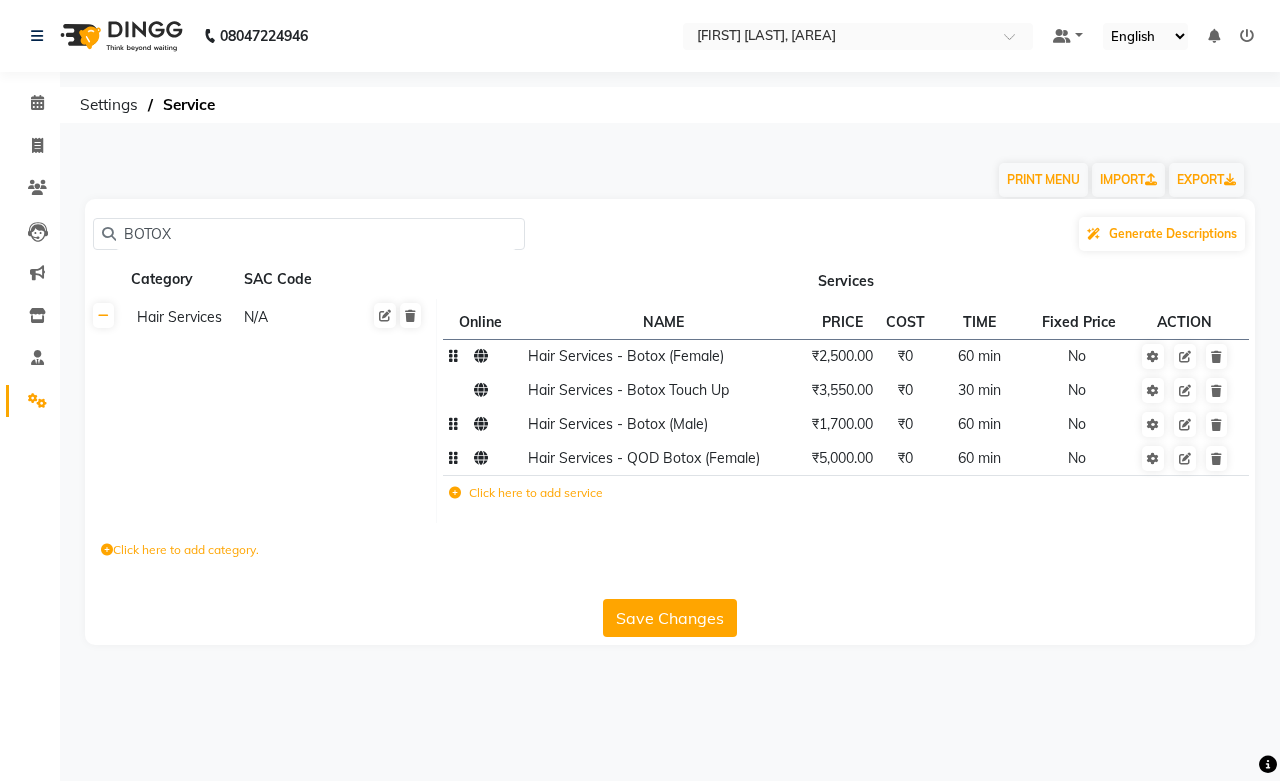 click on "Save Changes" 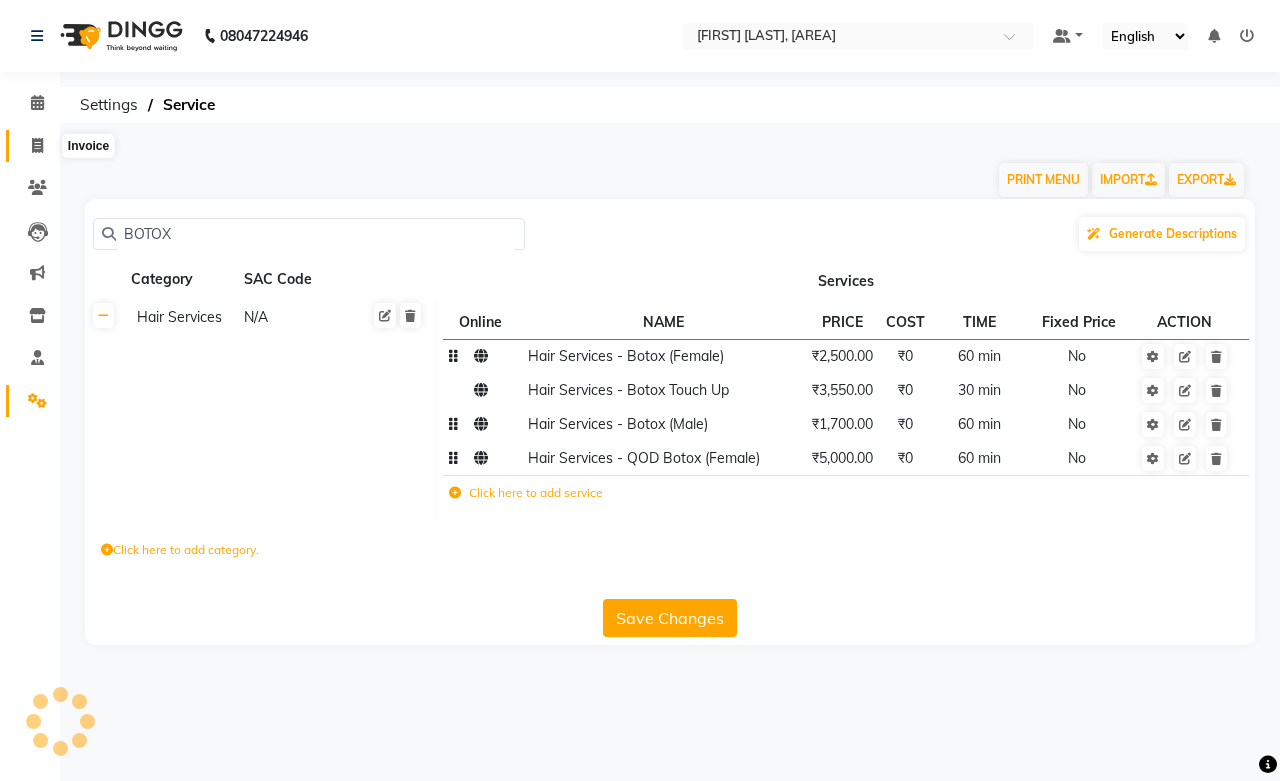 click 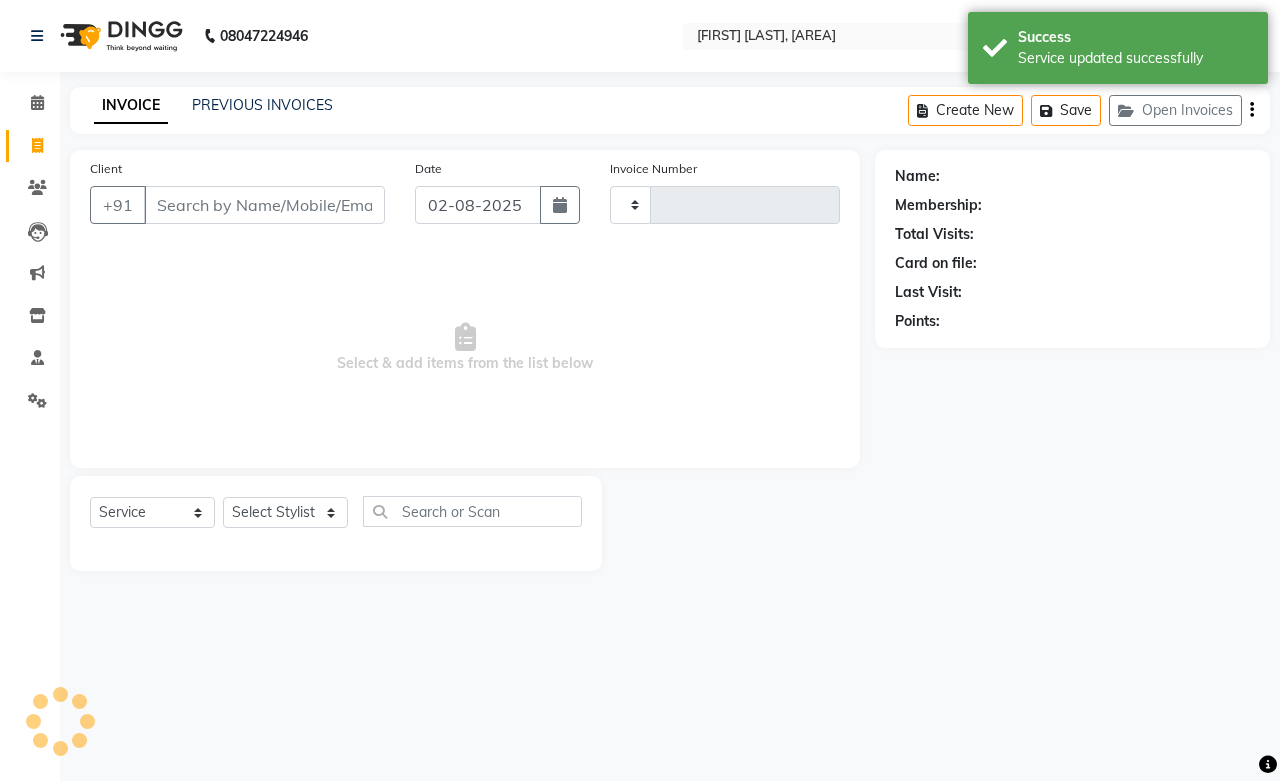 type on "0516" 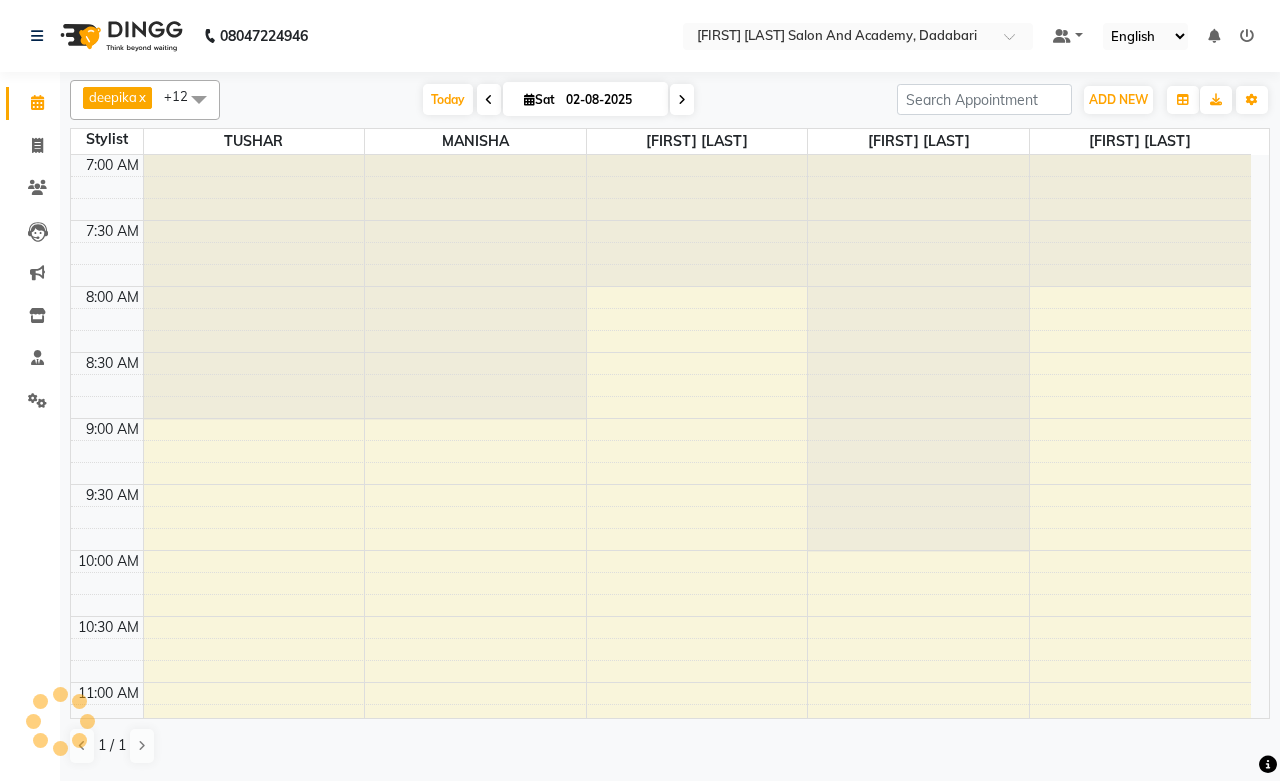 scroll, scrollTop: 0, scrollLeft: 0, axis: both 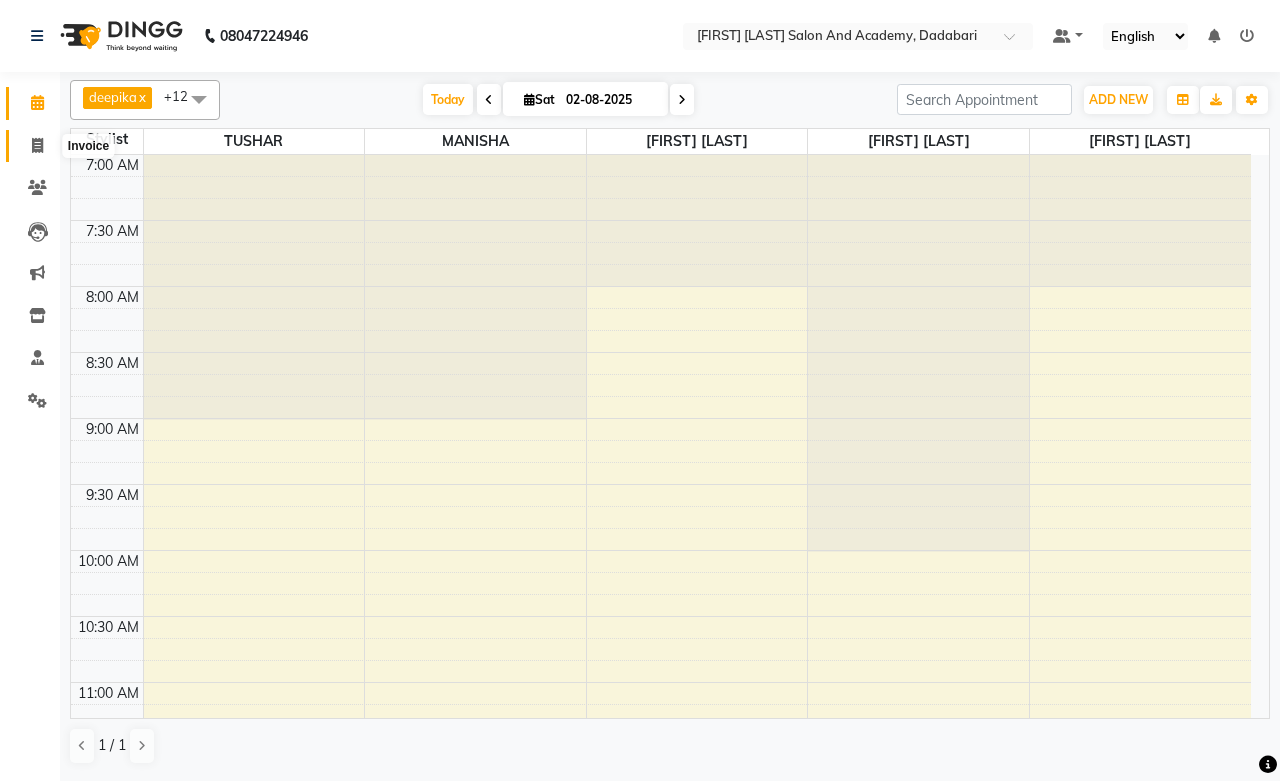 click 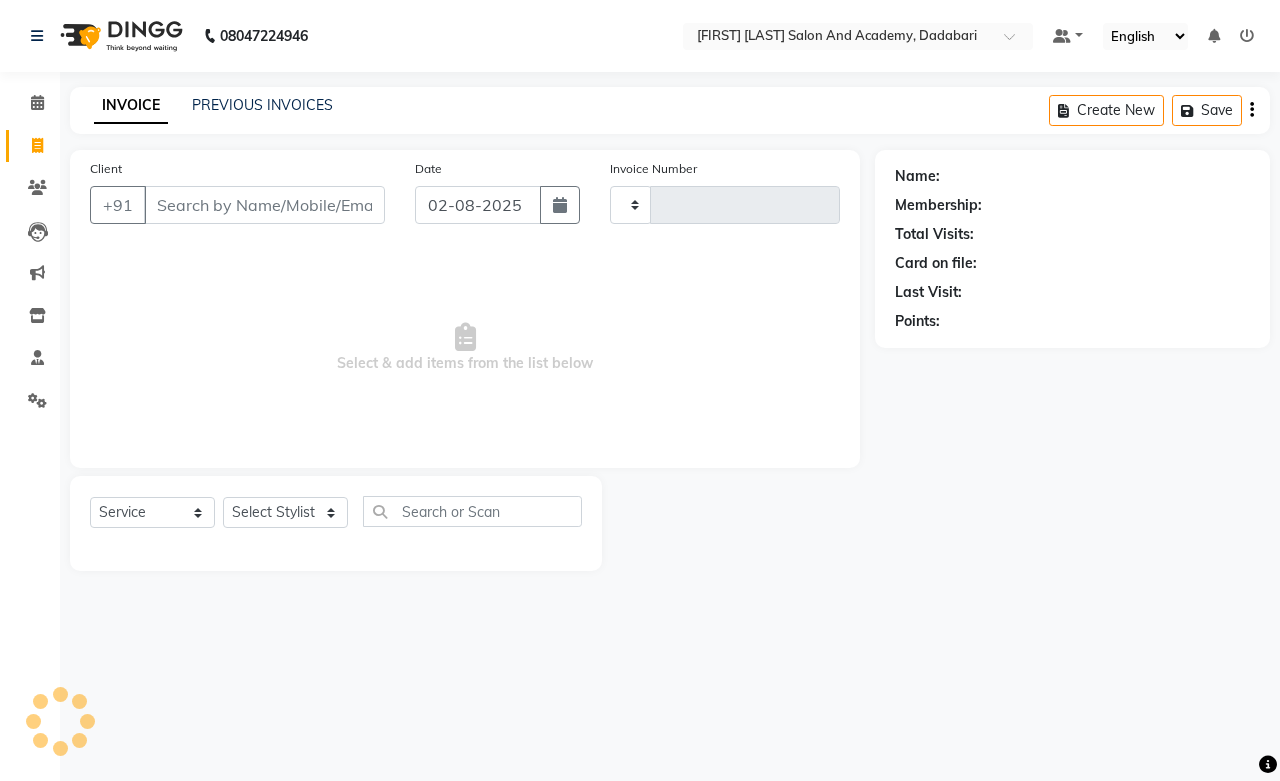 type on "0516" 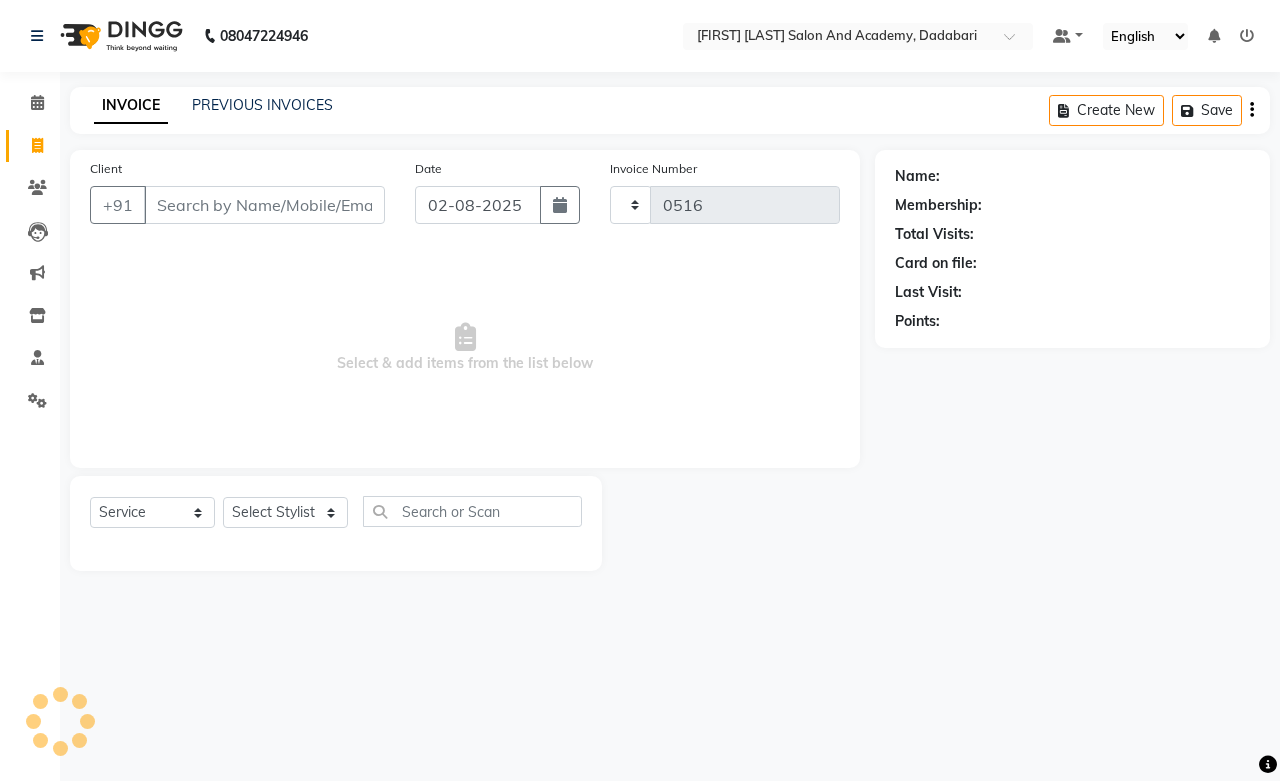 select on "6453" 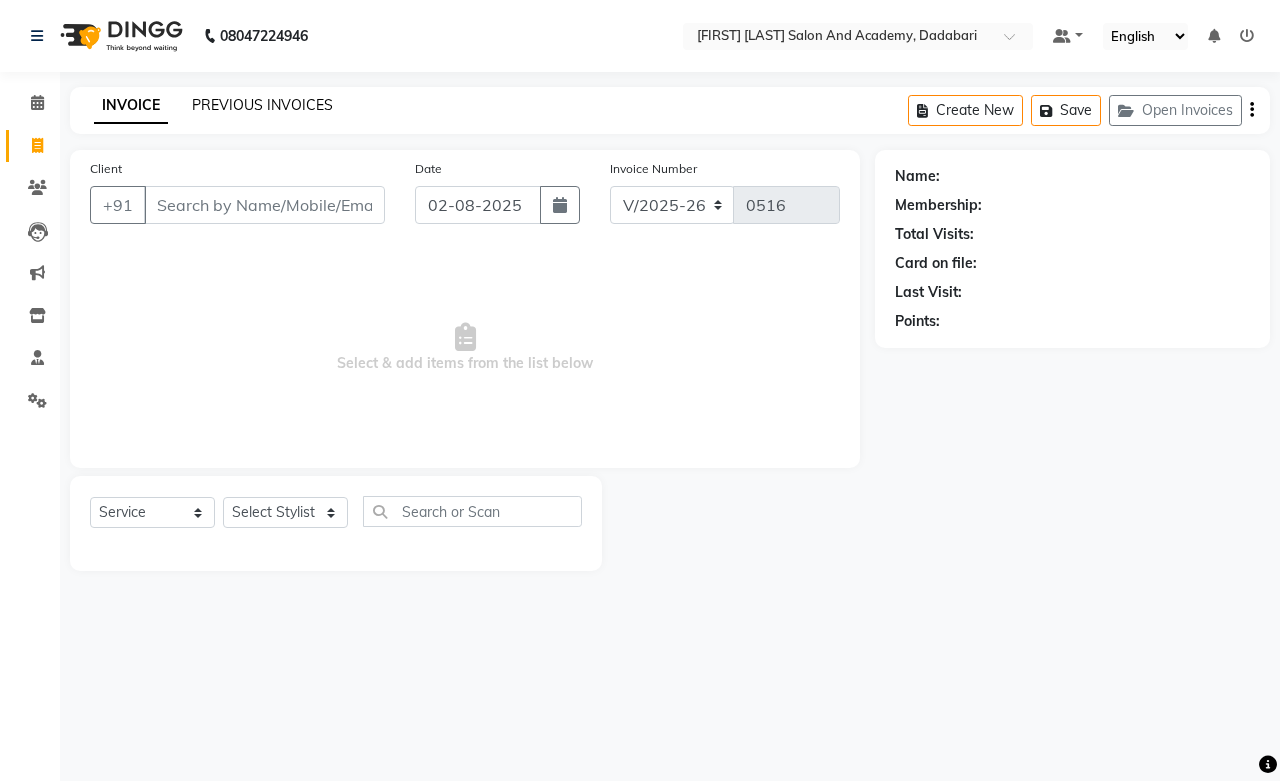 click on "PREVIOUS INVOICES" 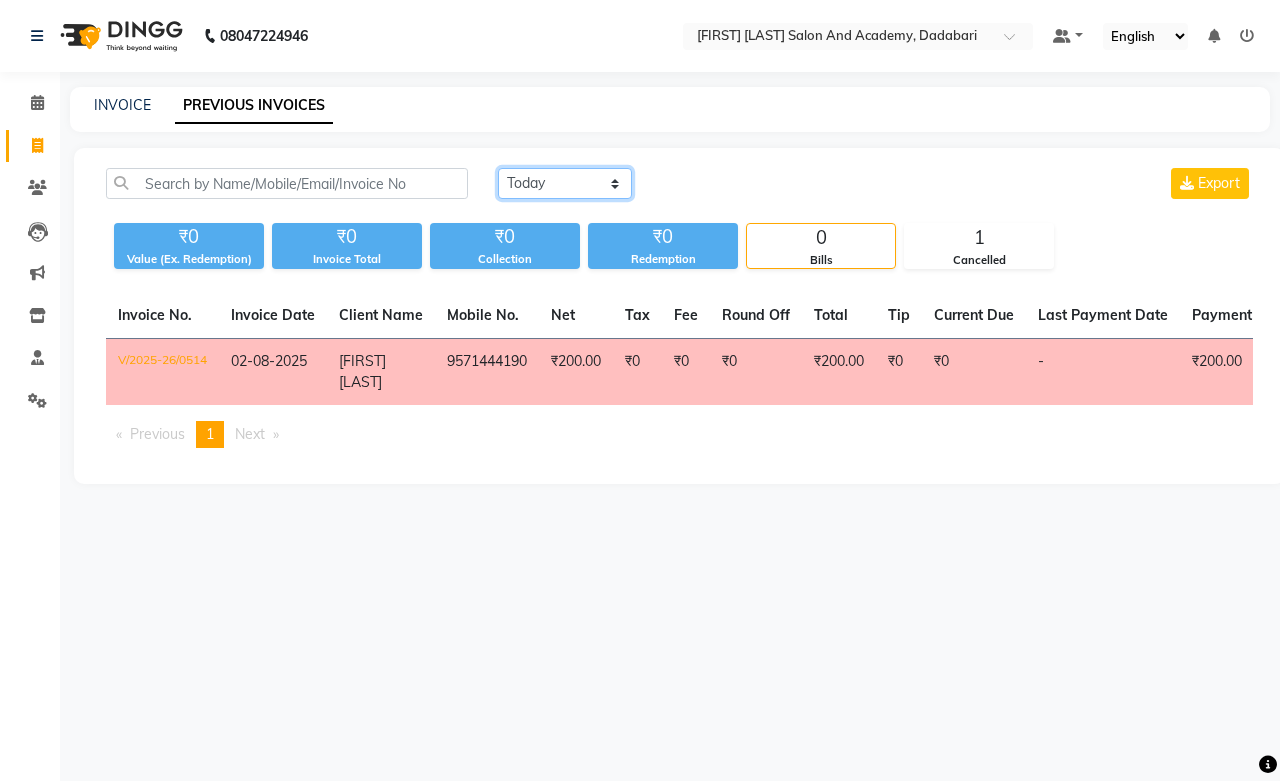 click on "Today Yesterday Custom Range" 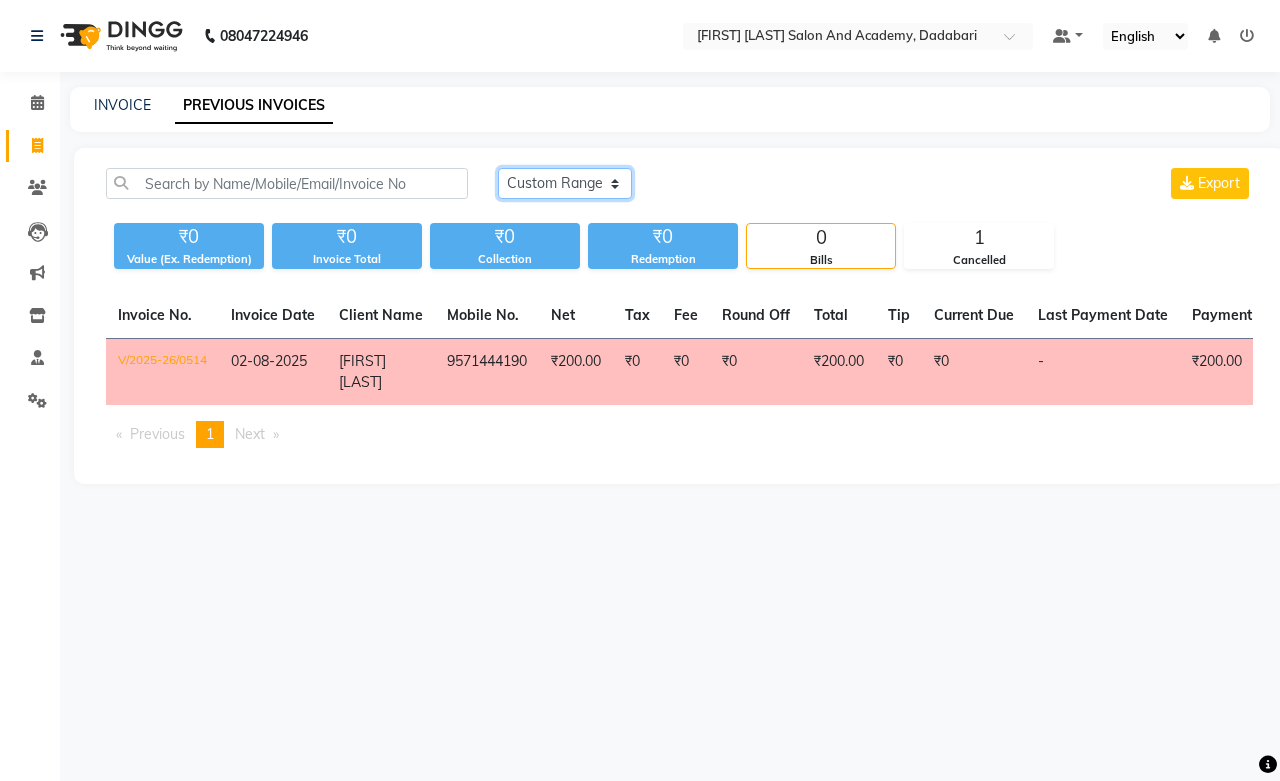 click on "Today Yesterday Custom Range" 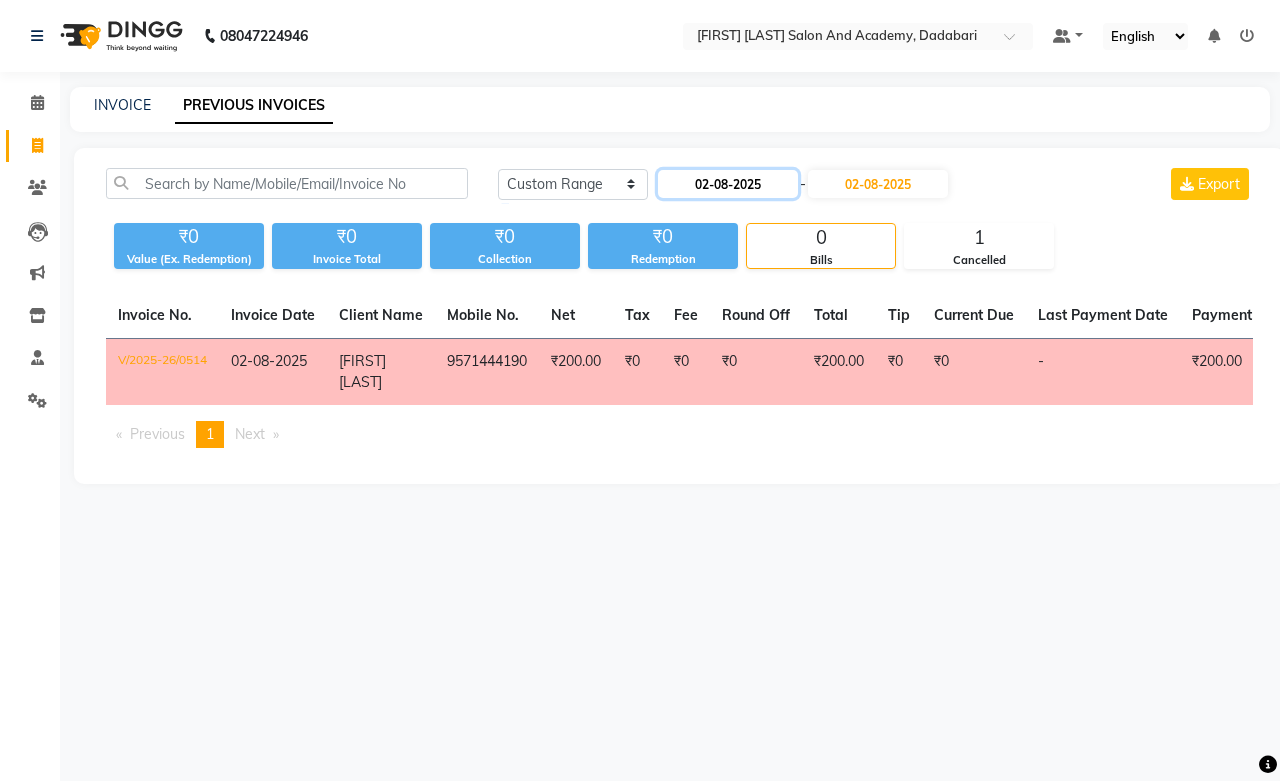 click on "02-08-2025" 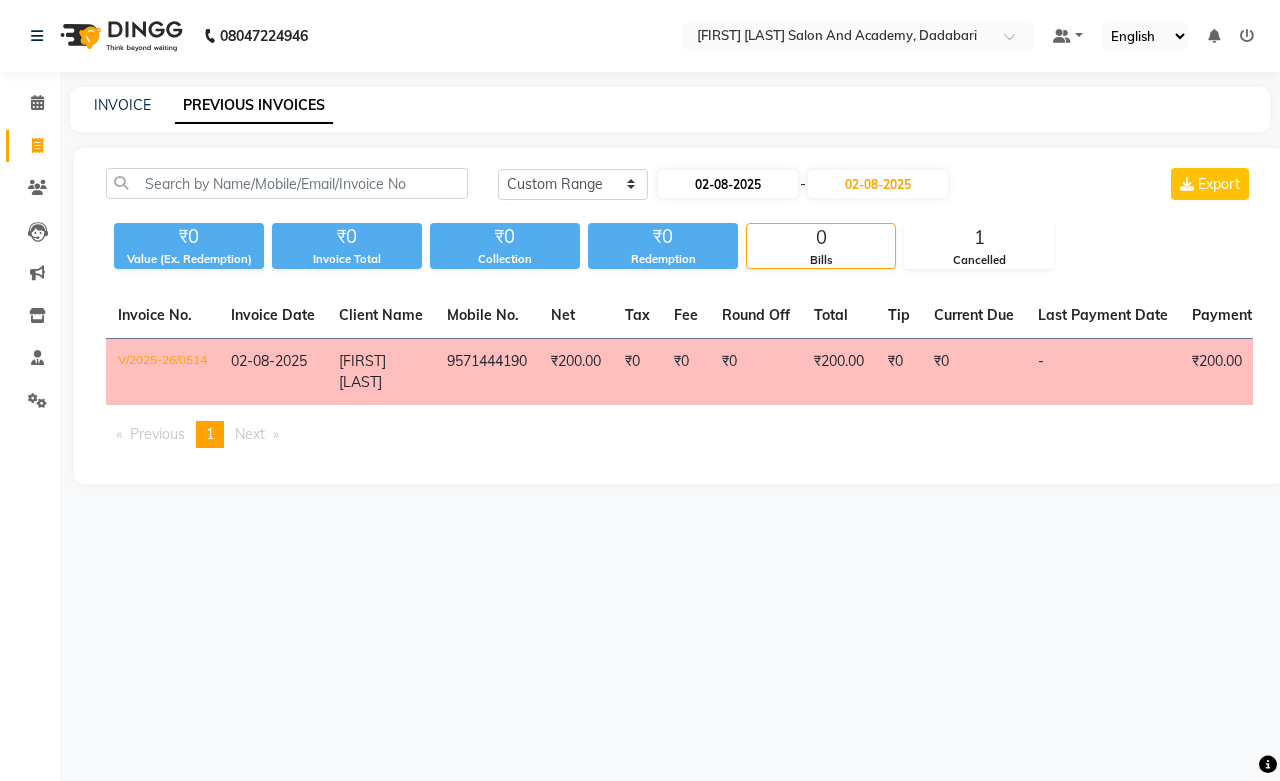 select on "8" 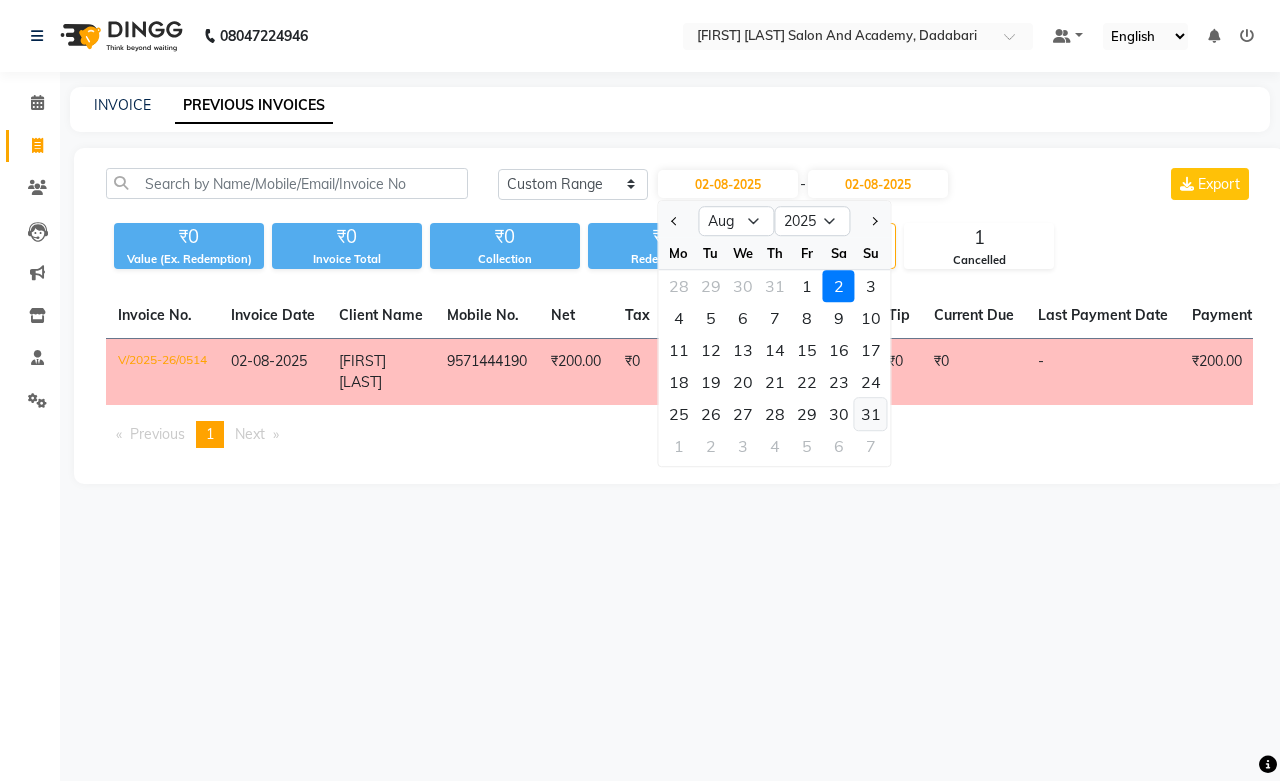 click on "31" 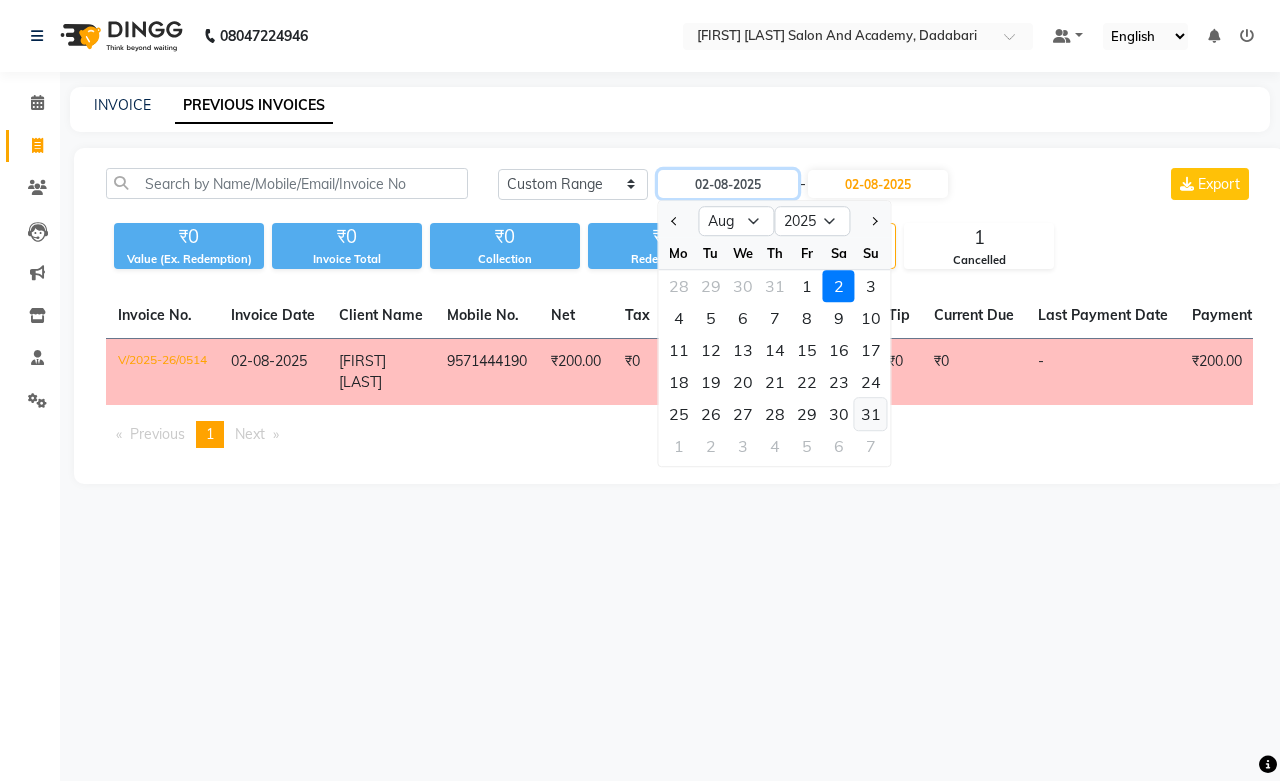 type on "31-08-2025" 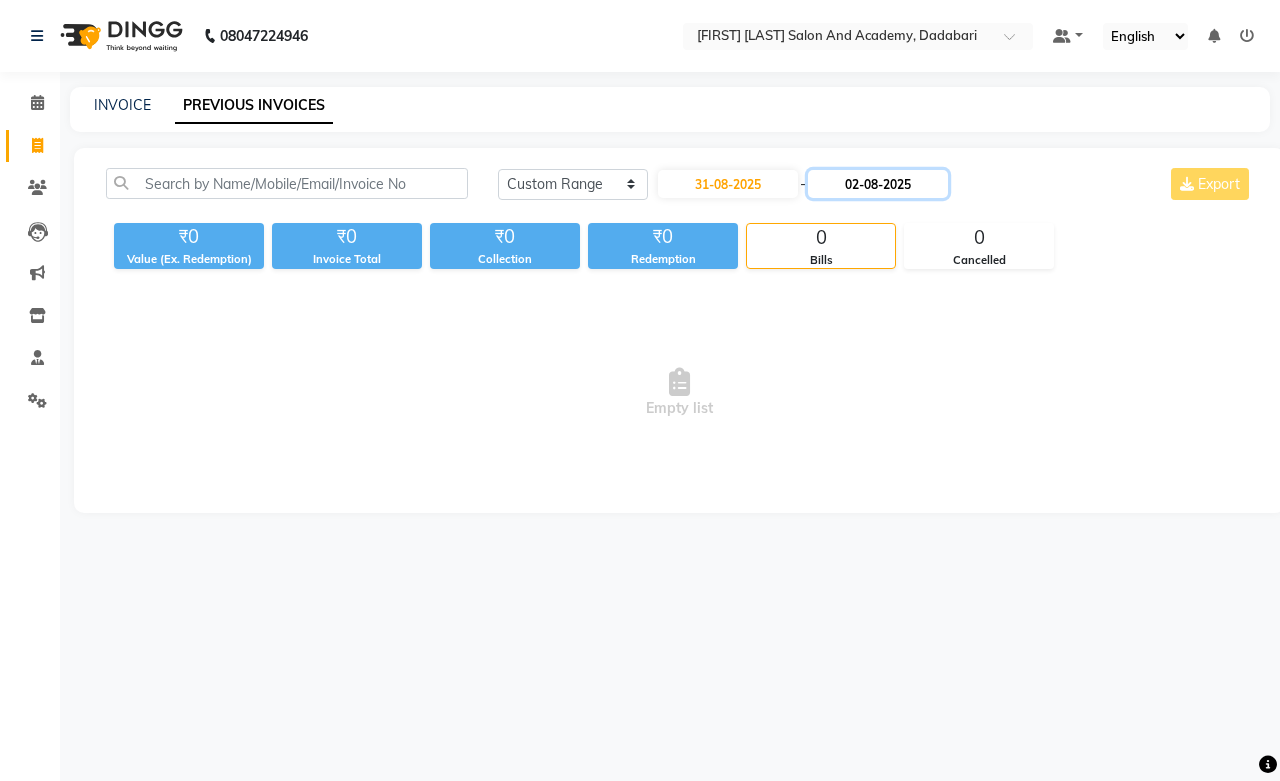click on "02-08-2025" 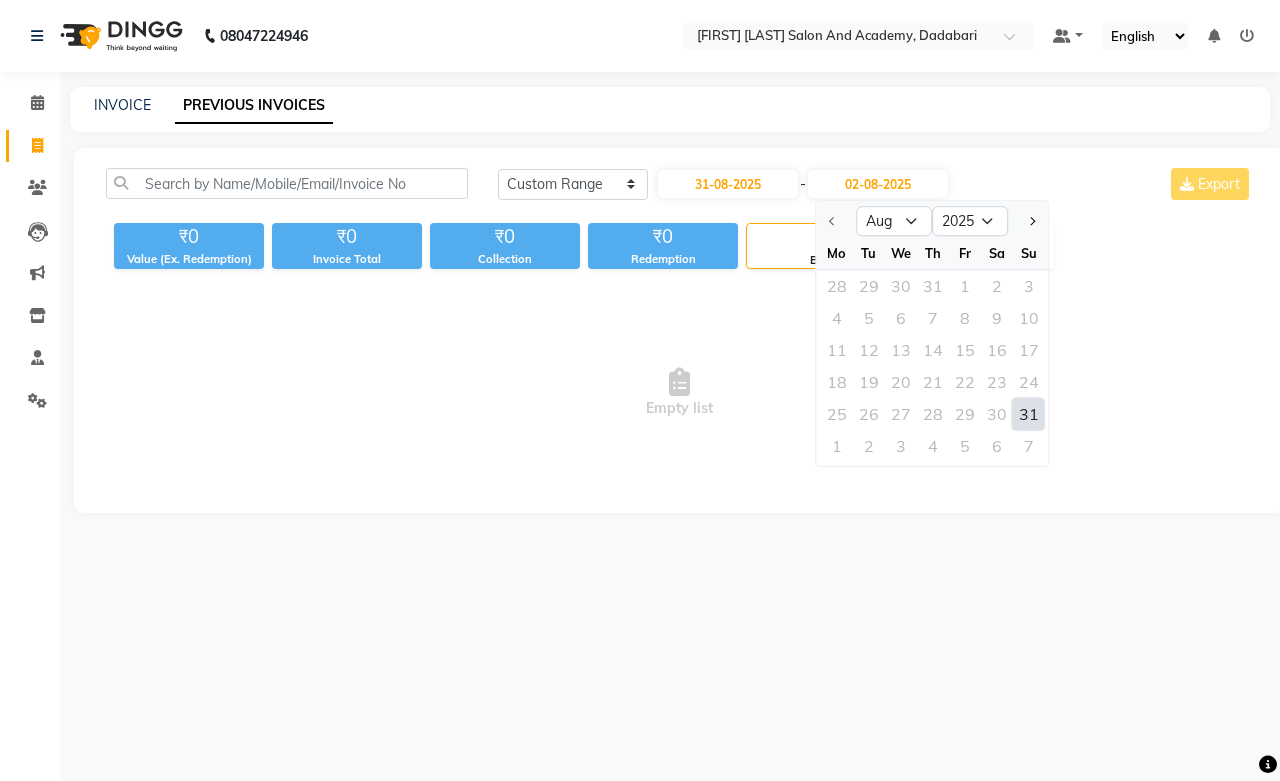 click on "31" 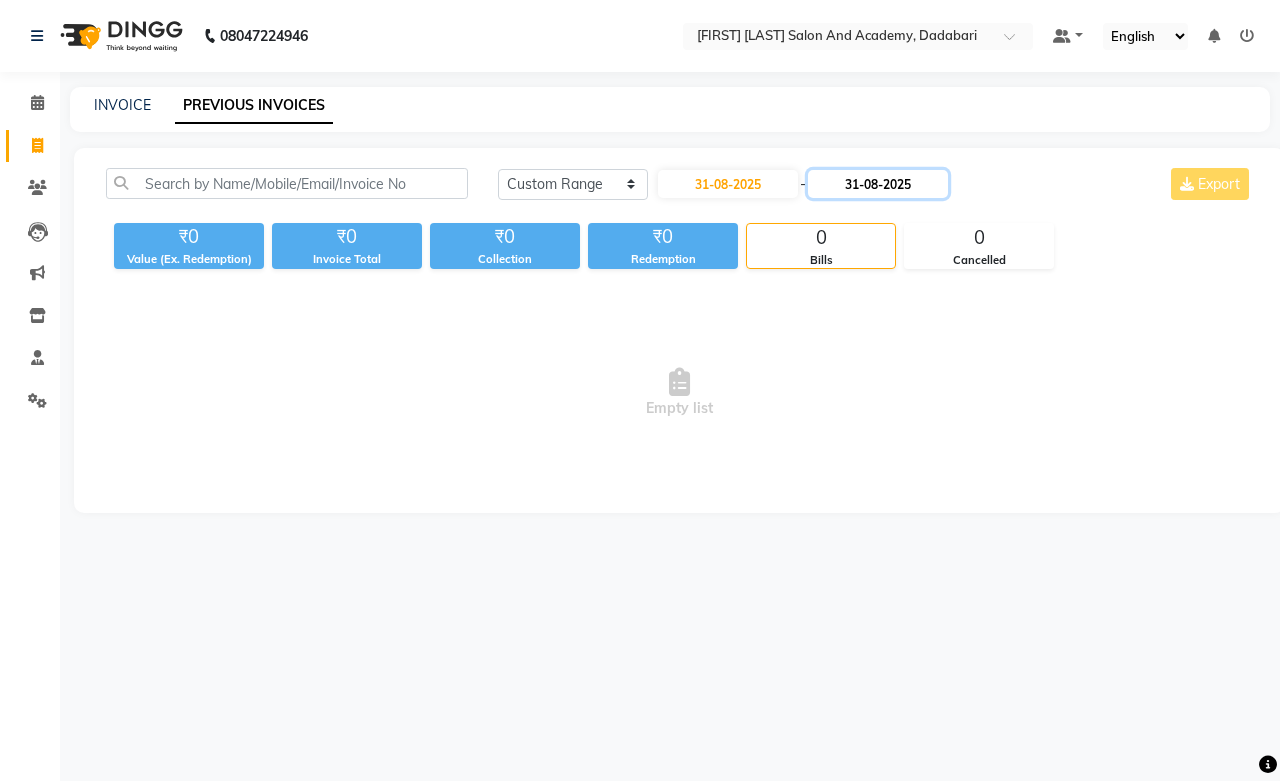 click on "31-08-2025" 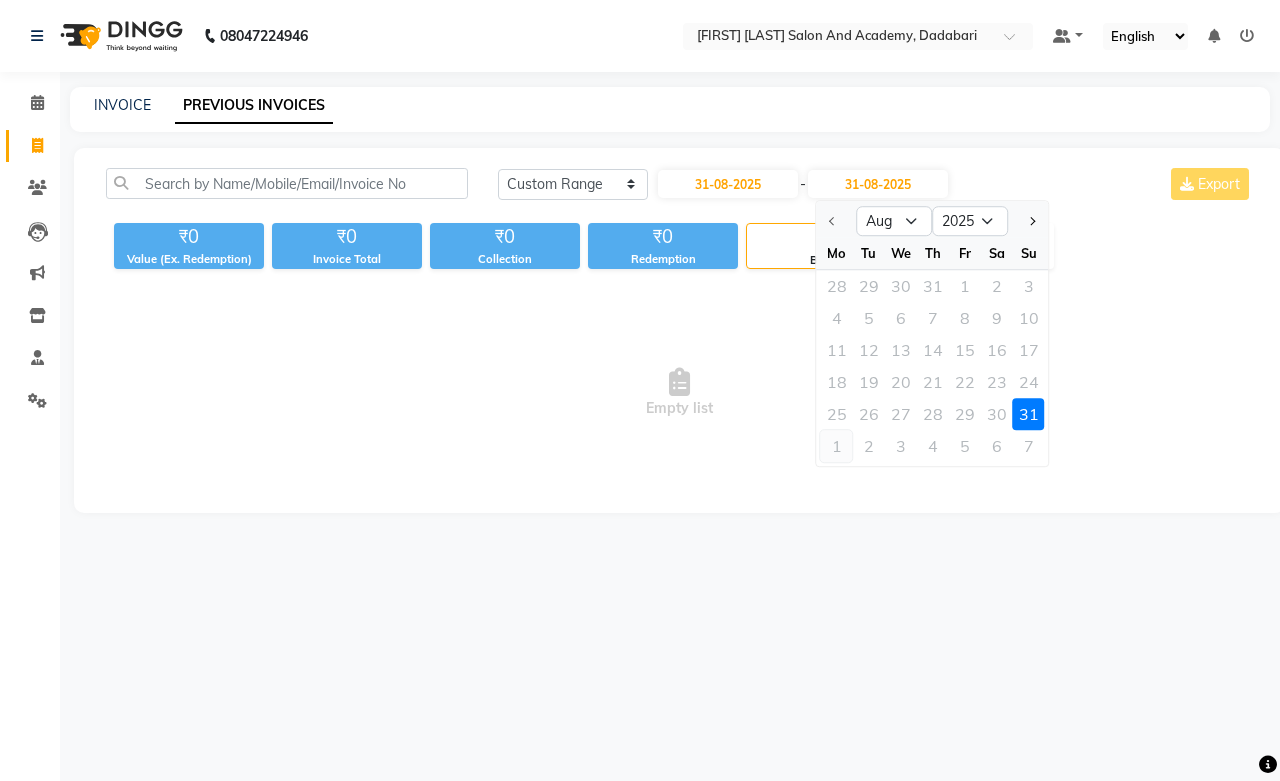 click on "1" 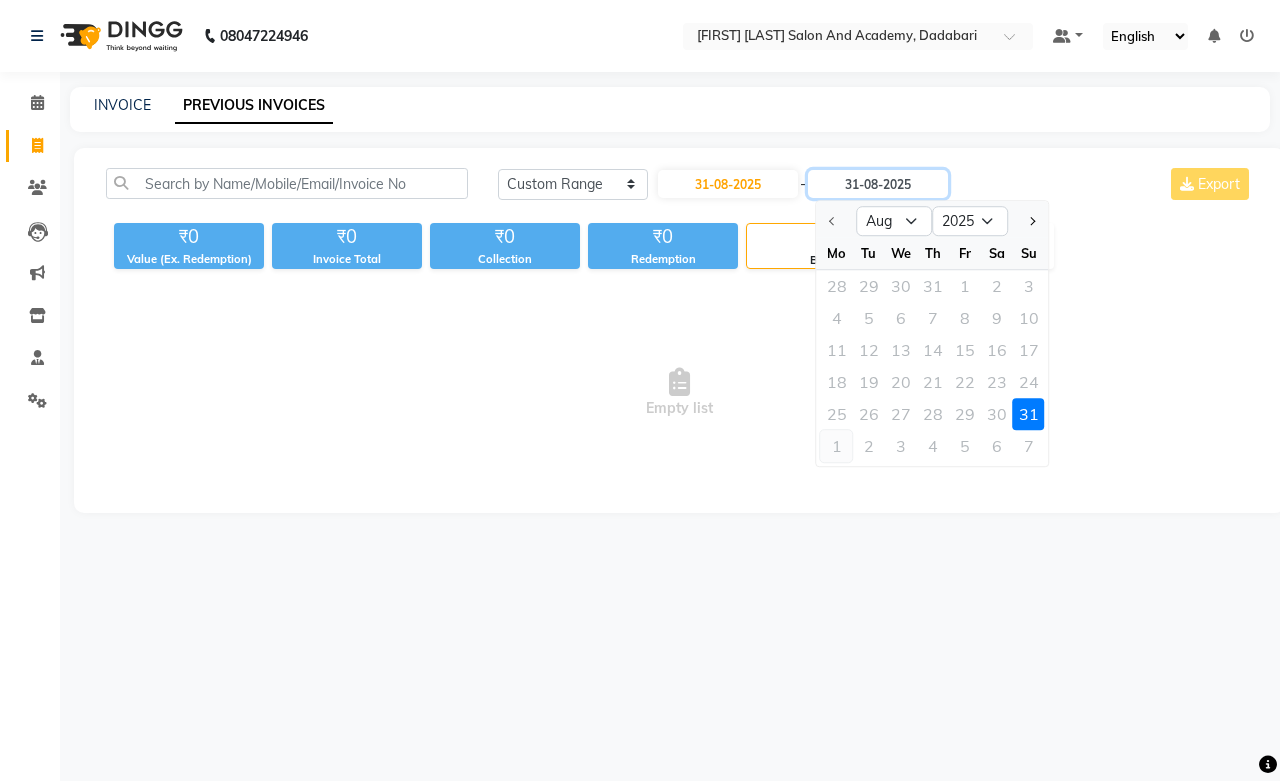 type on "01-09-2025" 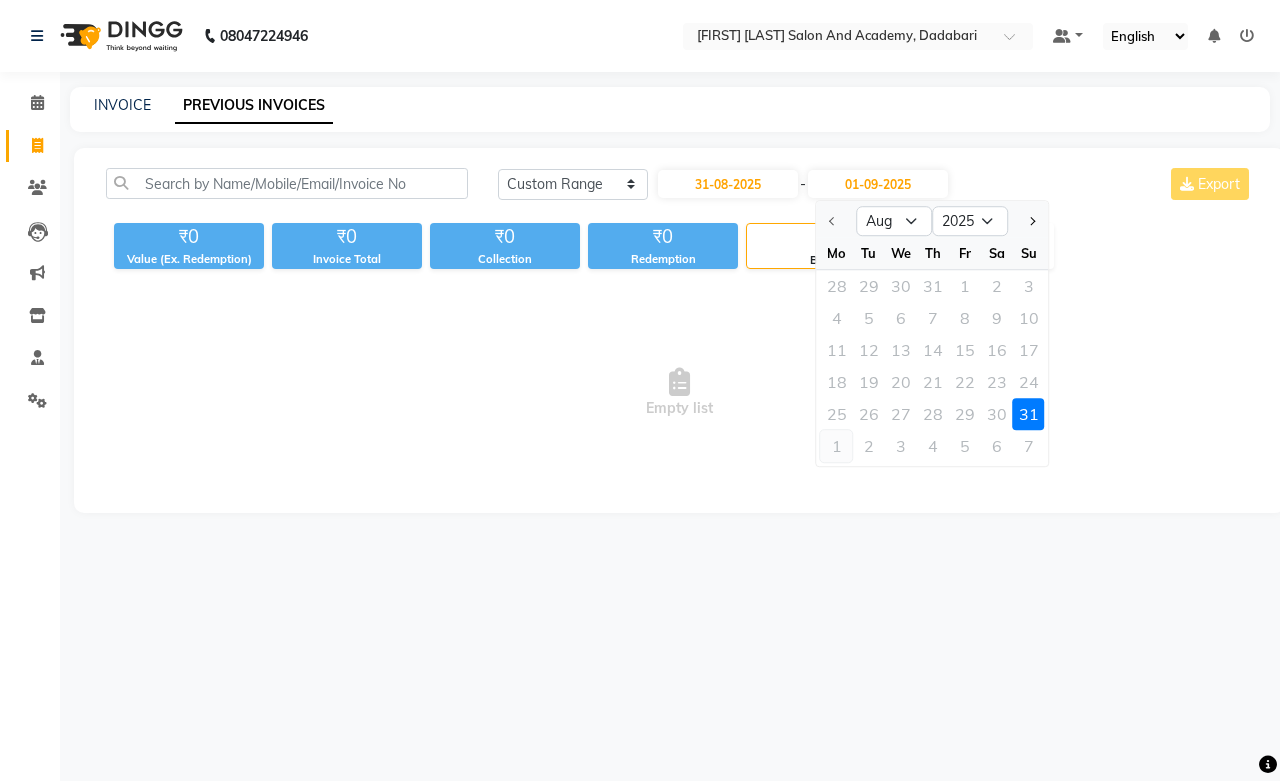 click on "Empty list" at bounding box center (679, 393) 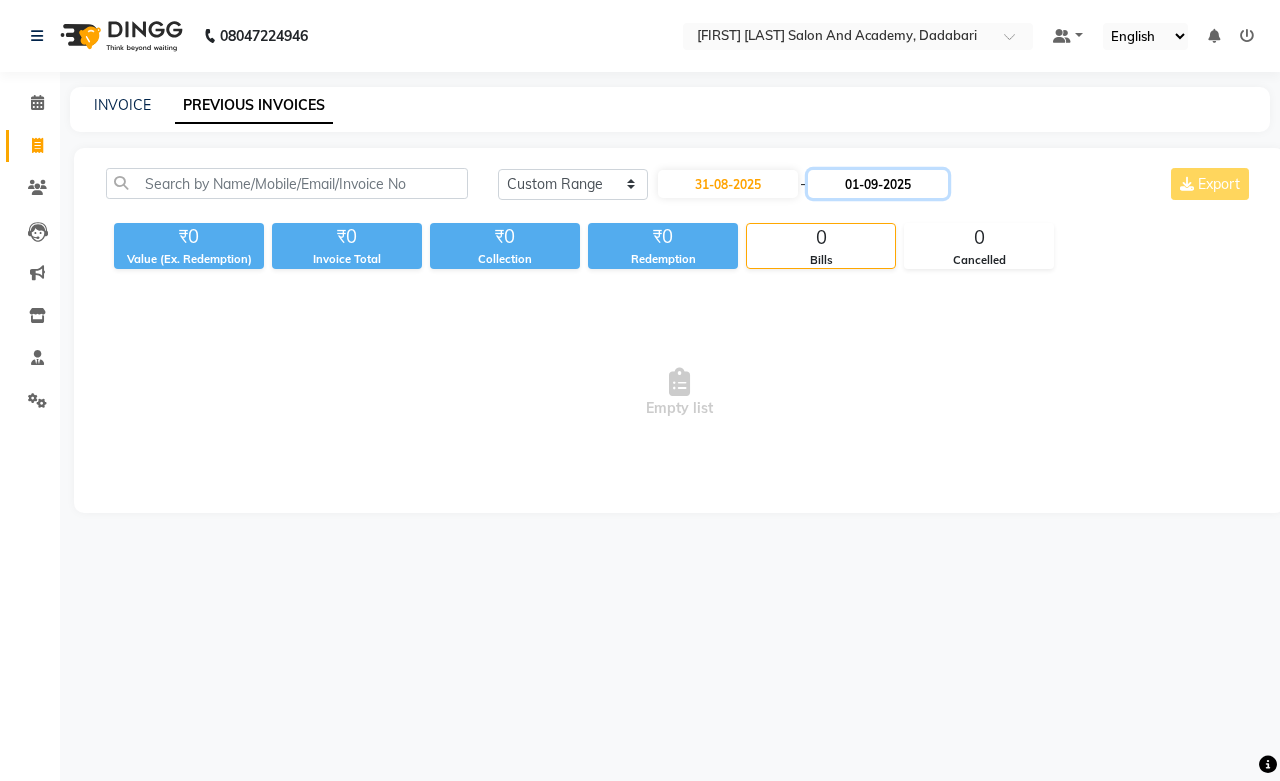 click on "01-09-2025" 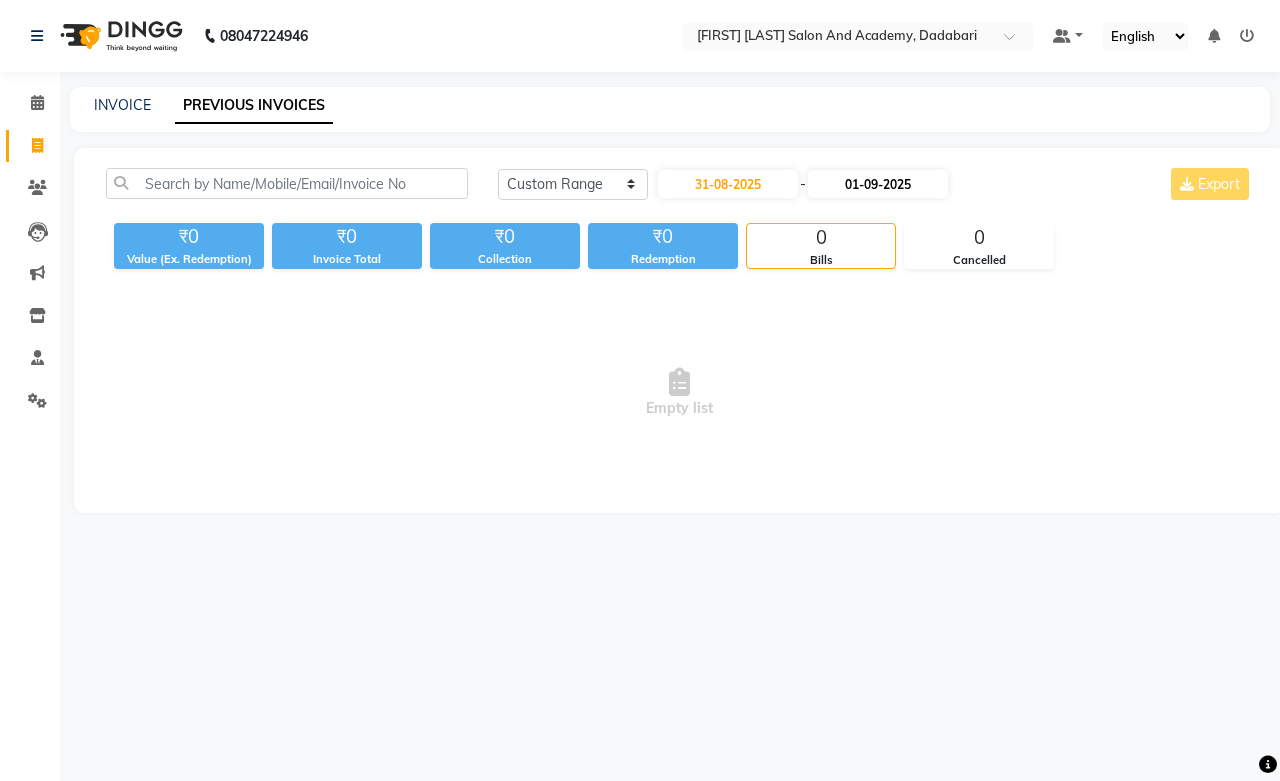 select on "9" 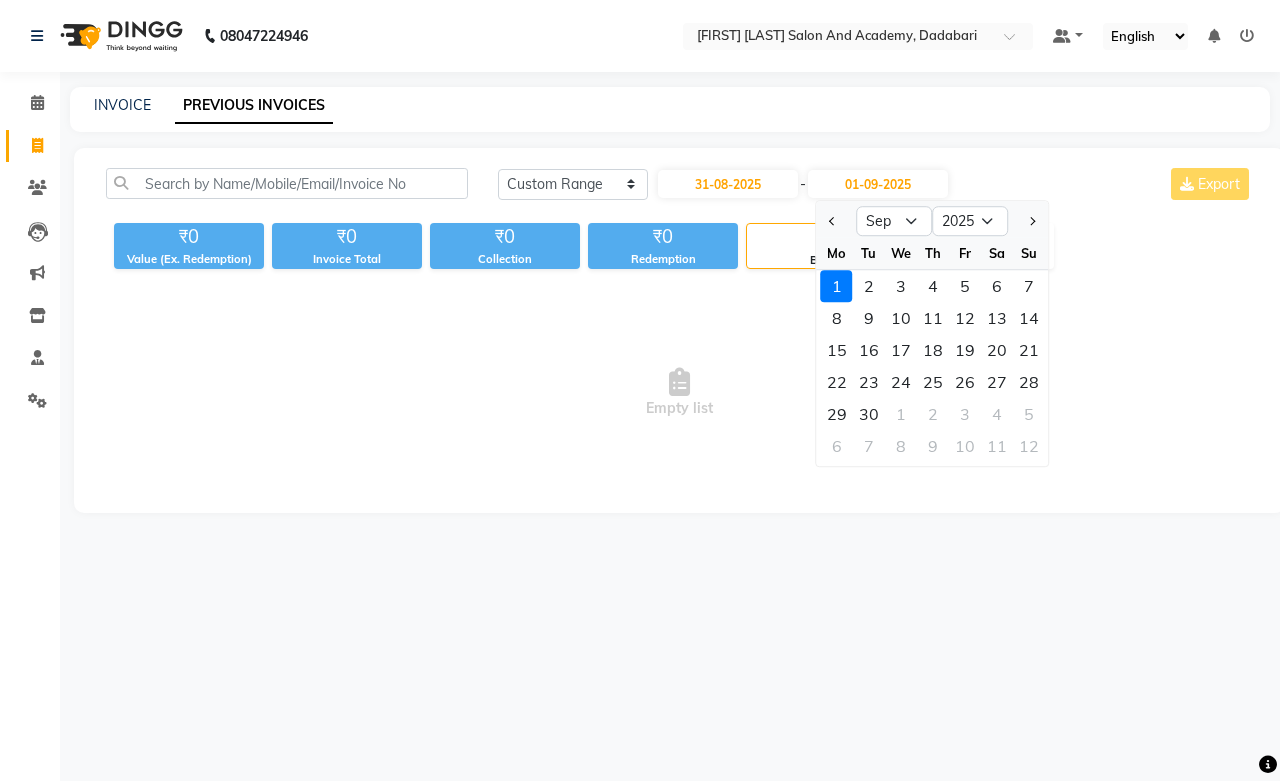 click on "1" 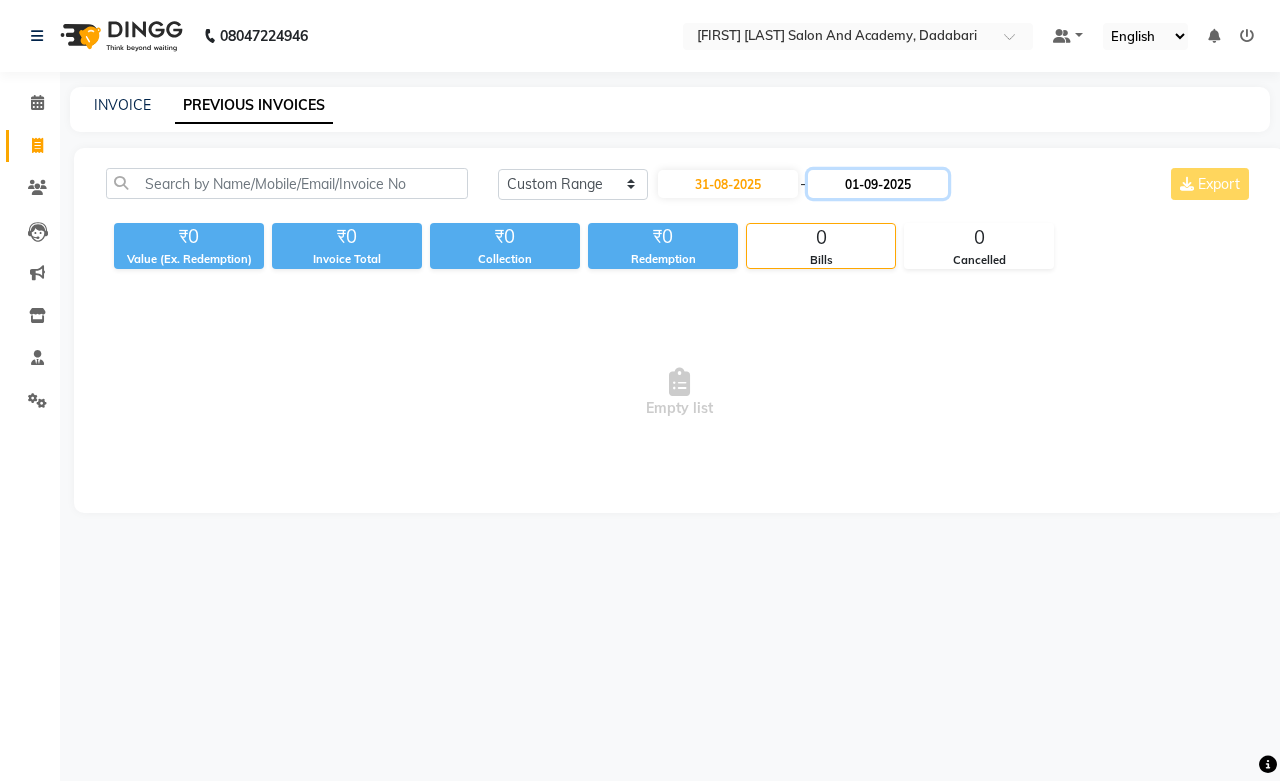 click on "01-09-2025" 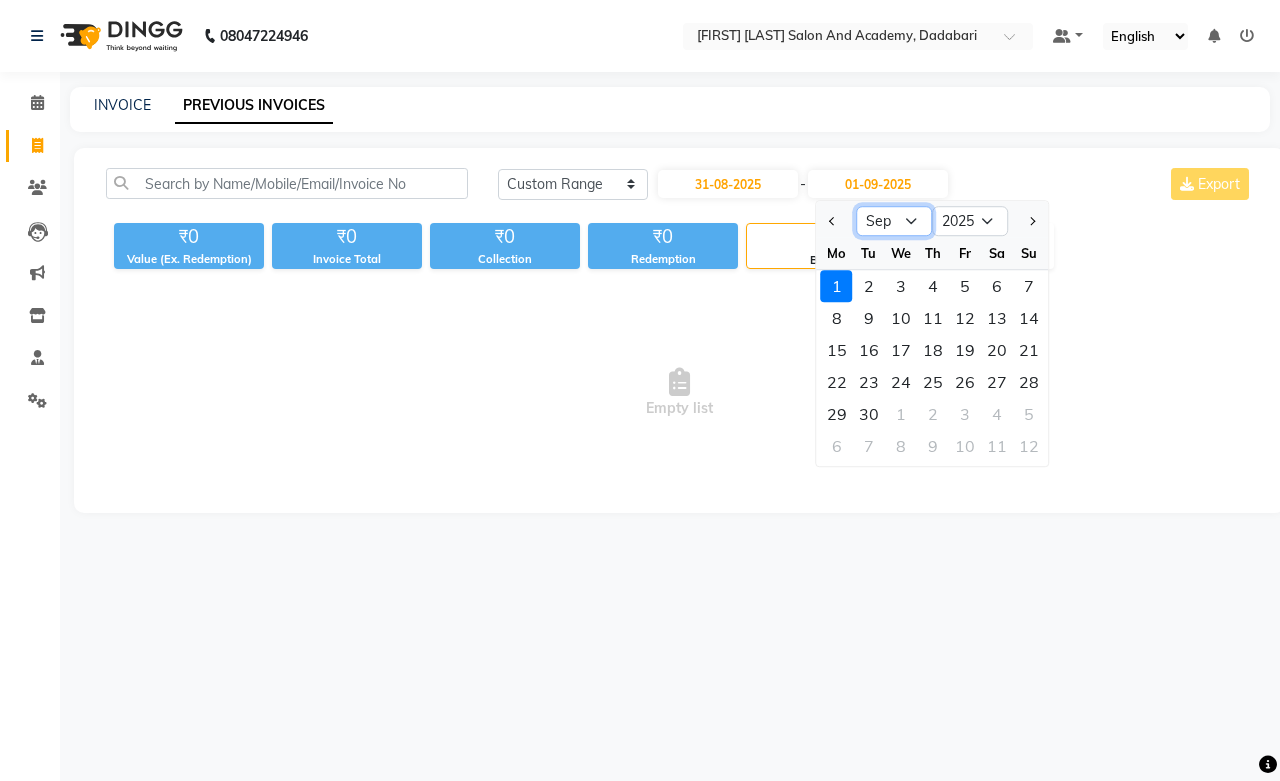 click on "Aug Sep Oct Nov Dec" 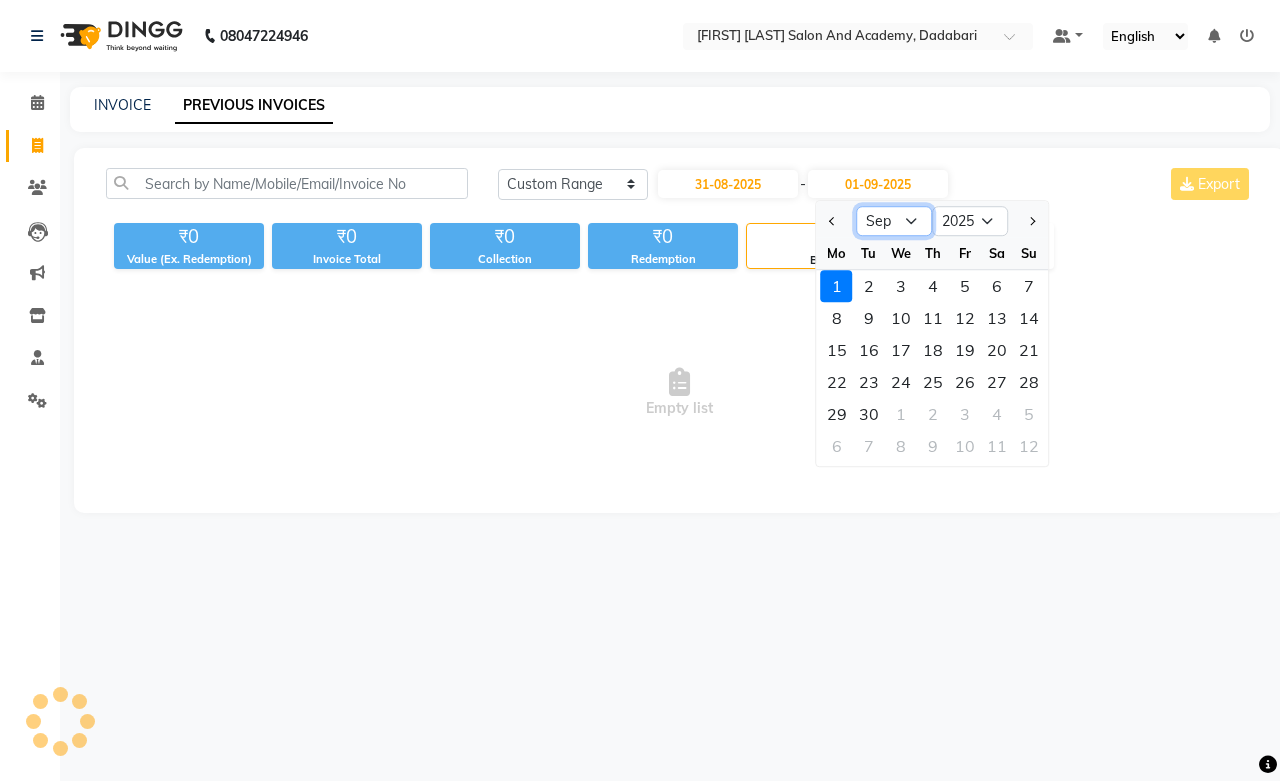 select on "8" 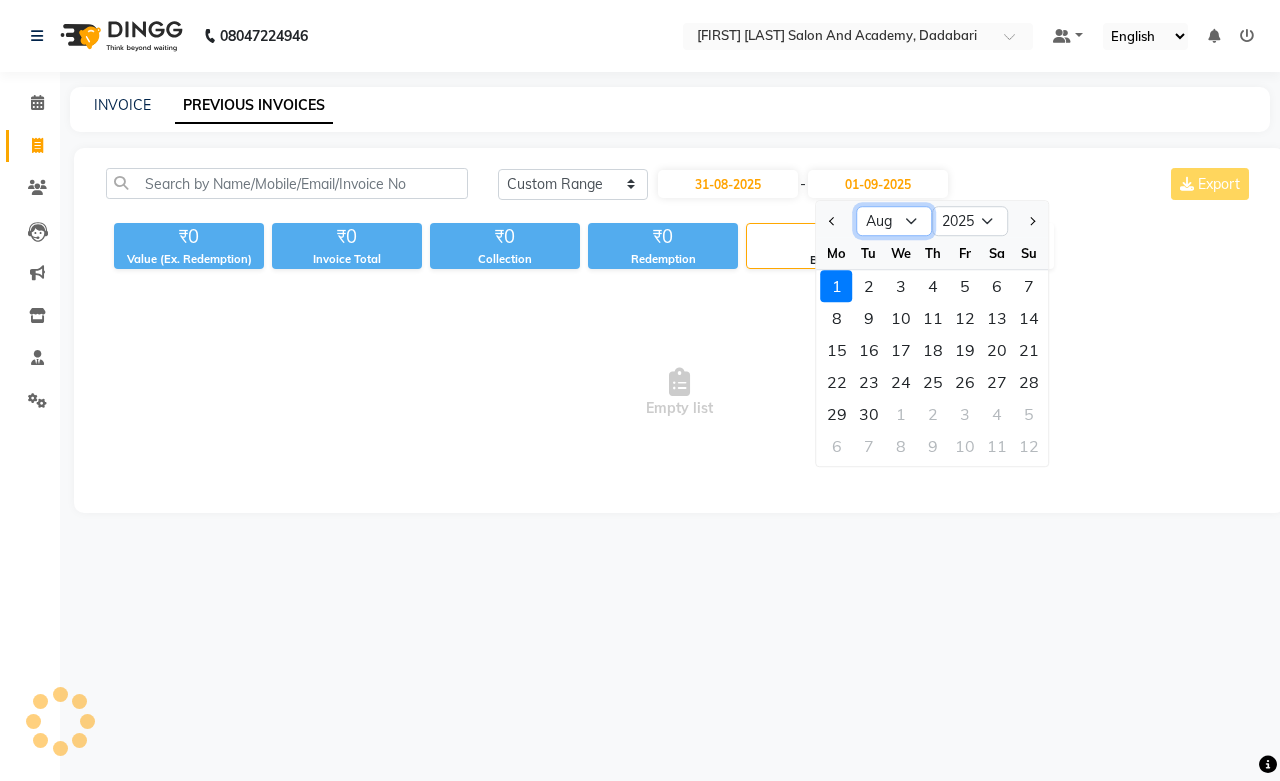 click on "Aug Sep Oct Nov Dec" 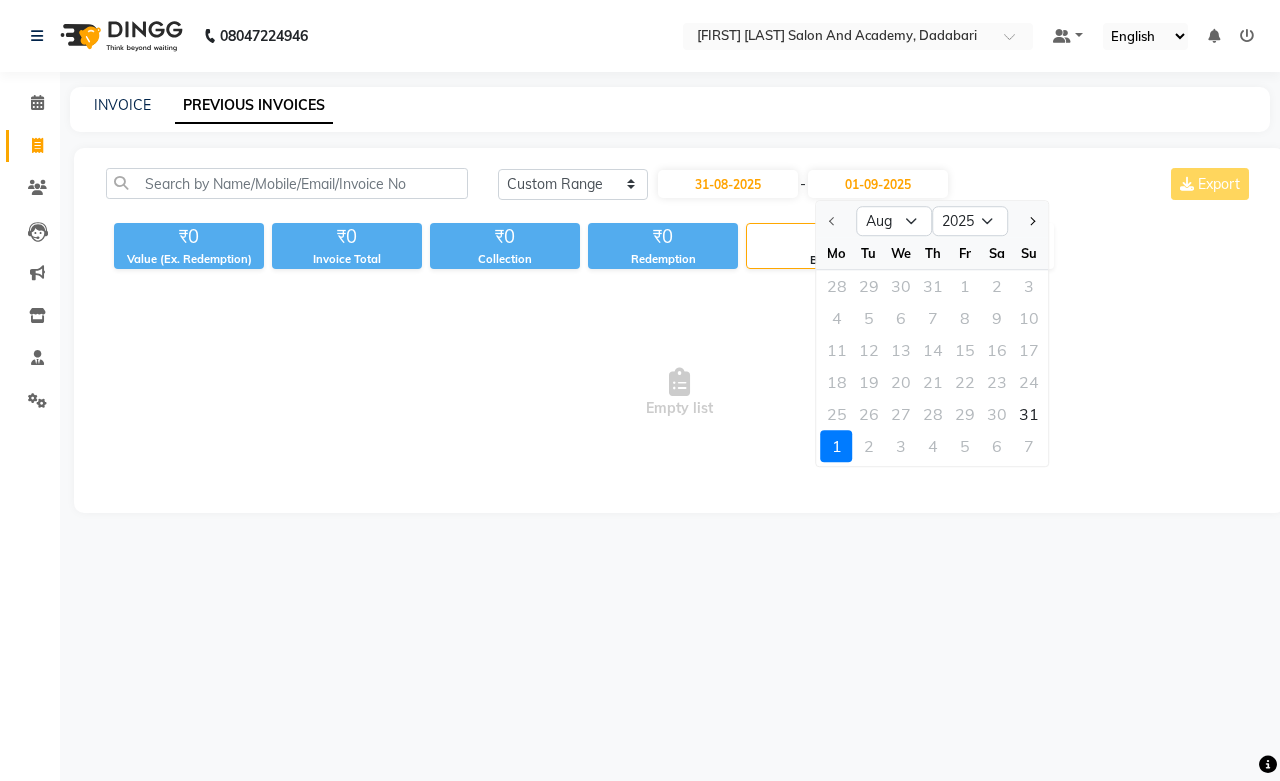 click on "1" 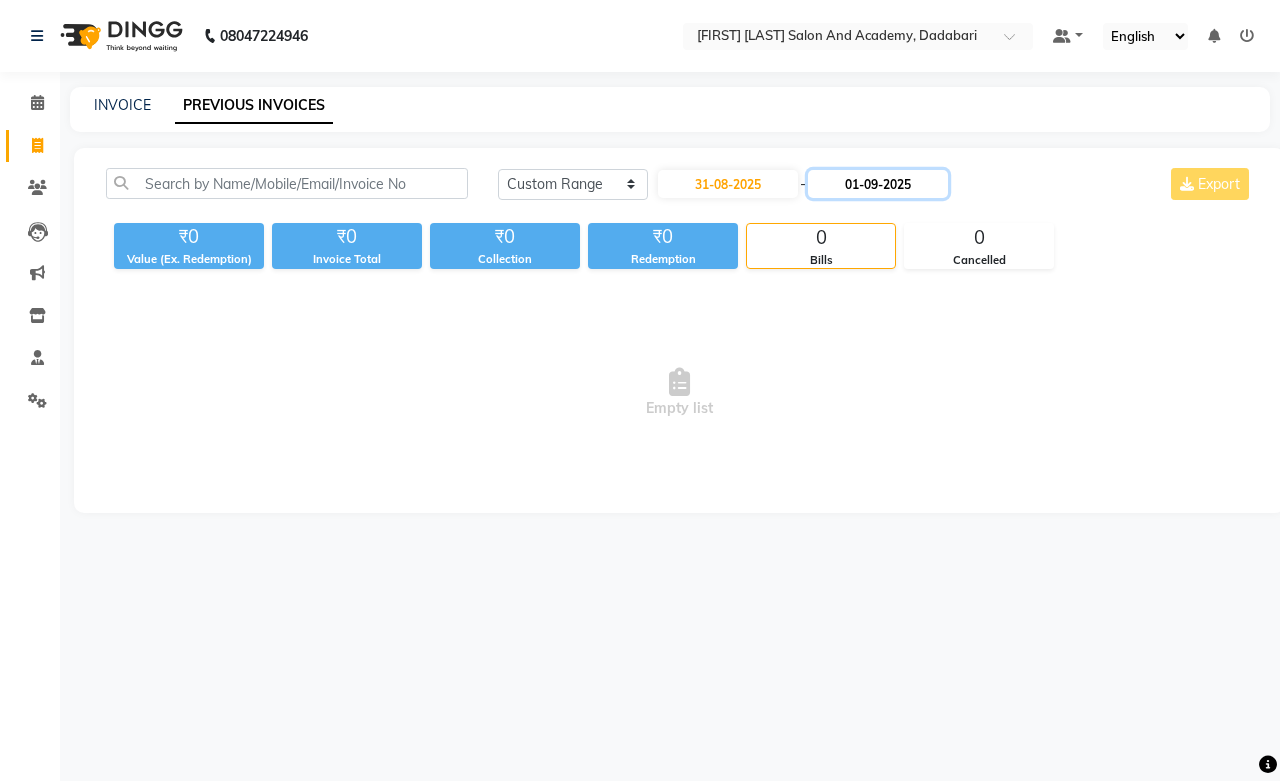 click on "01-09-2025" 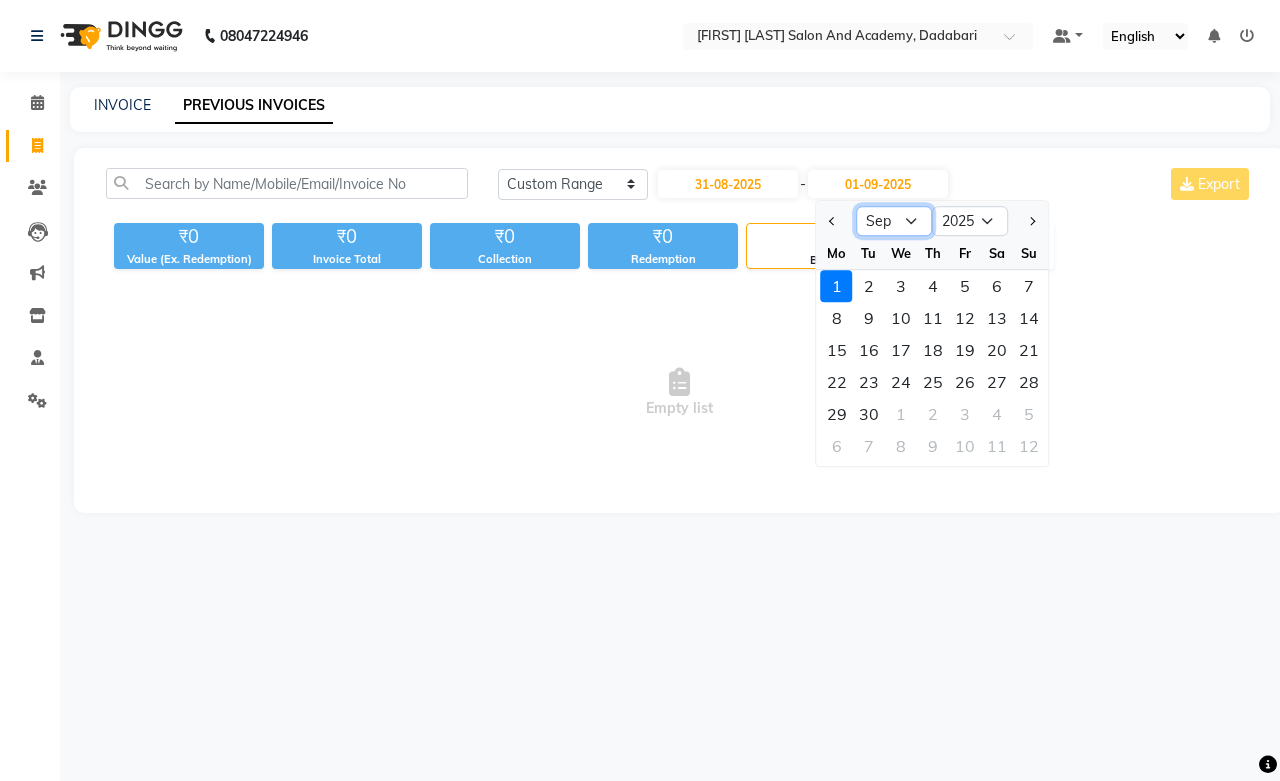 click on "Aug Sep Oct Nov Dec" 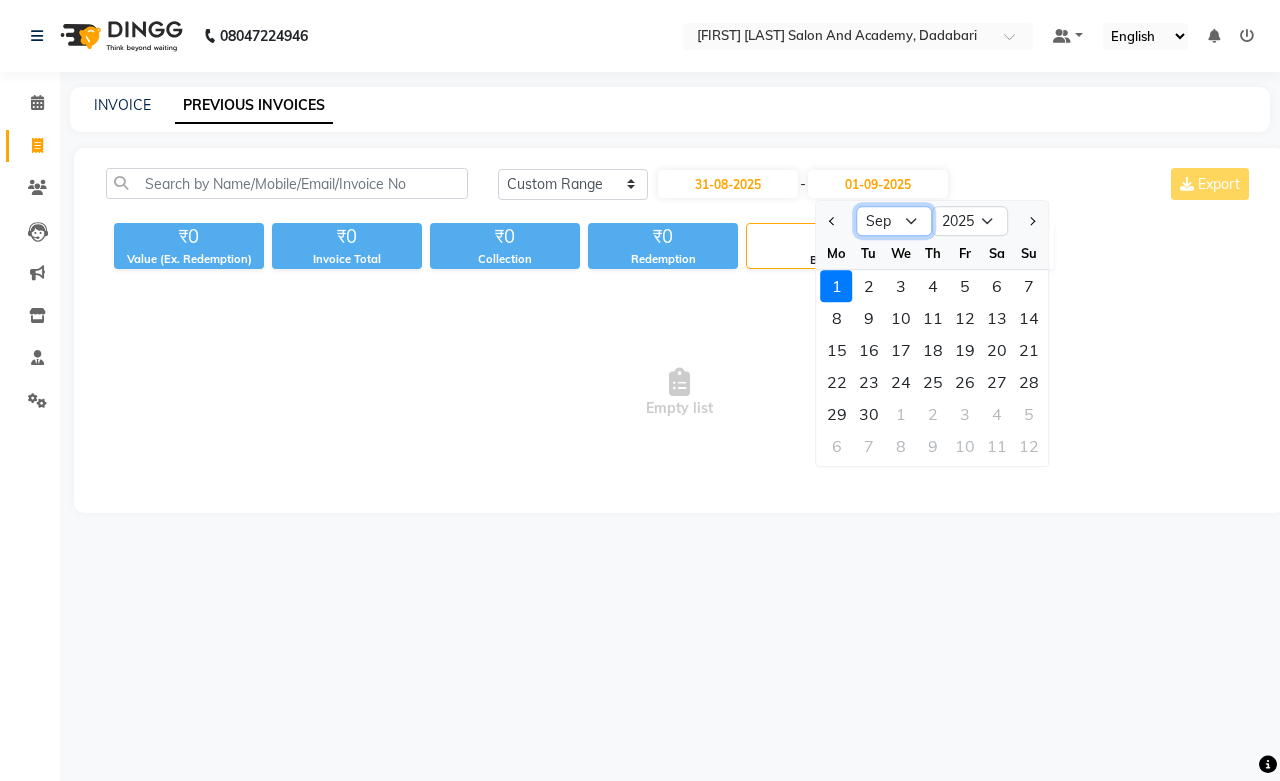 select on "8" 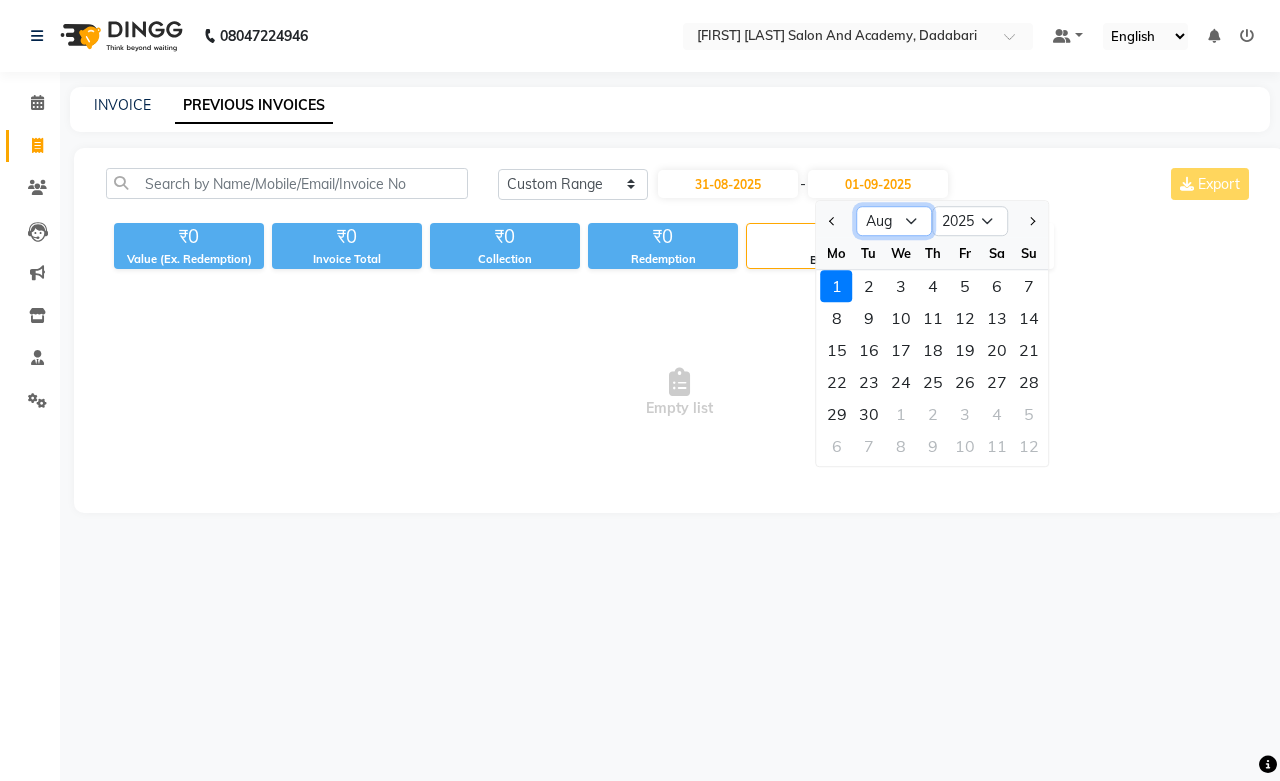 click on "Aug Sep Oct Nov Dec" 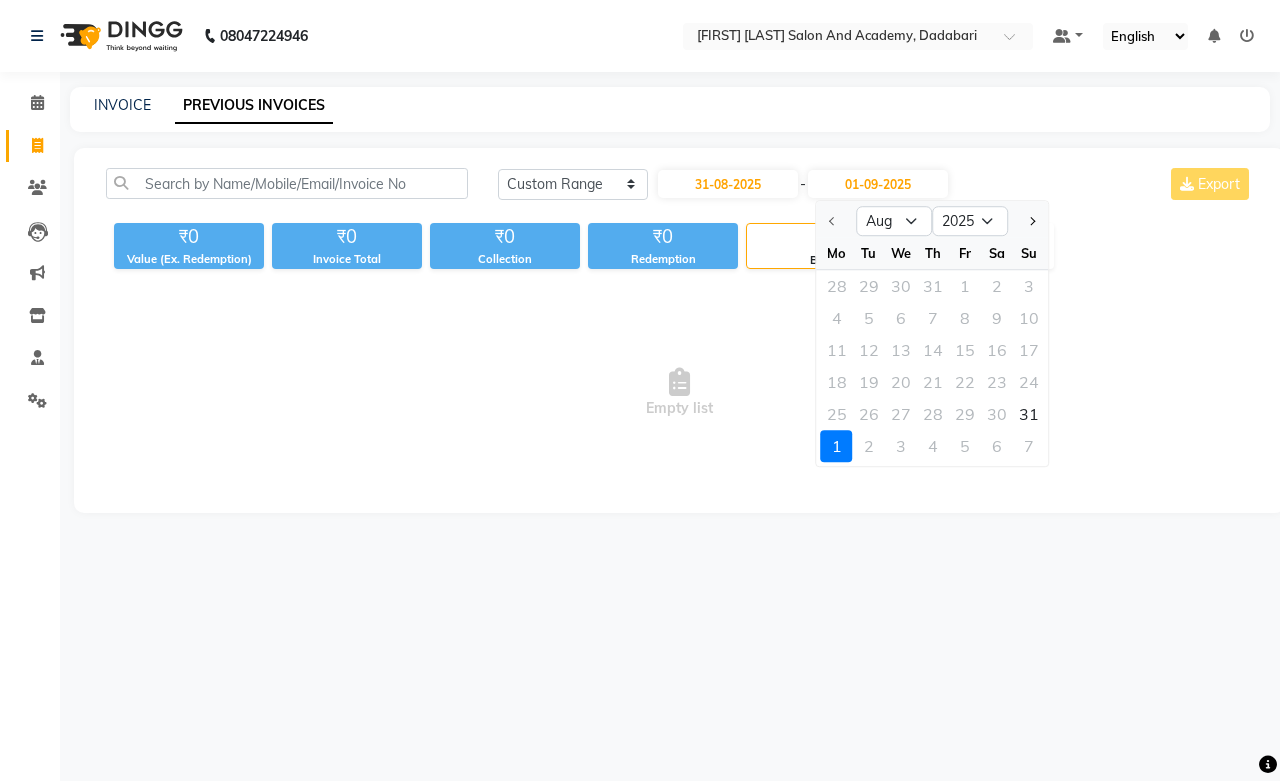 click on "28 29 30 31 1 2 3" 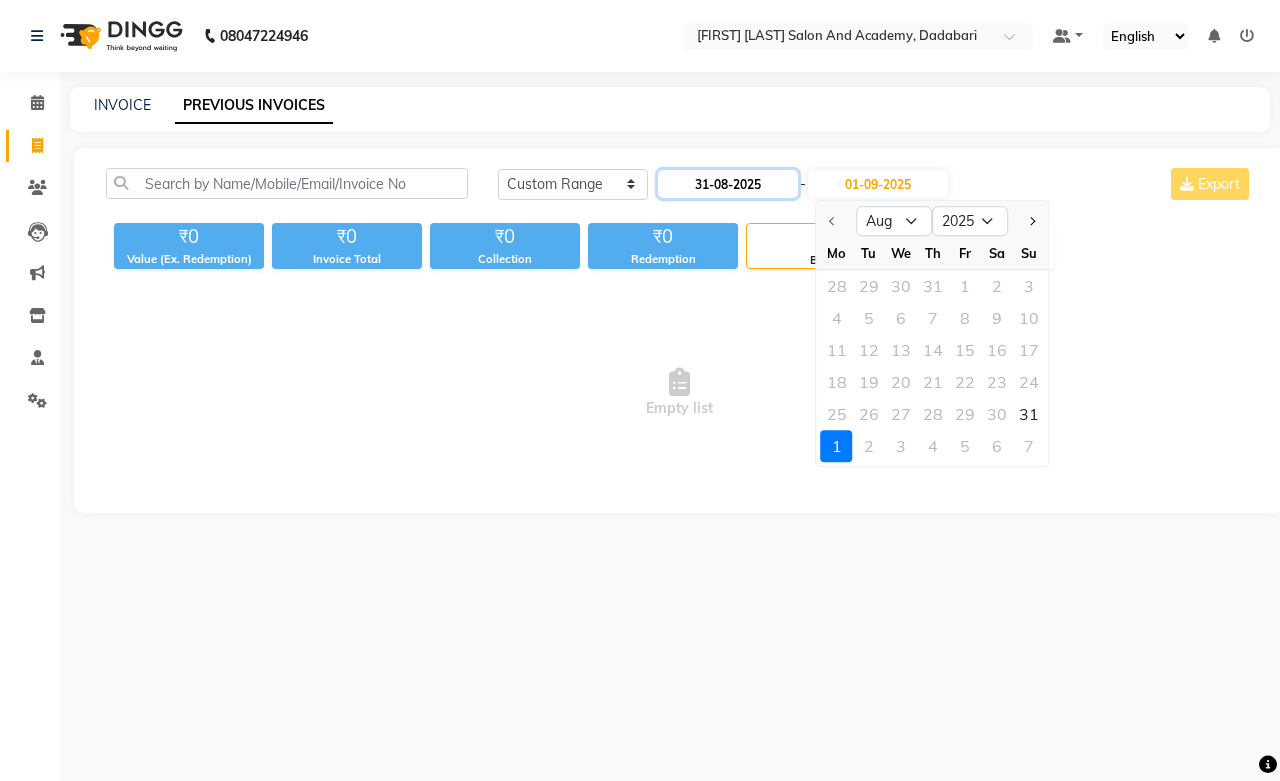 click on "31-08-2025" 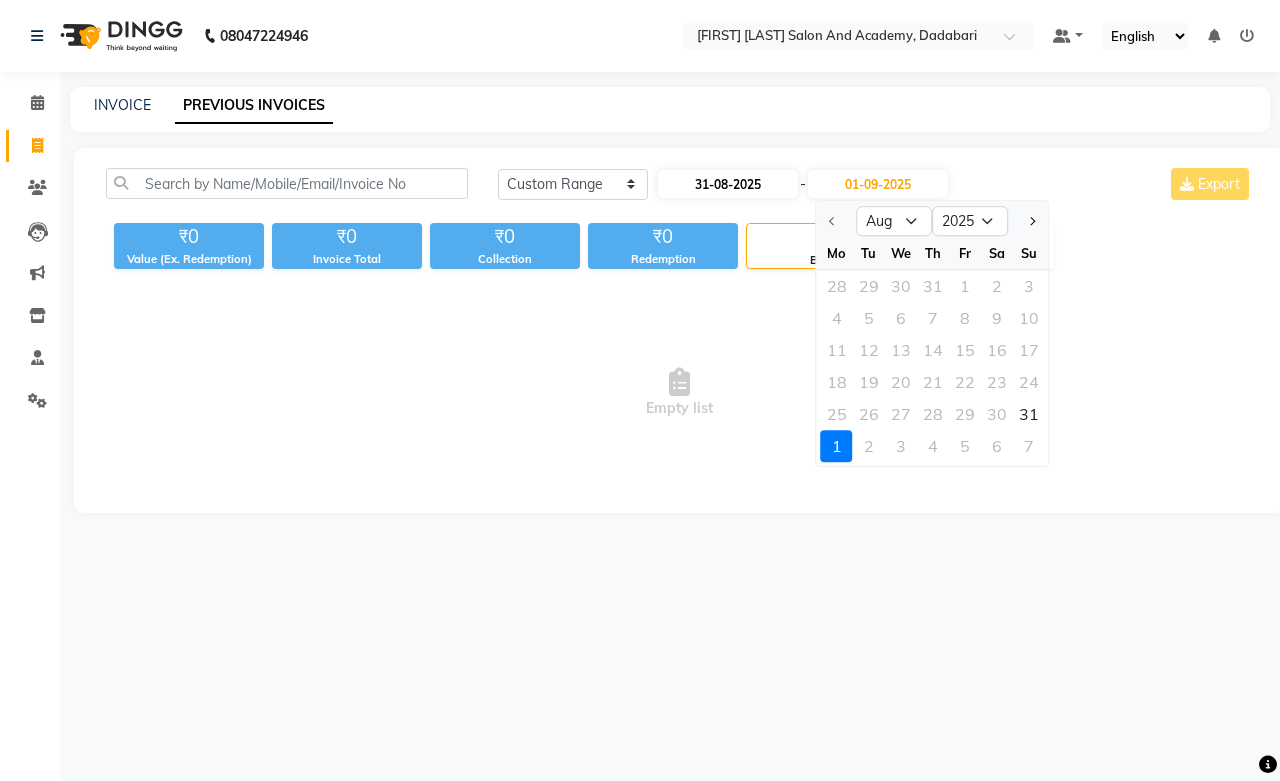 select on "8" 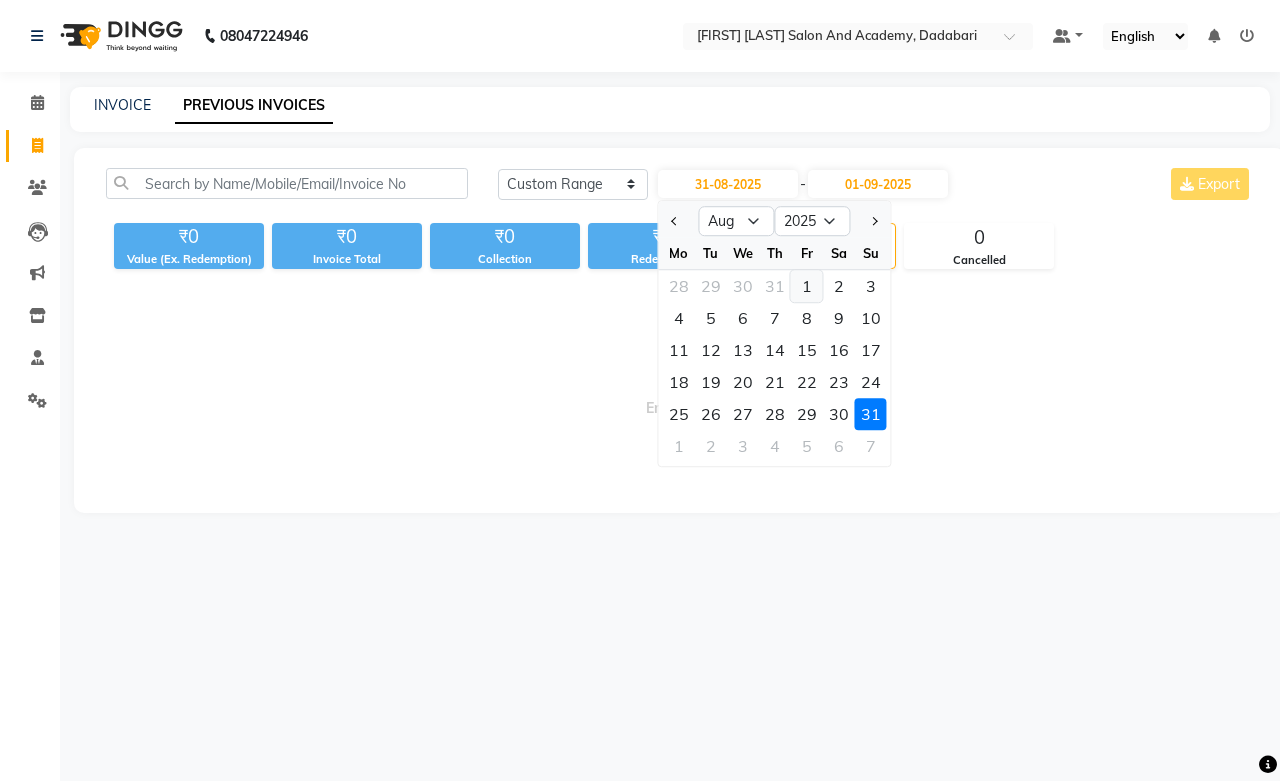 click on "1" 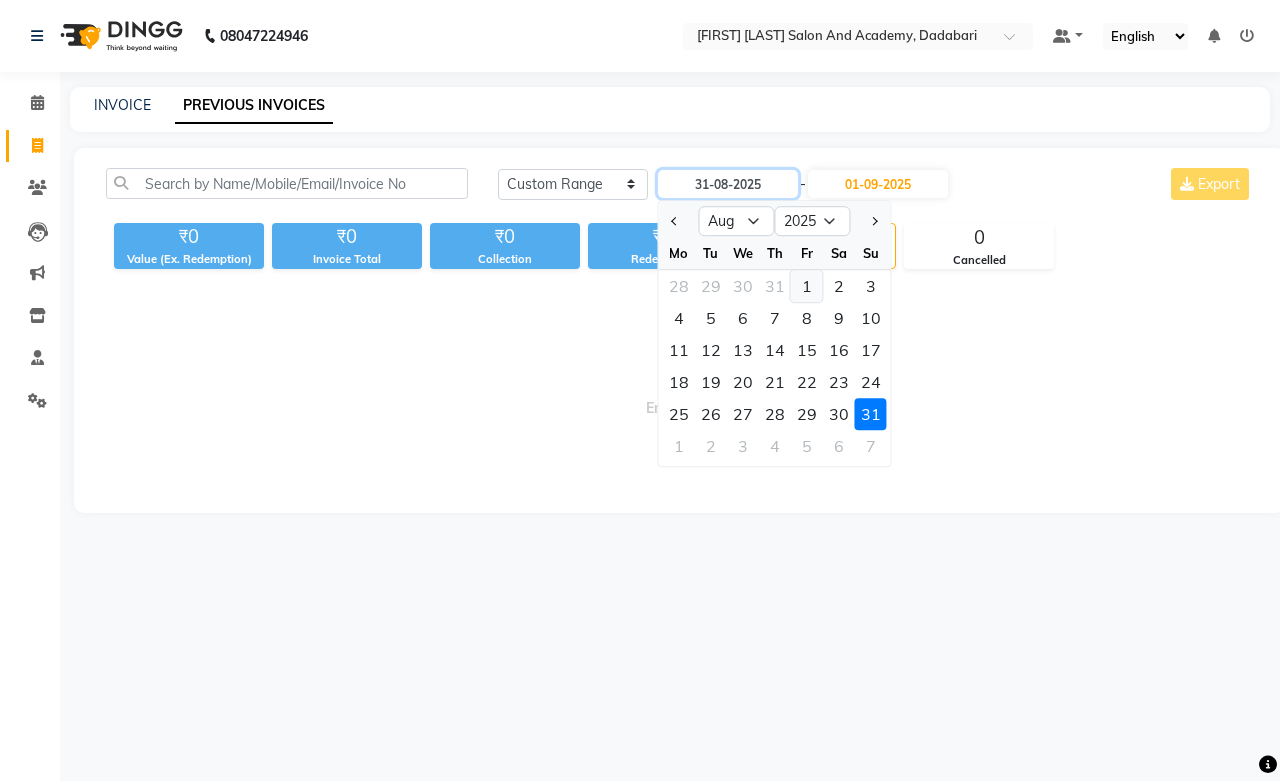 type on "01-08-2025" 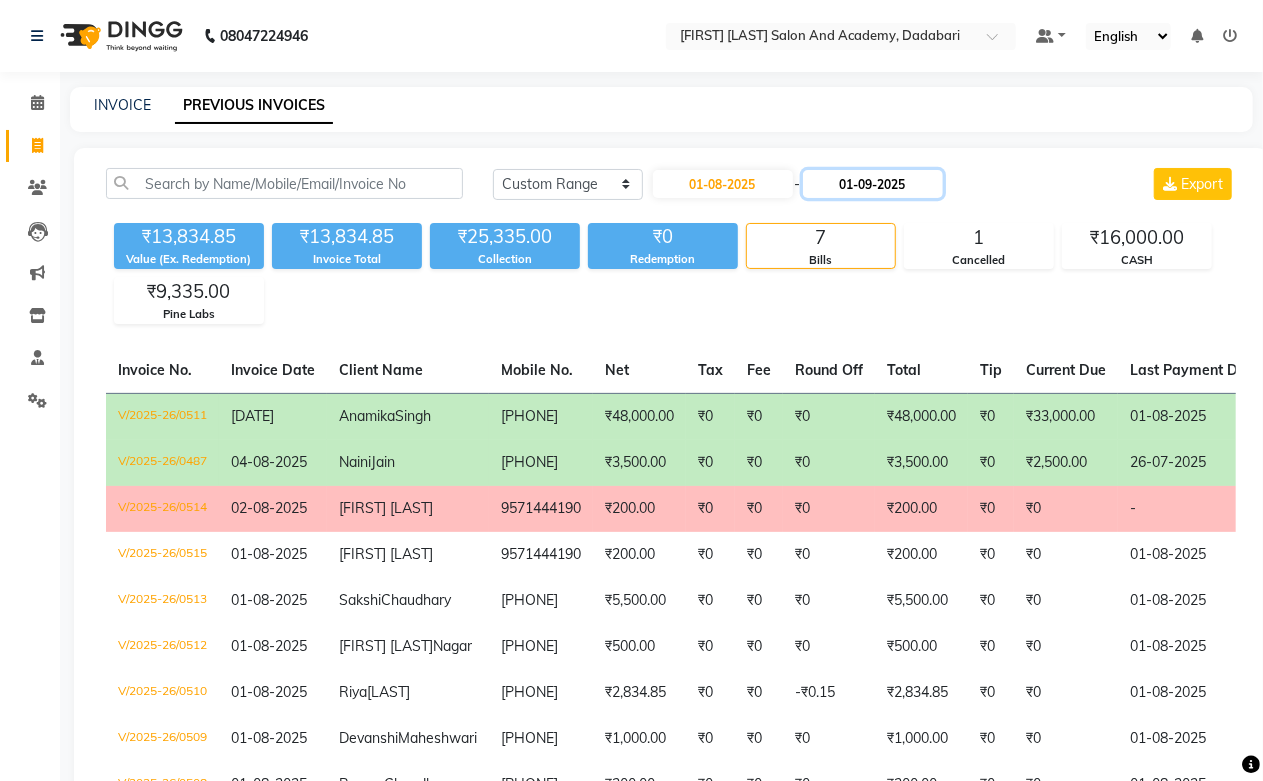click on "01-09-2025" 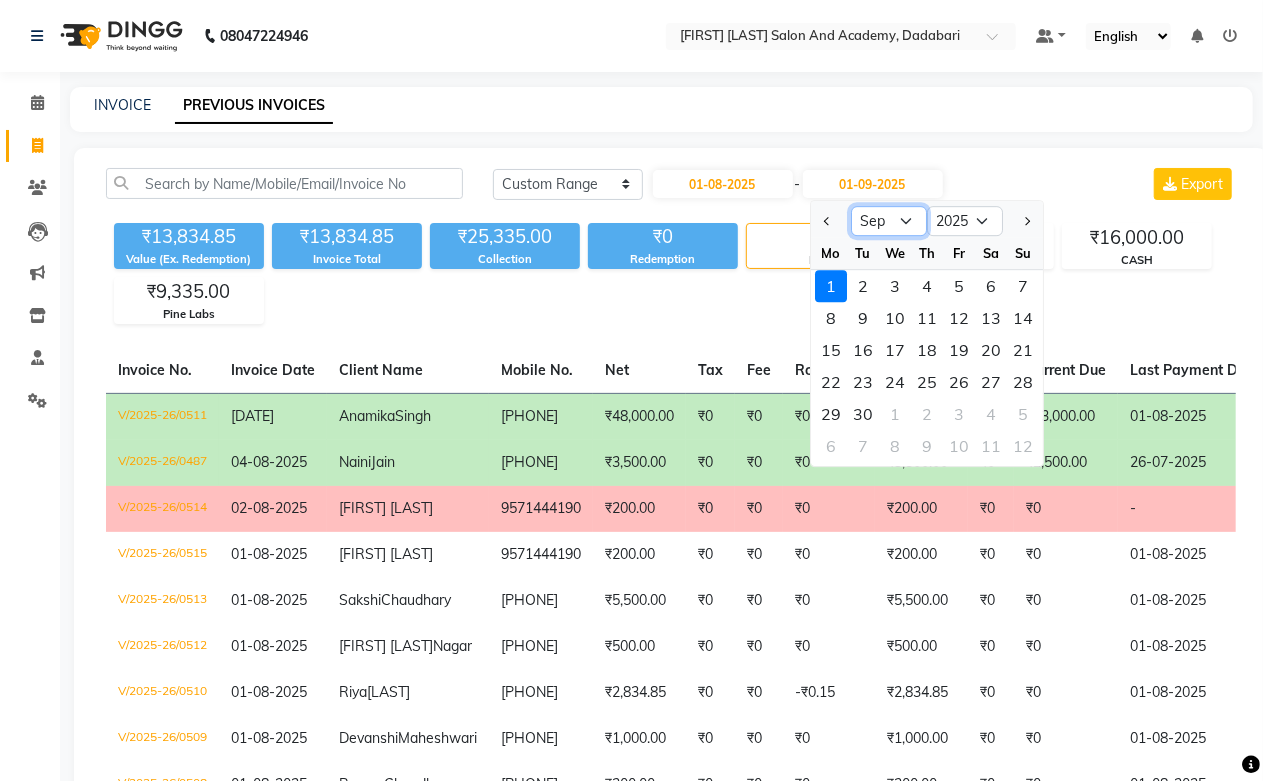 click on "Aug Sep Oct Nov Dec" 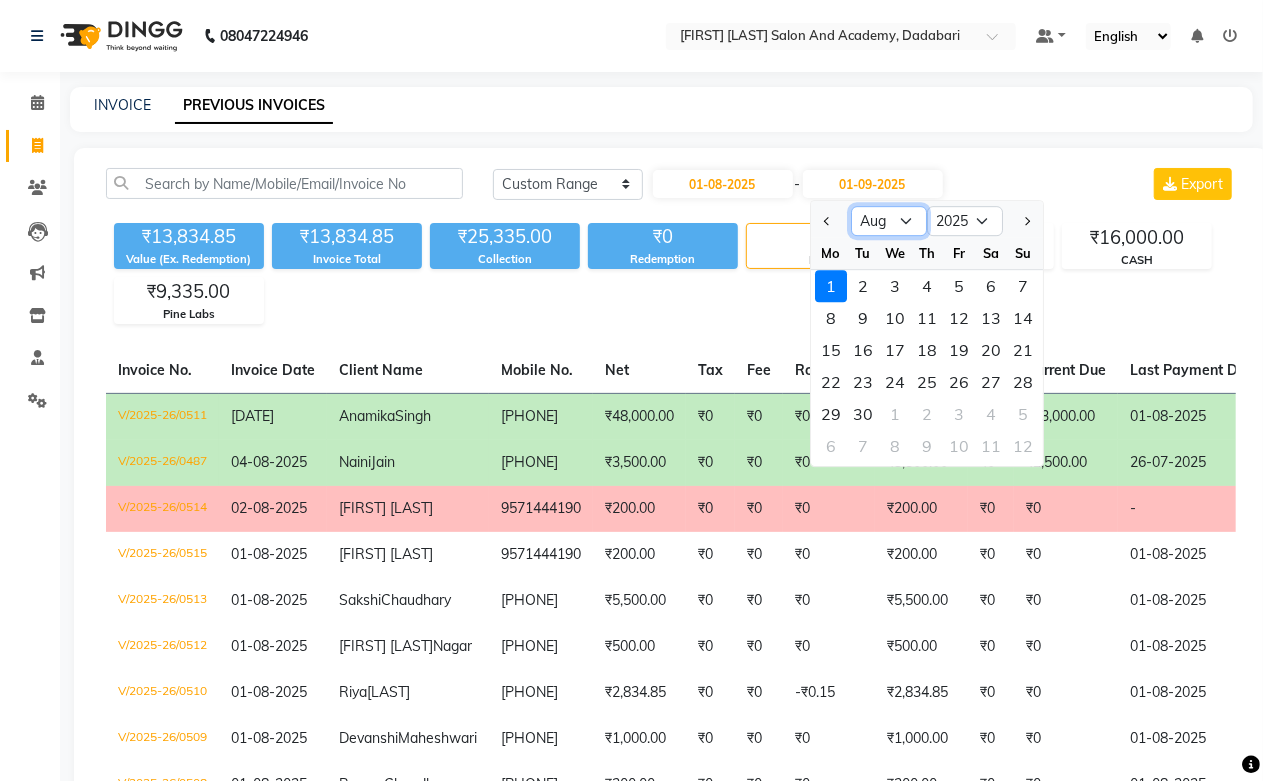 click on "Aug Sep Oct Nov Dec" 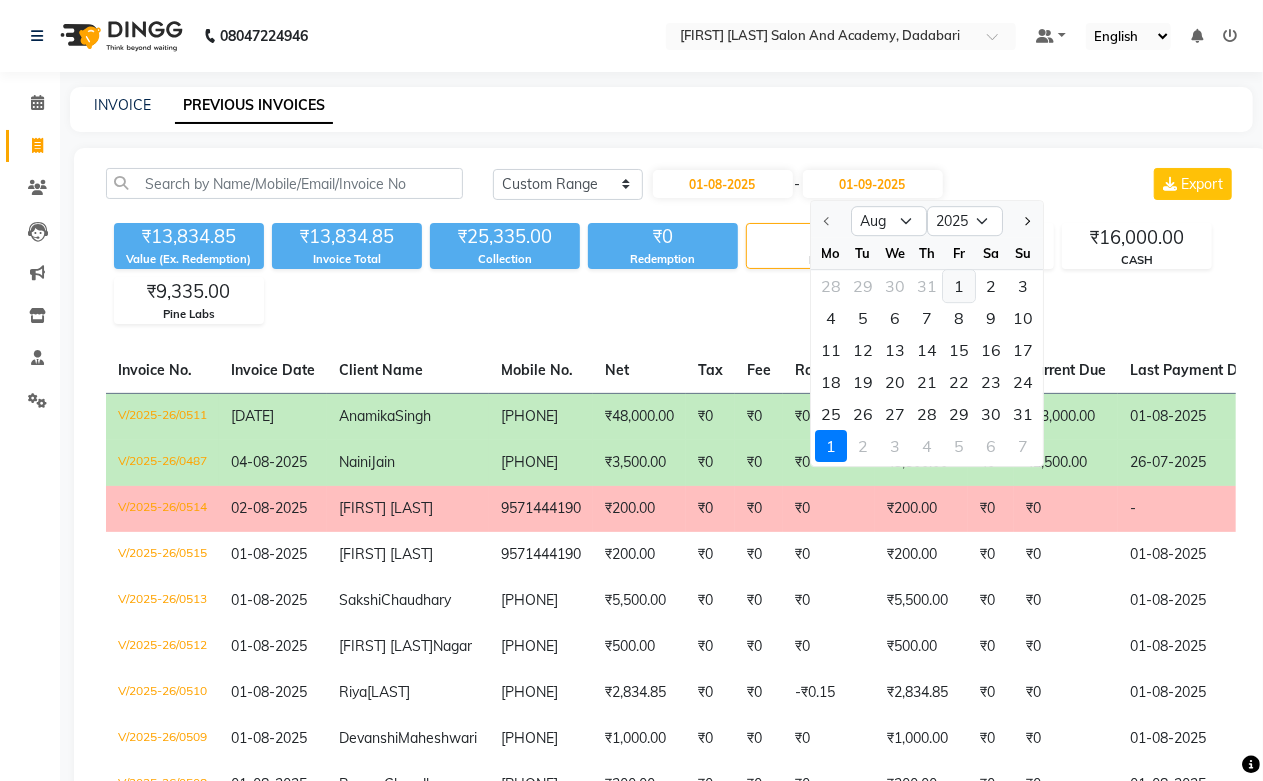 click on "1" 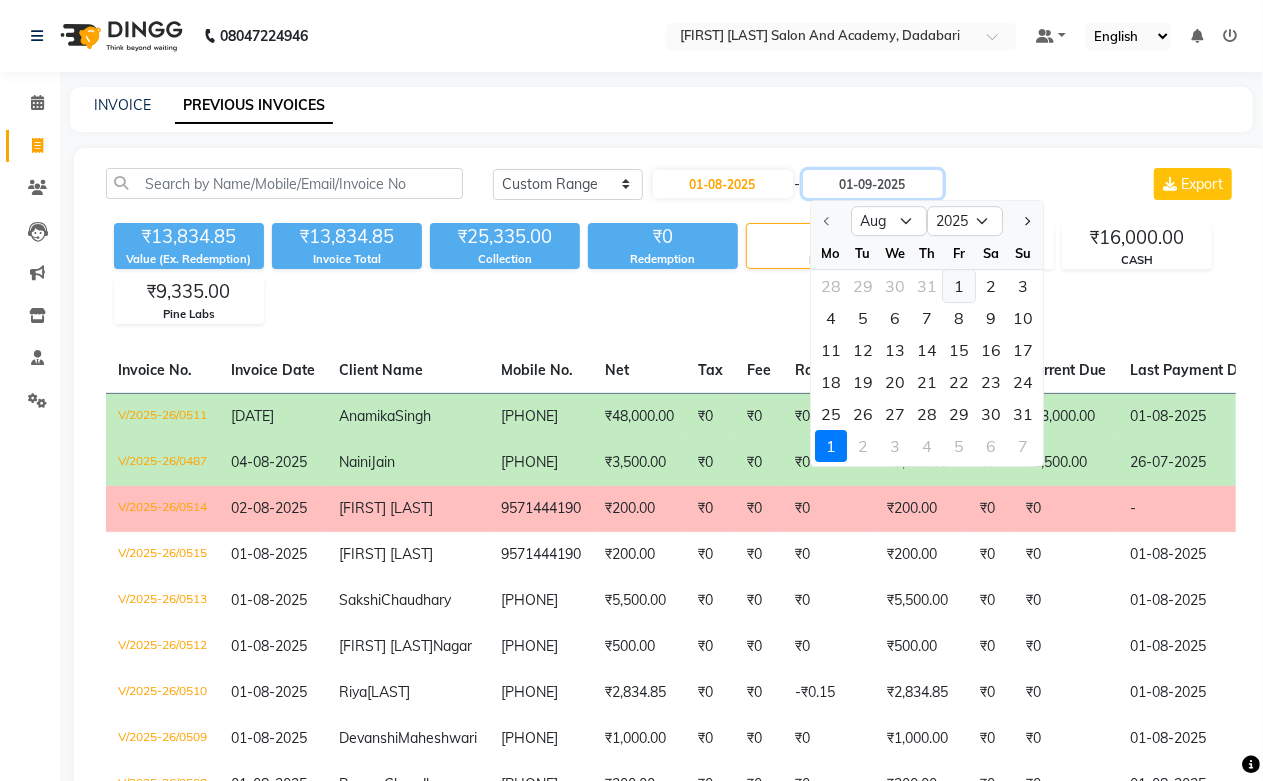 type on "01-08-2025" 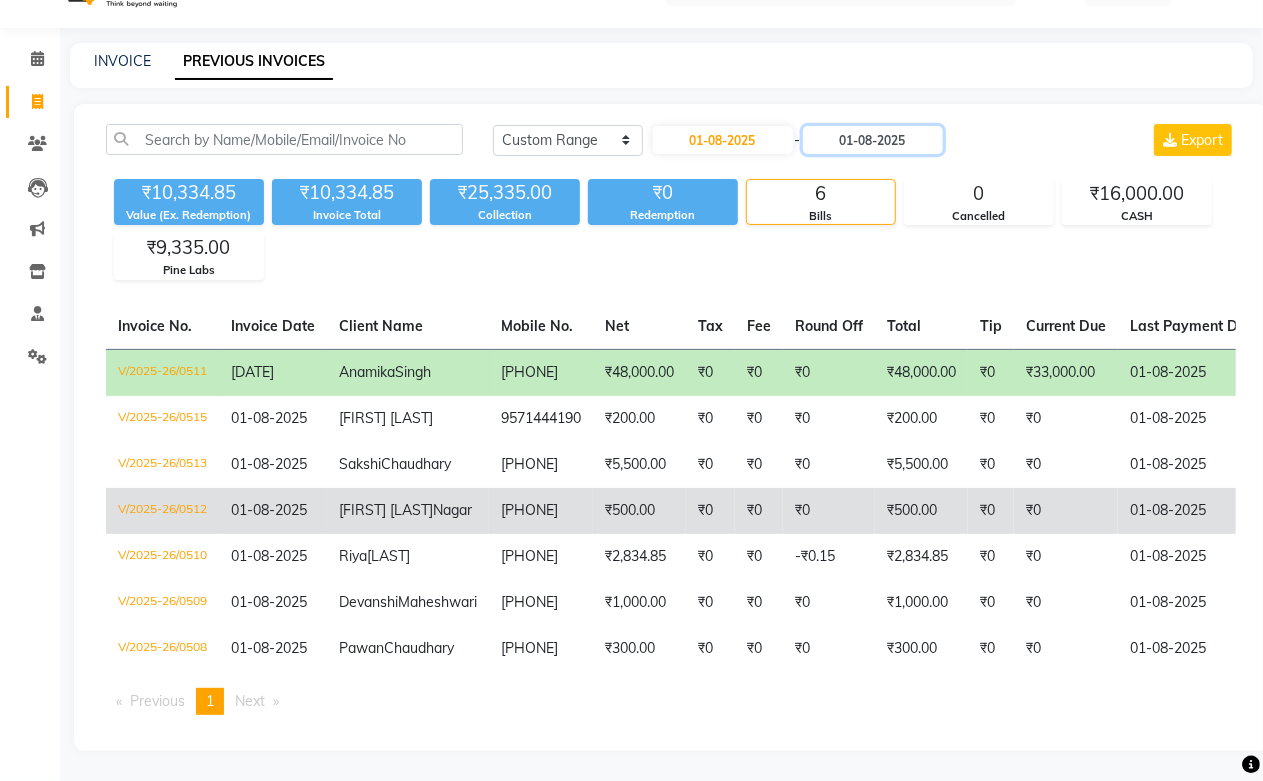 scroll, scrollTop: 160, scrollLeft: 0, axis: vertical 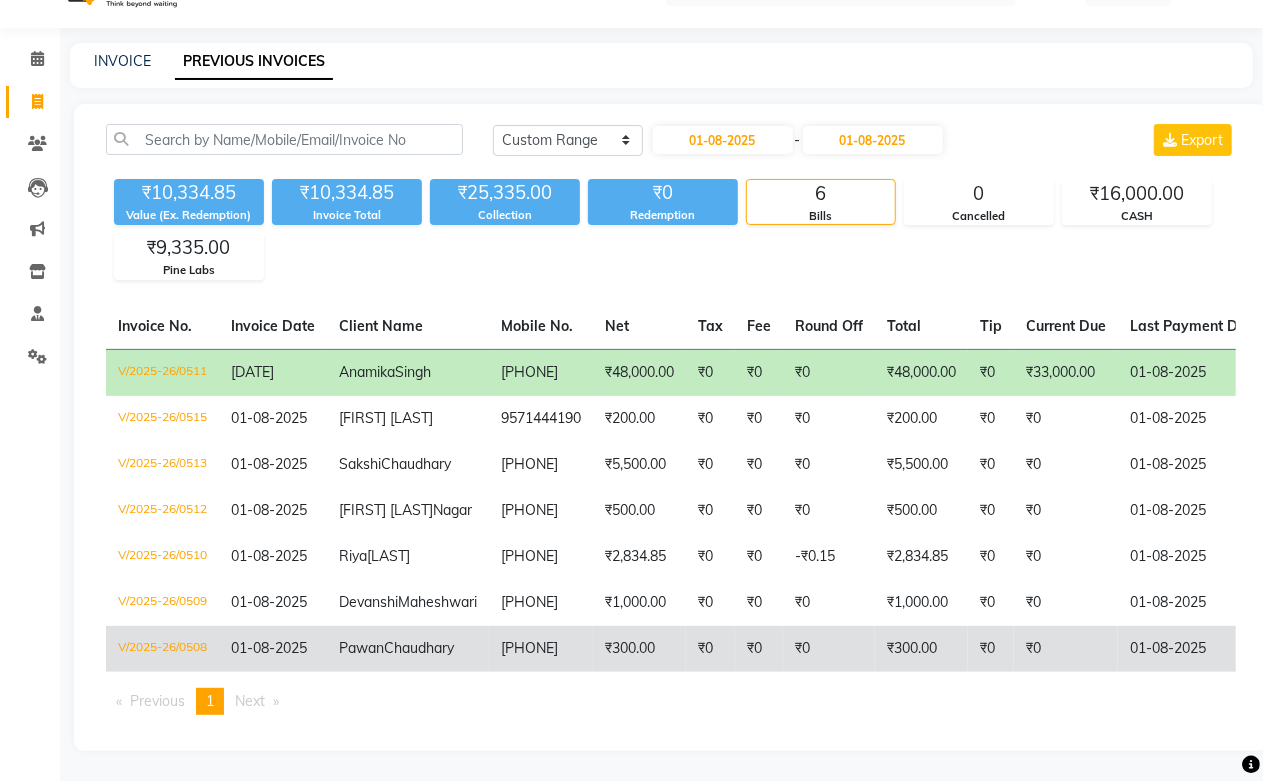 click on "Chaudhary" 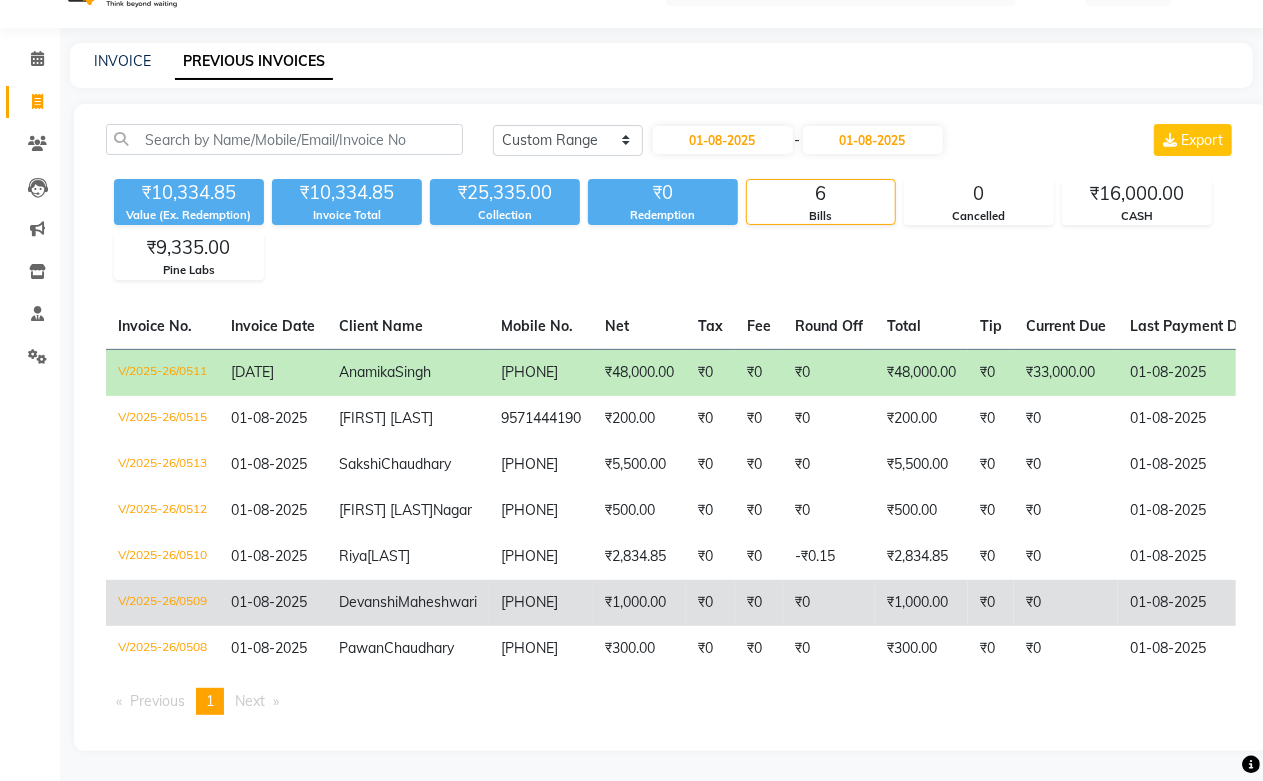click on "Devanshi  Maheshwari" 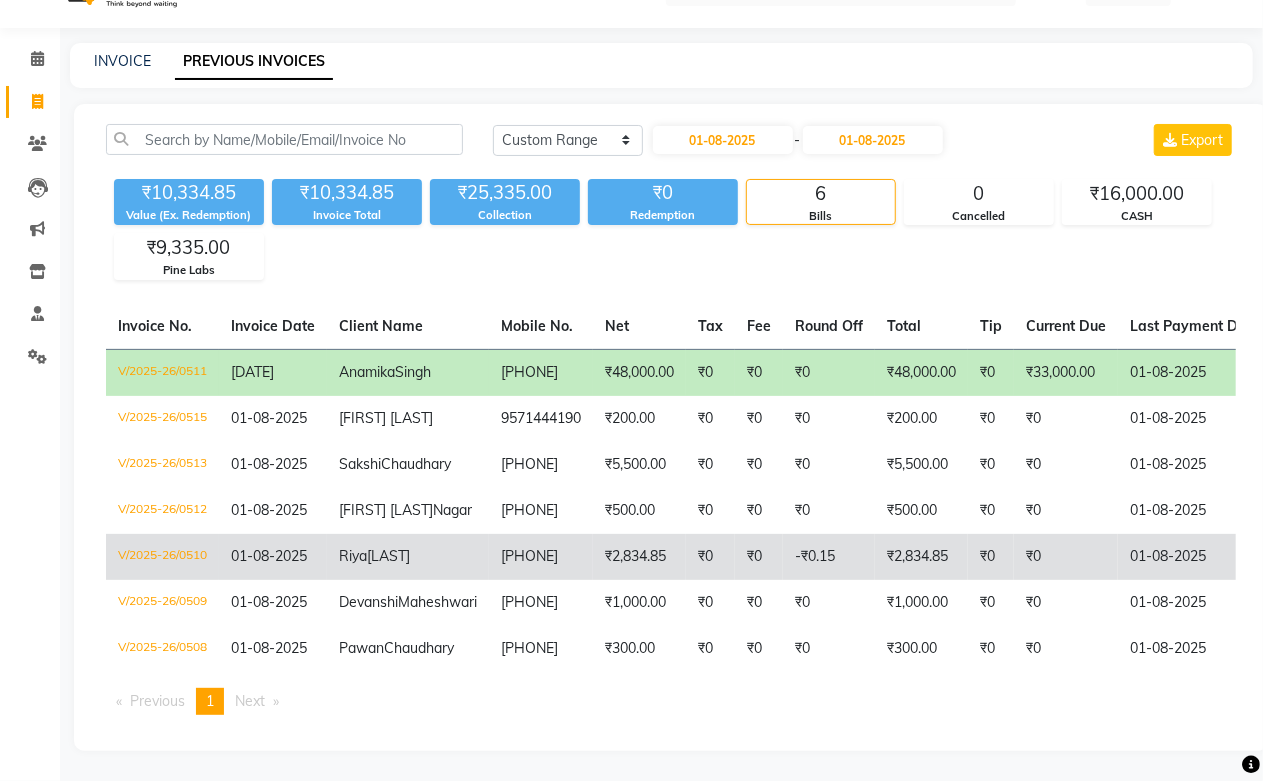 click on "[FIRST] [LAST]" 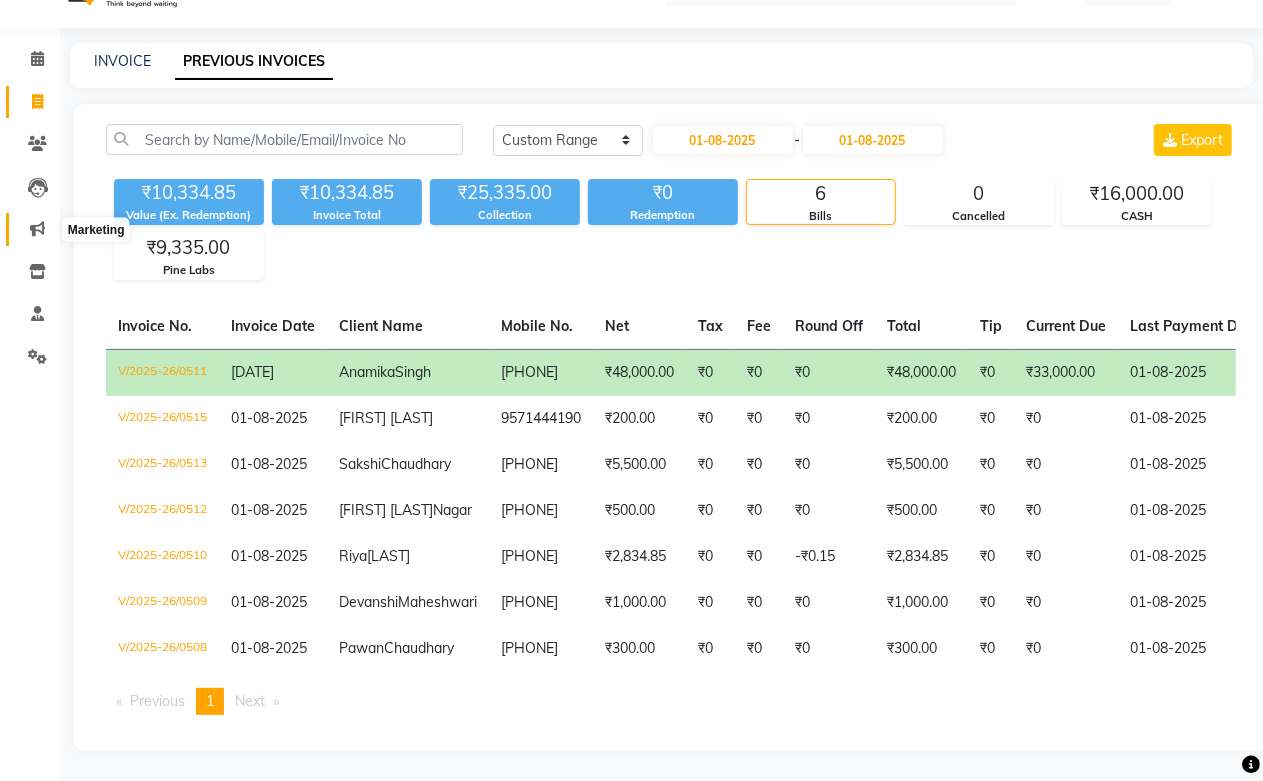 click 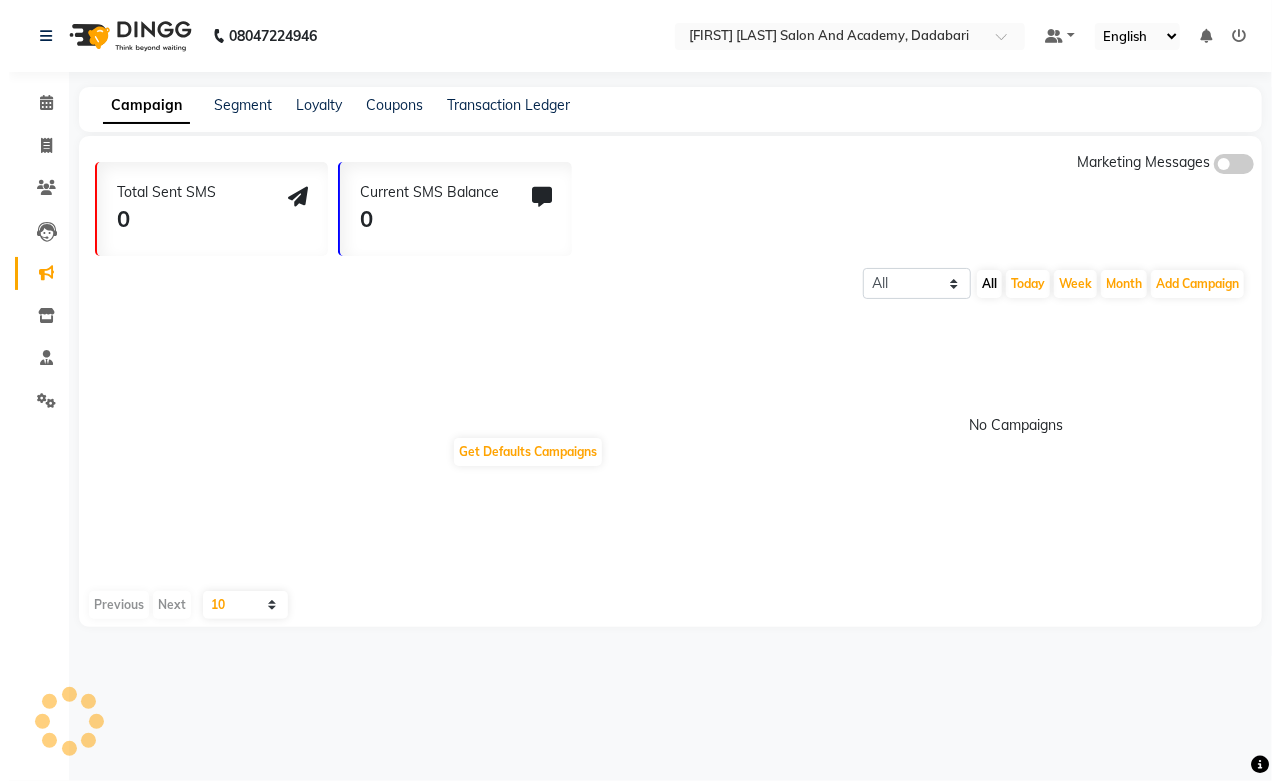 scroll, scrollTop: 0, scrollLeft: 0, axis: both 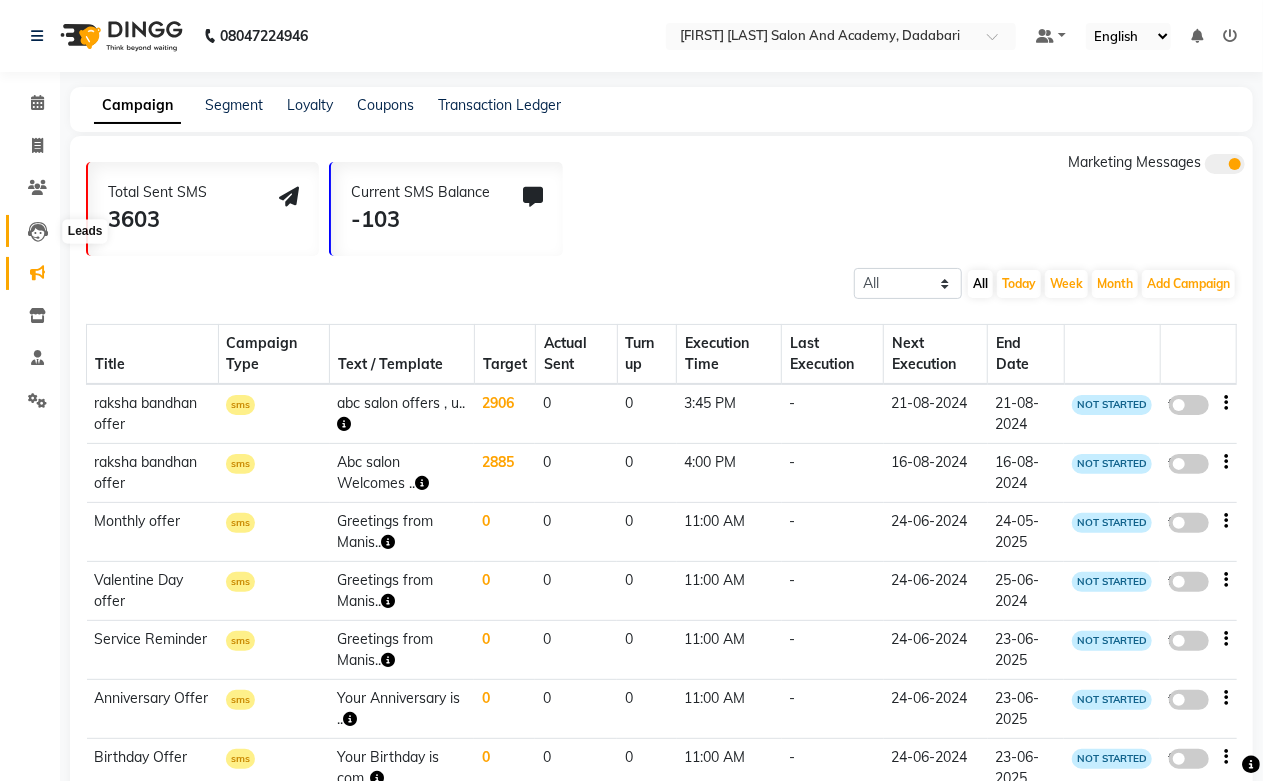 click 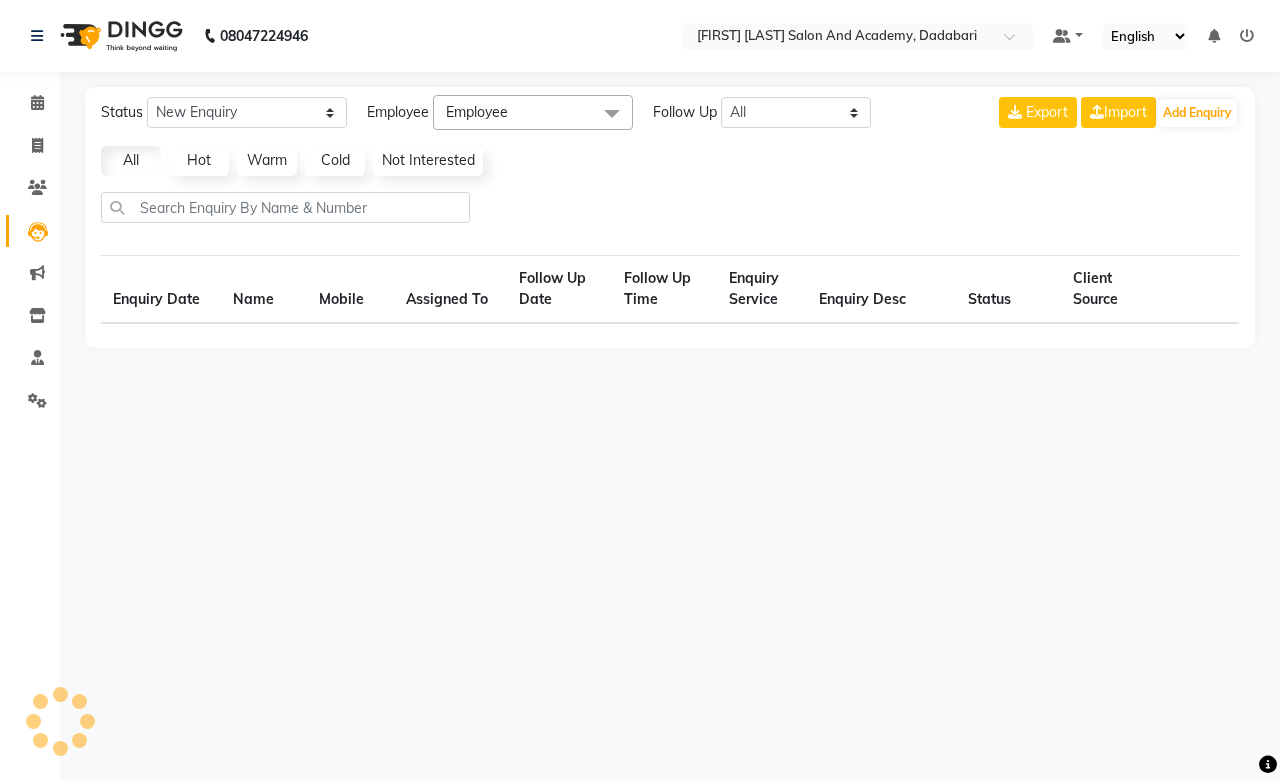 select on "10" 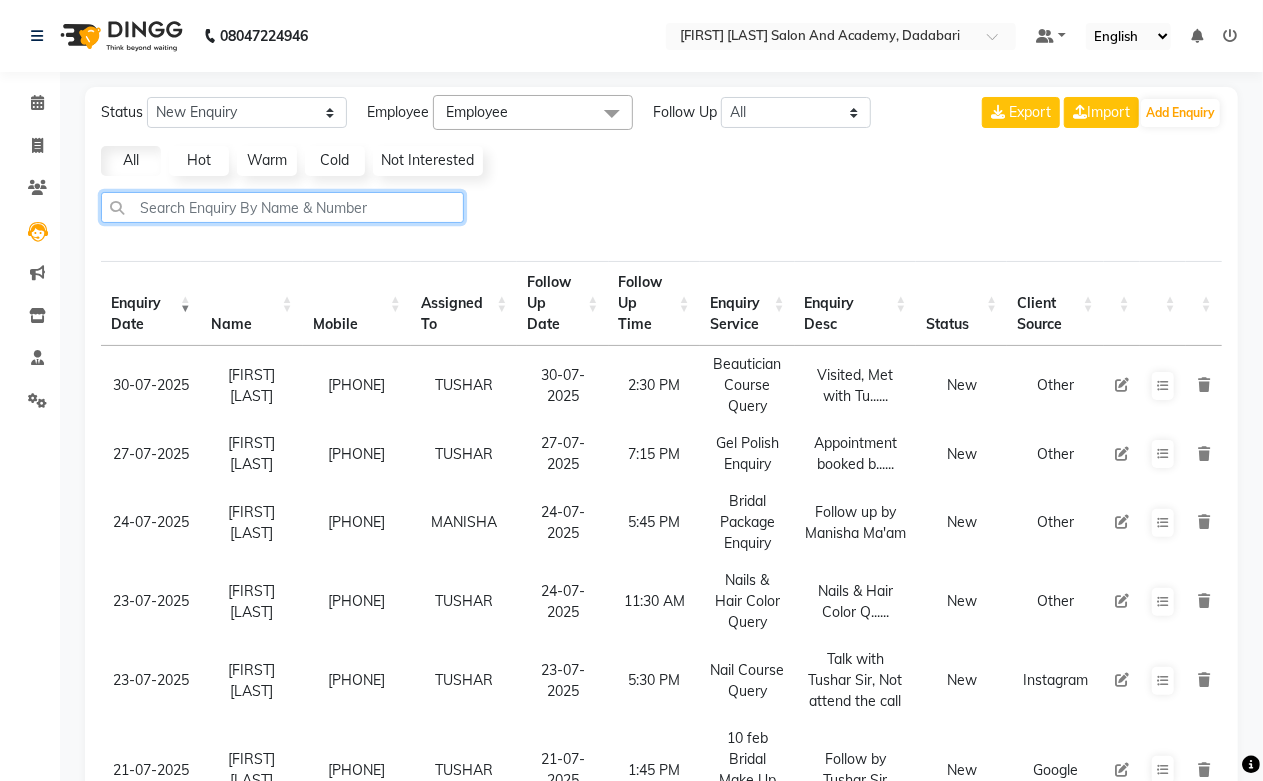 click 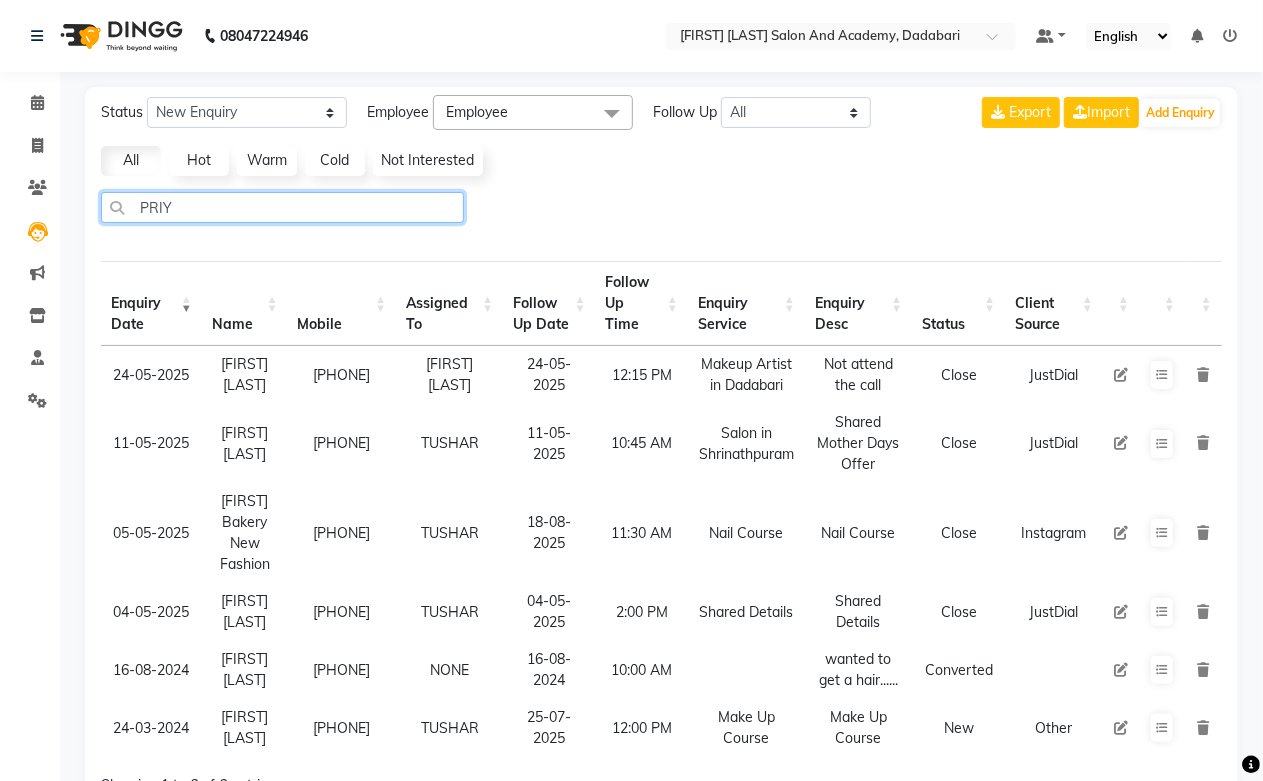 type on "PRIYA" 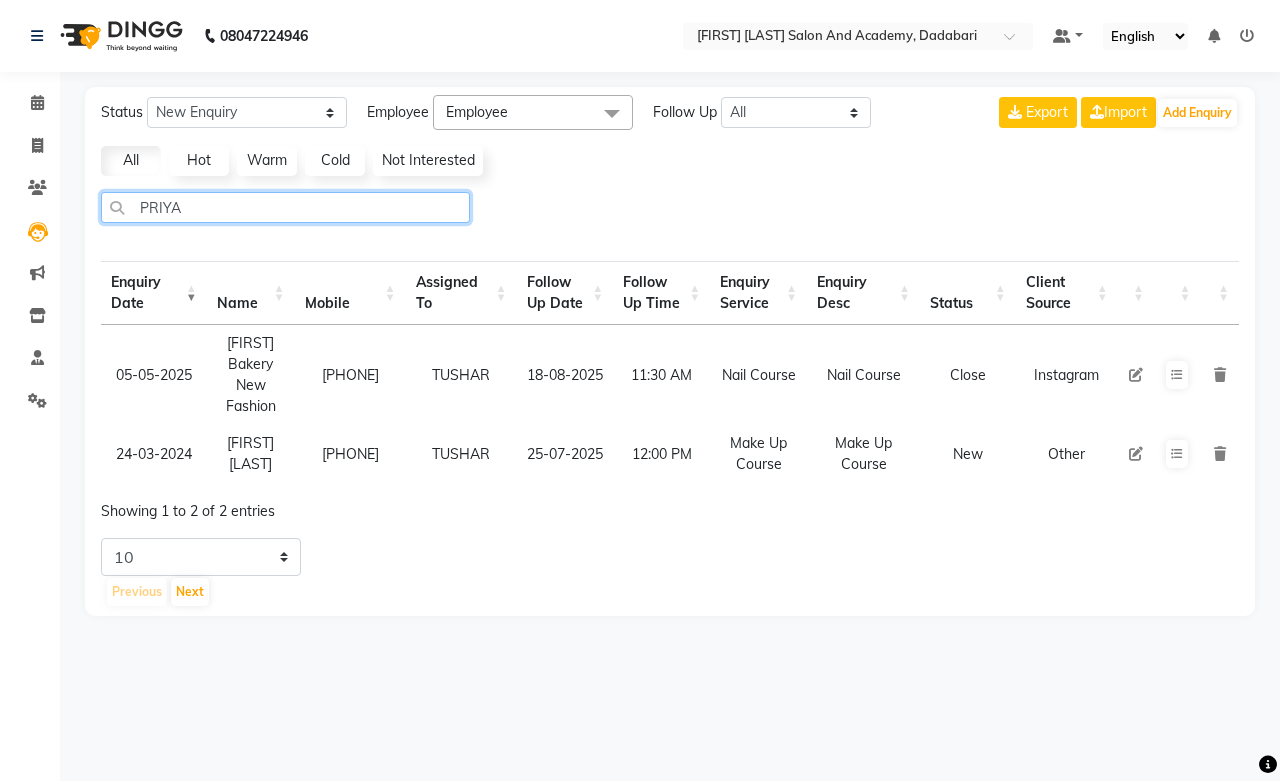 drag, startPoint x: 198, startPoint y: 195, endPoint x: 85, endPoint y: 188, distance: 113.216606 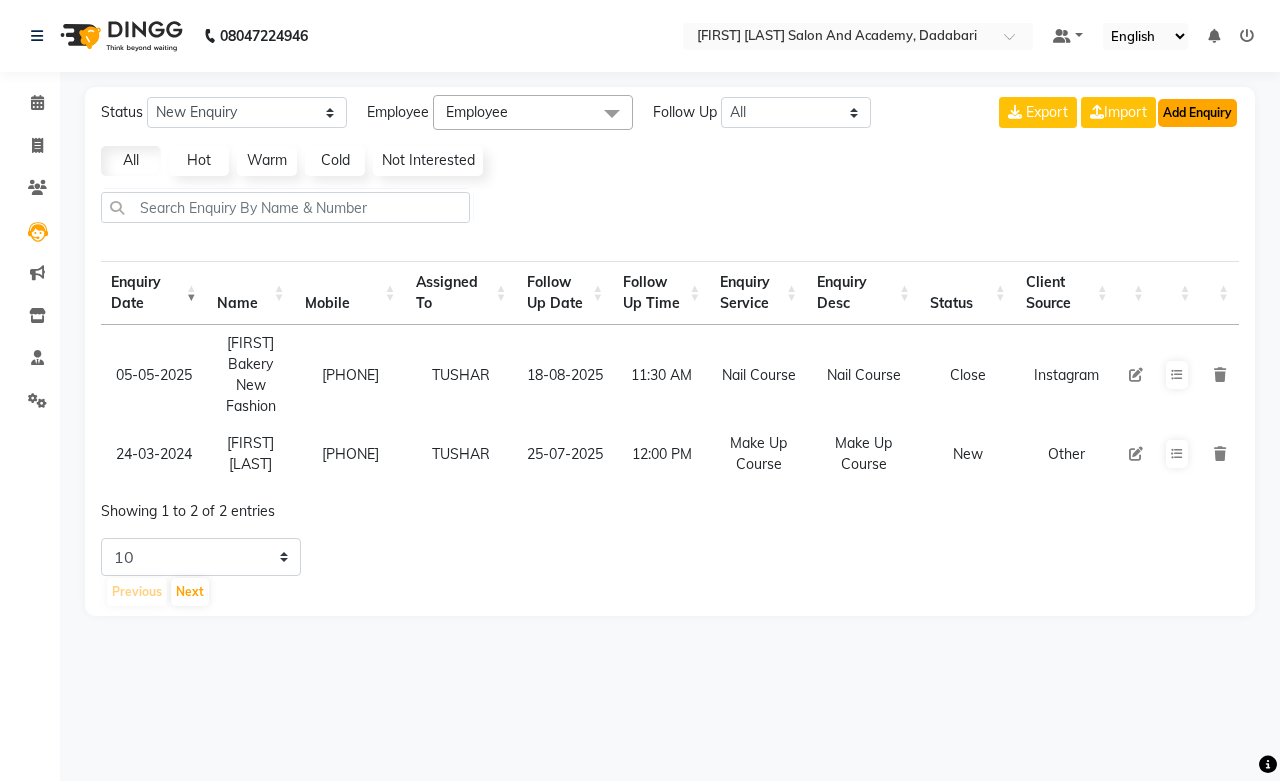 click on "Add Enquiry" 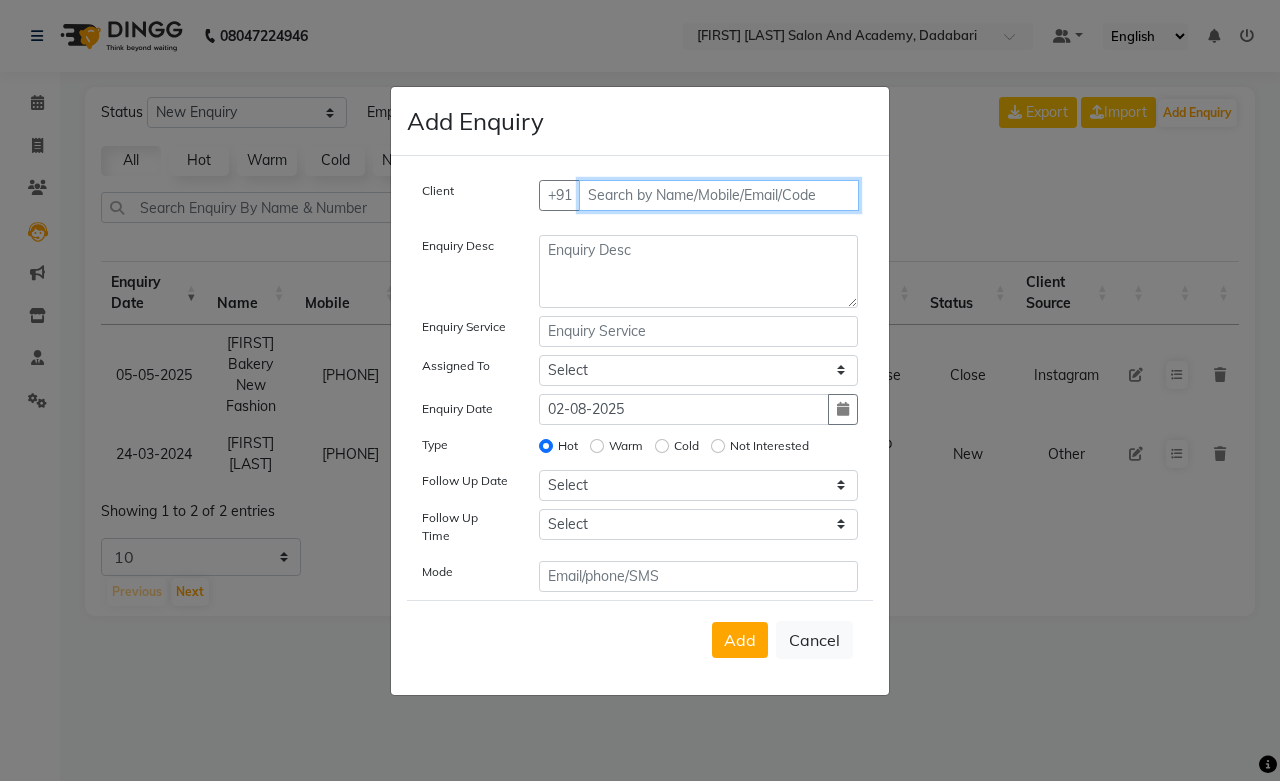 click at bounding box center [719, 195] 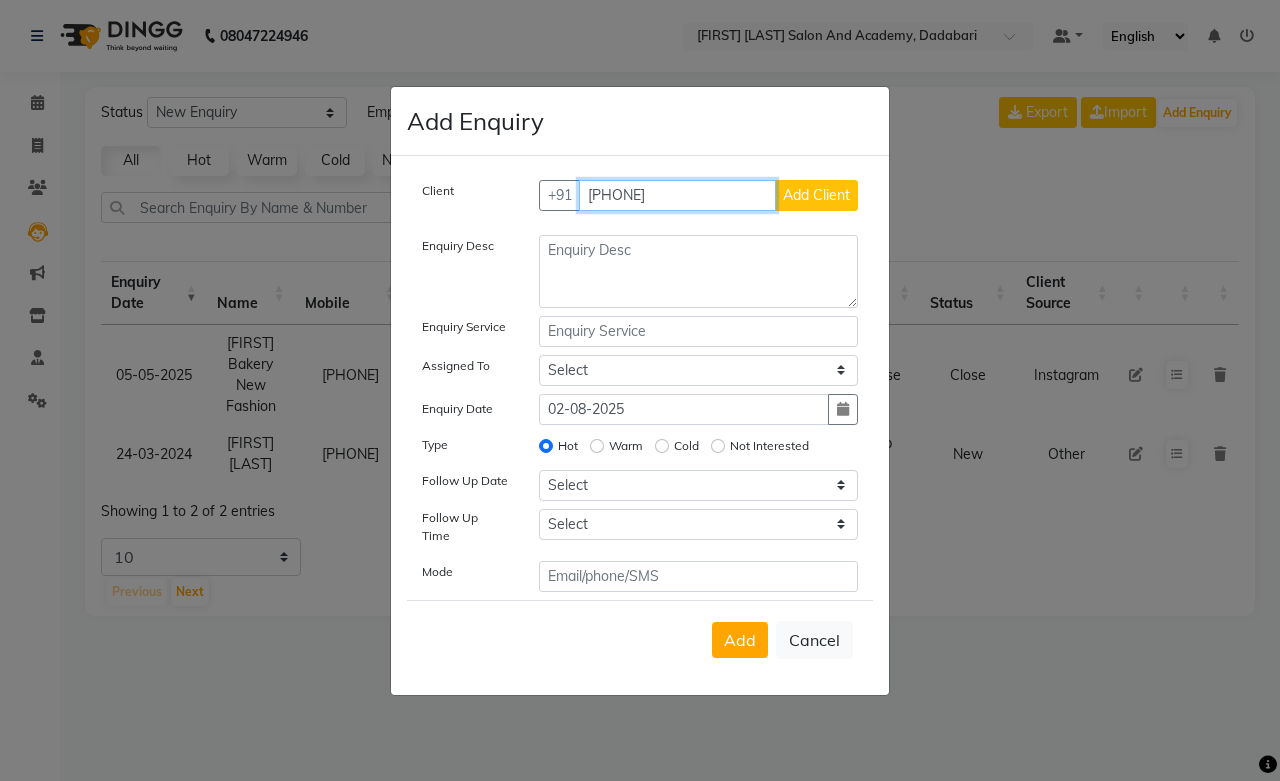type on "[PHONE]" 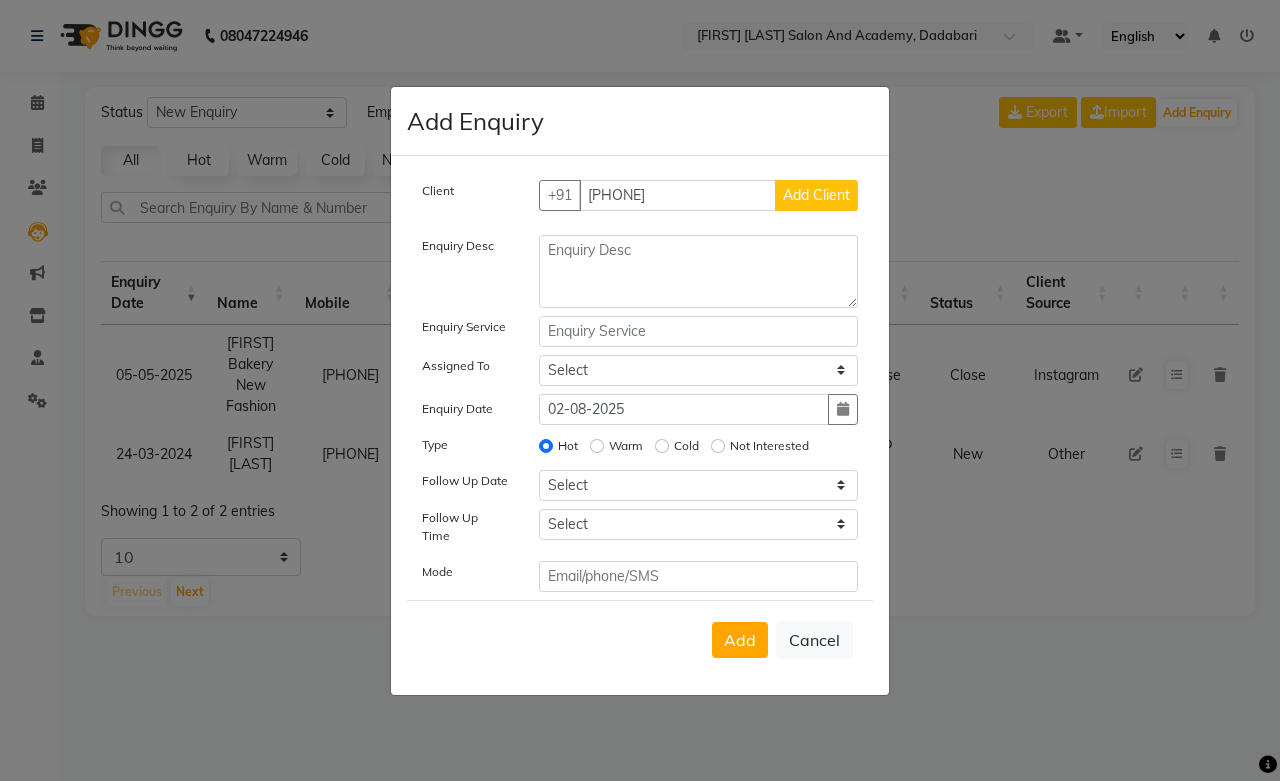 click on "Add Client" 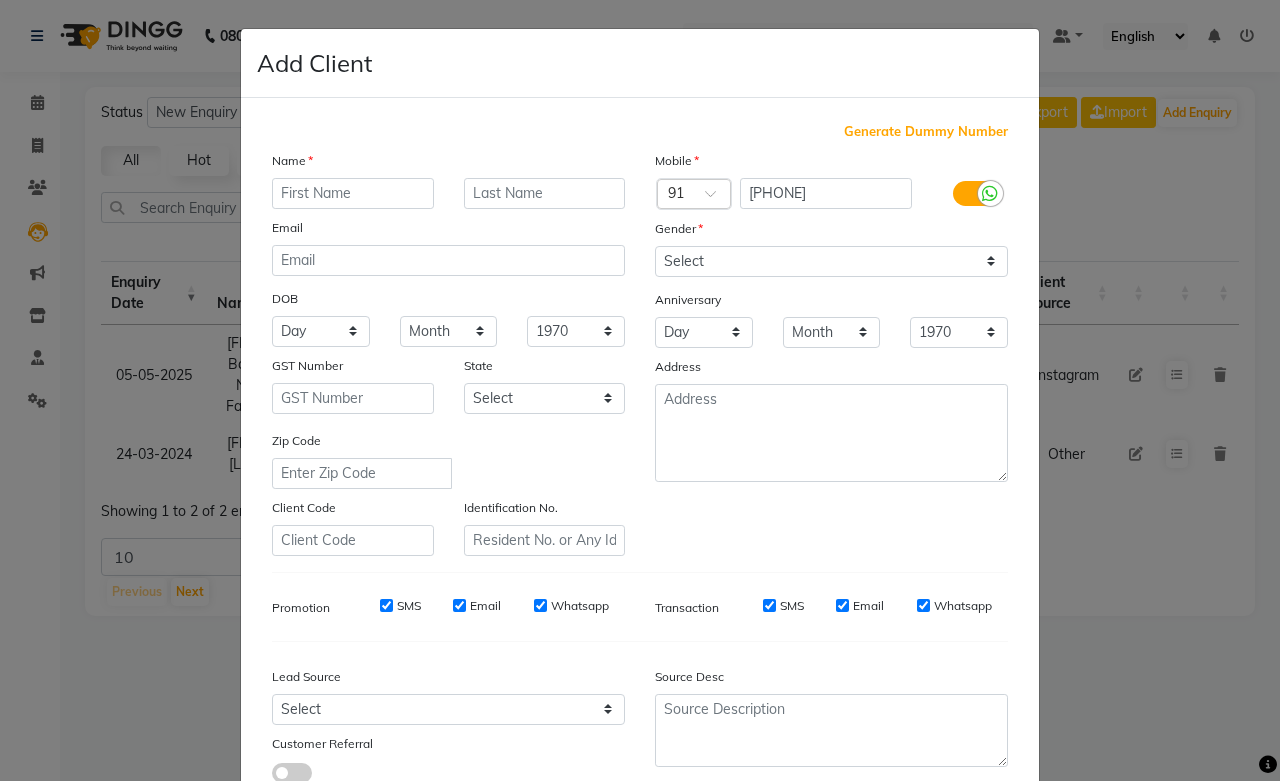 click 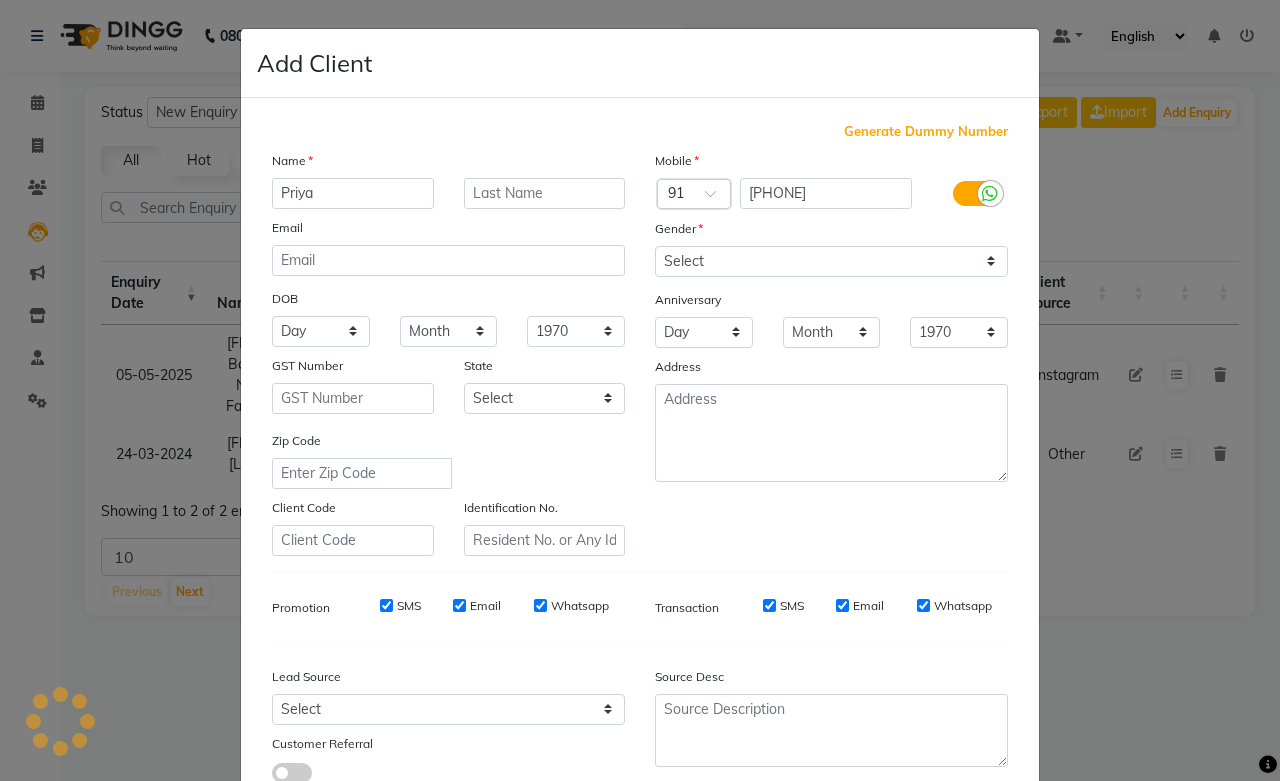 type on "Priya" 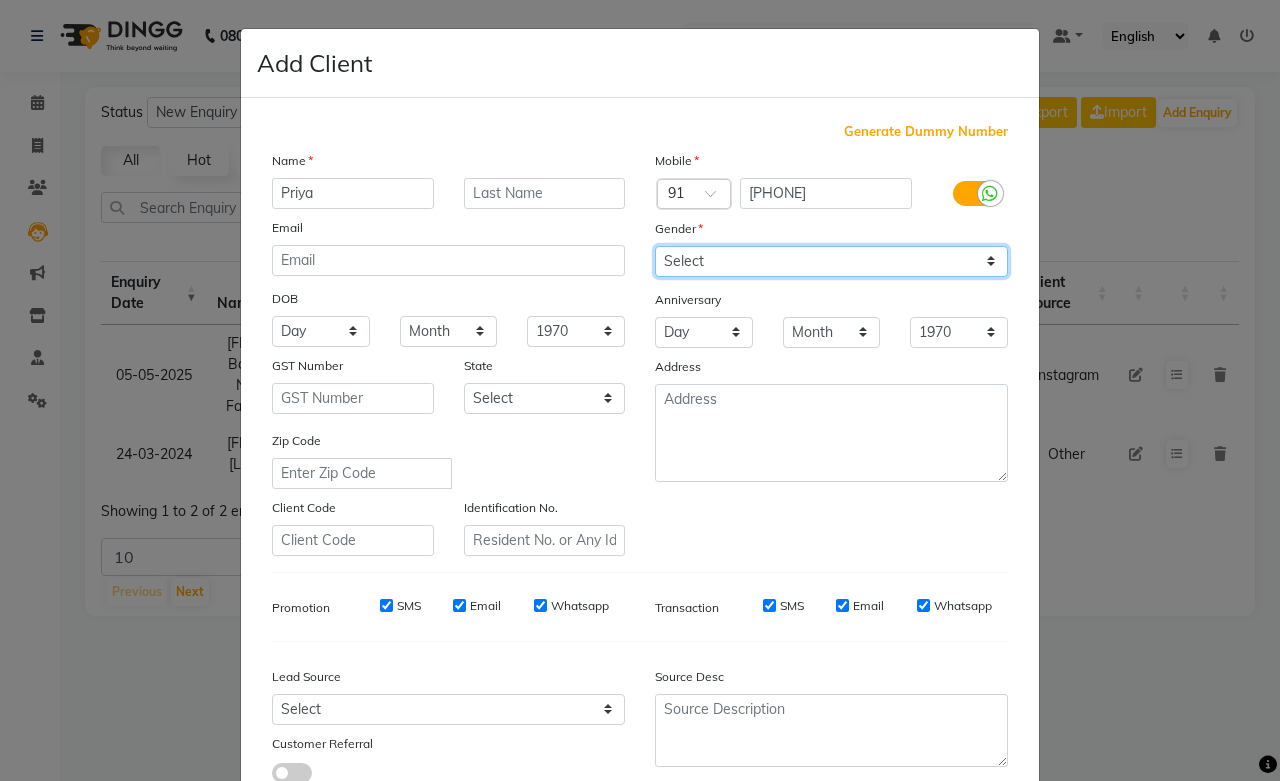 click on "Select Male Female Other Prefer Not To Say" 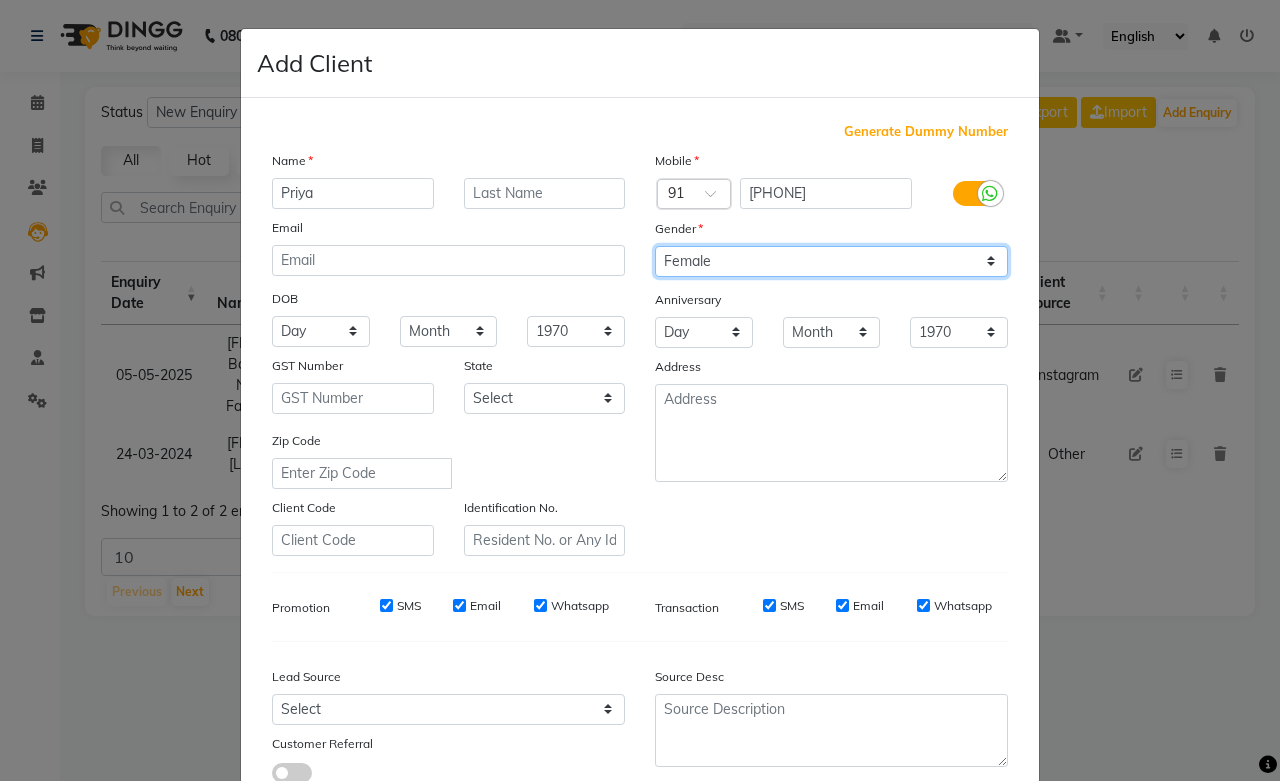 click on "Select Male Female Other Prefer Not To Say" 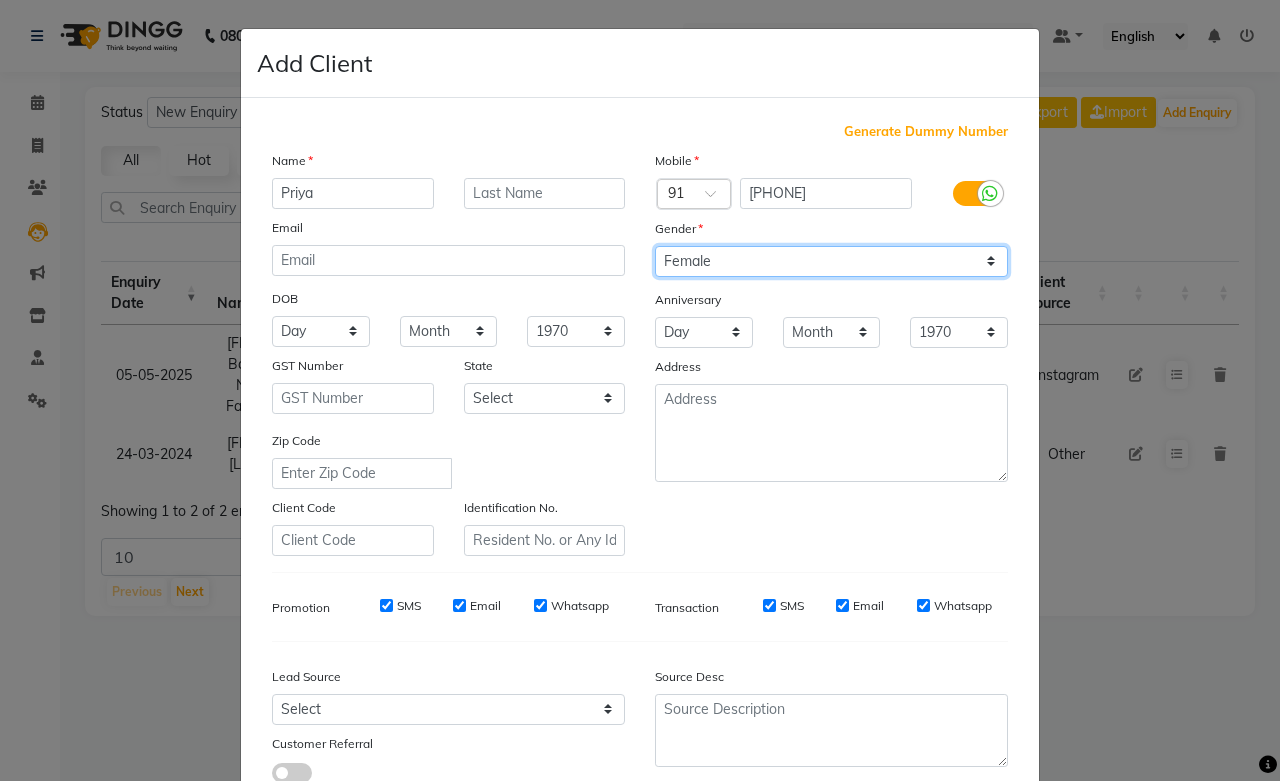 scroll, scrollTop: 143, scrollLeft: 0, axis: vertical 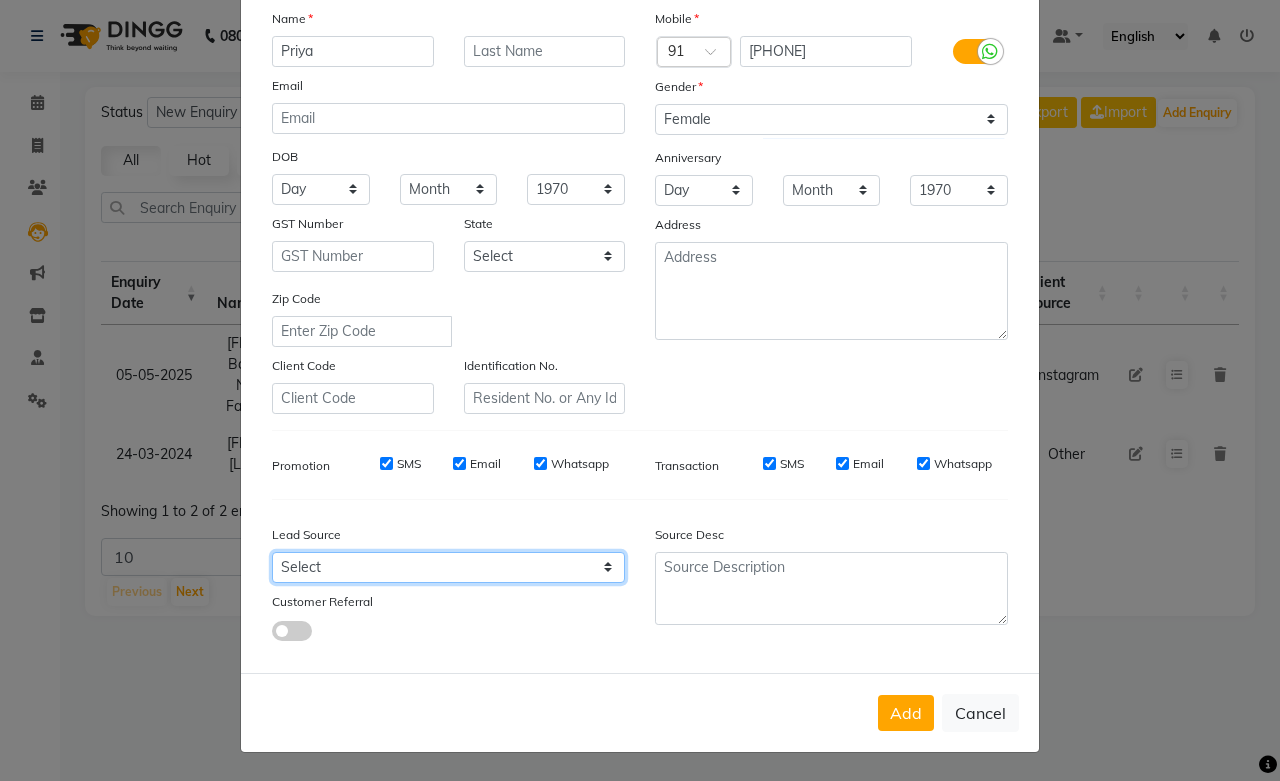 click on "Select Walk-in Referral Internet Friend Word of Mouth Advertisement Facebook JustDial Google Other Instagram  Regular Customer Returning Customer Flee" 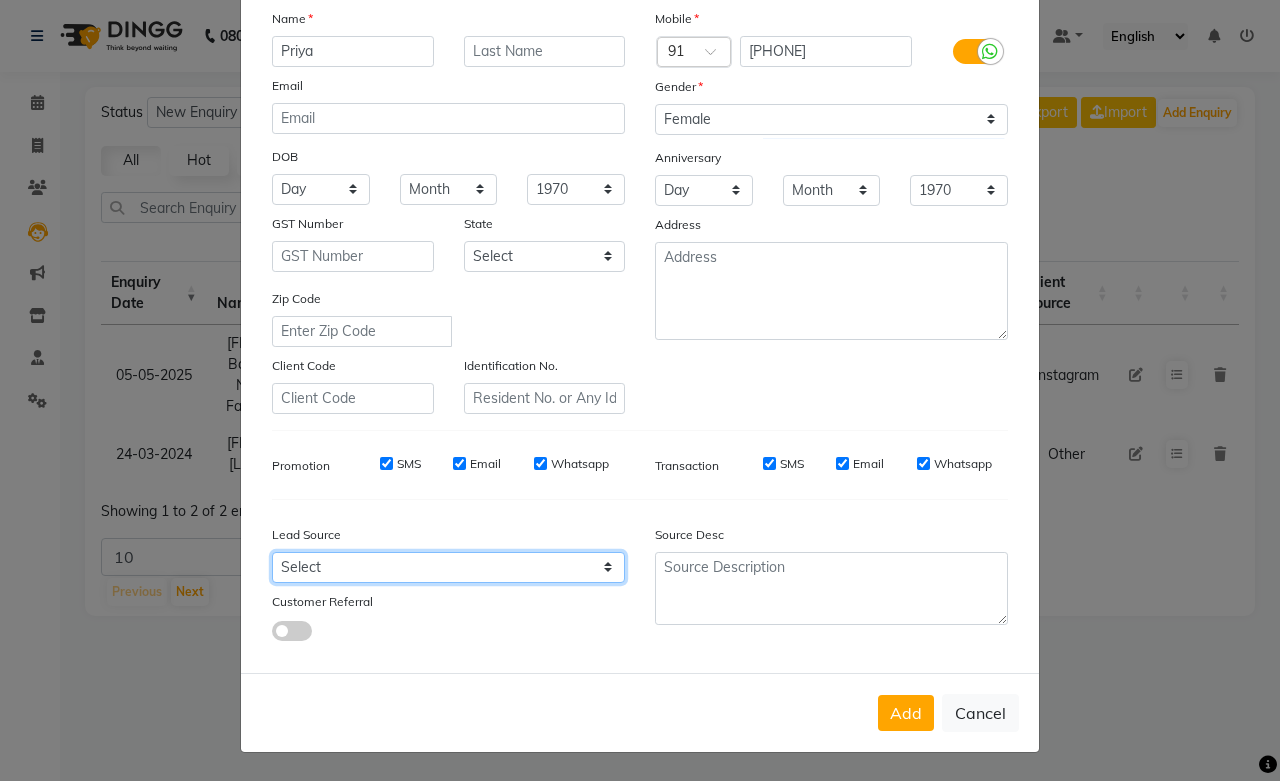 select on "46013" 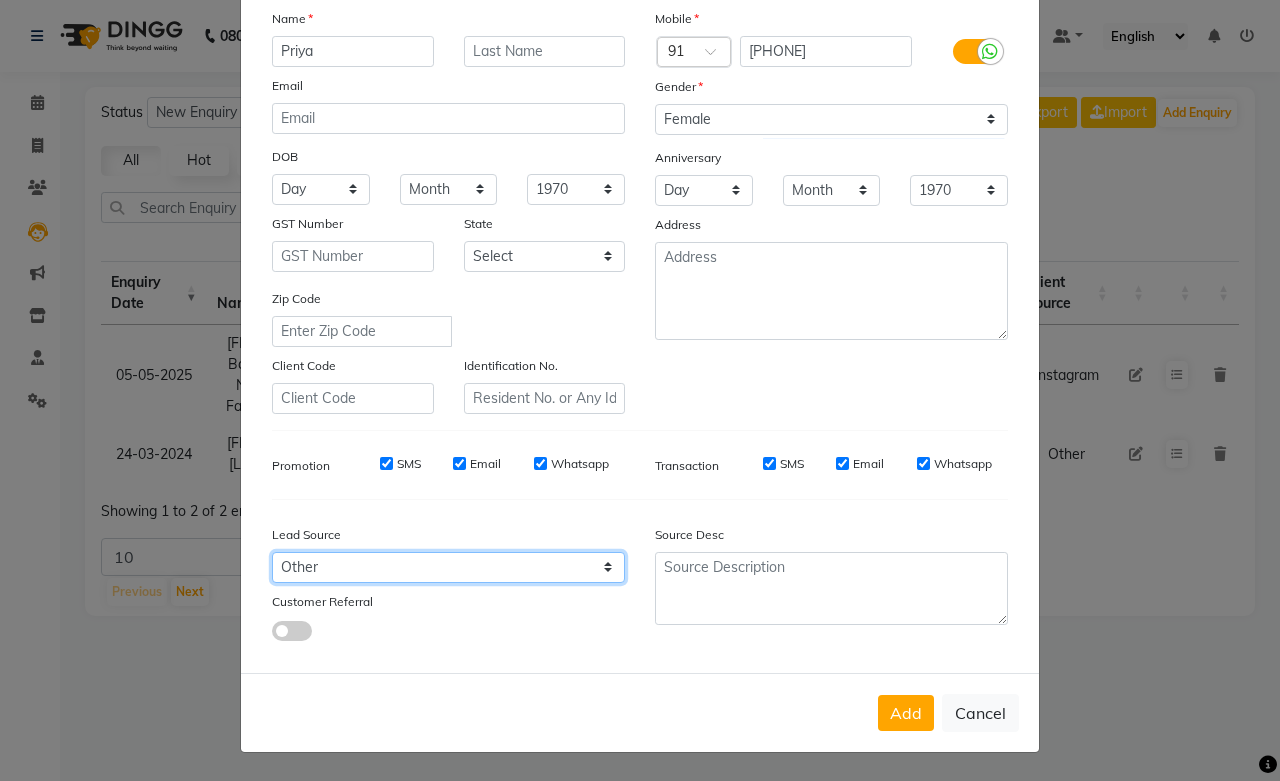 click on "Select Walk-in Referral Internet Friend Word of Mouth Advertisement Facebook JustDial Google Other Instagram  Regular Customer Returning Customer Flee" 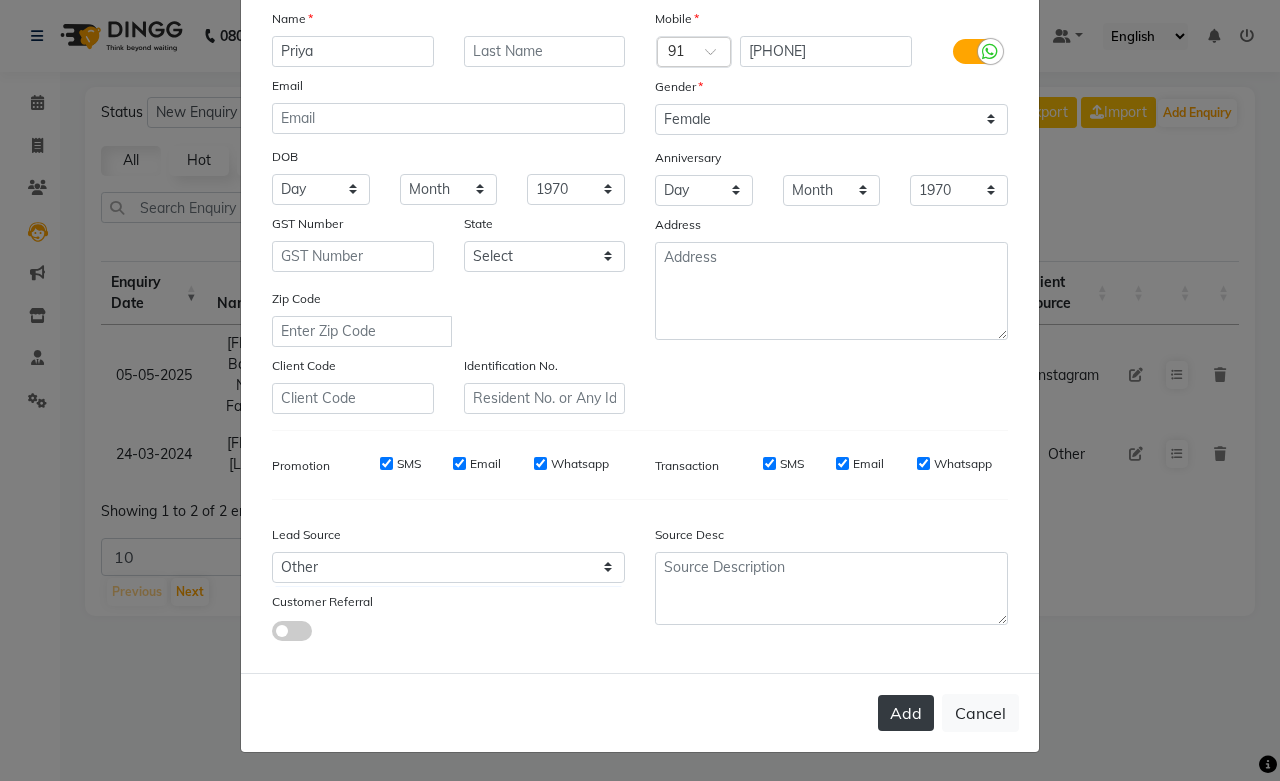 click on "Add" 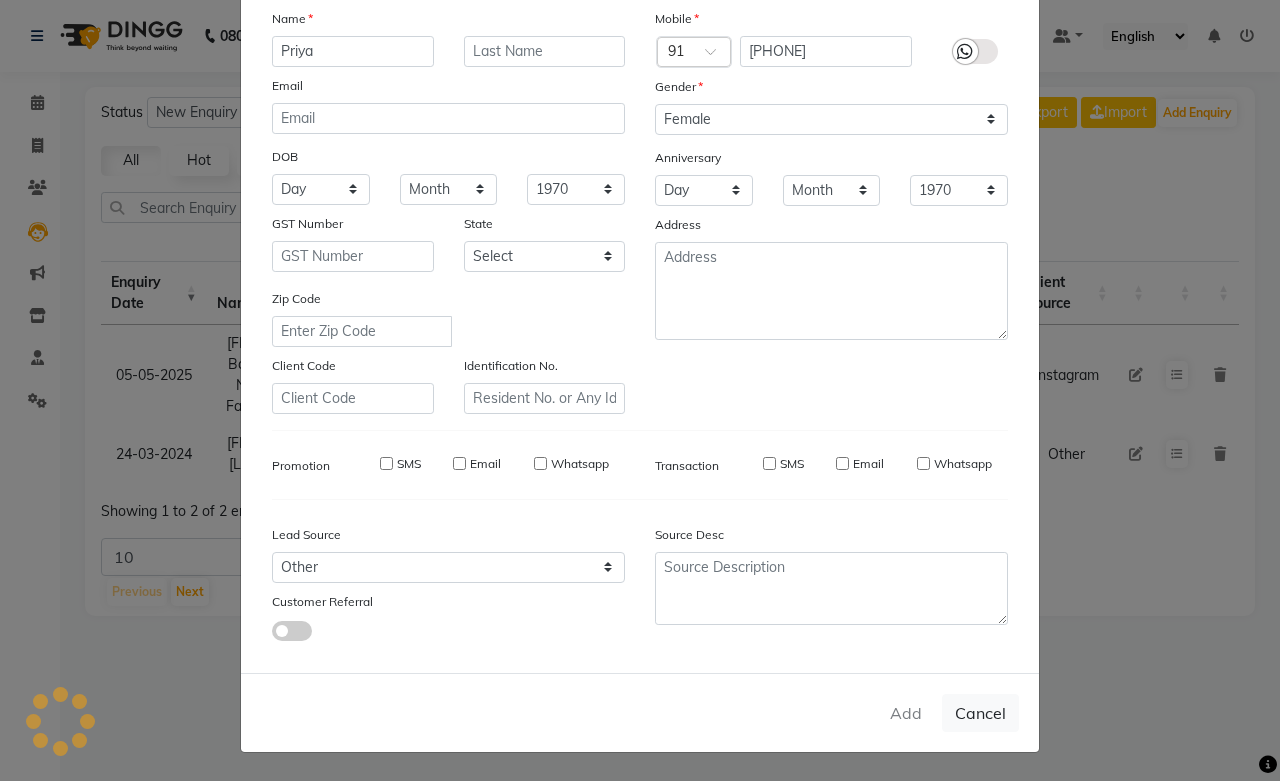 type 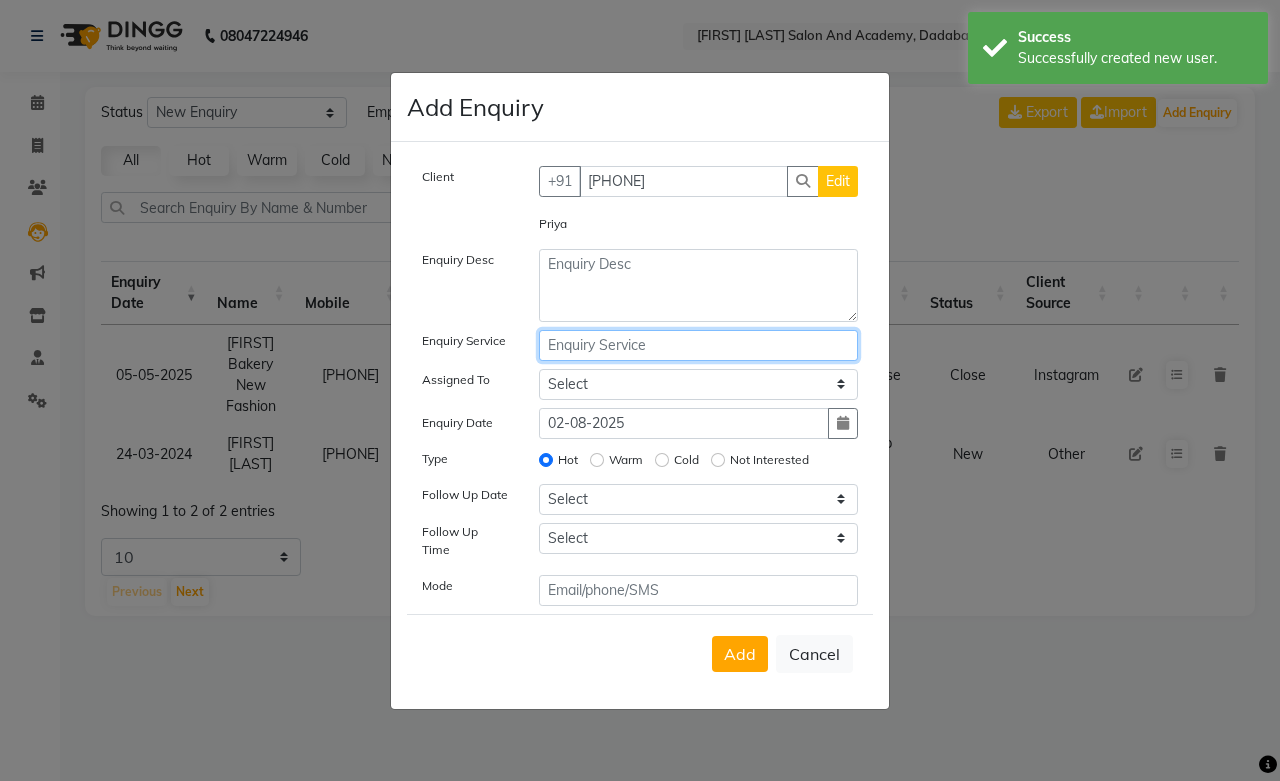 click at bounding box center [699, 345] 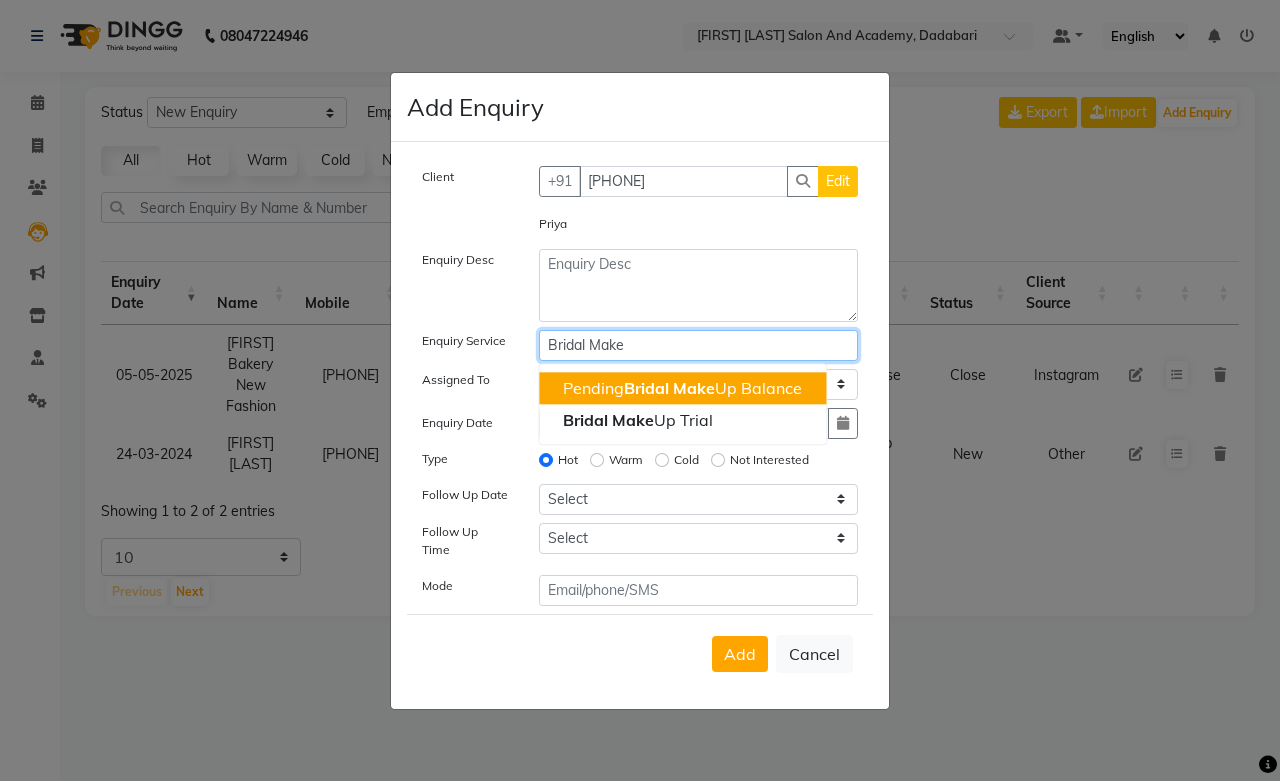 click on "Bridal Make" at bounding box center [699, 345] 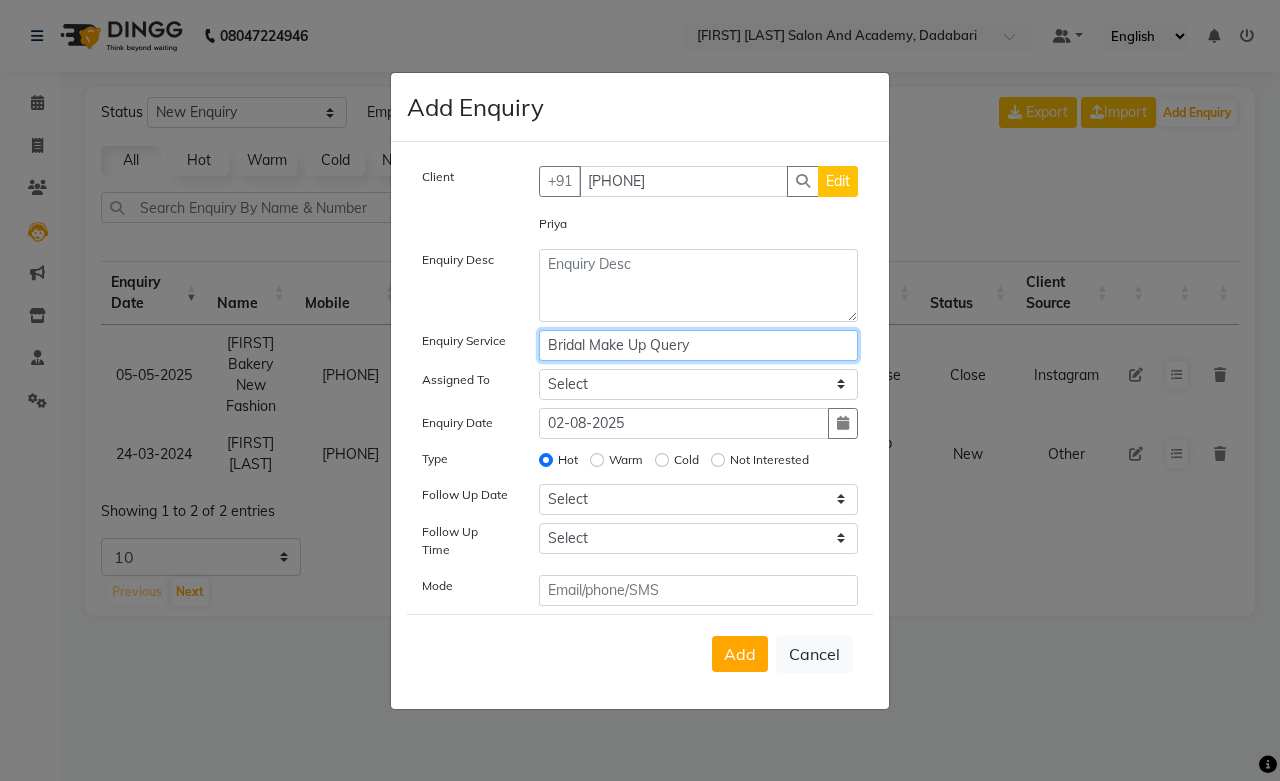 type on "Bridal Make Up Query" 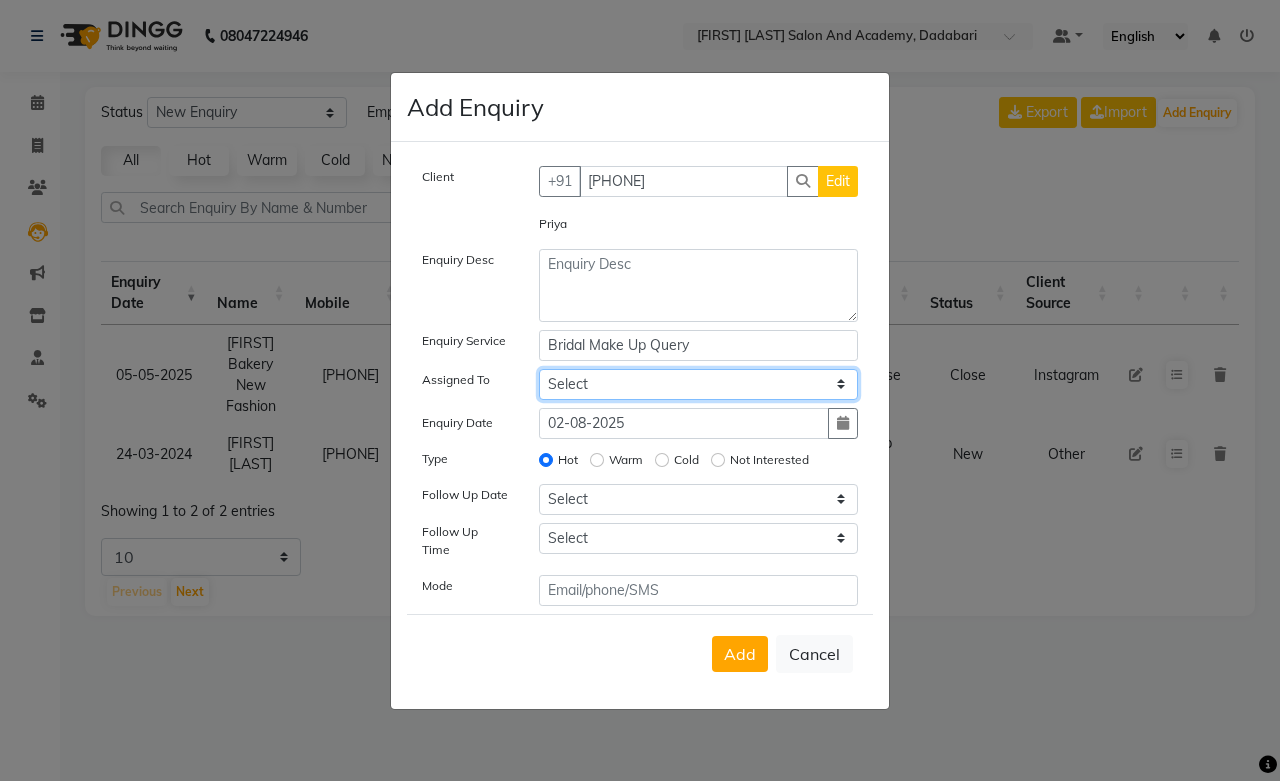 click on "Select Abdul Shoaib Aksha Khan Archika  Jain Arti Singh Farman Mirza Harsha Mam MANISHA Mohd. Furkan Neelu Suman Nisha Meghwal Payal Sen Pooja Jaga Poonam Trehan Ravina Sen Sahil Ansari Sanju di Sapna Sharma Shekhu Abdul Suraj Sen Sushant Verma TUSHAR" 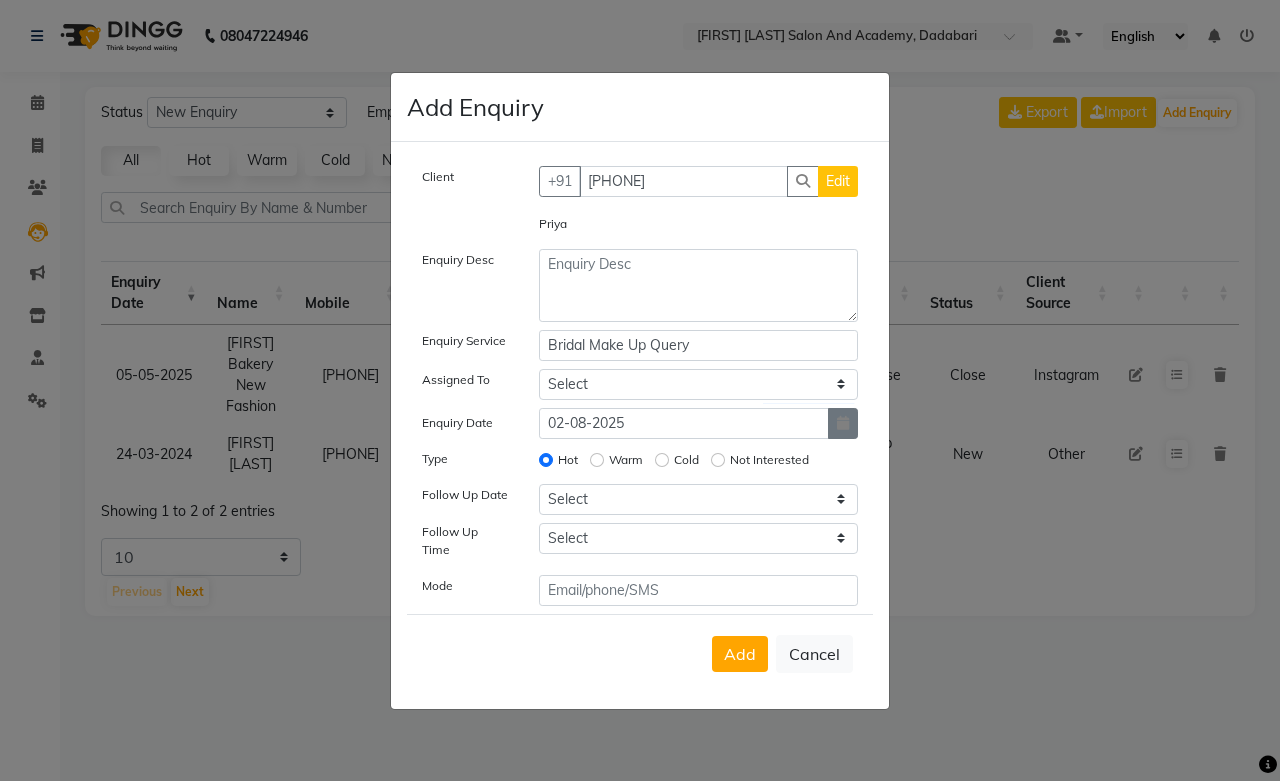 click 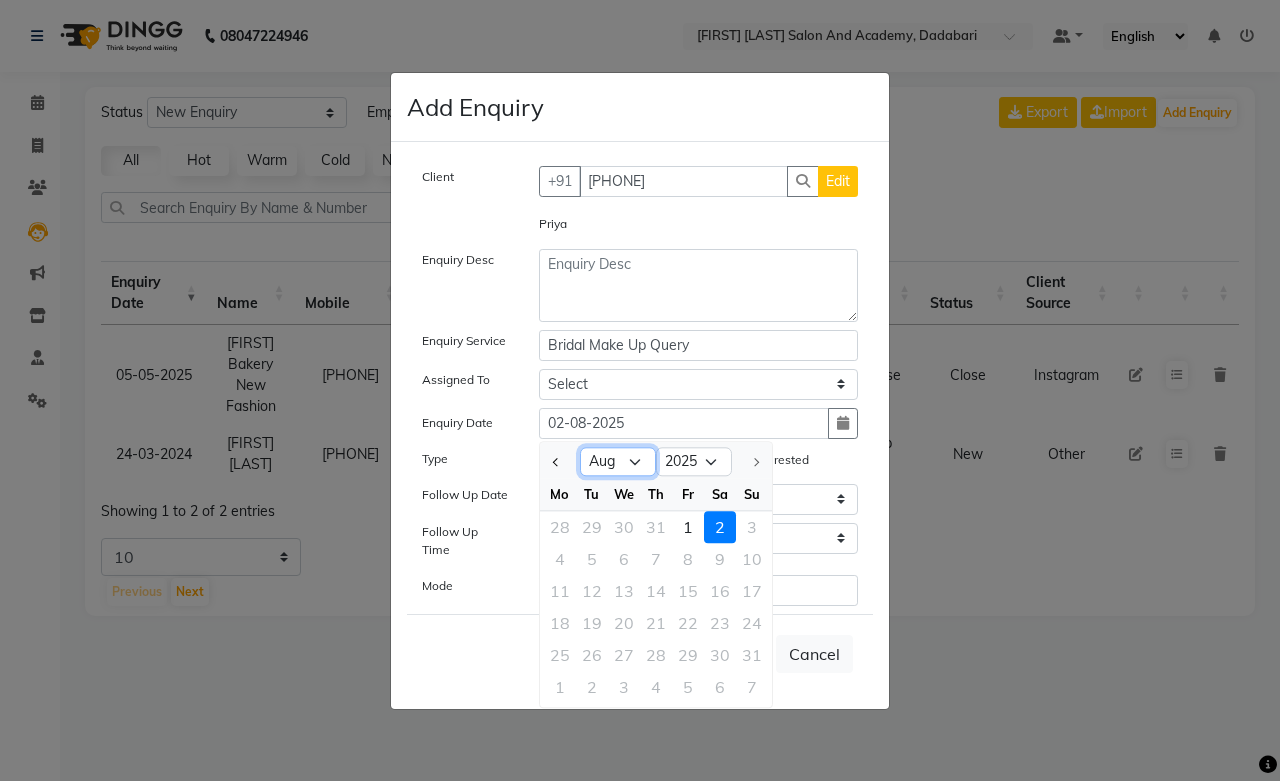 click on "Jan Feb Mar Apr May Jun Jul Aug" 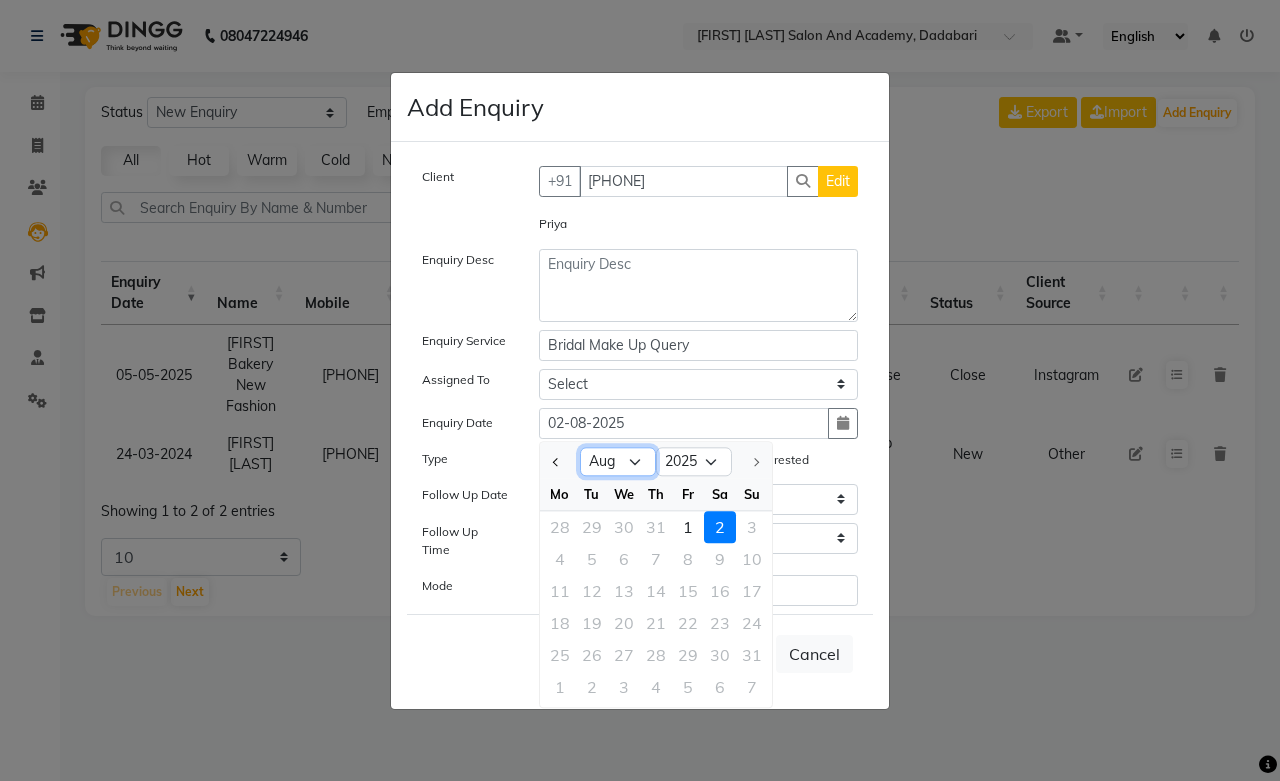 select on "3" 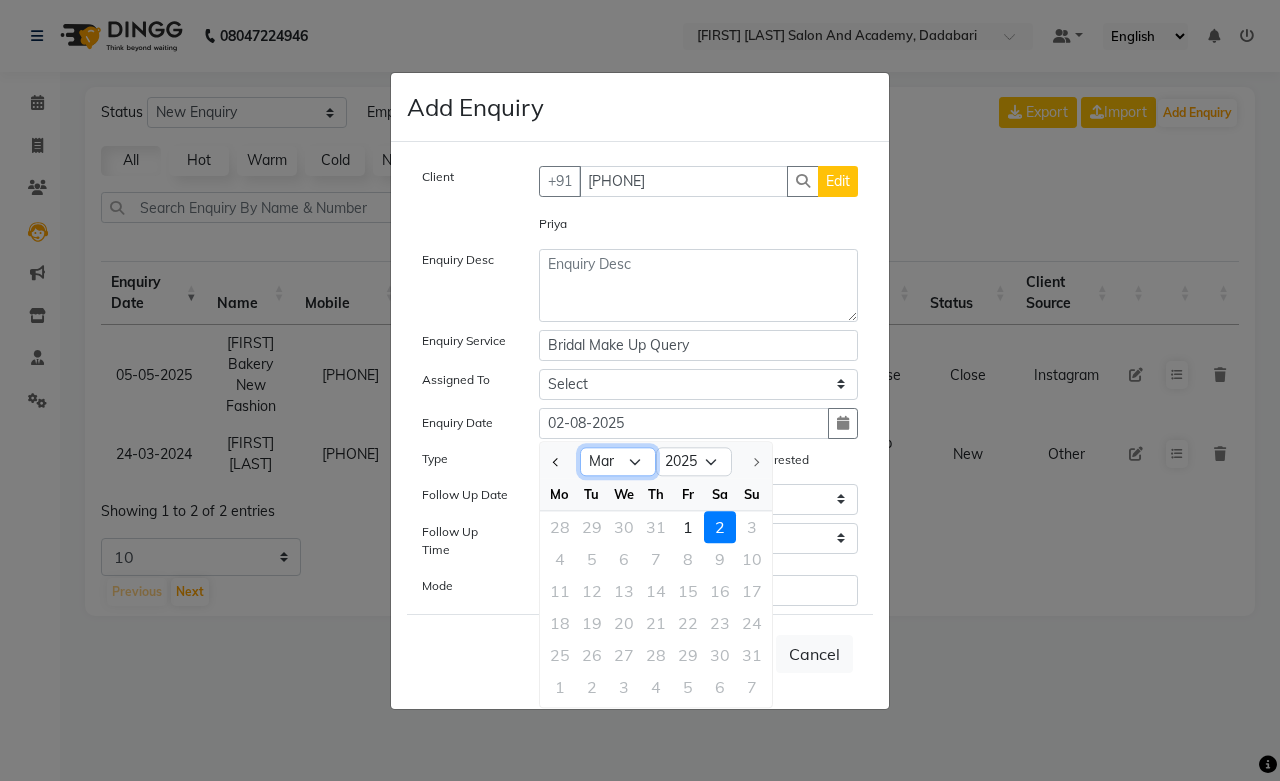 click on "Jan Feb Mar Apr May Jun Jul Aug" 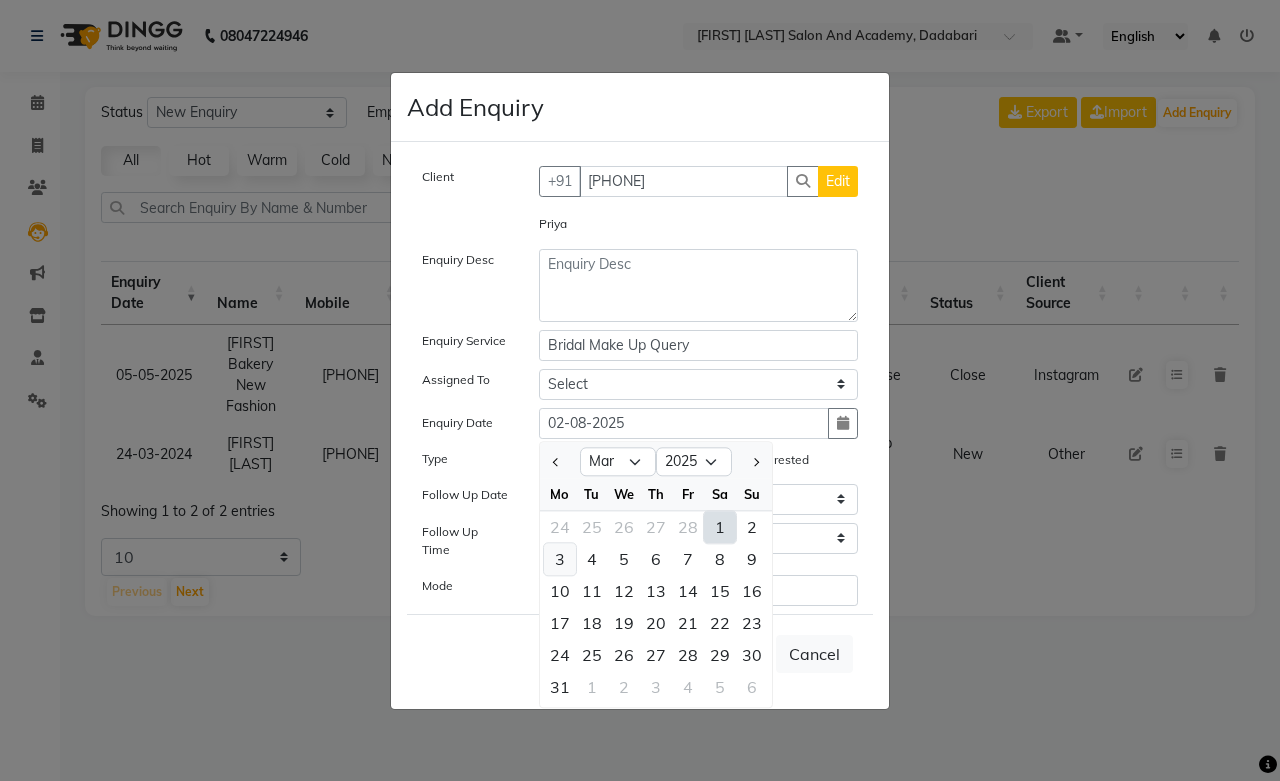 click on "3" 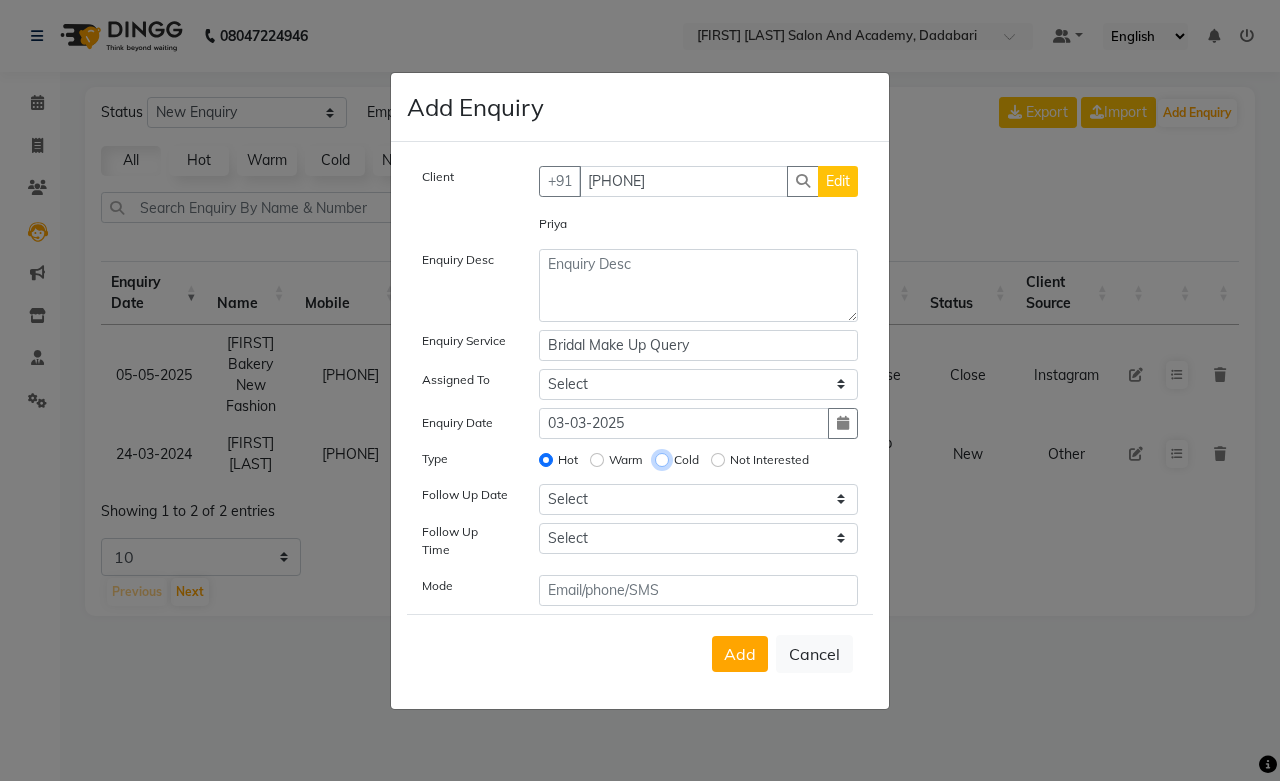 click on "Cold" at bounding box center [662, 460] 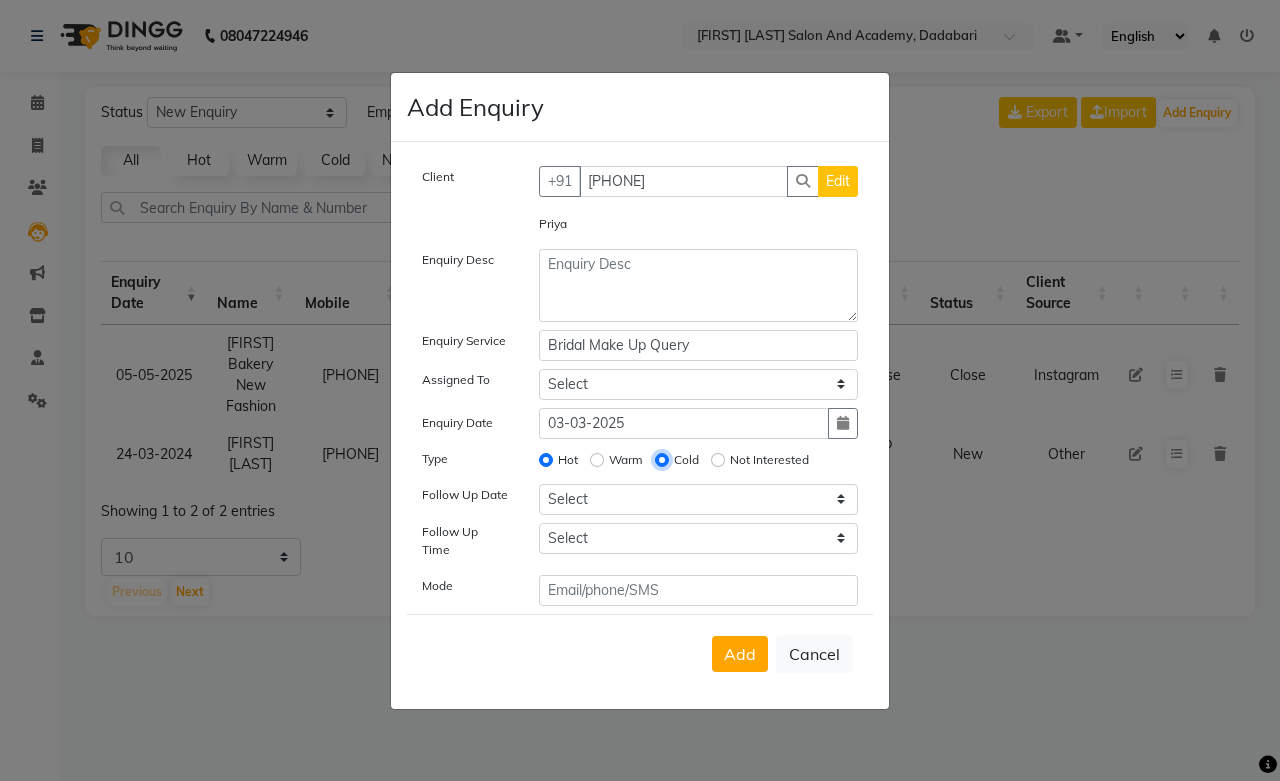 radio on "false" 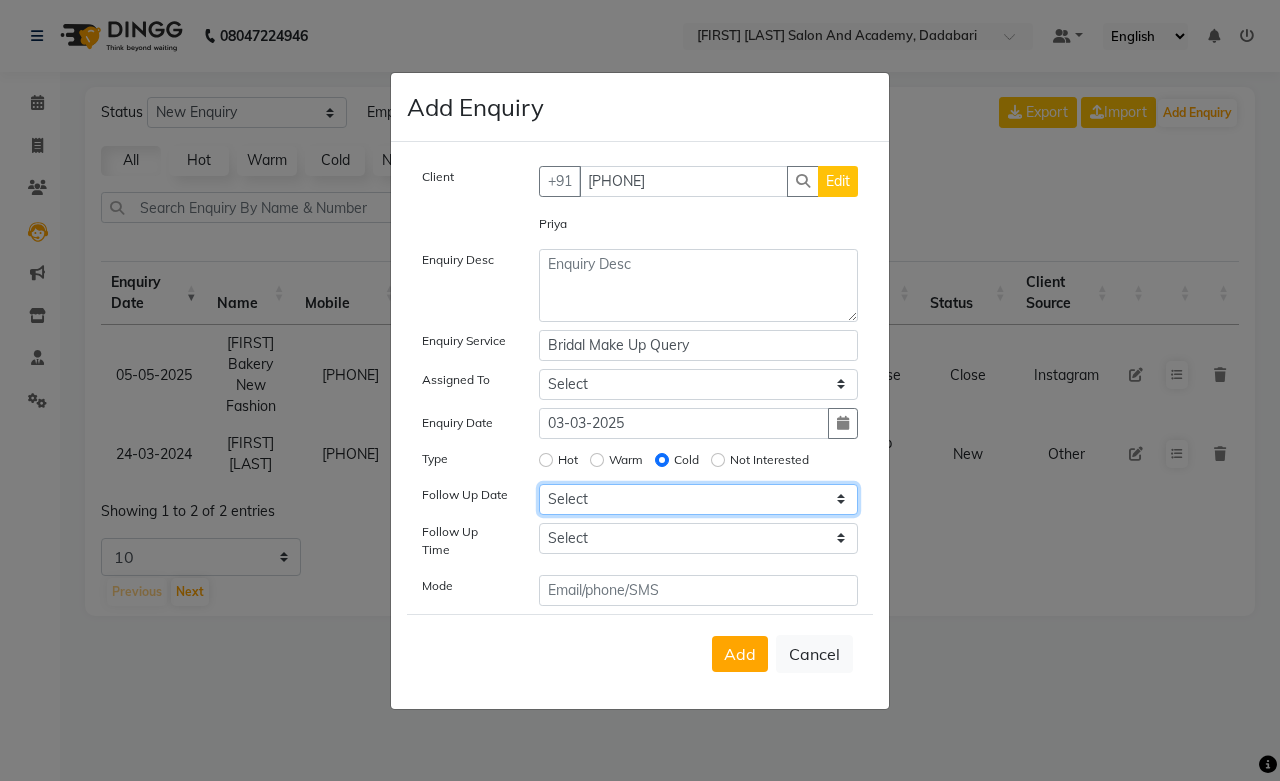 click on "Select Today Tomorrow In 2 days (Monday) In 3 days (Tuesday) In 4 days (Wednesday) In 5 days (Thursday) In 6 days (Friday) In 1 Week (2025-08-09) In 2 Week (2025-08-16) In 1 Month (2025-09-02) In 2 Month (2025-10-02) In 3 Month (2025-11-02) Custom Date" at bounding box center (699, 499) 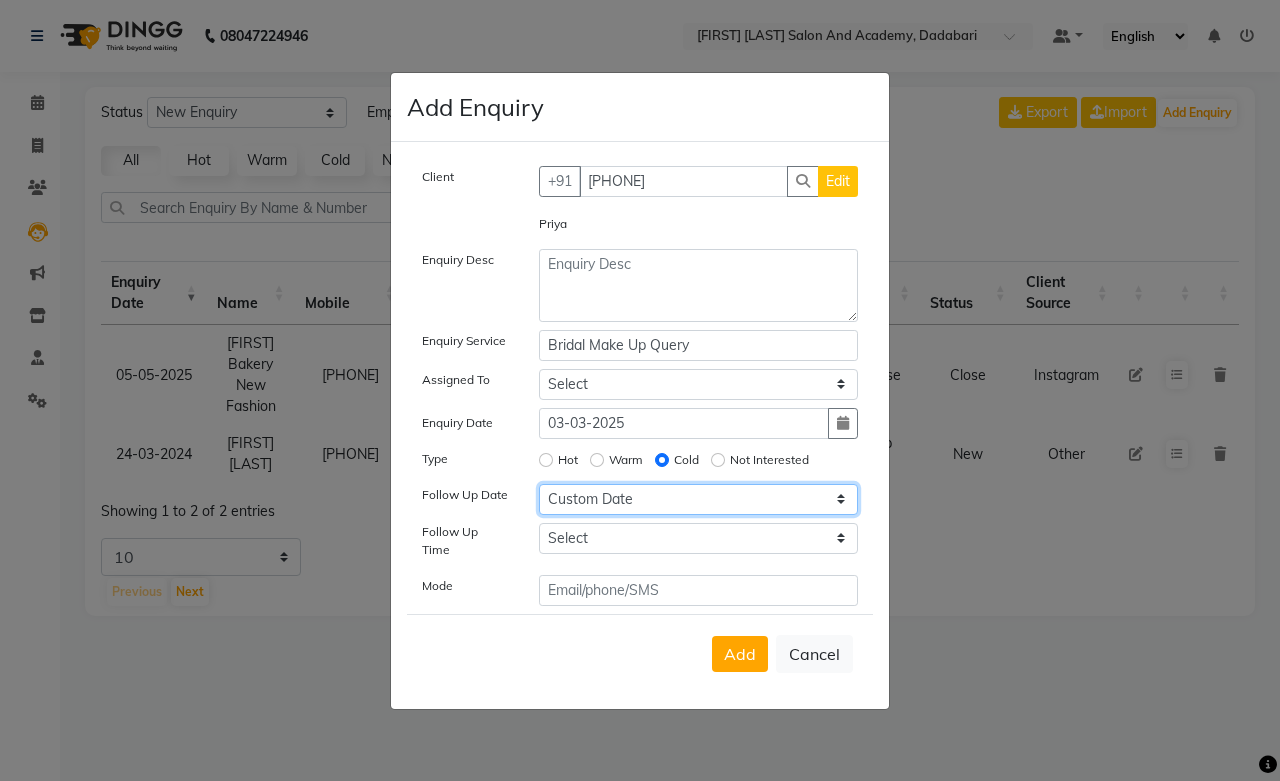click on "Select Today Tomorrow In 2 days (Monday) In 3 days (Tuesday) In 4 days (Wednesday) In 5 days (Thursday) In 6 days (Friday) In 1 Week (2025-08-09) In 2 Week (2025-08-16) In 1 Month (2025-09-02) In 2 Month (2025-10-02) In 3 Month (2025-11-02) Custom Date" at bounding box center [699, 499] 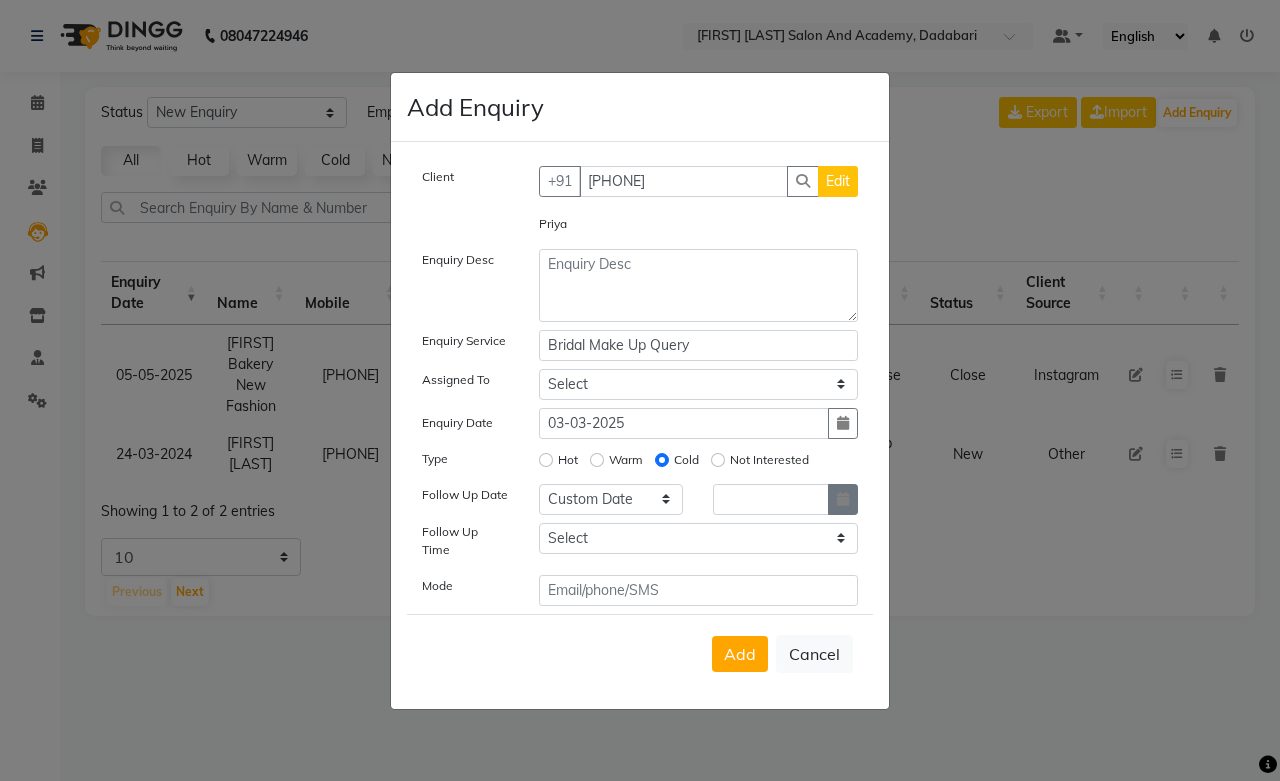 click 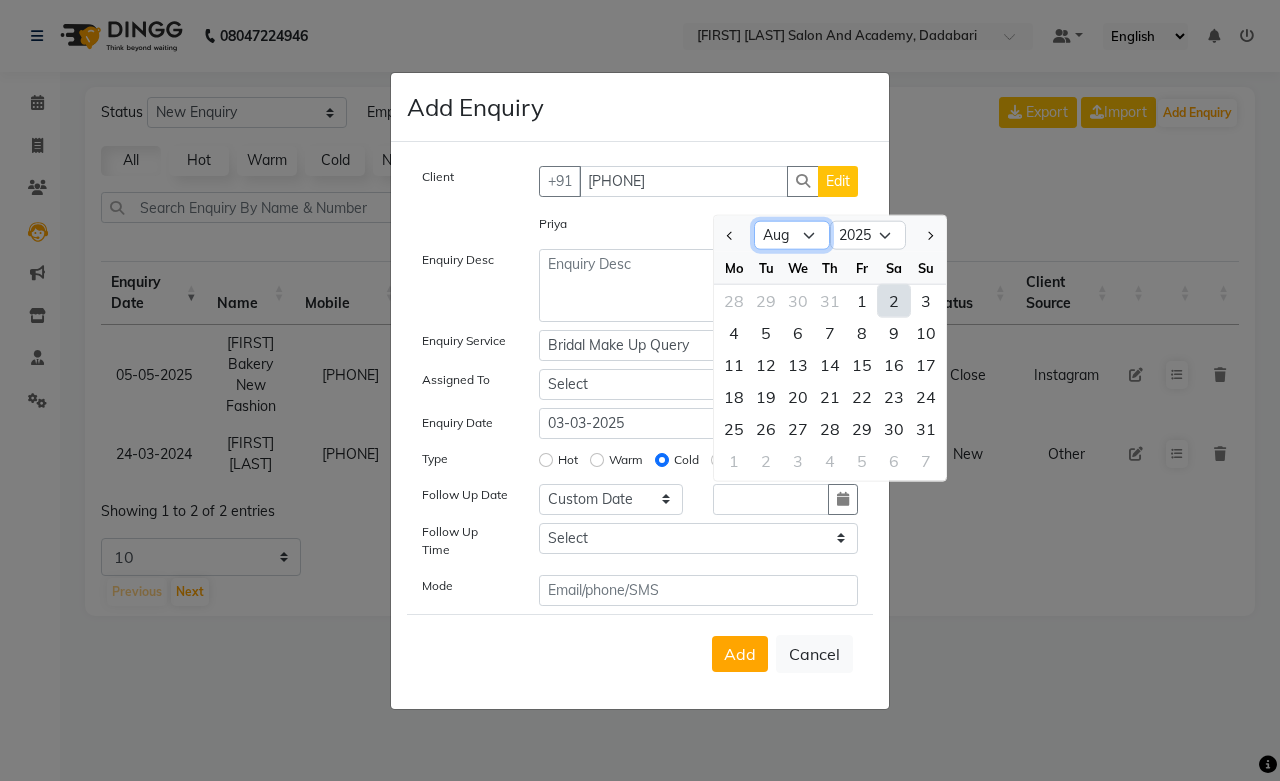click on "Jan Feb Mar Apr May Jun Jul Aug Sep Oct Nov Dec" 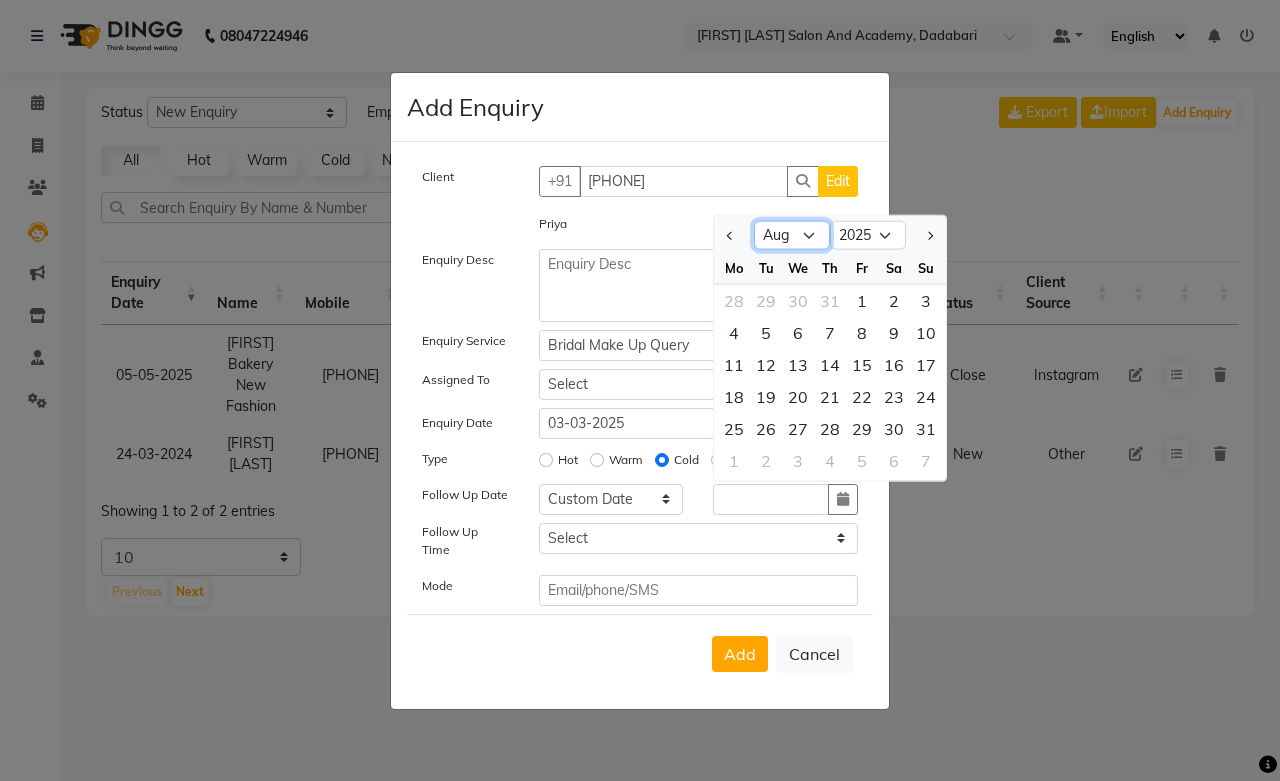 select on "3" 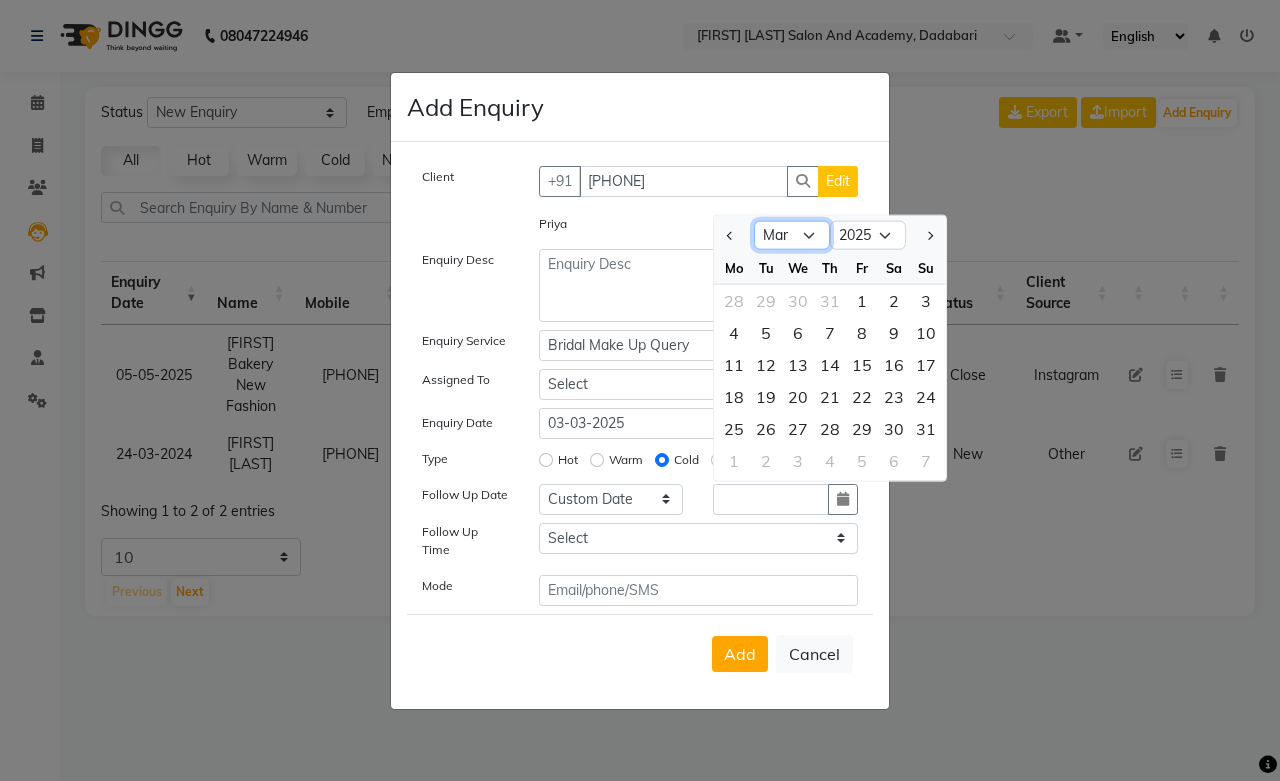 click on "Jan Feb Mar Apr May Jun Jul Aug Sep Oct Nov Dec" 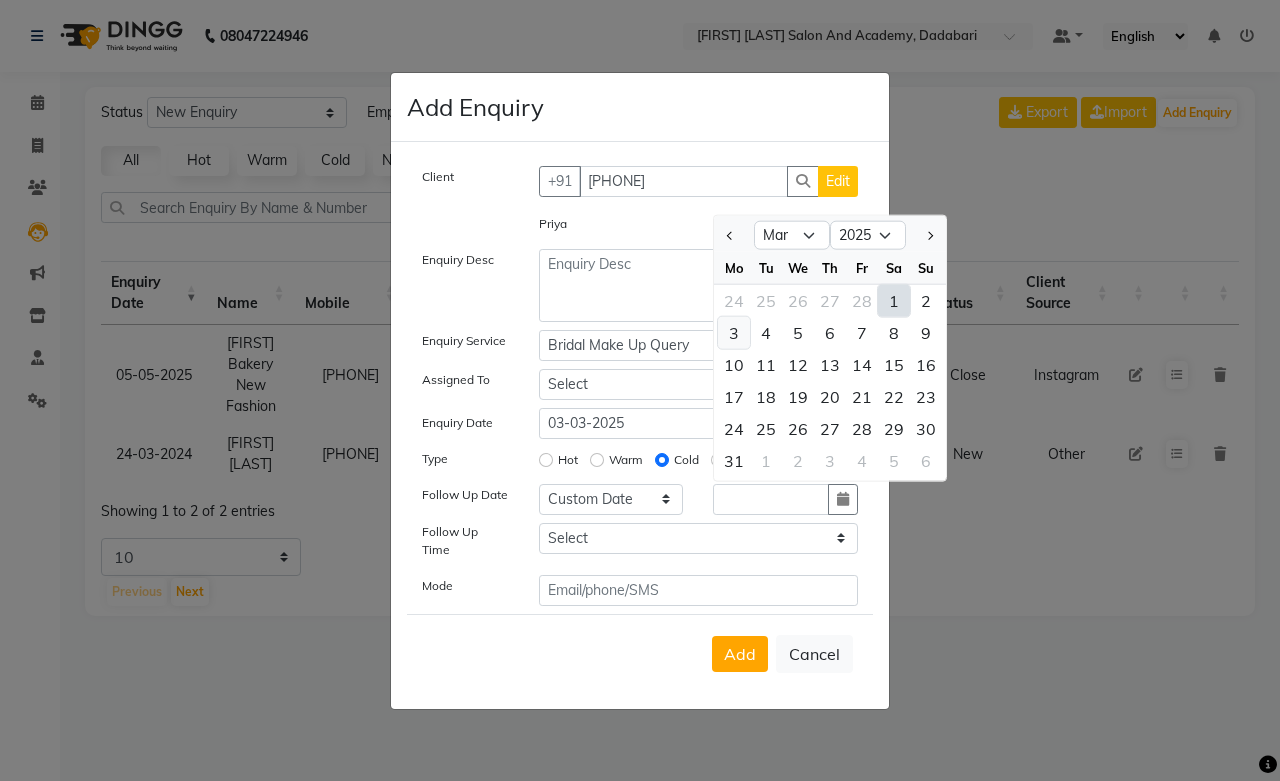 click on "3" 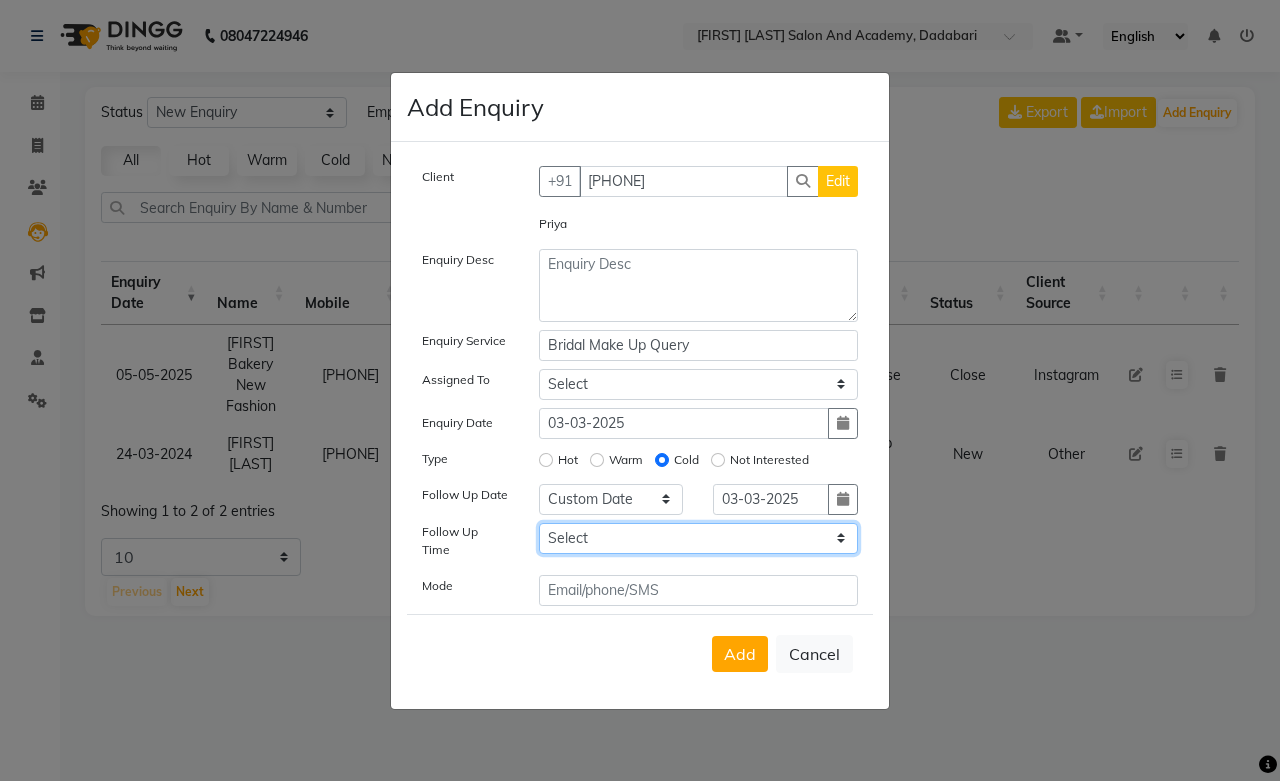 click on "Select 07:00 AM 07:15 AM 07:30 AM 07:45 AM 08:00 AM 08:15 AM 08:30 AM 08:45 AM 09:00 AM 09:15 AM 09:30 AM 09:45 AM 10:00 AM 10:15 AM 10:30 AM 10:45 AM 11:00 AM 11:15 AM 11:30 AM 11:45 AM 12:00 PM 12:15 PM 12:30 PM 12:45 PM 01:00 PM 01:15 PM 01:30 PM 01:45 PM 02:00 PM 02:15 PM 02:30 PM 02:45 PM 03:00 PM 03:15 PM 03:30 PM 03:45 PM 04:00 PM 04:15 PM 04:30 PM 04:45 PM 05:00 PM 05:15 PM 05:30 PM 05:45 PM 06:00 PM 06:15 PM 06:30 PM 06:45 PM 07:00 PM 07:15 PM 07:30 PM 07:45 PM 08:00 PM 08:15 PM 08:30 PM 08:45 PM 09:00 PM 09:15 PM 09:30 PM 09:45 PM 10:00 PM" at bounding box center [699, 538] 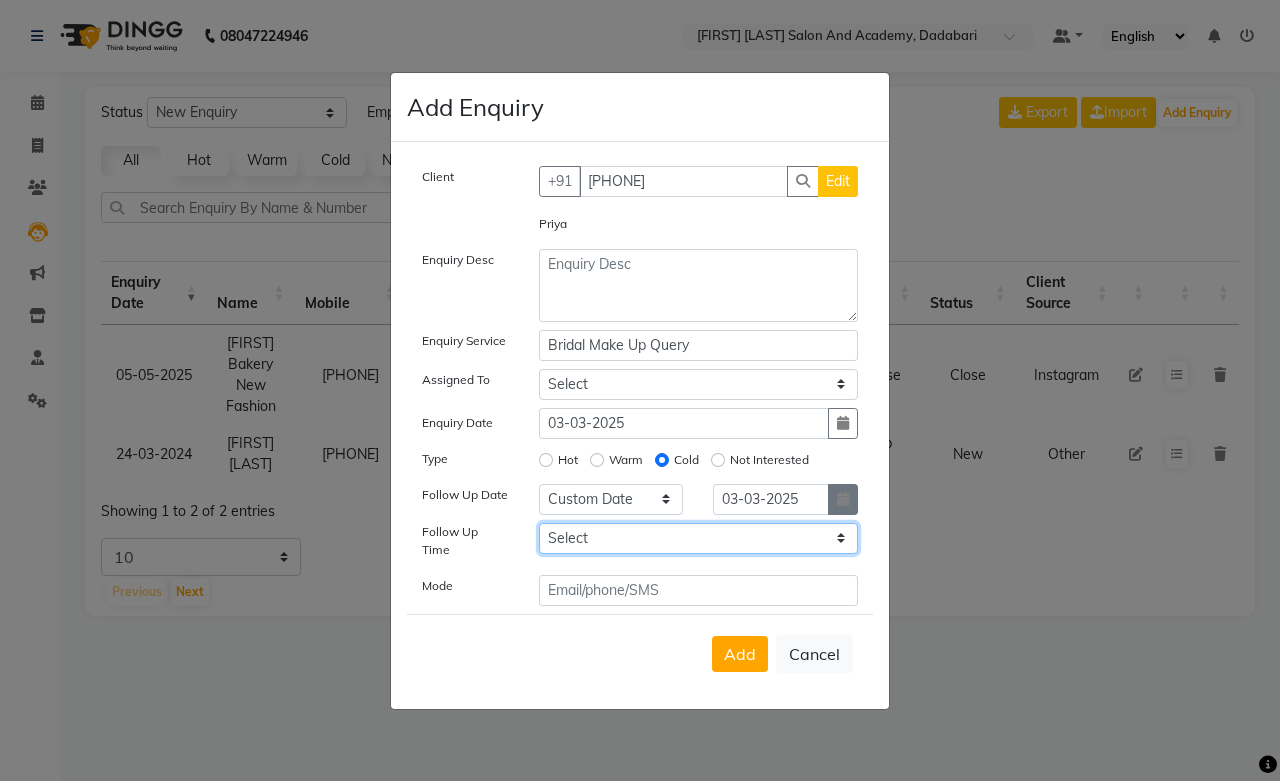 select on "885" 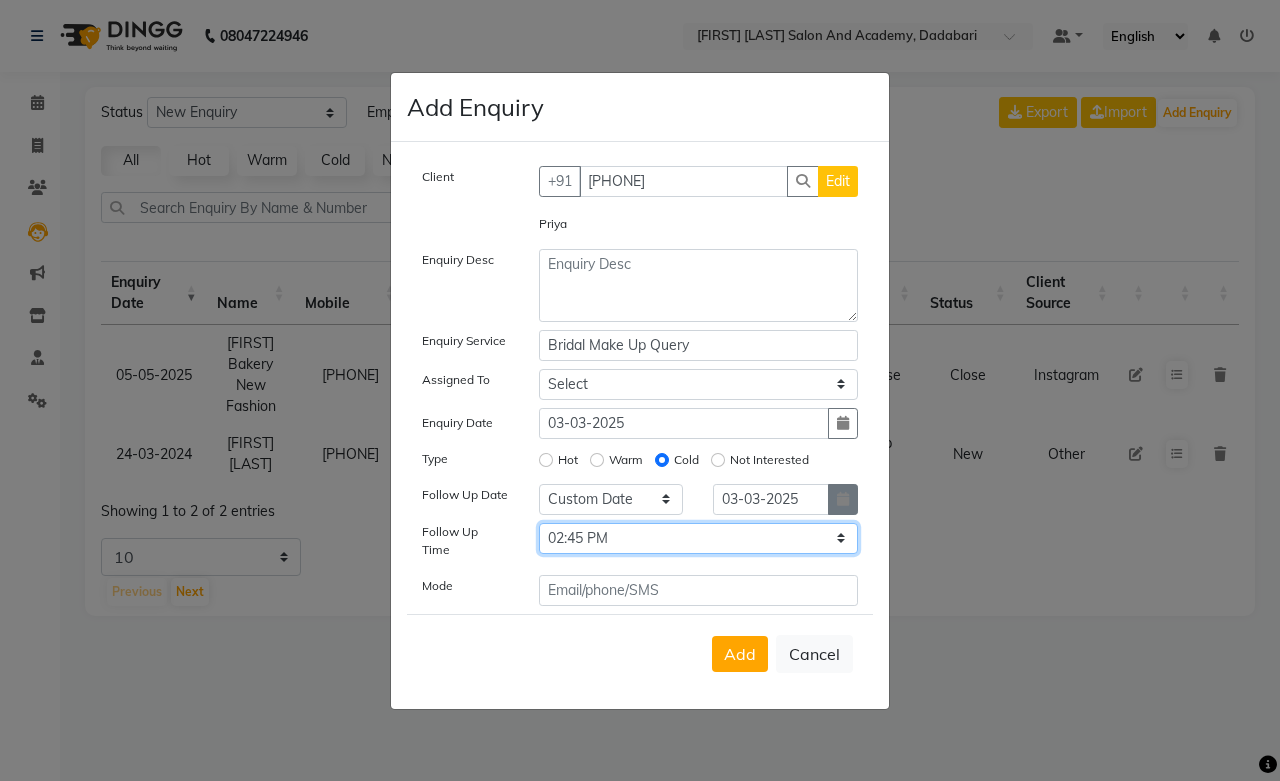 click on "Select 07:00 AM 07:15 AM 07:30 AM 07:45 AM 08:00 AM 08:15 AM 08:30 AM 08:45 AM 09:00 AM 09:15 AM 09:30 AM 09:45 AM 10:00 AM 10:15 AM 10:30 AM 10:45 AM 11:00 AM 11:15 AM 11:30 AM 11:45 AM 12:00 PM 12:15 PM 12:30 PM 12:45 PM 01:00 PM 01:15 PM 01:30 PM 01:45 PM 02:00 PM 02:15 PM 02:30 PM 02:45 PM 03:00 PM 03:15 PM 03:30 PM 03:45 PM 04:00 PM 04:15 PM 04:30 PM 04:45 PM 05:00 PM 05:15 PM 05:30 PM 05:45 PM 06:00 PM 06:15 PM 06:30 PM 06:45 PM 07:00 PM 07:15 PM 07:30 PM 07:45 PM 08:00 PM 08:15 PM 08:30 PM 08:45 PM 09:00 PM 09:15 PM 09:30 PM 09:45 PM 10:00 PM" at bounding box center [699, 538] 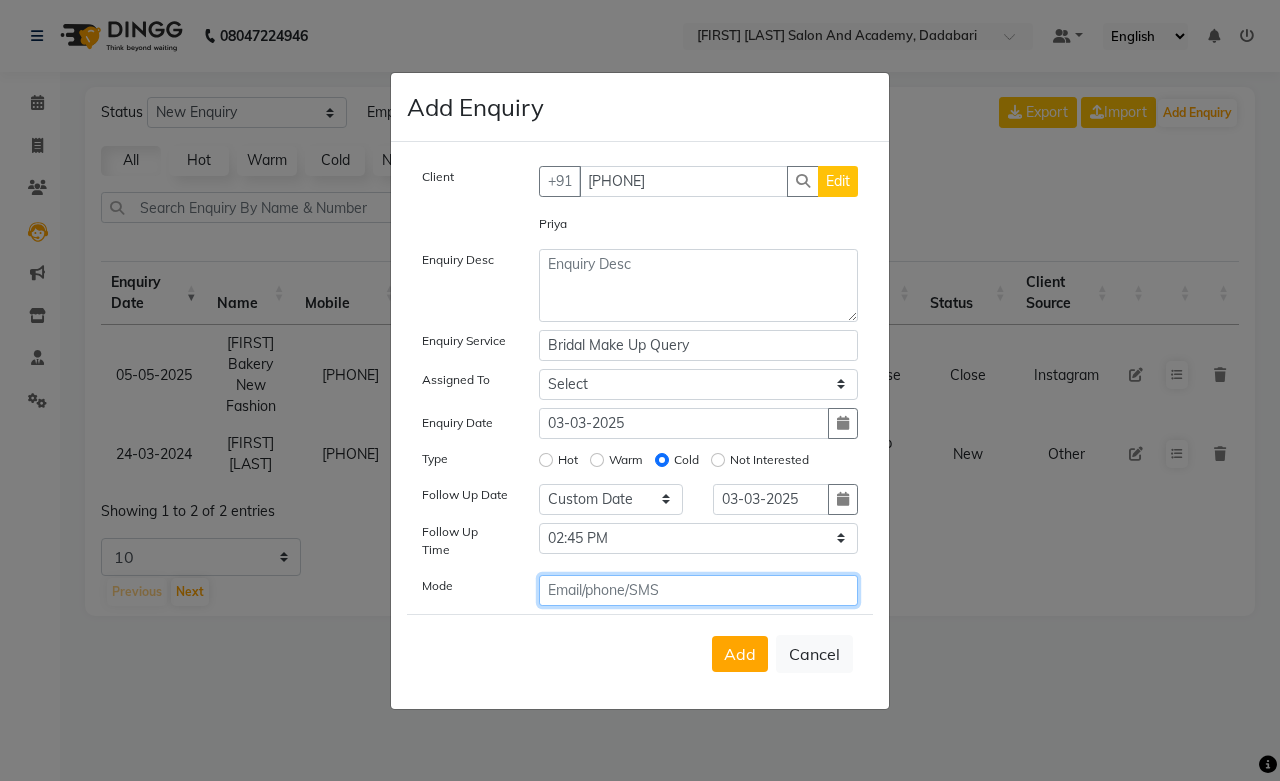 click 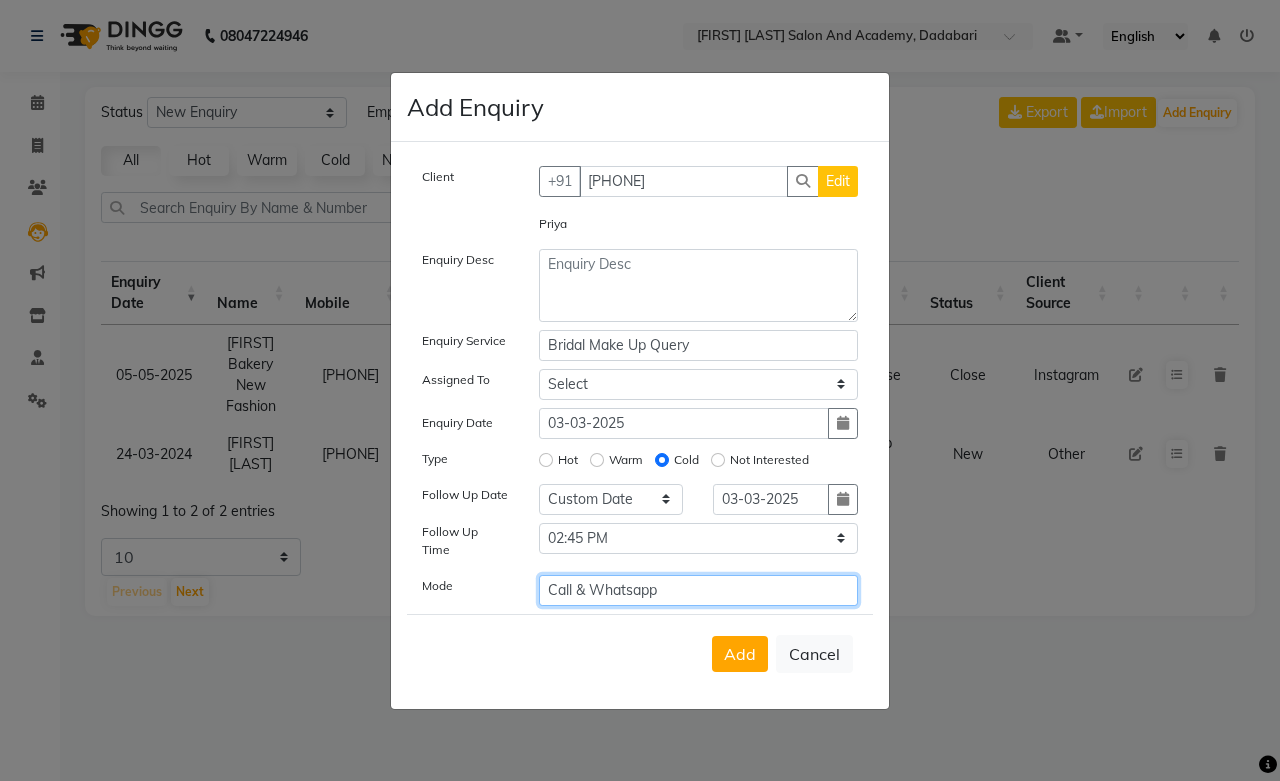 type on "Call & Whatsapp" 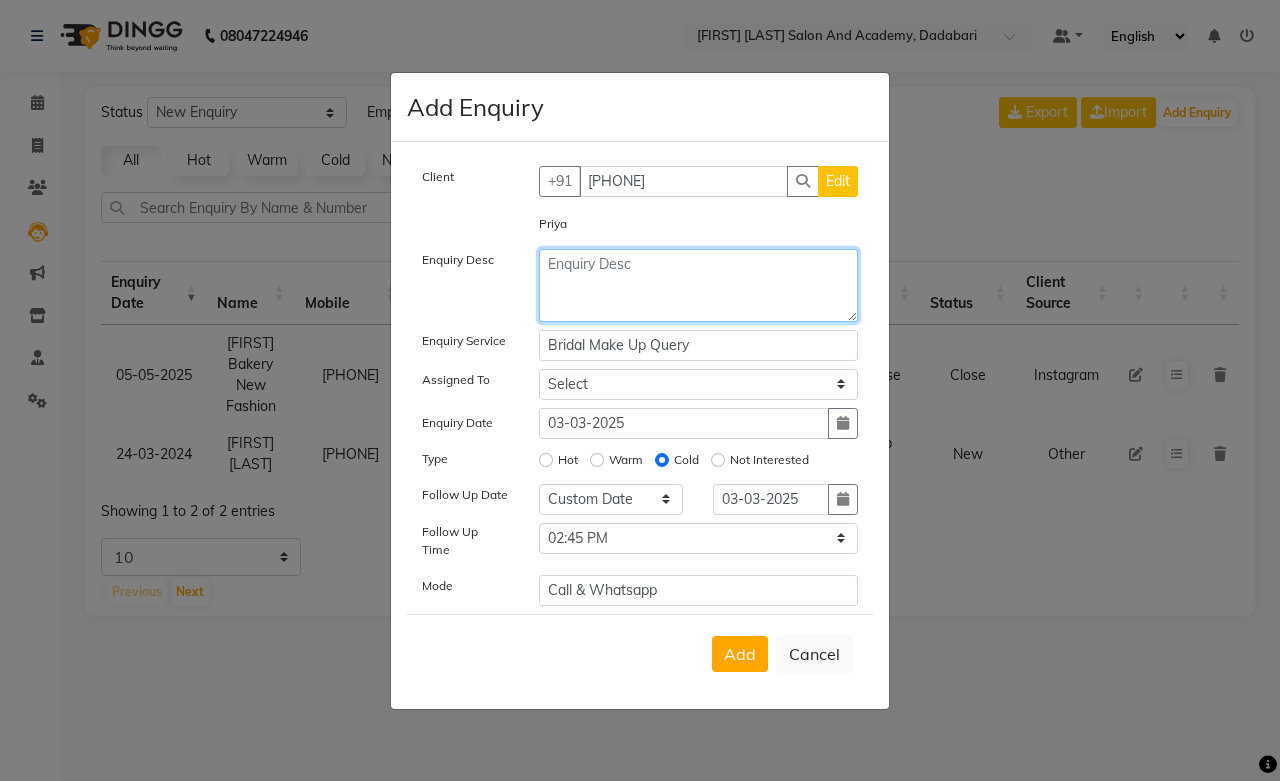 click 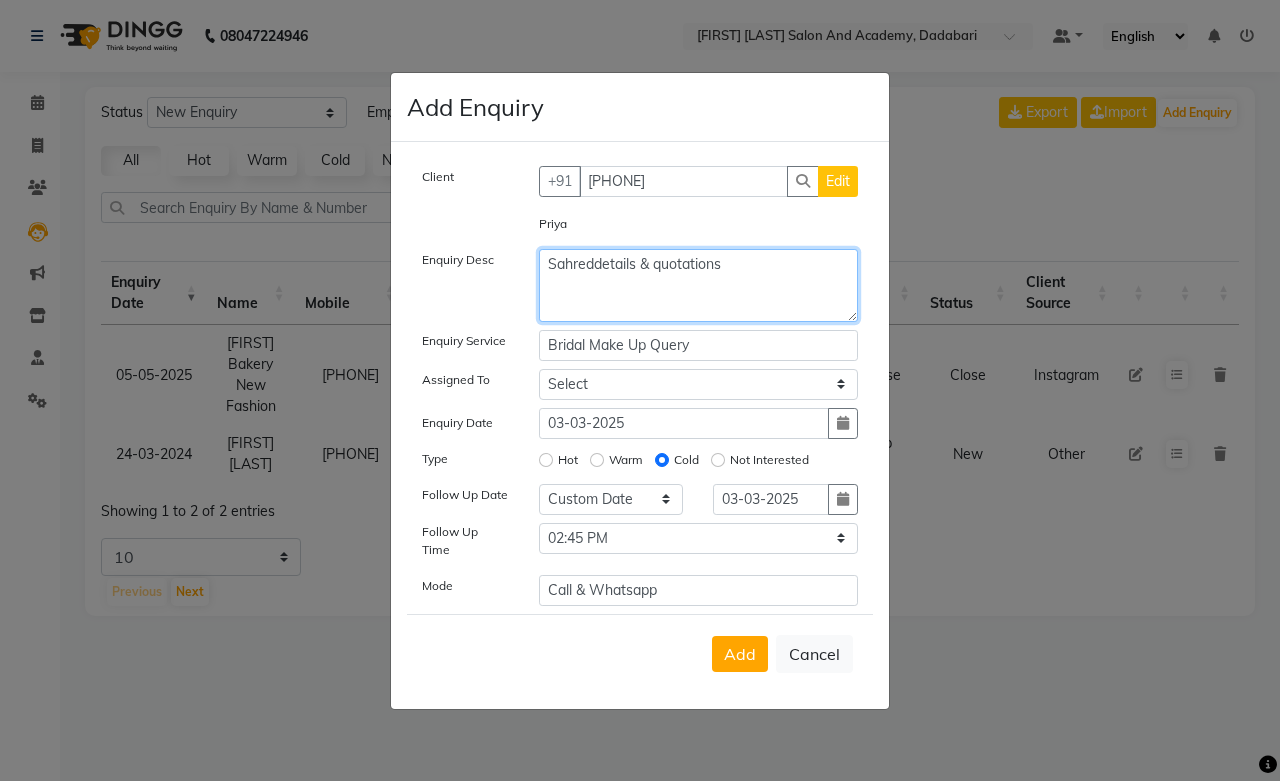 click on "Sahreddetails & quotations" 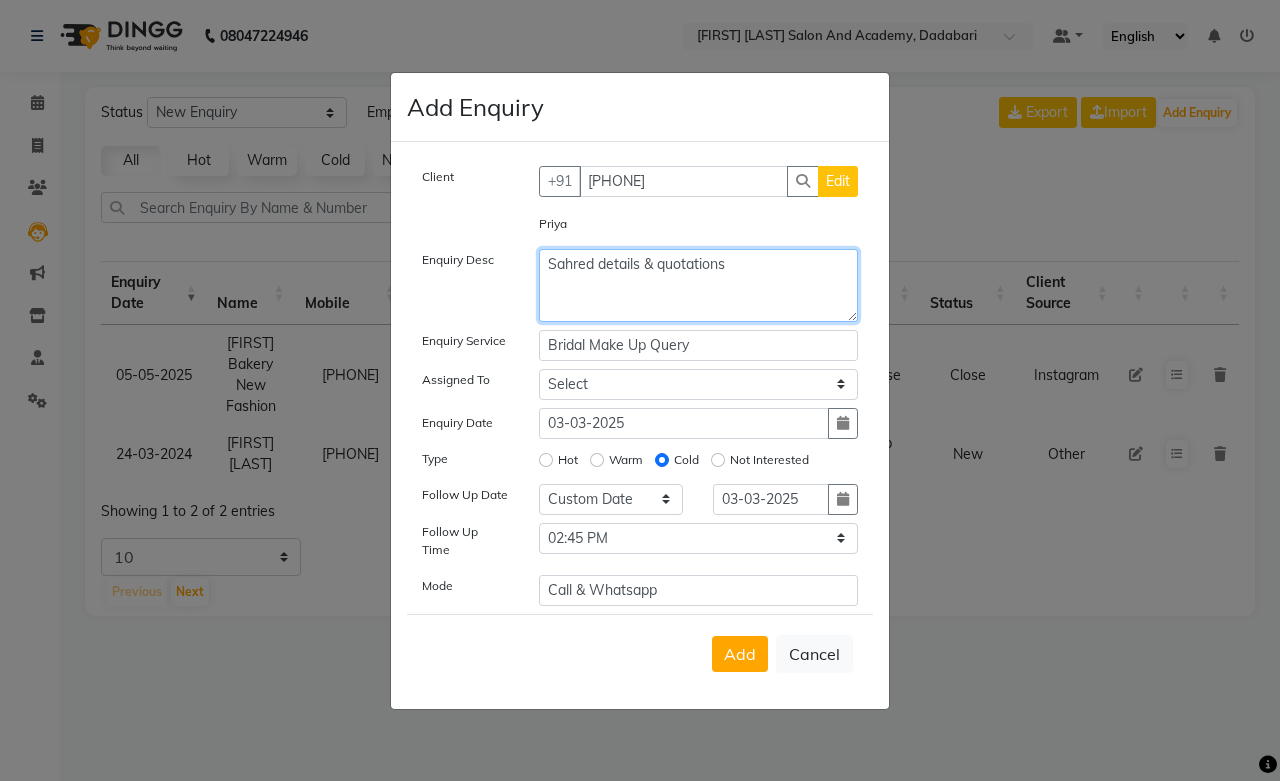 click on "Sahred details & quotations" 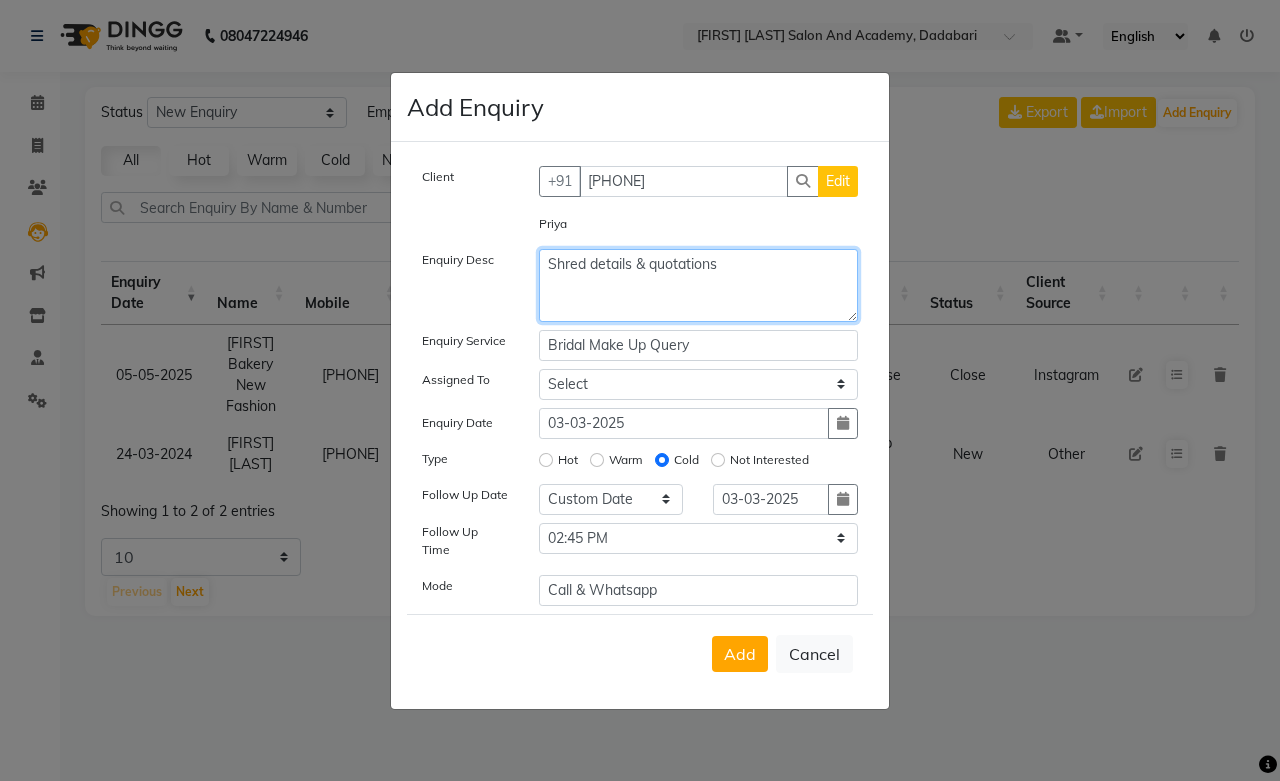 click on "Shred details & quotations" 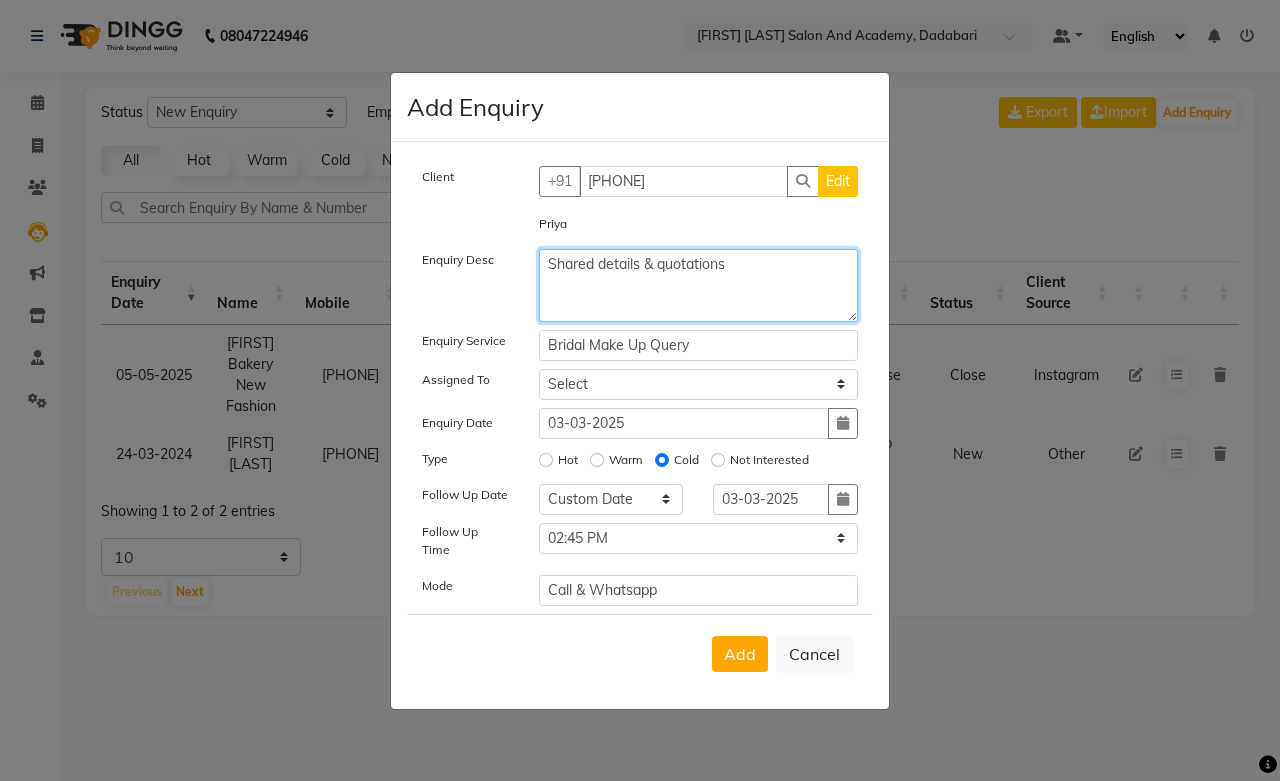 type on "Shared details & quotations" 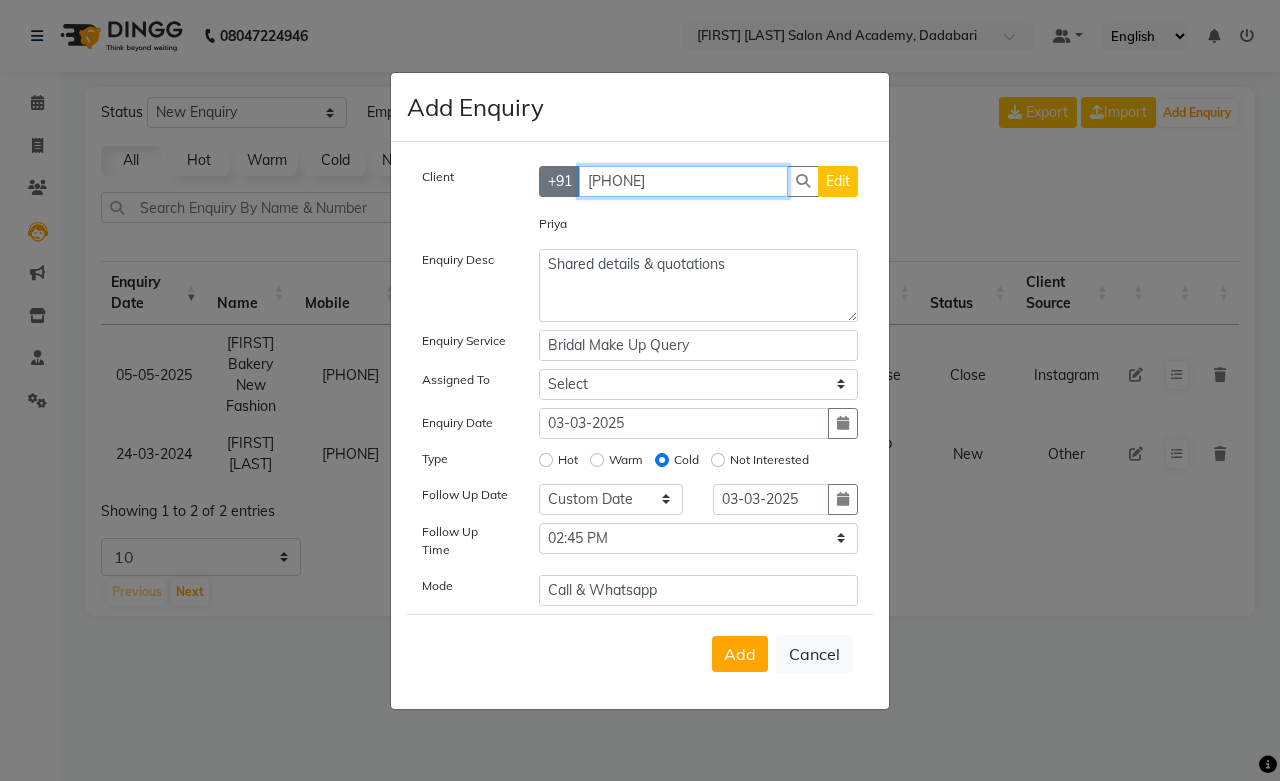 drag, startPoint x: 697, startPoint y: 194, endPoint x: 608, endPoint y: 188, distance: 89.20202 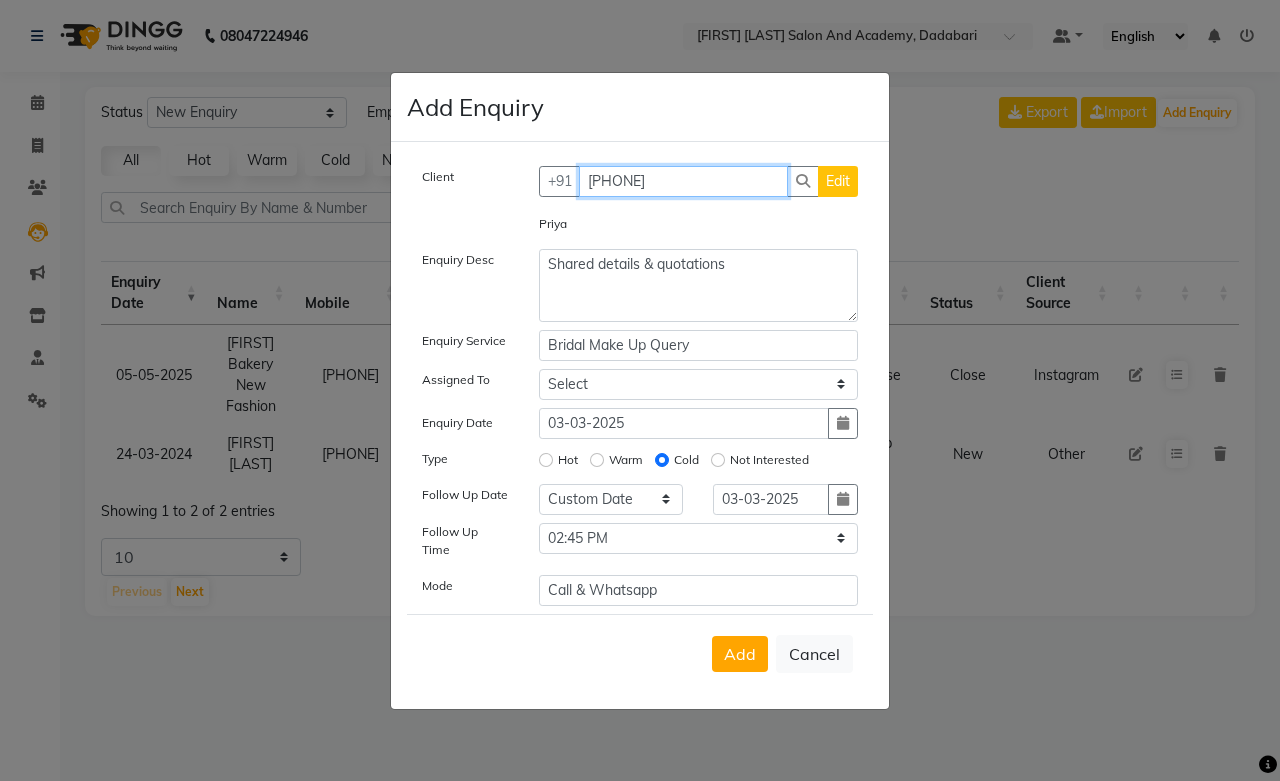 click on "+91 9116804724 Edit" 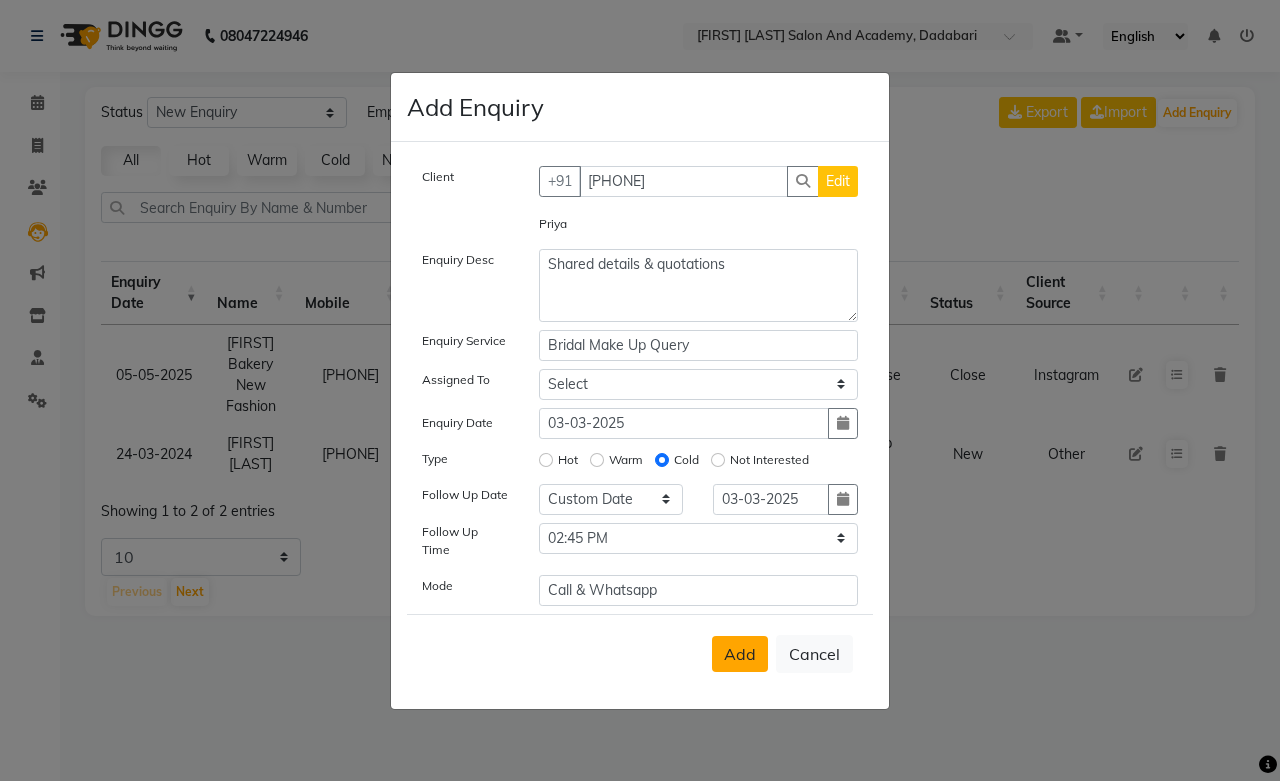 click on "Add" at bounding box center [740, 654] 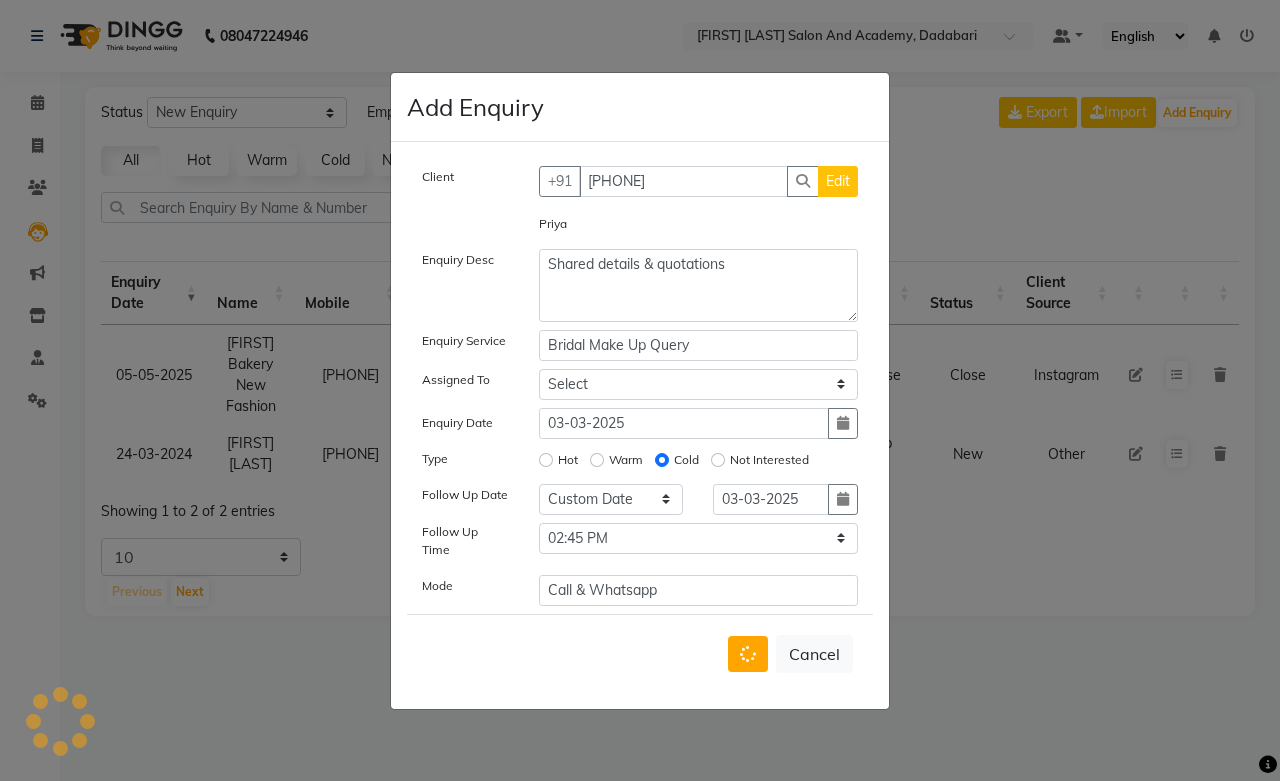 type 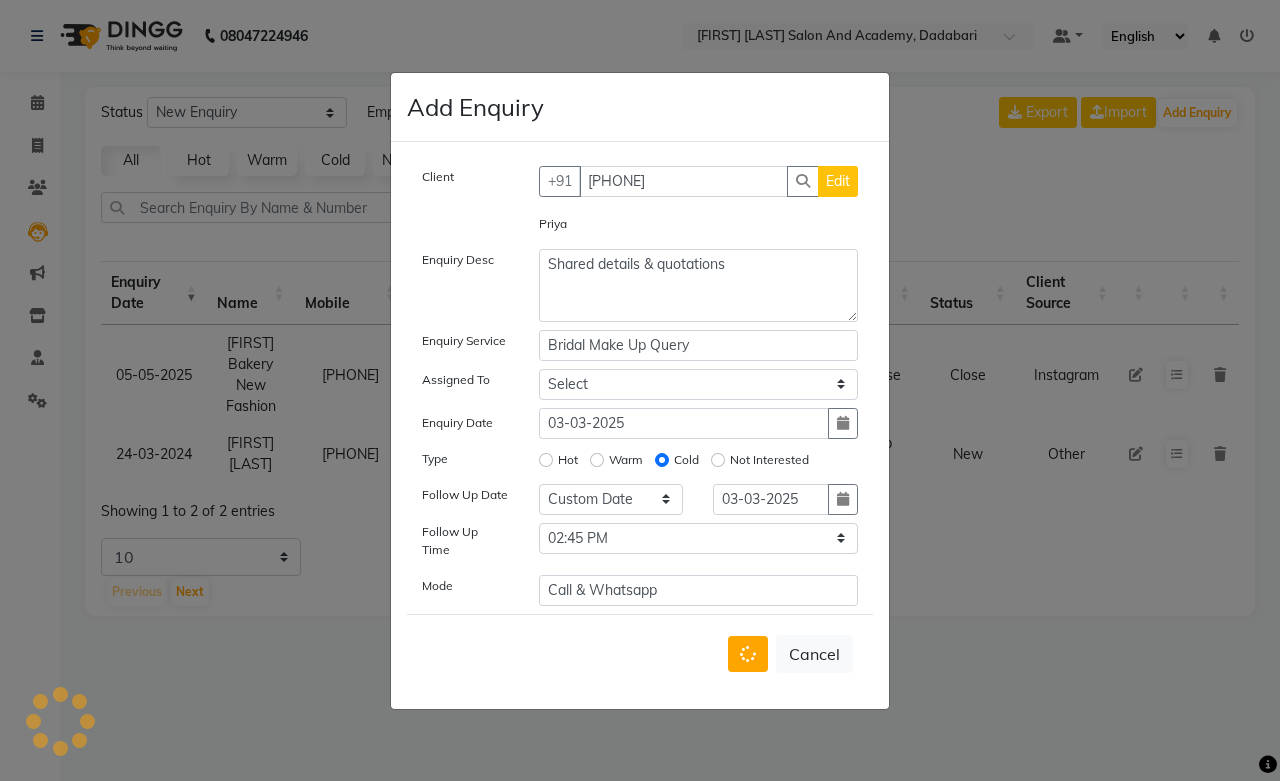 type 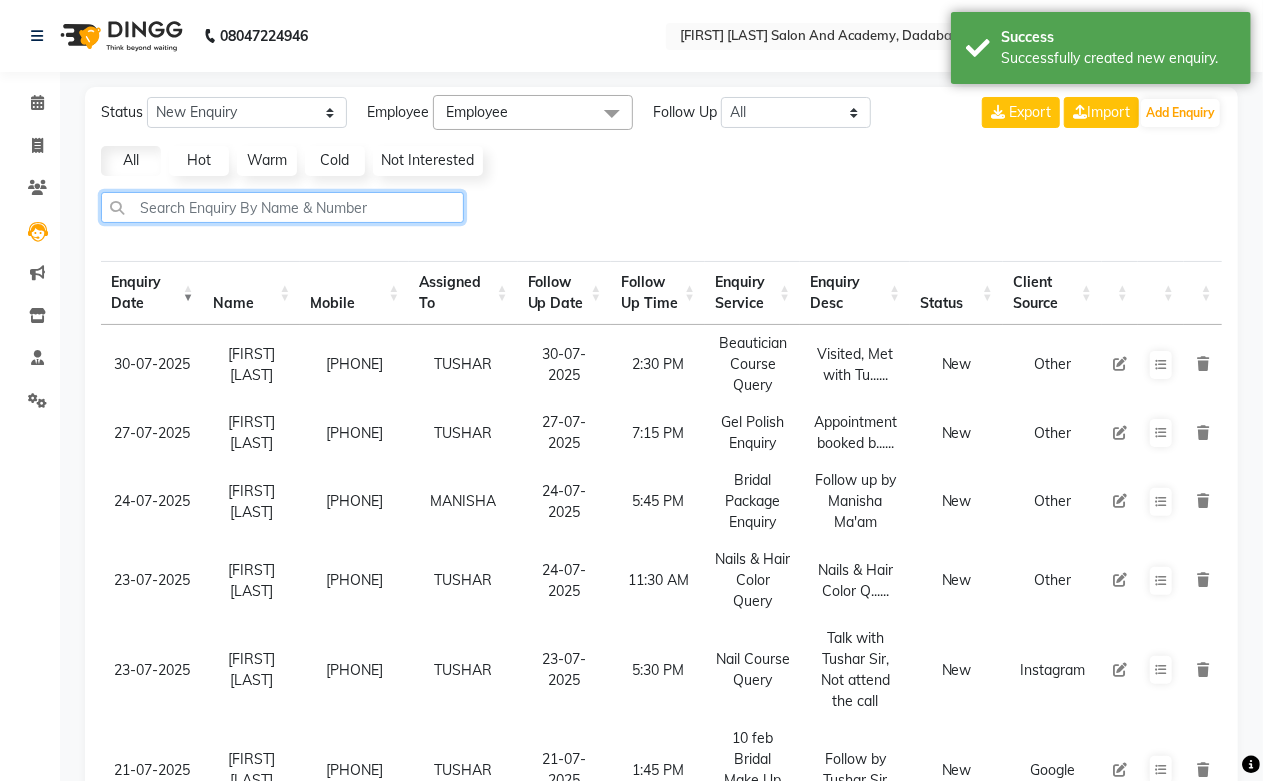 click 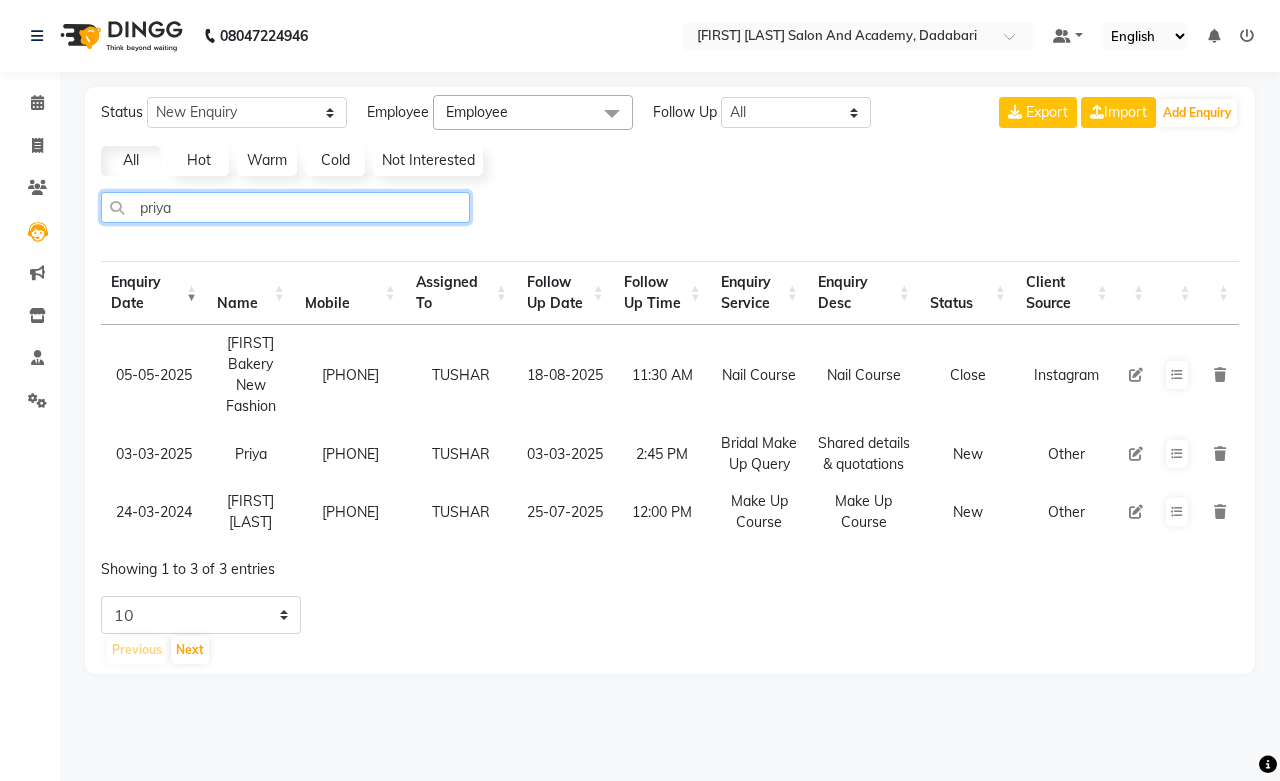 type on "priya" 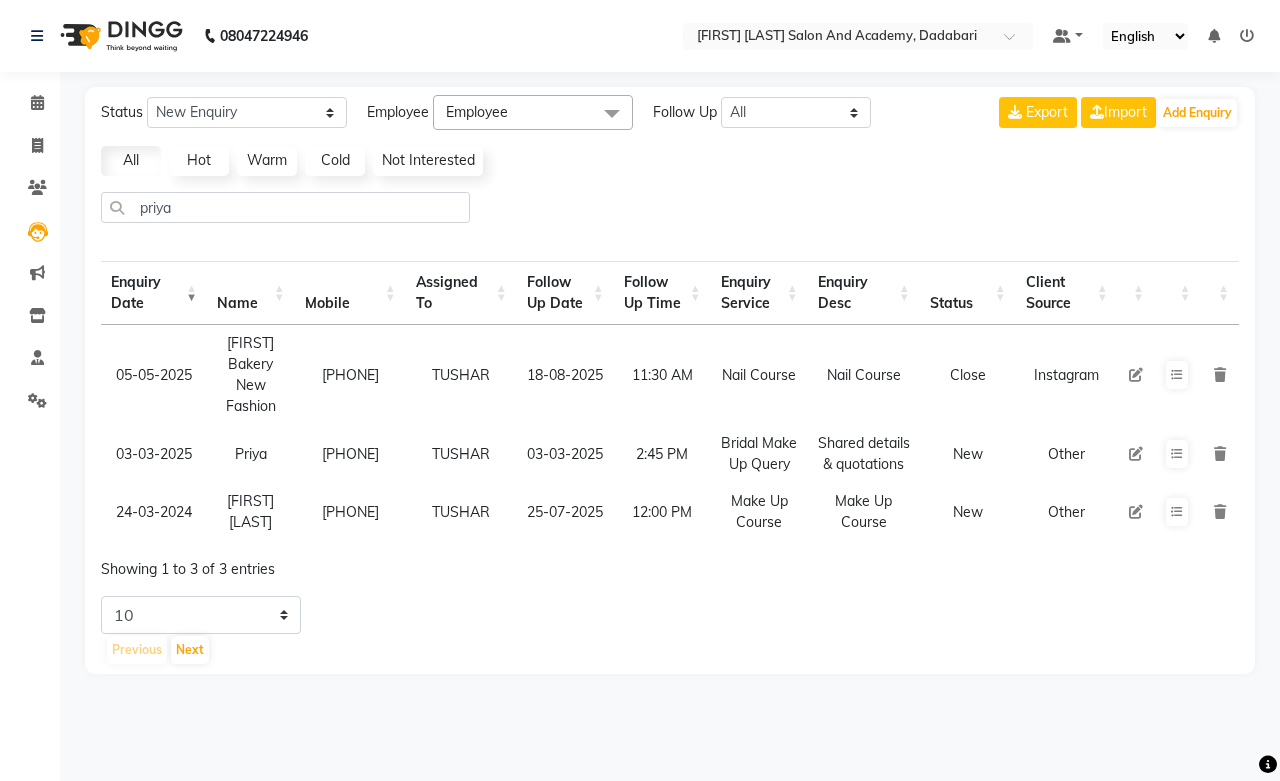 click at bounding box center (1136, 454) 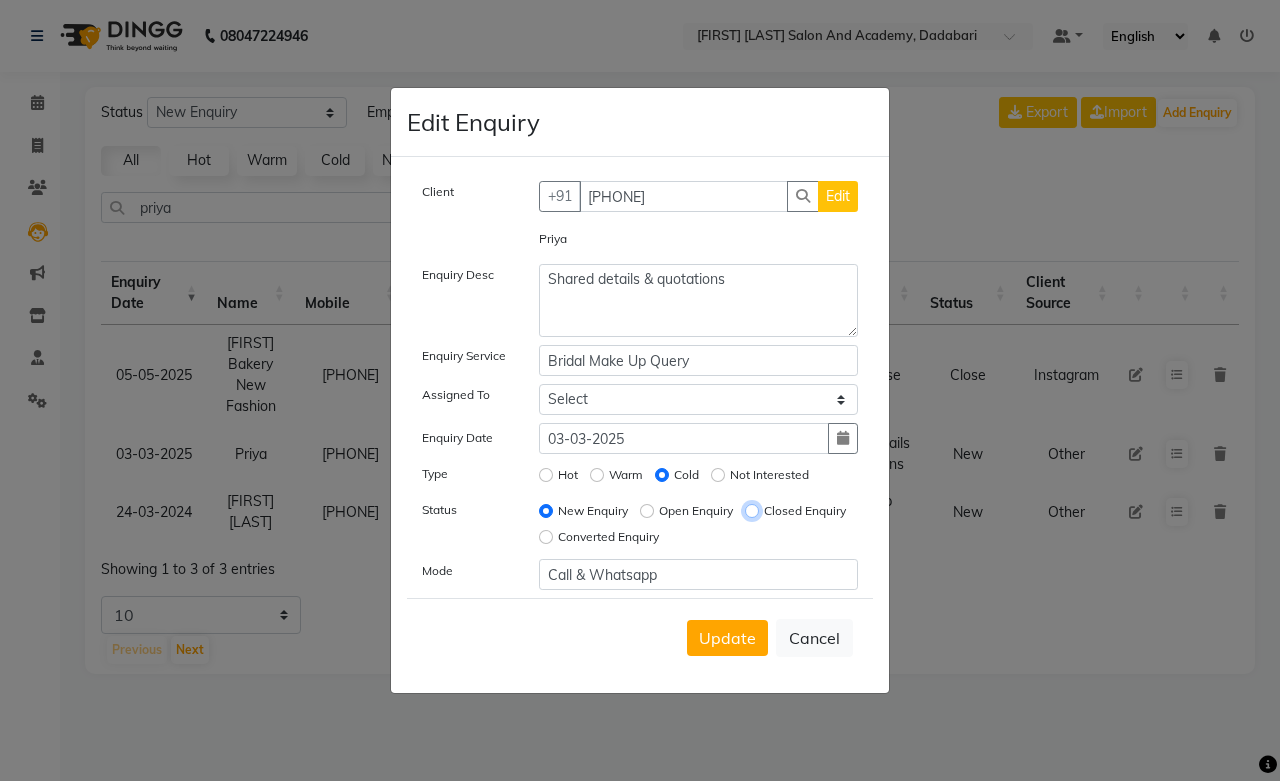click on "Closed Enquiry" at bounding box center (752, 511) 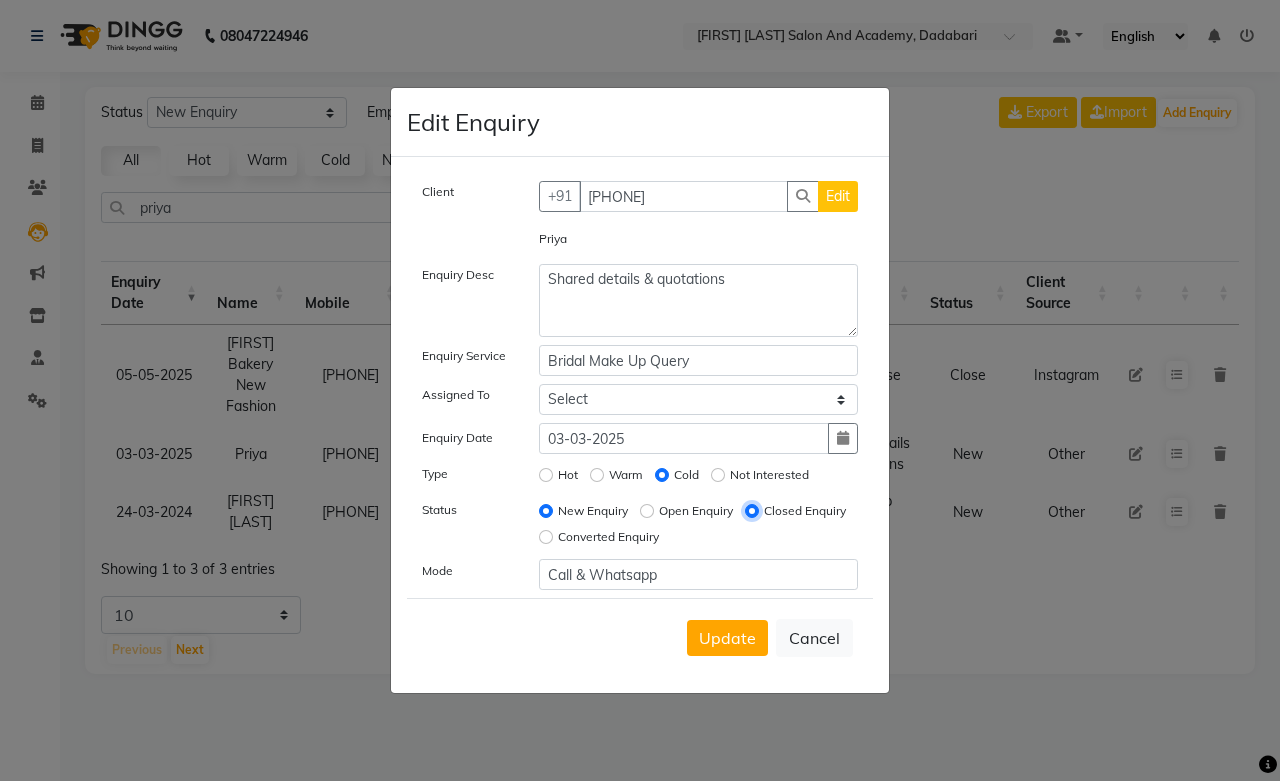 radio on "false" 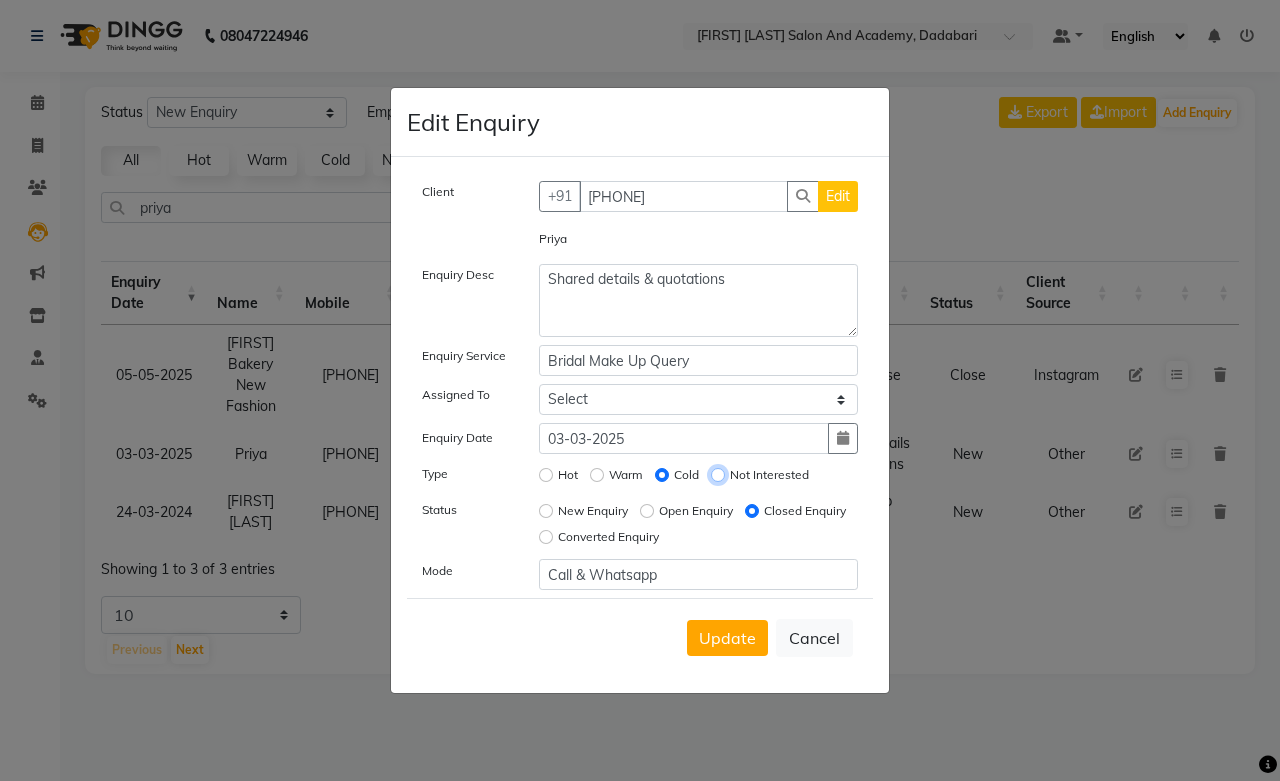 click on "Not Interested" at bounding box center [718, 475] 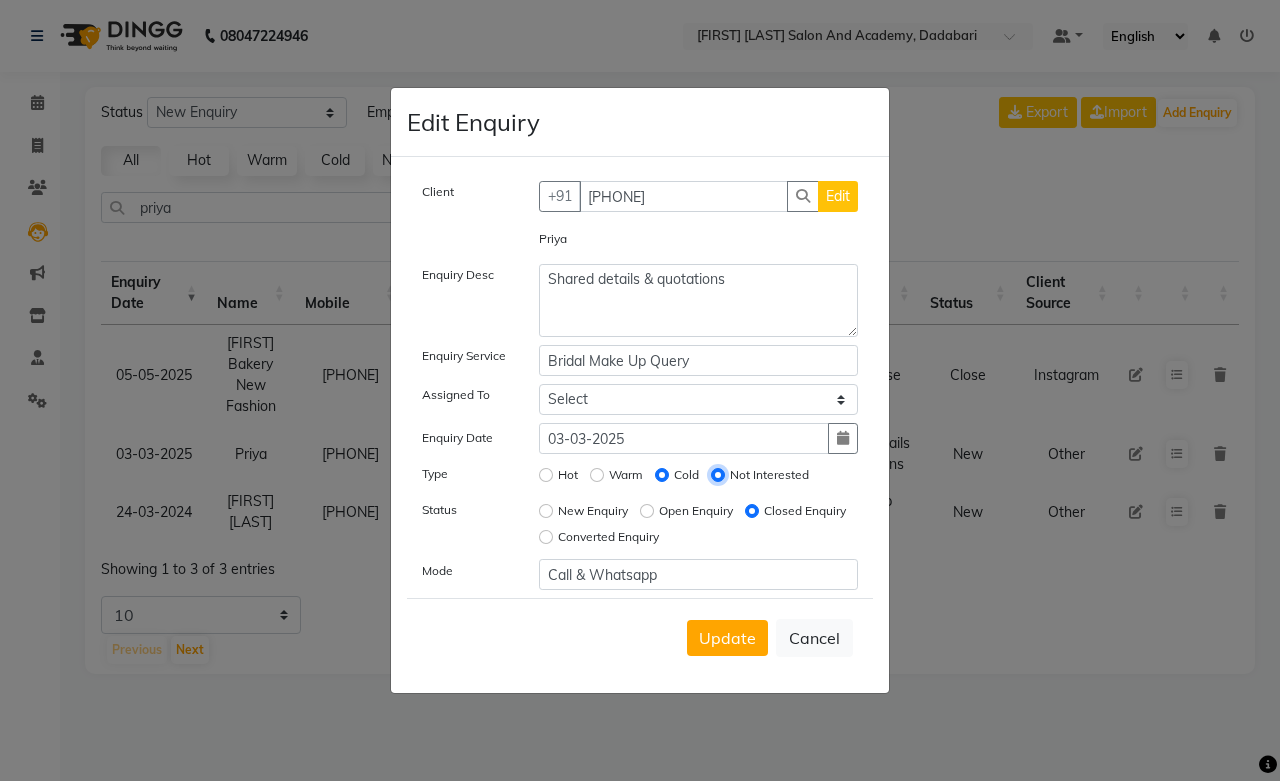 radio on "false" 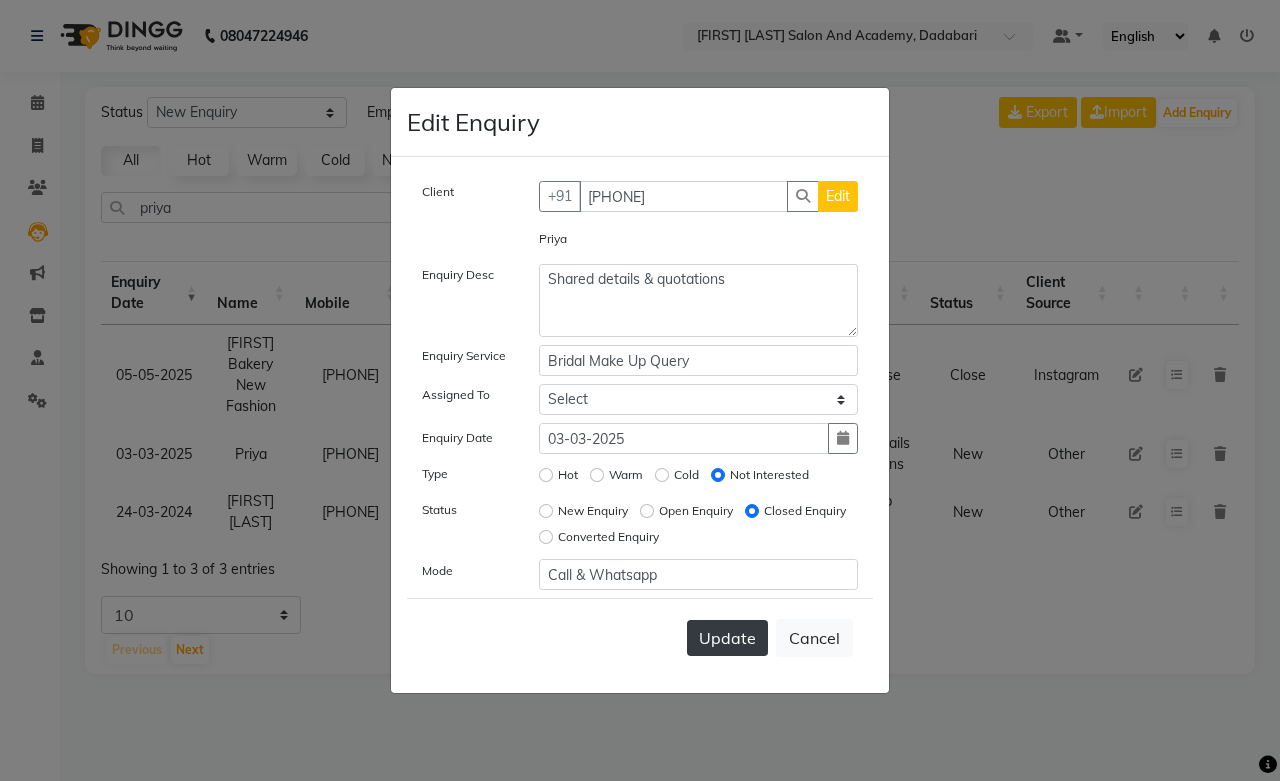 click on "Update" at bounding box center [727, 638] 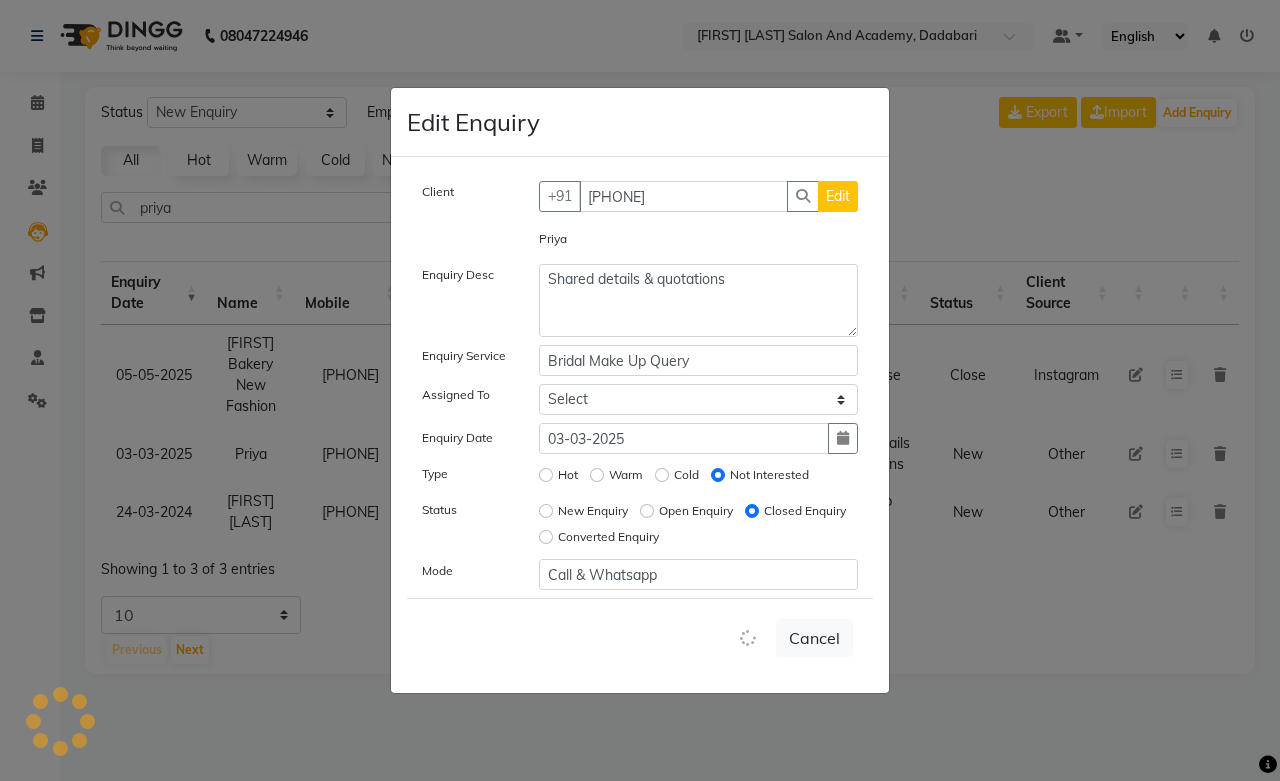 type 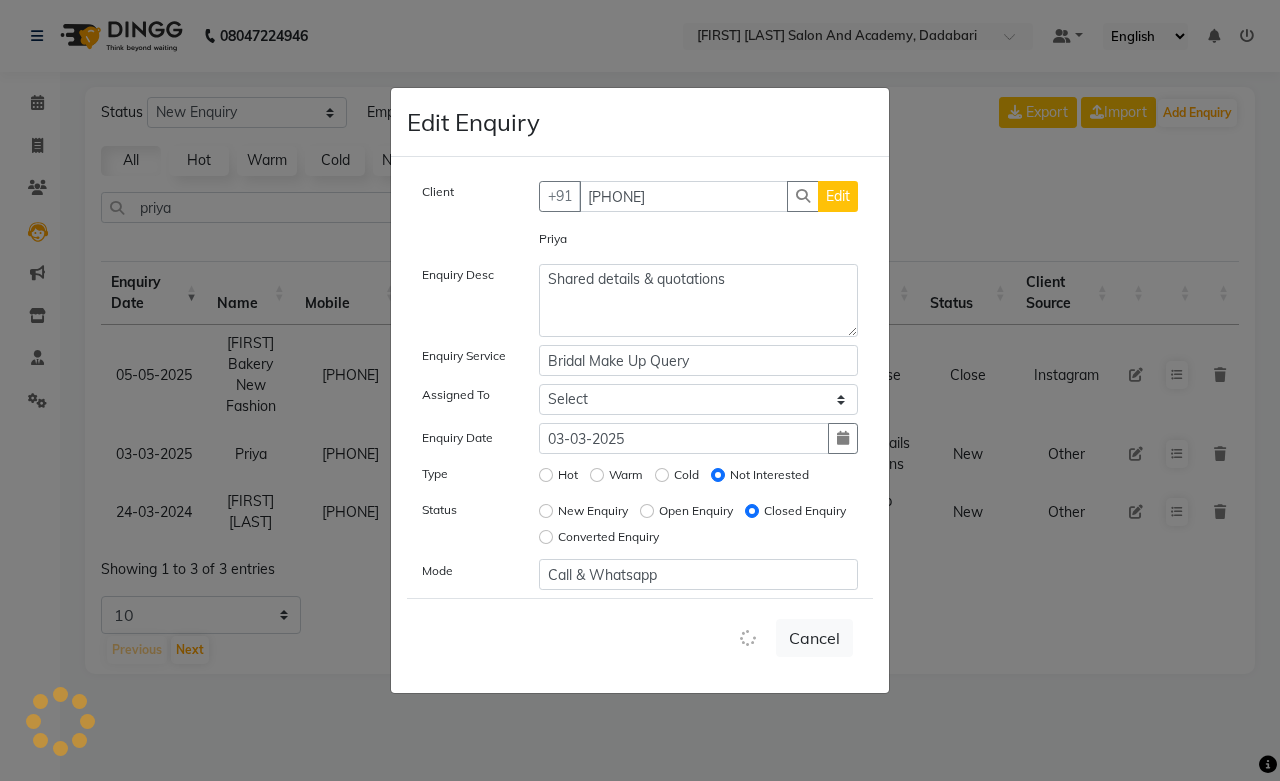 type 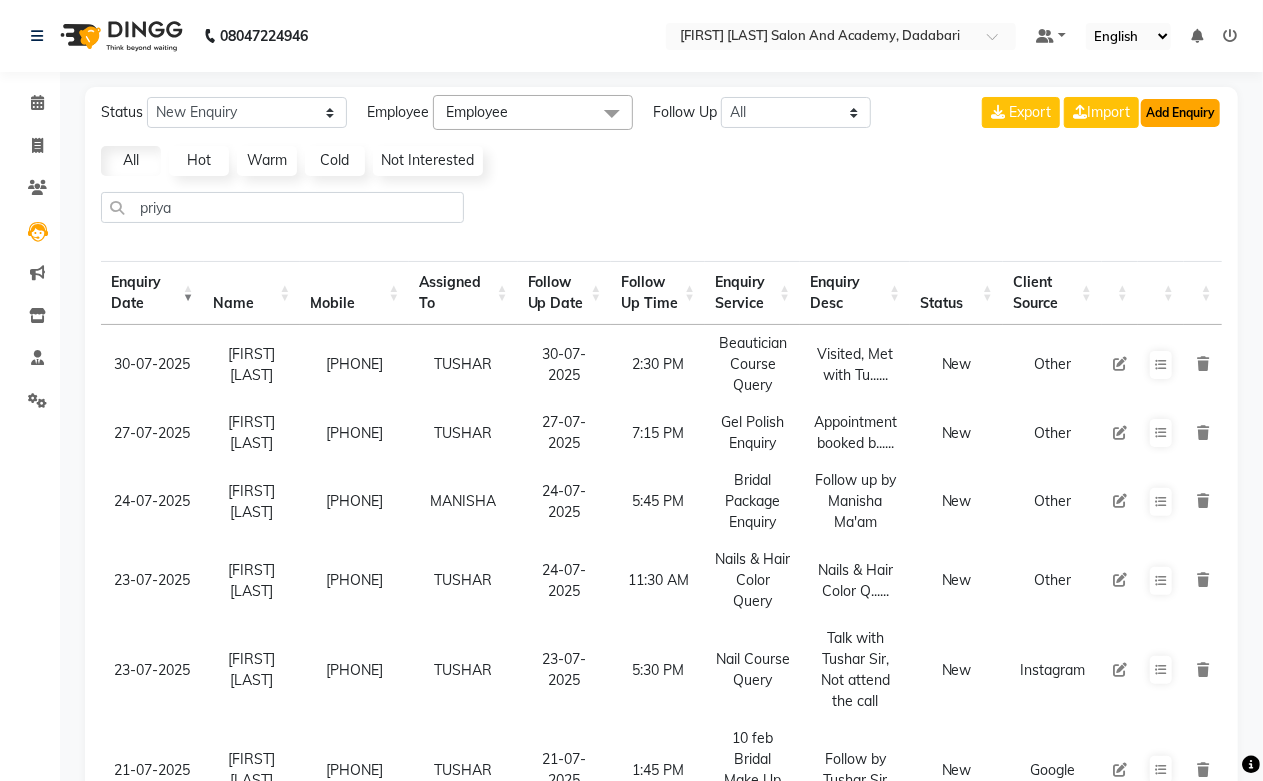 click on "Add Enquiry" 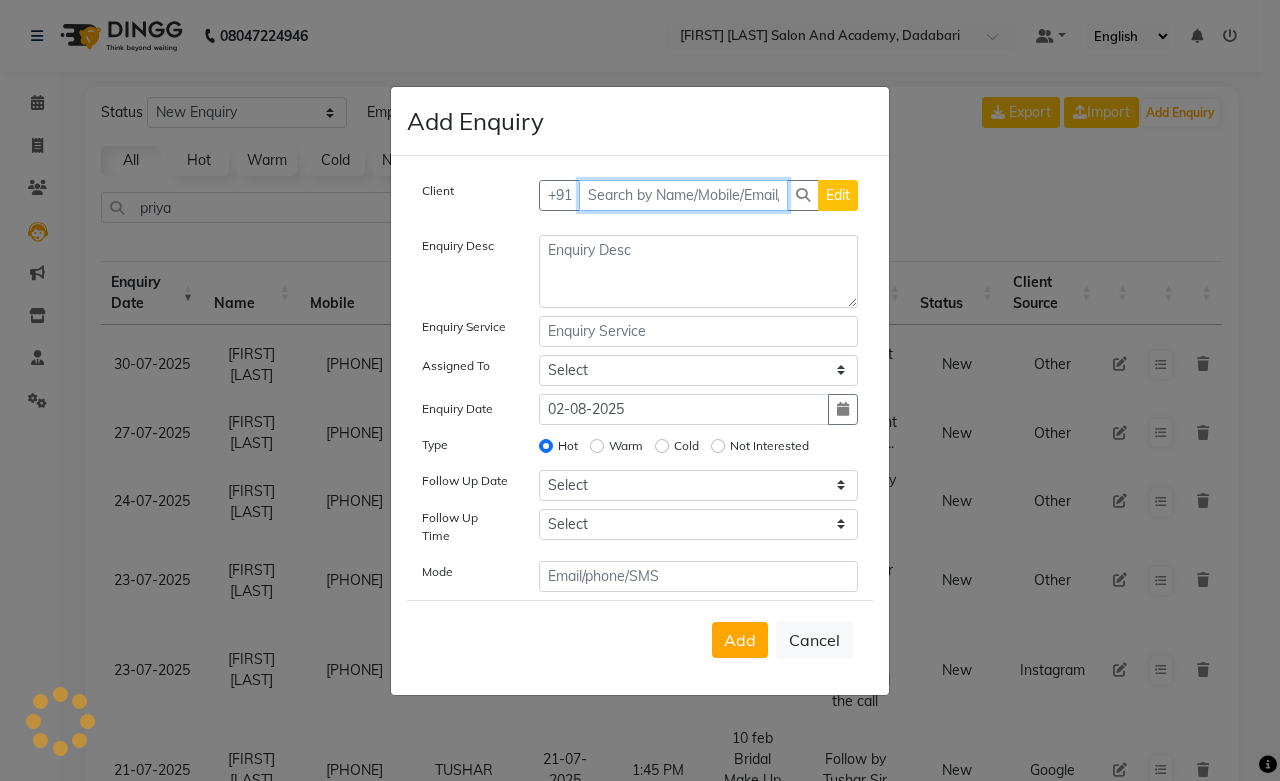 click at bounding box center (684, 195) 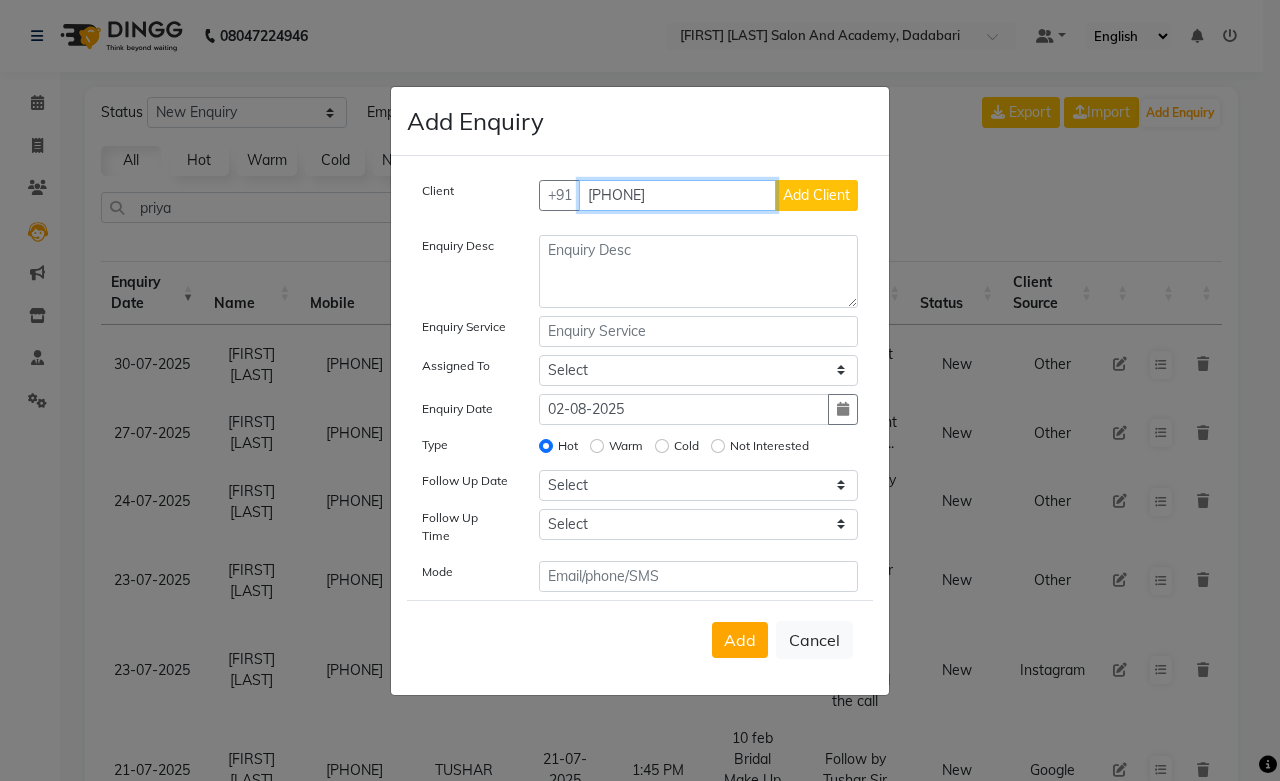 type on "6376322029" 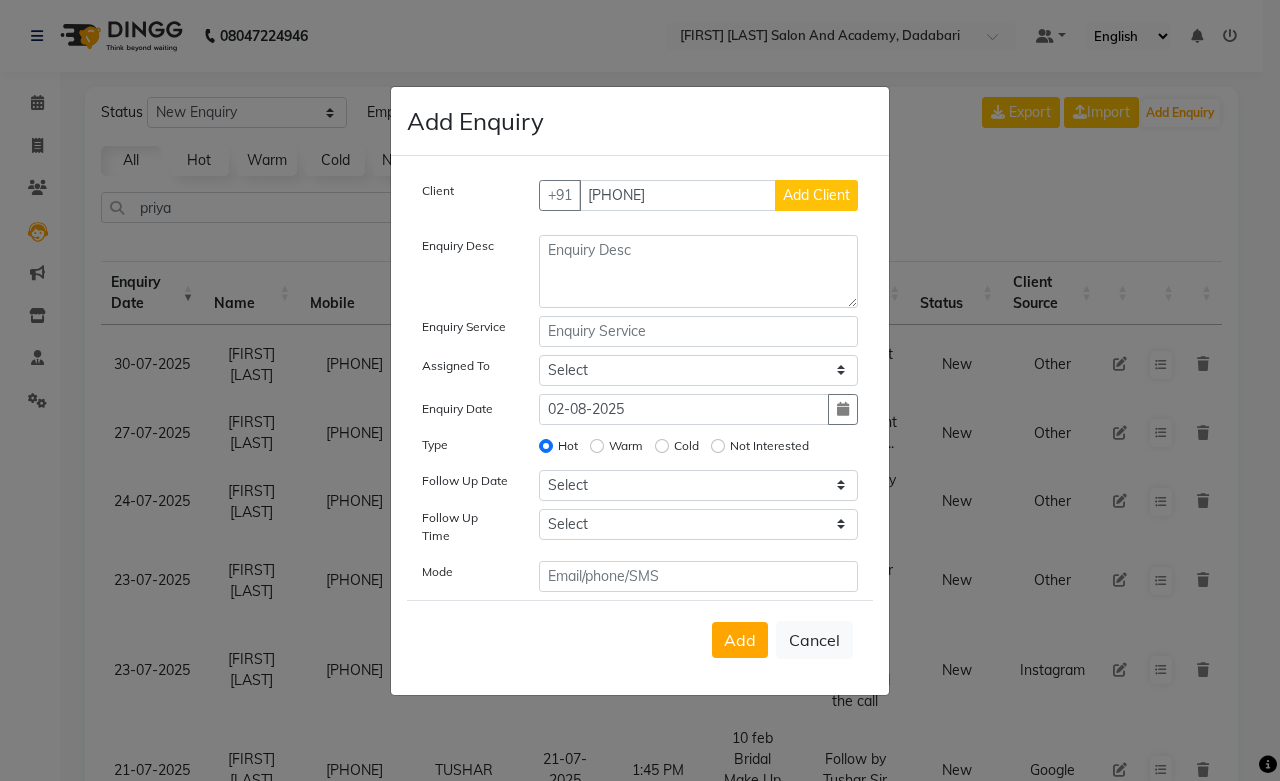 click on "Client +91 6376322029 Add Client Enquiry Desc Enquiry Service Assigned To Select Abdul Shoaib Aksha Khan Archika  Jain Arti Singh Farman Mirza Harsha Mam MANISHA Mohd. Furkan Neelu Suman Nisha Meghwal Payal Sen Pooja Jaga Poonam Trehan Ravina Sen Sahil Ansari Sanju di Sapna Sharma Shekhu Abdul Suraj Sen Sushant Verma TUSHAR   Enquiry Date 02-08-2025 Type Hot Warm Cold Not Interested Follow Up Date Select Today Tomorrow In 2 days (Monday) In 3 days (Tuesday) In 4 days (Wednesday) In 5 days (Thursday) In 6 days (Friday) In 1 Week (2025-08-09) In 2 Week (2025-08-16) In 1 Month (2025-09-02) In 2 Month (2025-10-02) In 3 Month (2025-11-02) Custom Date  Follow Up Time Select 07:00 AM 07:15 AM 07:30 AM 07:45 AM 08:00 AM 08:15 AM 08:30 AM 08:45 AM 09:00 AM 09:15 AM 09:30 AM 09:45 AM 10:00 AM 10:15 AM 10:30 AM 10:45 AM 11:00 AM 11:15 AM 11:30 AM 11:45 AM 12:00 PM 12:15 PM 12:30 PM 12:45 PM 01:00 PM 01:15 PM 01:30 PM 01:45 PM 02:00 PM 02:15 PM 02:30 PM 02:45 PM 03:00 PM 03:15 PM 03:30 PM 03:45 PM 04:00 PM 04:15 PM Mode" 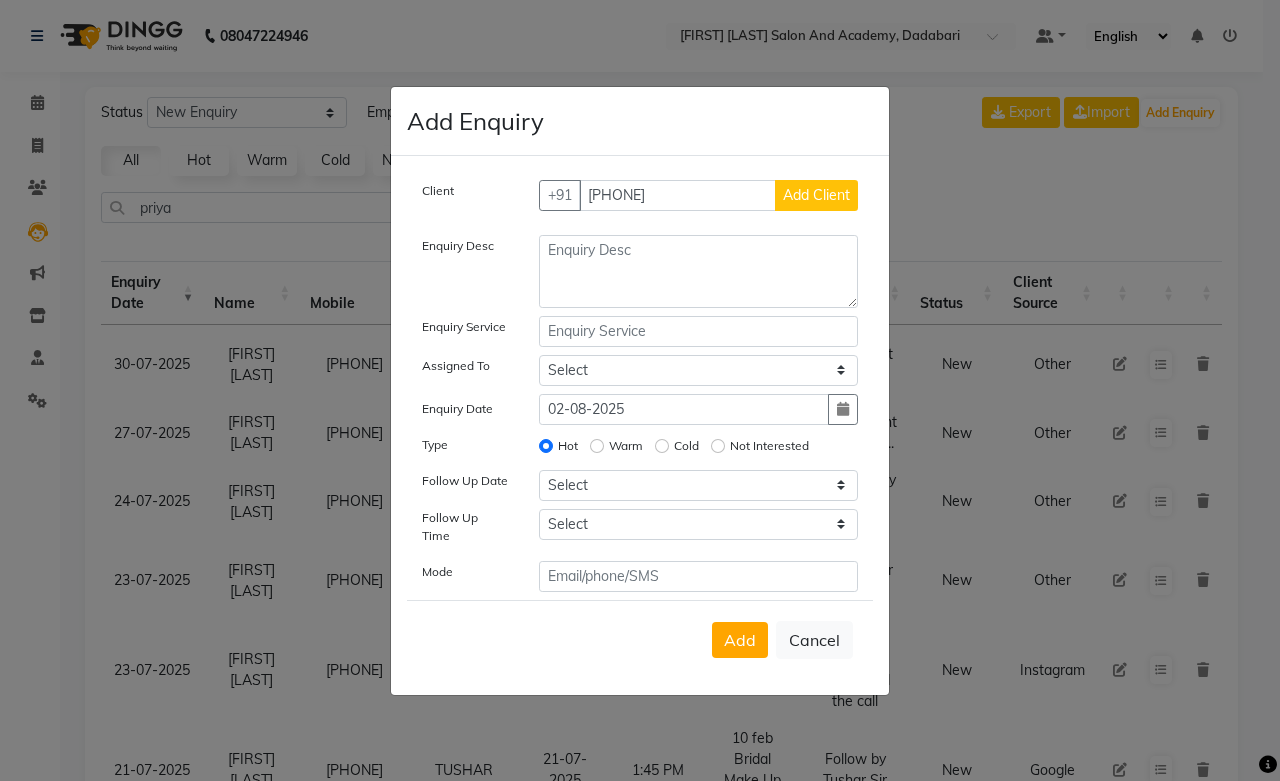 click on "Add Client" 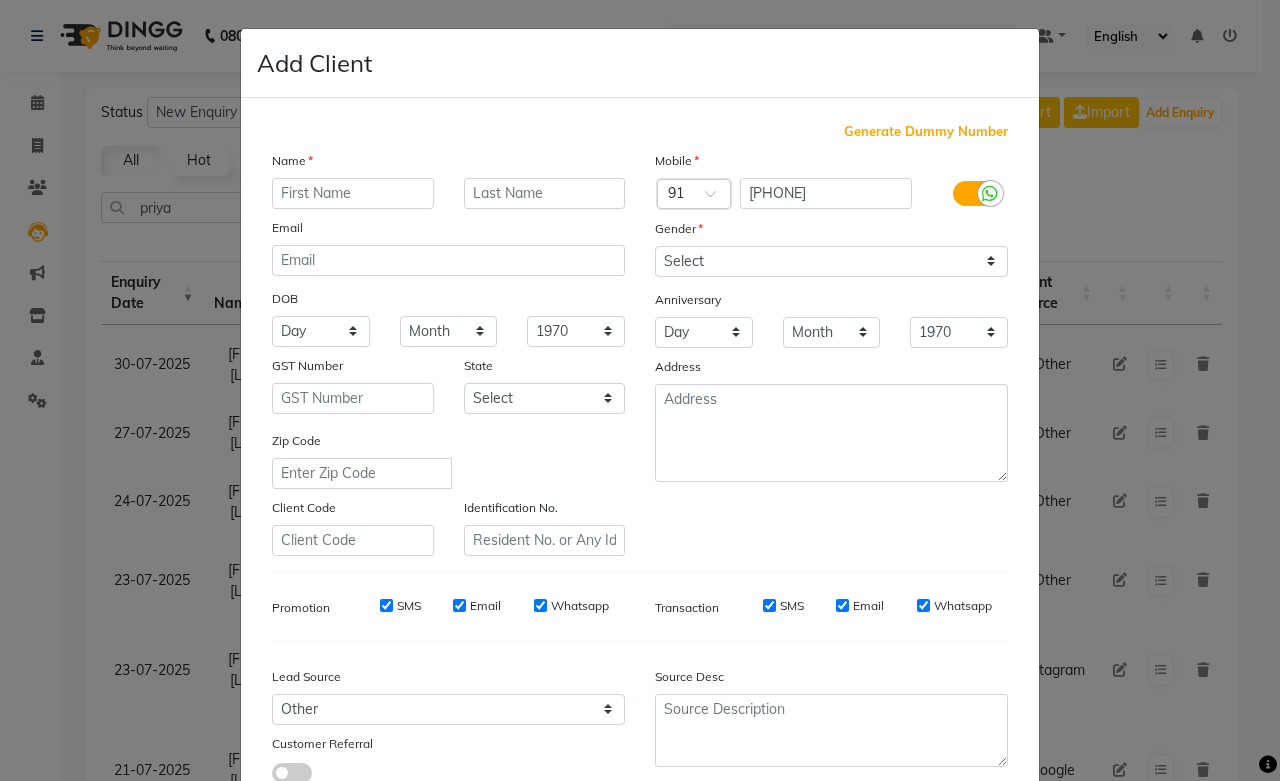 click 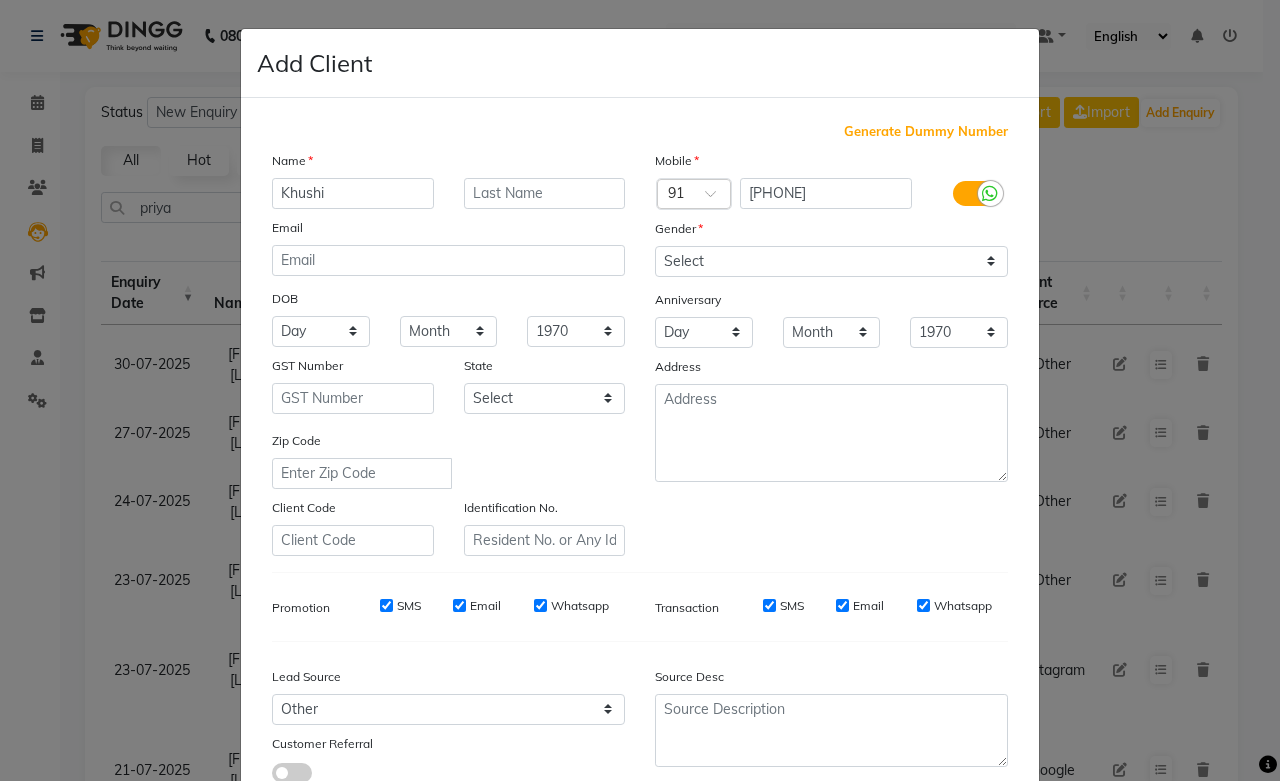 type on "Khushi" 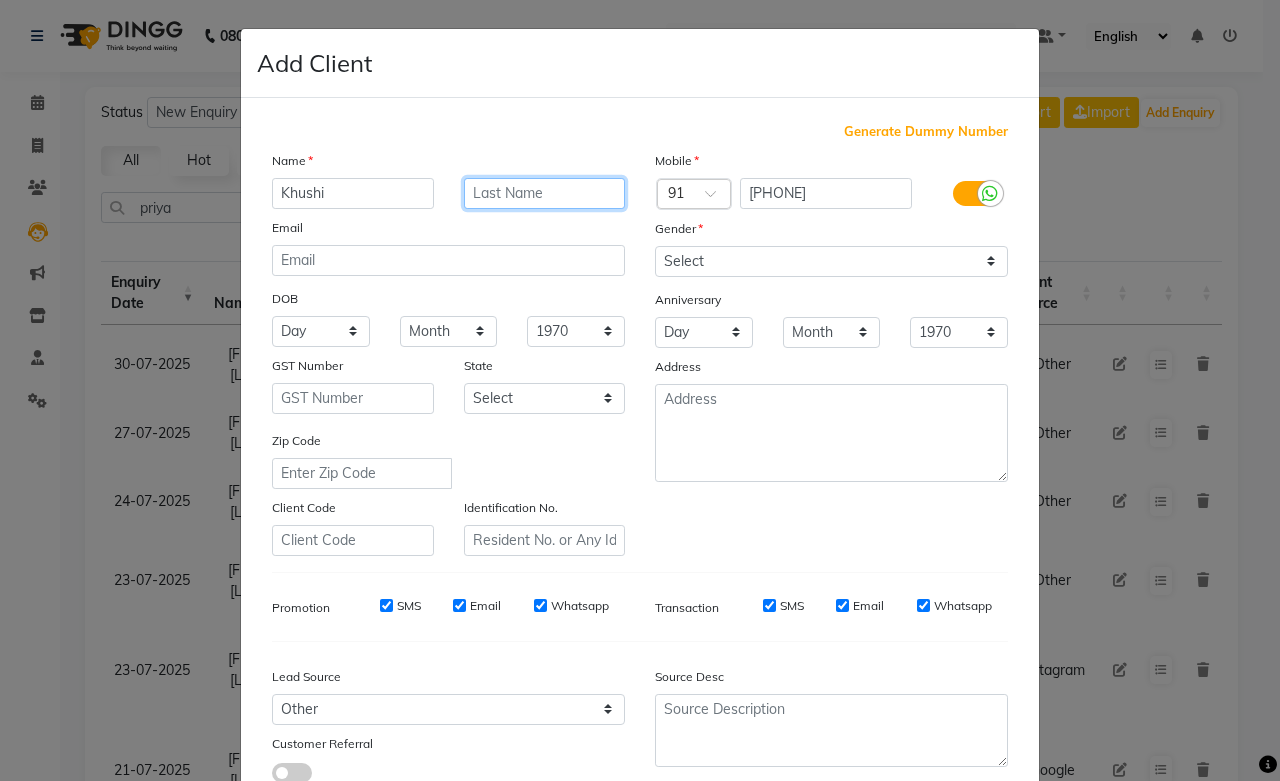 click 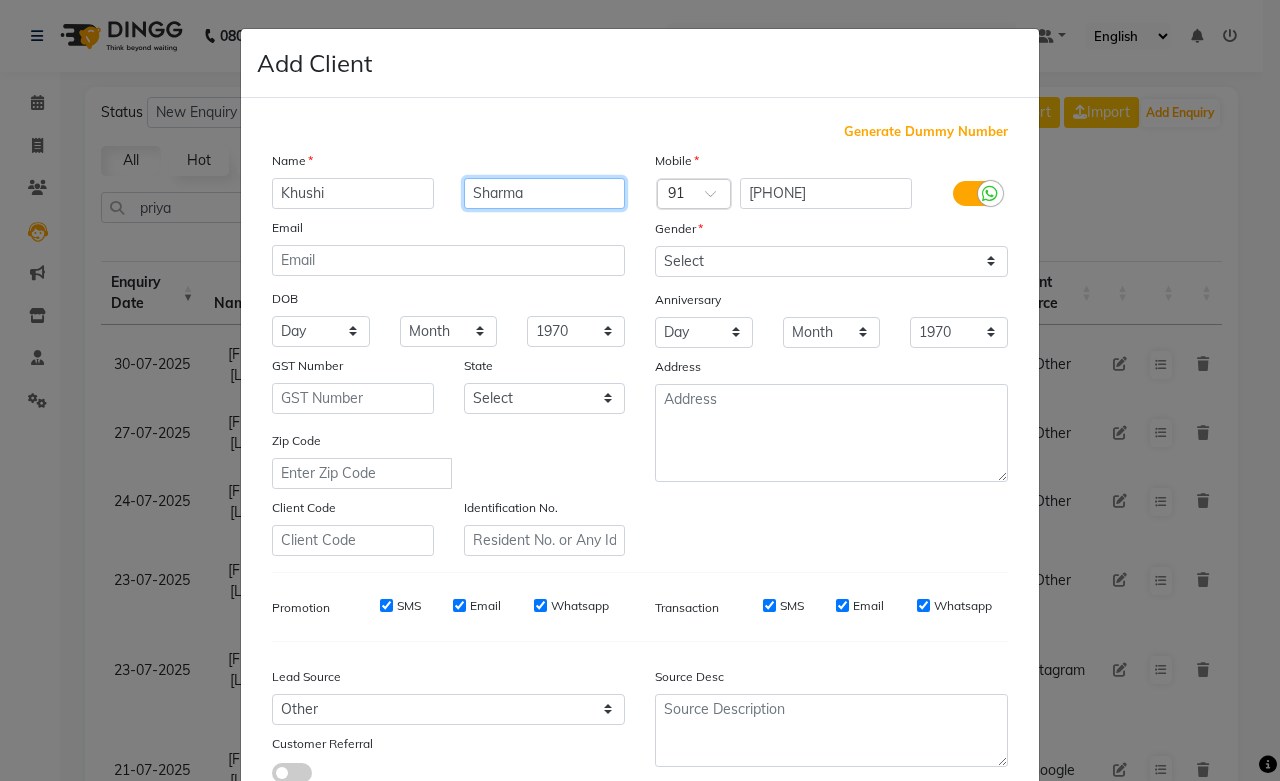 type on "Sharma" 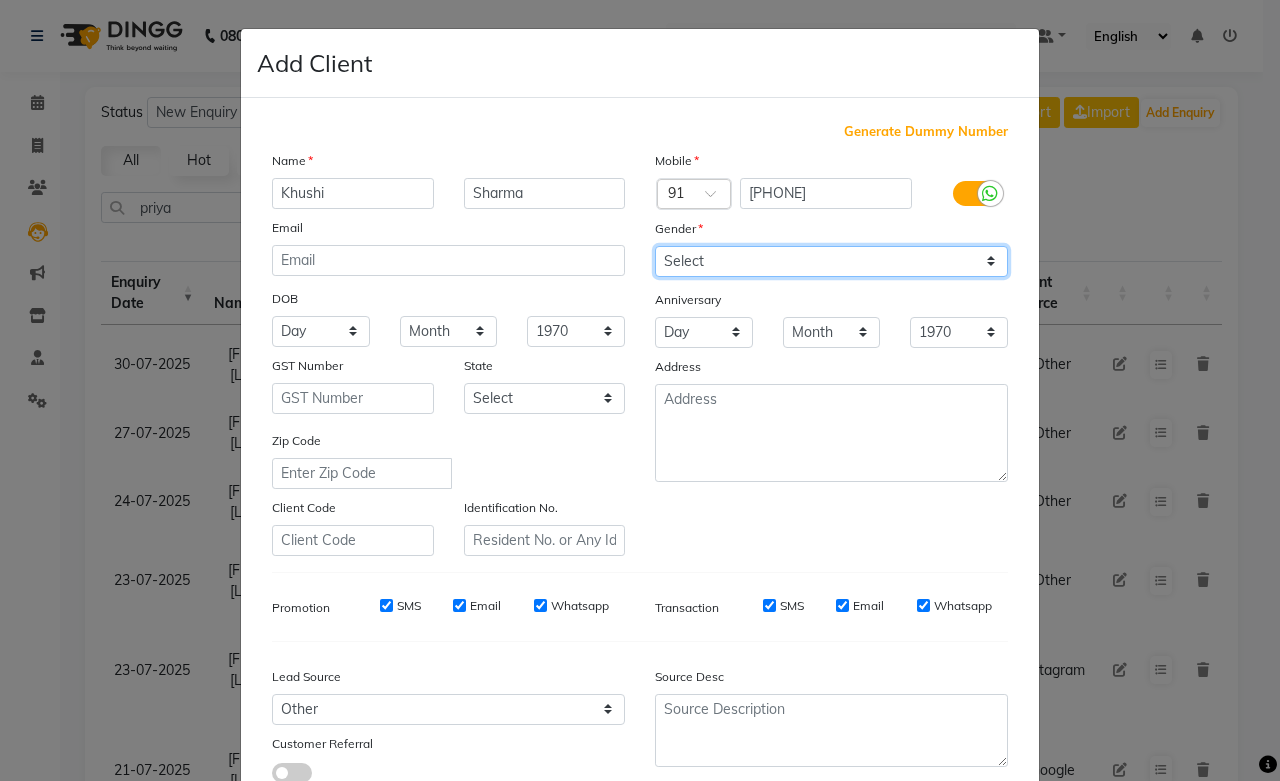 click on "Select Male Female Other Prefer Not To Say" 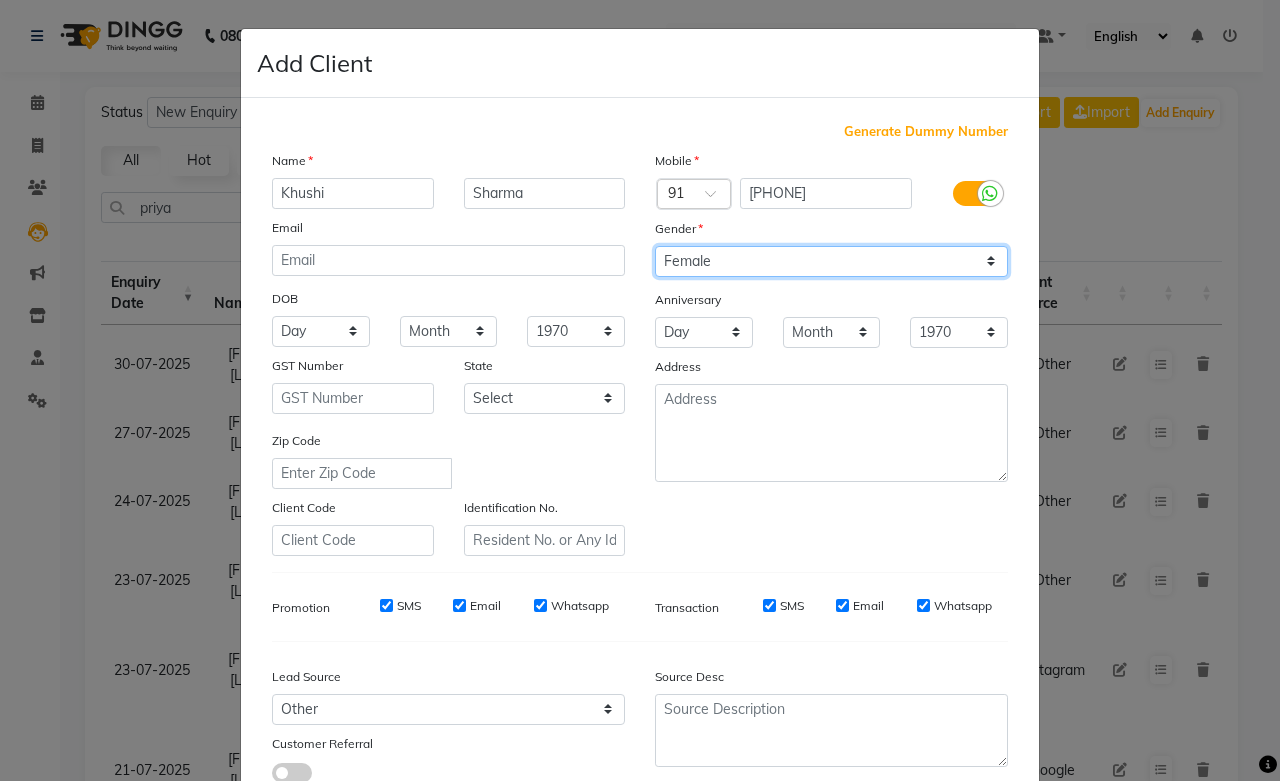 click on "Select Male Female Other Prefer Not To Say" 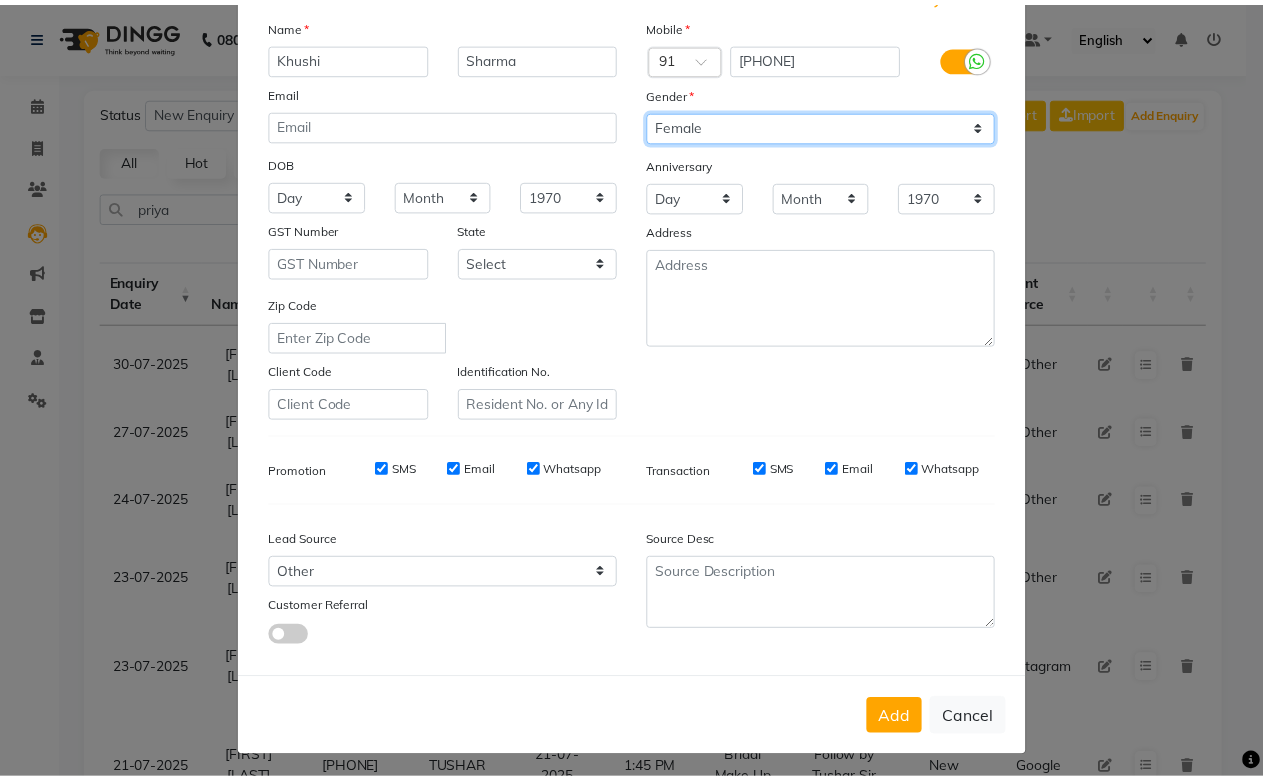 scroll, scrollTop: 143, scrollLeft: 0, axis: vertical 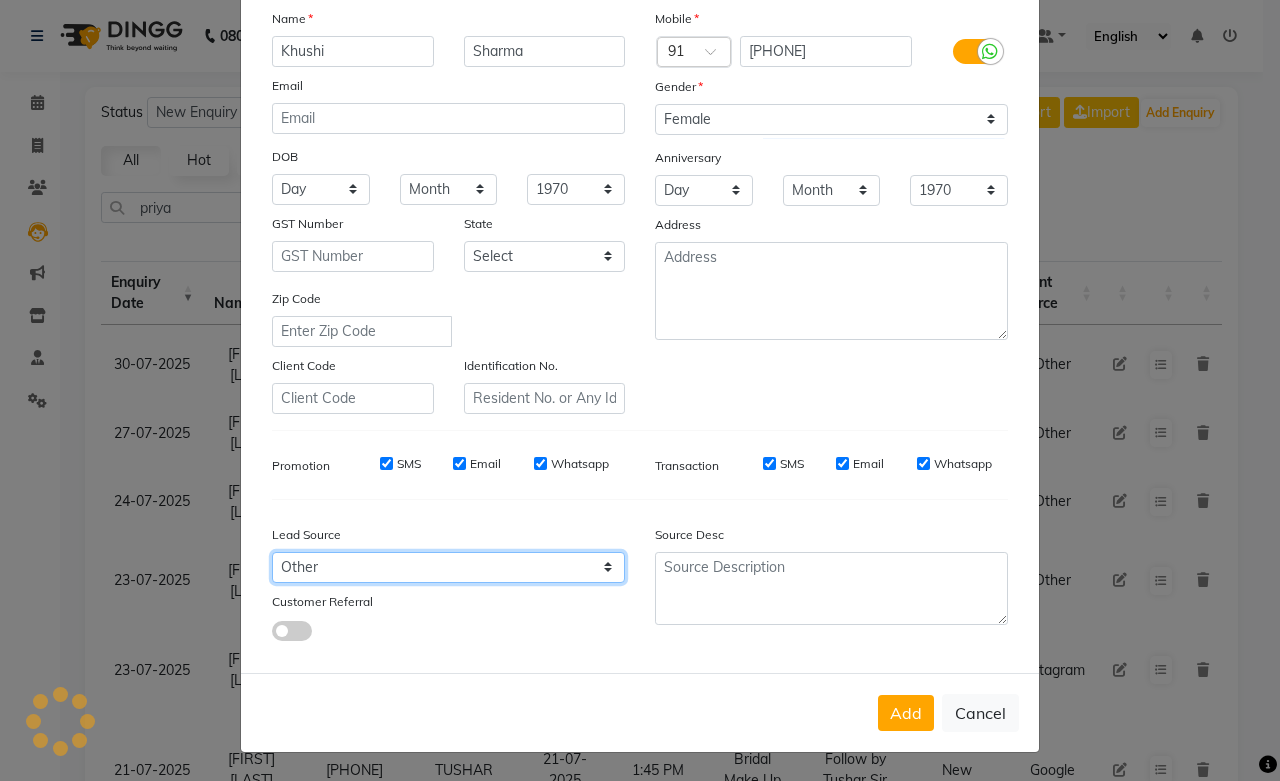 click on "Select Walk-in Referral Internet Friend Word of Mouth Advertisement Facebook JustDial Google Other Instagram  Regular Customer Returning Customer Flee" 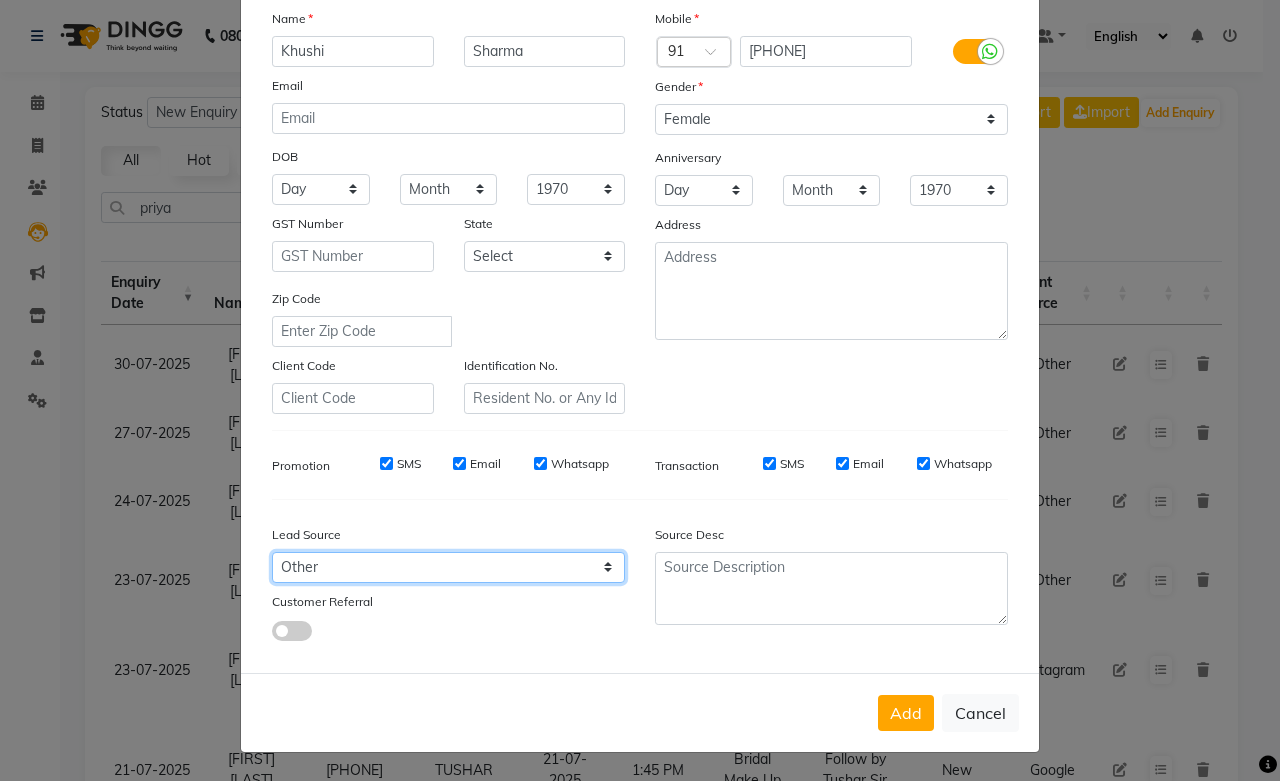 click on "Select Walk-in Referral Internet Friend Word of Mouth Advertisement Facebook JustDial Google Other Instagram  Regular Customer Returning Customer Flee" 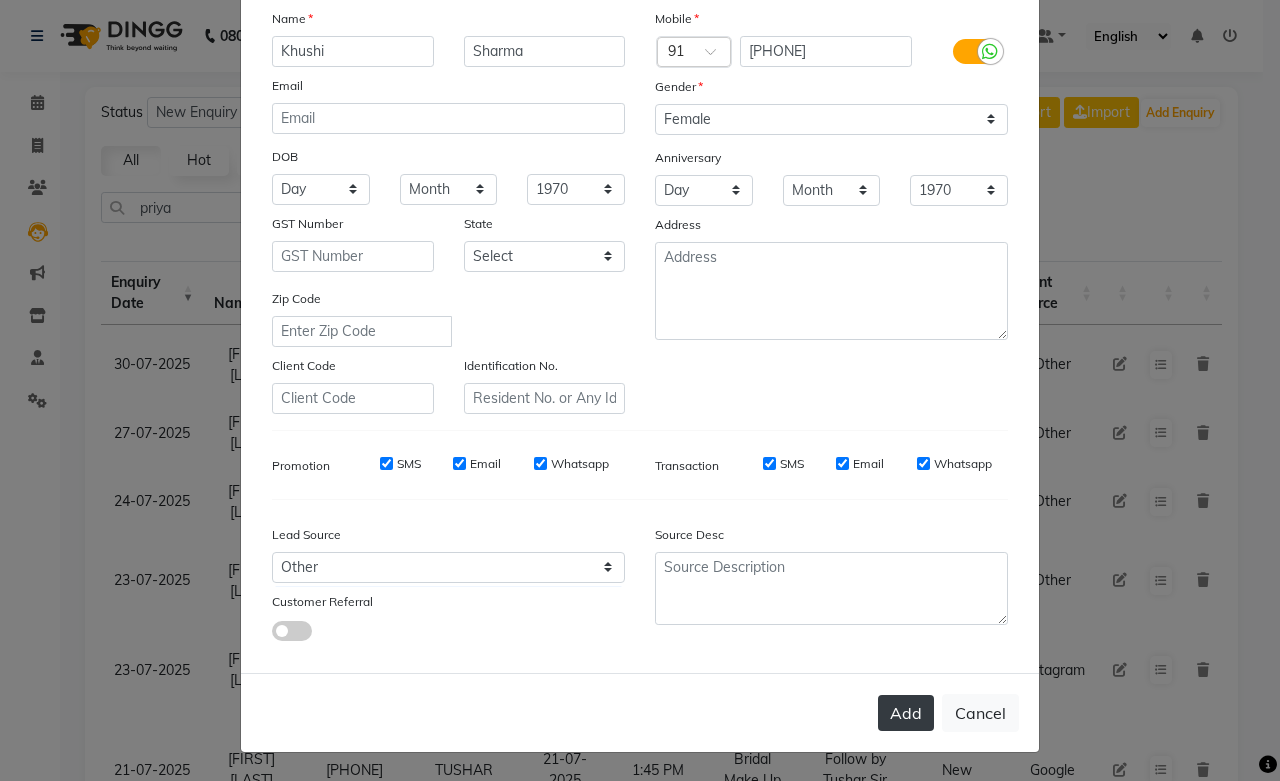 click on "Add" 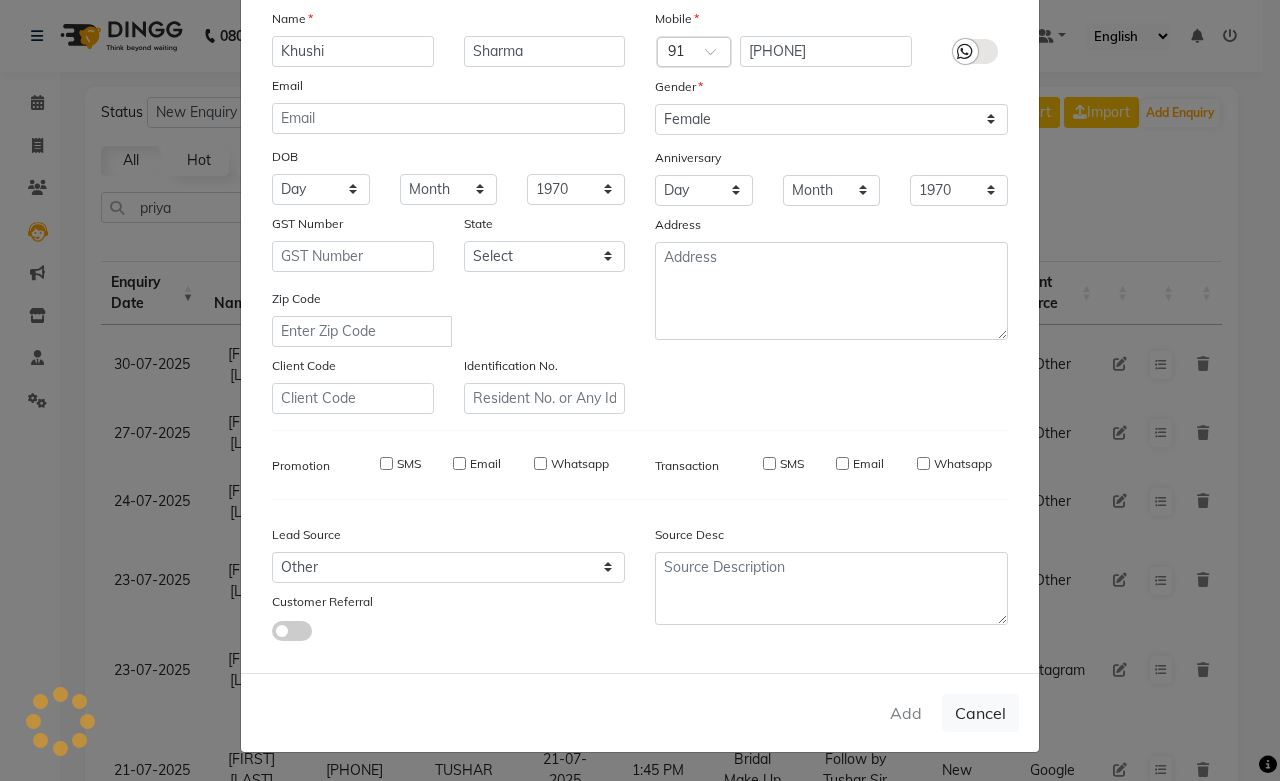 type 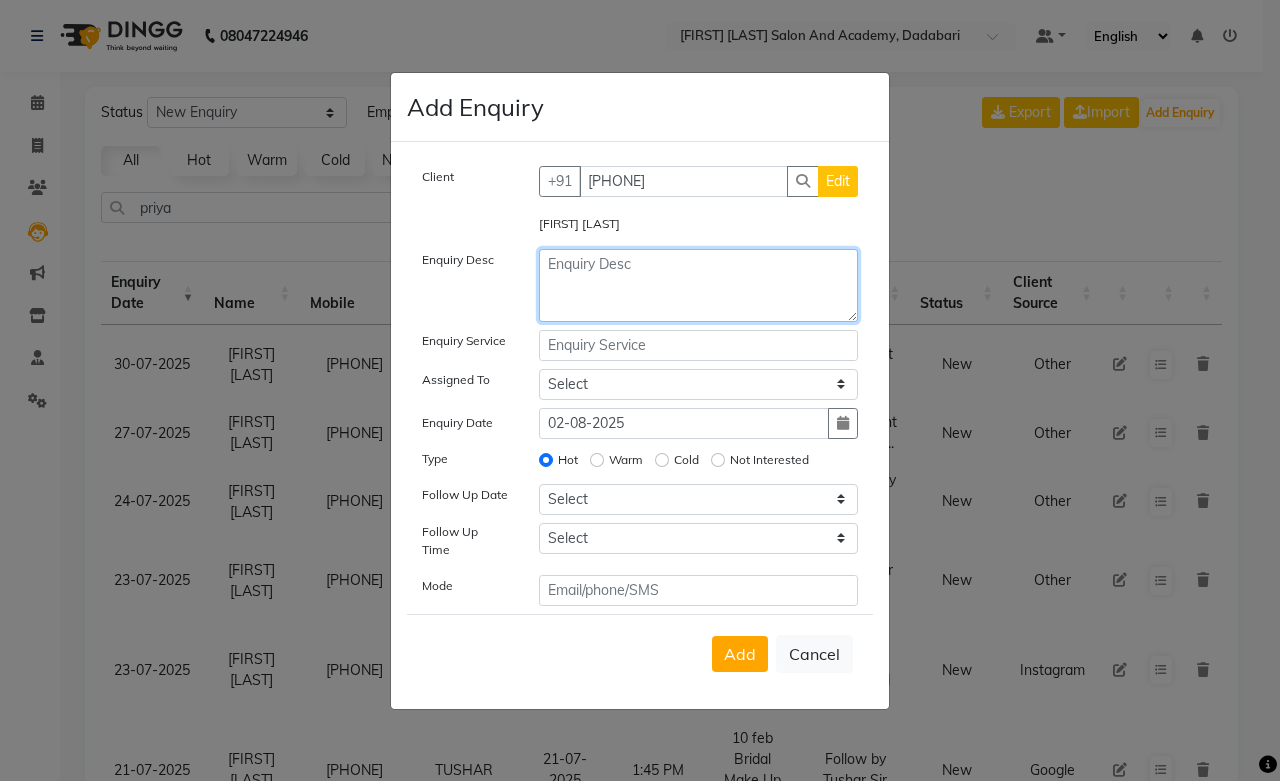 click 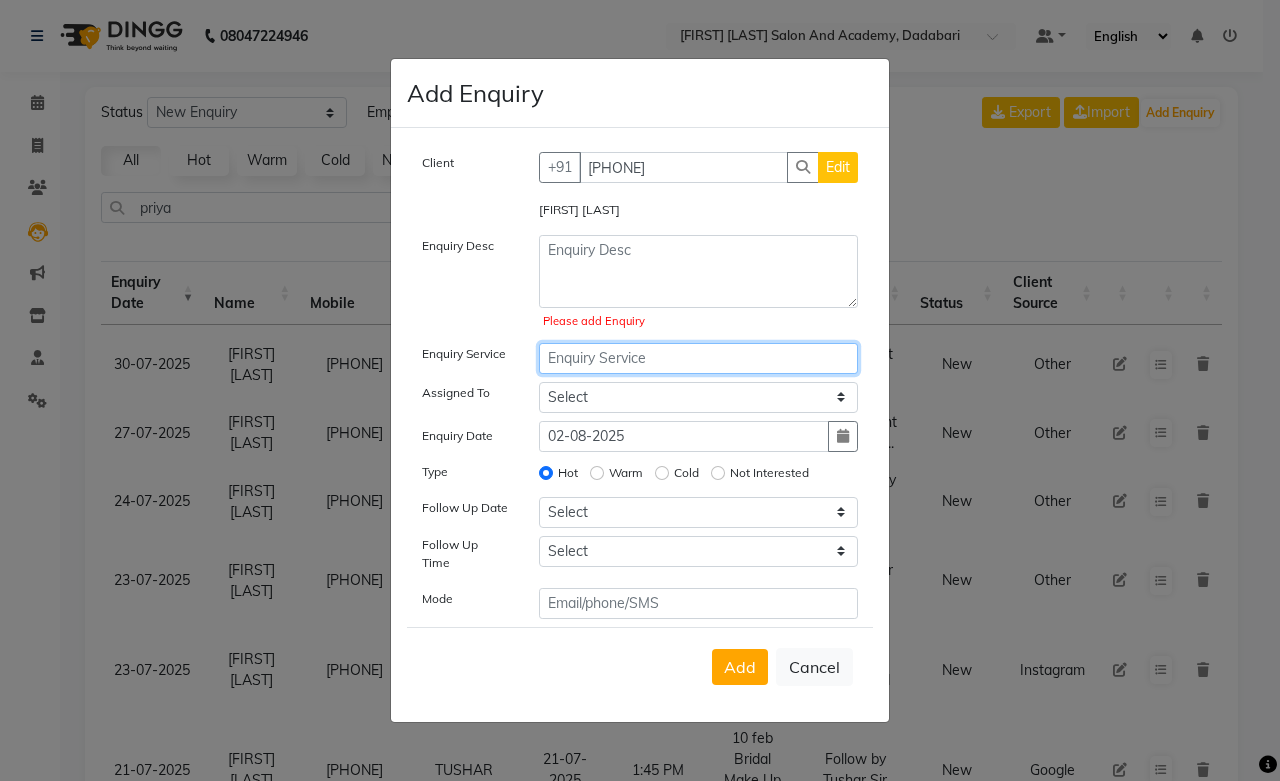 click at bounding box center (699, 358) 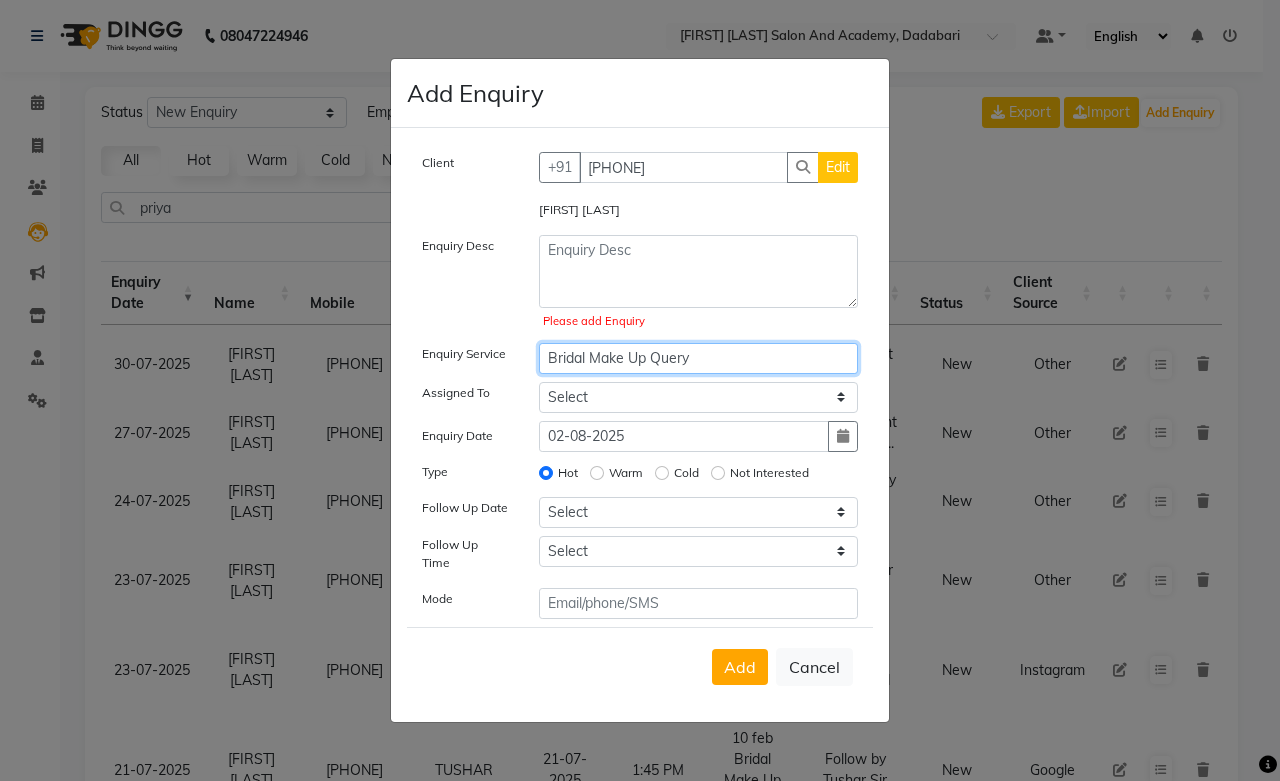 type on "Bridal Make Up Query" 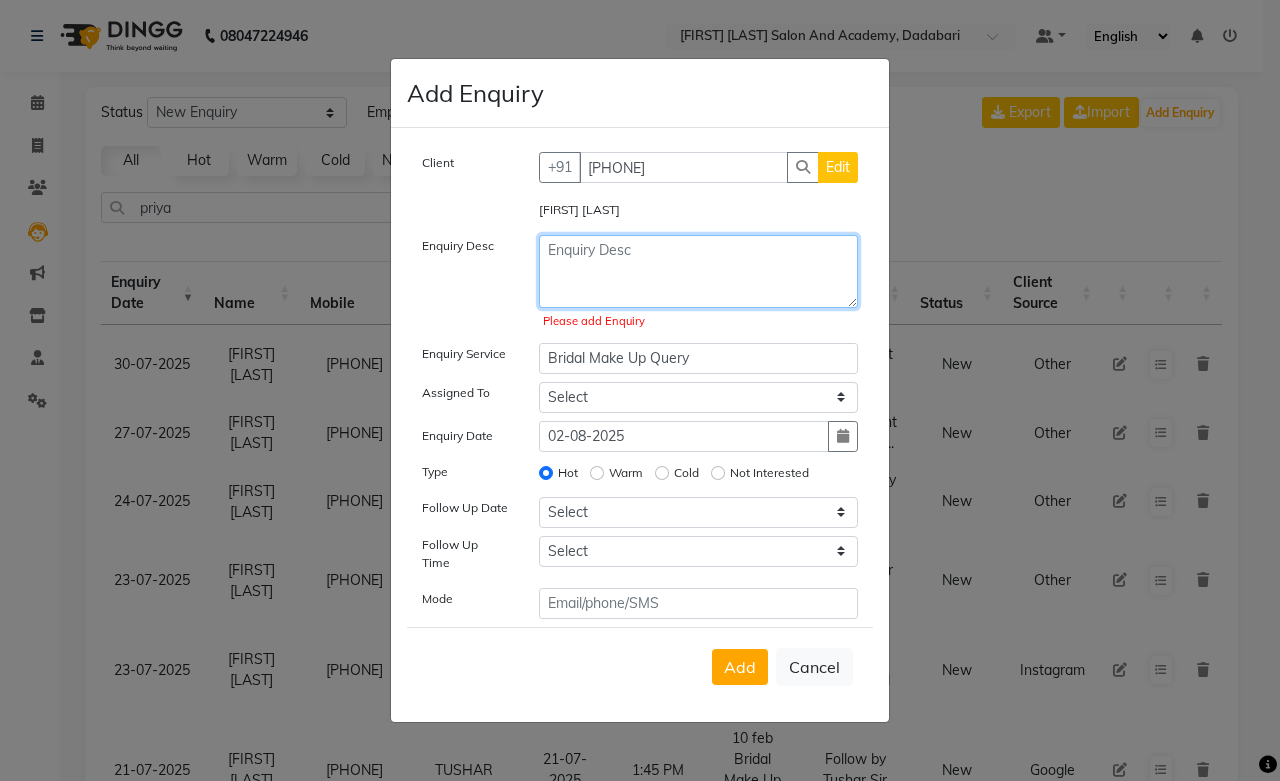 click 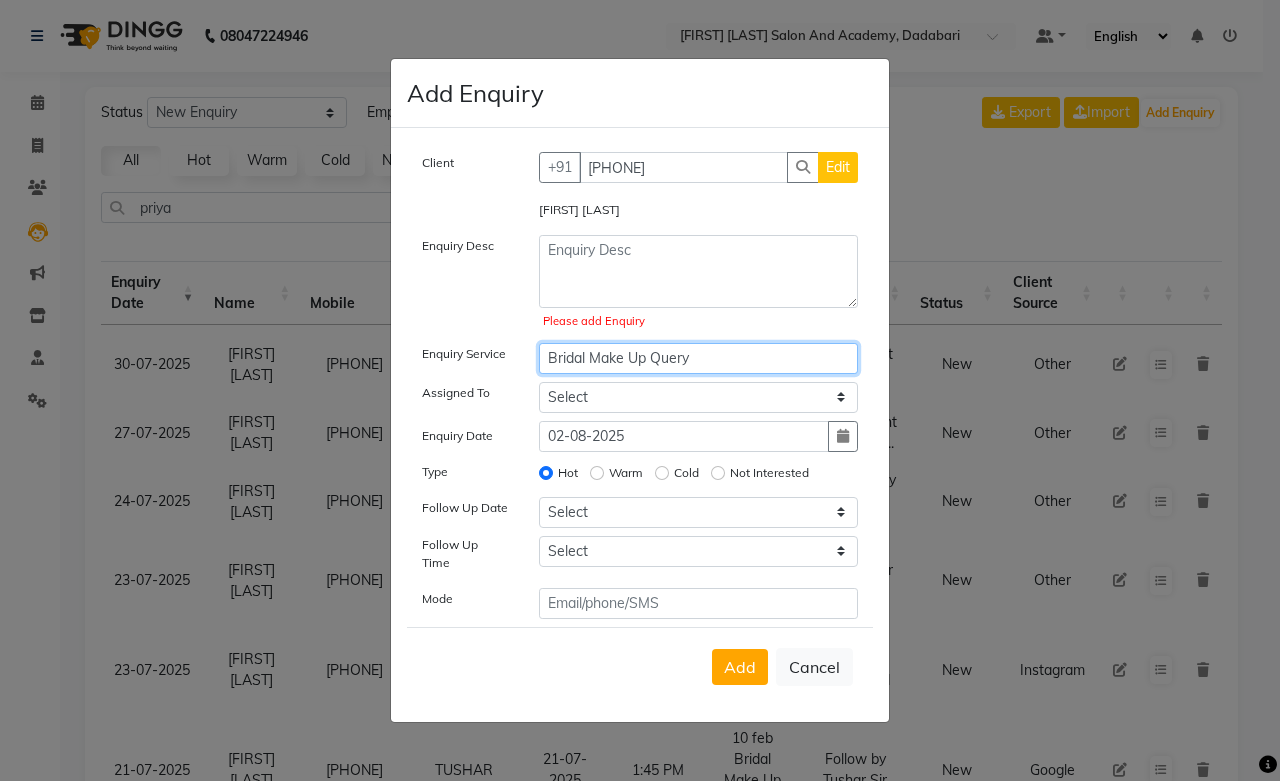 drag, startPoint x: 702, startPoint y: 367, endPoint x: 525, endPoint y: 352, distance: 177.63446 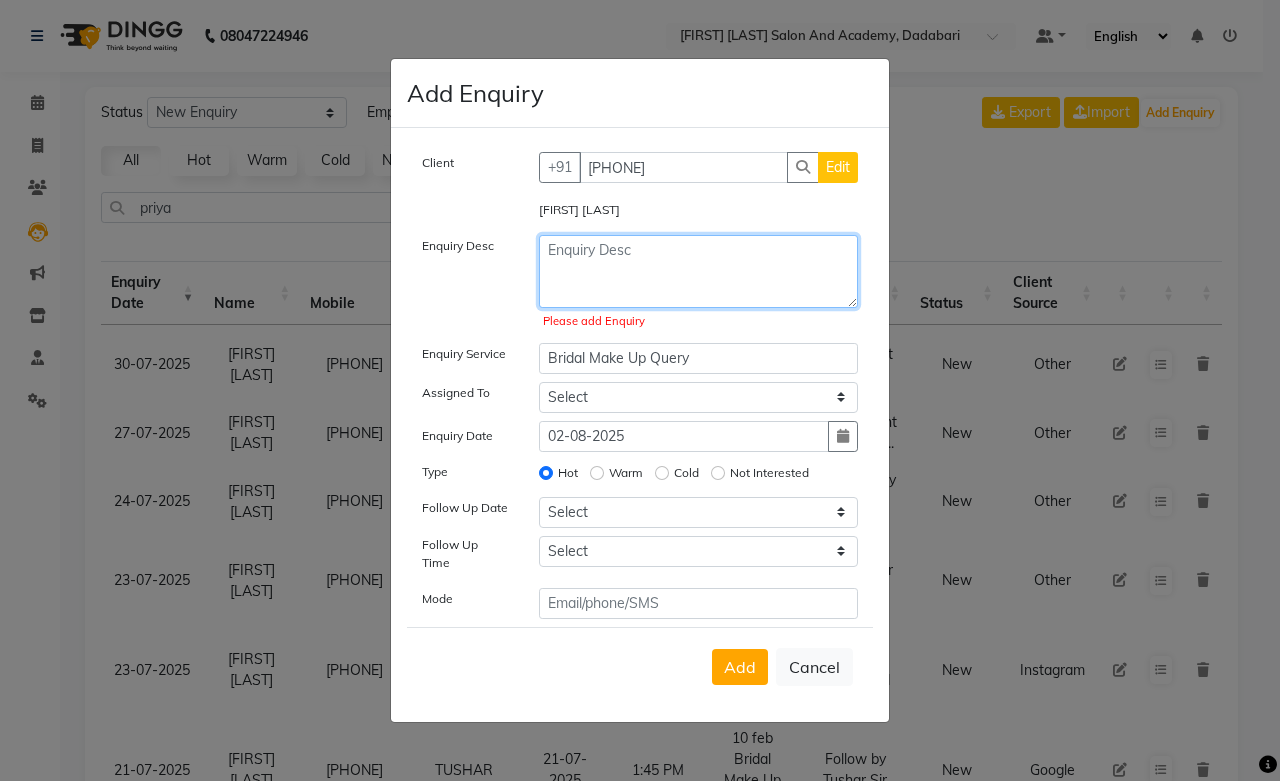 paste on "Bridal Make Up Query" 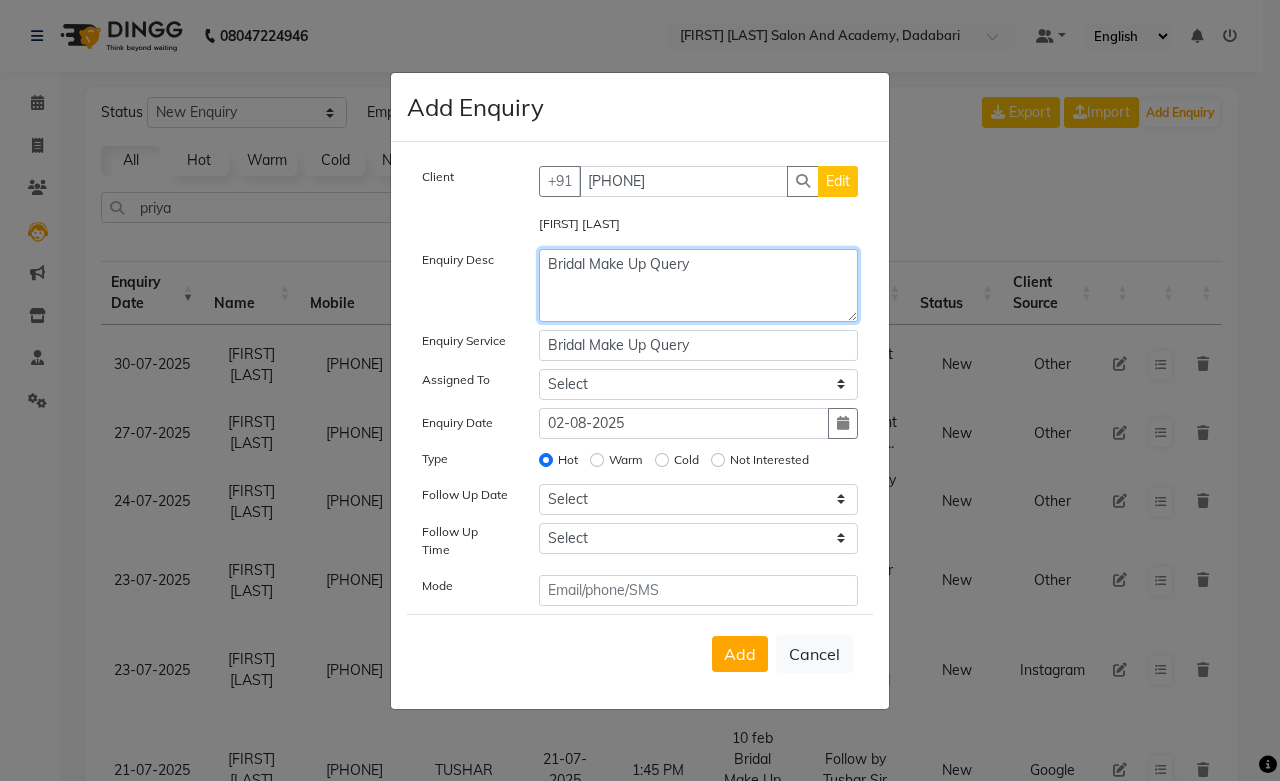 type on "Bridal Make Up Query" 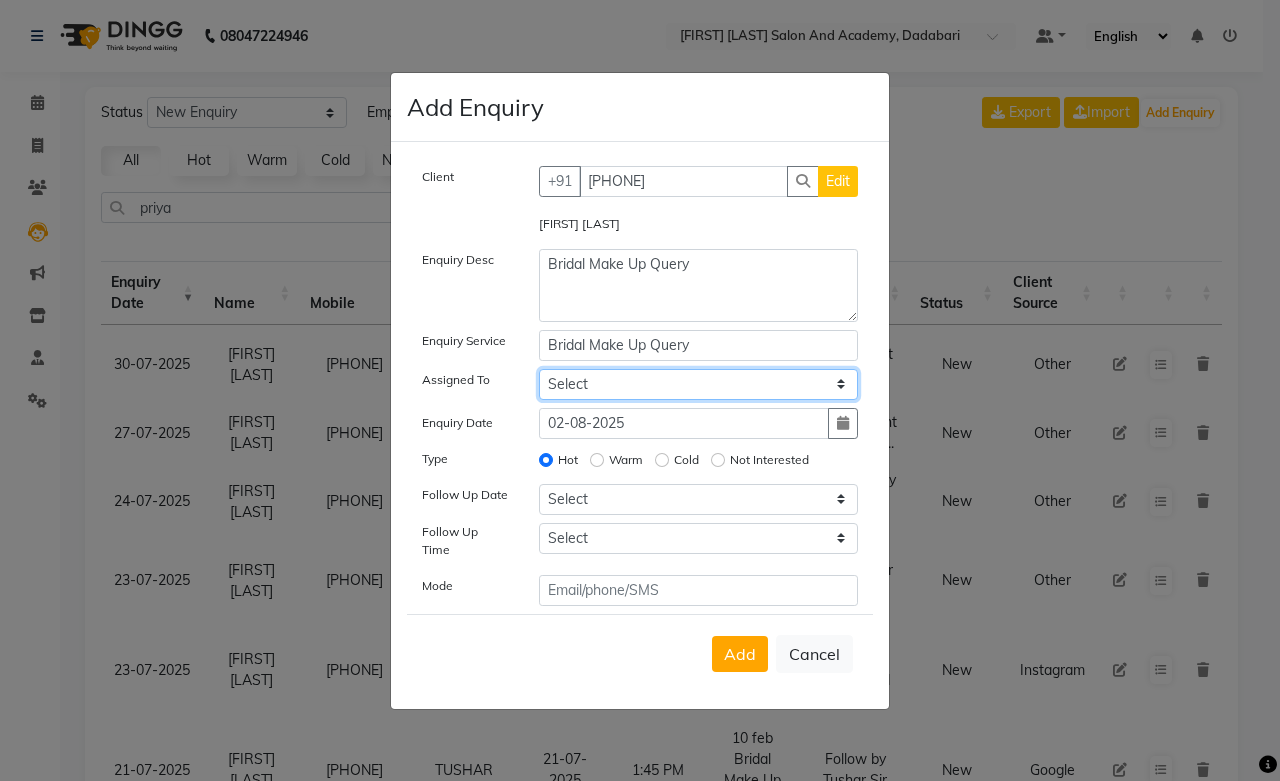 click on "Select Abdul Shoaib Aksha Khan Archika  Jain Arti Singh Farman Mirza Harsha Mam MANISHA Mohd. Furkan Neelu Suman Nisha Meghwal Payal Sen Pooja Jaga Poonam Trehan Ravina Sen Sahil Ansari Sanju di Sapna Sharma Shekhu Abdul Suraj Sen Sushant Verma TUSHAR" 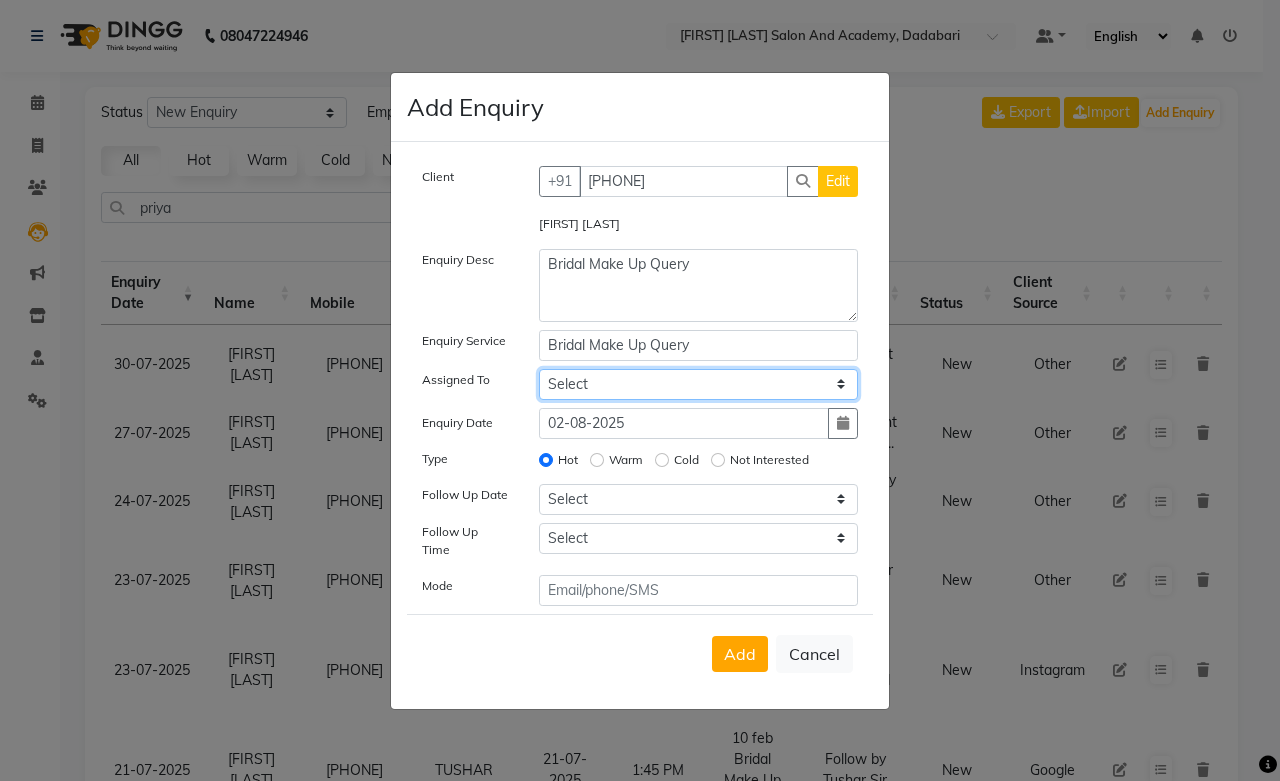 select on "49047" 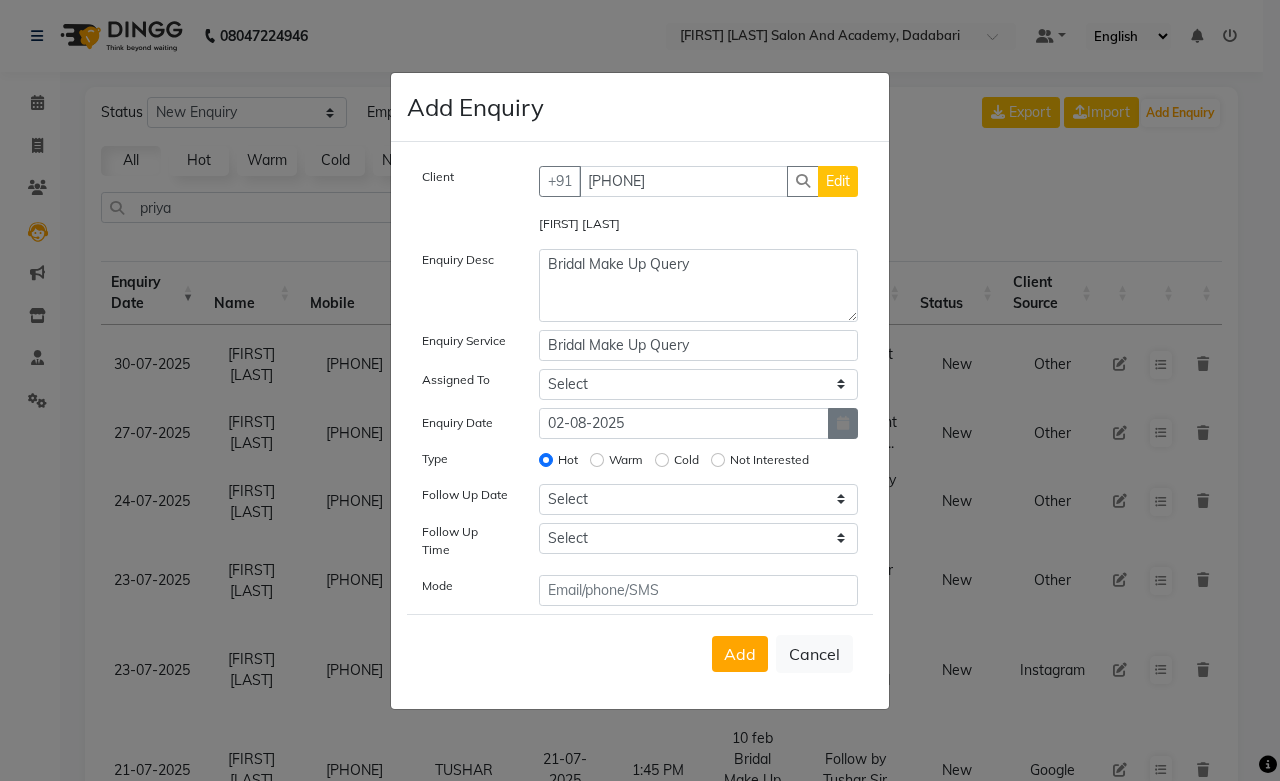 click 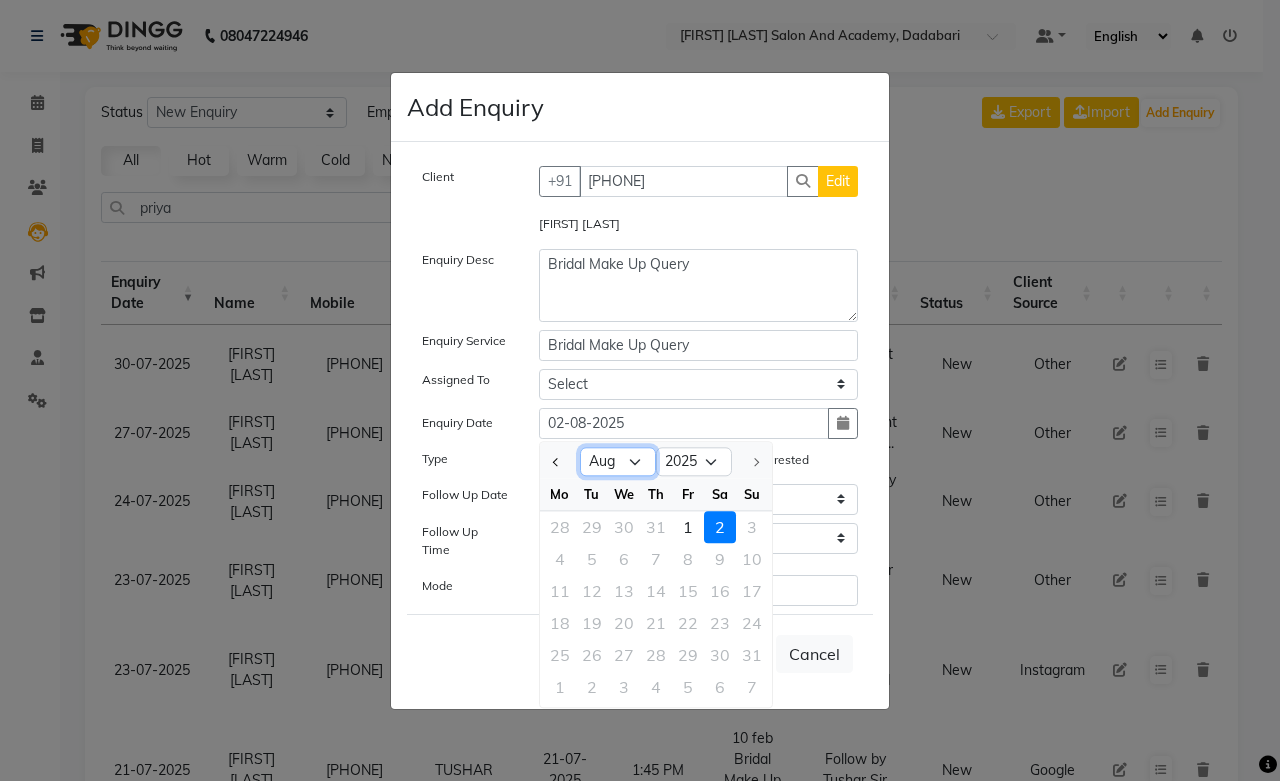 click on "Jan Feb Mar Apr May Jun Jul Aug" 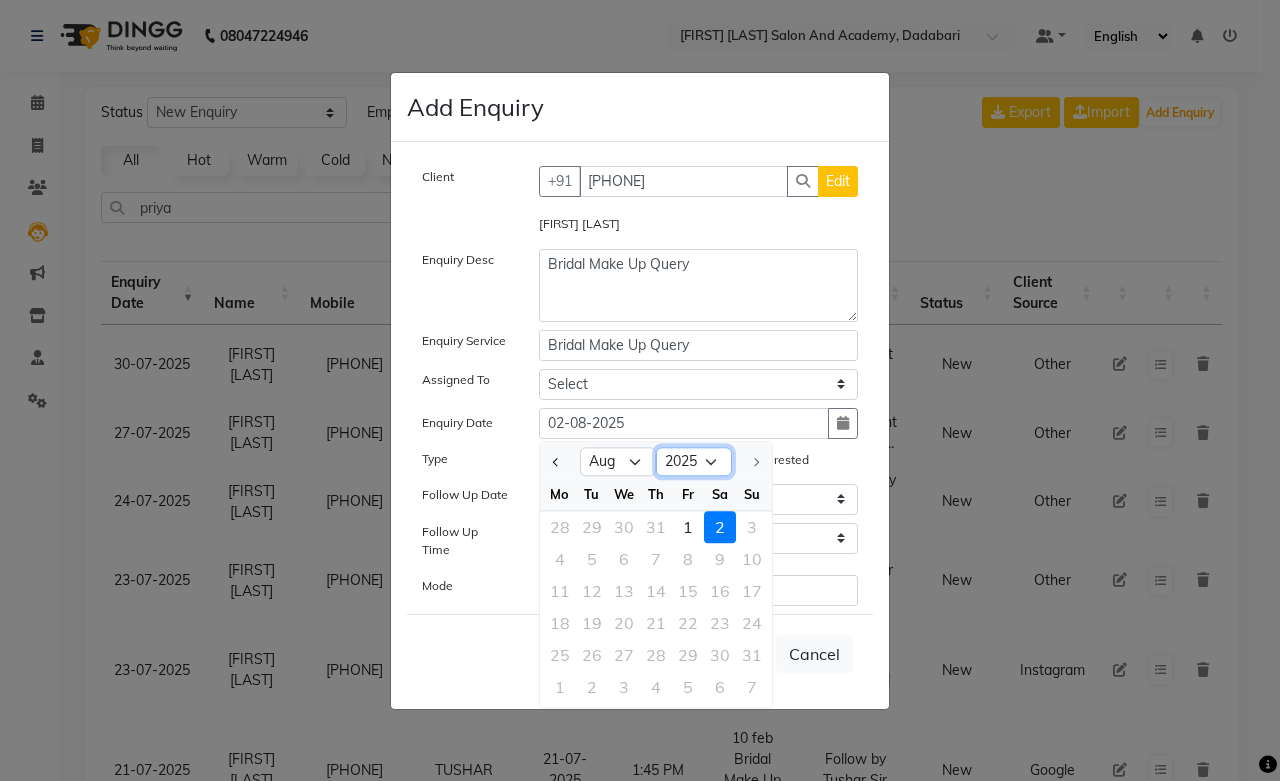 click on "2015 2016 2017 2018 2019 2020 2021 2022 2023 2024 2025" 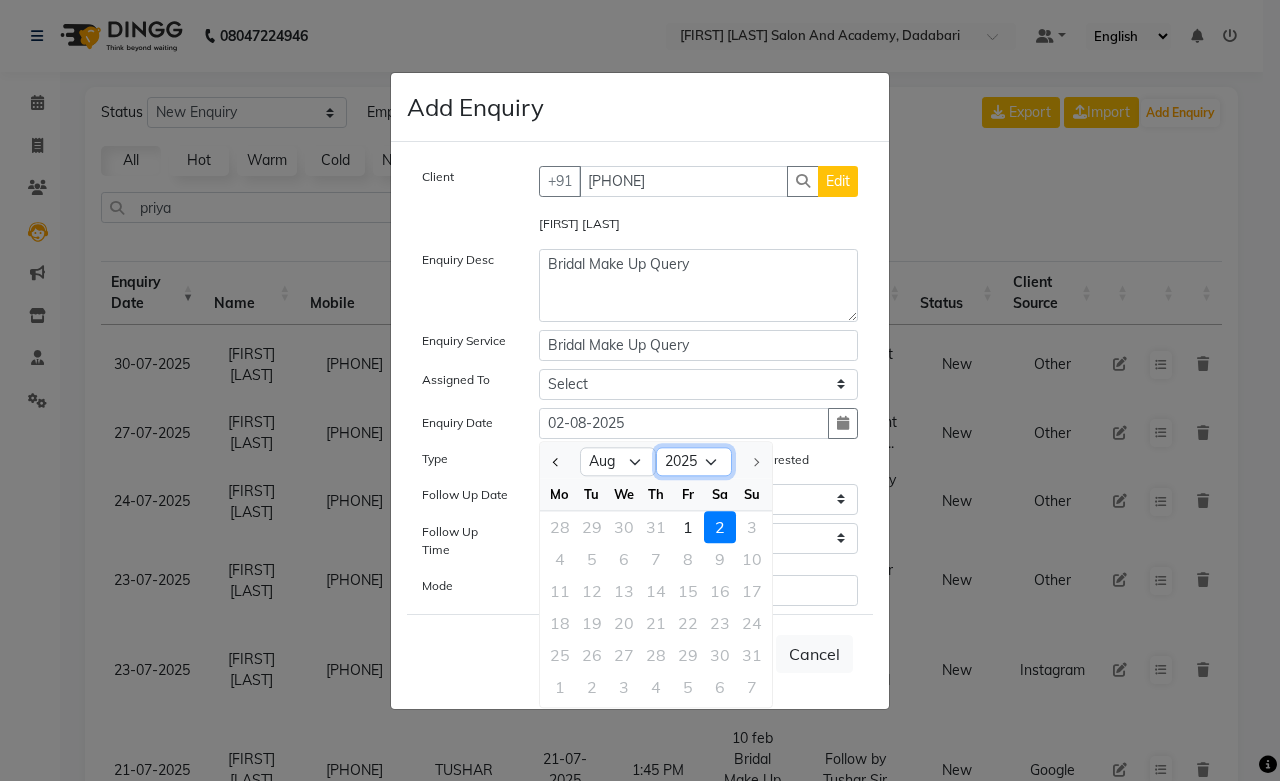 select on "2023" 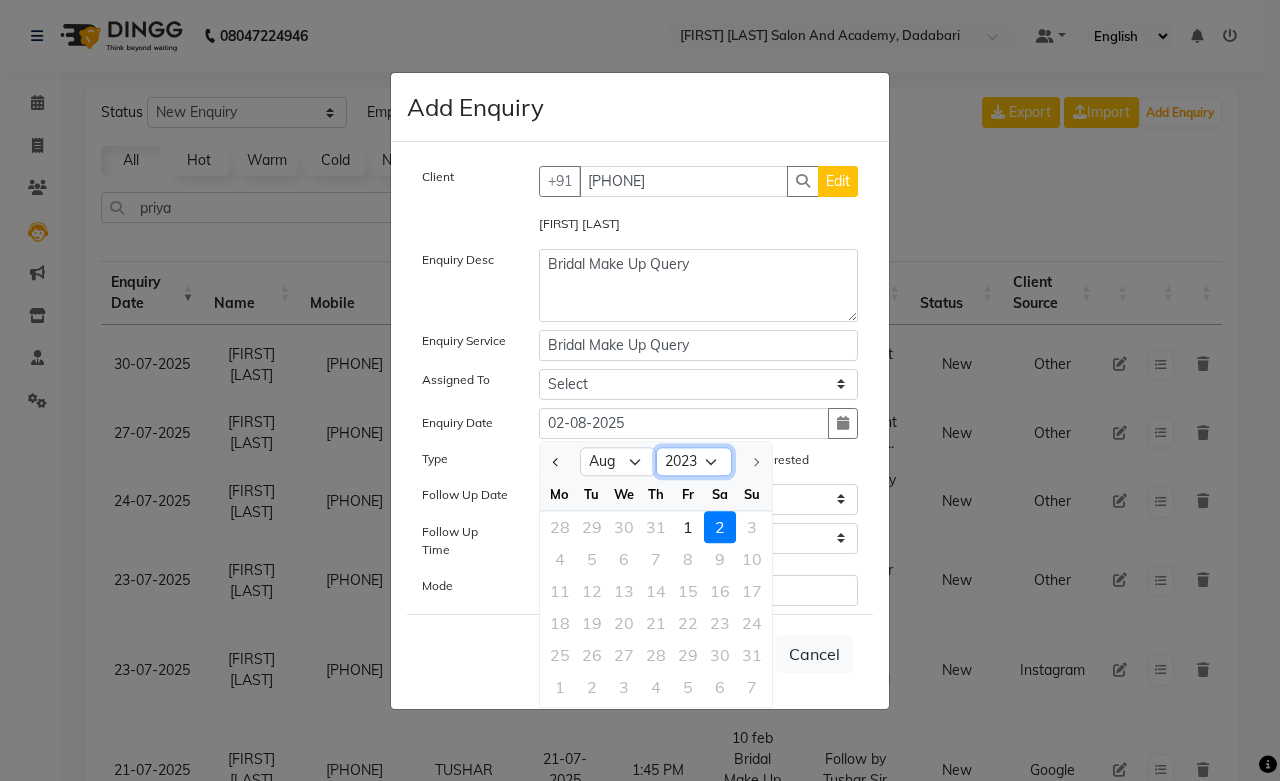 click on "2015 2016 2017 2018 2019 2020 2021 2022 2023 2024 2025" 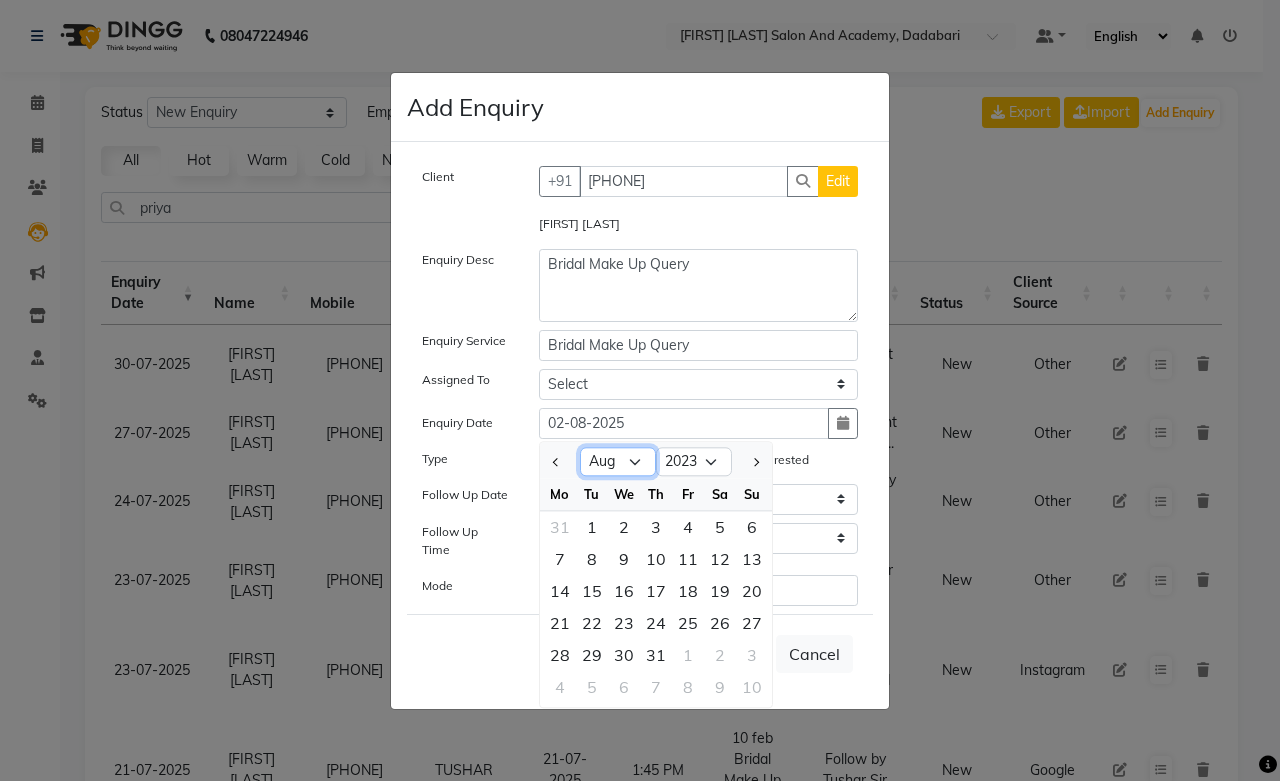 click on "Jan Feb Mar Apr May Jun Jul Aug Sep Oct Nov Dec" 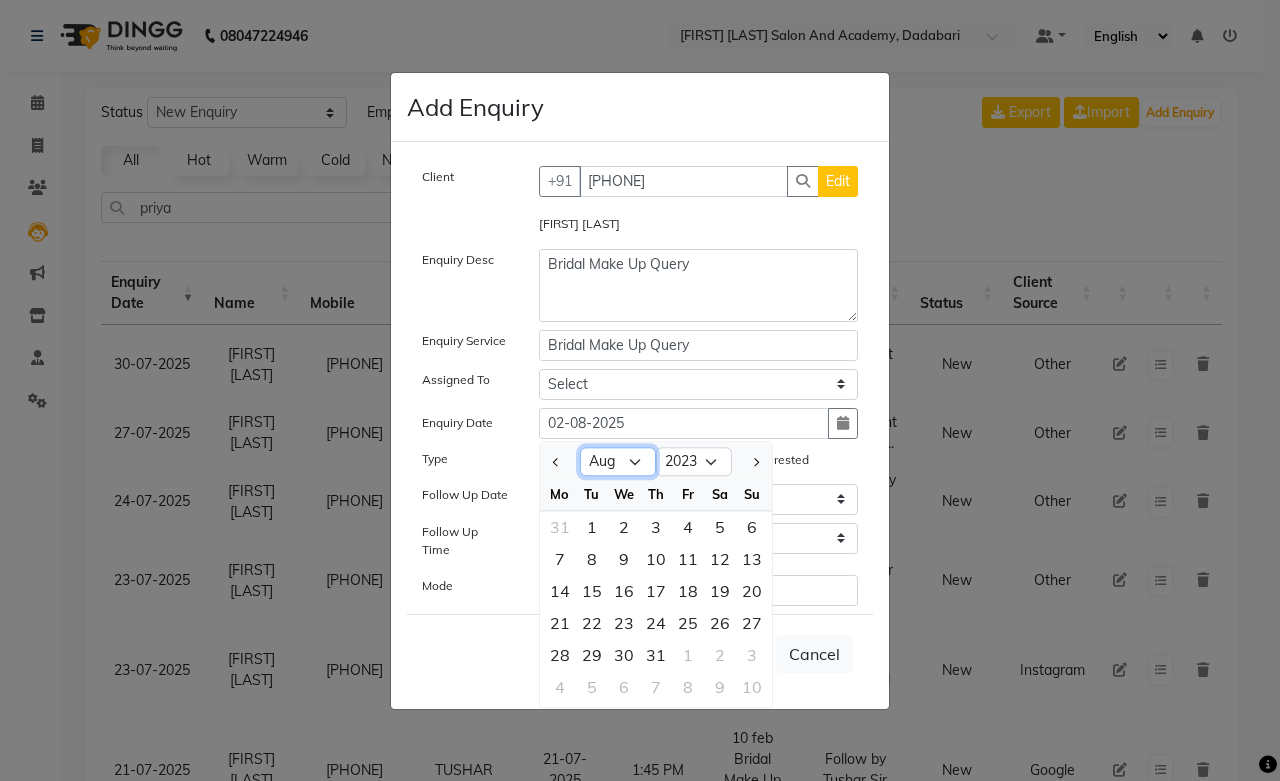 select on "12" 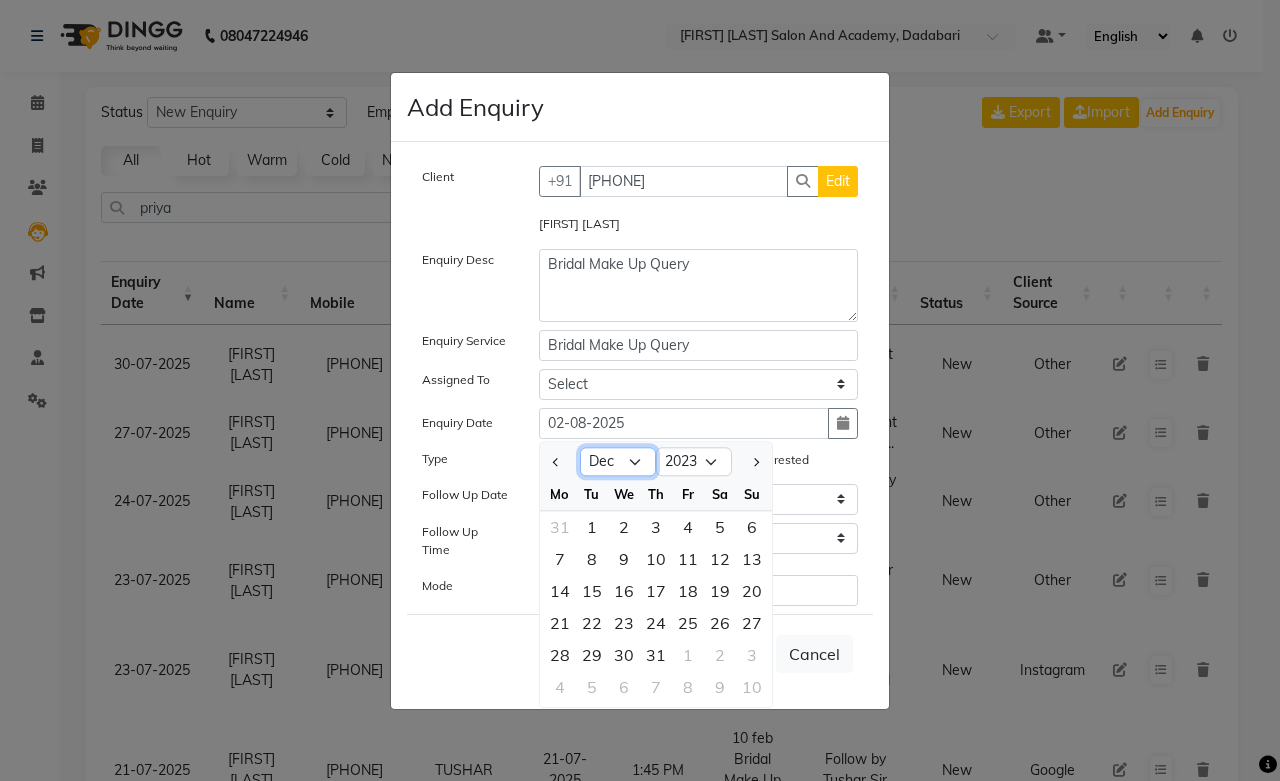 click on "Jan Feb Mar Apr May Jun Jul Aug Sep Oct Nov Dec" 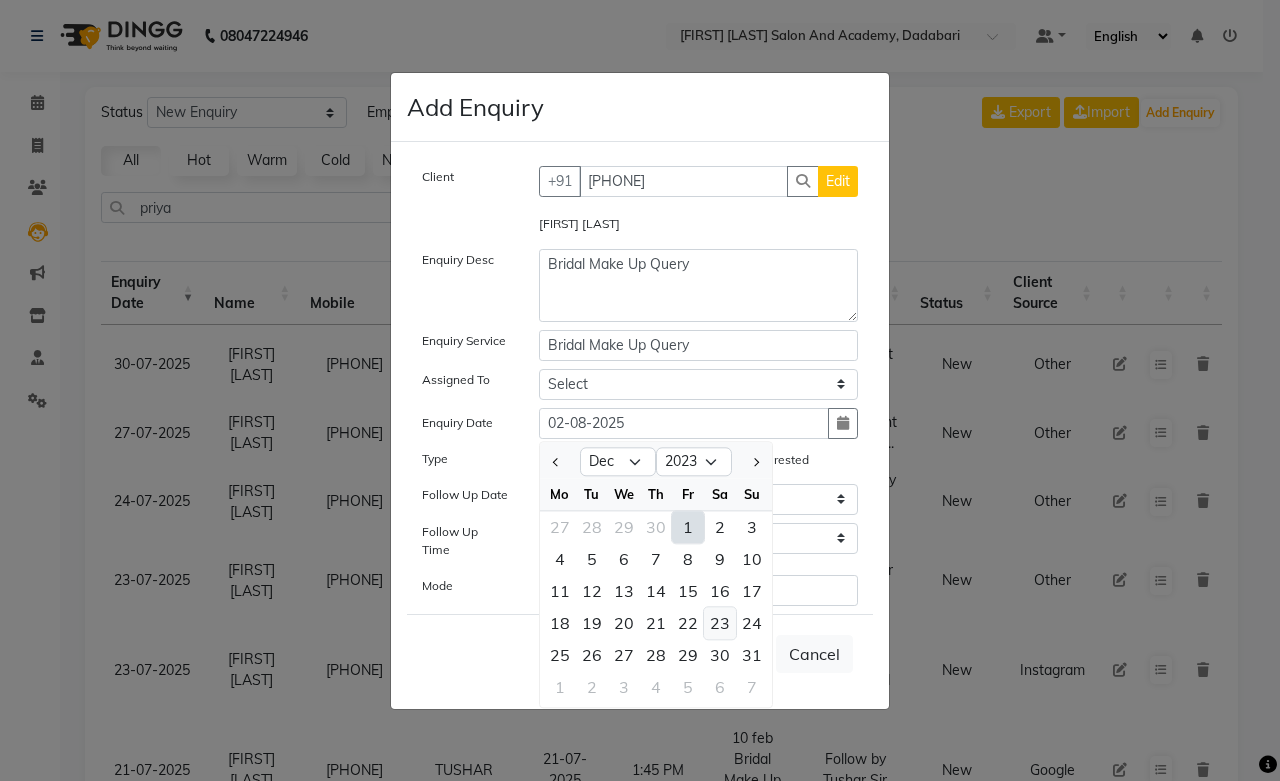 click on "23" 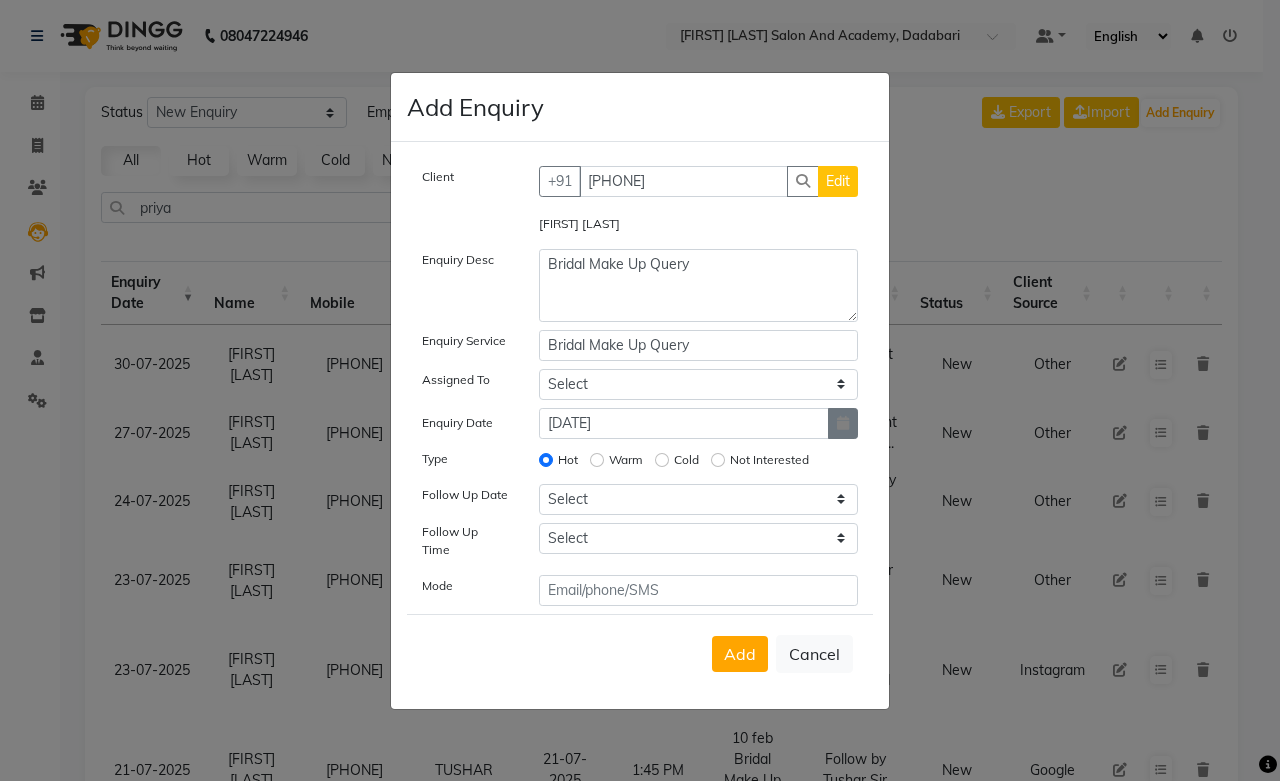 click 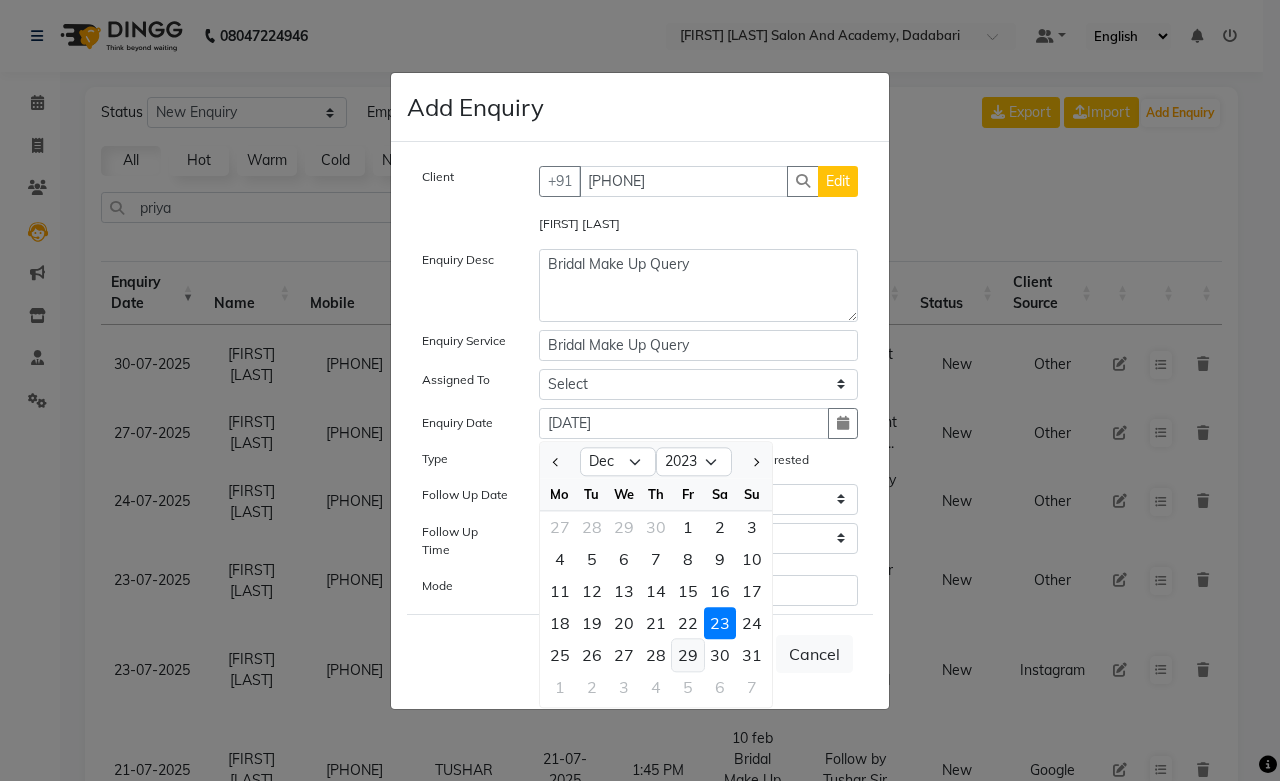 click on "29" 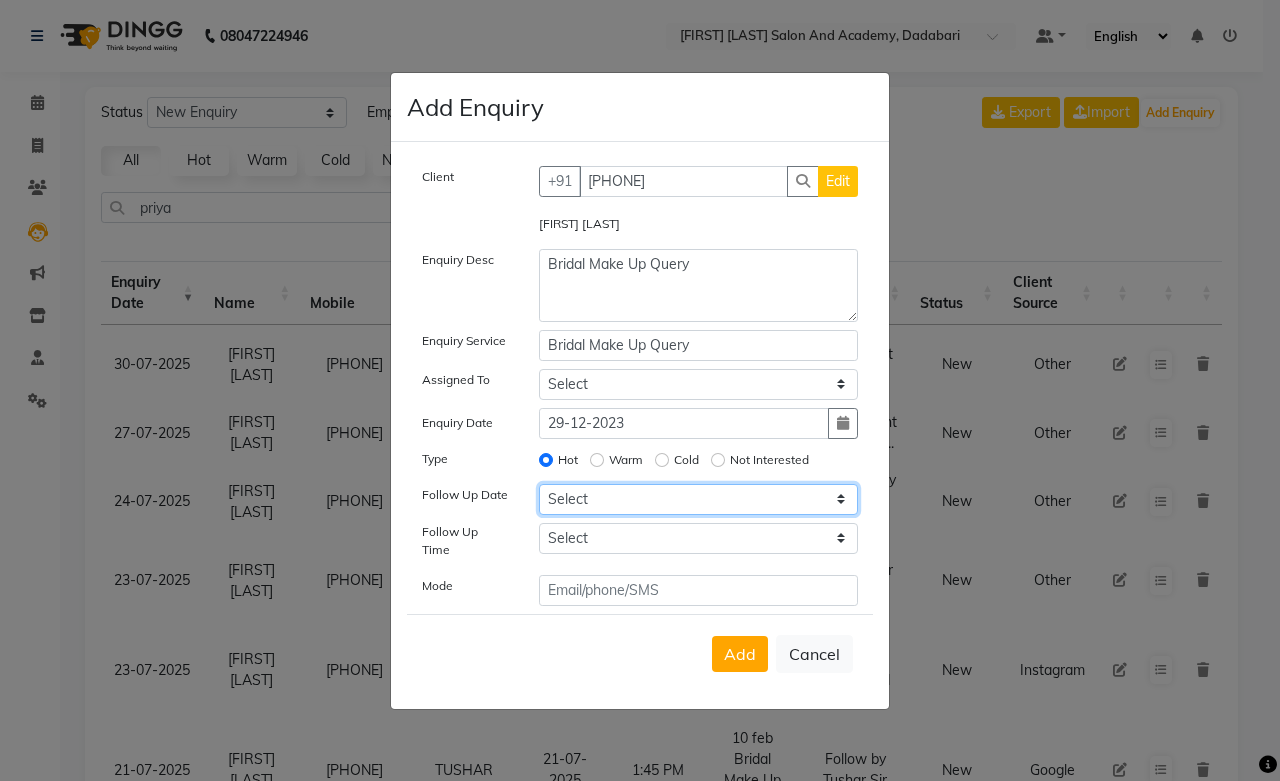 click on "Select Today Tomorrow In 2 days (Monday) In 3 days (Tuesday) In 4 days (Wednesday) In 5 days (Thursday) In 6 days (Friday) In 1 Week (2025-08-09) In 2 Week (2025-08-16) In 1 Month (2025-09-02) In 2 Month (2025-10-02) In 3 Month (2025-11-02) Custom Date" at bounding box center (699, 499) 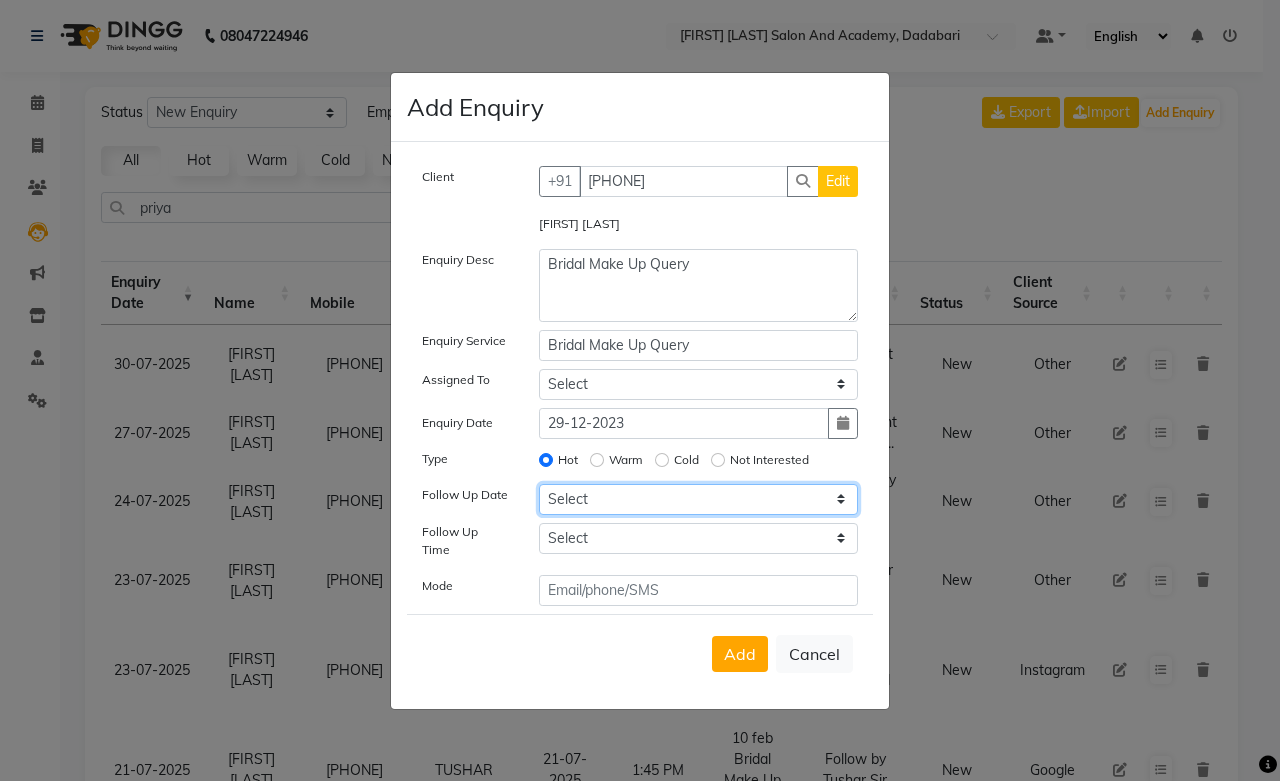 select on "custom_date" 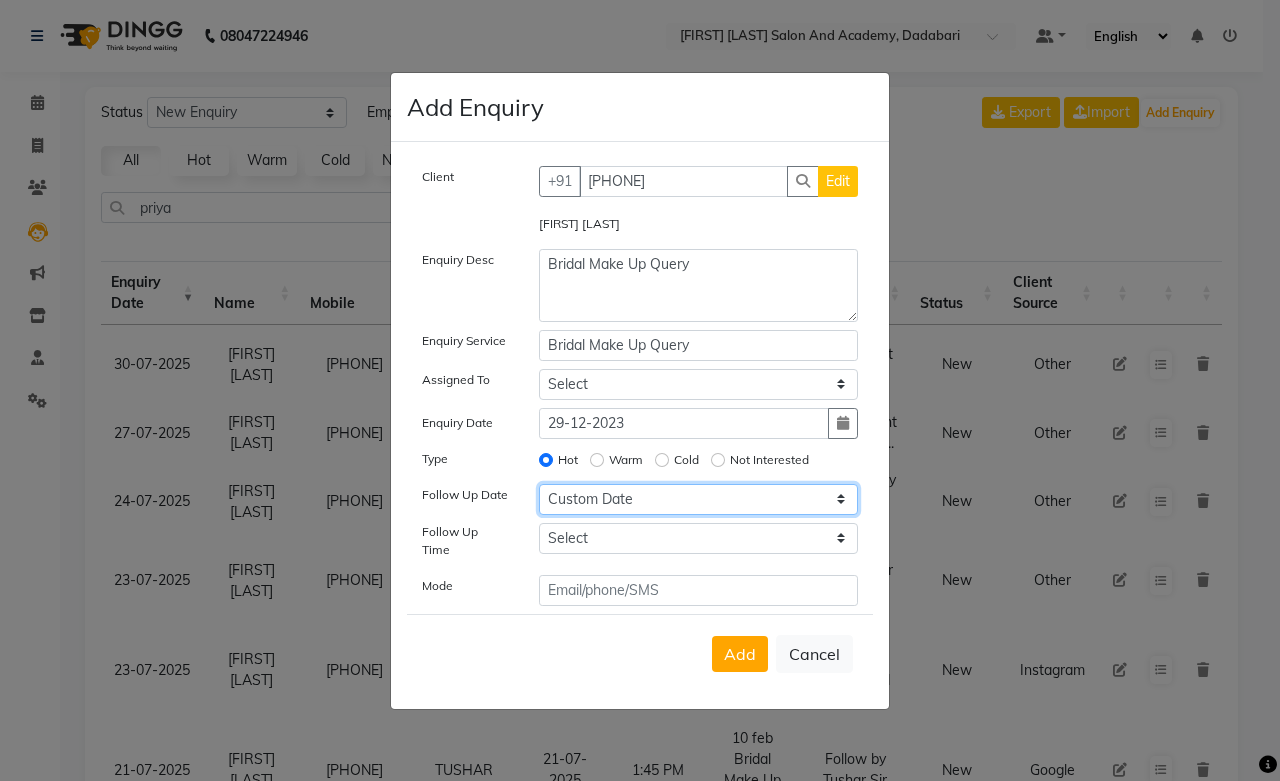 click on "Select Today Tomorrow In 2 days (Monday) In 3 days (Tuesday) In 4 days (Wednesday) In 5 days (Thursday) In 6 days (Friday) In 1 Week (2025-08-09) In 2 Week (2025-08-16) In 1 Month (2025-09-02) In 2 Month (2025-10-02) In 3 Month (2025-11-02) Custom Date" at bounding box center (699, 499) 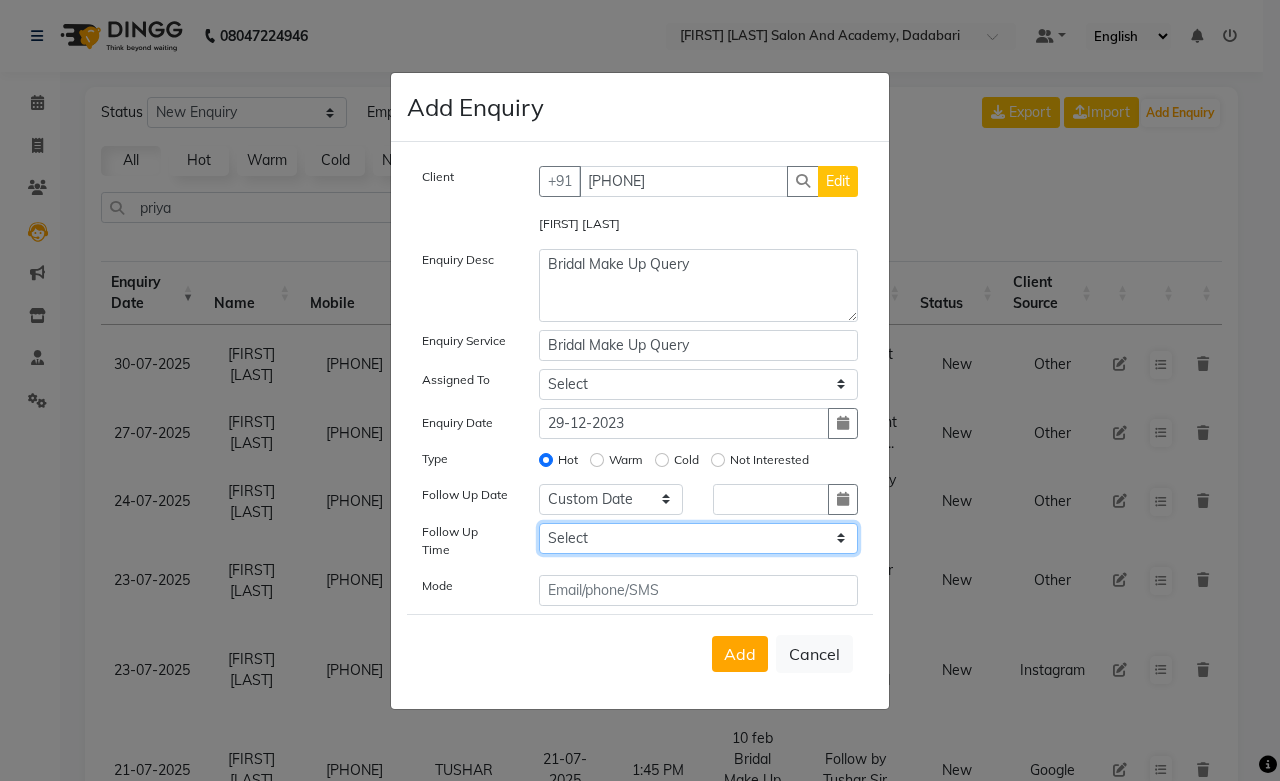 click on "Select 07:00 AM 07:15 AM 07:30 AM 07:45 AM 08:00 AM 08:15 AM 08:30 AM 08:45 AM 09:00 AM 09:15 AM 09:30 AM 09:45 AM 10:00 AM 10:15 AM 10:30 AM 10:45 AM 11:00 AM 11:15 AM 11:30 AM 11:45 AM 12:00 PM 12:15 PM 12:30 PM 12:45 PM 01:00 PM 01:15 PM 01:30 PM 01:45 PM 02:00 PM 02:15 PM 02:30 PM 02:45 PM 03:00 PM 03:15 PM 03:30 PM 03:45 PM 04:00 PM 04:15 PM 04:30 PM 04:45 PM 05:00 PM 05:15 PM 05:30 PM 05:45 PM 06:00 PM 06:15 PM 06:30 PM 06:45 PM 07:00 PM 07:15 PM 07:30 PM 07:45 PM 08:00 PM 08:15 PM 08:30 PM 08:45 PM 09:00 PM 09:15 PM 09:30 PM 09:45 PM 10:00 PM" at bounding box center [699, 538] 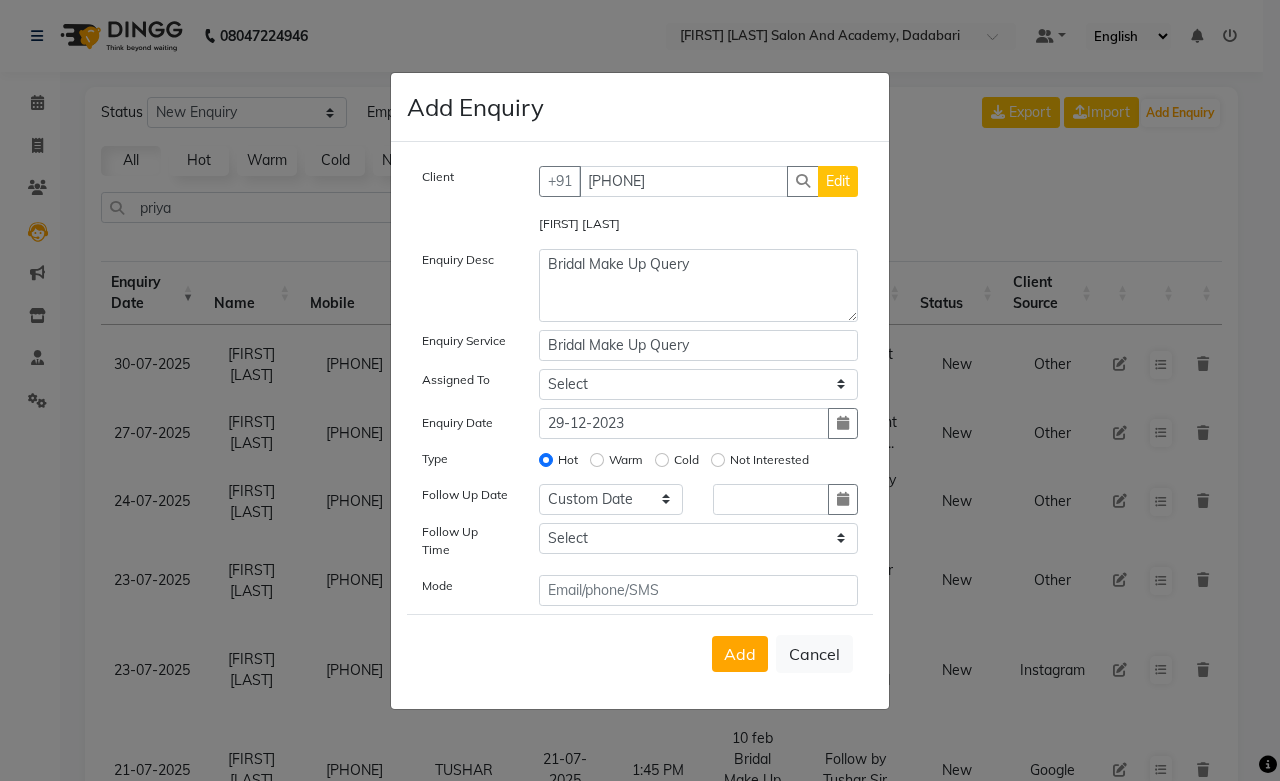 click on "Client +91 6376322029 Edit Khushi Sharma Enquiry Desc Bridal Make Up Query Enquiry Service Bridal Make Up Query Assigned To Select Abdul Shoaib Aksha Khan Archika  Jain Arti Singh Farman Mirza Harsha Mam MANISHA Mohd. Furkan Neelu Suman Nisha Meghwal Payal Sen Pooja Jaga Poonam Trehan Ravina Sen Sahil Ansari Sanju di Sapna Sharma Shekhu Abdul Suraj Sen Sushant Verma TUSHAR   Enquiry Date 29-12-2023 Type Hot Warm Cold Not Interested Follow Up Date Select Today Tomorrow In 2 days (Monday) In 3 days (Tuesday) In 4 days (Wednesday) In 5 days (Thursday) In 6 days (Friday) In 1 Week (2025-08-09) In 2 Week (2025-08-16) In 1 Month (2025-09-02) In 2 Month (2025-10-02) In 3 Month (2025-11-02) Custom Date  Follow Up Time Select 07:00 AM 07:15 AM 07:30 AM 07:45 AM 08:00 AM 08:15 AM 08:30 AM 08:45 AM 09:00 AM 09:15 AM 09:30 AM 09:45 AM 10:00 AM 10:15 AM 10:30 AM 10:45 AM 11:00 AM 11:15 AM 11:30 AM 11:45 AM 12:00 PM 12:15 PM 12:30 PM 12:45 PM 01:00 PM 01:15 PM 01:30 PM 01:45 PM 02:00 PM 02:15 PM 02:30 PM 02:45 PM 03:00 PM" 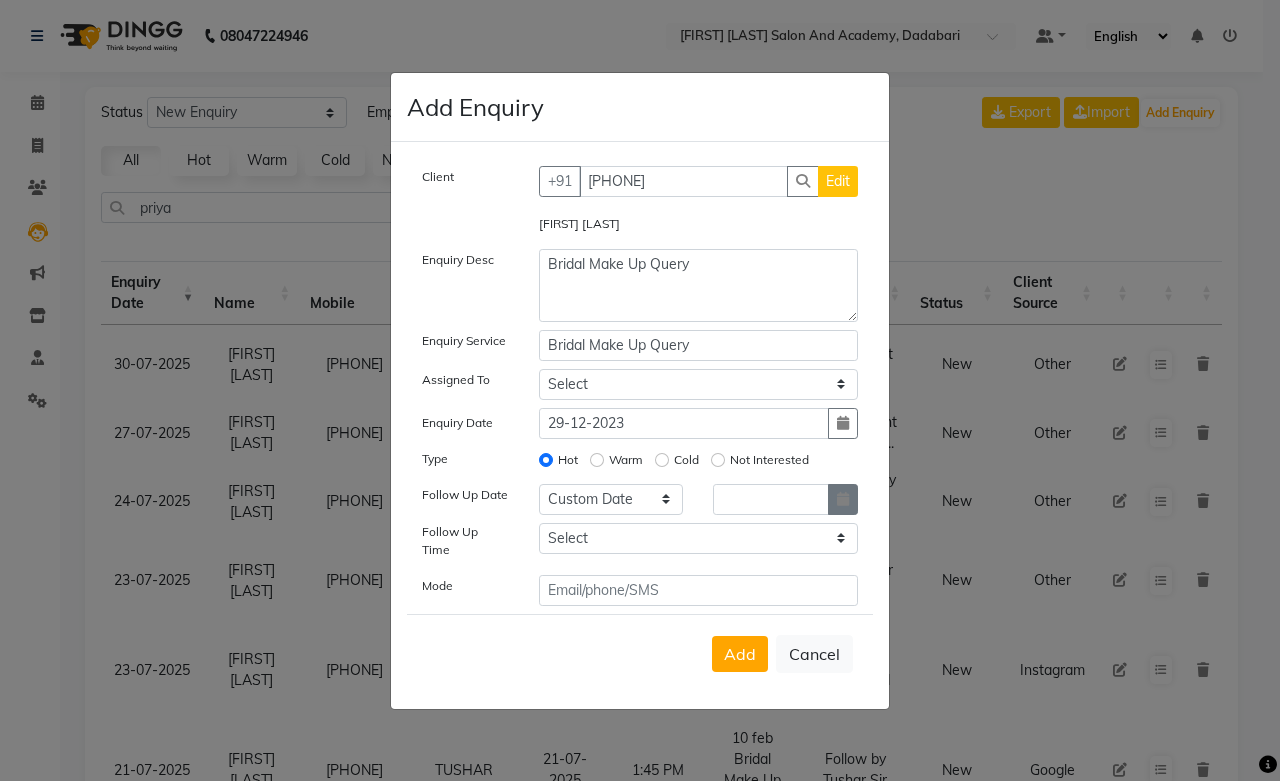 click 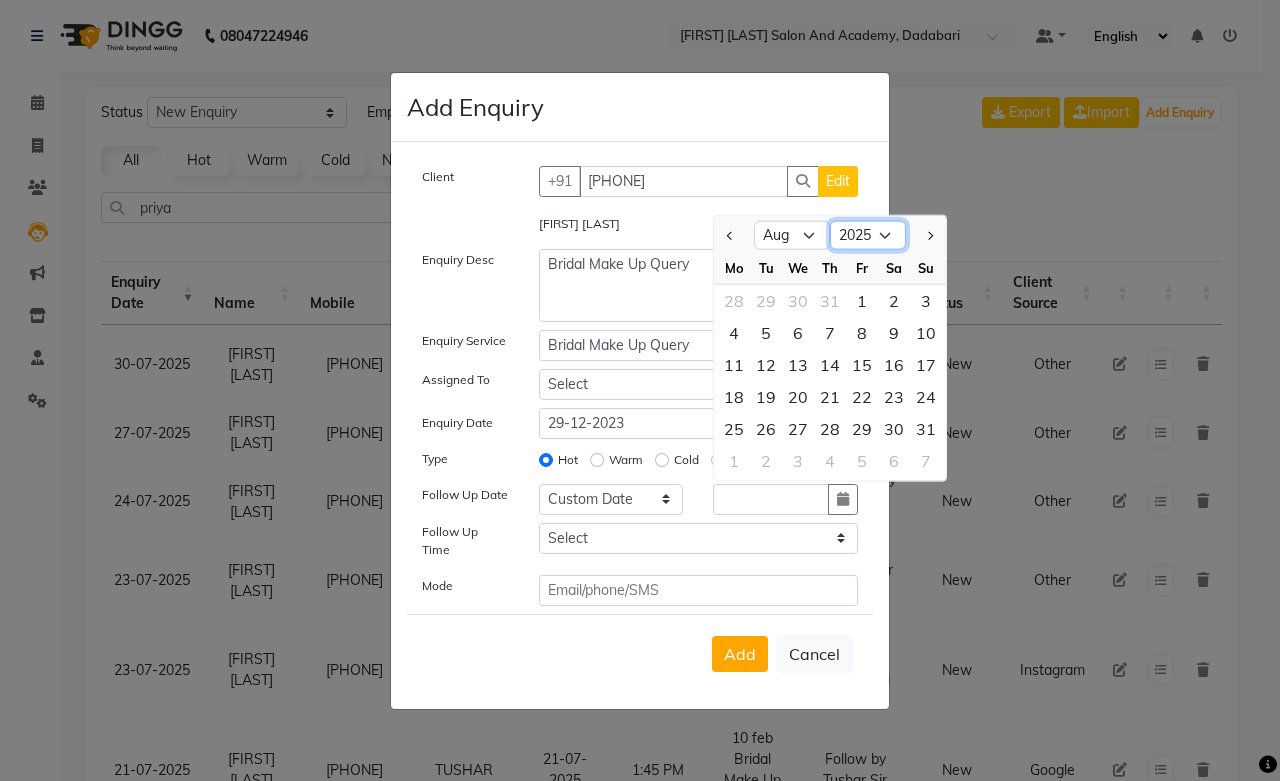 click on "2015 2016 2017 2018 2019 2020 2021 2022 2023 2024 2025 2026 2027 2028 2029 2030 2031 2032 2033 2034 2035" 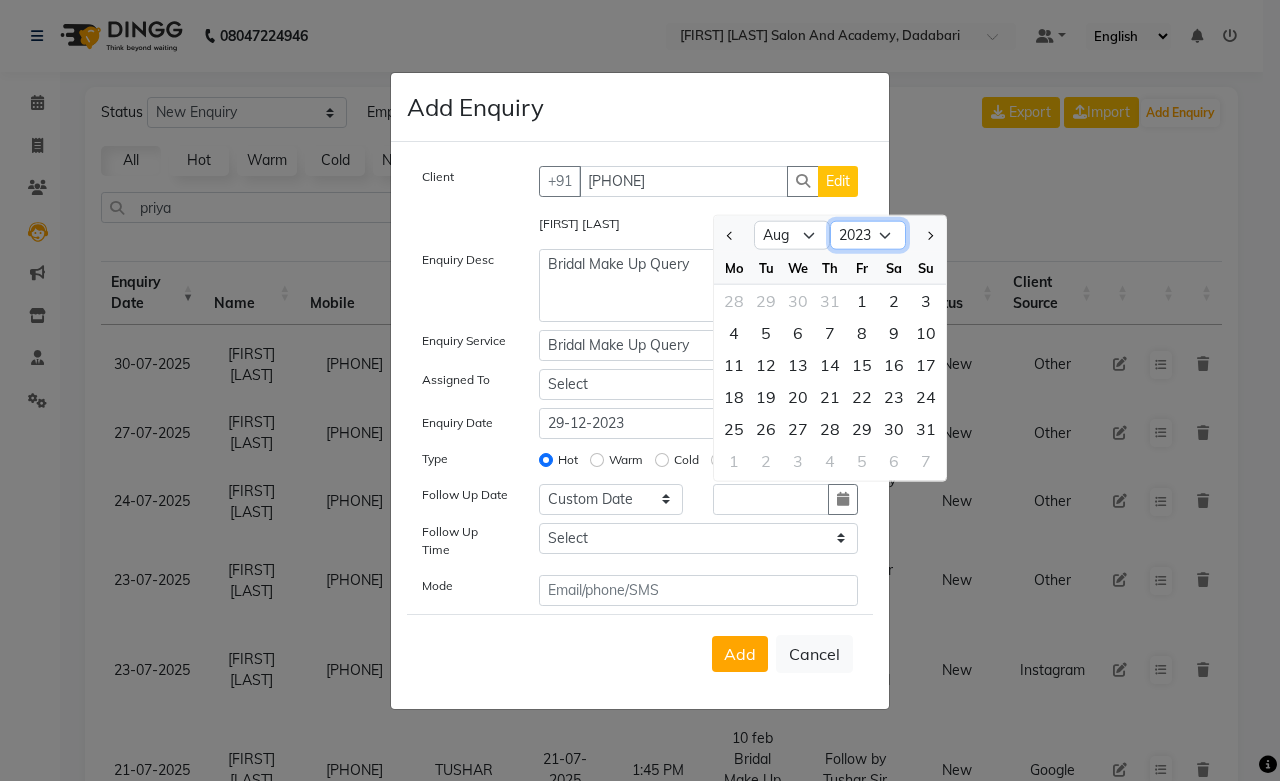 click on "2015 2016 2017 2018 2019 2020 2021 2022 2023 2024 2025 2026 2027 2028 2029 2030 2031 2032 2033 2034 2035" 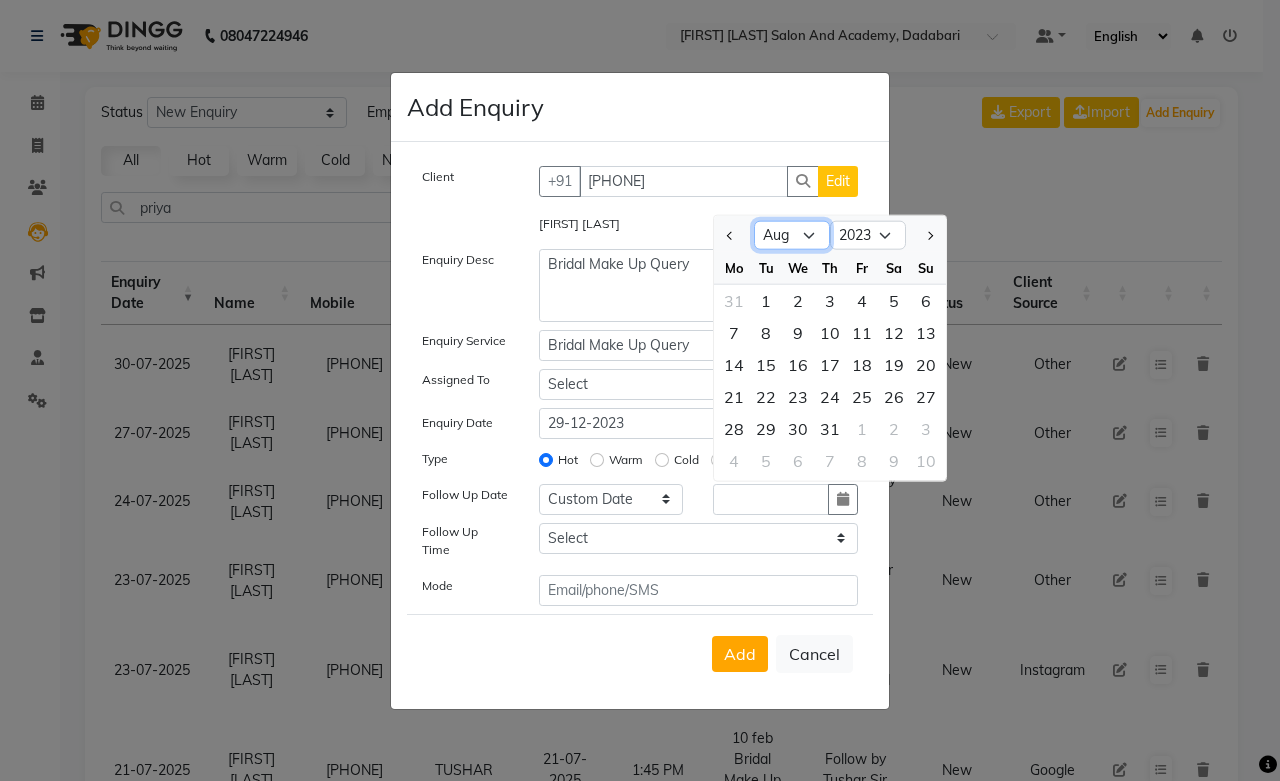 click on "Jan Feb Mar Apr May Jun Jul Aug Sep Oct Nov Dec" 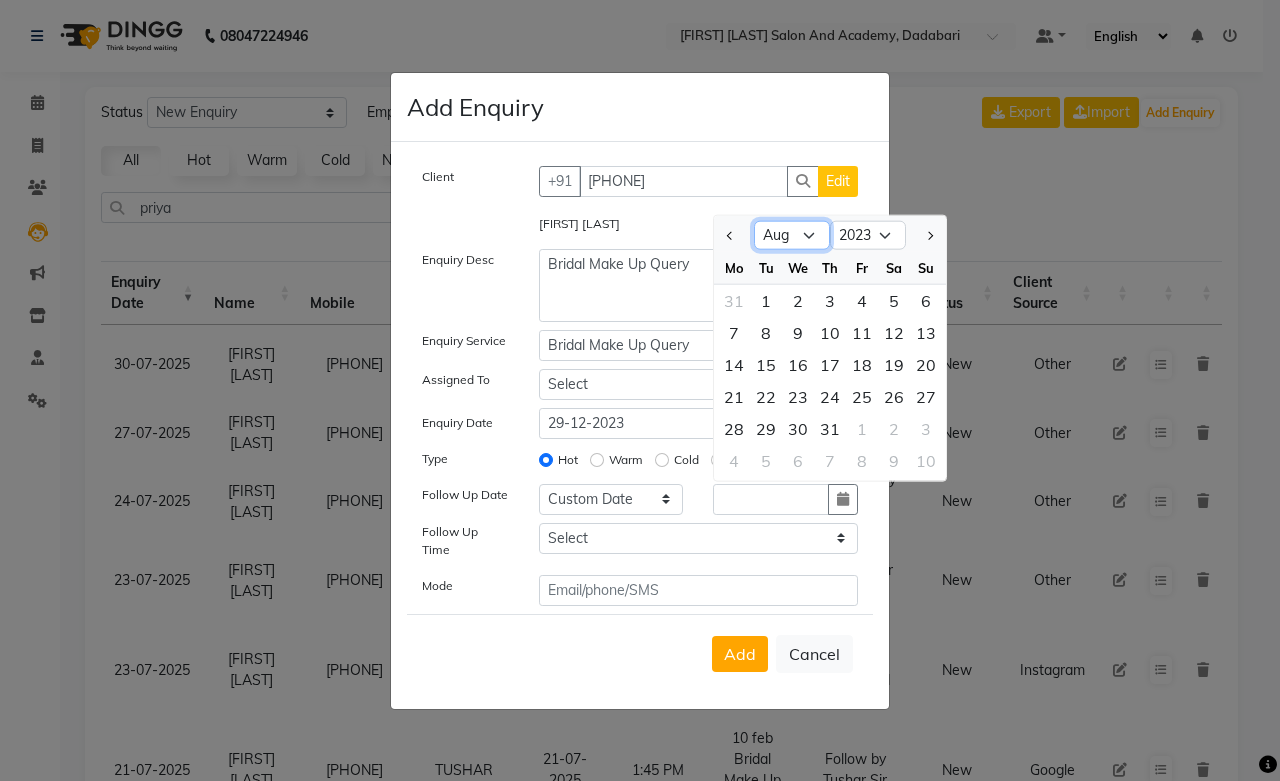 select on "12" 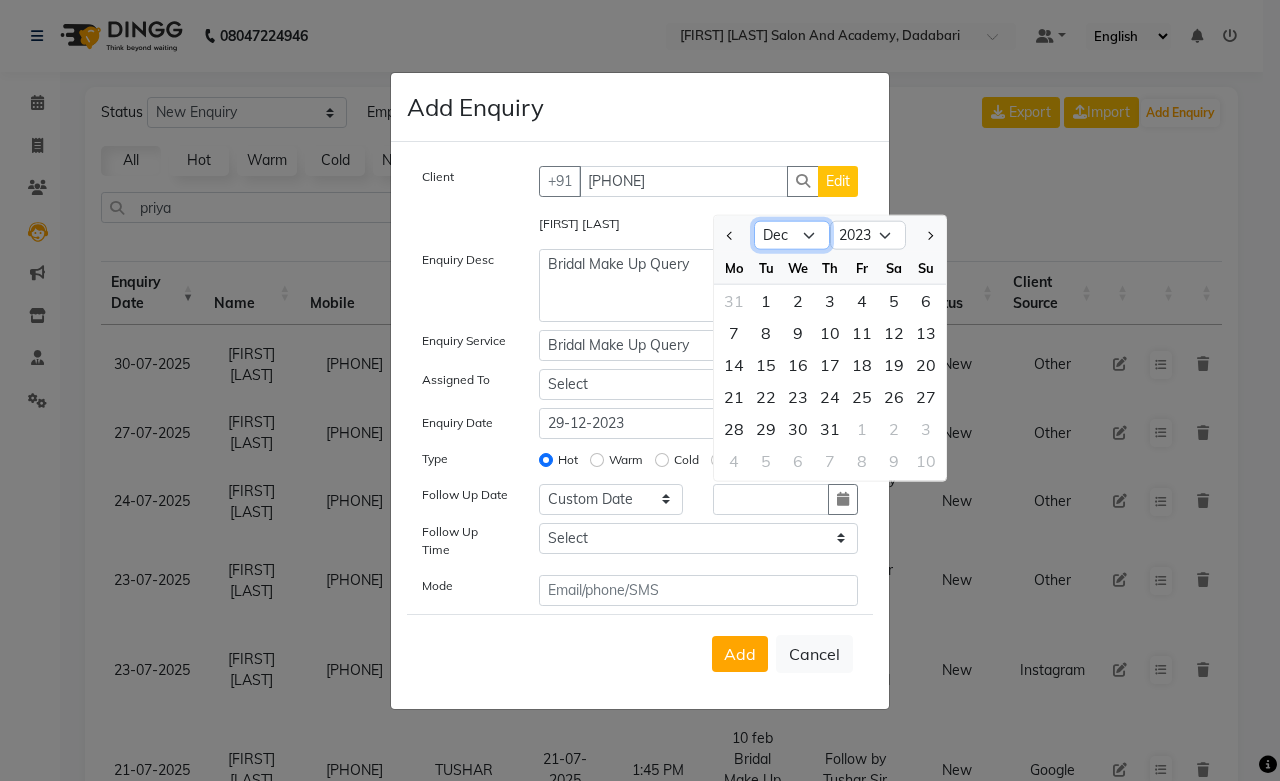 click on "Jan Feb Mar Apr May Jun Jul Aug Sep Oct Nov Dec" 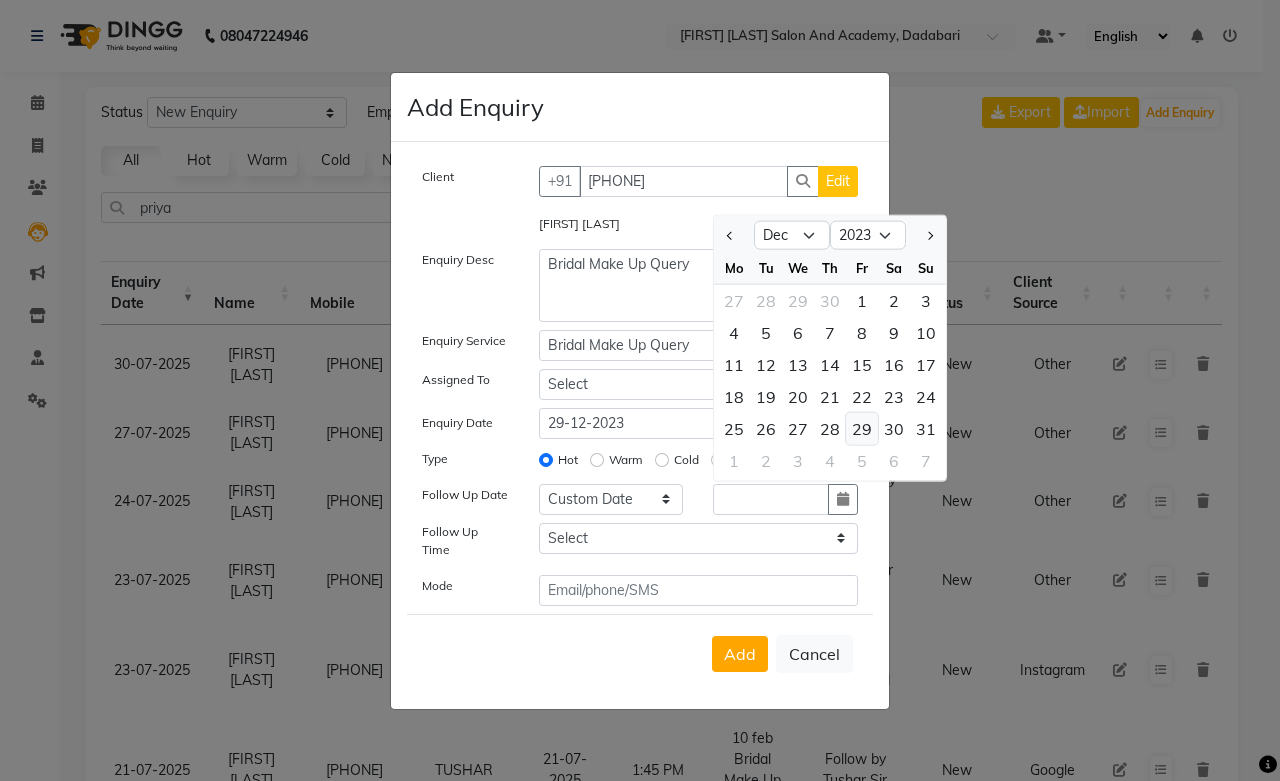 click on "29" 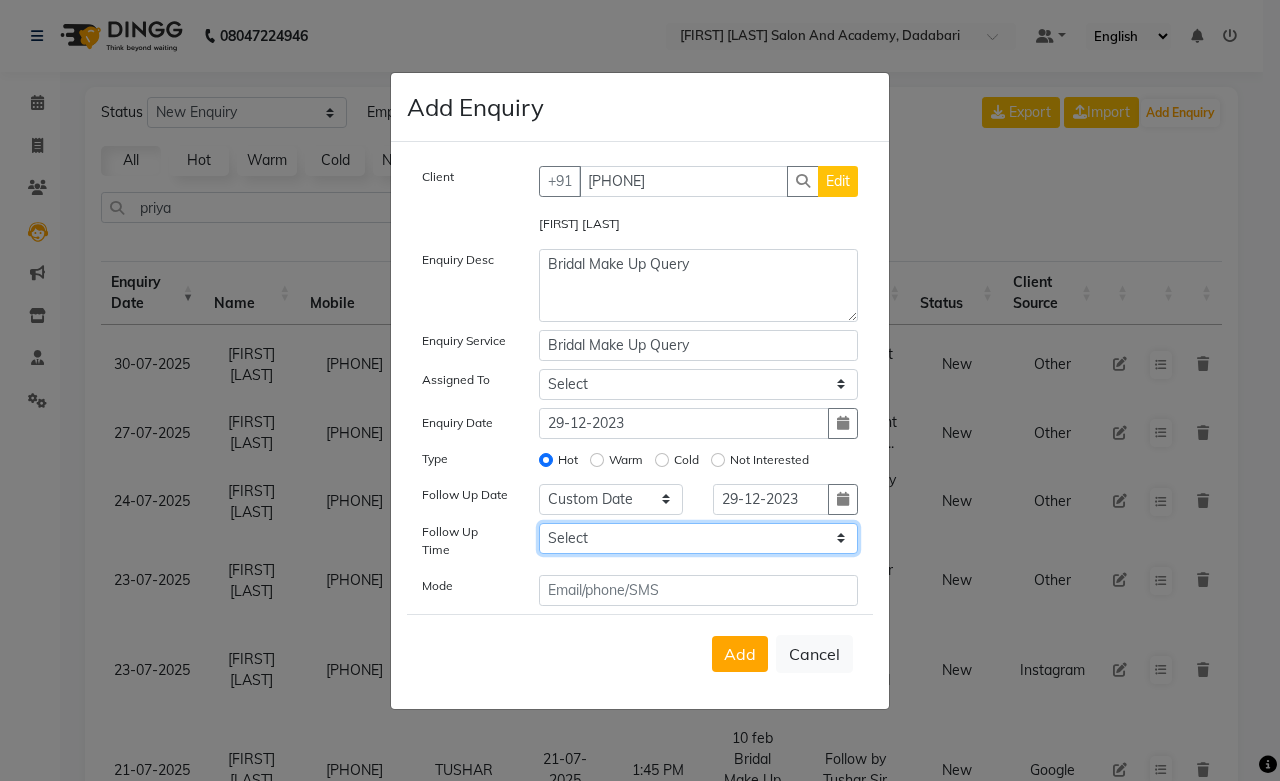 click on "Select 07:00 AM 07:15 AM 07:30 AM 07:45 AM 08:00 AM 08:15 AM 08:30 AM 08:45 AM 09:00 AM 09:15 AM 09:30 AM 09:45 AM 10:00 AM 10:15 AM 10:30 AM 10:45 AM 11:00 AM 11:15 AM 11:30 AM 11:45 AM 12:00 PM 12:15 PM 12:30 PM 12:45 PM 01:00 PM 01:15 PM 01:30 PM 01:45 PM 02:00 PM 02:15 PM 02:30 PM 02:45 PM 03:00 PM 03:15 PM 03:30 PM 03:45 PM 04:00 PM 04:15 PM 04:30 PM 04:45 PM 05:00 PM 05:15 PM 05:30 PM 05:45 PM 06:00 PM 06:15 PM 06:30 PM 06:45 PM 07:00 PM 07:15 PM 07:30 PM 07:45 PM 08:00 PM 08:15 PM 08:30 PM 08:45 PM 09:00 PM 09:15 PM 09:30 PM 09:45 PM 10:00 PM" at bounding box center [699, 538] 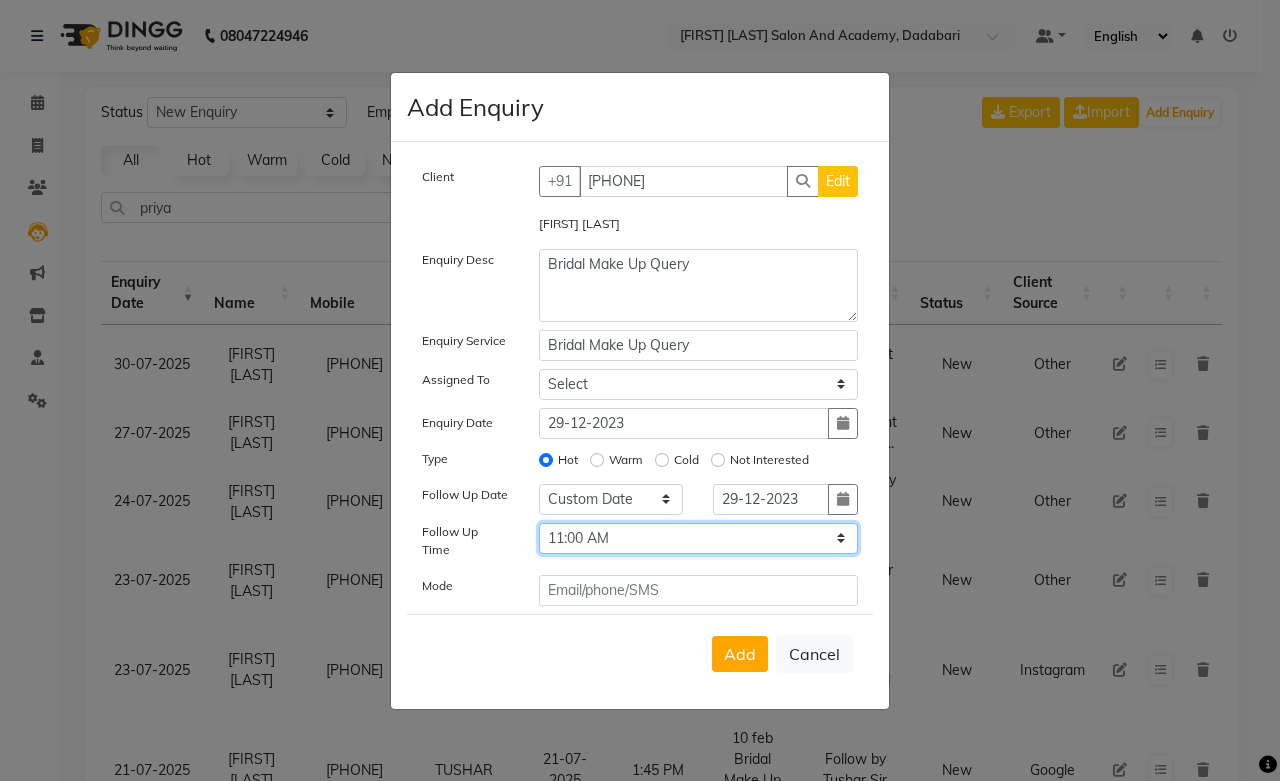 click on "Select 07:00 AM 07:15 AM 07:30 AM 07:45 AM 08:00 AM 08:15 AM 08:30 AM 08:45 AM 09:00 AM 09:15 AM 09:30 AM 09:45 AM 10:00 AM 10:15 AM 10:30 AM 10:45 AM 11:00 AM 11:15 AM 11:30 AM 11:45 AM 12:00 PM 12:15 PM 12:30 PM 12:45 PM 01:00 PM 01:15 PM 01:30 PM 01:45 PM 02:00 PM 02:15 PM 02:30 PM 02:45 PM 03:00 PM 03:15 PM 03:30 PM 03:45 PM 04:00 PM 04:15 PM 04:30 PM 04:45 PM 05:00 PM 05:15 PM 05:30 PM 05:45 PM 06:00 PM 06:15 PM 06:30 PM 06:45 PM 07:00 PM 07:15 PM 07:30 PM 07:45 PM 08:00 PM 08:15 PM 08:30 PM 08:45 PM 09:00 PM 09:15 PM 09:30 PM 09:45 PM 10:00 PM" at bounding box center (699, 538) 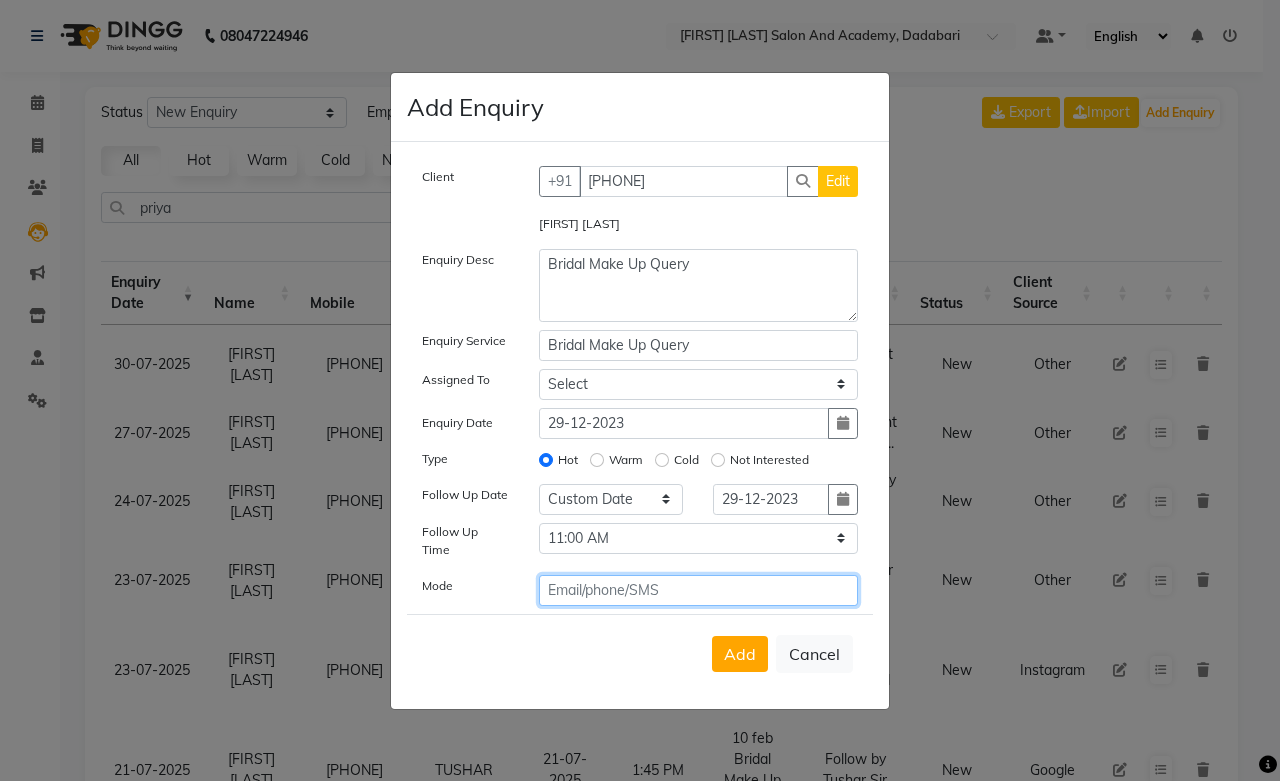 click 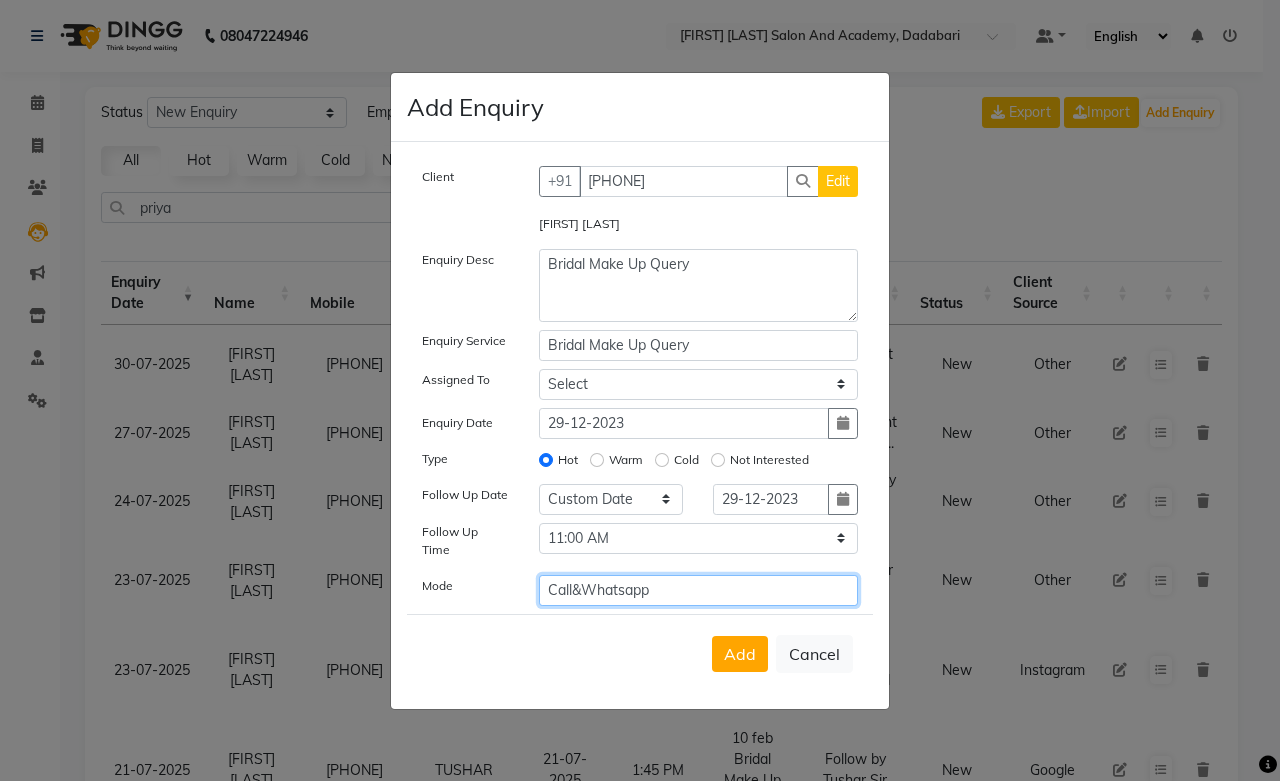 click on "Call&Whatsapp" 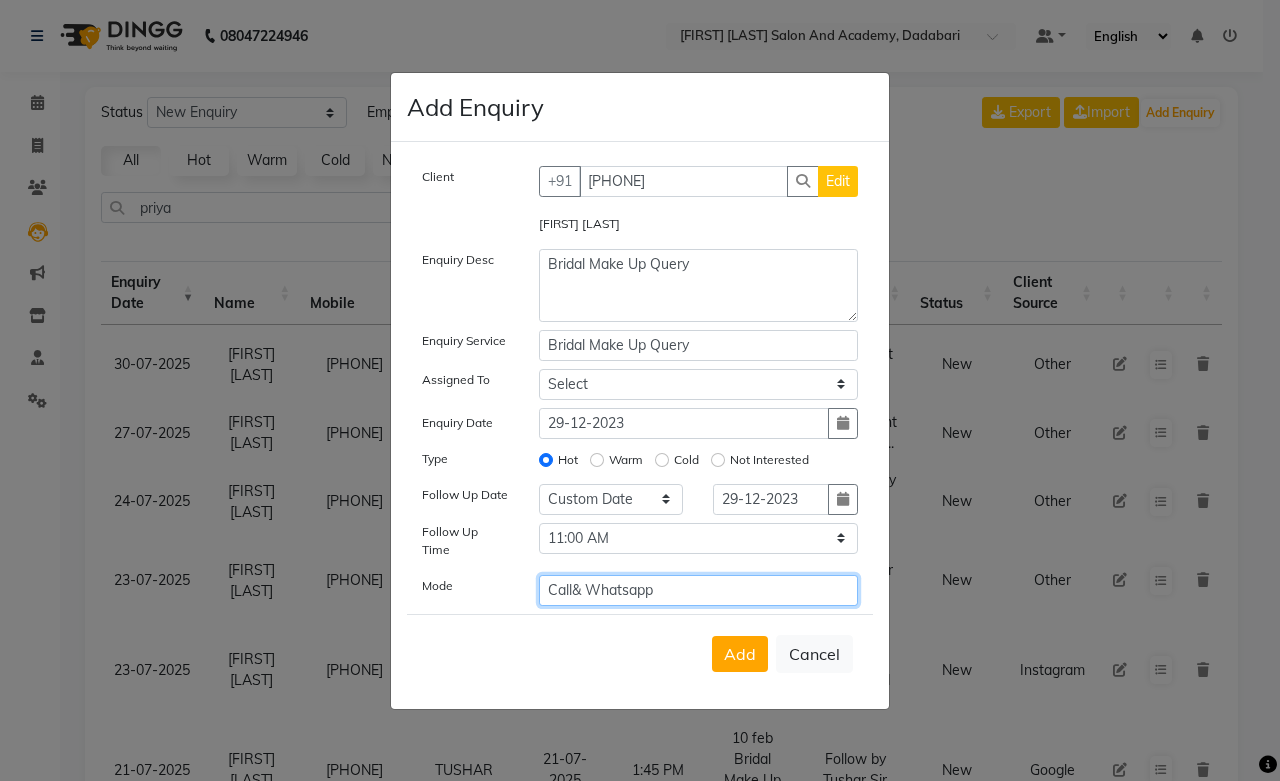 drag, startPoint x: 570, startPoint y: 574, endPoint x: 608, endPoint y: 644, distance: 79.64923 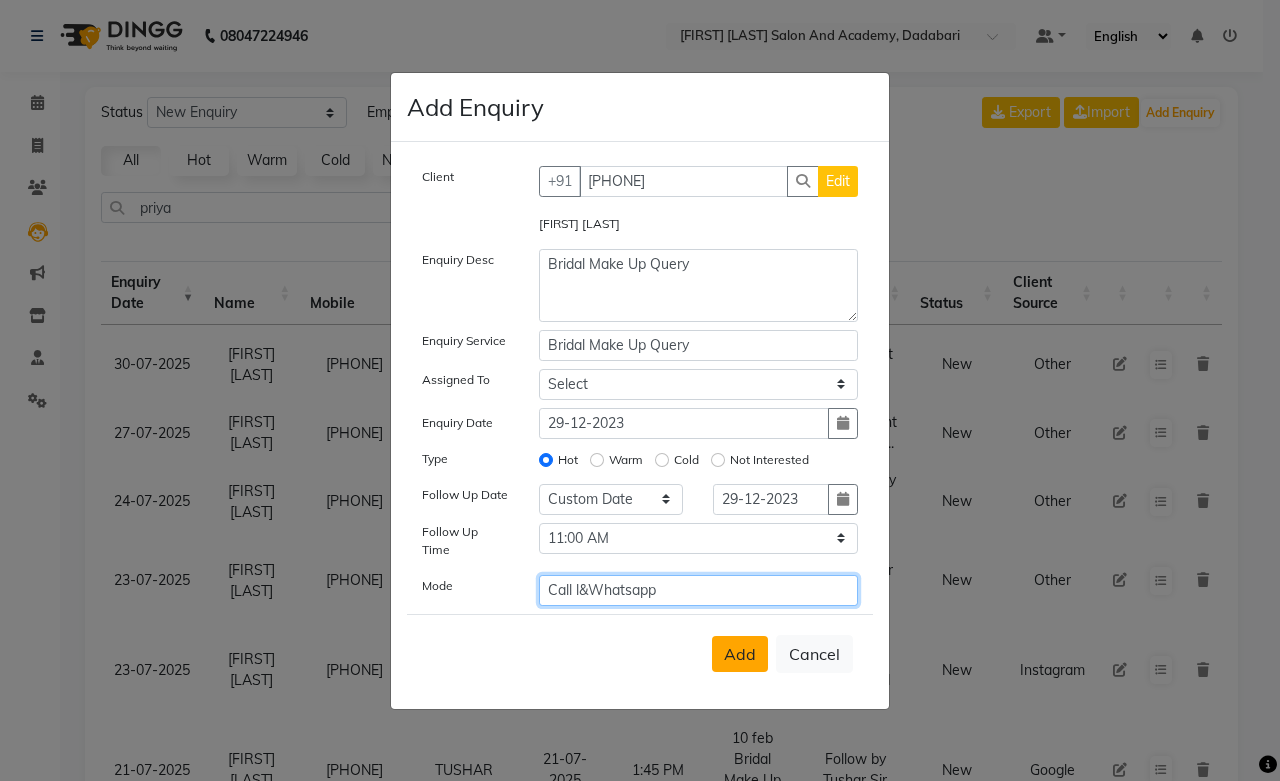 type on "Call l& Whatsapp" 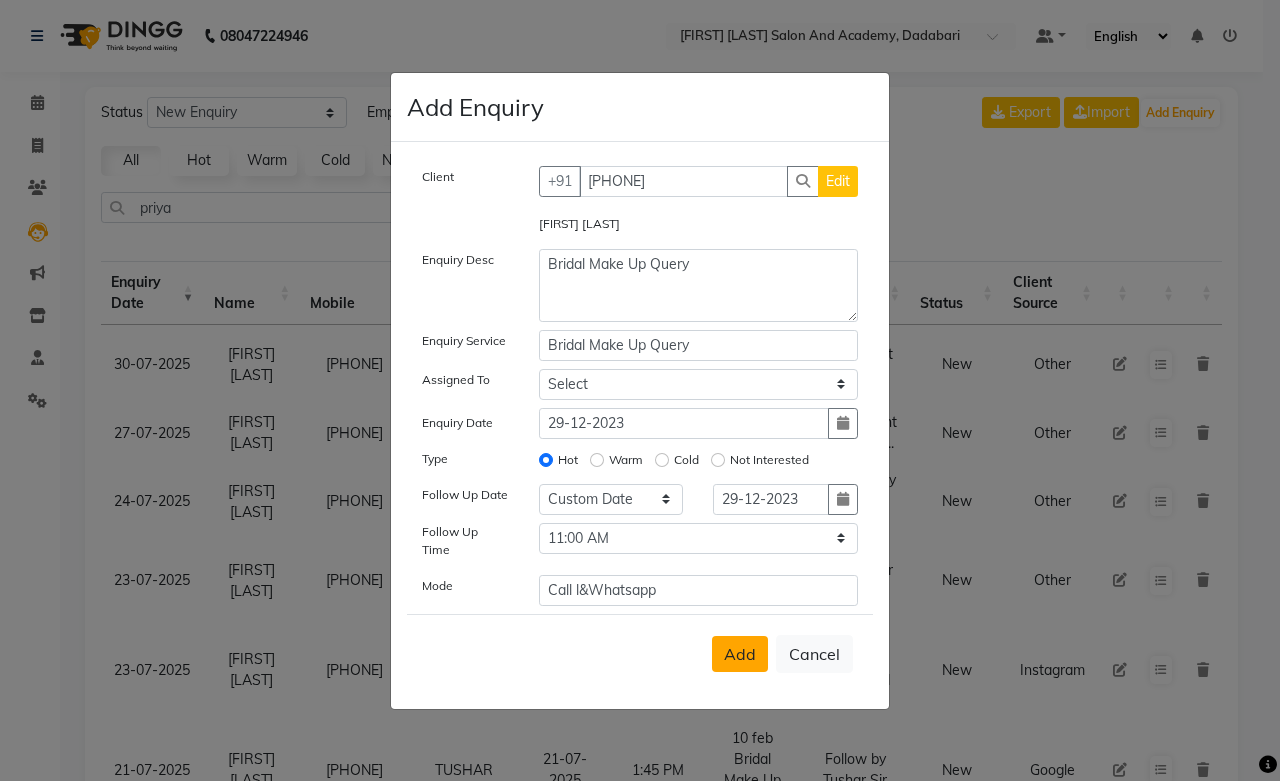 click on "Add" at bounding box center [740, 654] 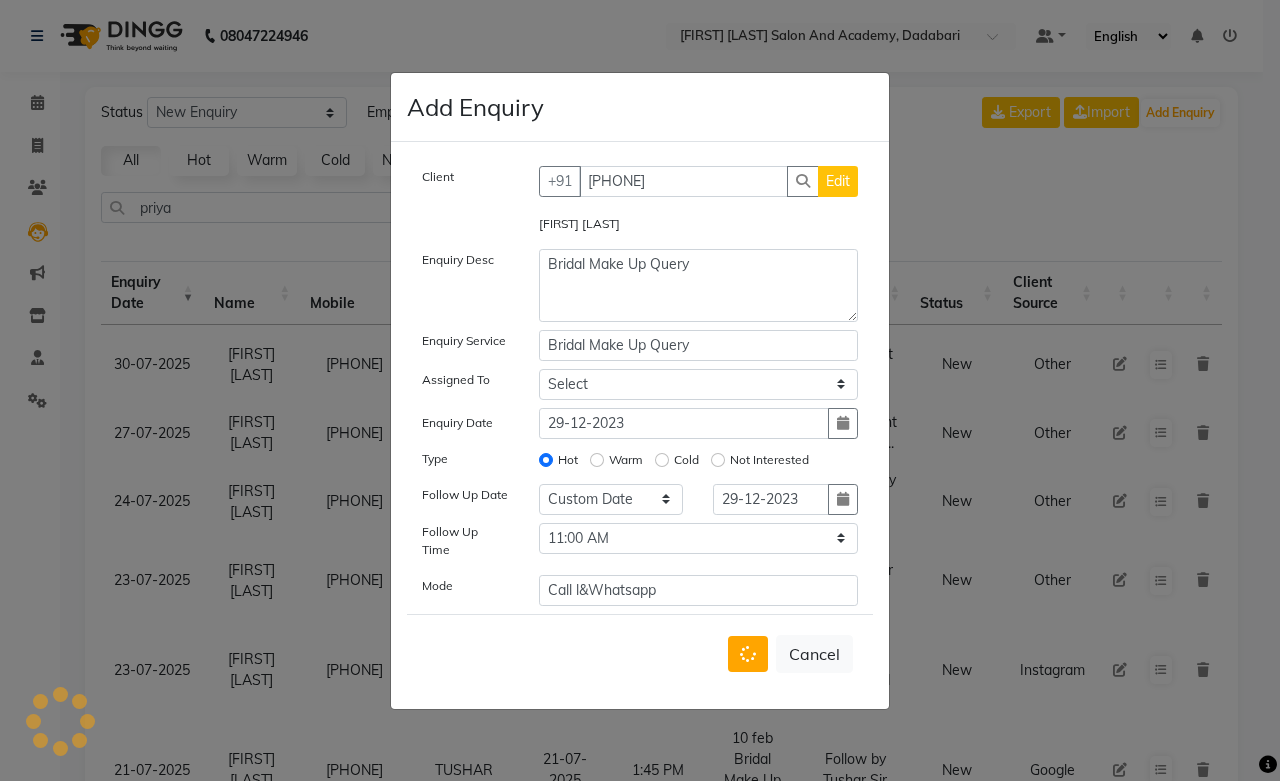 type 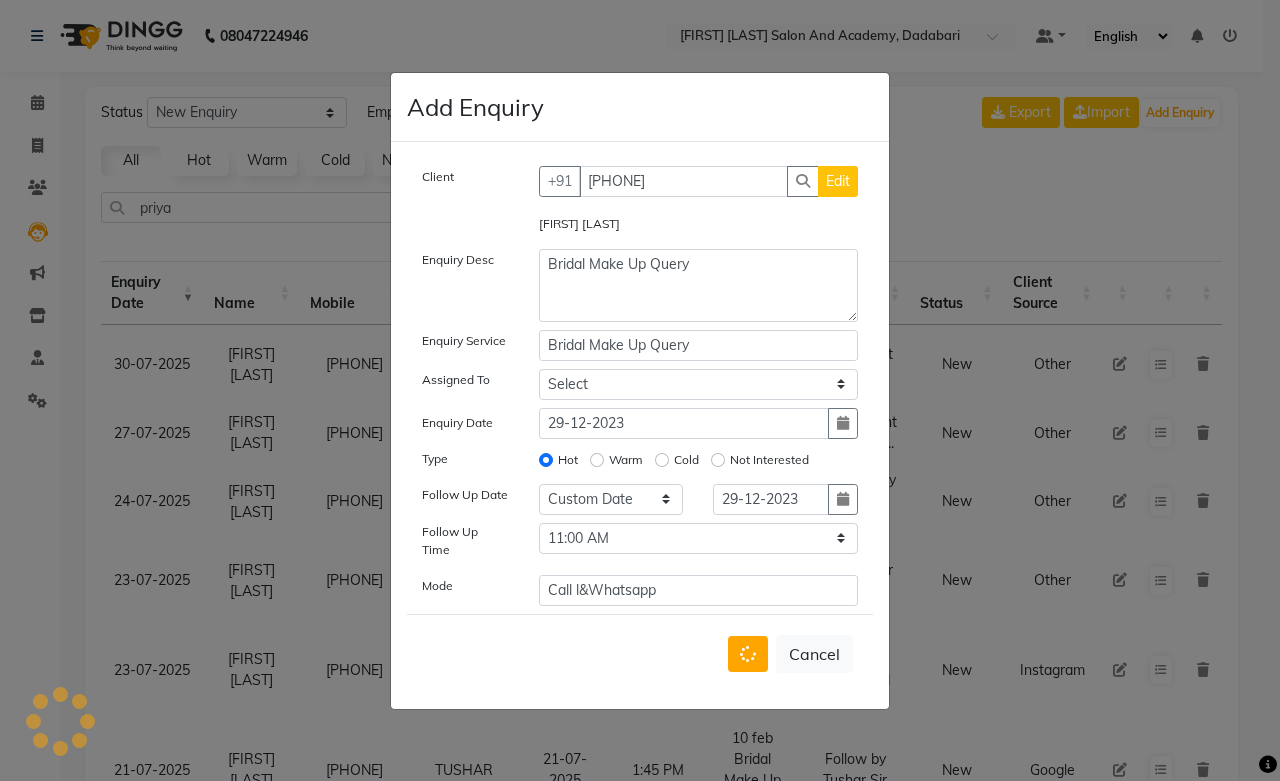 type 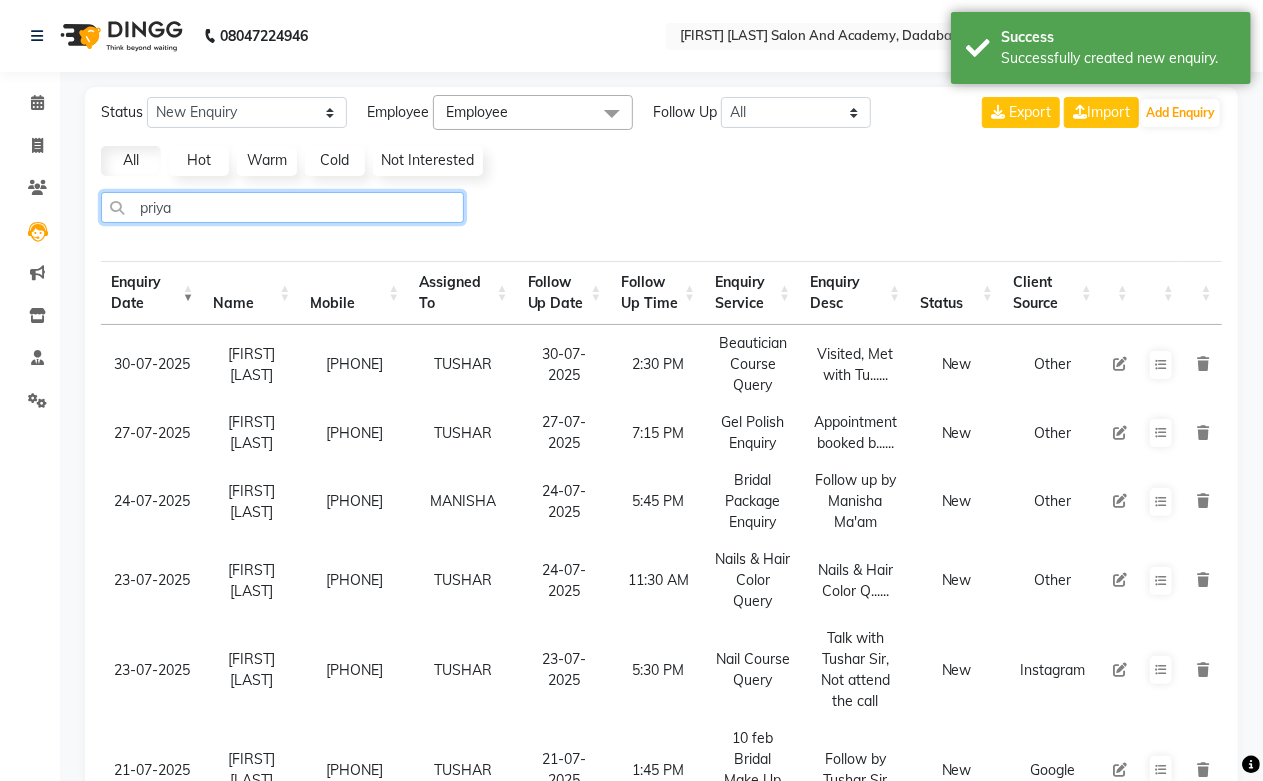 click on "priya" 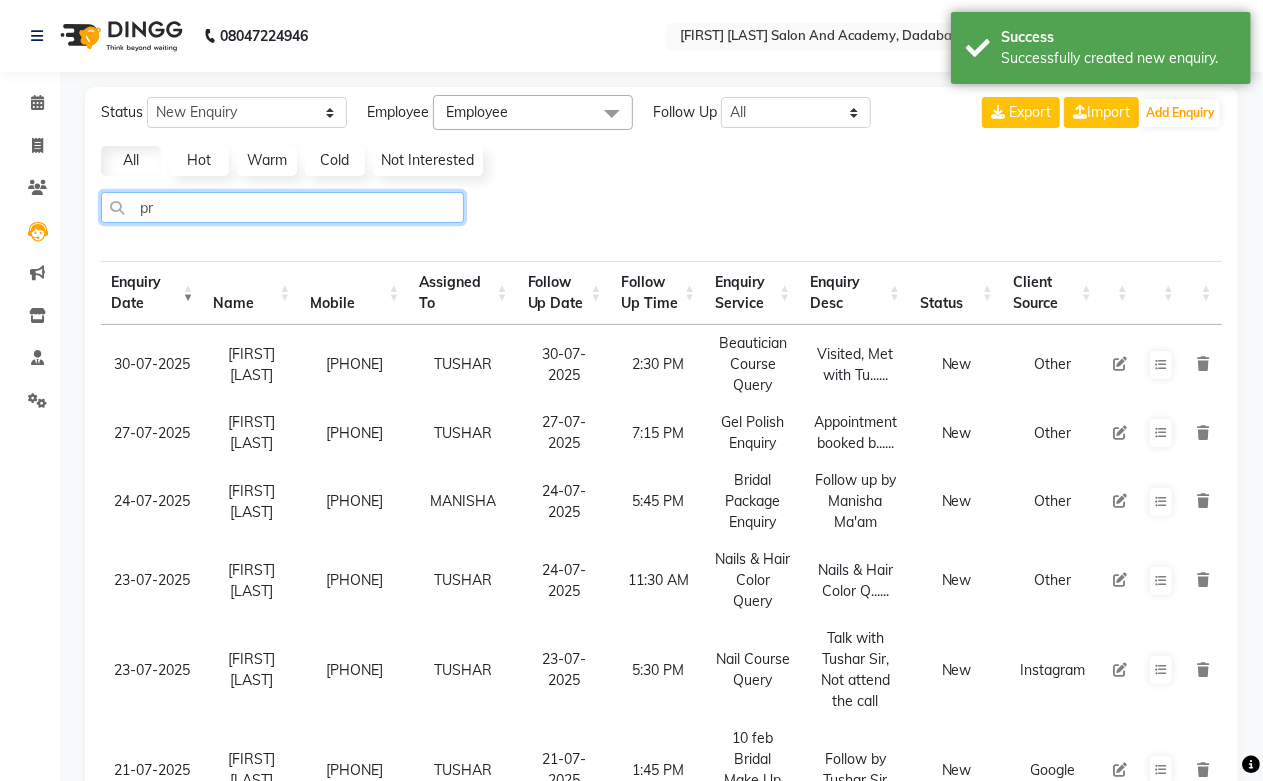 type on "p" 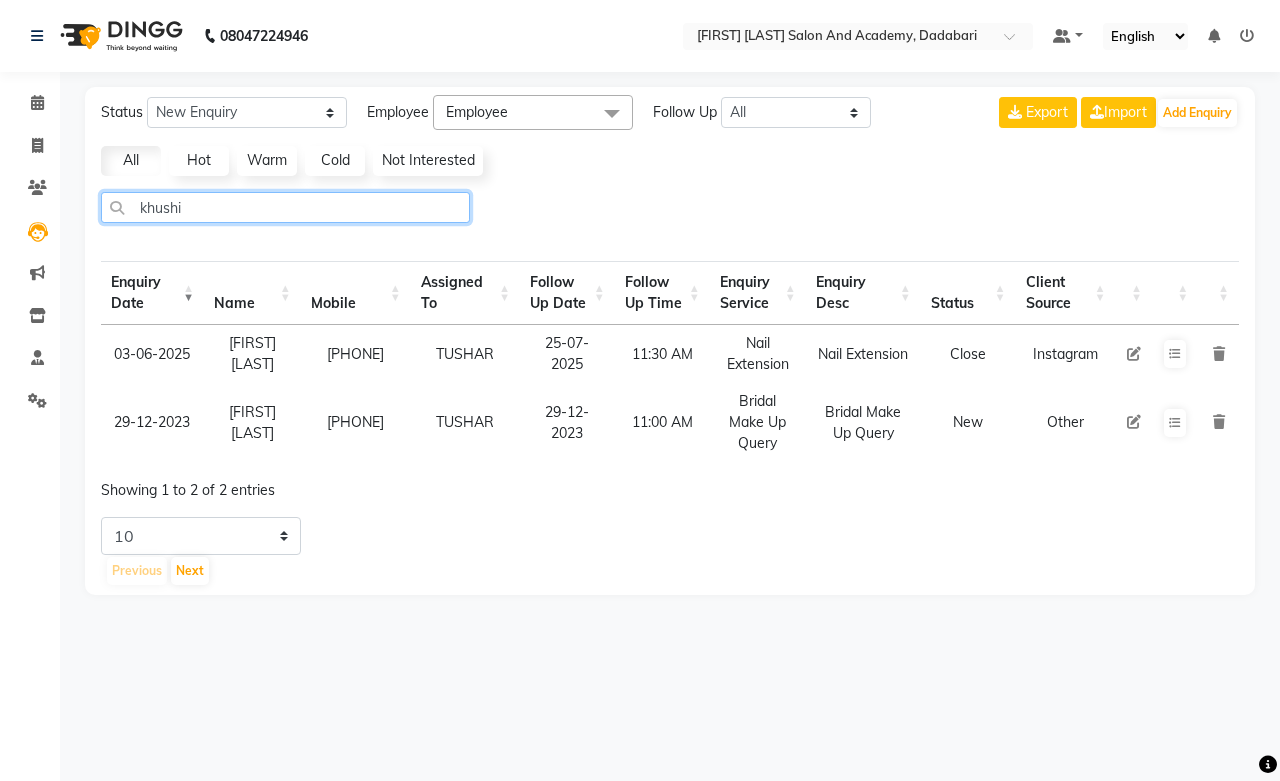 type on "khushi" 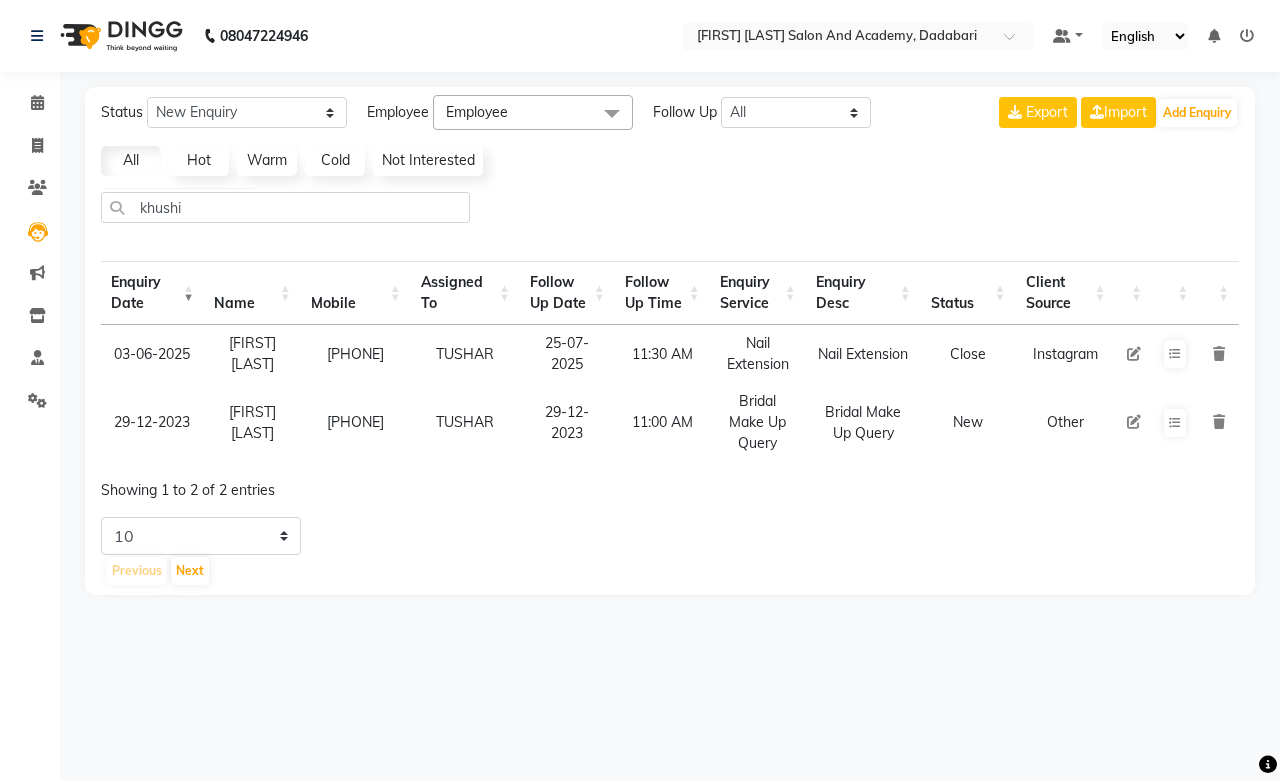 click at bounding box center (1134, 422) 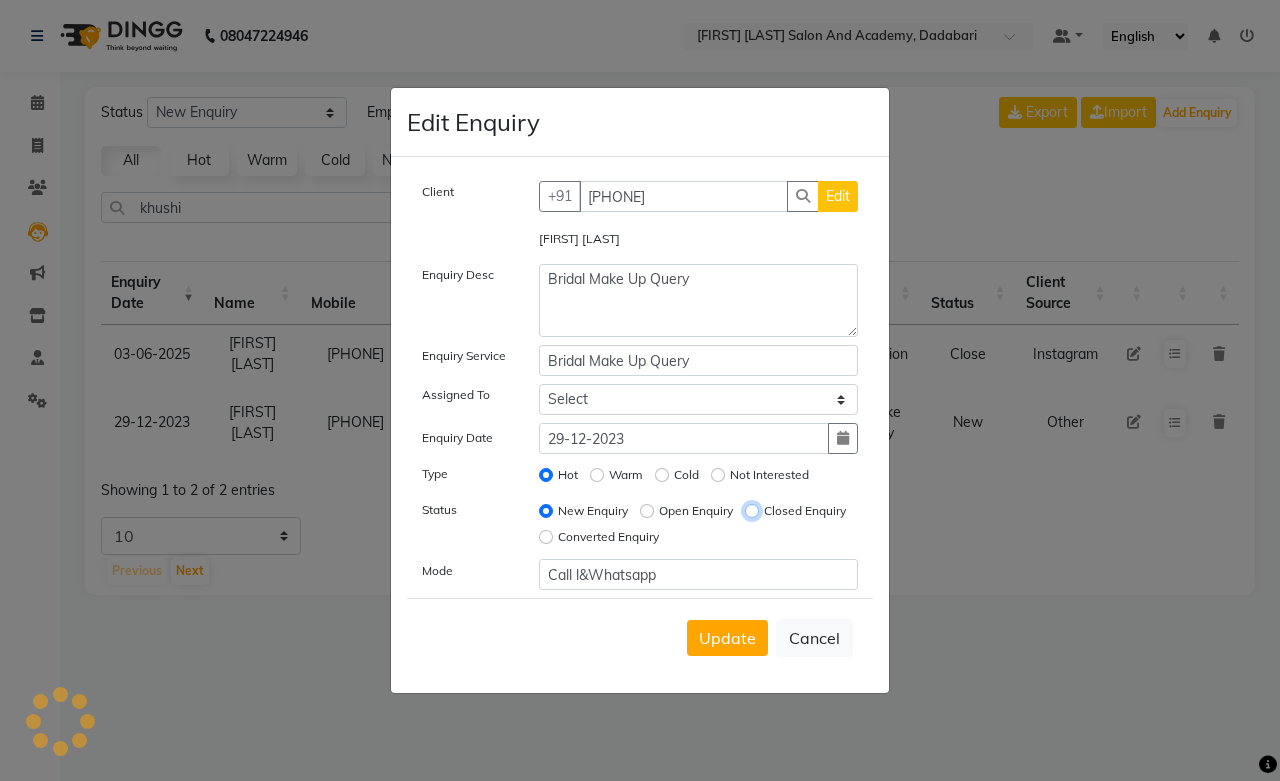 click on "Closed Enquiry" at bounding box center (752, 511) 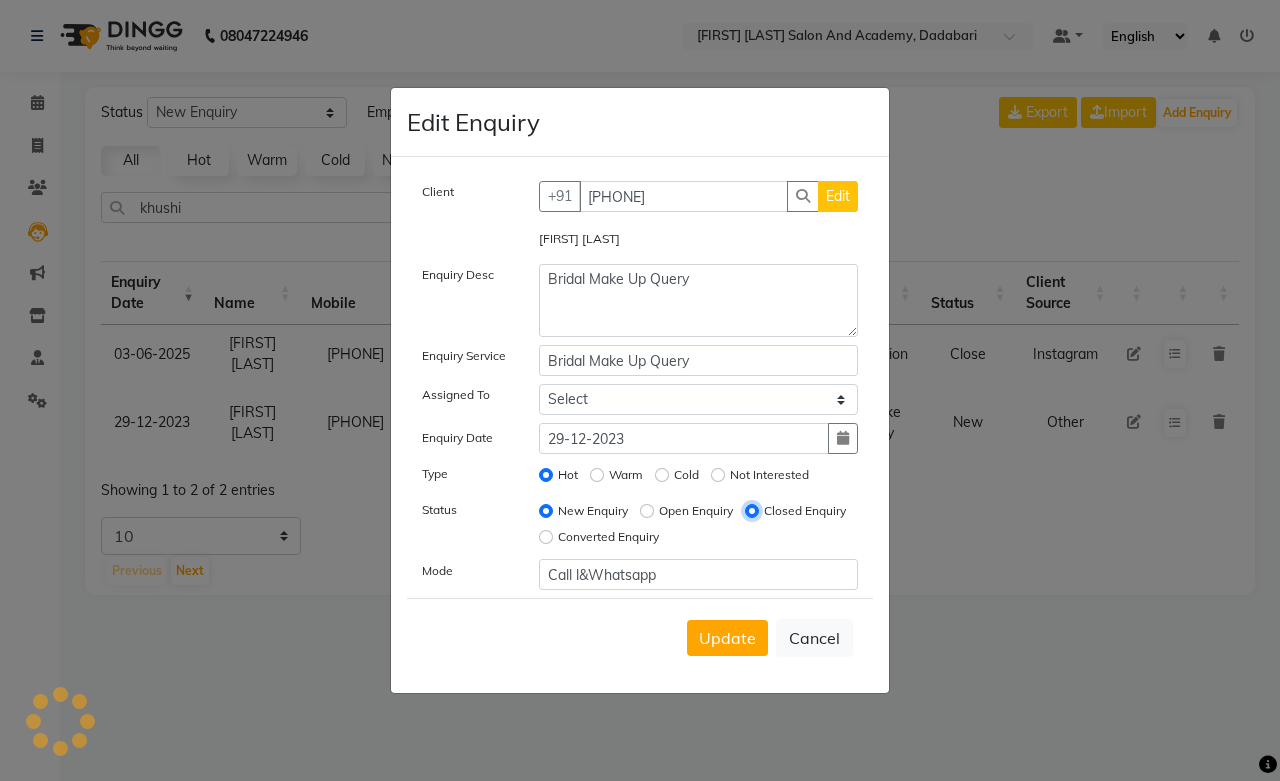 radio on "false" 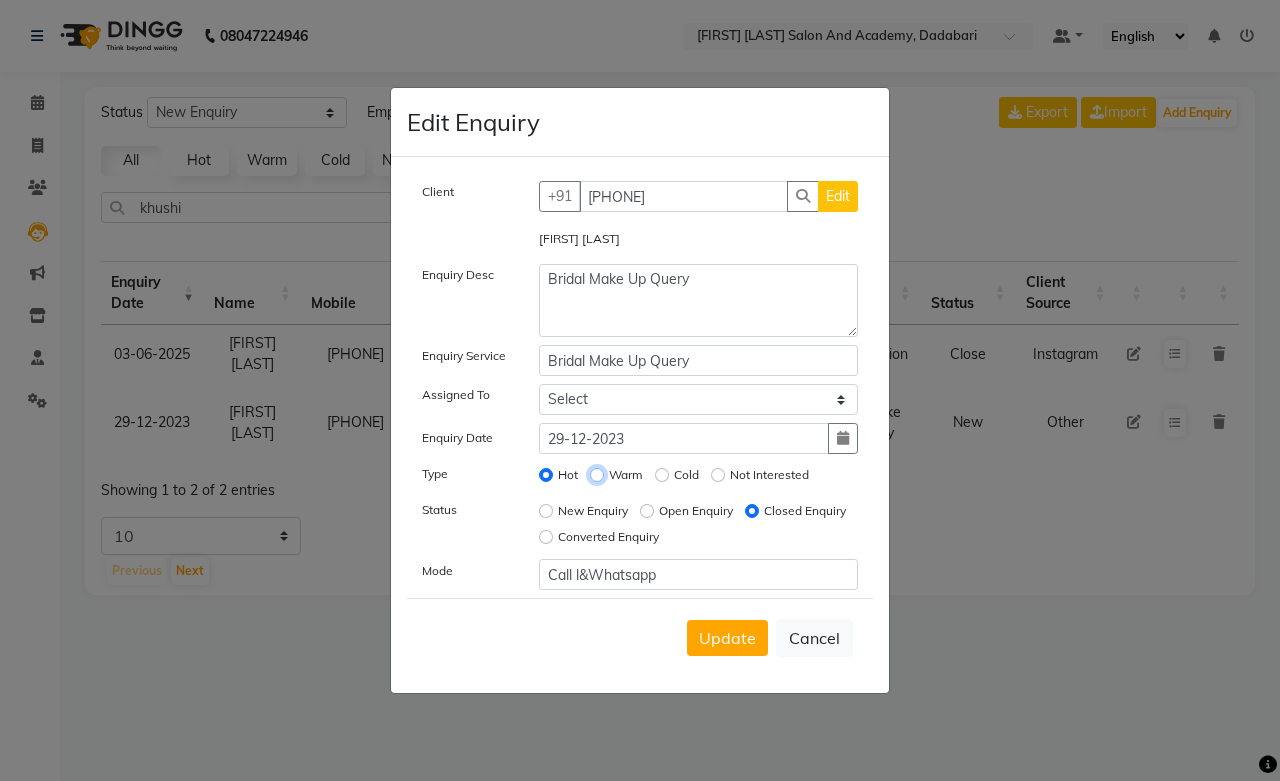 click on "Warm" at bounding box center (597, 475) 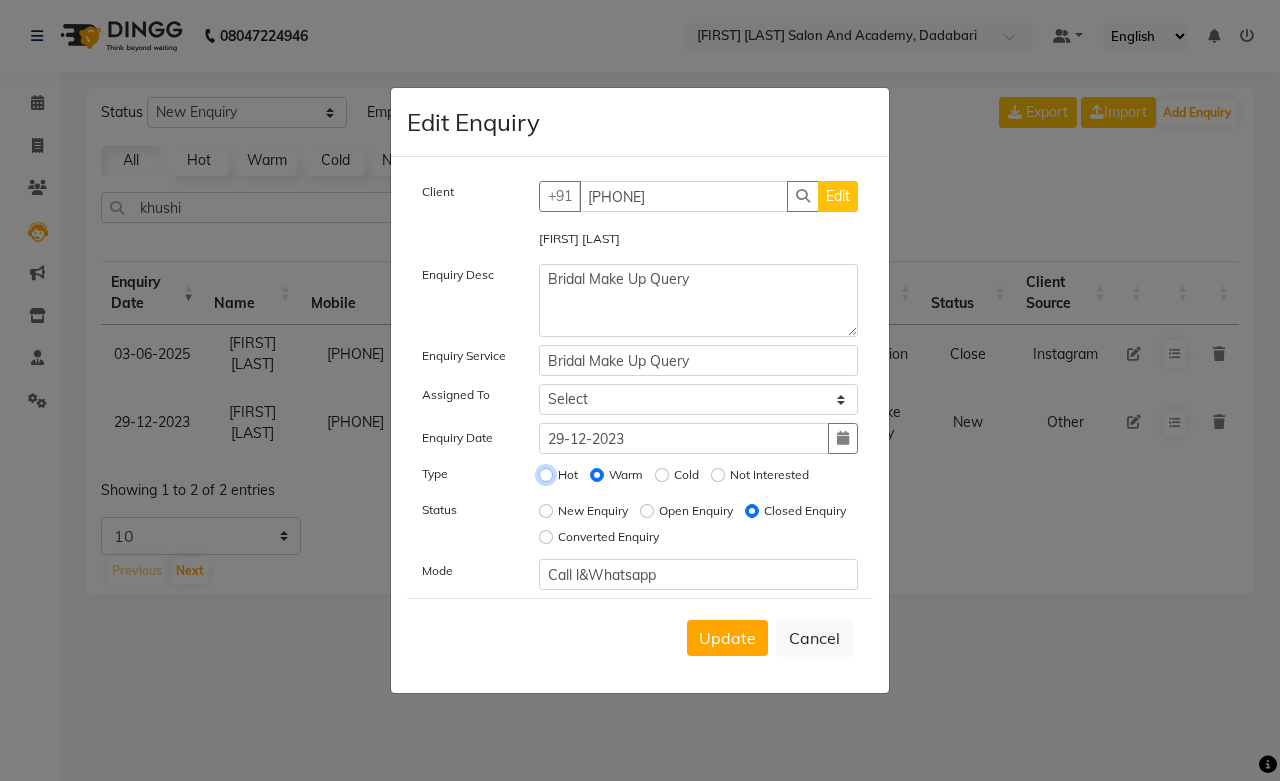click on "Hot" at bounding box center [546, 475] 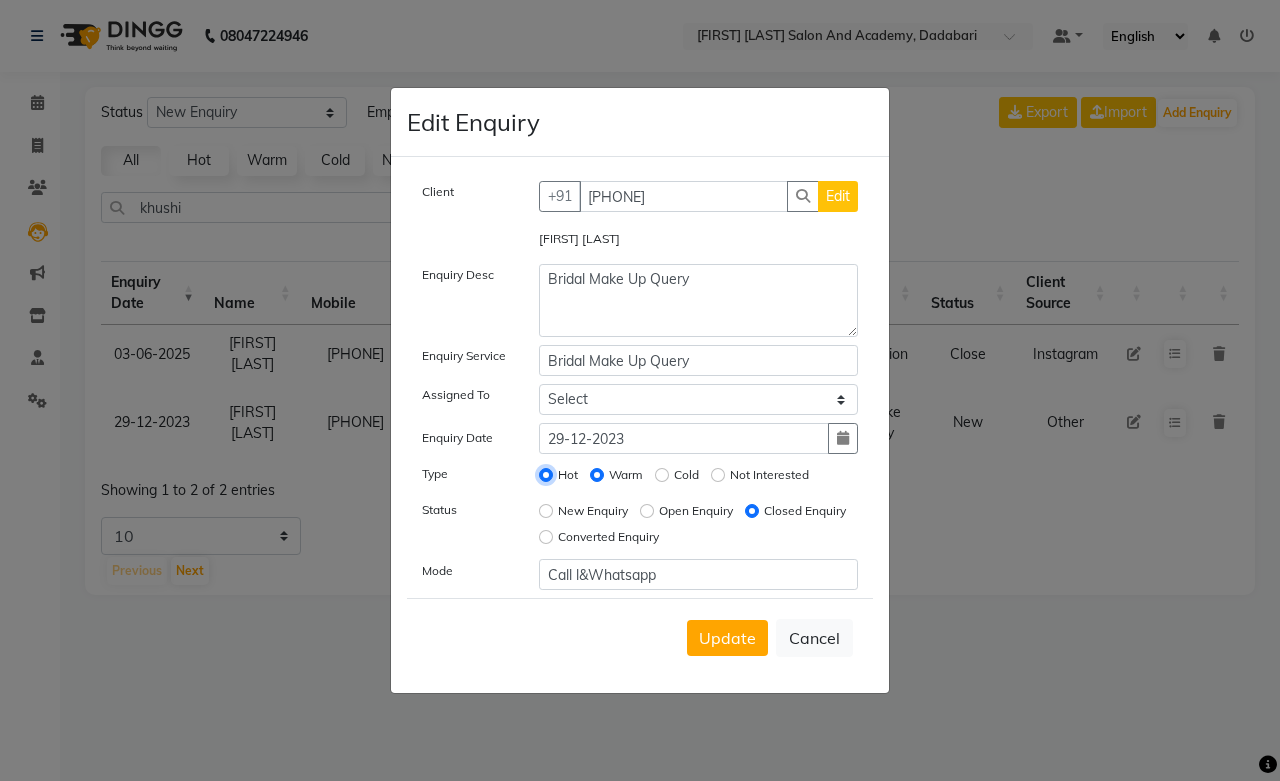 radio on "false" 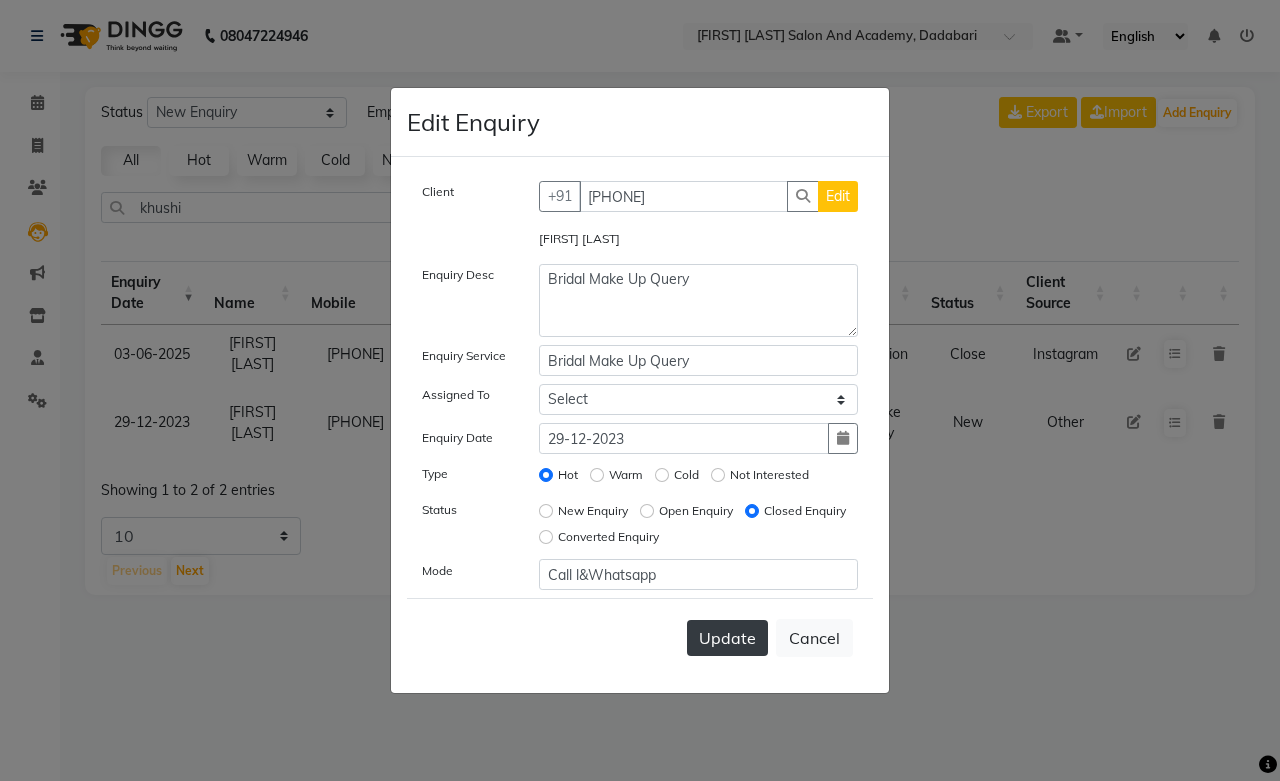 click on "Update" at bounding box center [727, 638] 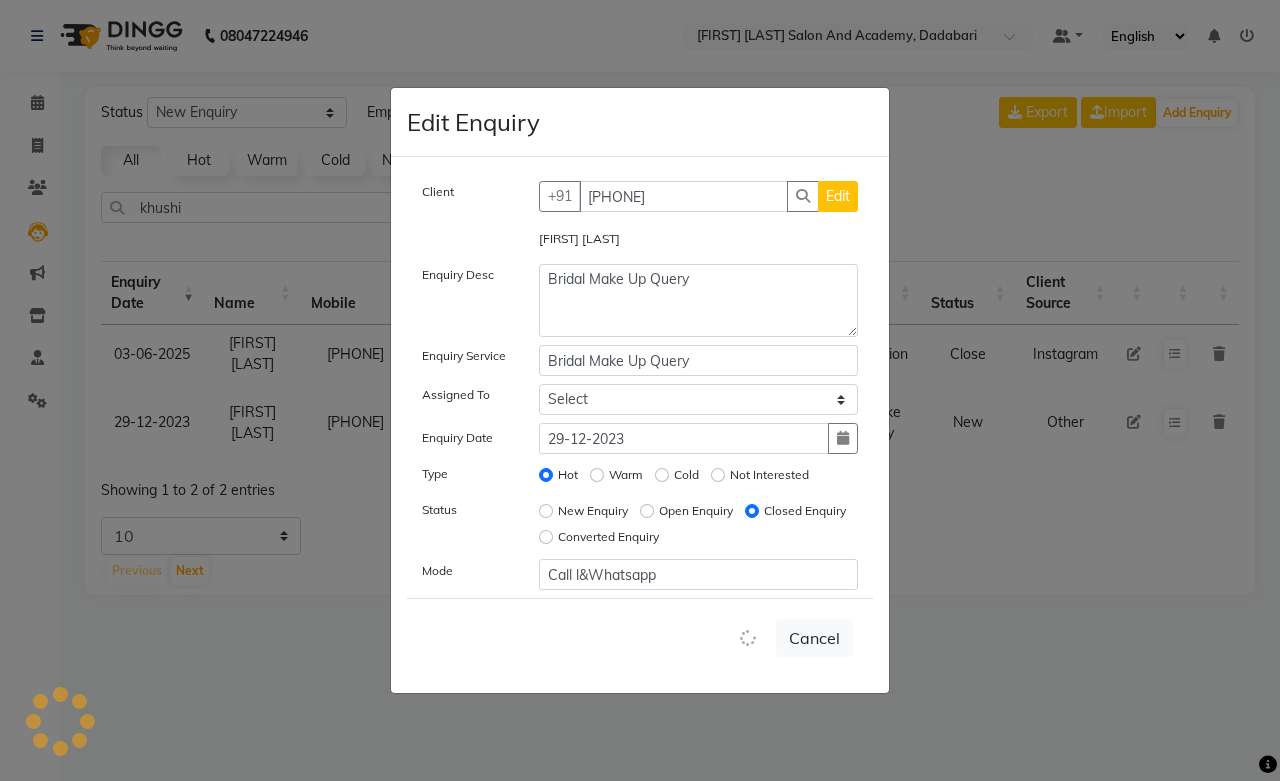 type 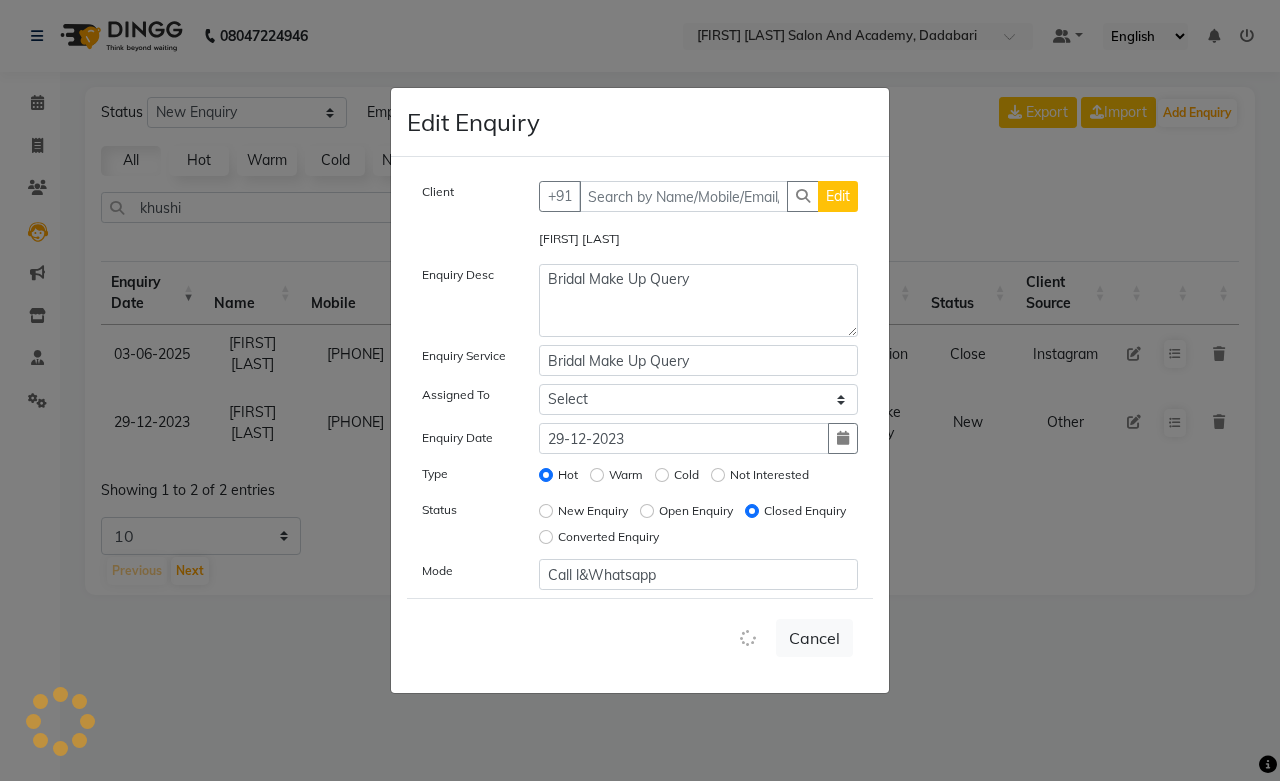 type 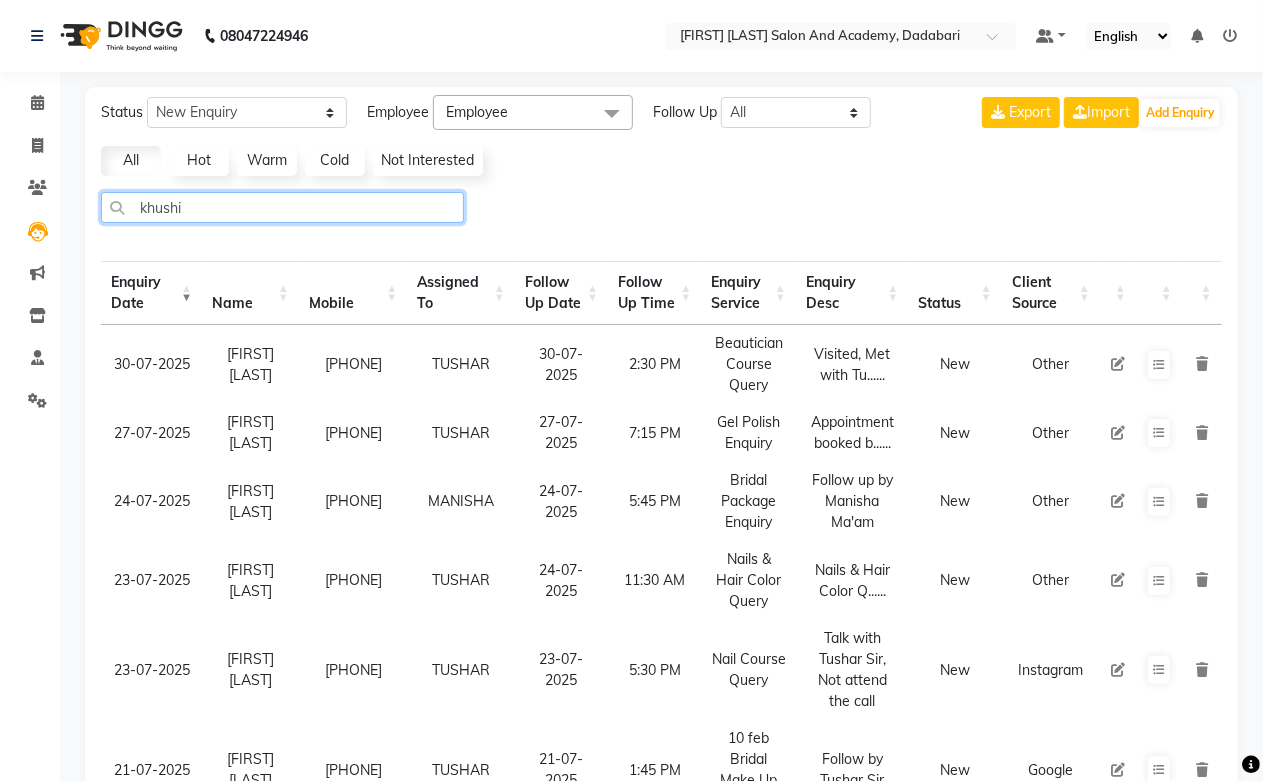 click on "khushi" 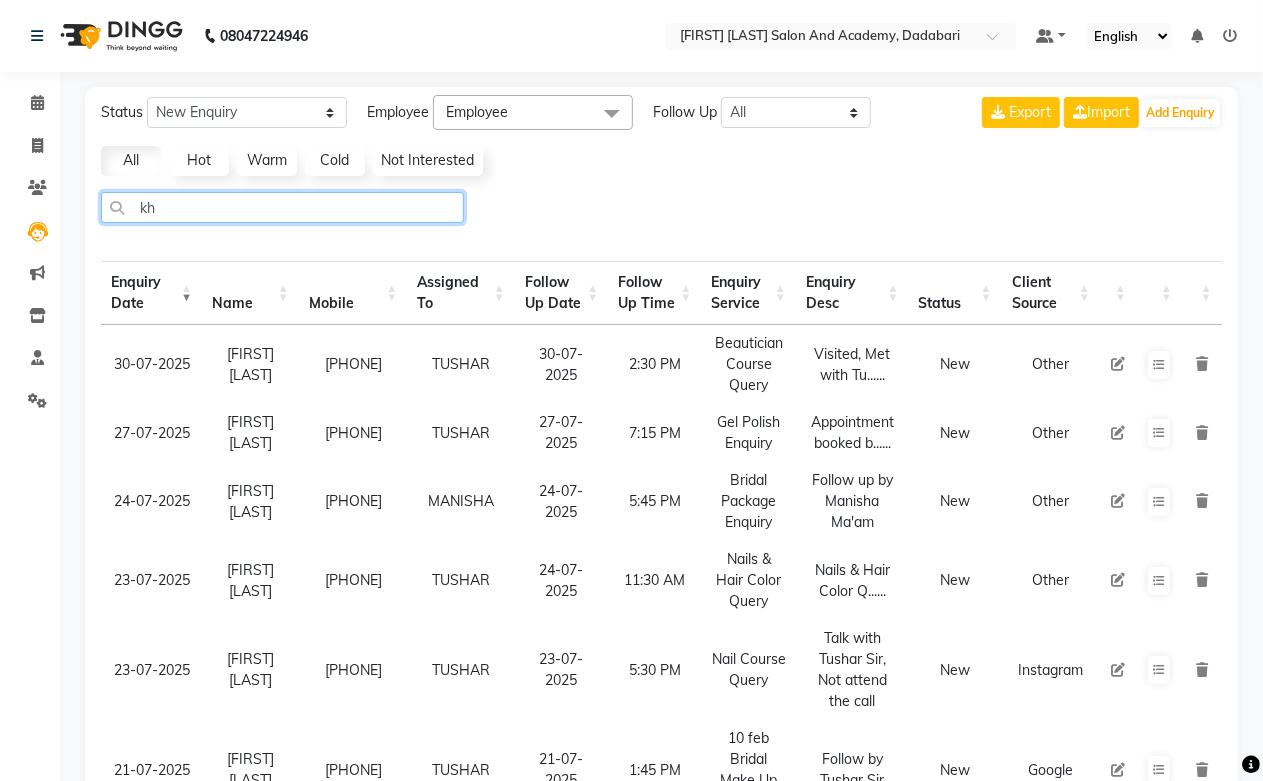type on "k" 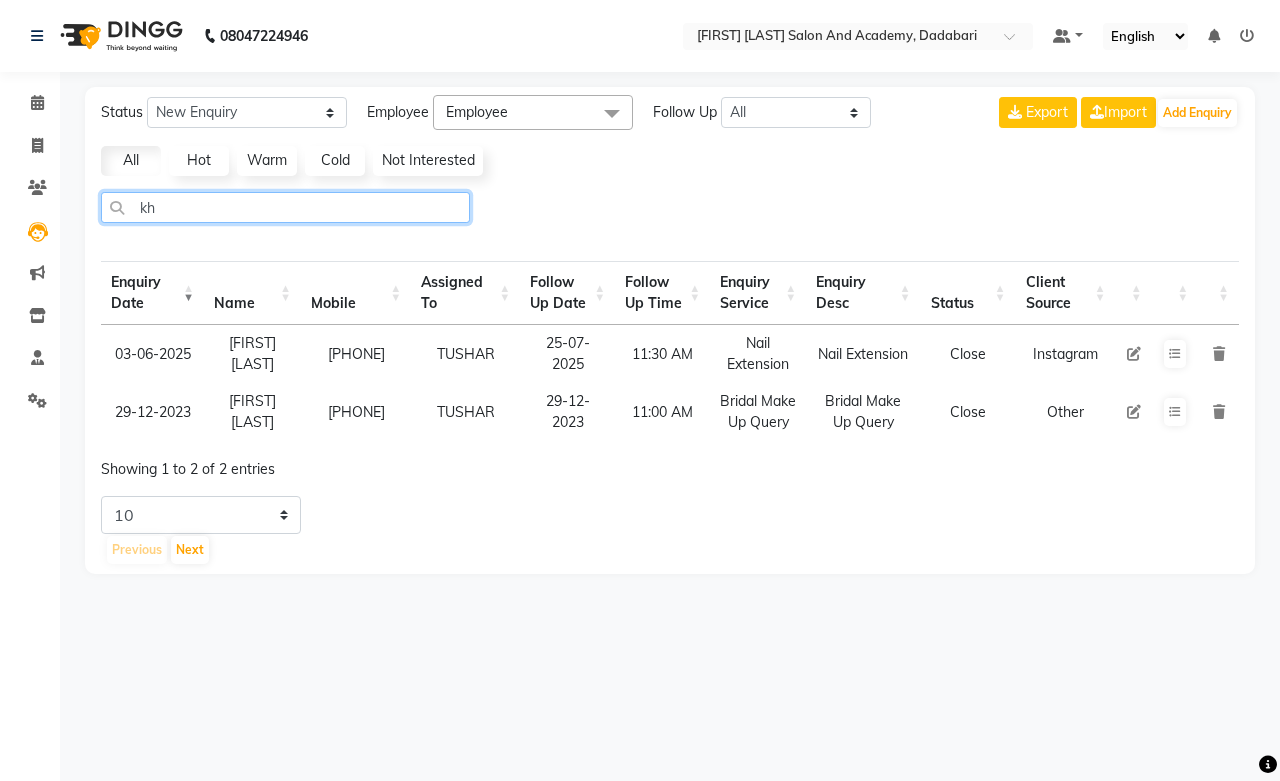 type on "k" 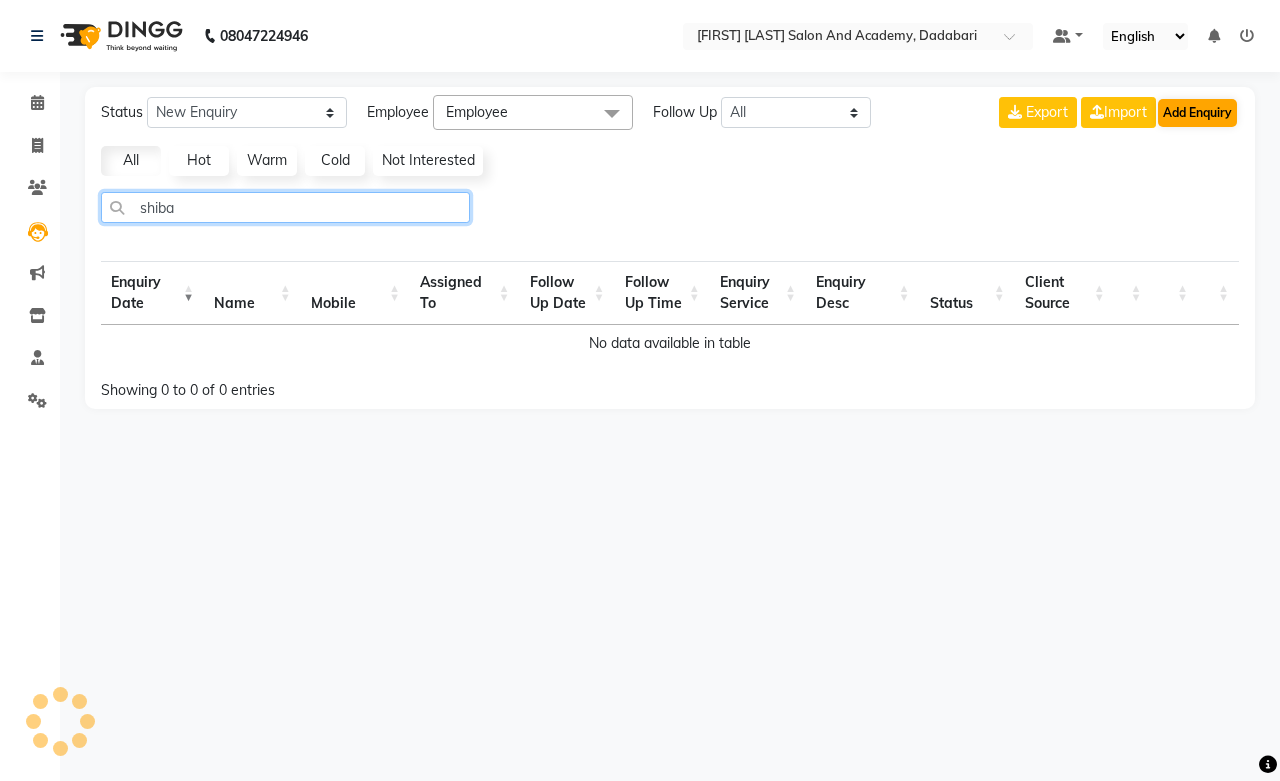 type on "shiba" 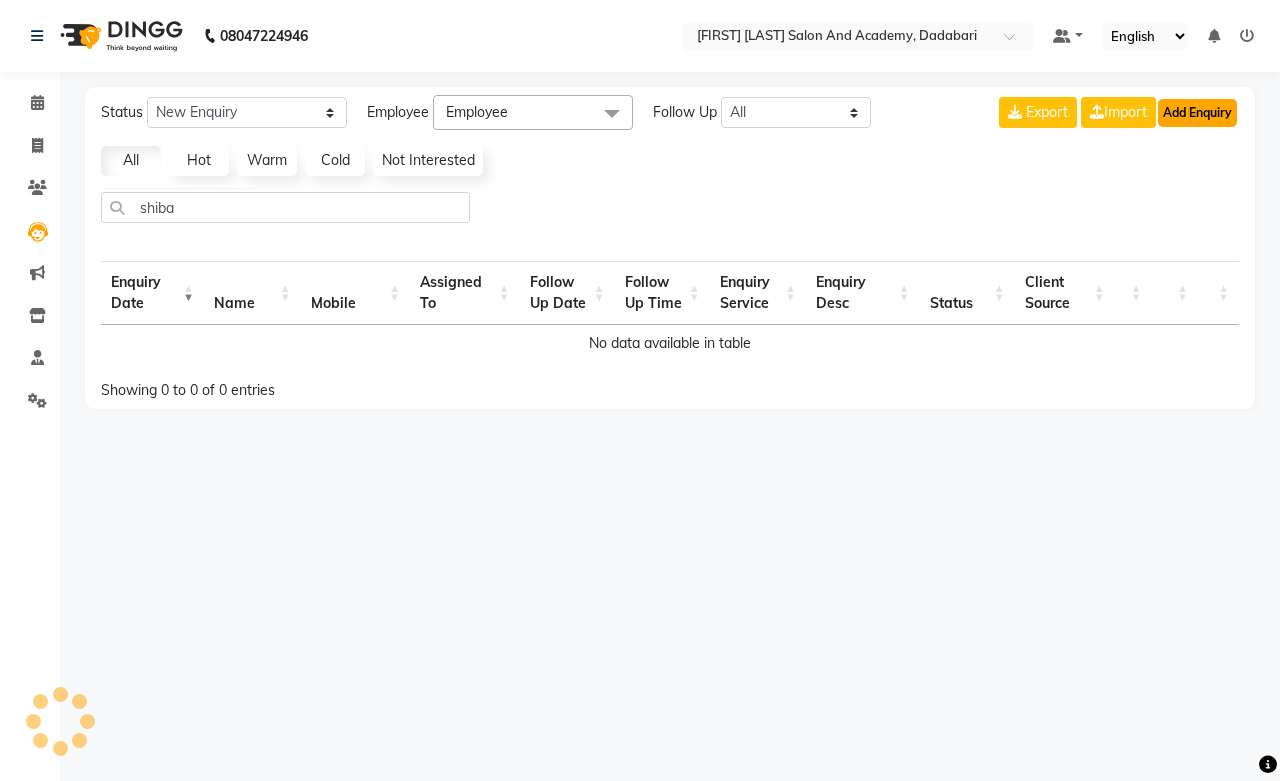 click on "Add Enquiry" 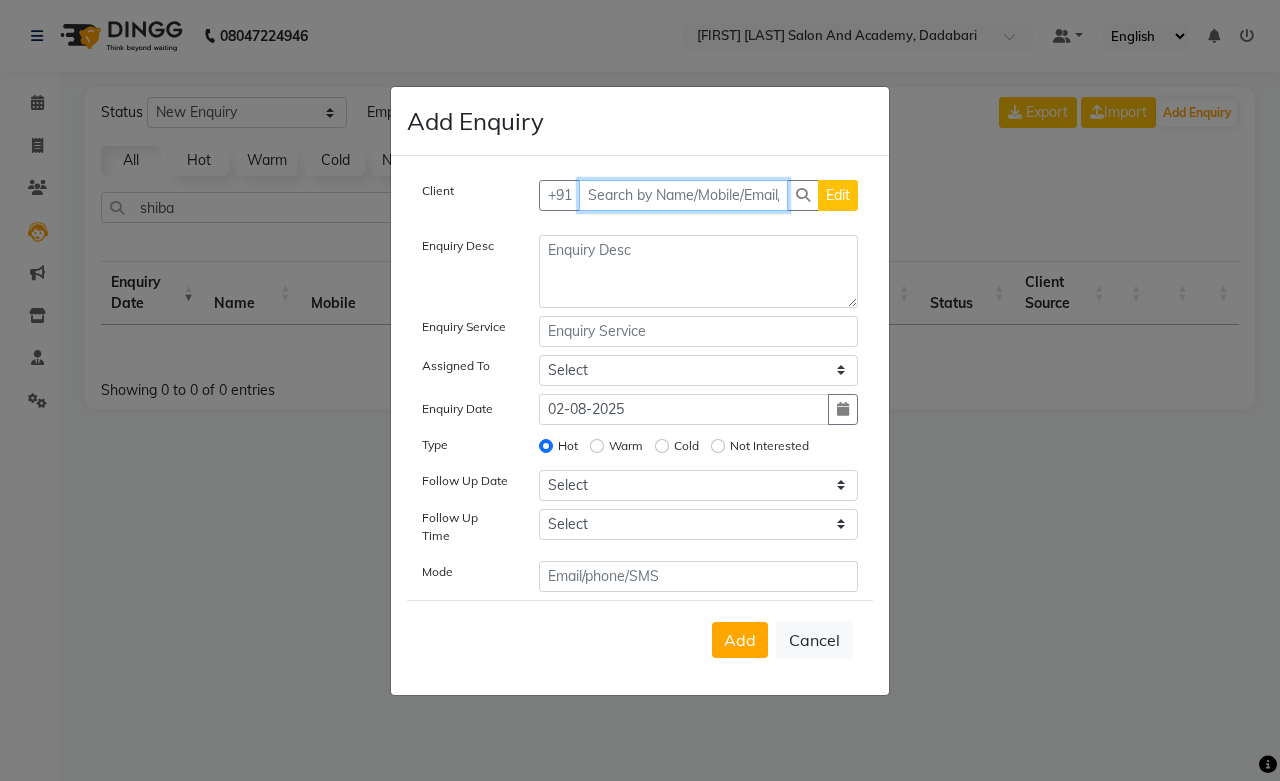 click at bounding box center [684, 195] 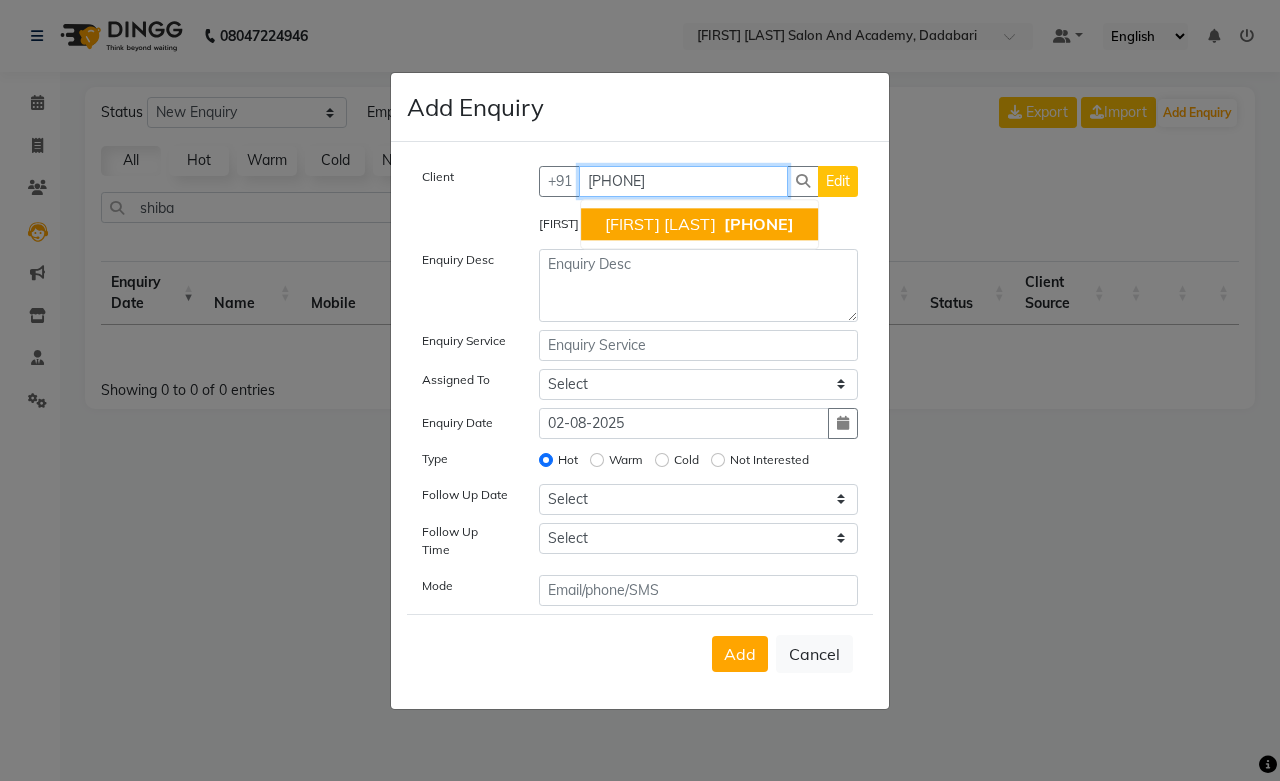 click on "Shiba mathur" at bounding box center [660, 224] 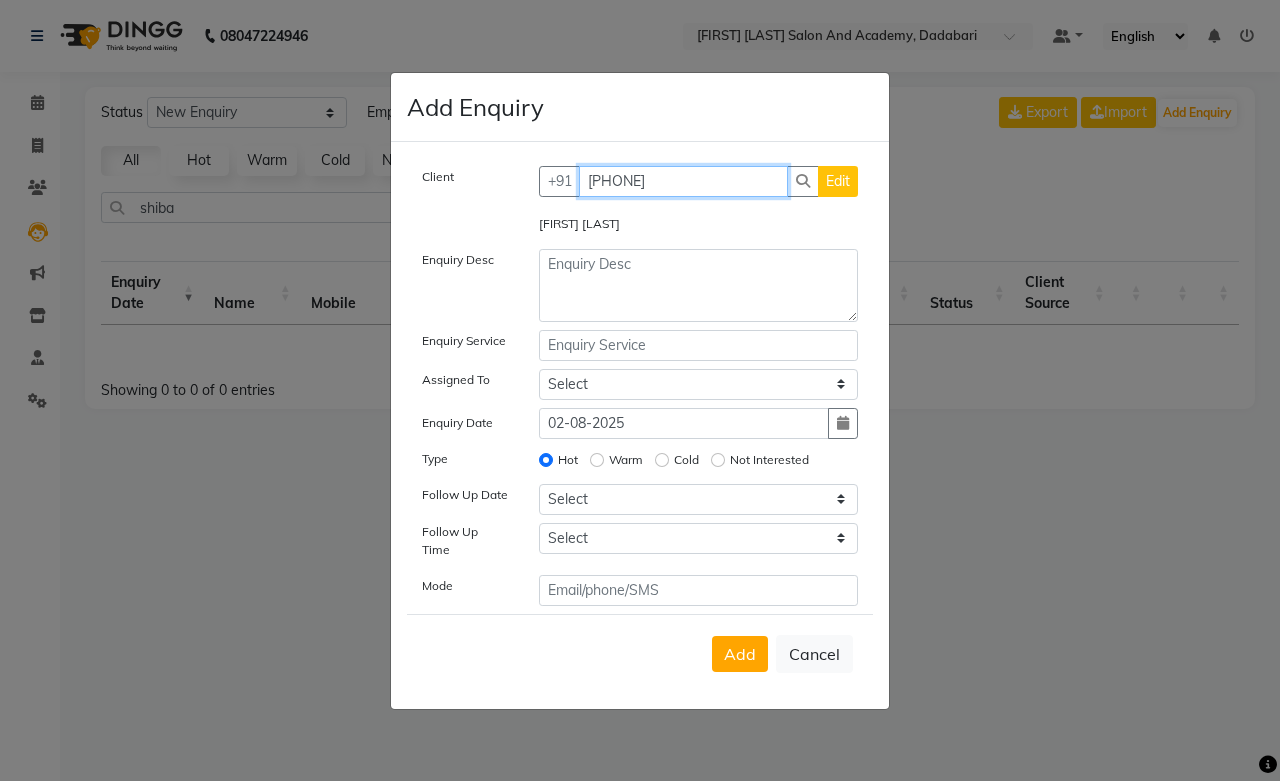 type on "7597302718" 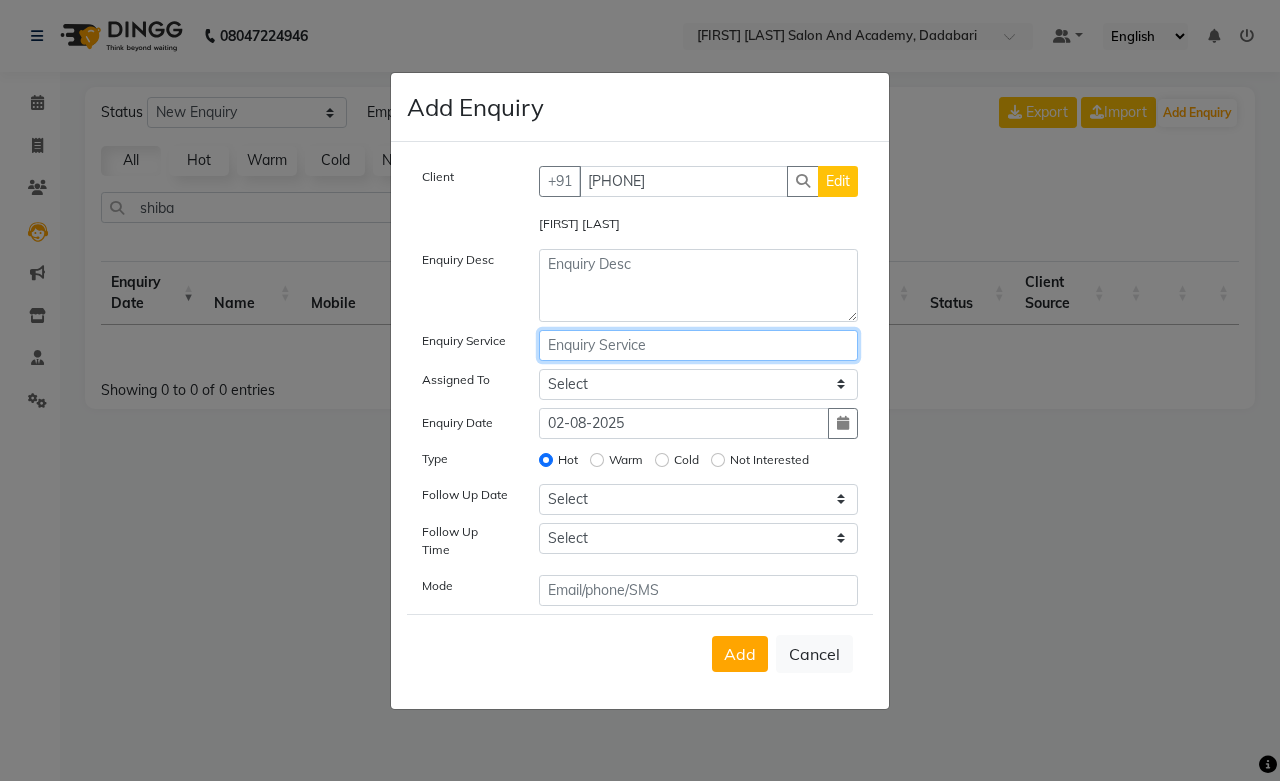 click at bounding box center [699, 345] 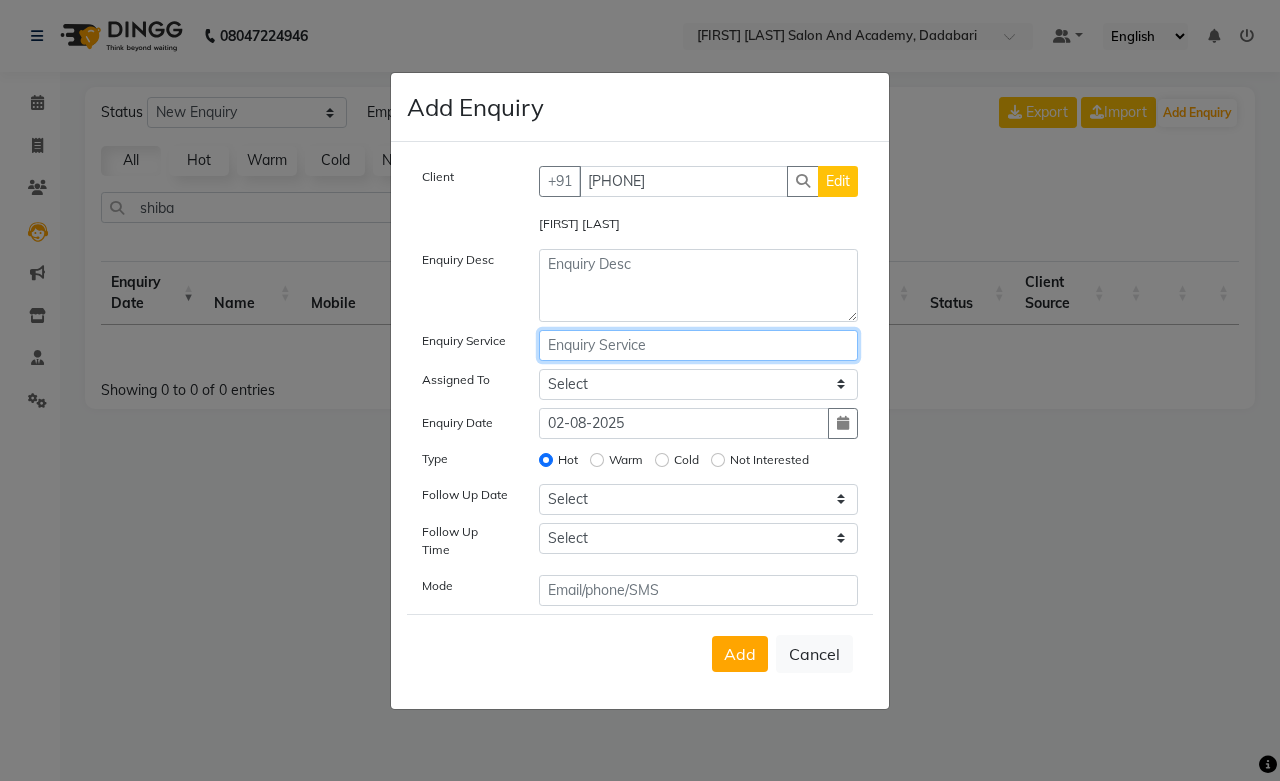 paste on "Bridal Make Up Query" 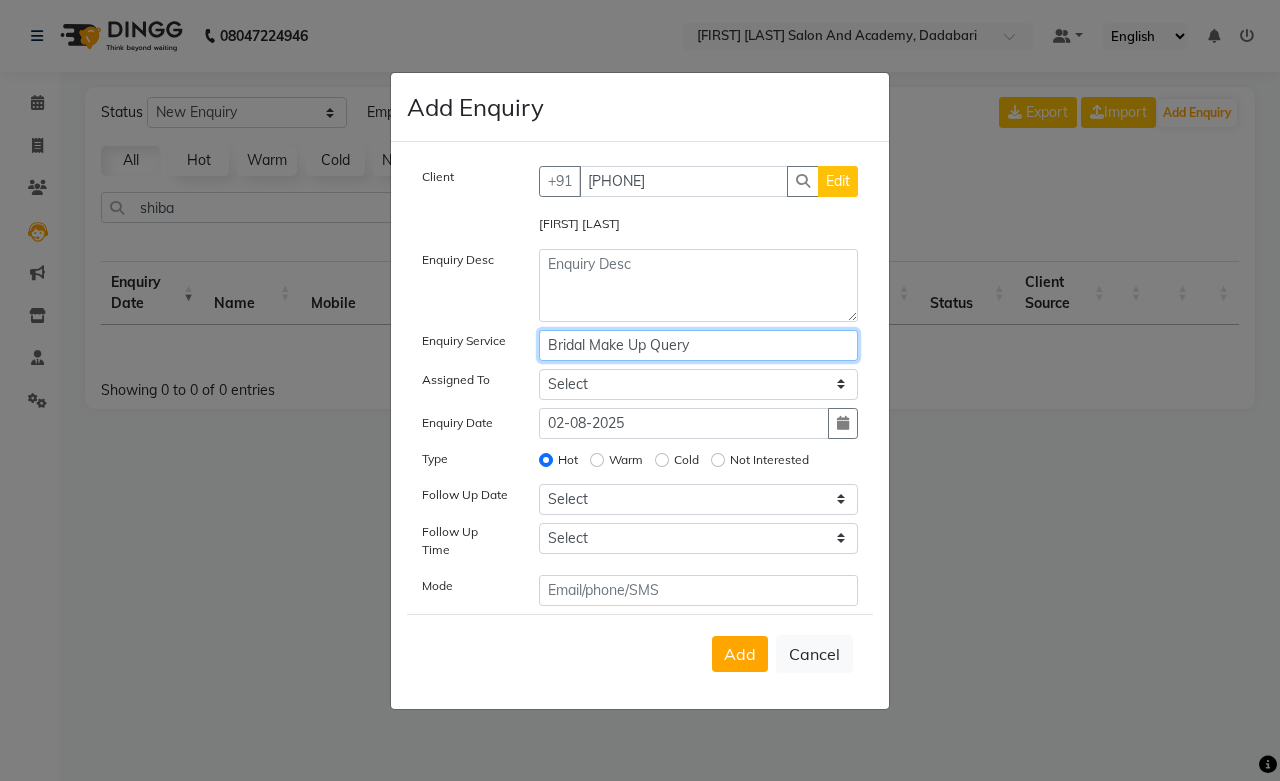 drag, startPoint x: 694, startPoint y: 354, endPoint x: 534, endPoint y: 354, distance: 160 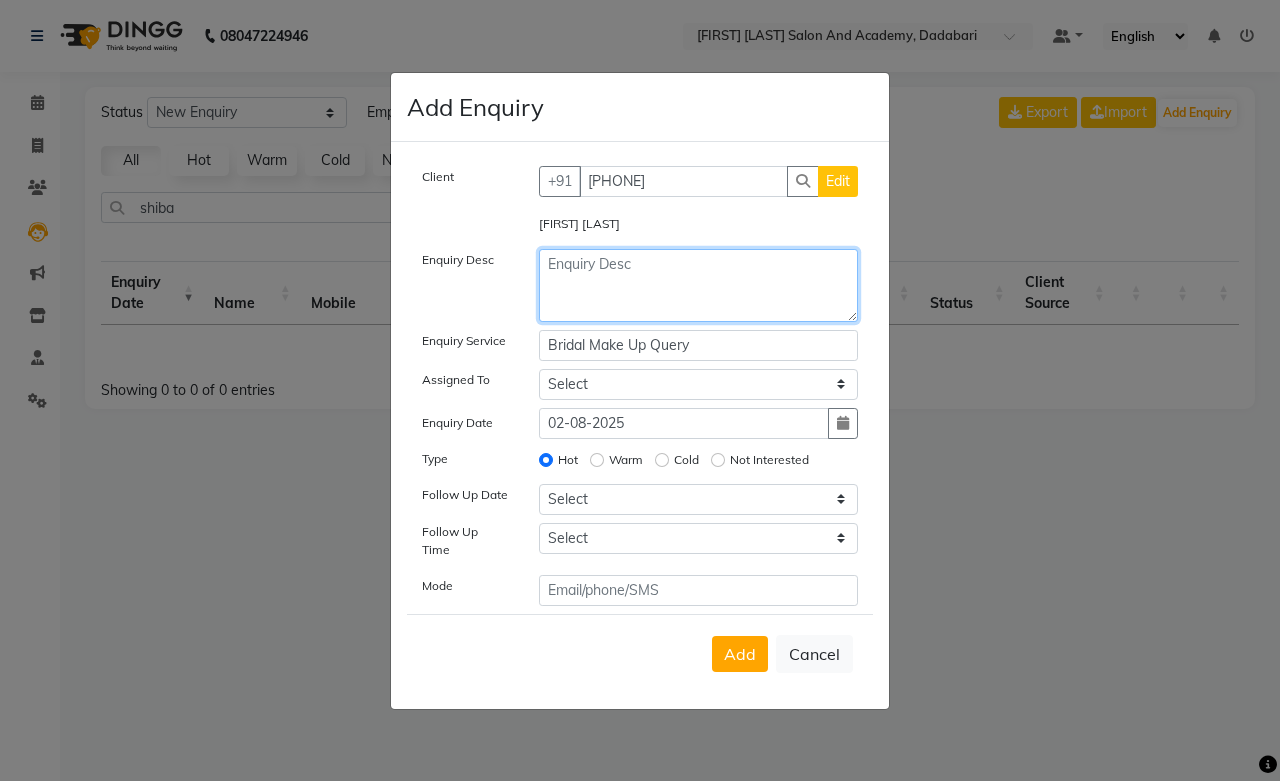 paste on "Bridal Make Up Query" 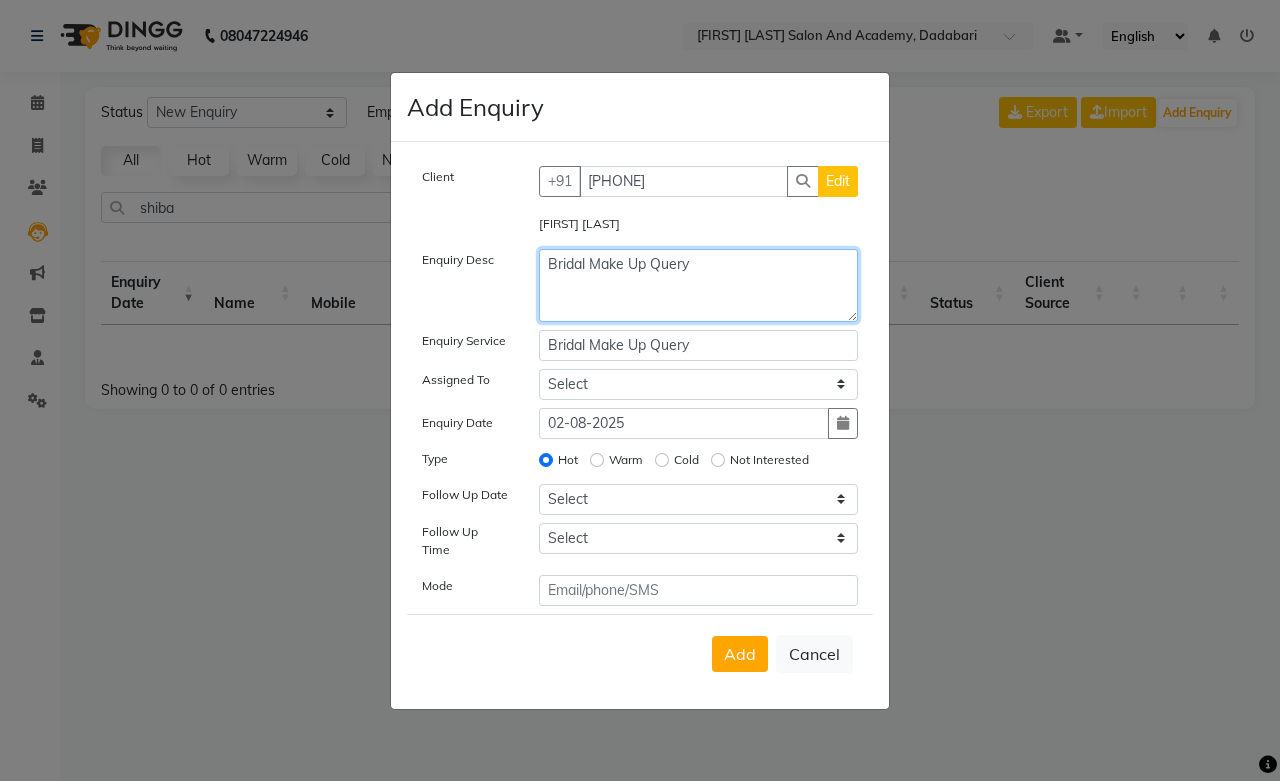 type on "Bridal Make Up Query" 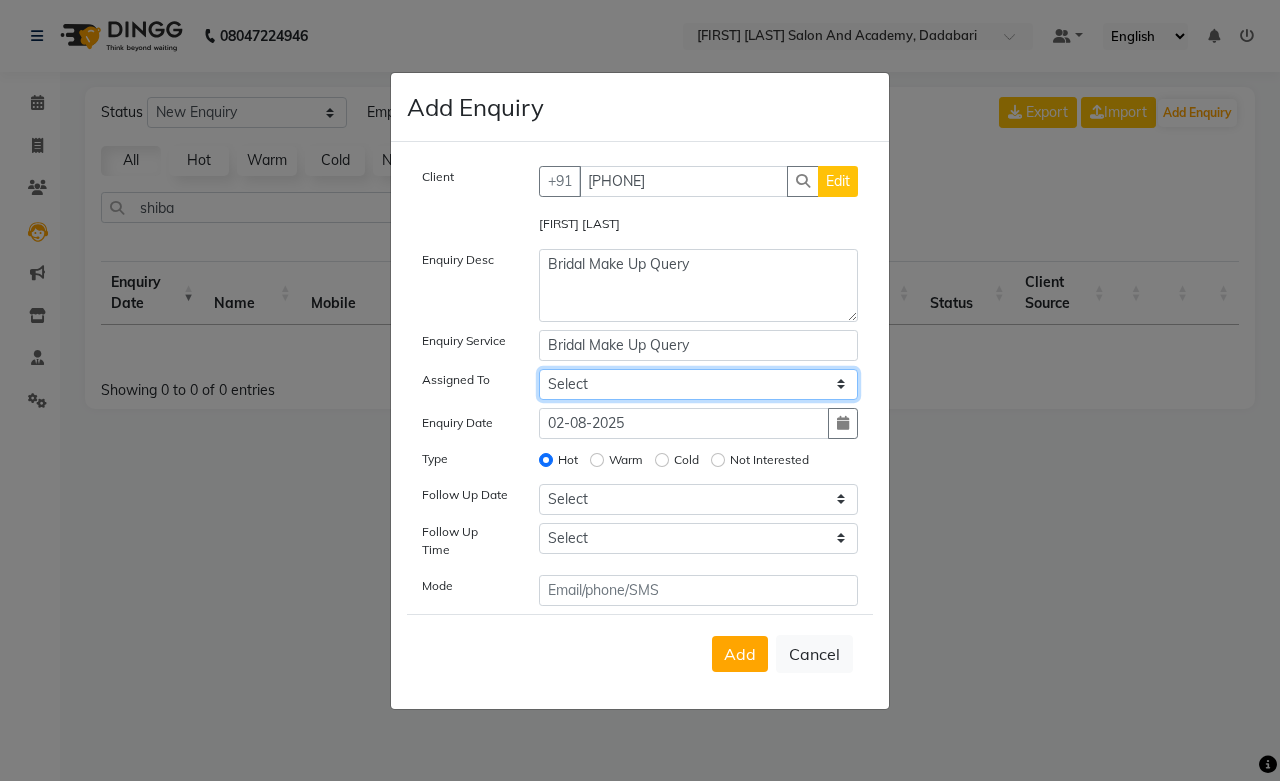 click on "Select Abdul Shoaib Aksha Khan Archika  Jain Arti Singh Farman Mirza Harsha Mam MANISHA Mohd. Furkan Neelu Suman Nisha Meghwal Payal Sen Pooja Jaga Poonam Trehan Ravina Sen Sahil Ansari Sanju di Sapna Sharma Shekhu Abdul Suraj Sen Sushant Verma TUSHAR" 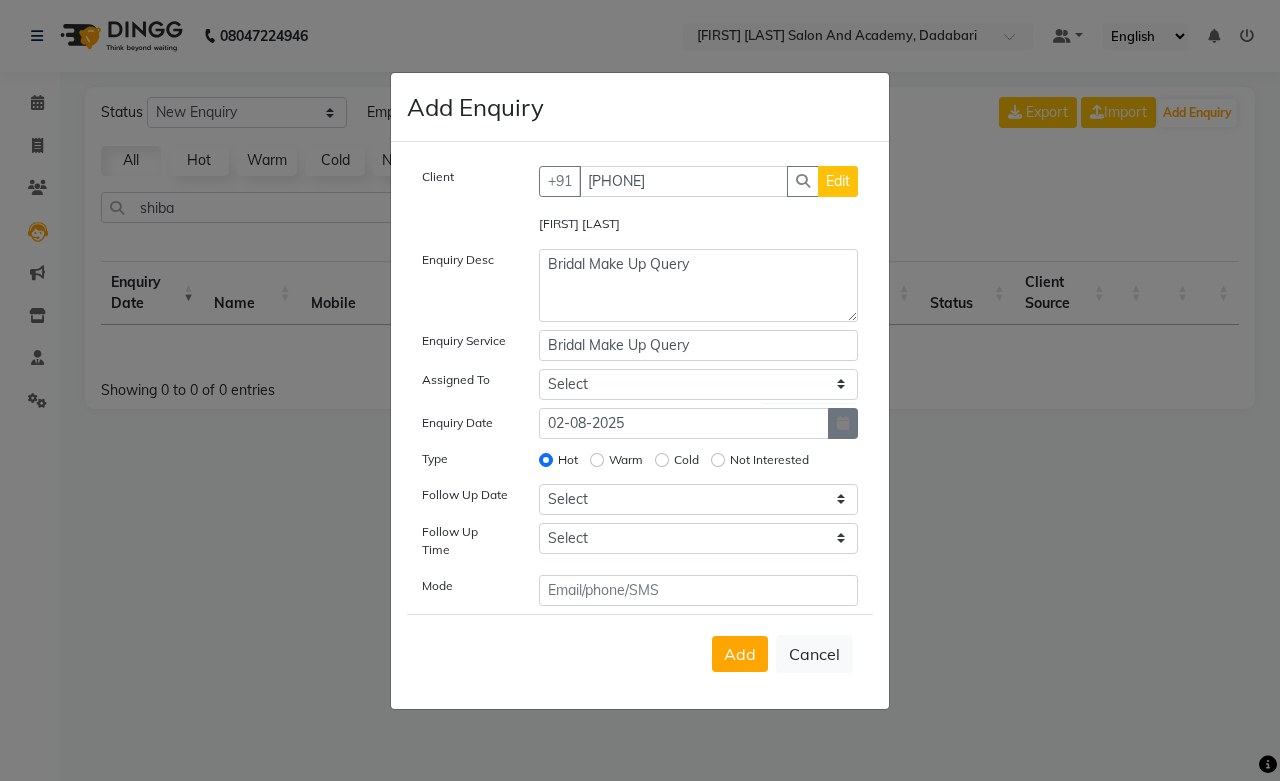 click 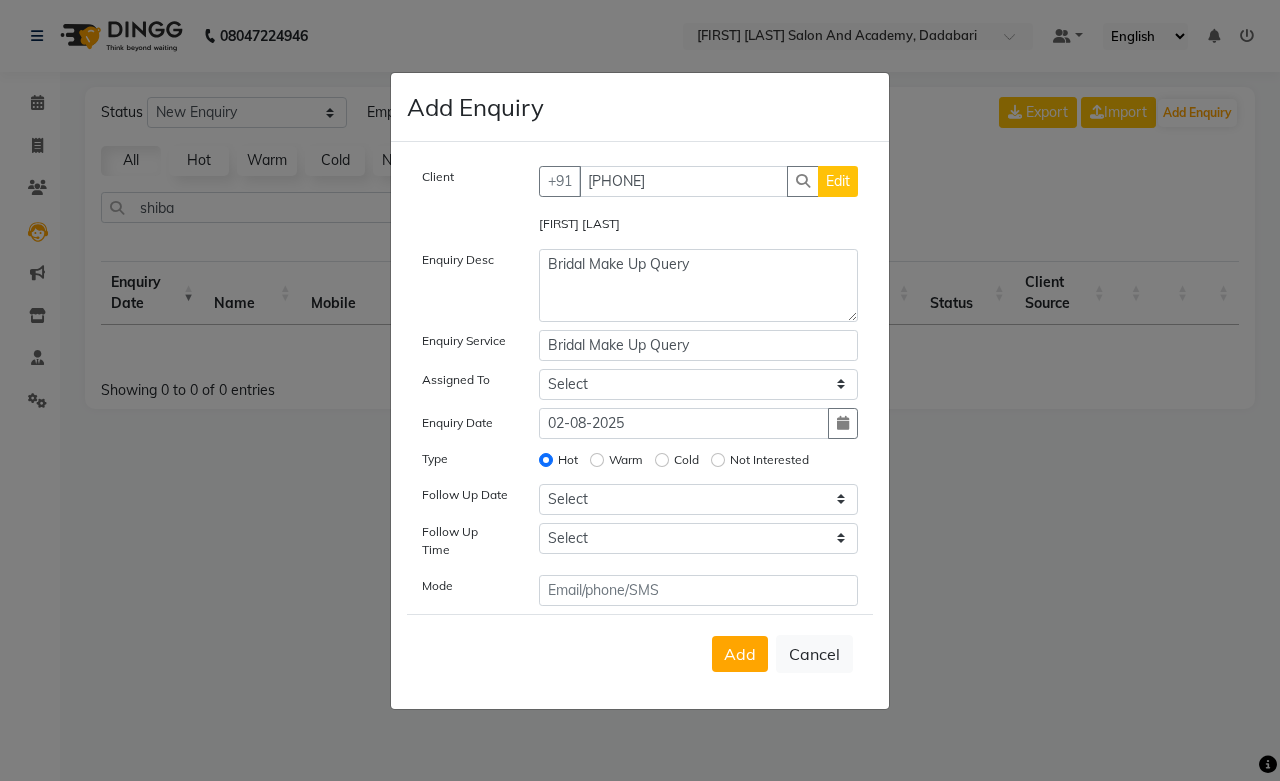 select on "8" 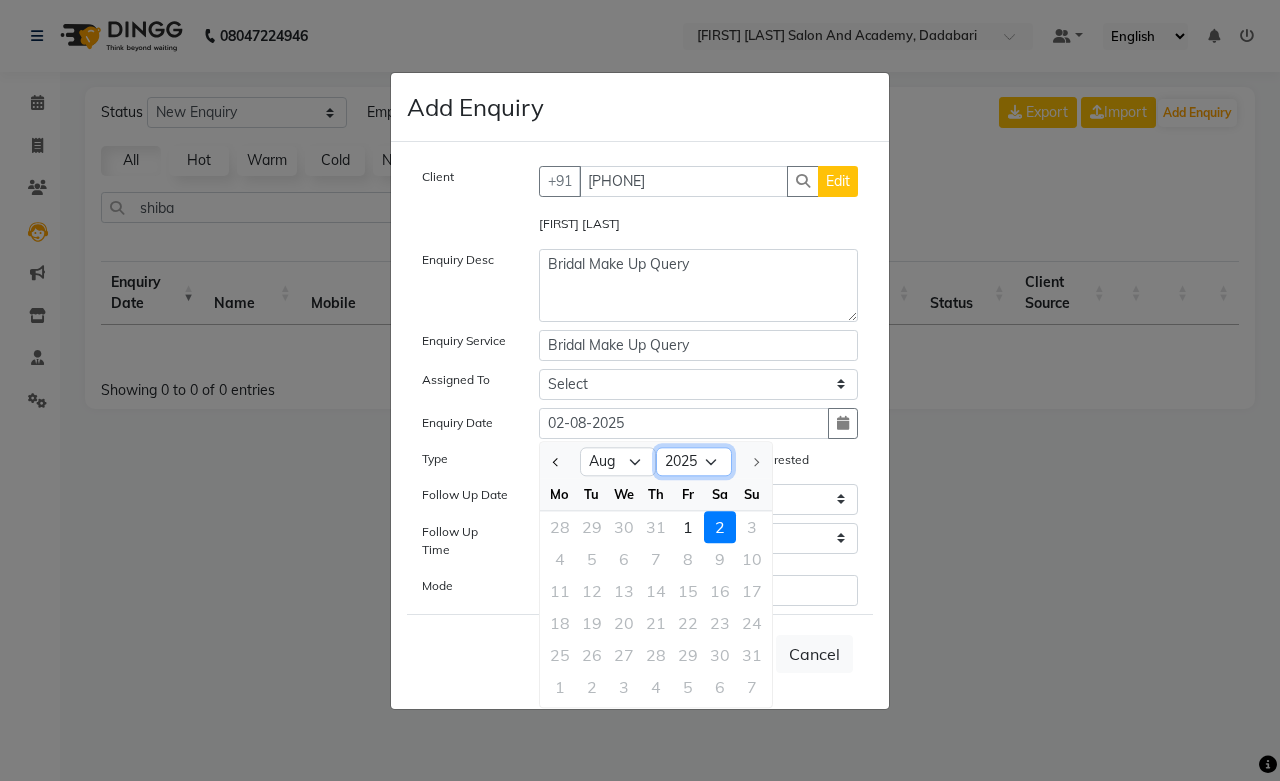 click on "2015 2016 2017 2018 2019 2020 2021 2022 2023 2024 2025" 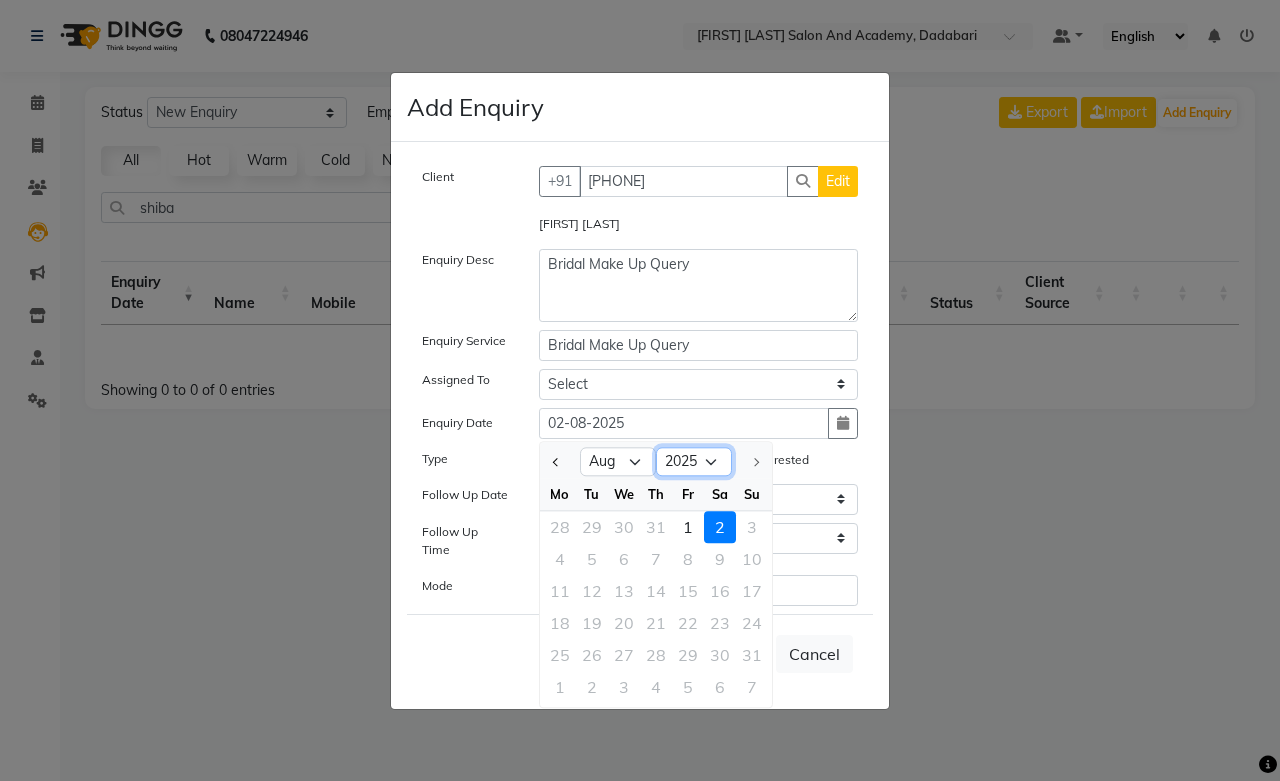 select on "2024" 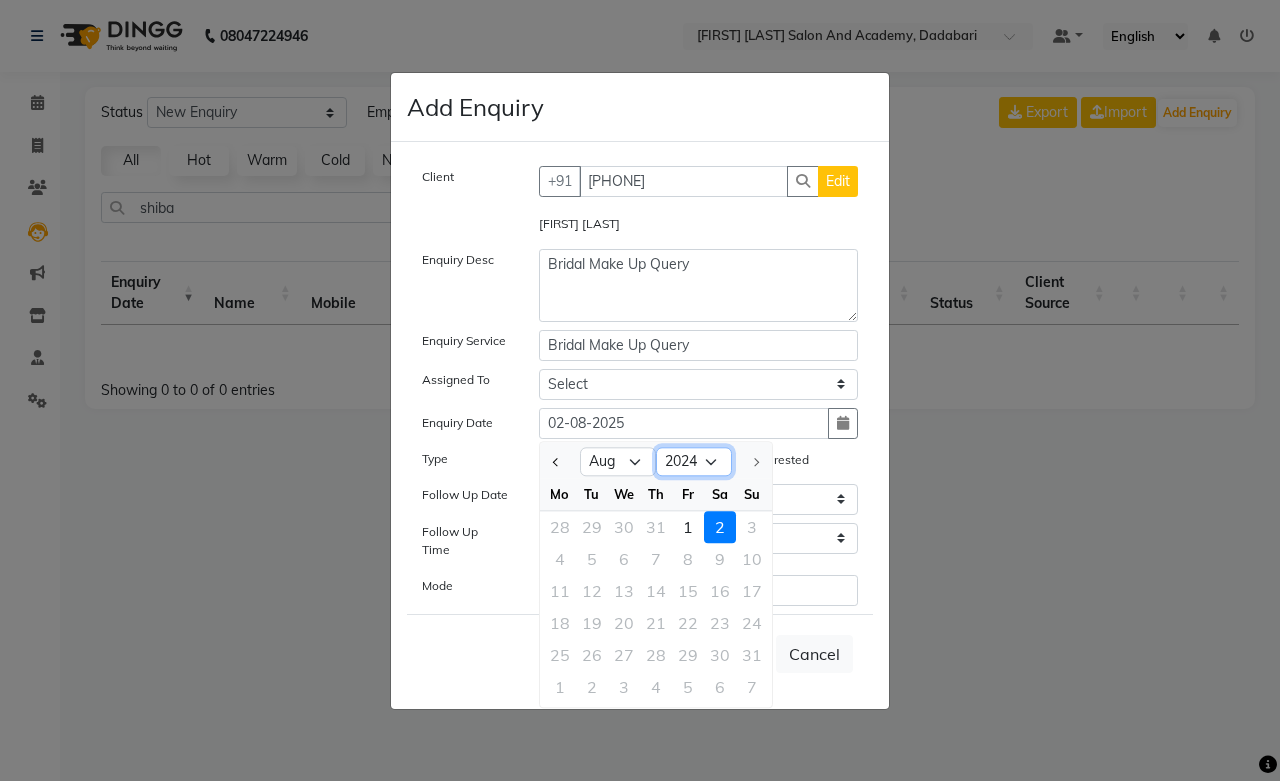 click on "2015 2016 2017 2018 2019 2020 2021 2022 2023 2024 2025" 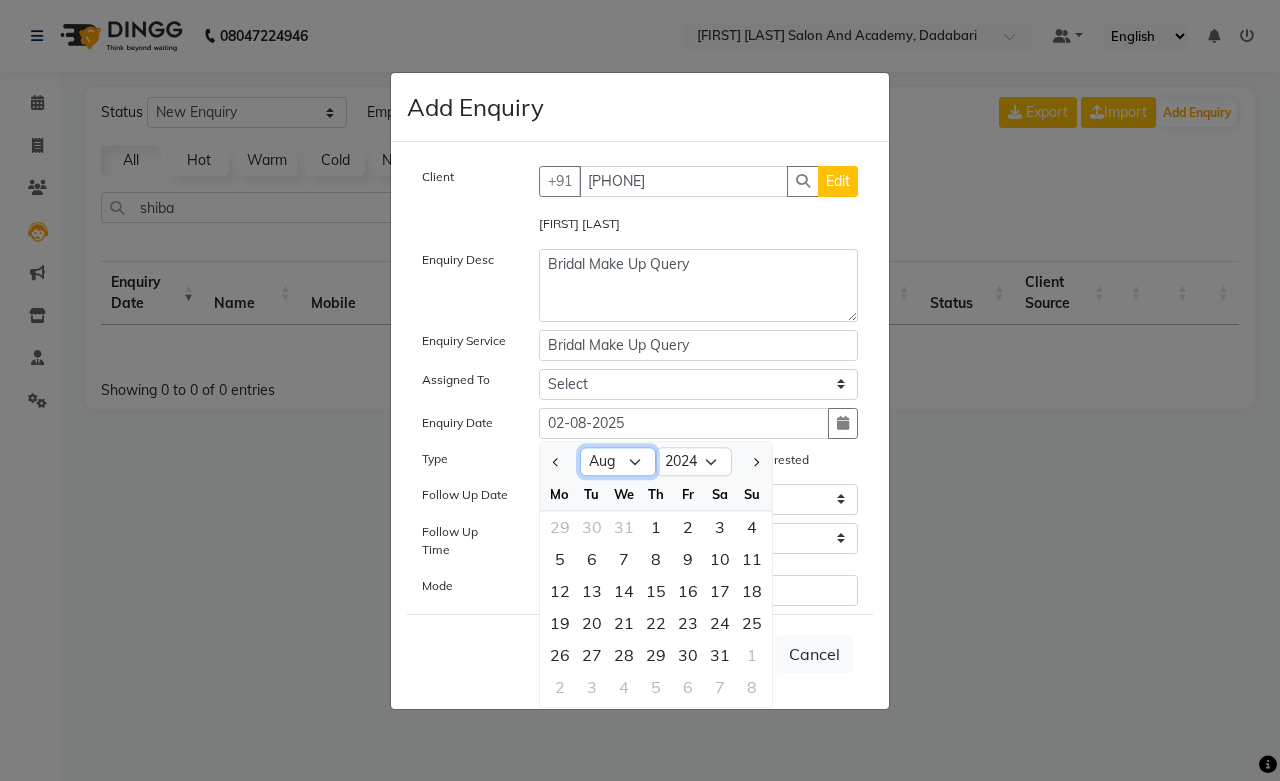 click on "Jan Feb Mar Apr May Jun Jul Aug Sep Oct Nov Dec" 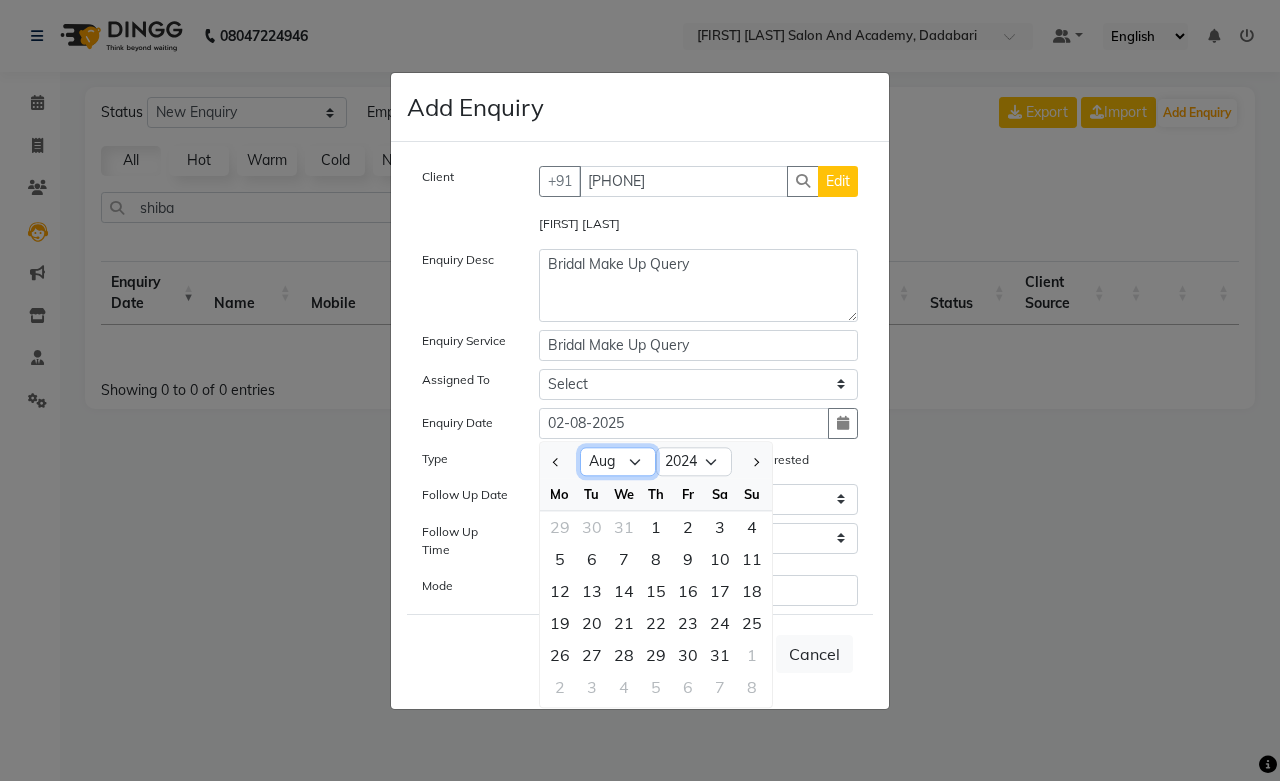 select on "6" 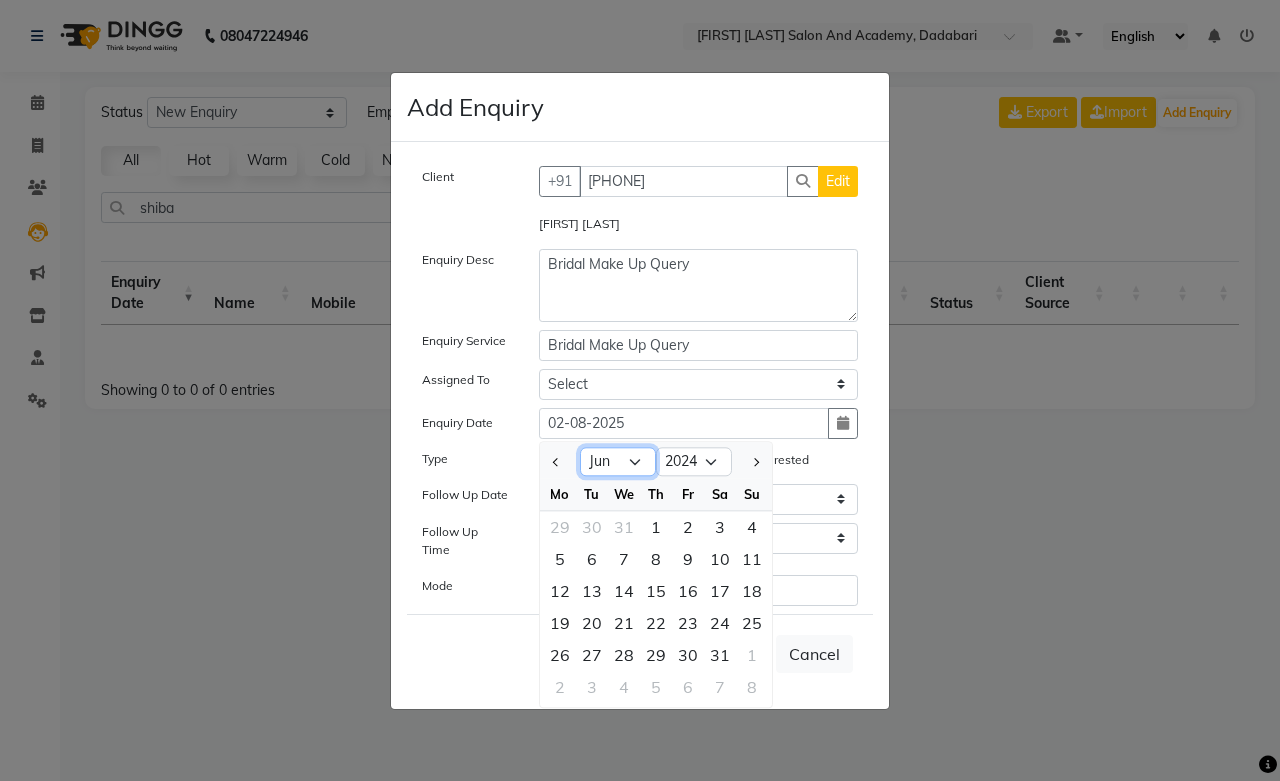 click on "Jan Feb Mar Apr May Jun Jul Aug Sep Oct Nov Dec" 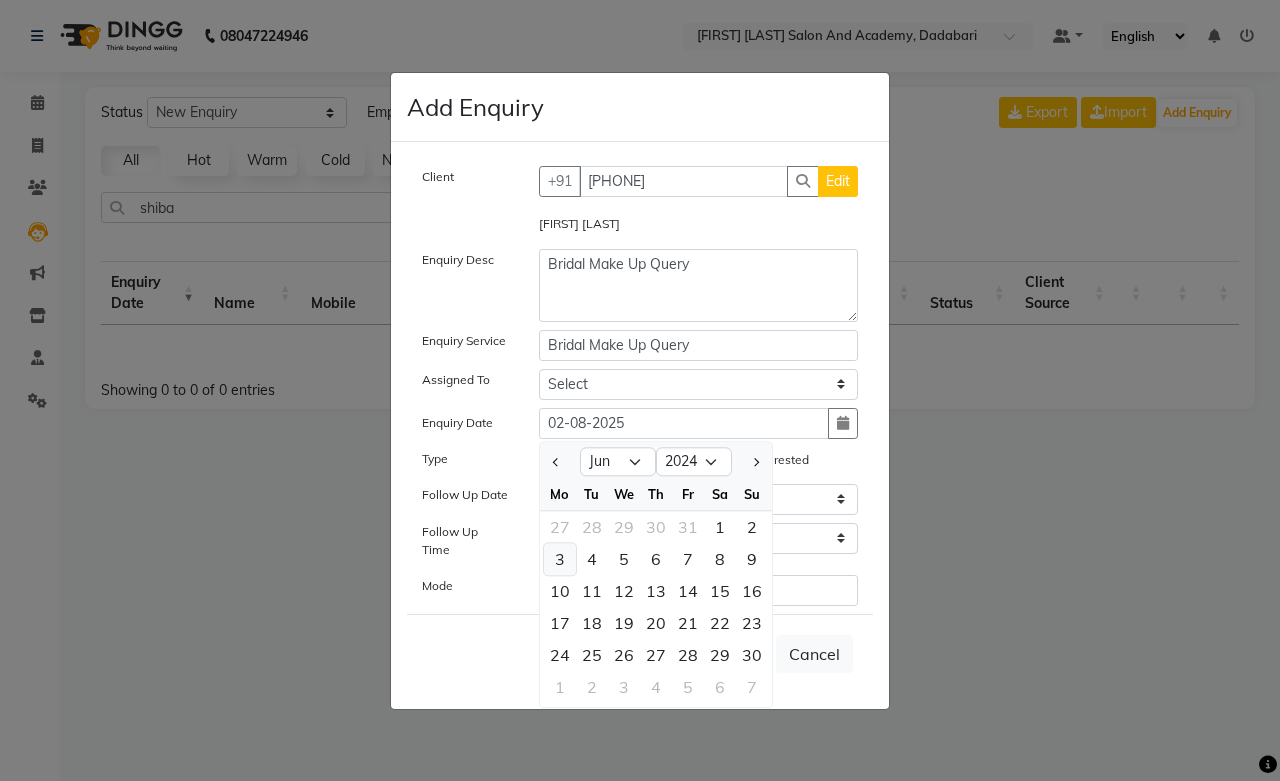 click on "3" 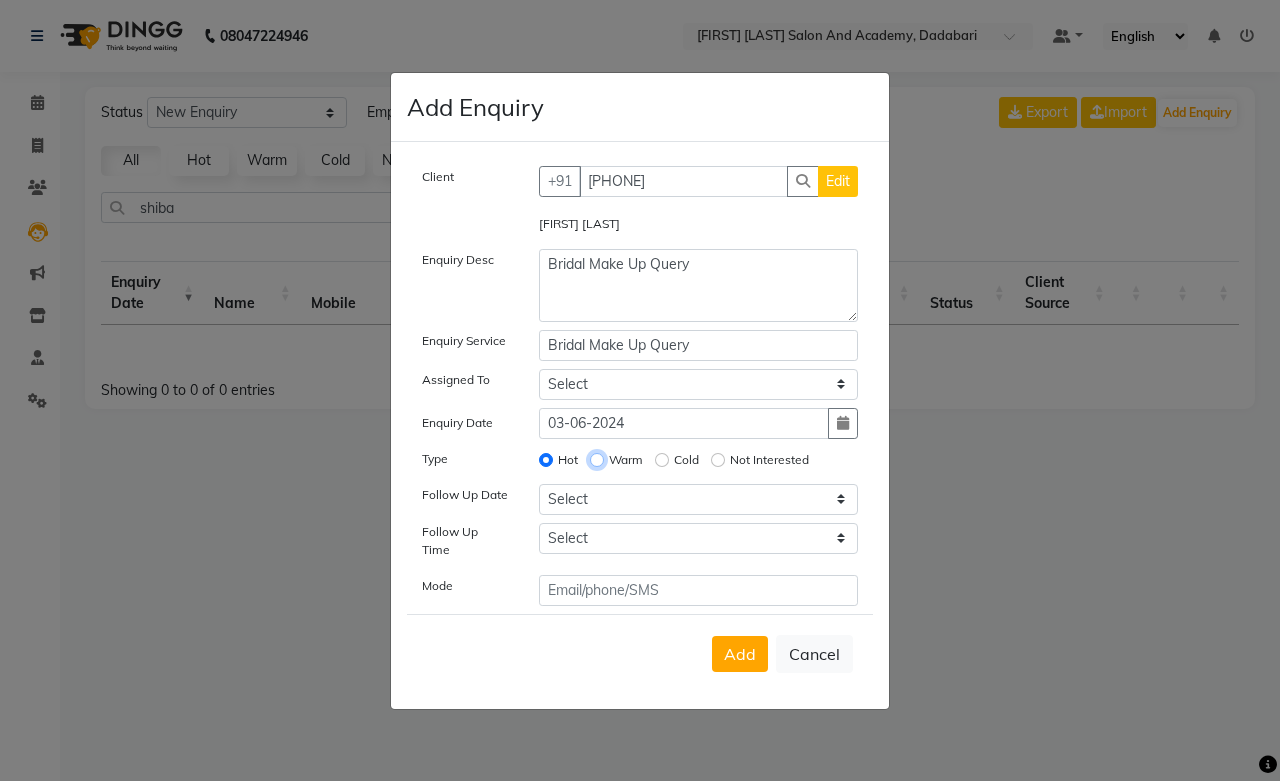 click on "Warm" at bounding box center [597, 460] 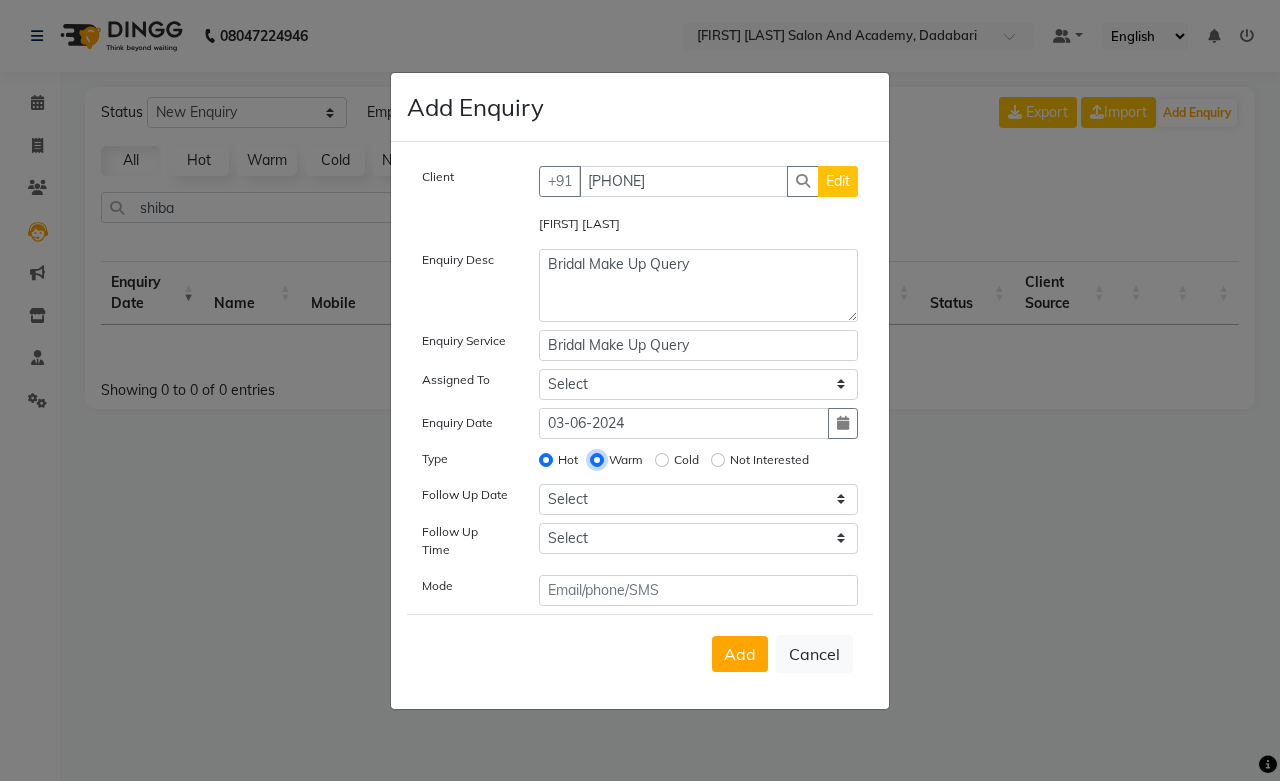 radio on "false" 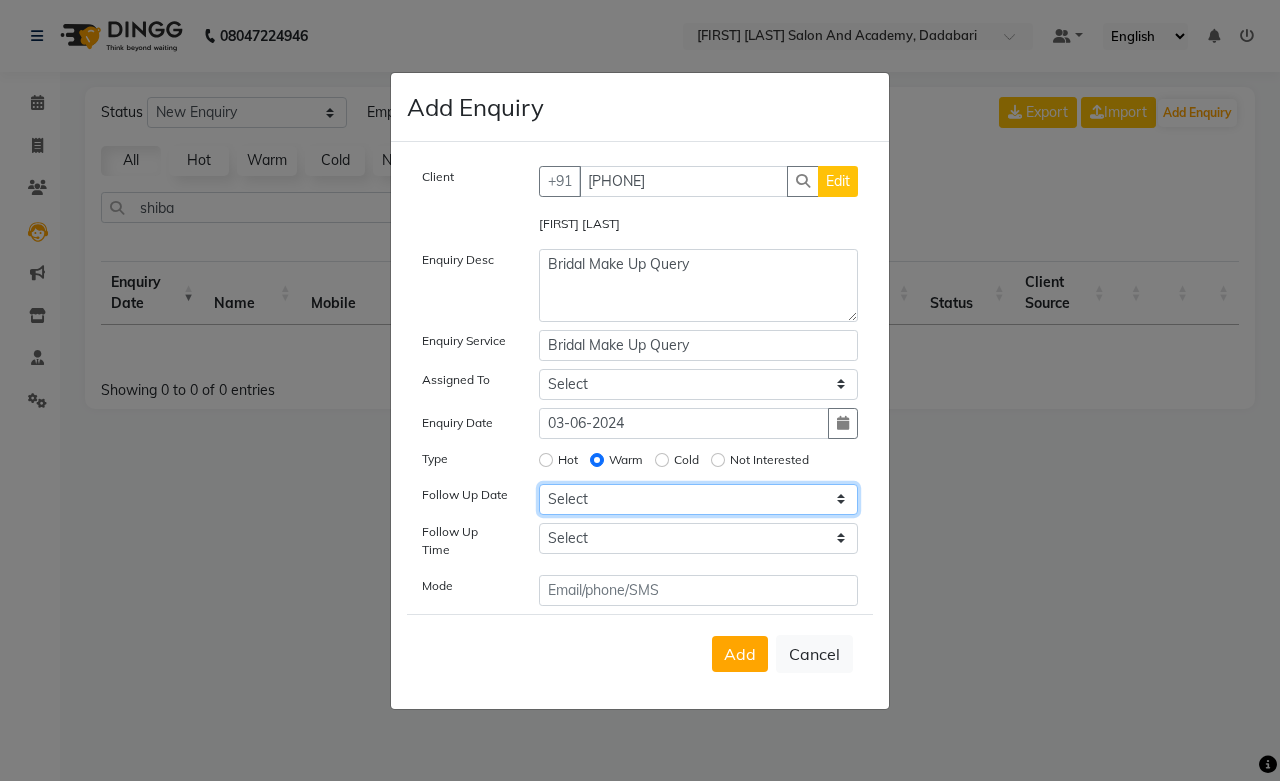 click on "Select Today Tomorrow In 2 days (Monday) In 3 days (Tuesday) In 4 days (Wednesday) In 5 days (Thursday) In 6 days (Friday) In 1 Week (2025-08-09) In 2 Week (2025-08-16) In 1 Month (2025-09-02) In 2 Month (2025-10-02) In 3 Month (2025-11-02) Custom Date" at bounding box center [699, 499] 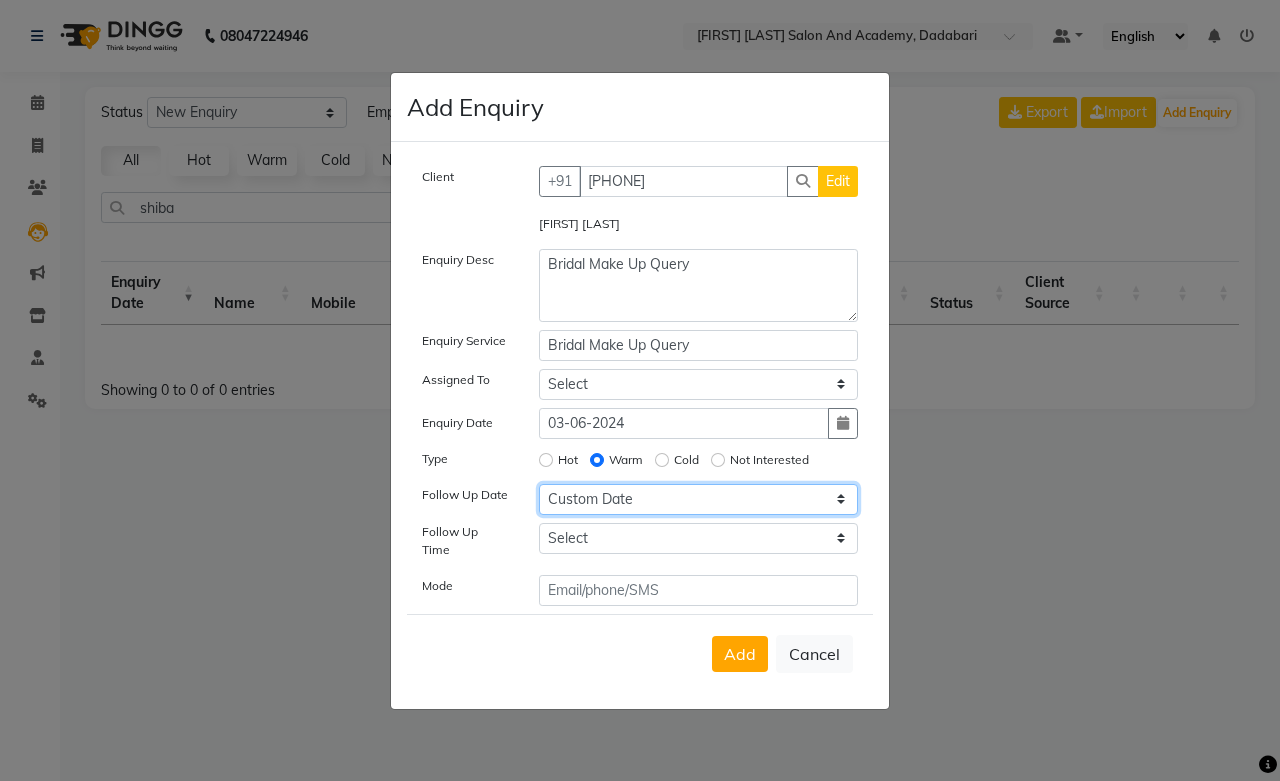 click on "Select Today Tomorrow In 2 days (Monday) In 3 days (Tuesday) In 4 days (Wednesday) In 5 days (Thursday) In 6 days (Friday) In 1 Week (2025-08-09) In 2 Week (2025-08-16) In 1 Month (2025-09-02) In 2 Month (2025-10-02) In 3 Month (2025-11-02) Custom Date" at bounding box center [699, 499] 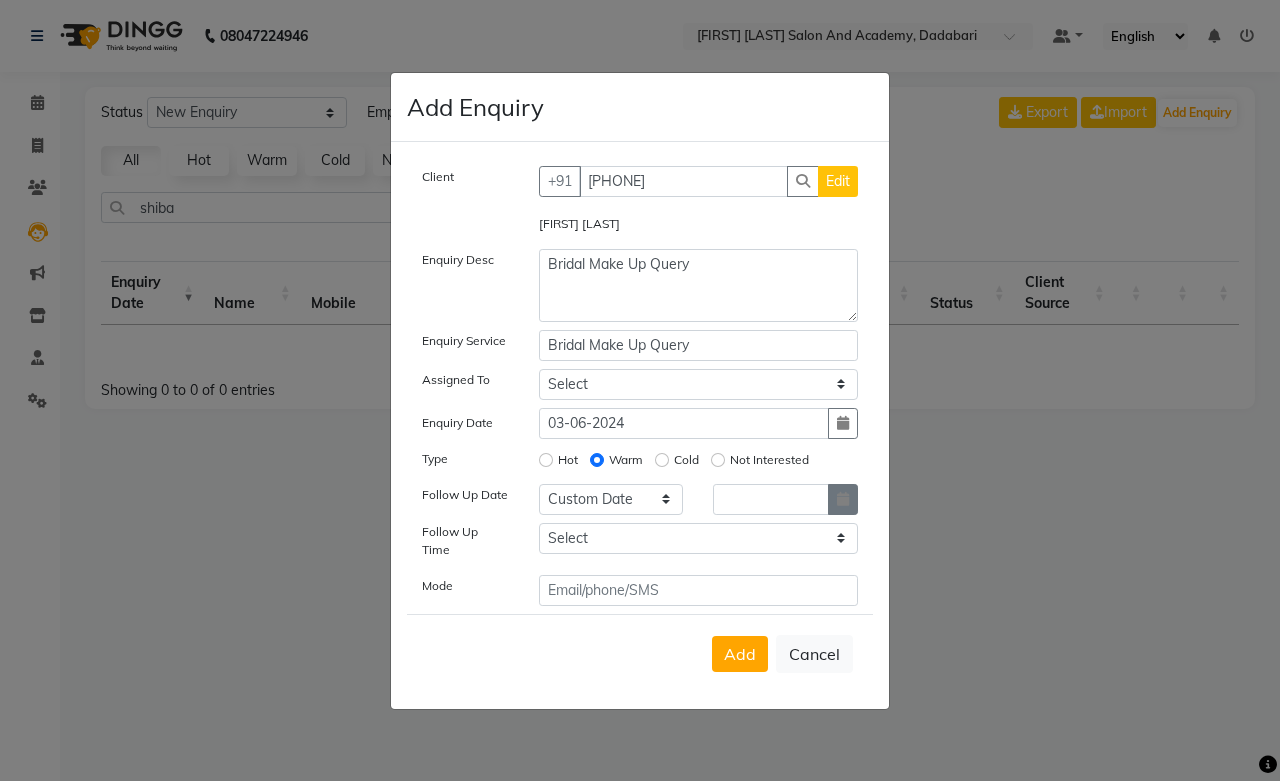 click 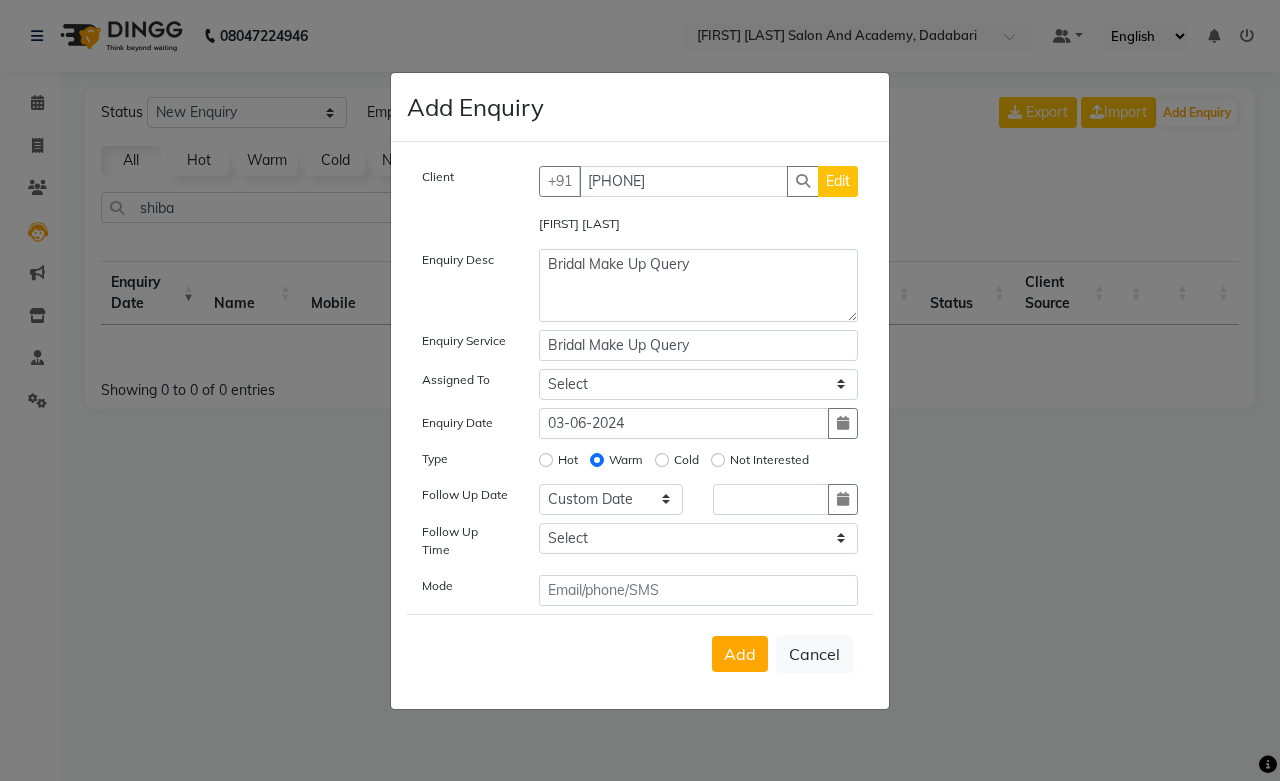 select on "8" 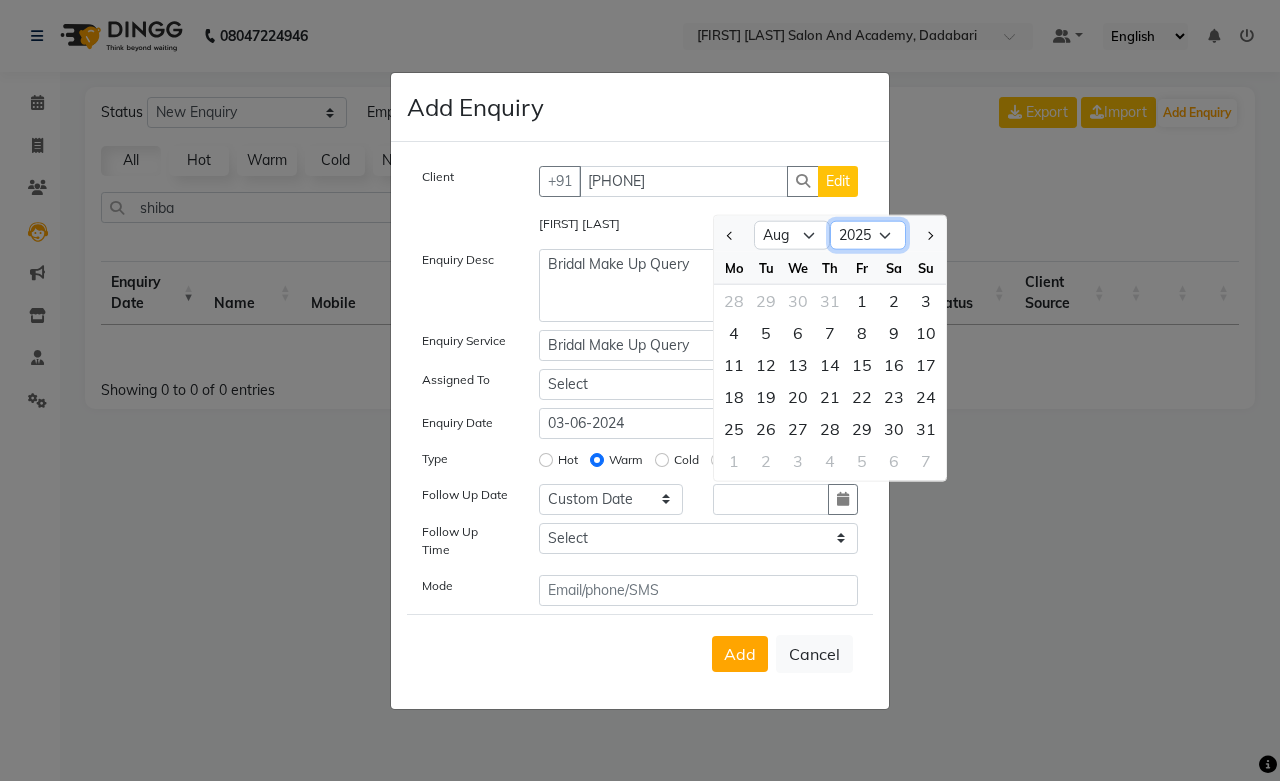 click on "2015 2016 2017 2018 2019 2020 2021 2022 2023 2024 2025 2026 2027 2028 2029 2030 2031 2032 2033 2034 2035" 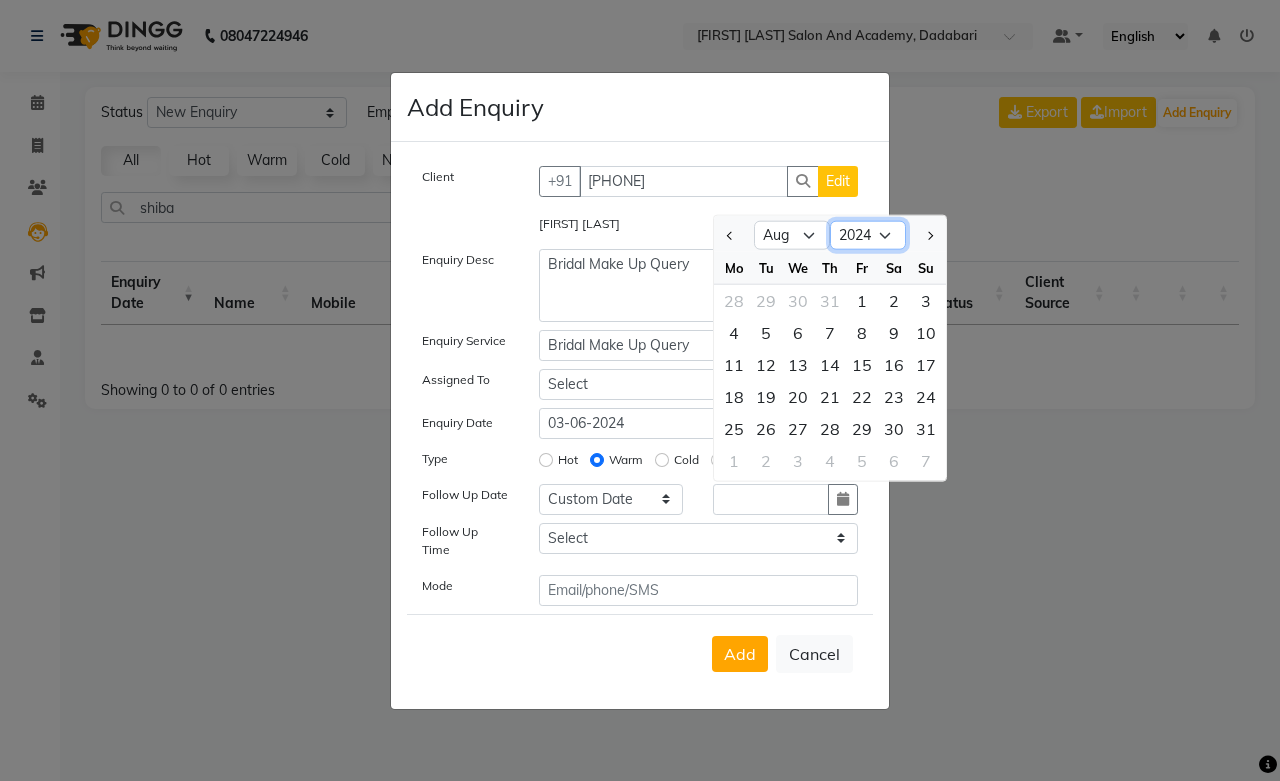 click on "2015 2016 2017 2018 2019 2020 2021 2022 2023 2024 2025 2026 2027 2028 2029 2030 2031 2032 2033 2034 2035" 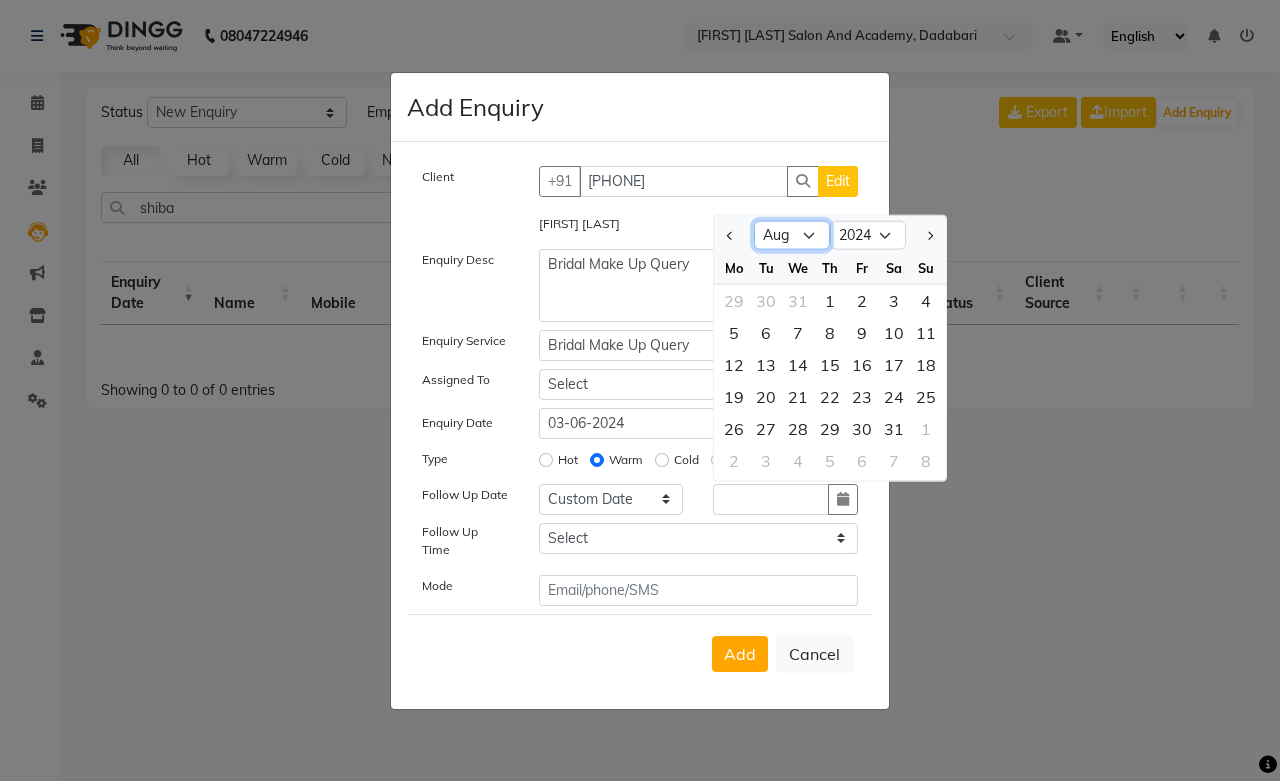 click on "Jan Feb Mar Apr May Jun Jul Aug Sep Oct Nov Dec" 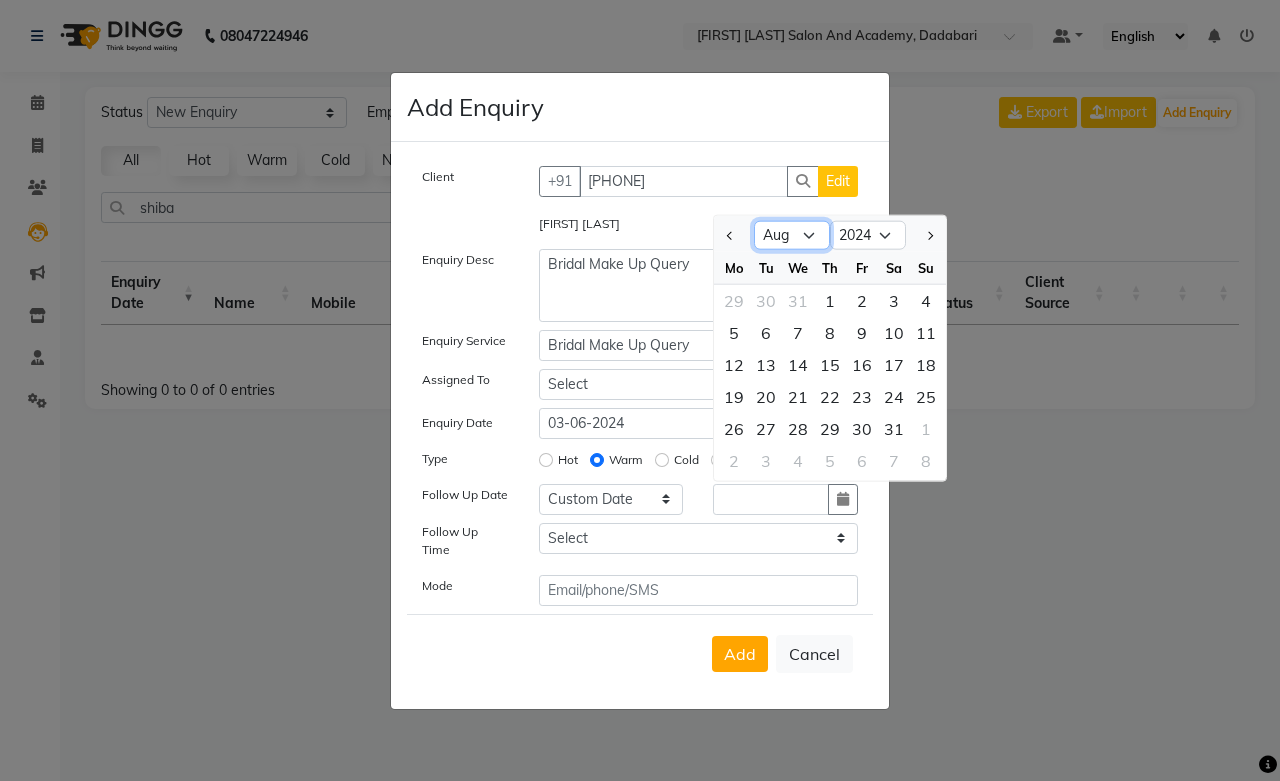 select on "6" 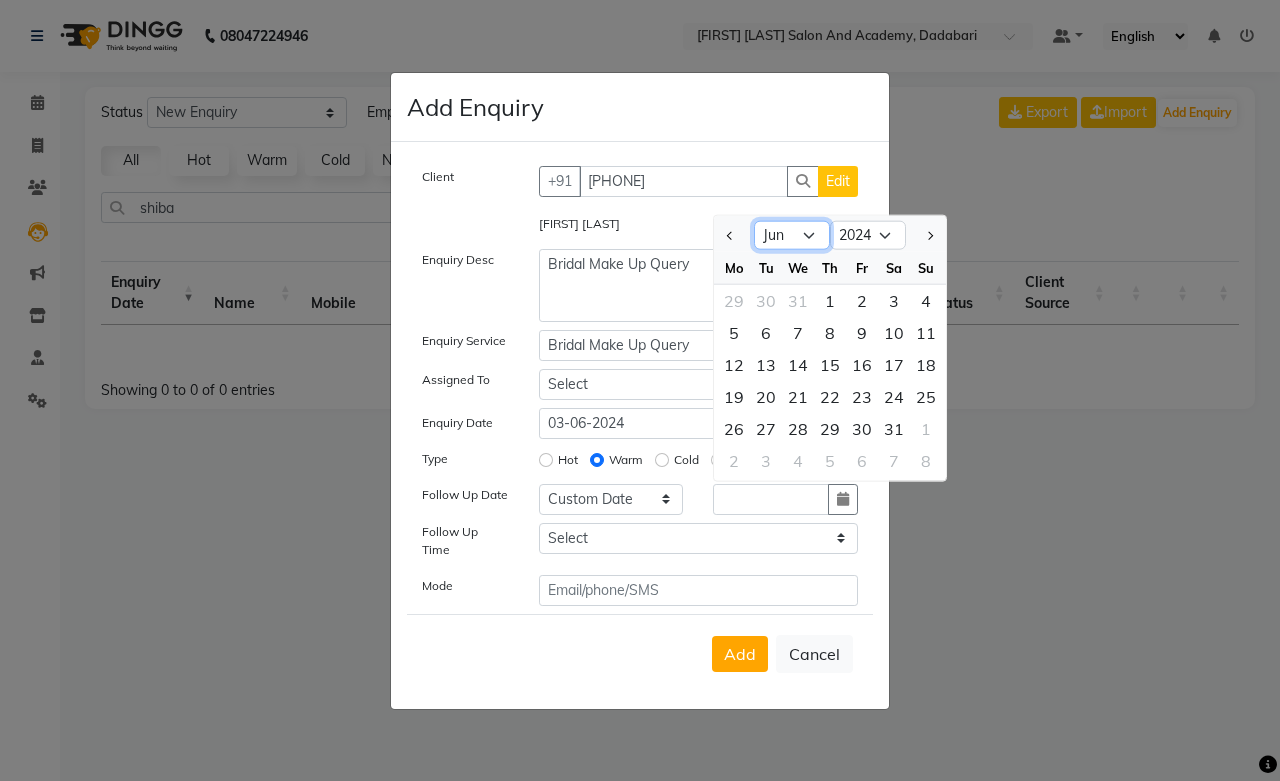 click on "Jan Feb Mar Apr May Jun Jul Aug Sep Oct Nov Dec" 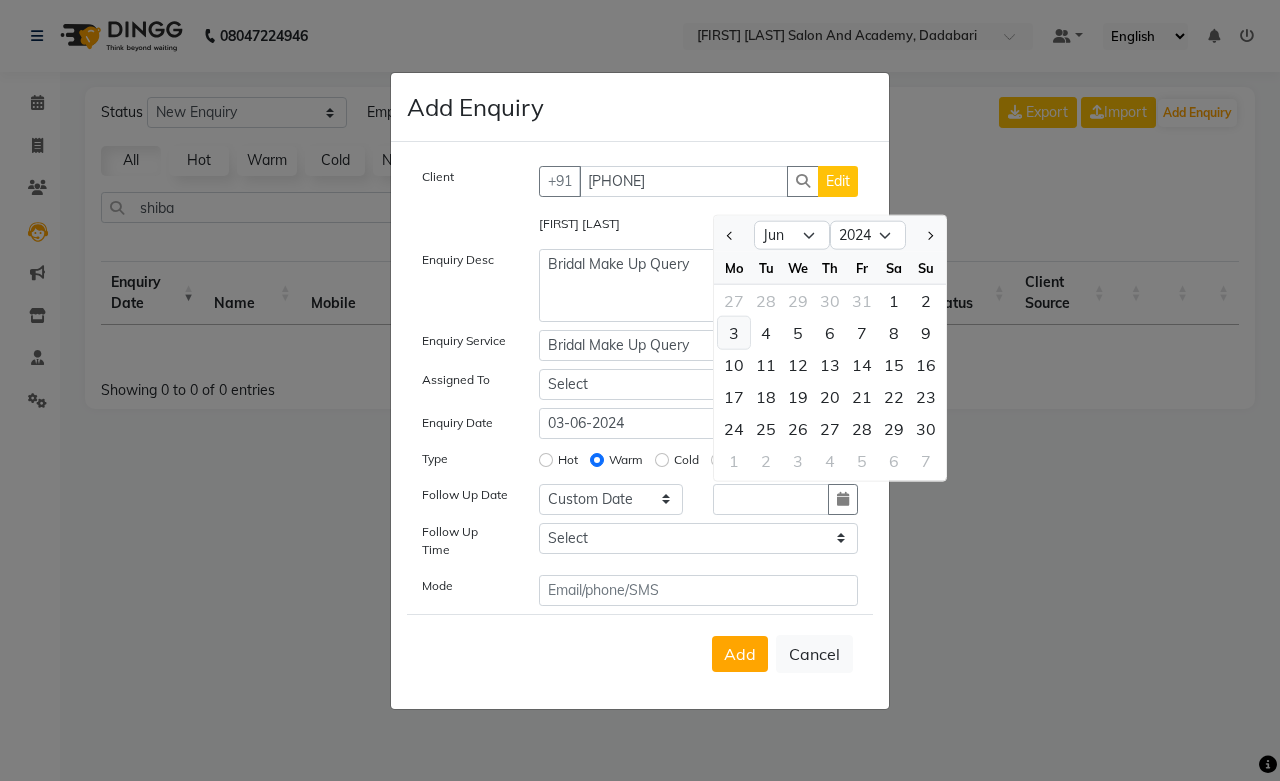 click on "3" 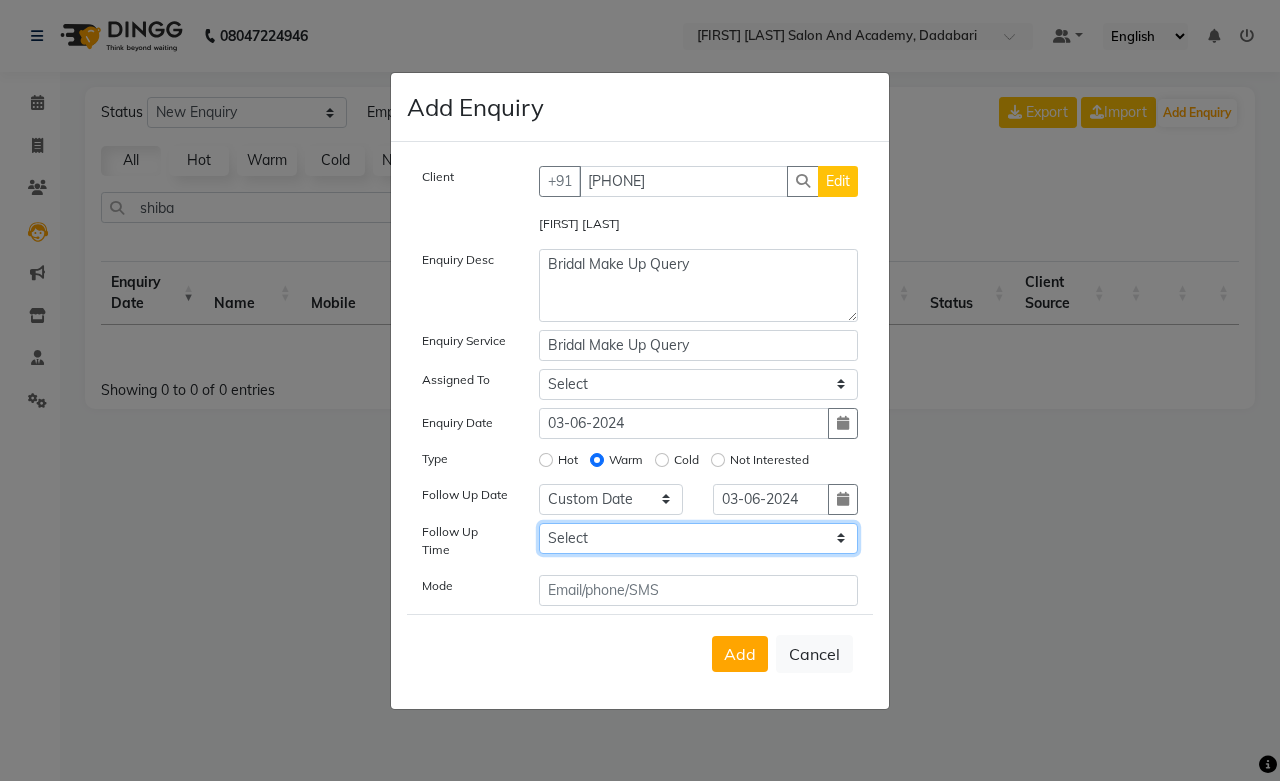 click on "Select 07:00 AM 07:15 AM 07:30 AM 07:45 AM 08:00 AM 08:15 AM 08:30 AM 08:45 AM 09:00 AM 09:15 AM 09:30 AM 09:45 AM 10:00 AM 10:15 AM 10:30 AM 10:45 AM 11:00 AM 11:15 AM 11:30 AM 11:45 AM 12:00 PM 12:15 PM 12:30 PM 12:45 PM 01:00 PM 01:15 PM 01:30 PM 01:45 PM 02:00 PM 02:15 PM 02:30 PM 02:45 PM 03:00 PM 03:15 PM 03:30 PM 03:45 PM 04:00 PM 04:15 PM 04:30 PM 04:45 PM 05:00 PM 05:15 PM 05:30 PM 05:45 PM 06:00 PM 06:15 PM 06:30 PM 06:45 PM 07:00 PM 07:15 PM 07:30 PM 07:45 PM 08:00 PM 08:15 PM 08:30 PM 08:45 PM 09:00 PM 09:15 PM 09:30 PM 09:45 PM 10:00 PM" at bounding box center [699, 538] 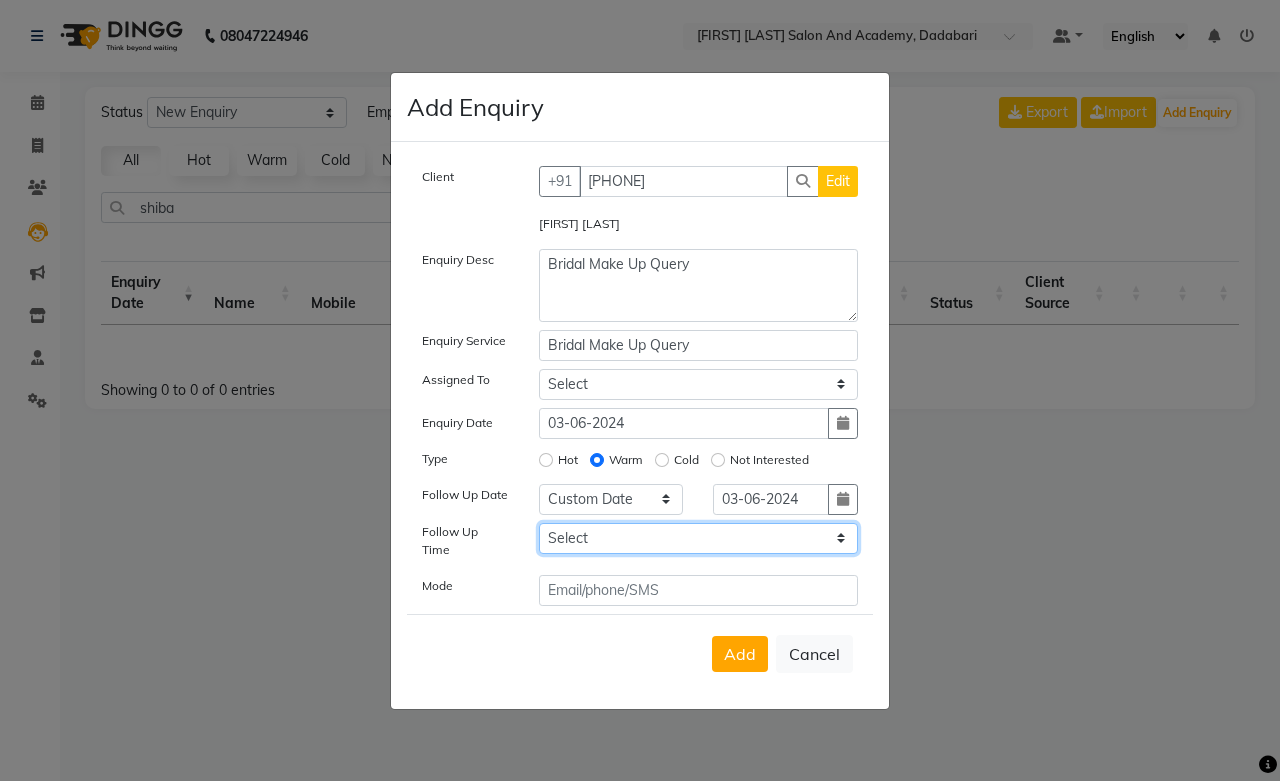 select on "720" 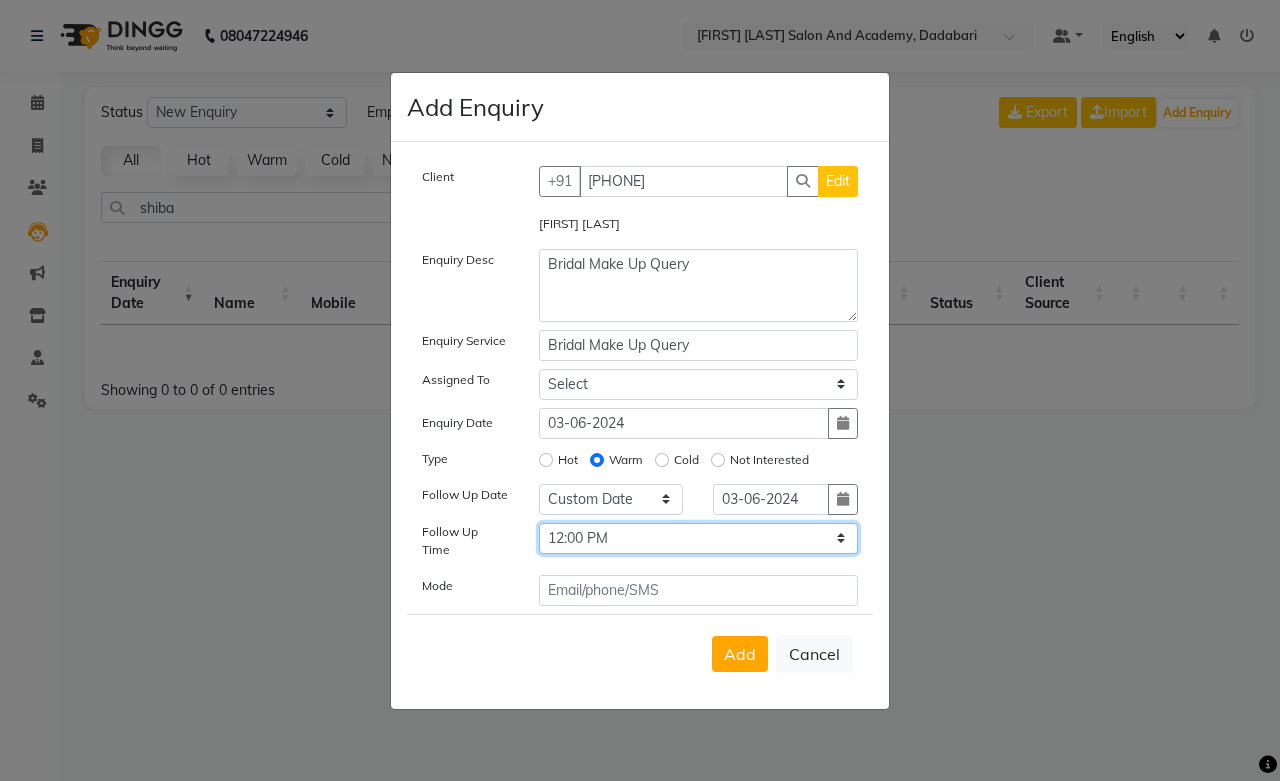 click on "Select 07:00 AM 07:15 AM 07:30 AM 07:45 AM 08:00 AM 08:15 AM 08:30 AM 08:45 AM 09:00 AM 09:15 AM 09:30 AM 09:45 AM 10:00 AM 10:15 AM 10:30 AM 10:45 AM 11:00 AM 11:15 AM 11:30 AM 11:45 AM 12:00 PM 12:15 PM 12:30 PM 12:45 PM 01:00 PM 01:15 PM 01:30 PM 01:45 PM 02:00 PM 02:15 PM 02:30 PM 02:45 PM 03:00 PM 03:15 PM 03:30 PM 03:45 PM 04:00 PM 04:15 PM 04:30 PM 04:45 PM 05:00 PM 05:15 PM 05:30 PM 05:45 PM 06:00 PM 06:15 PM 06:30 PM 06:45 PM 07:00 PM 07:15 PM 07:30 PM 07:45 PM 08:00 PM 08:15 PM 08:30 PM 08:45 PM 09:00 PM 09:15 PM 09:30 PM 09:45 PM 10:00 PM" at bounding box center [699, 538] 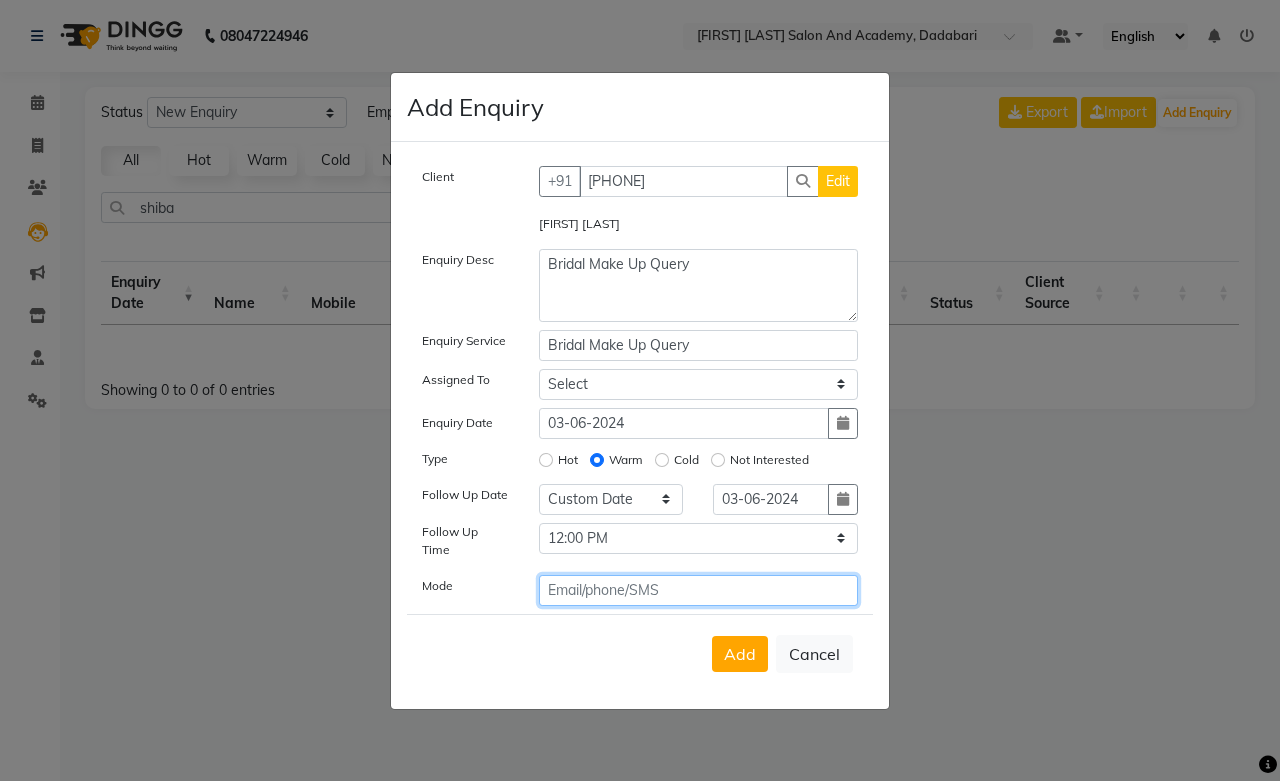 click 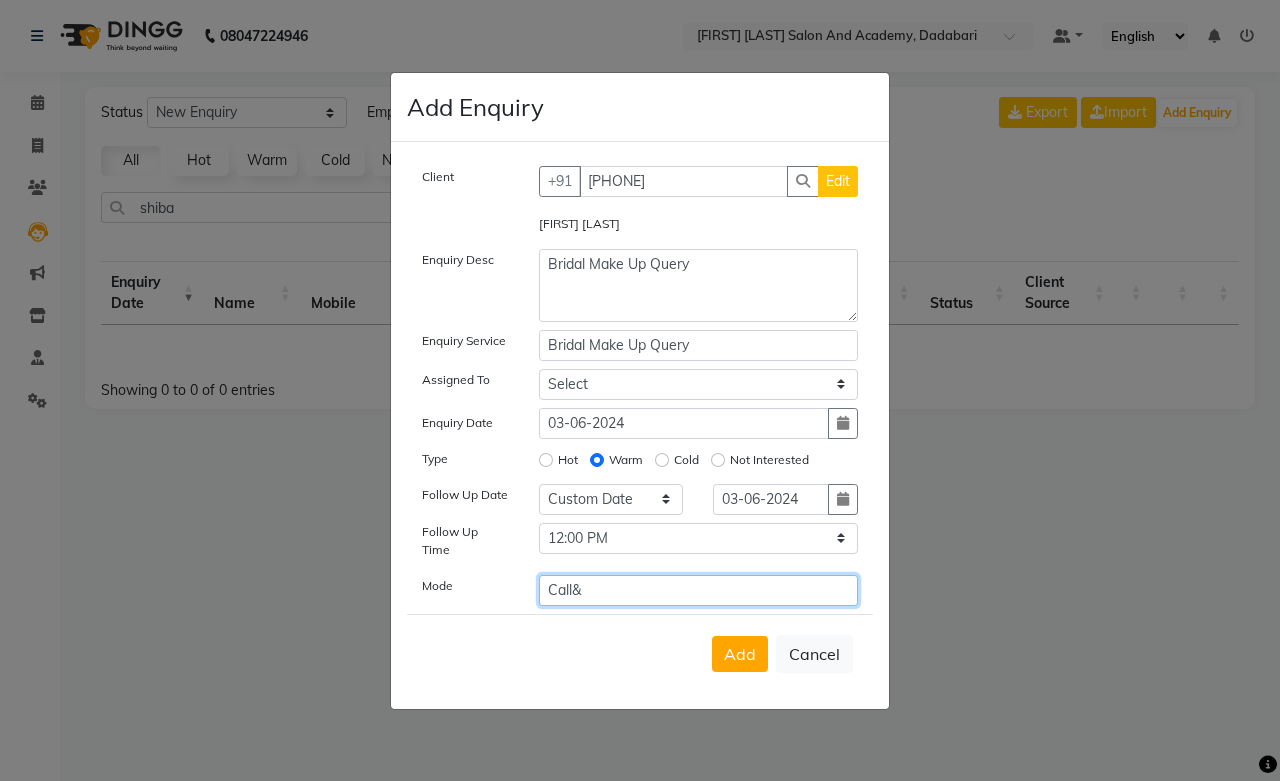 drag, startPoint x: 574, startPoint y: 584, endPoint x: 581, endPoint y: 608, distance: 25 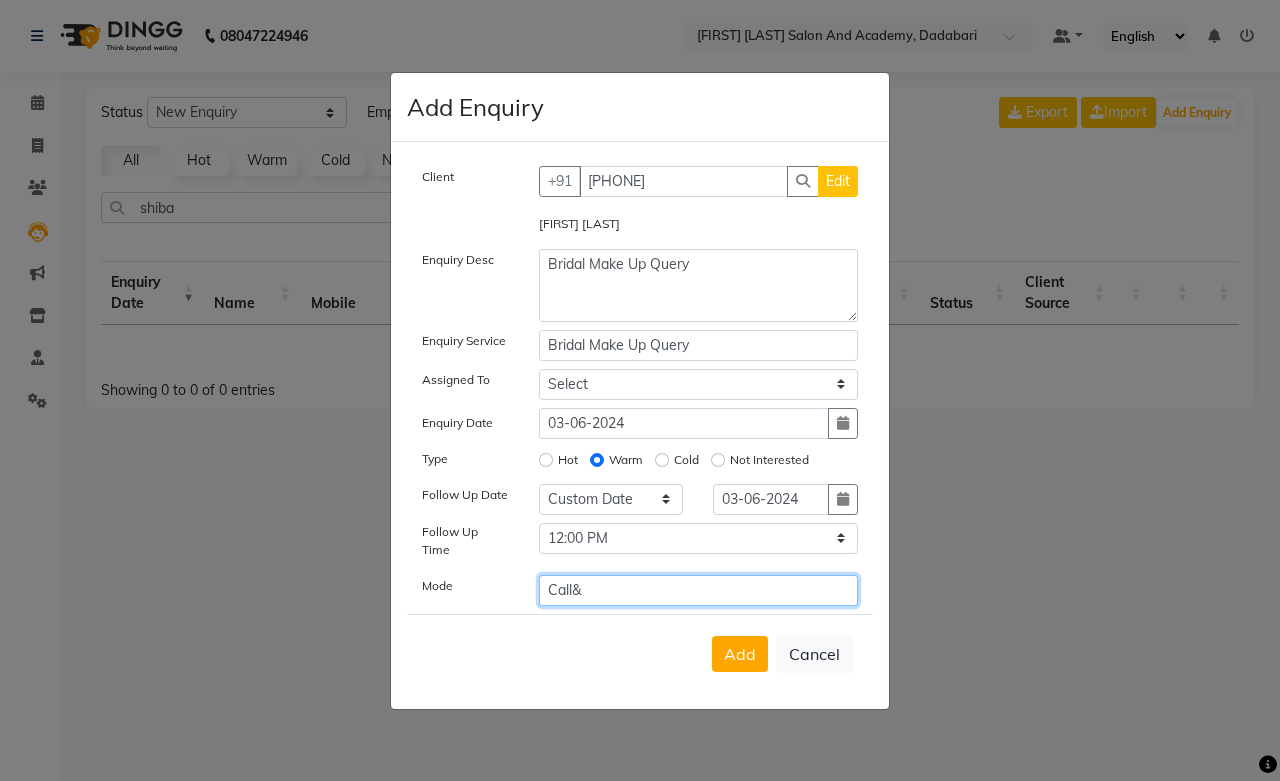 click on "Call&" 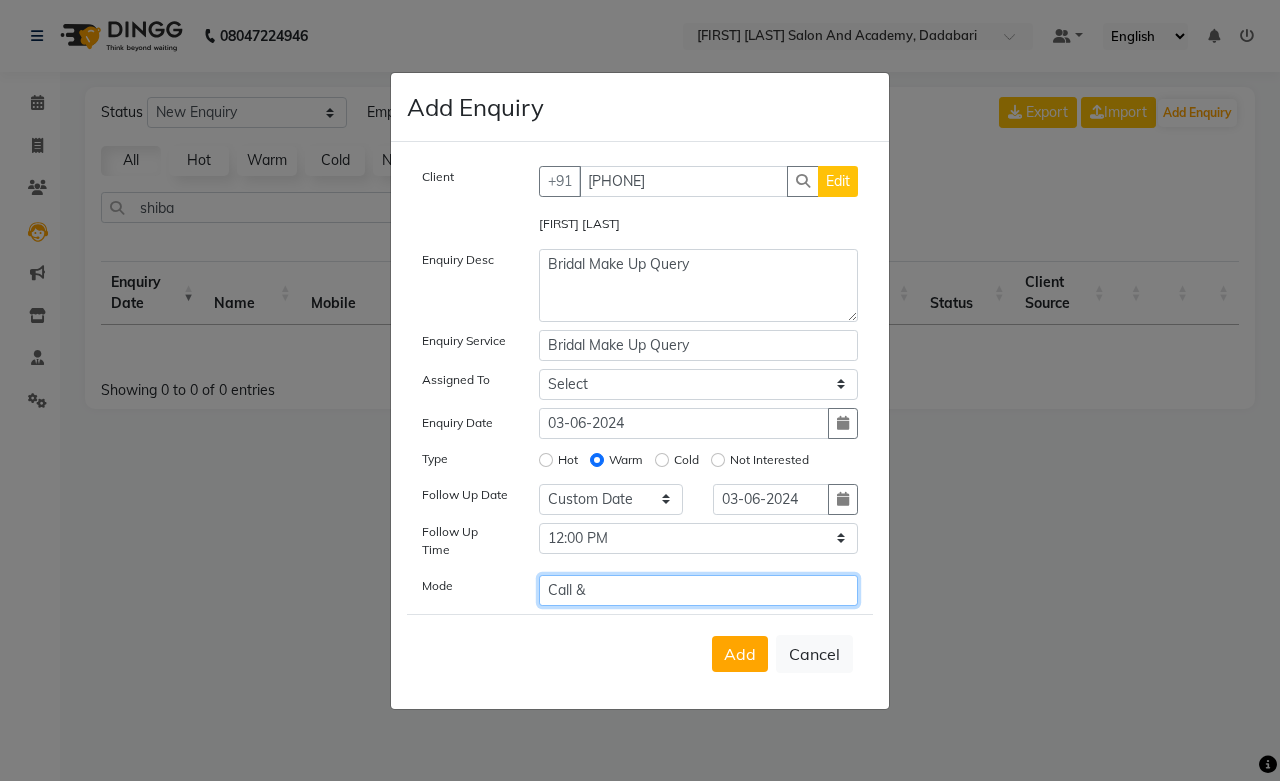 click on "Call &" 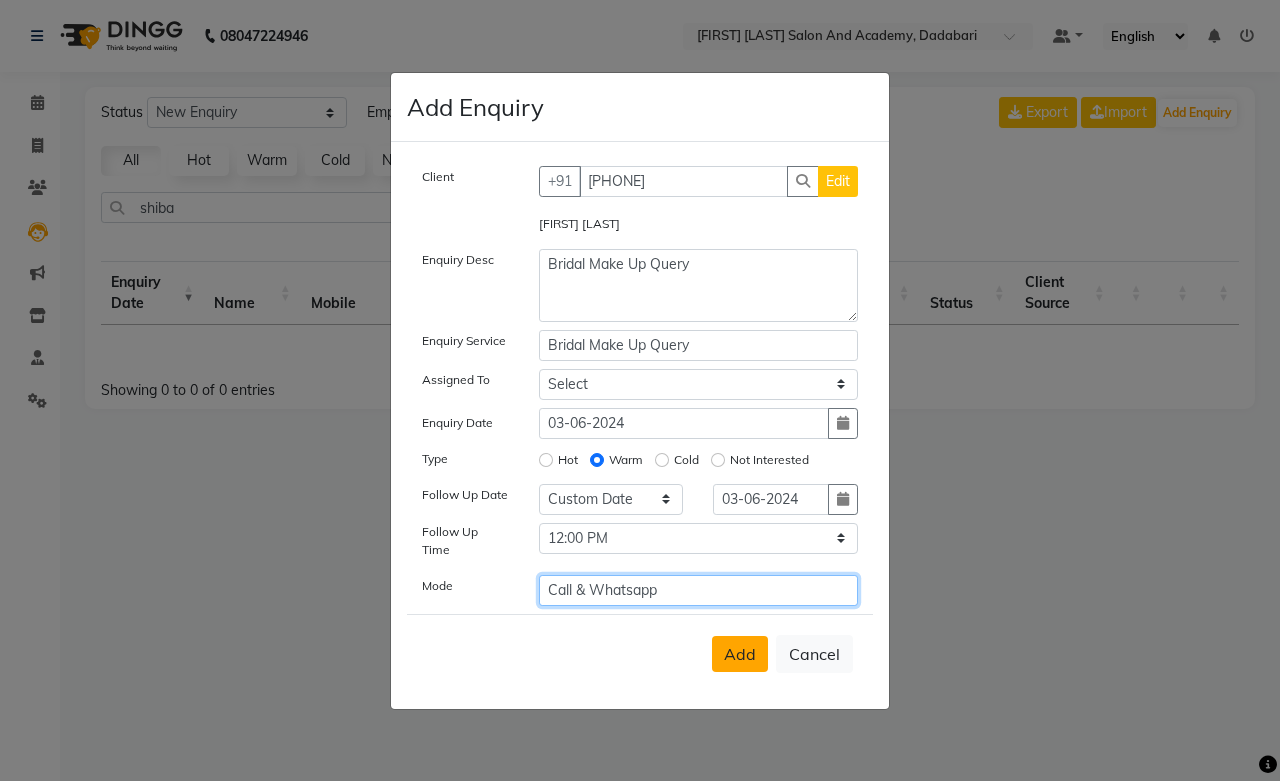 type on "Call & Whatsapp" 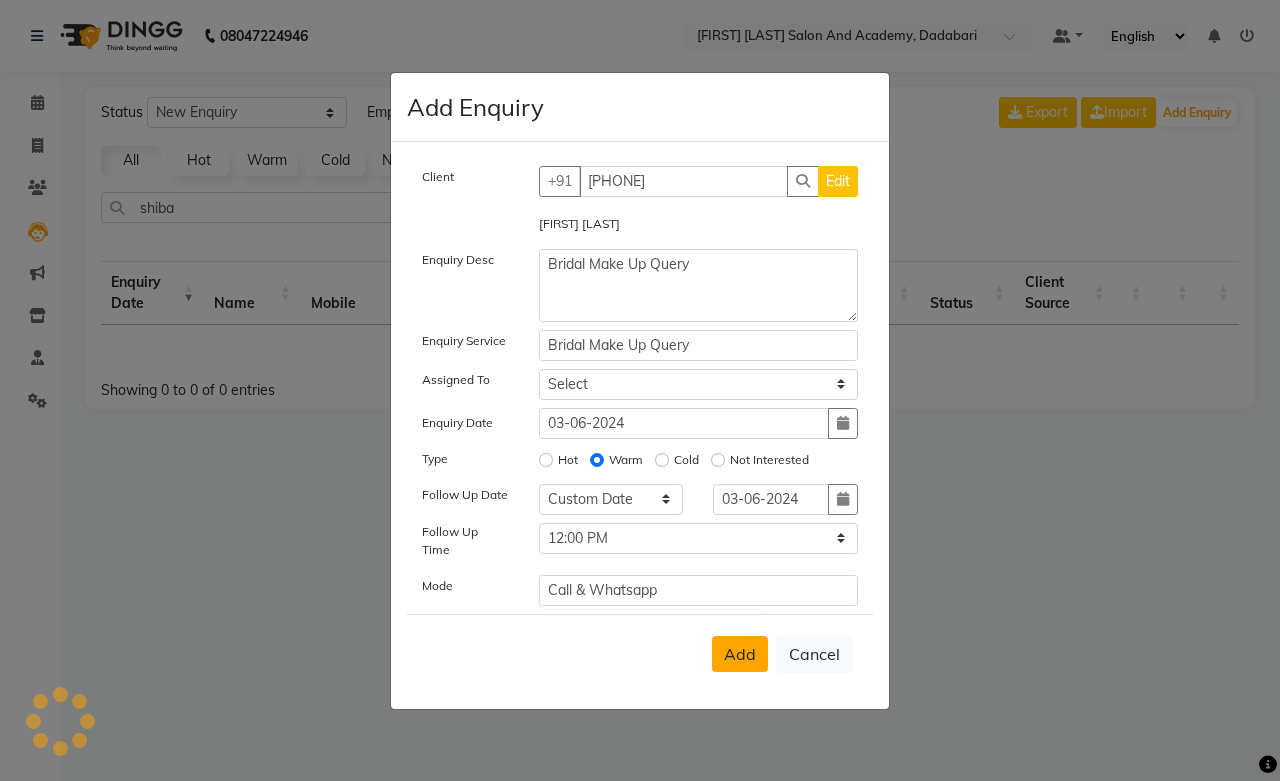 click on "Add" at bounding box center (740, 654) 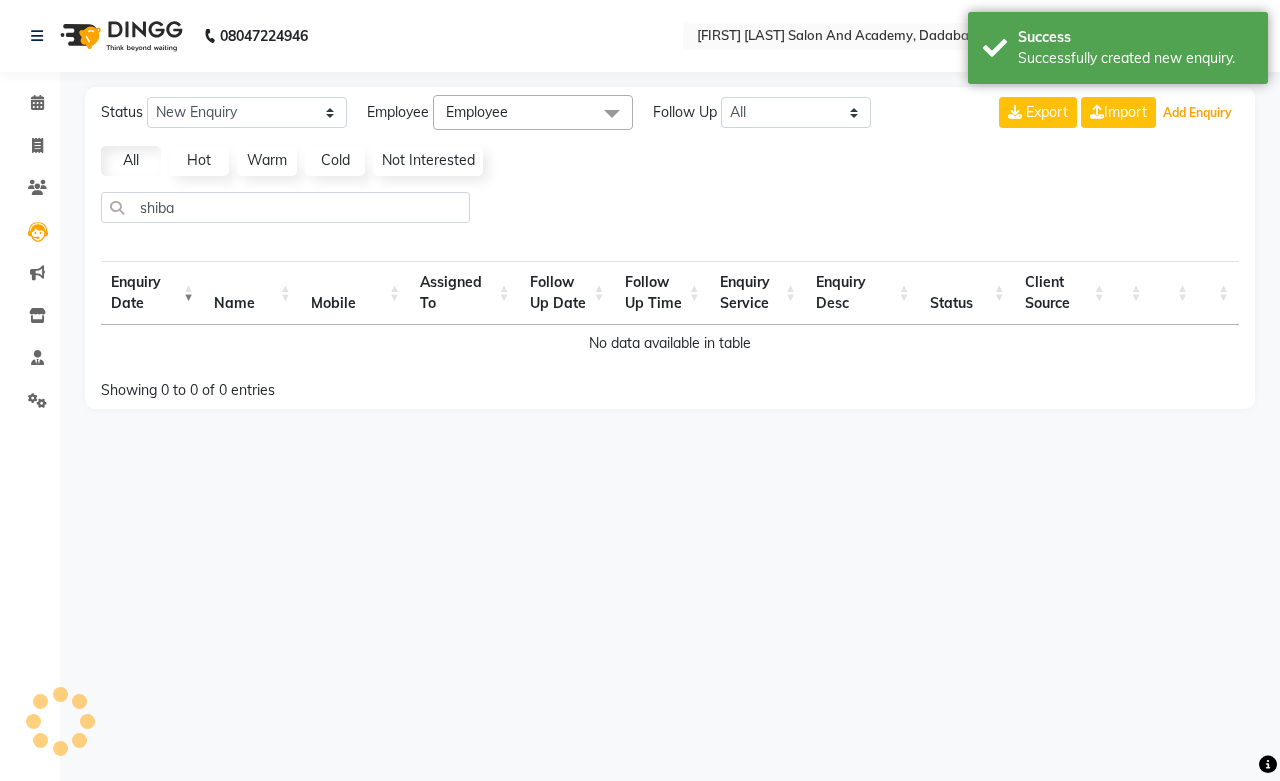 select on "10" 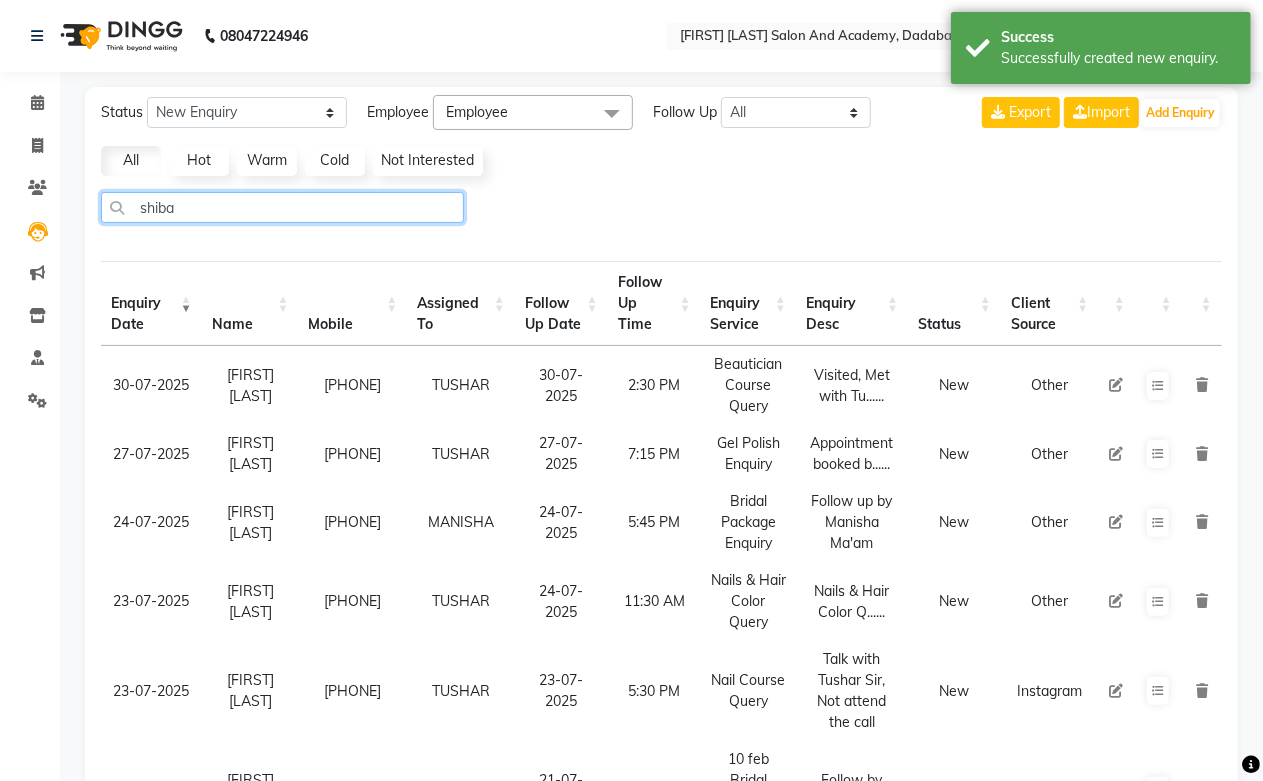 click on "shiba" 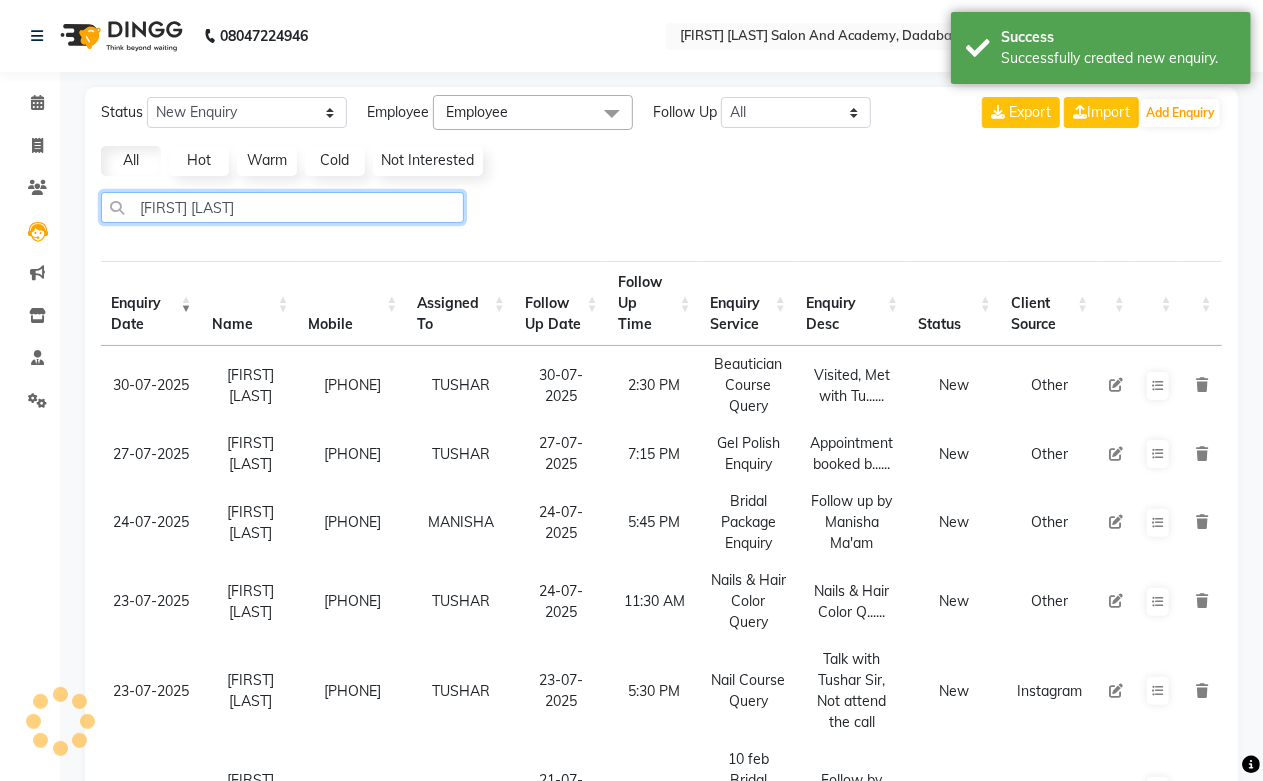 type on "shiba" 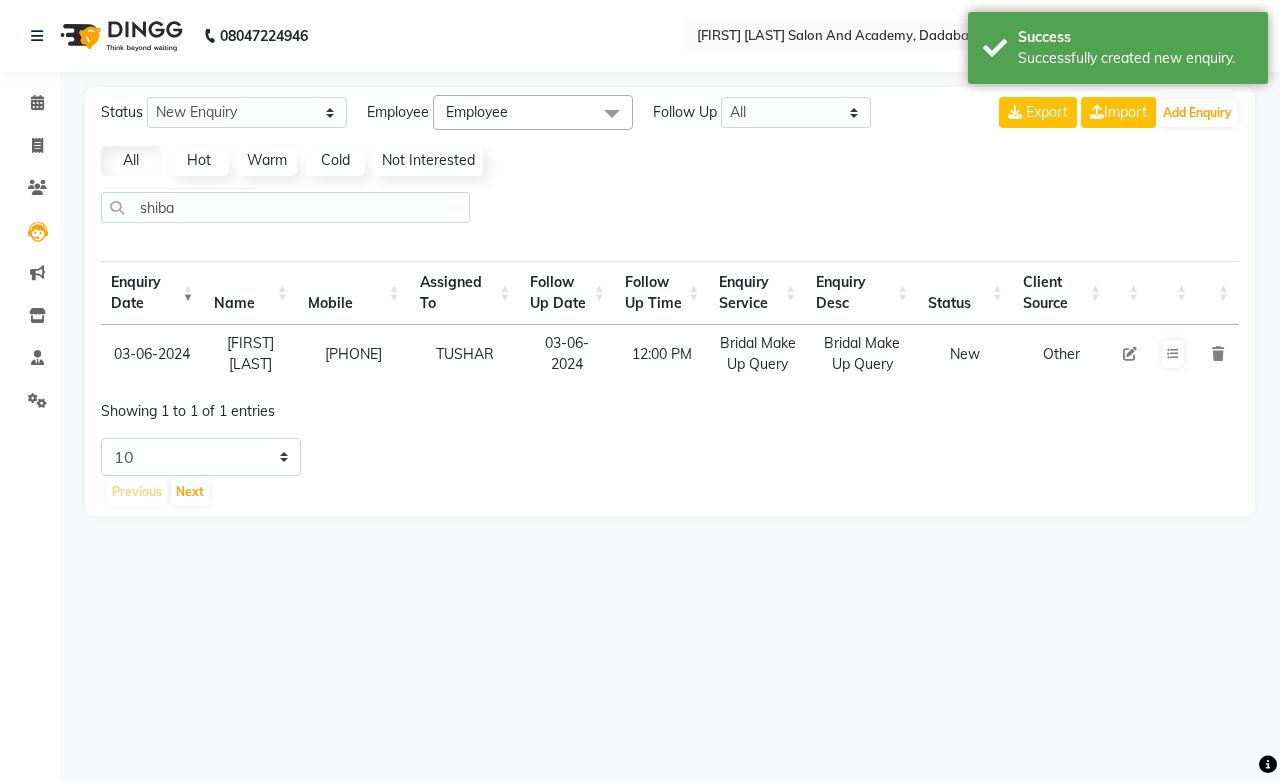 click at bounding box center (1130, 354) 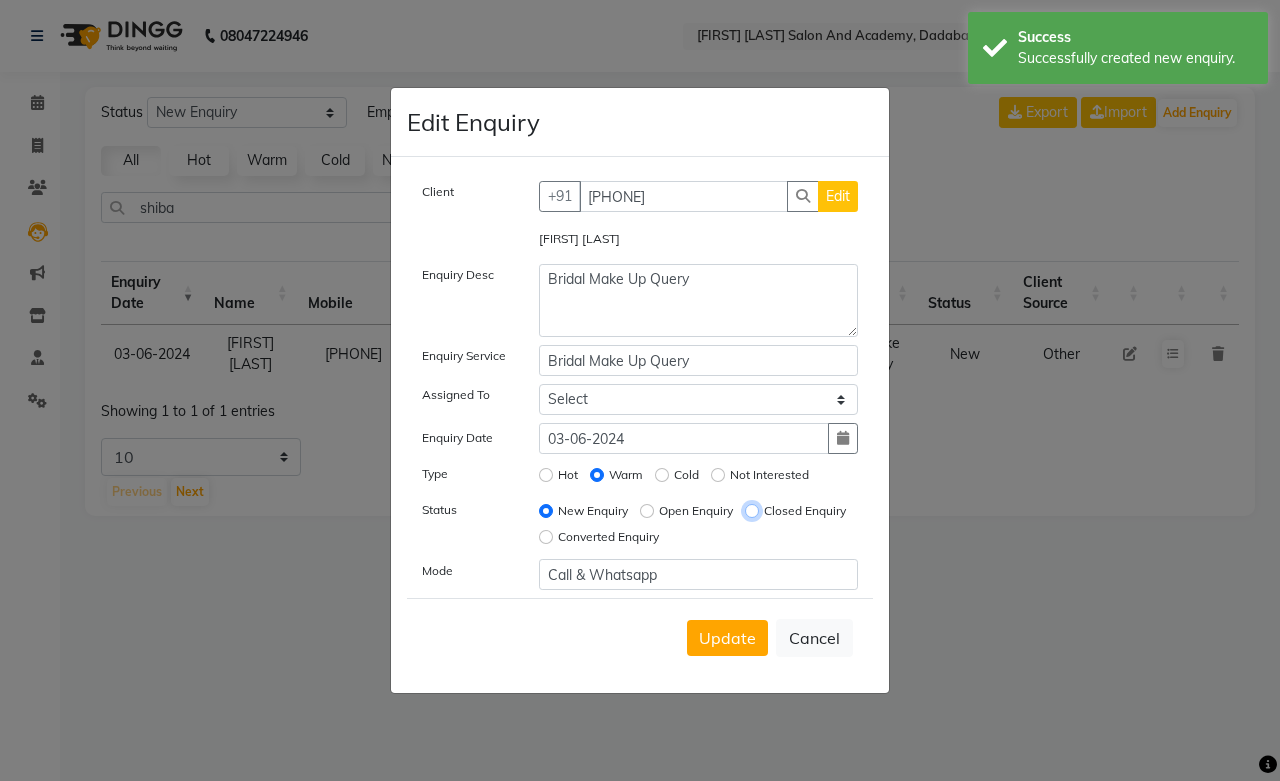 click on "Closed Enquiry" at bounding box center (752, 511) 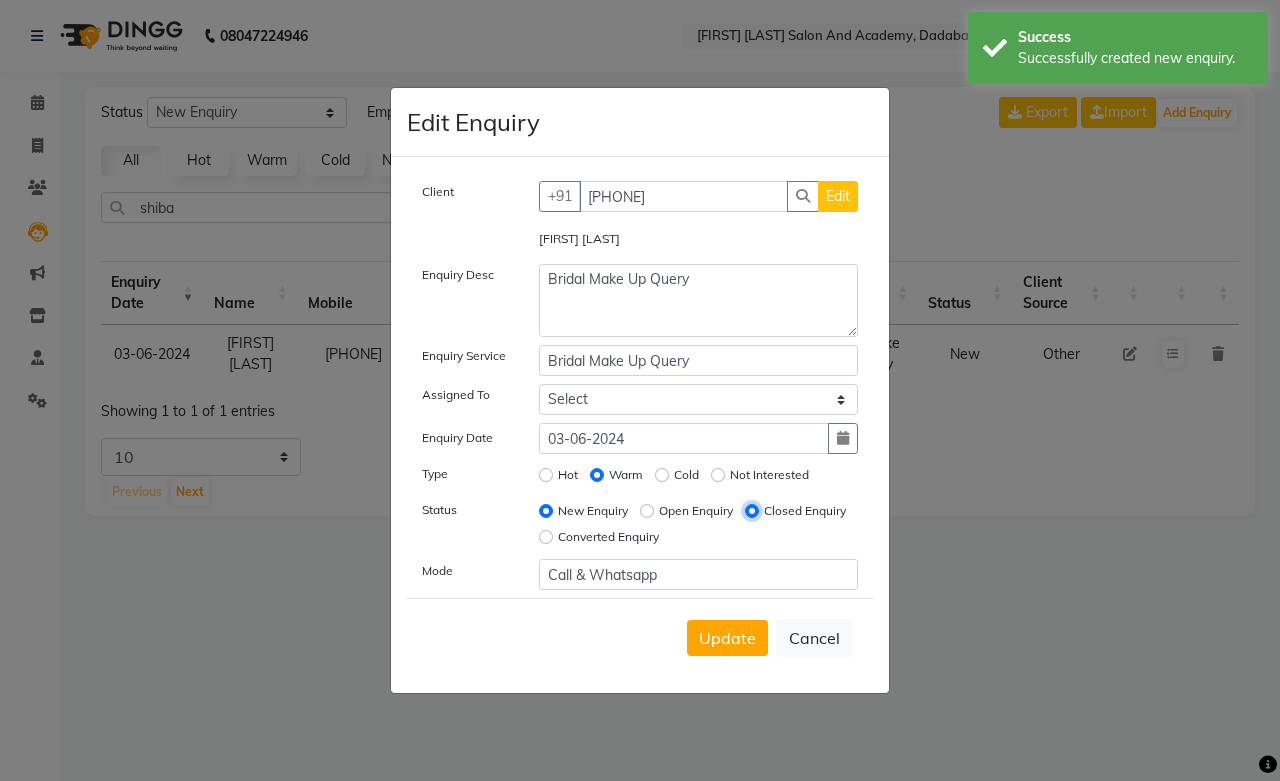 radio on "false" 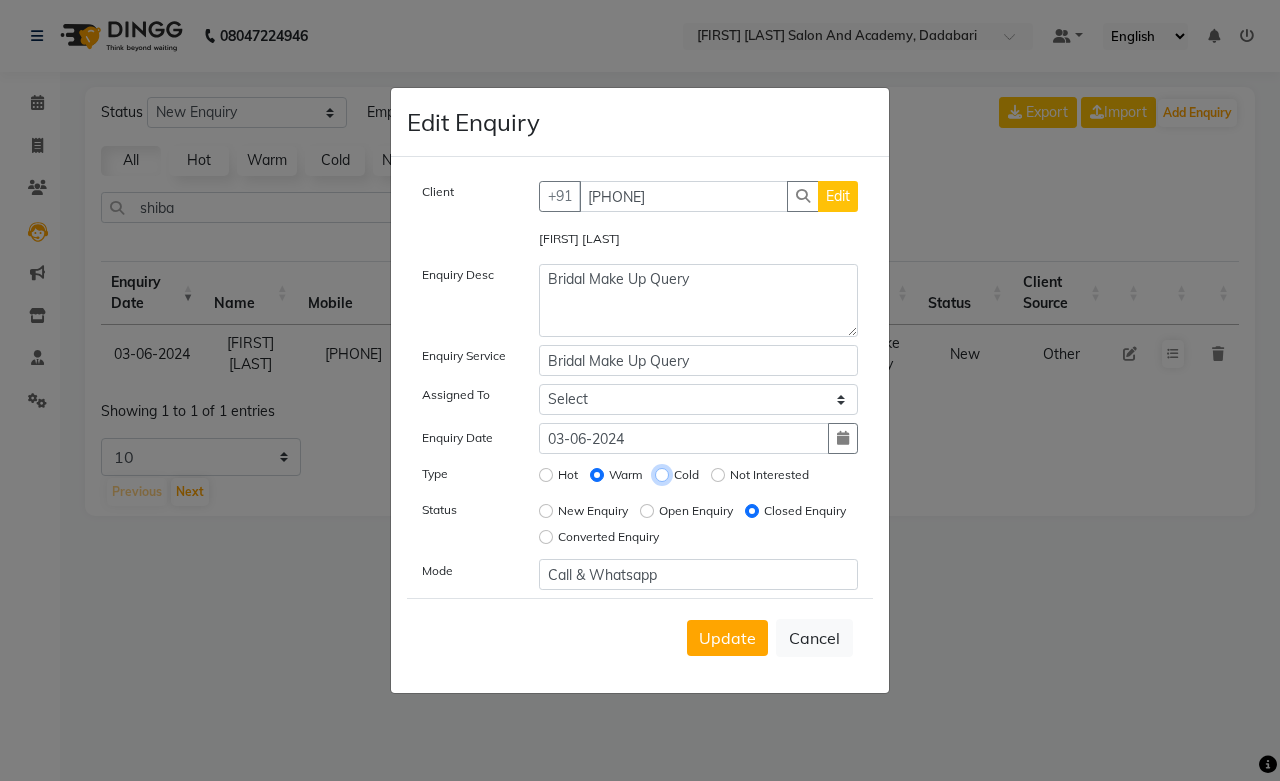 click on "Cold" at bounding box center [662, 475] 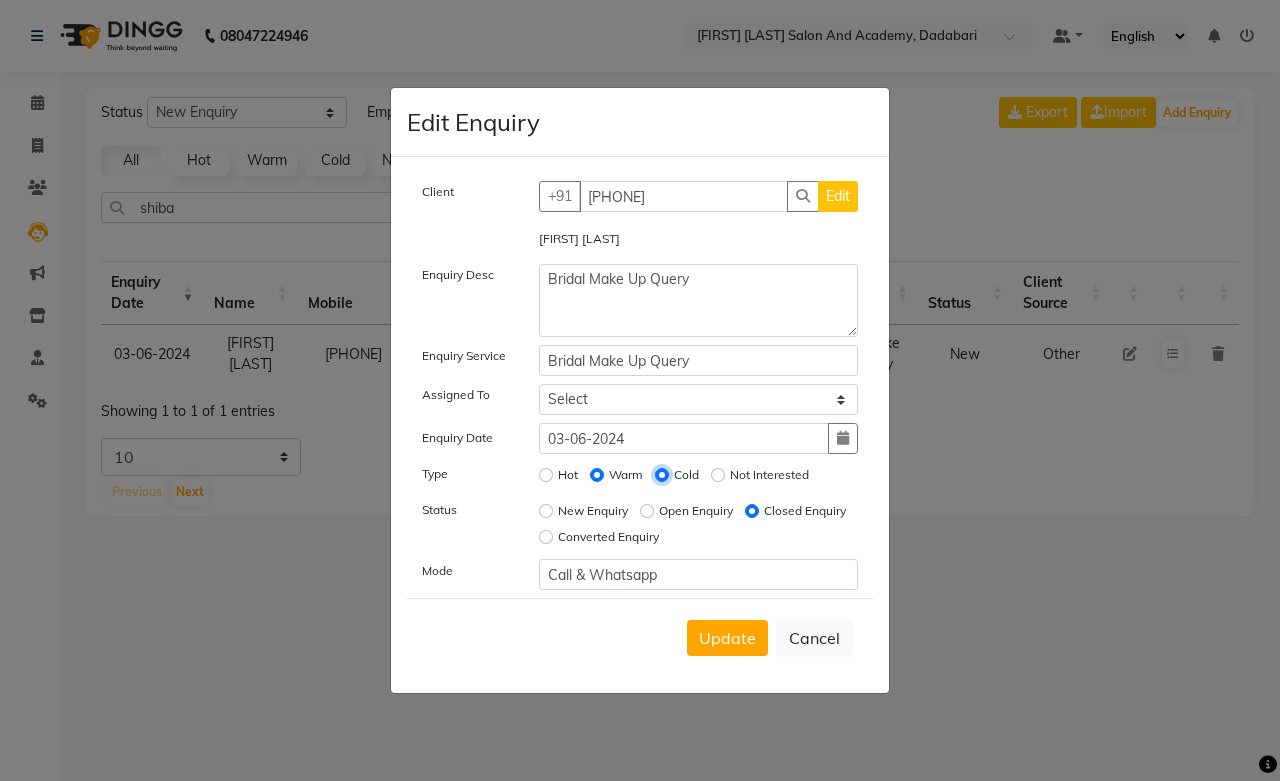 radio on "false" 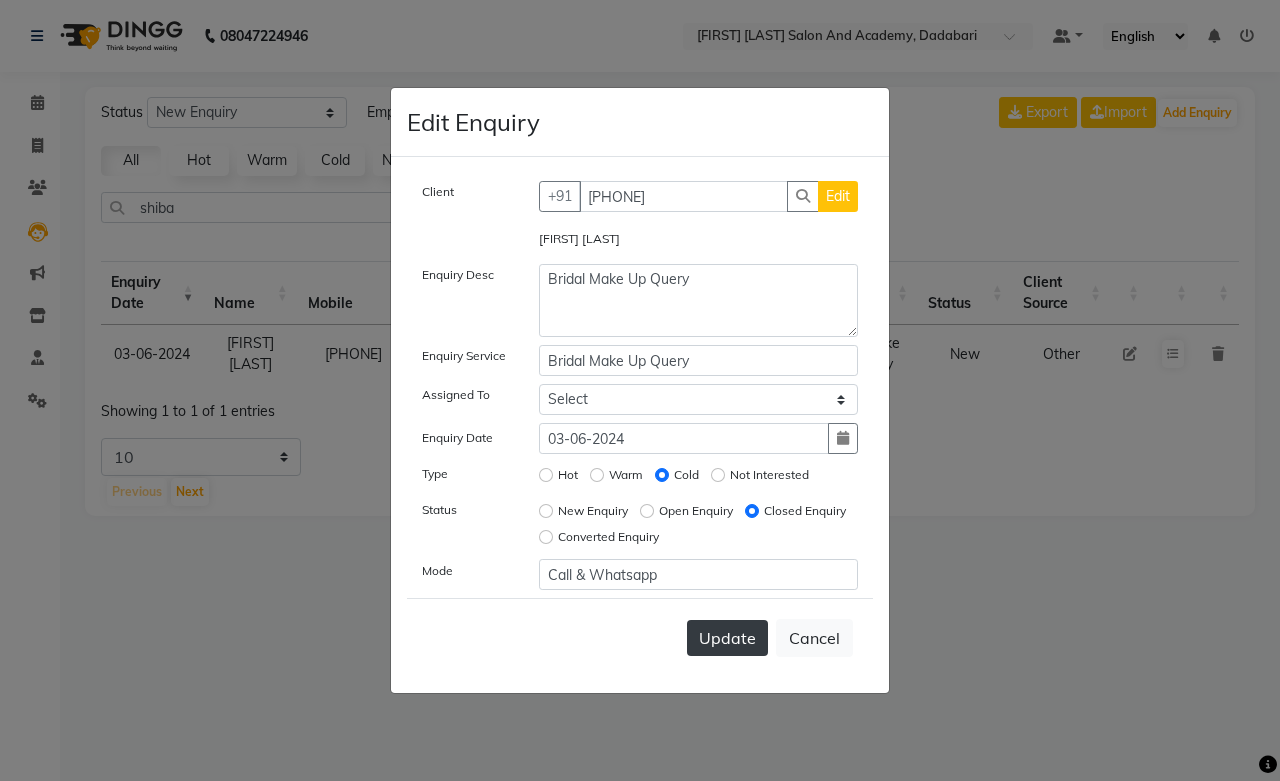 click on "Update" at bounding box center (727, 638) 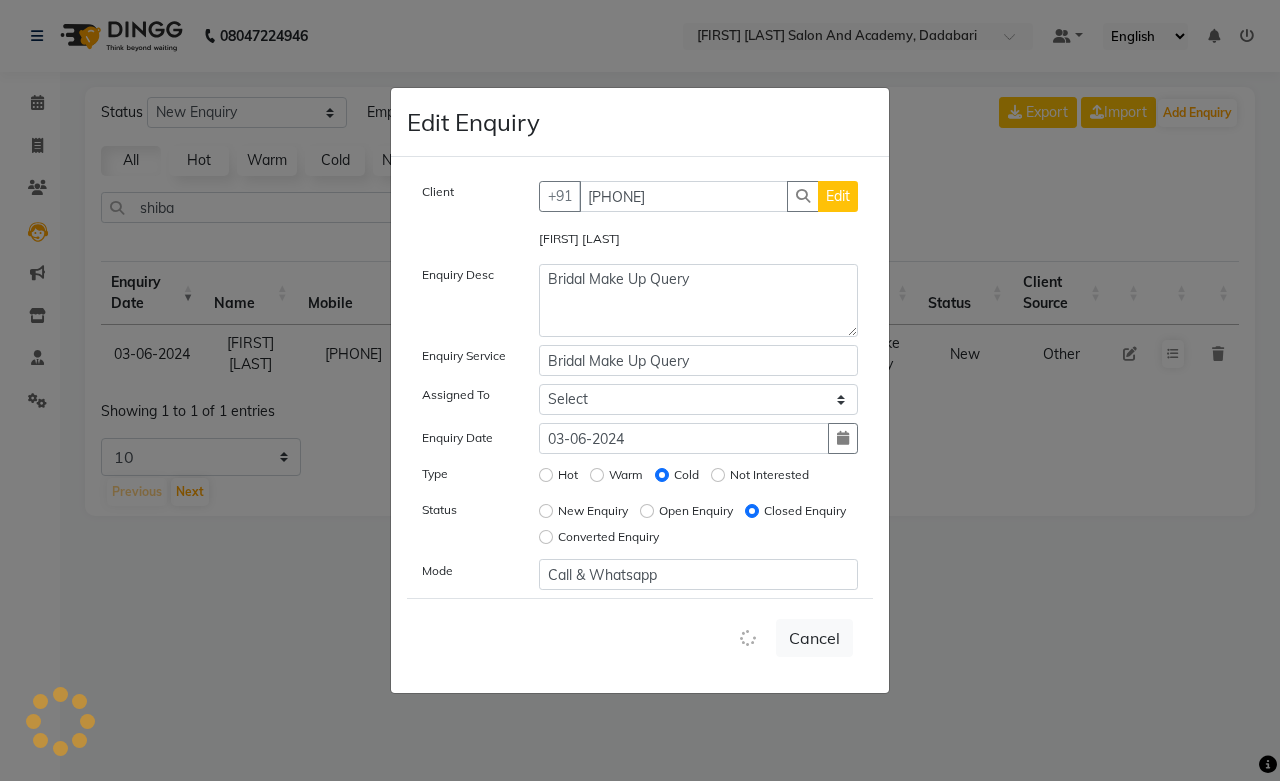 type 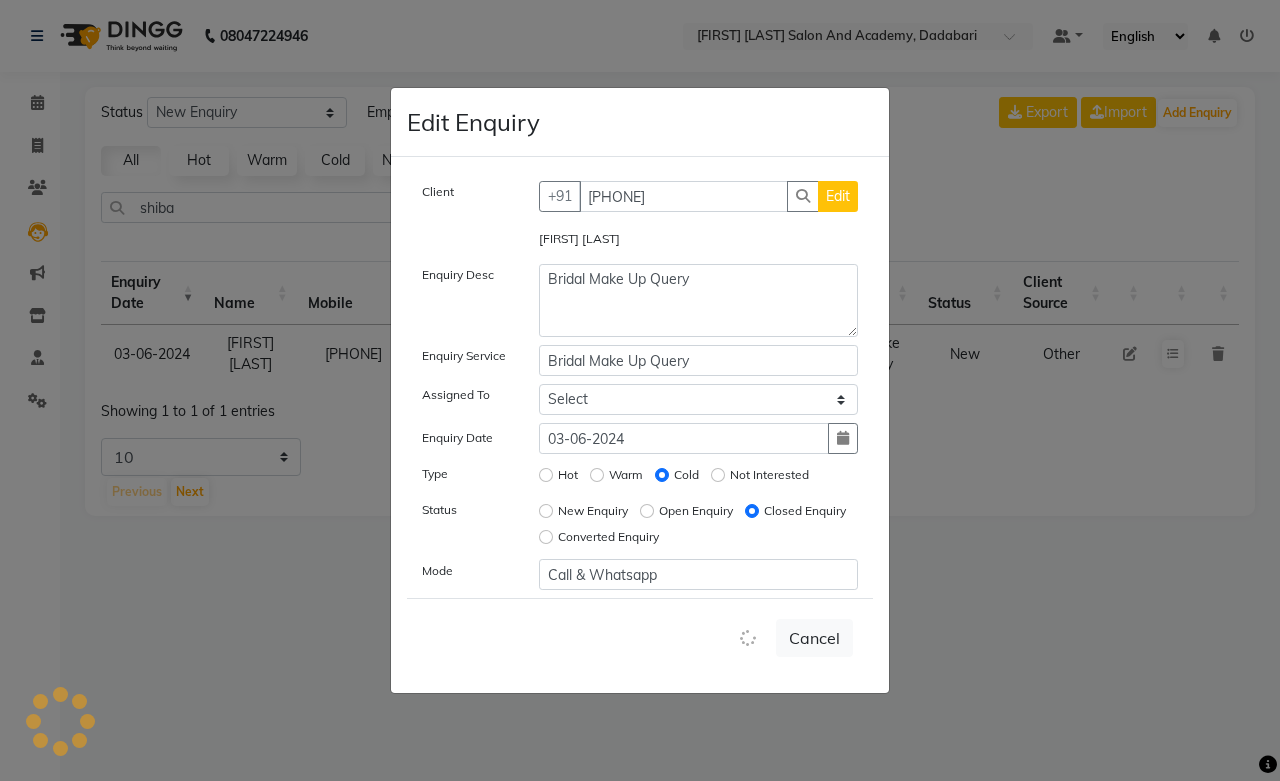 type 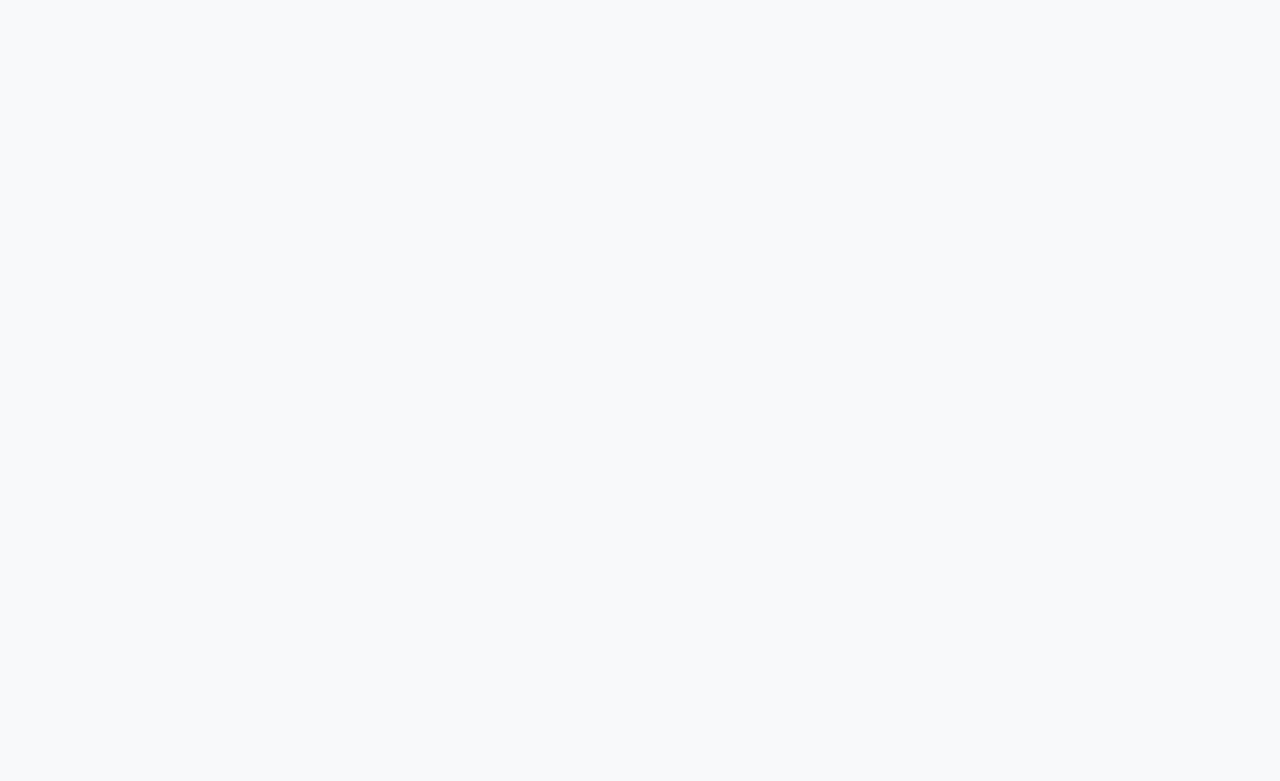 scroll, scrollTop: 0, scrollLeft: 0, axis: both 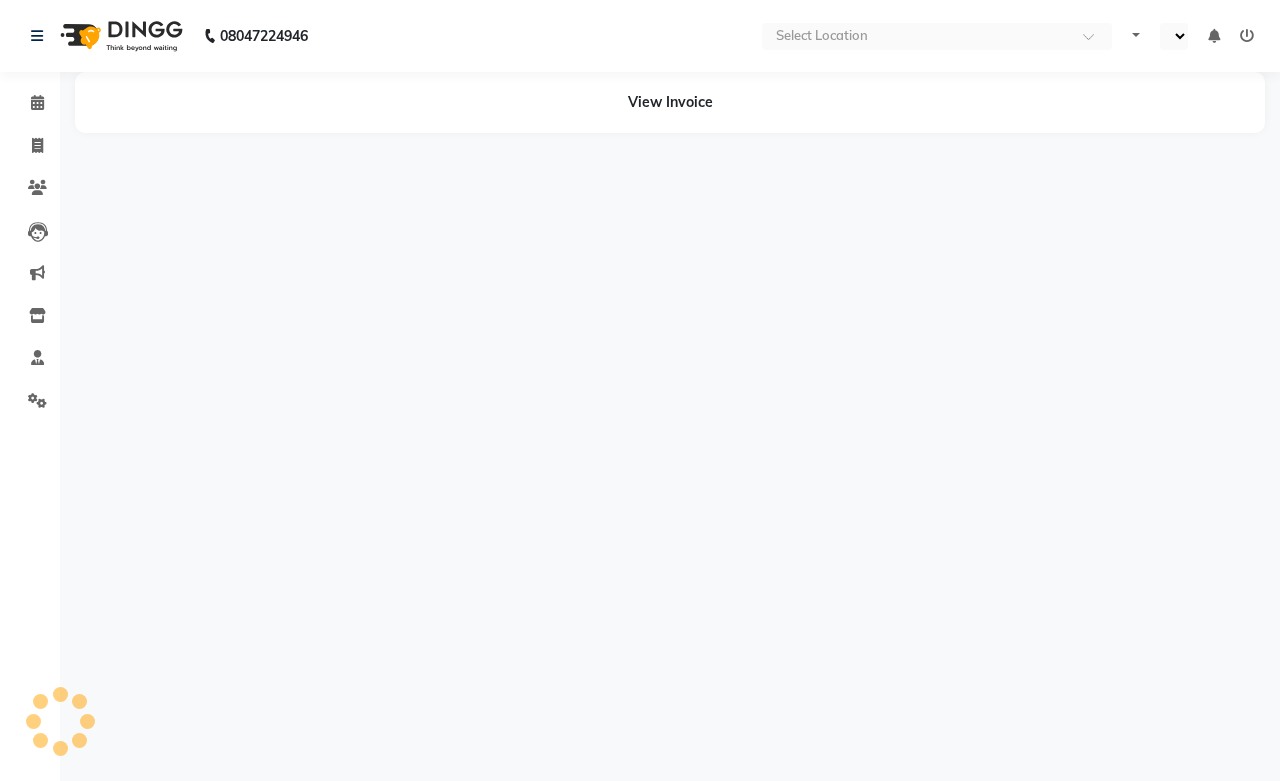 select on "en" 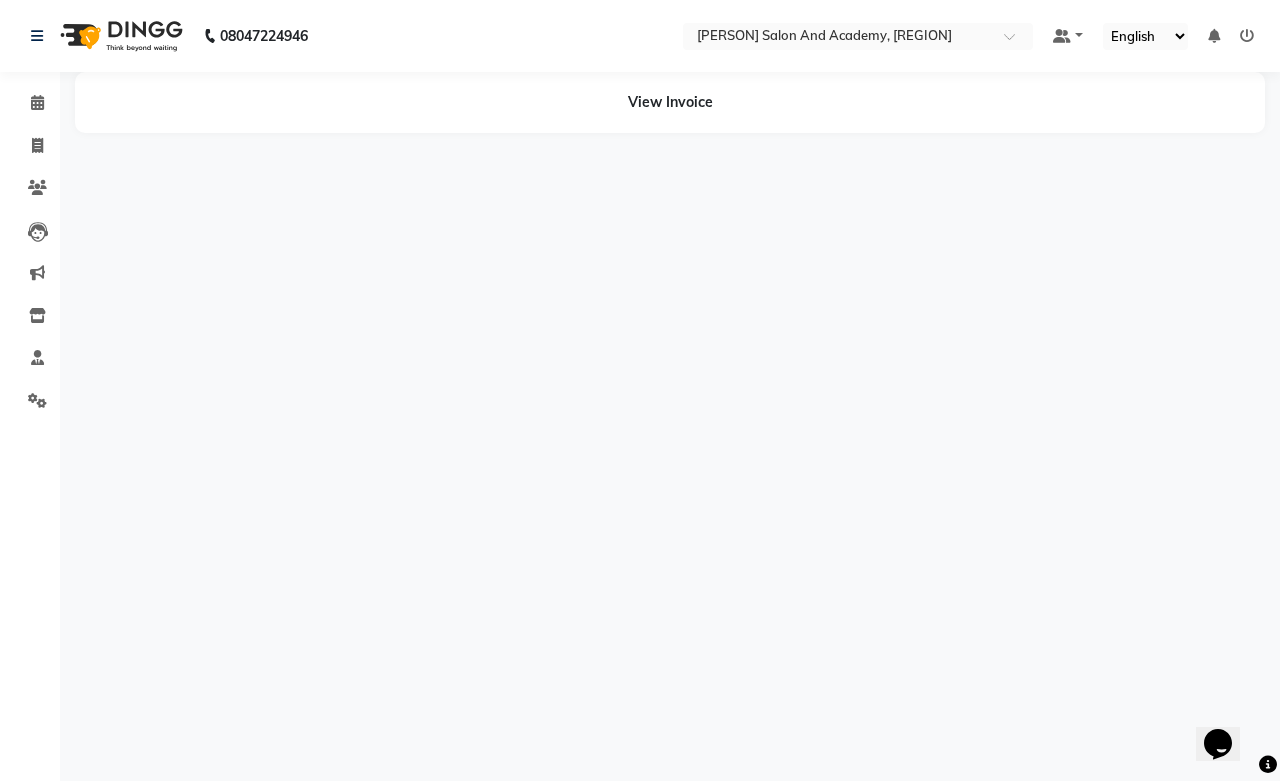 scroll, scrollTop: 0, scrollLeft: 0, axis: both 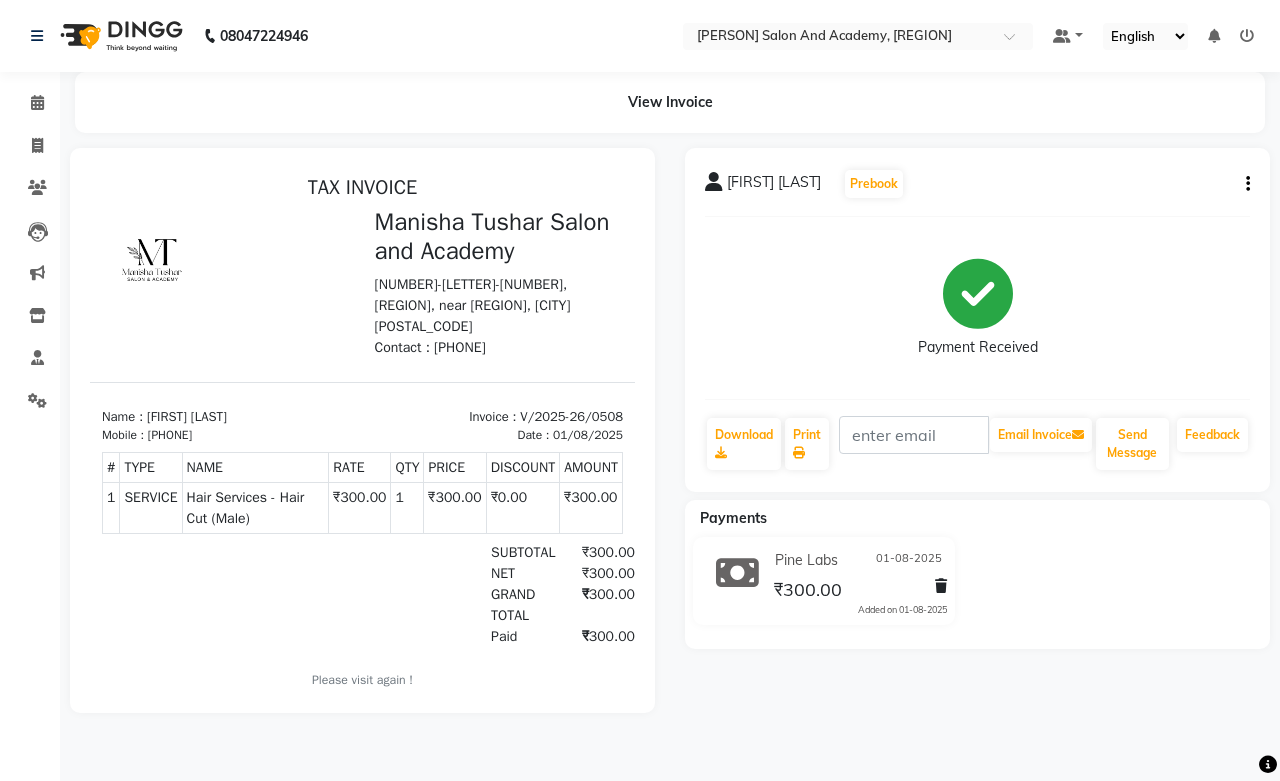 click 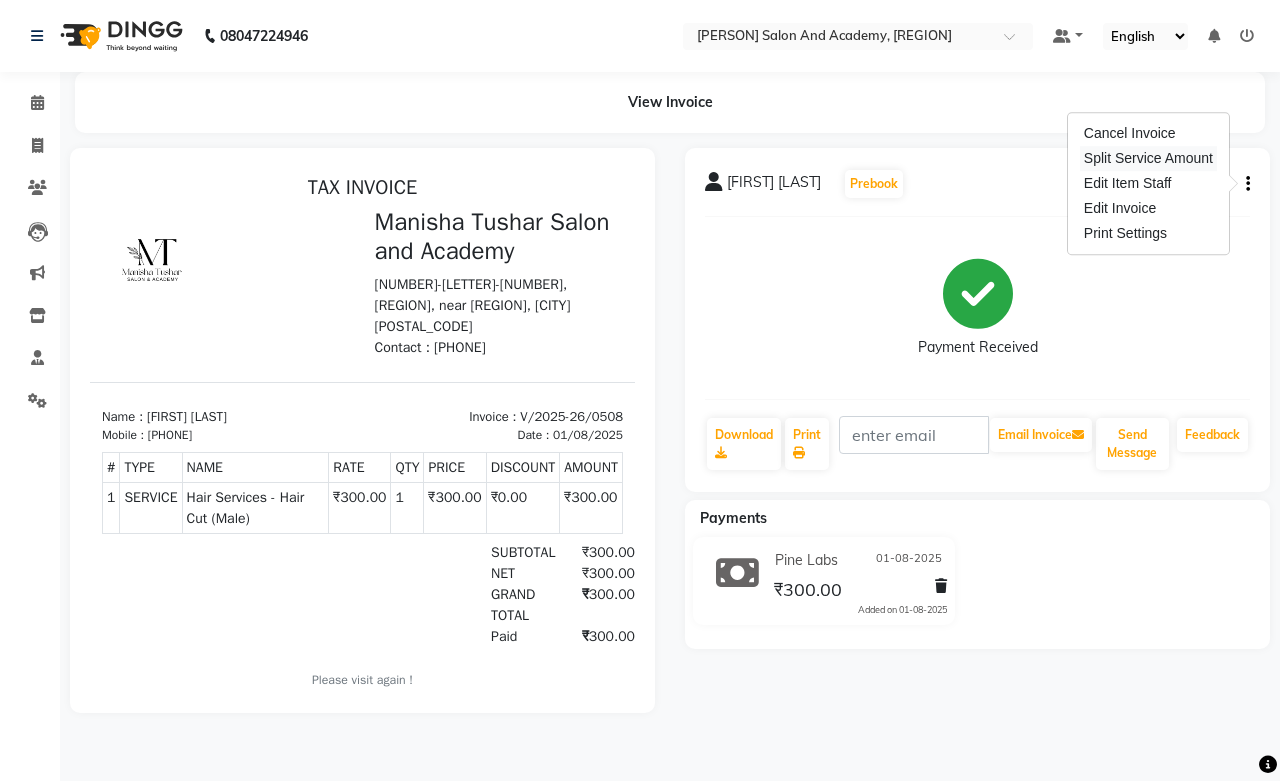click on "Split Service Amount" at bounding box center [1148, 158] 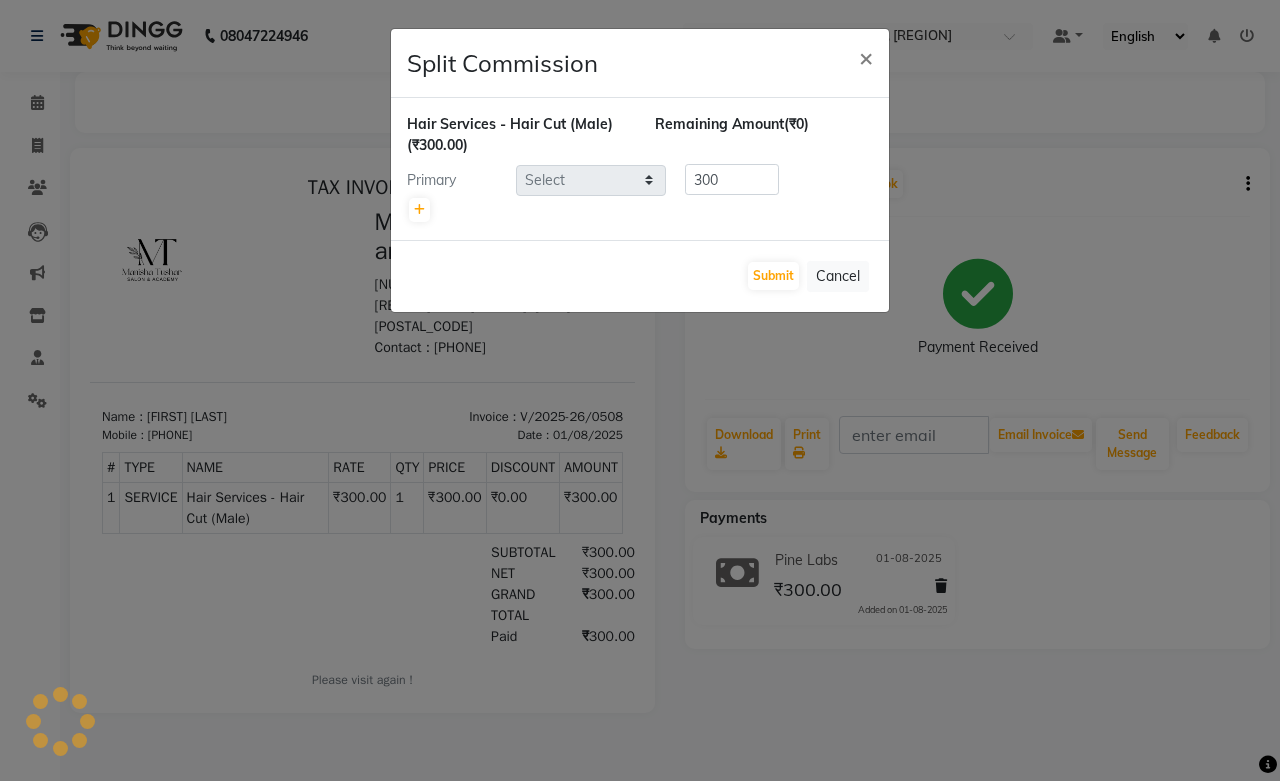 select on "49047" 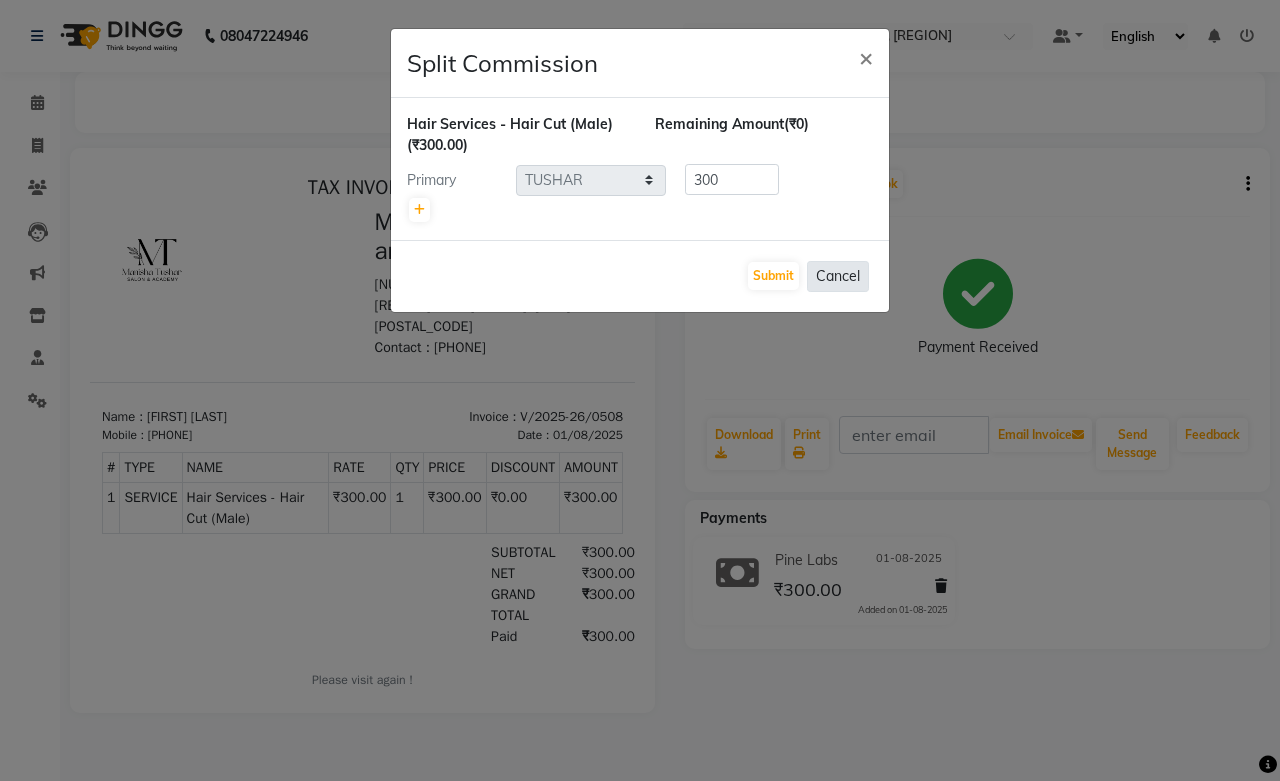 click on "Cancel" 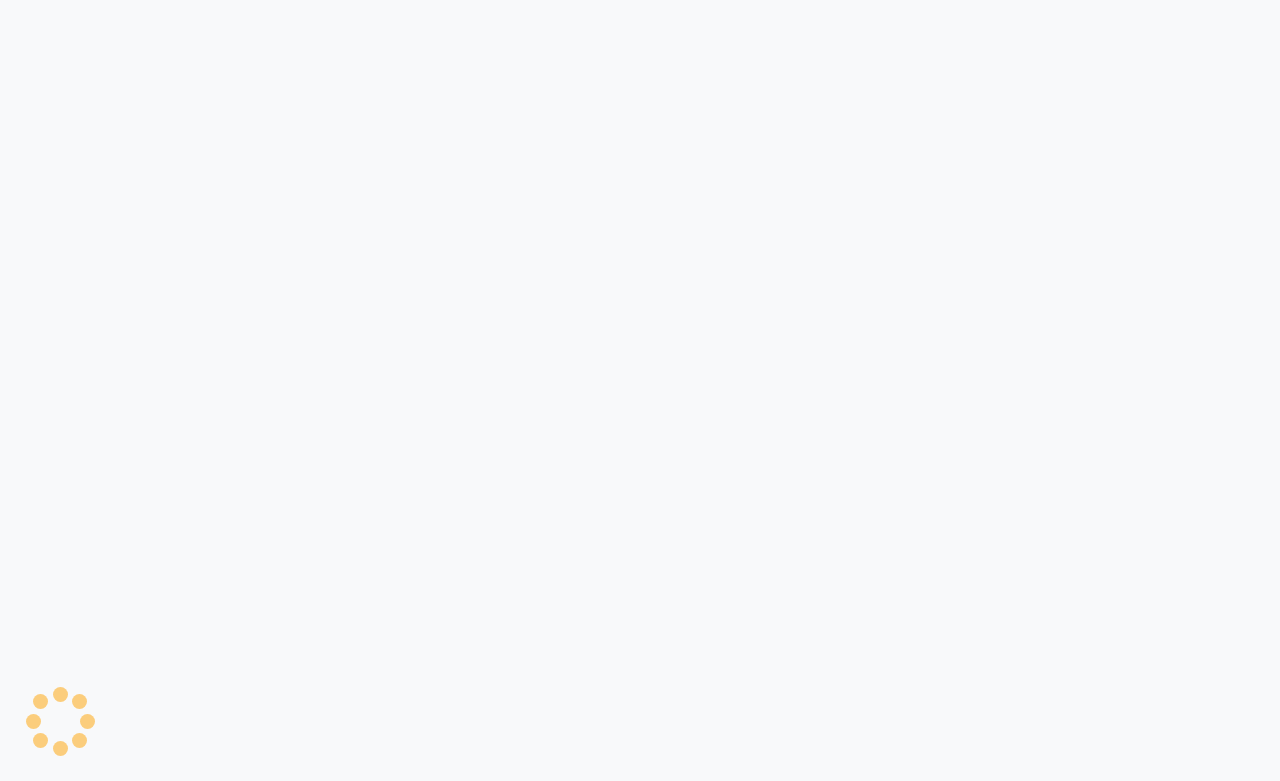 scroll, scrollTop: 0, scrollLeft: 0, axis: both 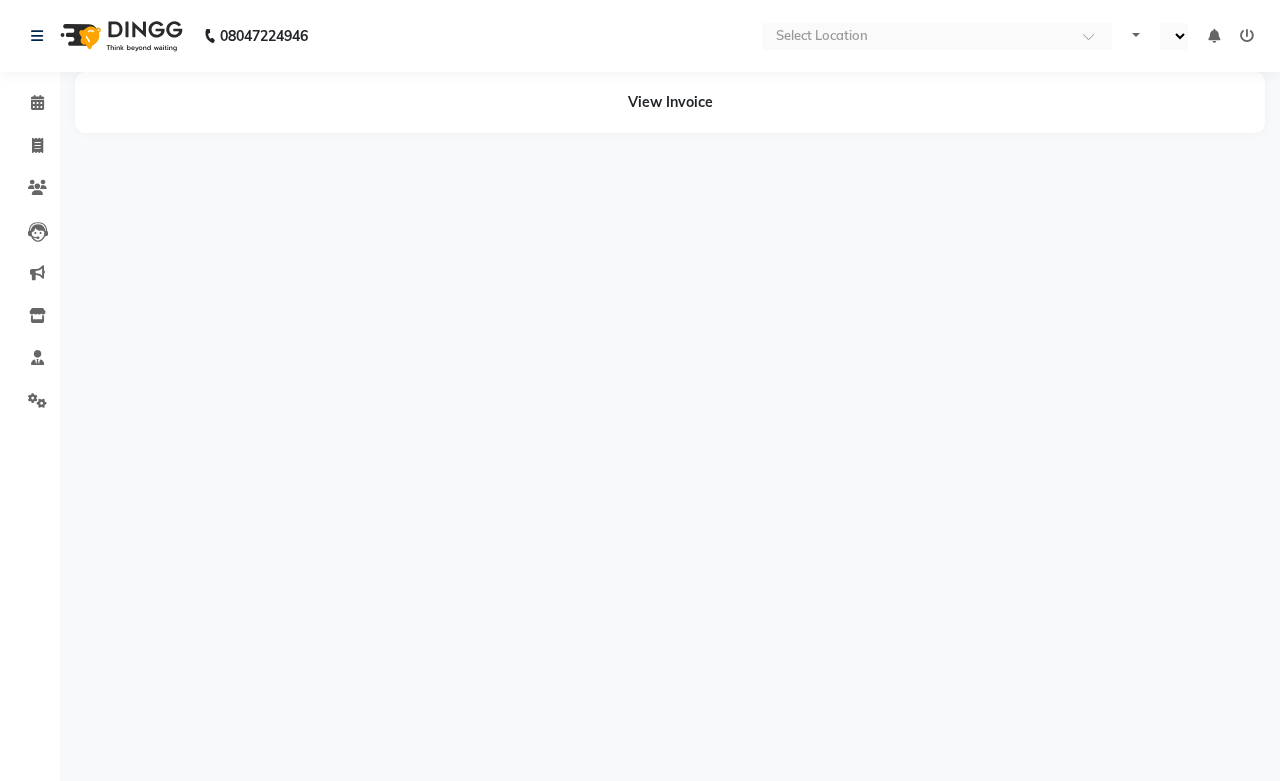 select on "en" 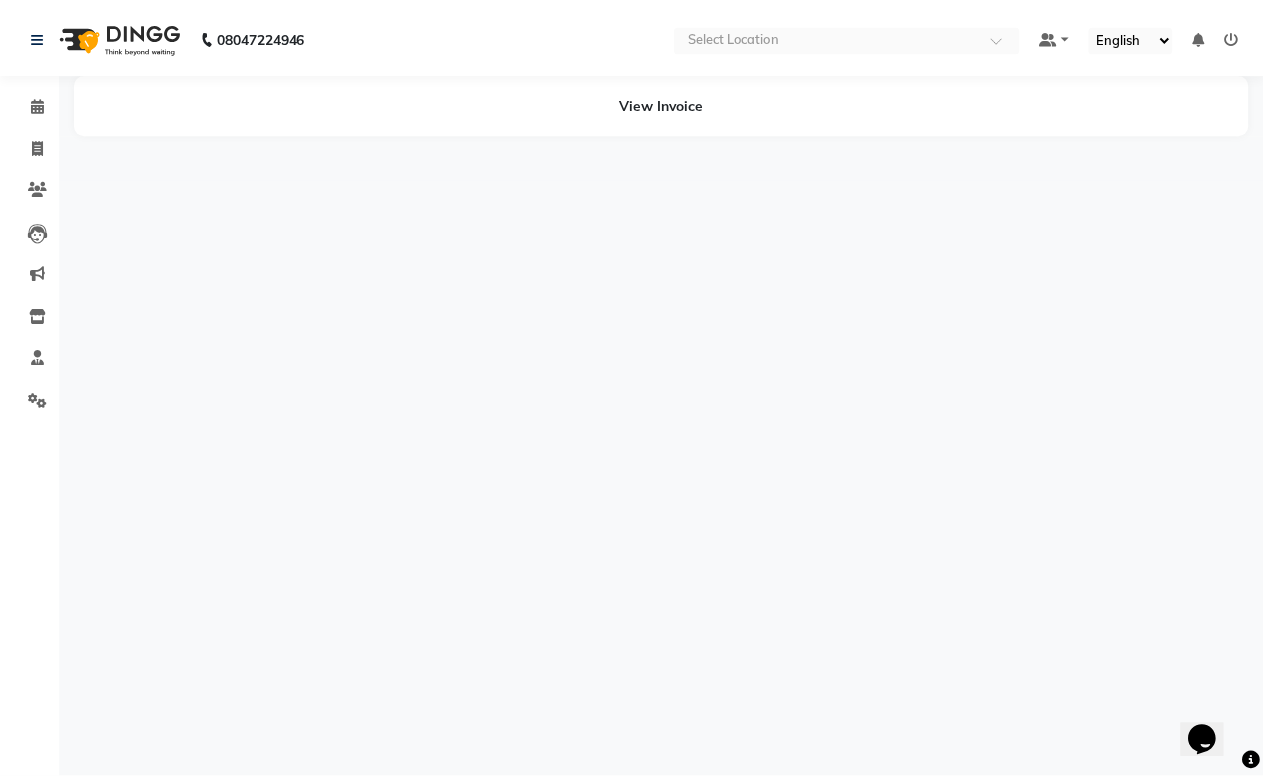 scroll, scrollTop: 0, scrollLeft: 0, axis: both 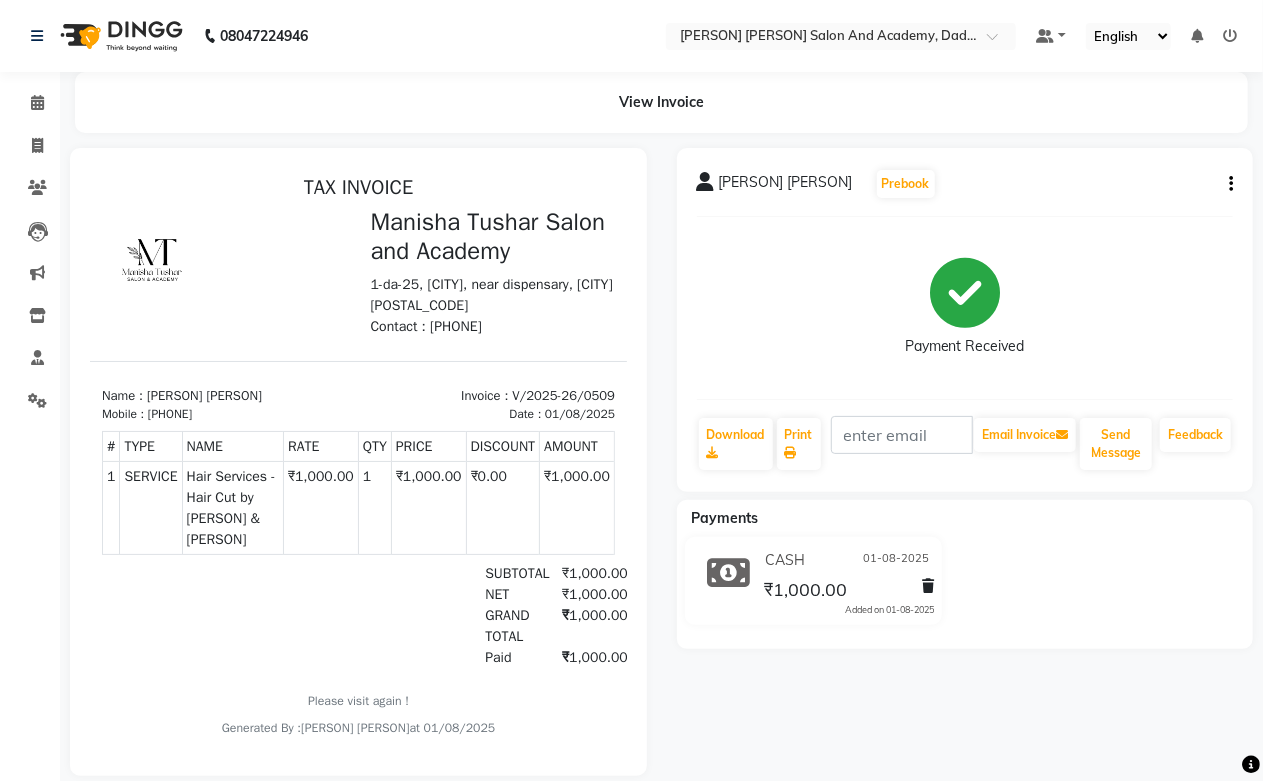 click 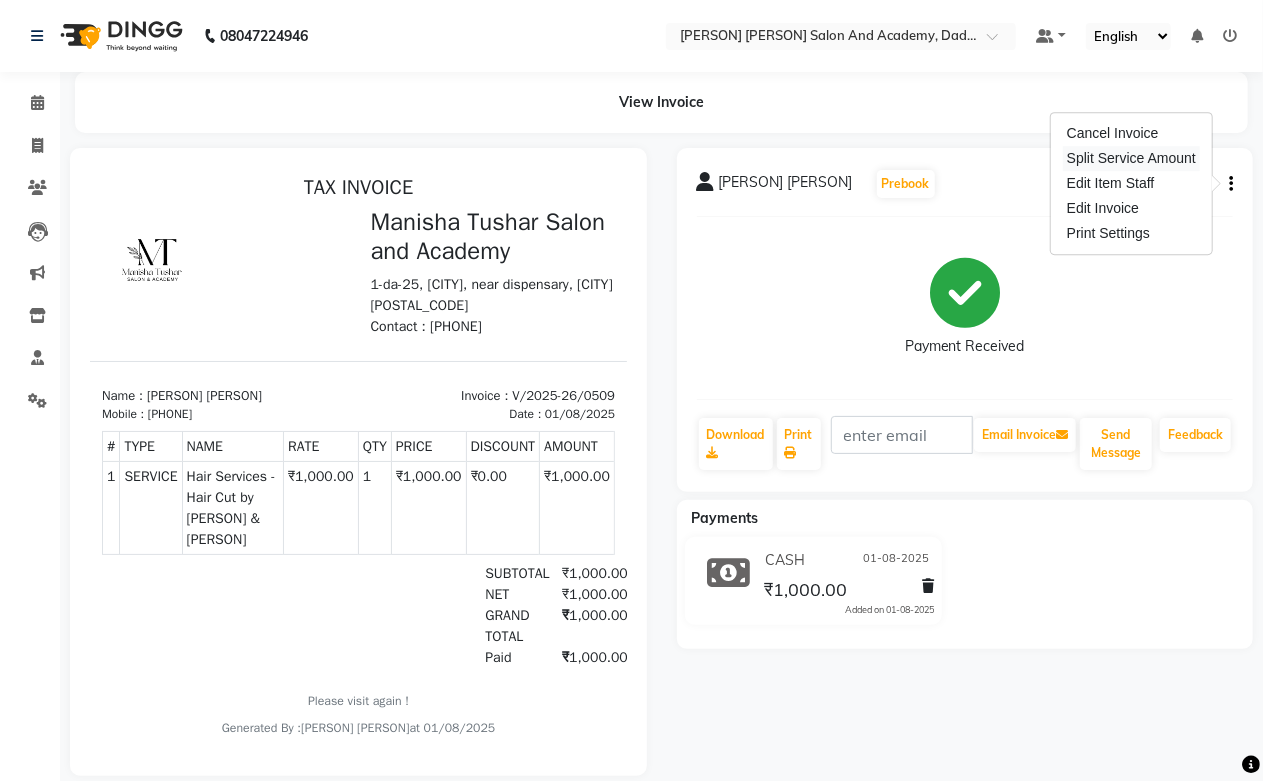 click on "Split Service Amount" at bounding box center (1131, 158) 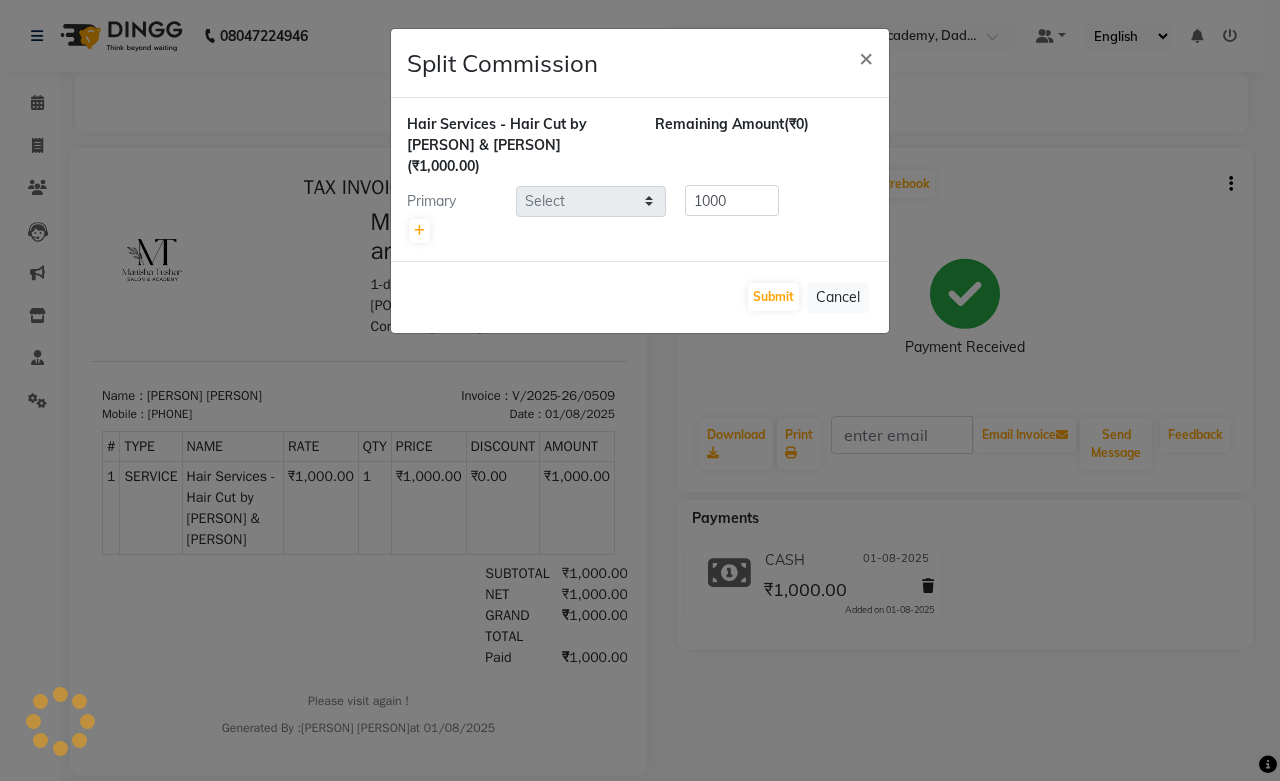 select on "49048" 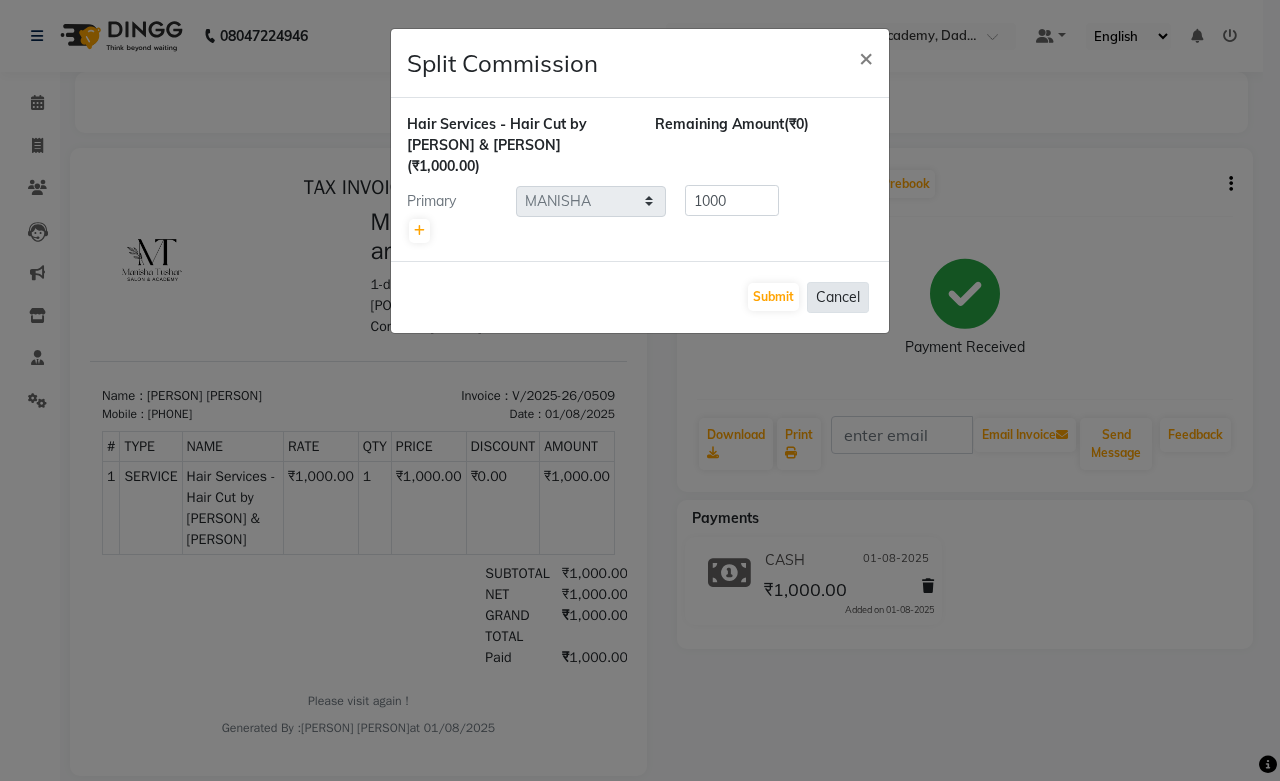 click on "Cancel" 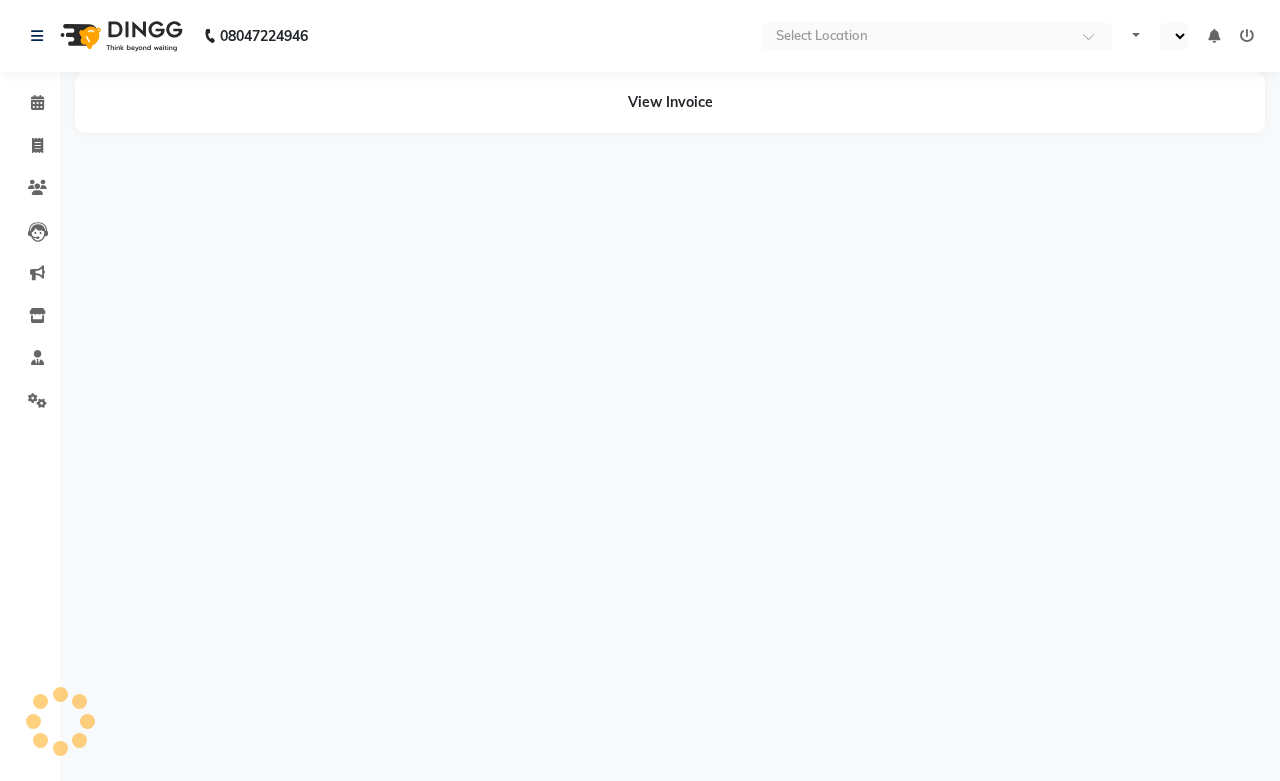 scroll, scrollTop: 0, scrollLeft: 0, axis: both 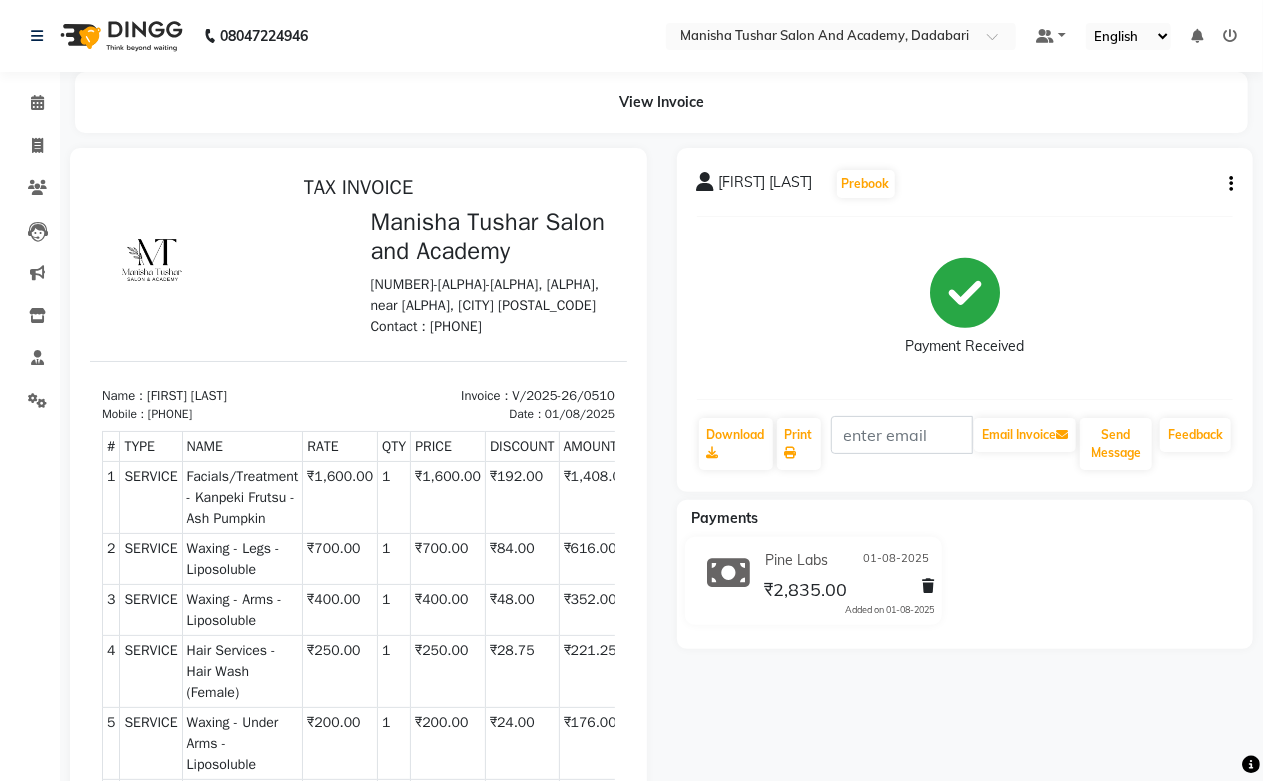 click 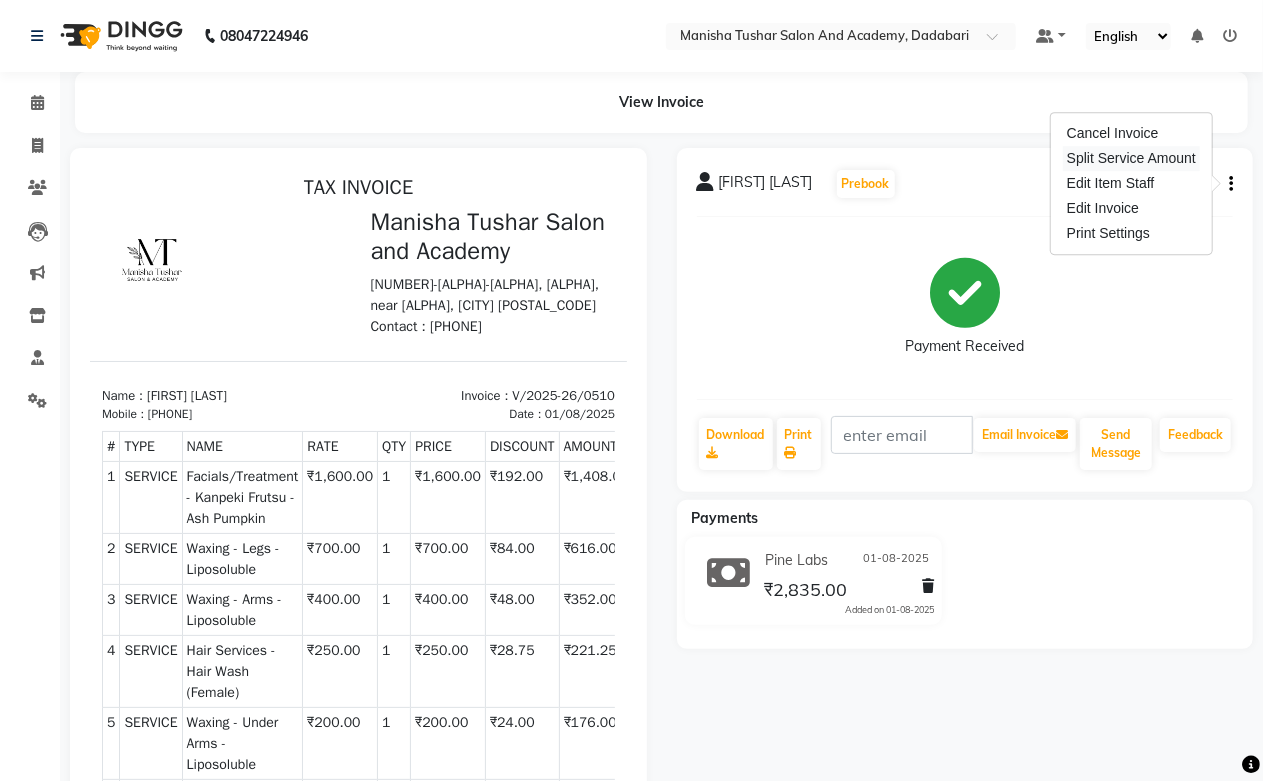 click on "Split Service Amount" at bounding box center (1131, 158) 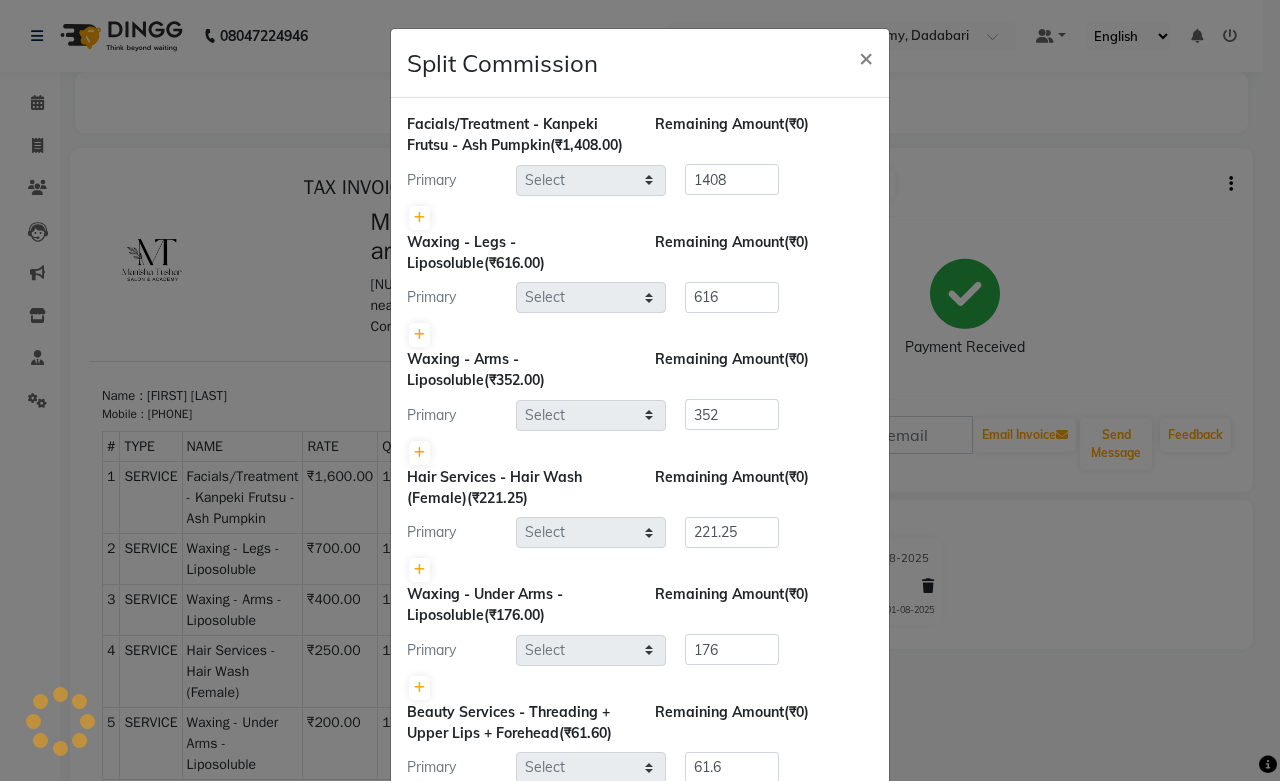 select on "69604" 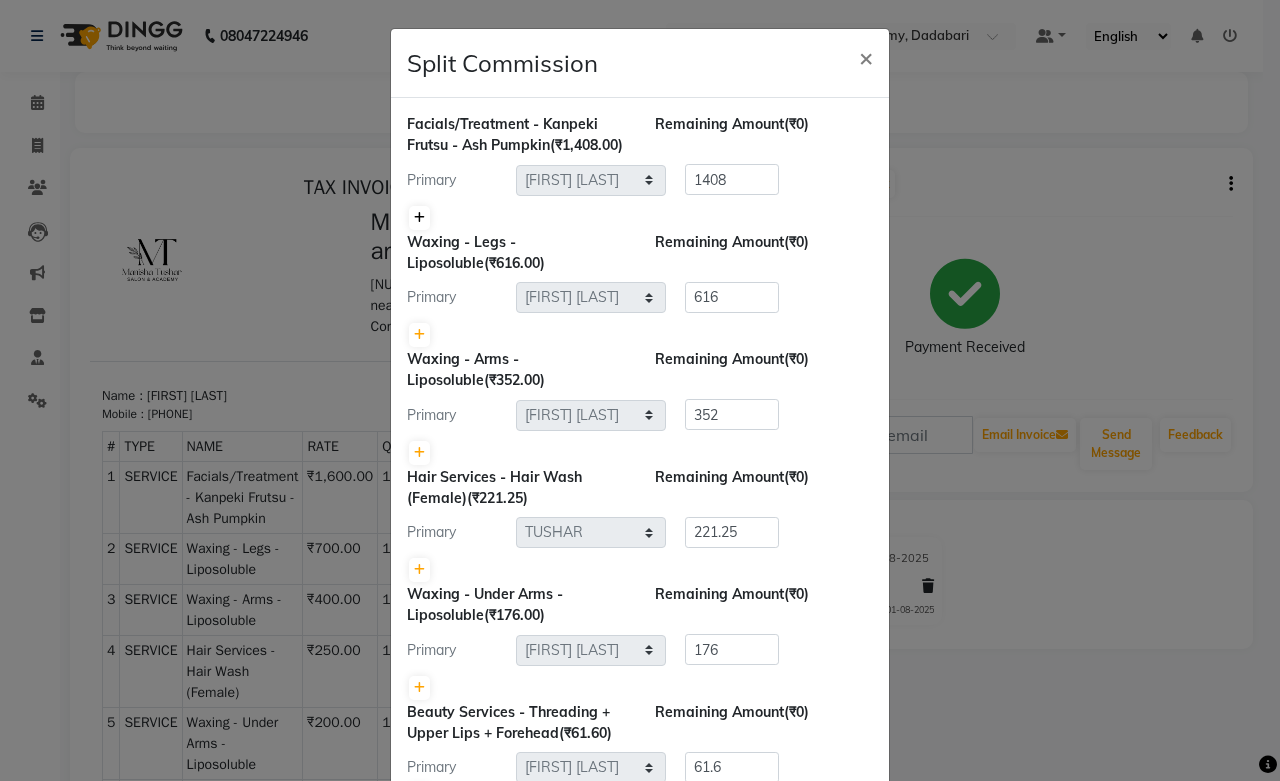 click 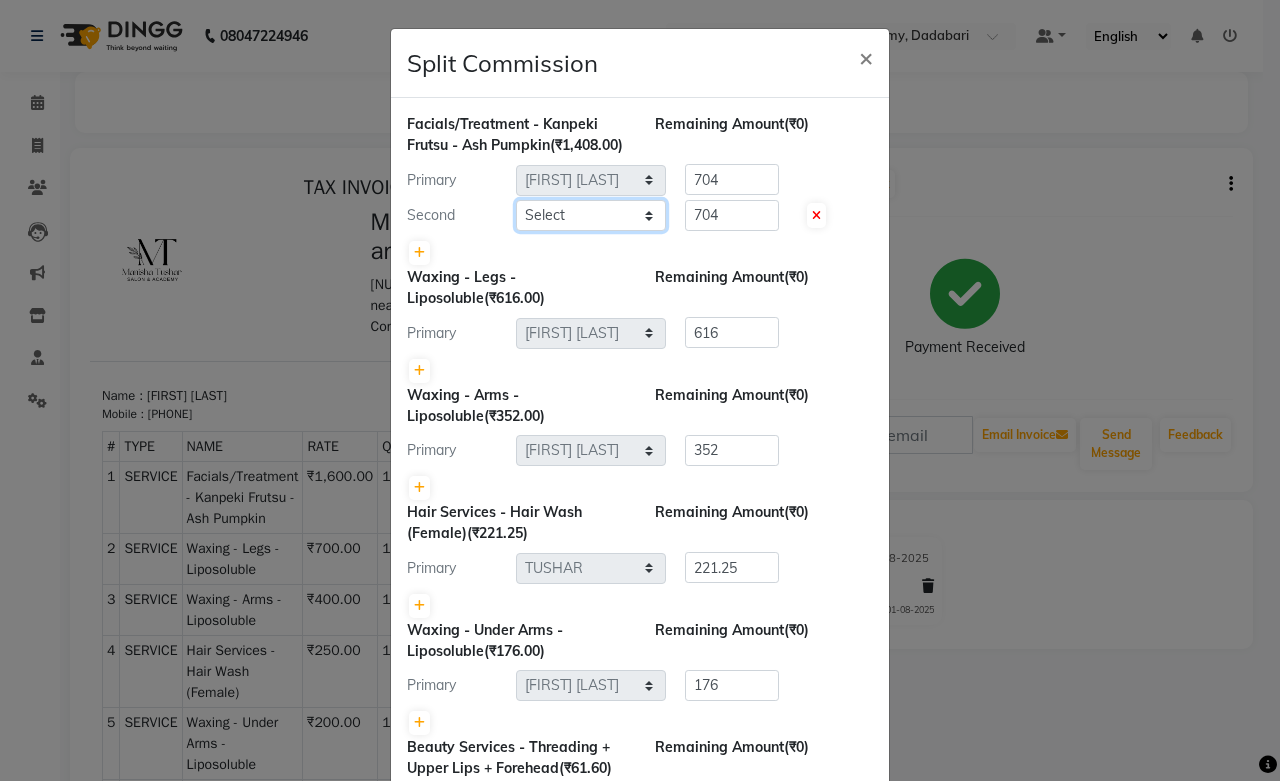 click on "Select  [FIRST] [LAST]   [FIRST] [LAST]   [FIRST] [LAST]   [FIRST] [LAST]   [FIRST] [LAST]   [FIRST] [LAST]   [FIRST]   [FIRST] [LAST]   [FIRST] [LAST]   [FIRST] [LAST]   [FIRST] [LAST]   [FIRST] [LAST]   [FIRST] [LAST]   [FIRST] [LAST]   [FIRST] [LAST]   [FIRST] [LAST]   [FIRST] [LAST]   [FIRST] [LAST]   [FIRST] [LAST]   [FIRST] [LAST]" 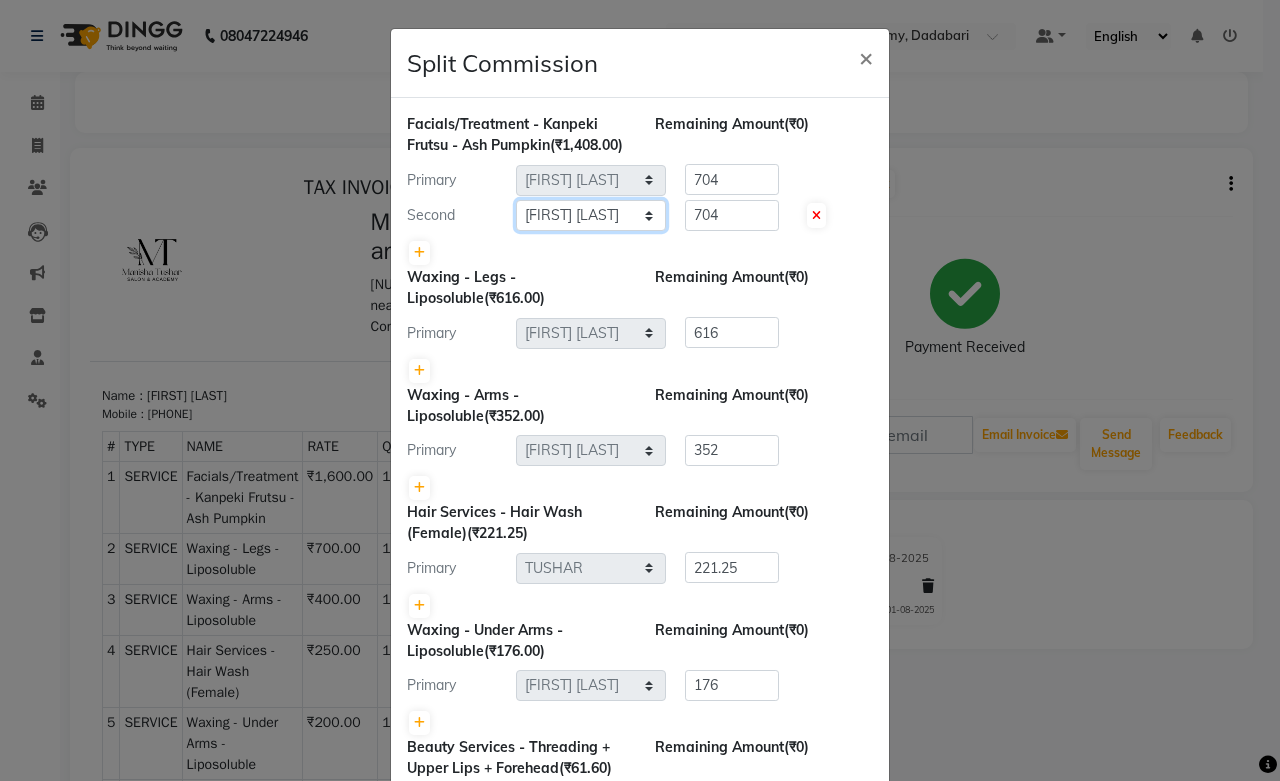 click on "Select  [FIRST] [LAST]   [FIRST] [LAST]   [FIRST] [LAST]   [FIRST] [LAST]   [FIRST] [LAST]   [FIRST] [LAST]   [FIRST]   [FIRST] [LAST]   [FIRST] [LAST]   [FIRST] [LAST]   [FIRST] [LAST]   [FIRST] [LAST]   [FIRST] [LAST]   [FIRST] [LAST]   [FIRST] [LAST]   [FIRST] [LAST]   [FIRST] [LAST]   [FIRST] [LAST]   [FIRST] [LAST]   [FIRST] [LAST]" 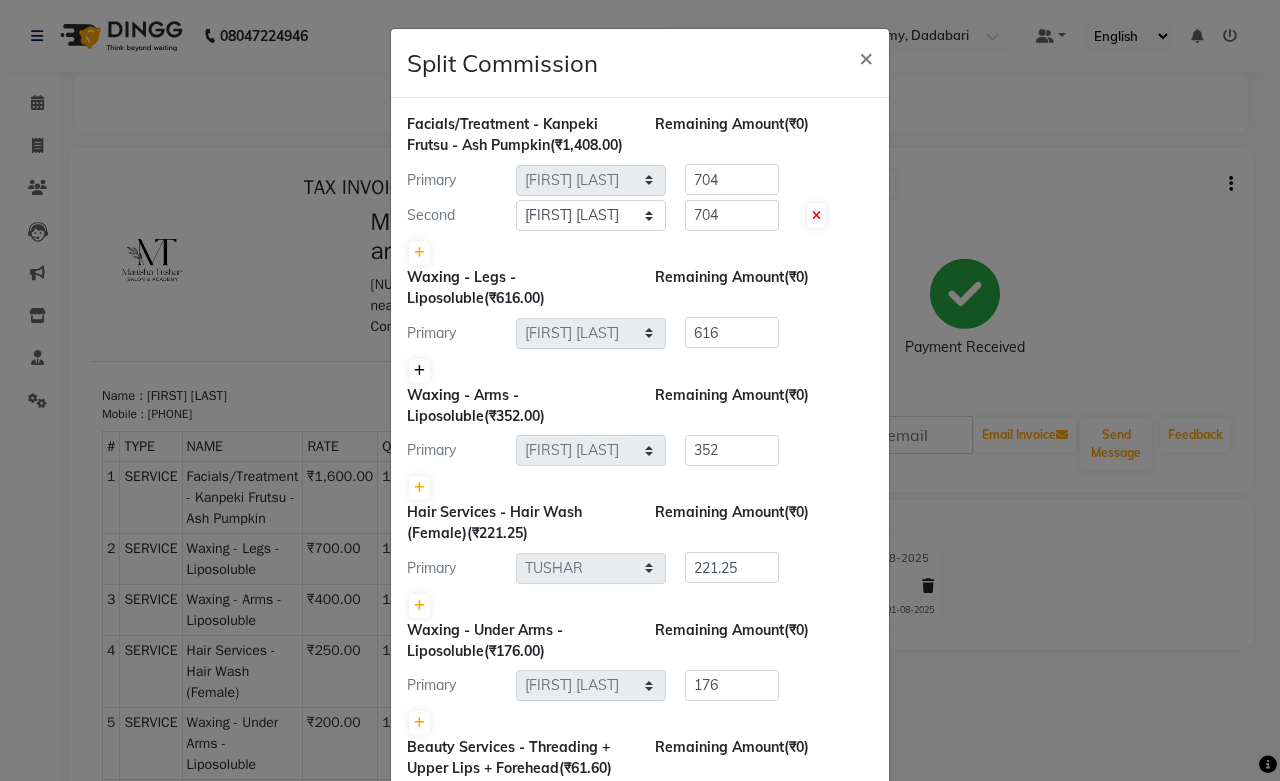 click 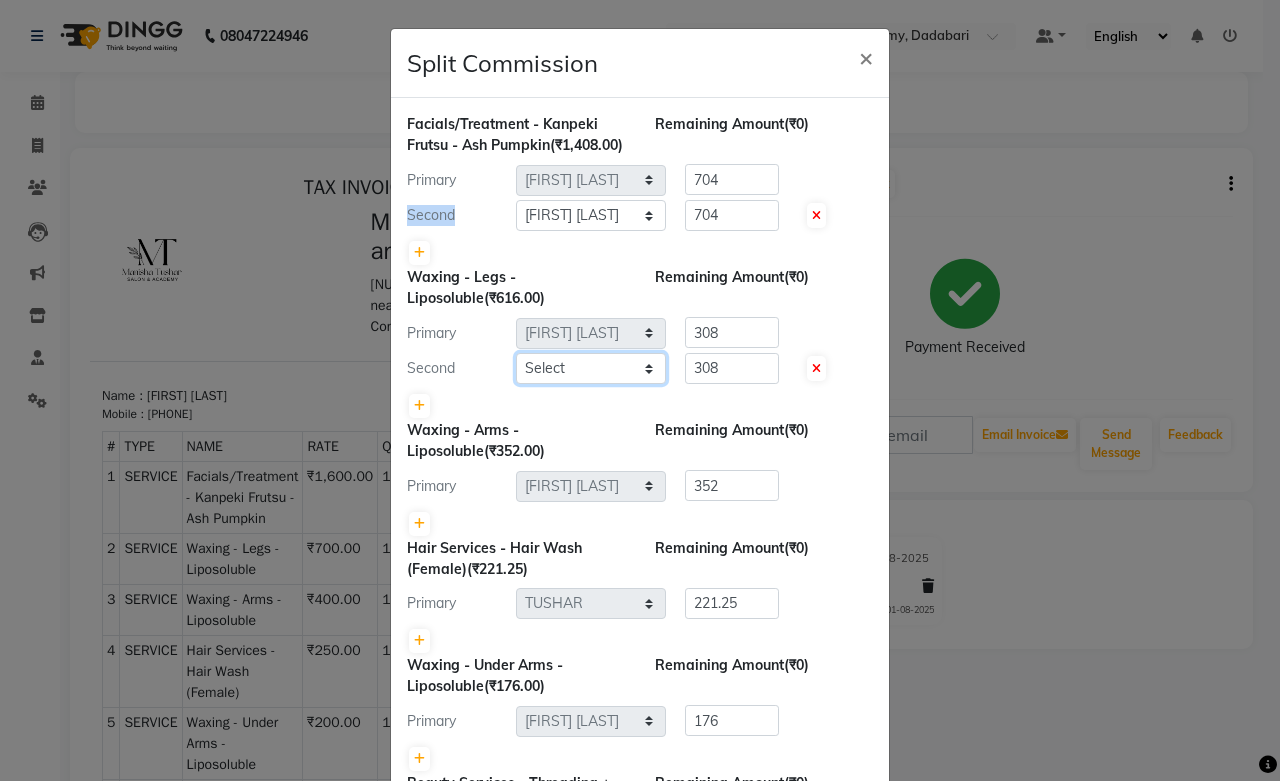 click on "Select [FIRST] [LAST] [FIRST] [LAST] [FIRST] [LAST] [FIRST] [LAST] [FIRST] [LAST] [FIRST] [LAST] [FIRST] [LAST] [FIRST] [LAST] [FIRST] [LAST] [FIRST] [LAST] [FIRST] [LAST] [FIRST] [LAST] [FIRST] [LAST] [FIRST] [LAST] [FIRST] [LAST] [FIRST] [LAST] [FIRST] [LAST] [FIRST]" 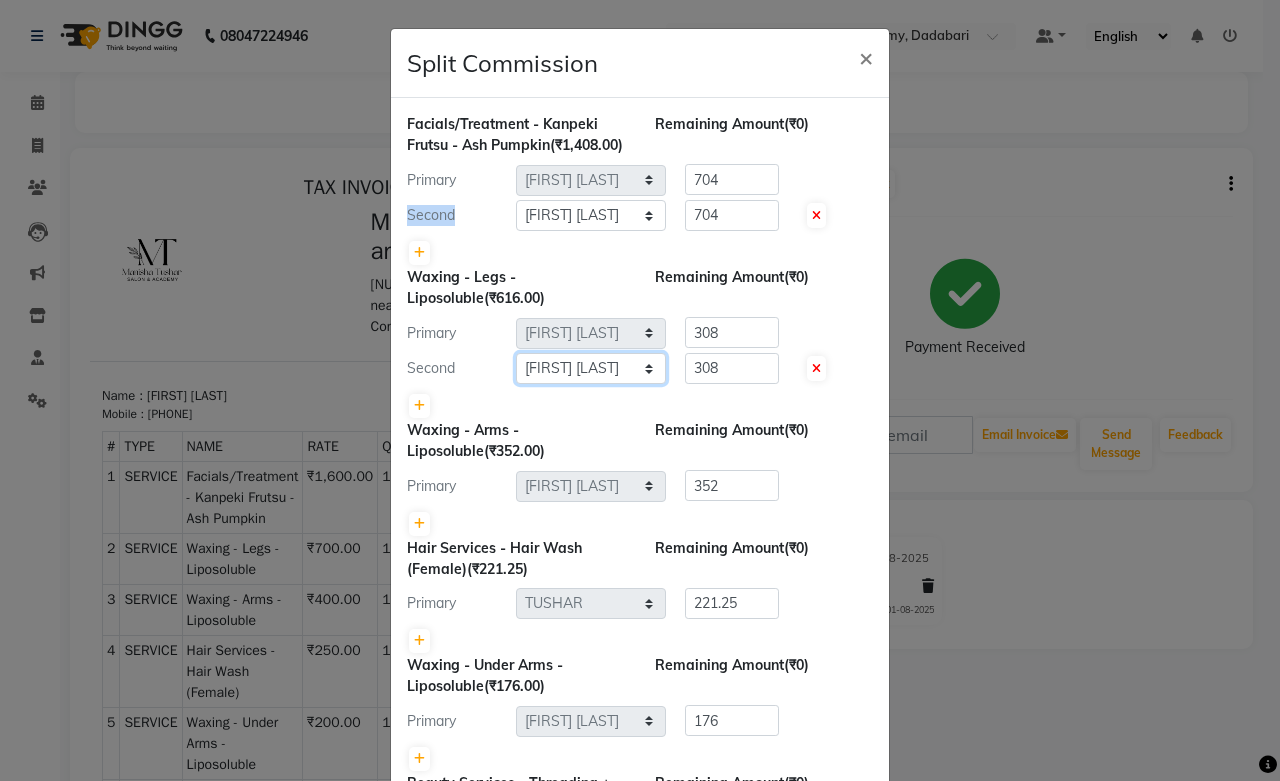 click on "Select [FIRST] [LAST] [FIRST] [LAST] [FIRST] [LAST] [FIRST] [LAST] [FIRST] [LAST] [FIRST] [LAST] [FIRST] [LAST] [FIRST] [LAST] [FIRST] [LAST] [FIRST] [LAST] [FIRST] [LAST] [FIRST] [LAST] [FIRST] [LAST] [FIRST] [LAST] [FIRST] [LAST] [FIRST] [LAST] [FIRST] [LAST] [FIRST]" 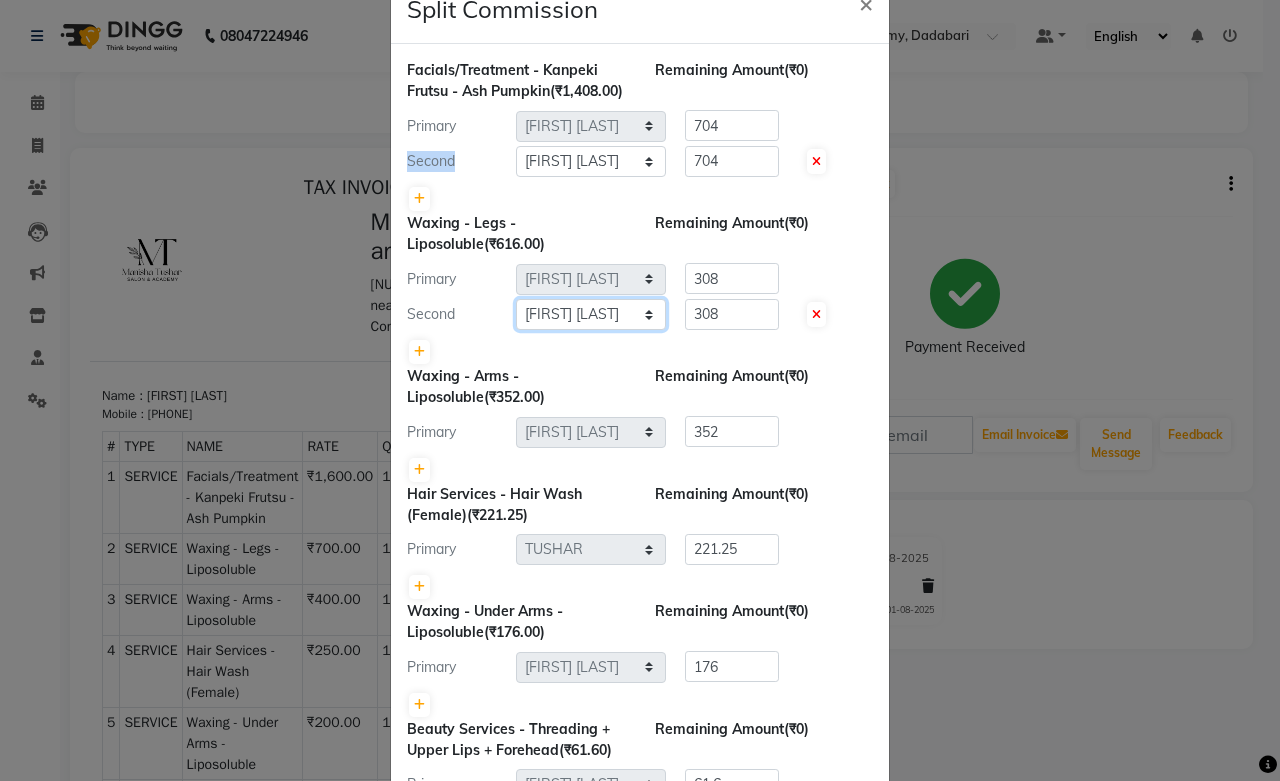 scroll, scrollTop: 0, scrollLeft: 0, axis: both 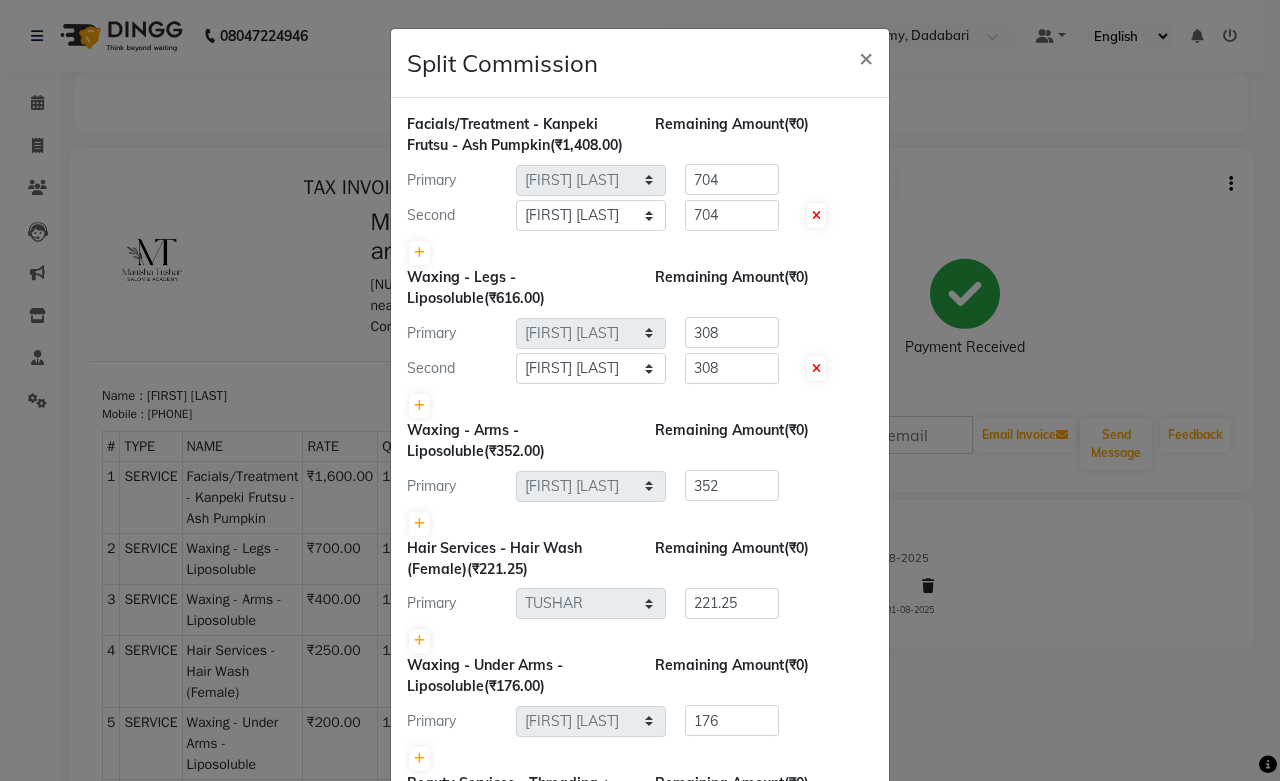 click 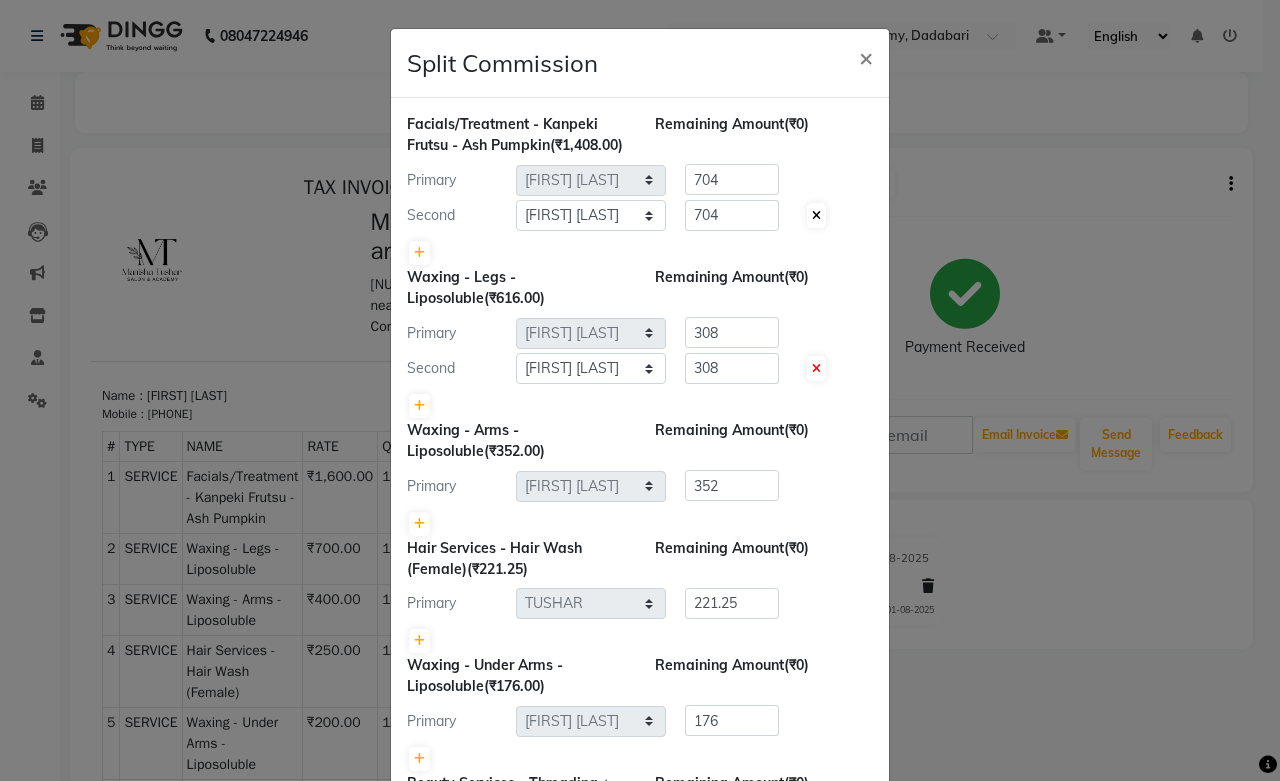 click 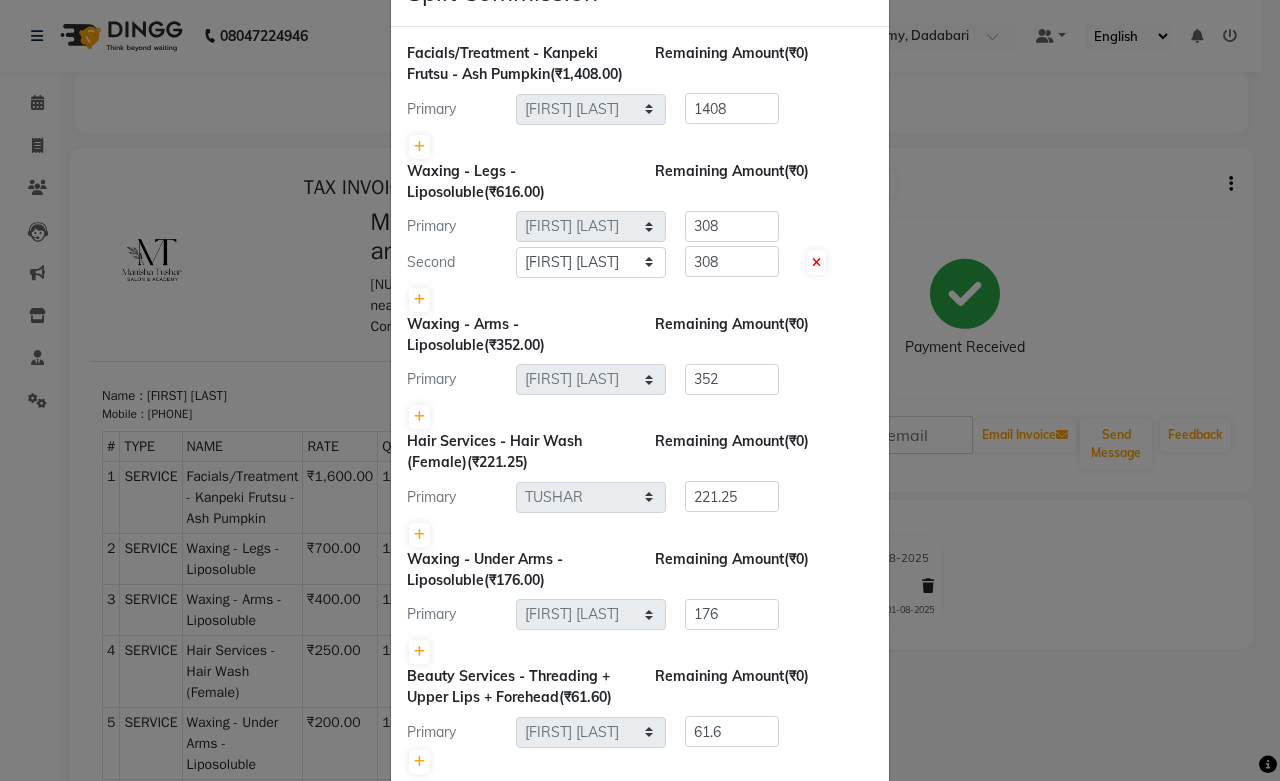 scroll, scrollTop: 111, scrollLeft: 0, axis: vertical 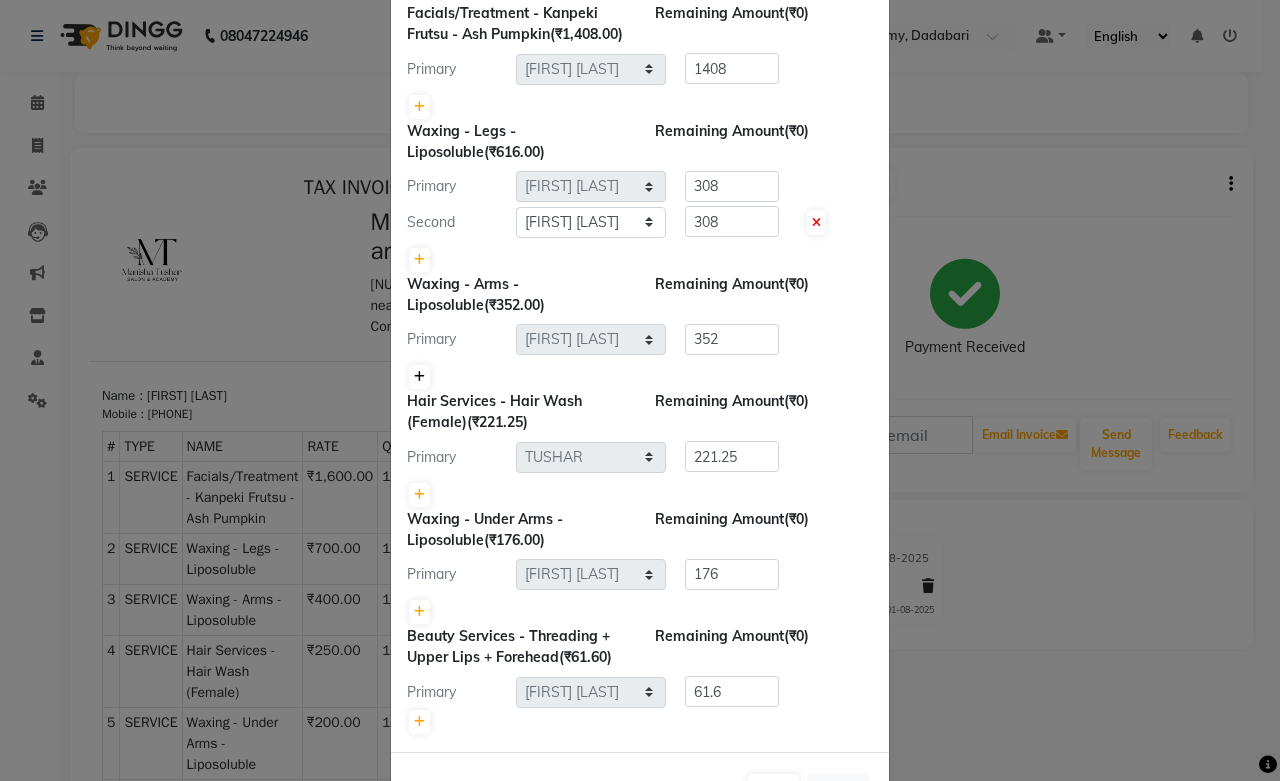 click 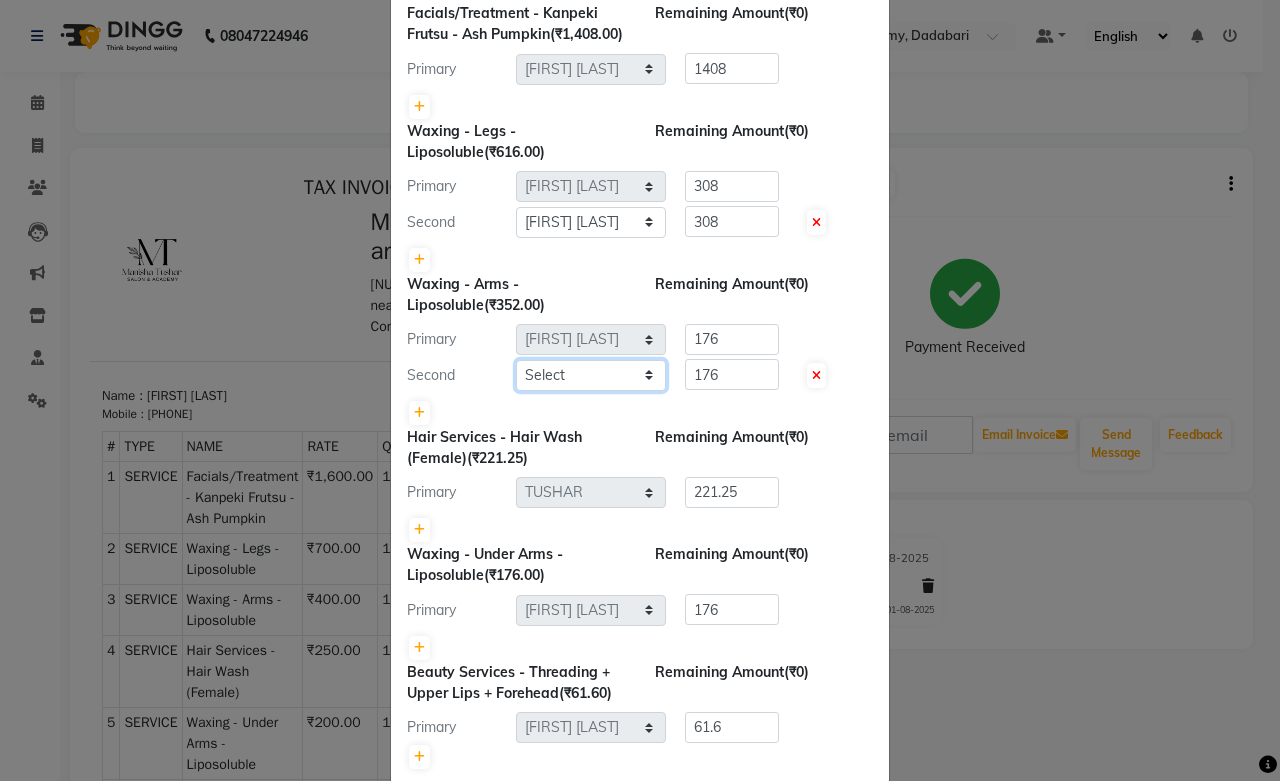 click on "Select [FIRST] [LAST] [FIRST] [LAST] [FIRST] [LAST] [FIRST] [LAST] [FIRST] [LAST] [FIRST] [LAST] [FIRST] [LAST] [FIRST] [LAST] [FIRST] [LAST] [FIRST] [LAST] [FIRST] [LAST] [FIRST] [LAST] [FIRST] [LAST] [FIRST] [LAST] [FIRST] [LAST] [FIRST] [LAST] [FIRST] [LAST] [FIRST]" 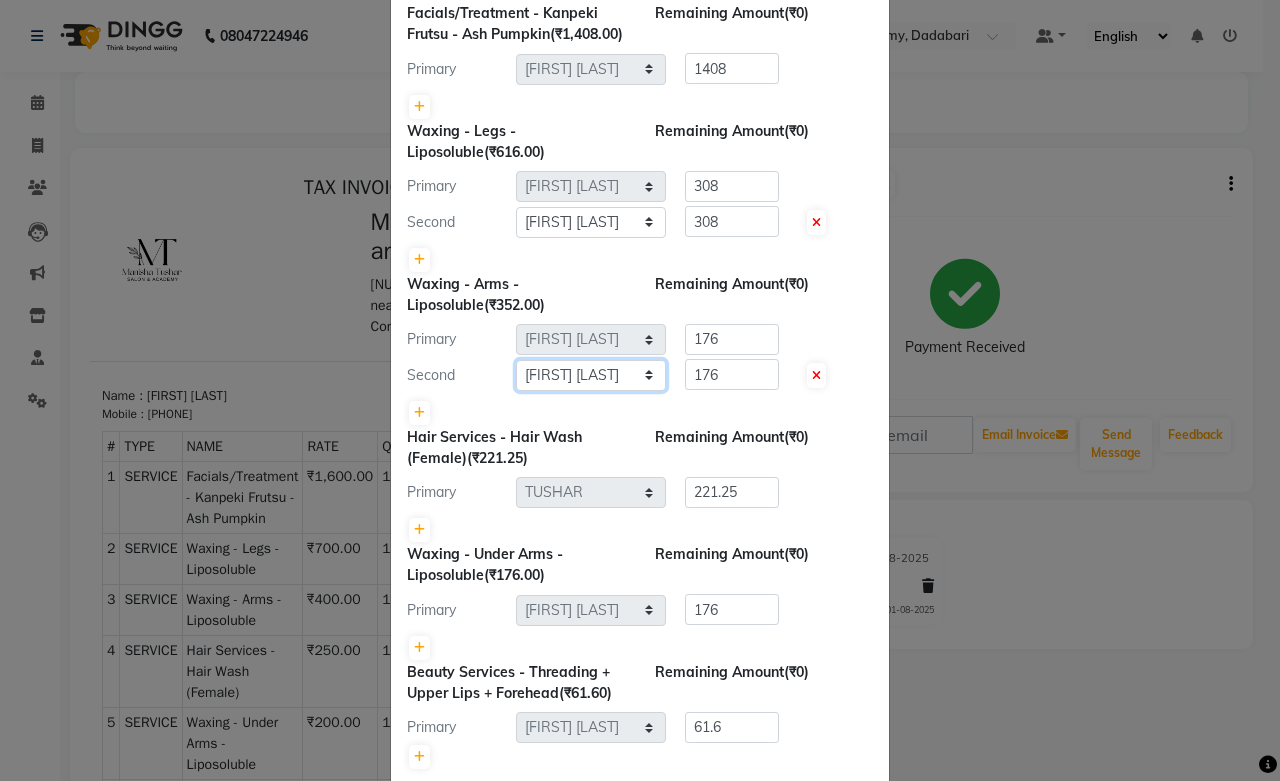 click on "Select [FIRST] [LAST] [FIRST] [LAST] [FIRST] [LAST] [FIRST] [LAST] [FIRST] [LAST] [FIRST] [LAST] [FIRST] [LAST] [FIRST] [LAST] [FIRST] [LAST] [FIRST] [LAST] [FIRST] [LAST] [FIRST] [LAST] [FIRST] [LAST] [FIRST] [LAST] [FIRST] [LAST] [FIRST] [LAST] [FIRST] [LAST] [FIRST]" 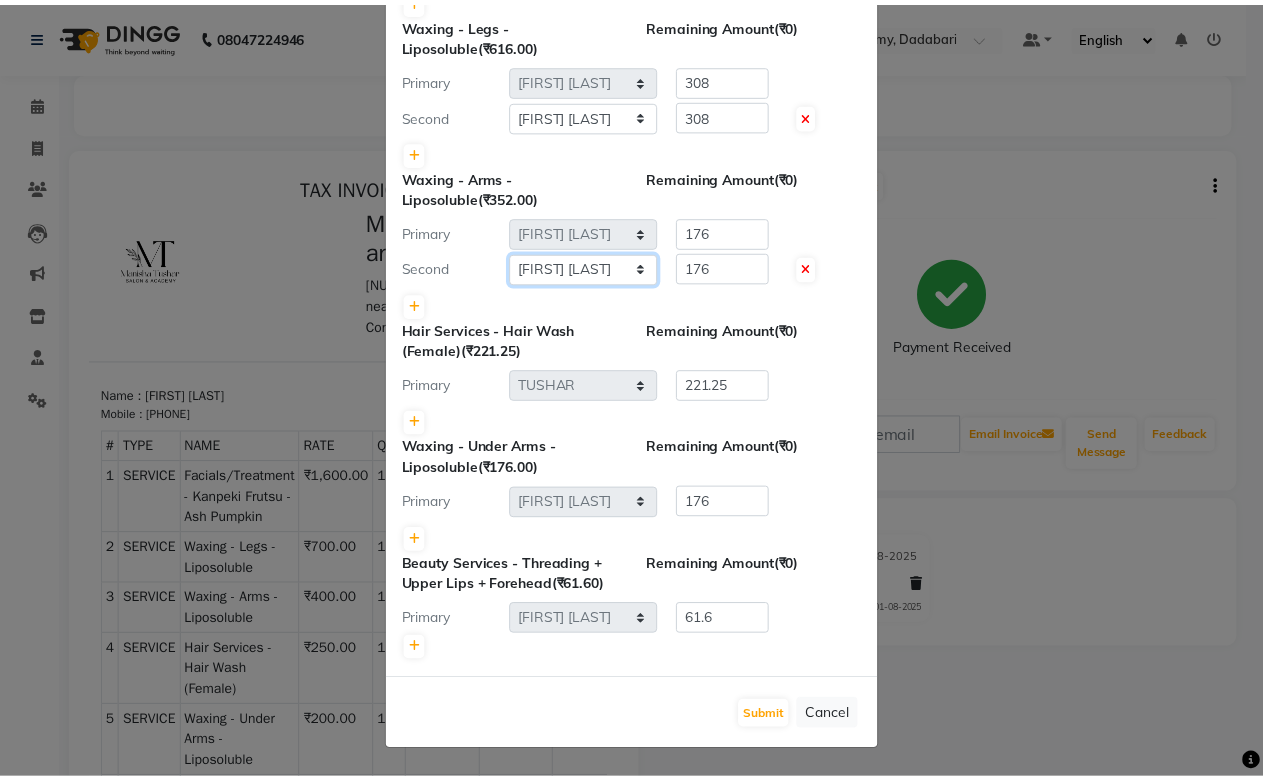 scroll, scrollTop: 237, scrollLeft: 0, axis: vertical 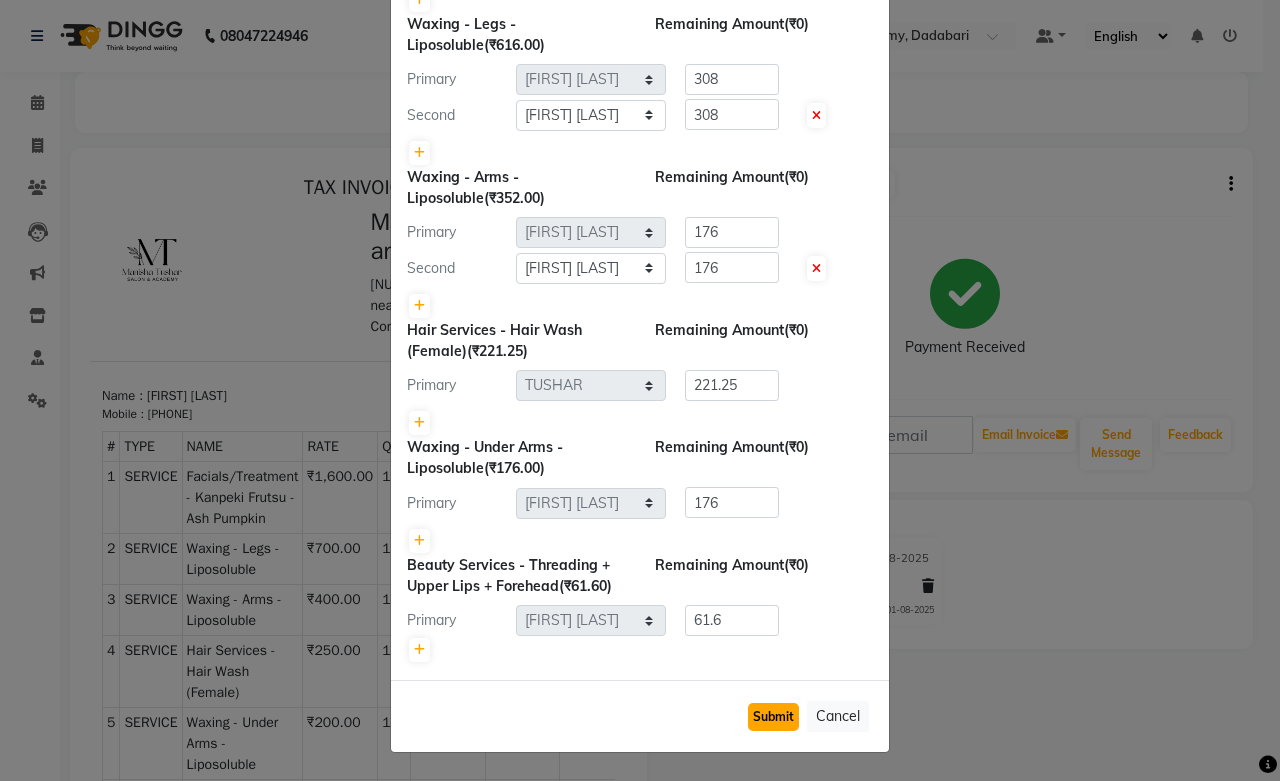 click on "Submit" 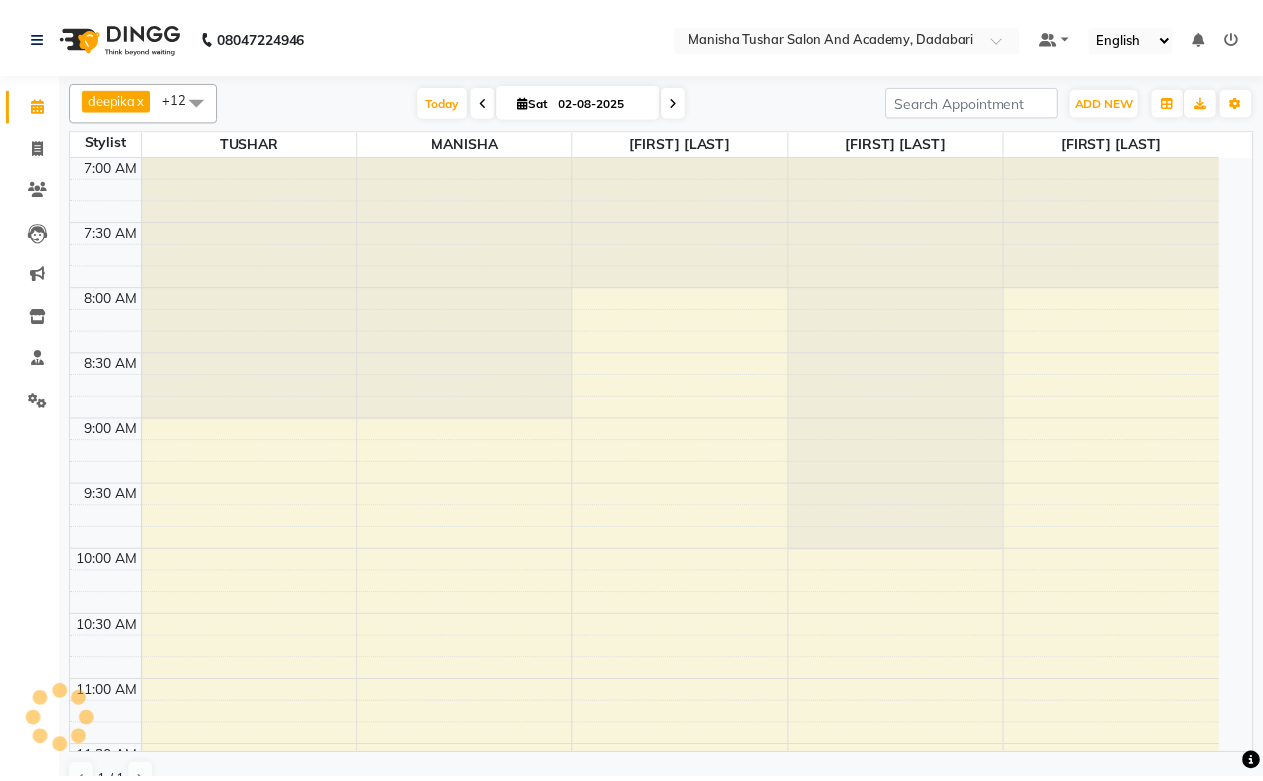 scroll, scrollTop: 0, scrollLeft: 0, axis: both 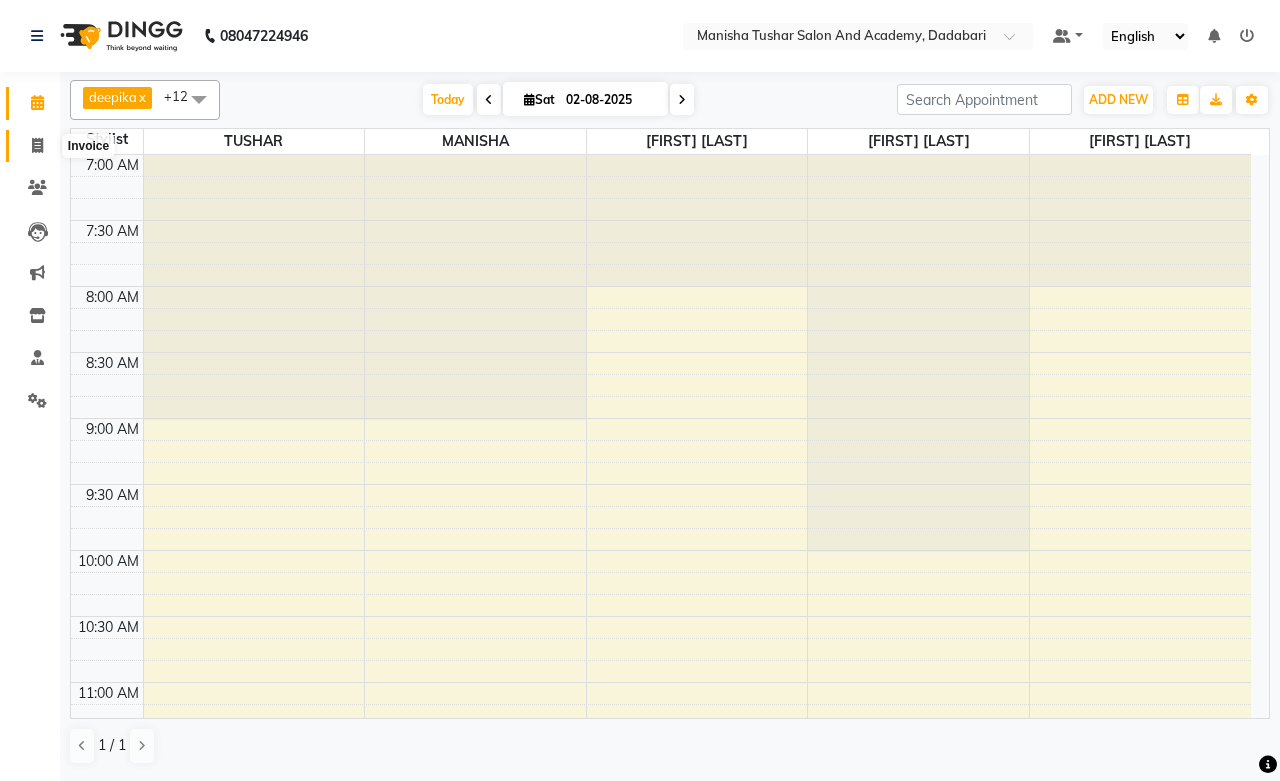 click 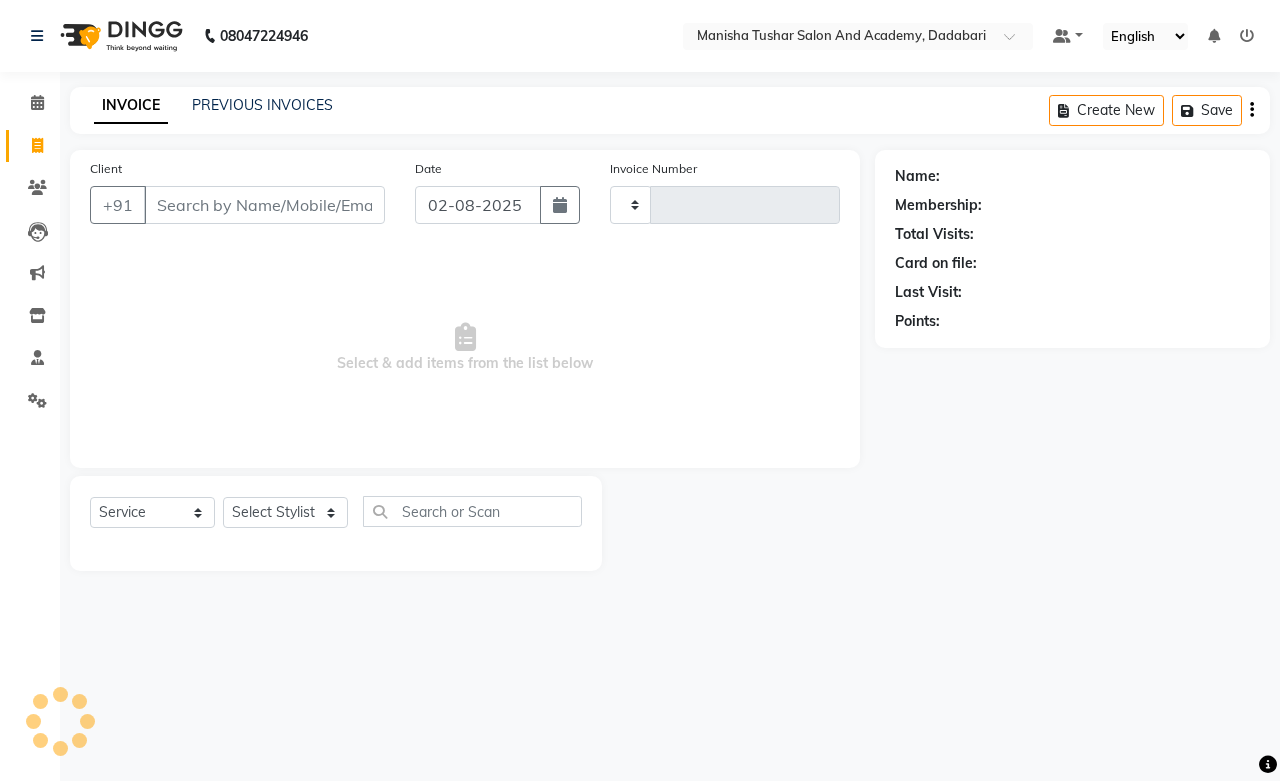 type on "0516" 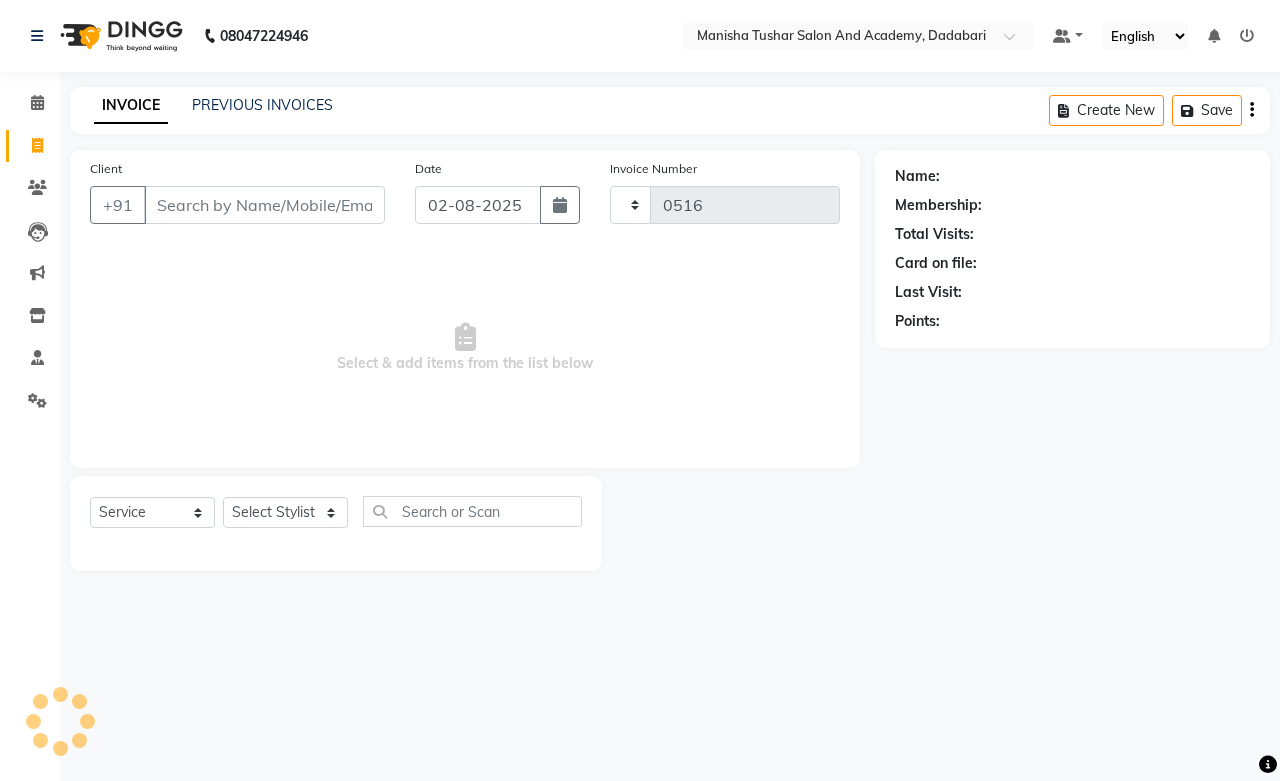 select on "6453" 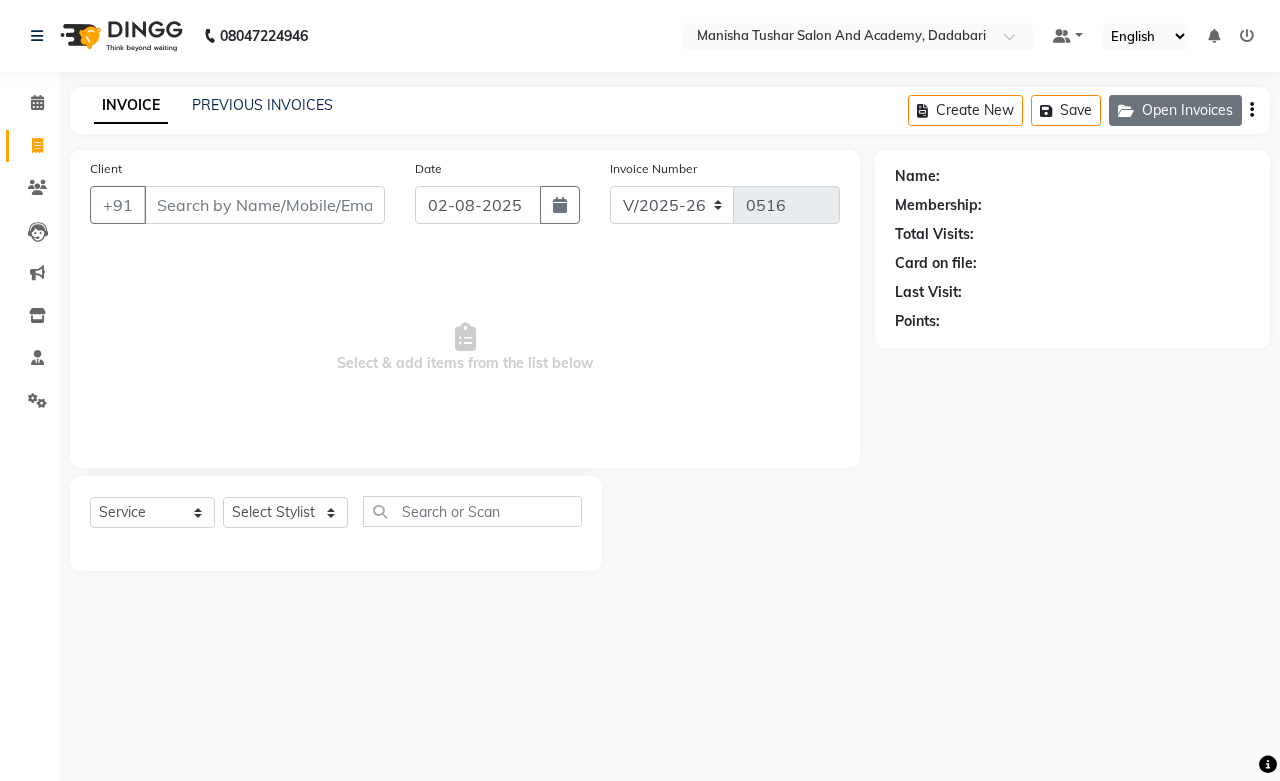 click on "Open Invoices" 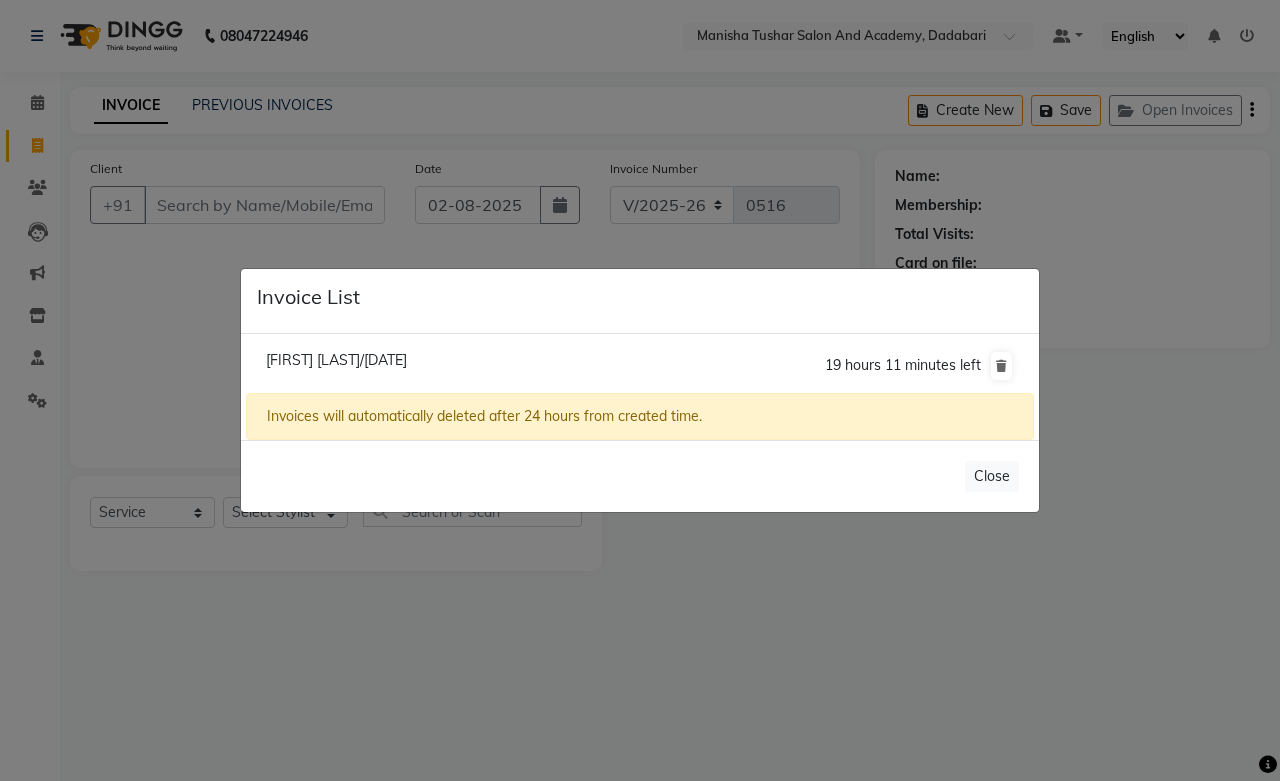 click on "Pallavi Garg/02 August 2025" 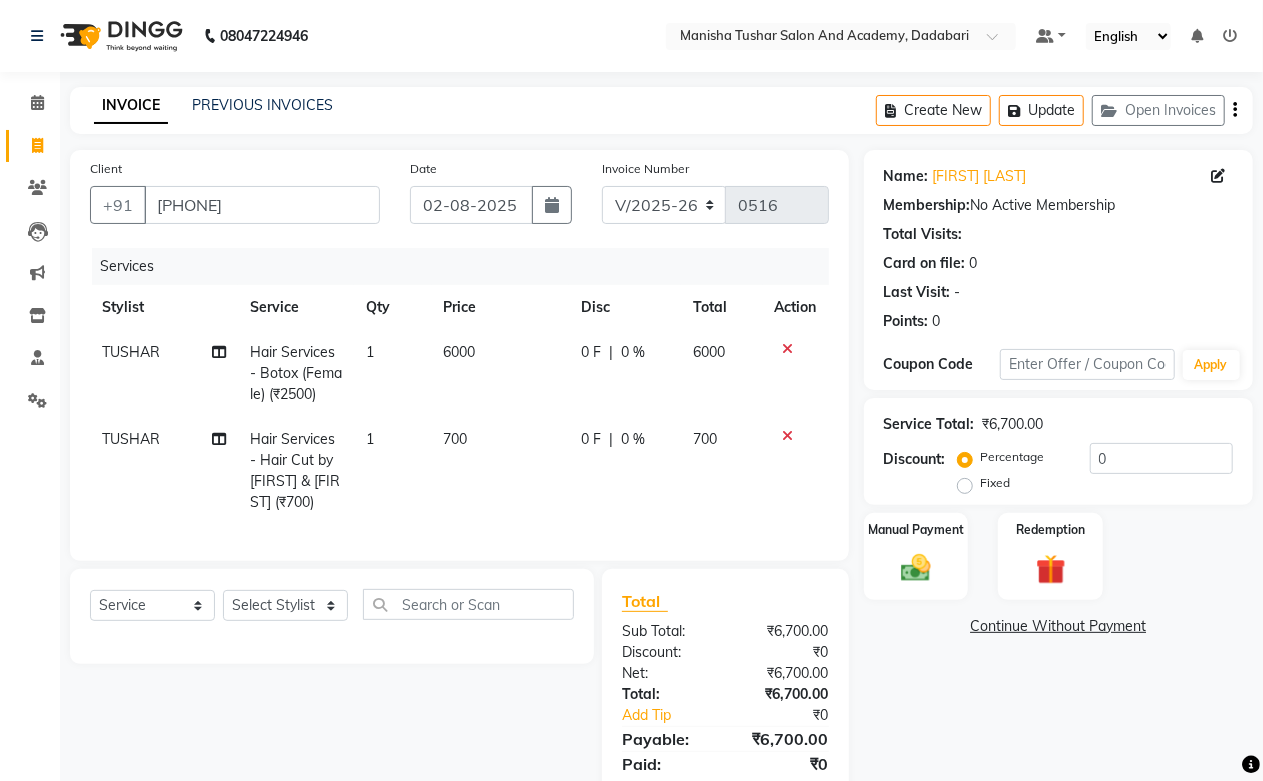 click on "6000" 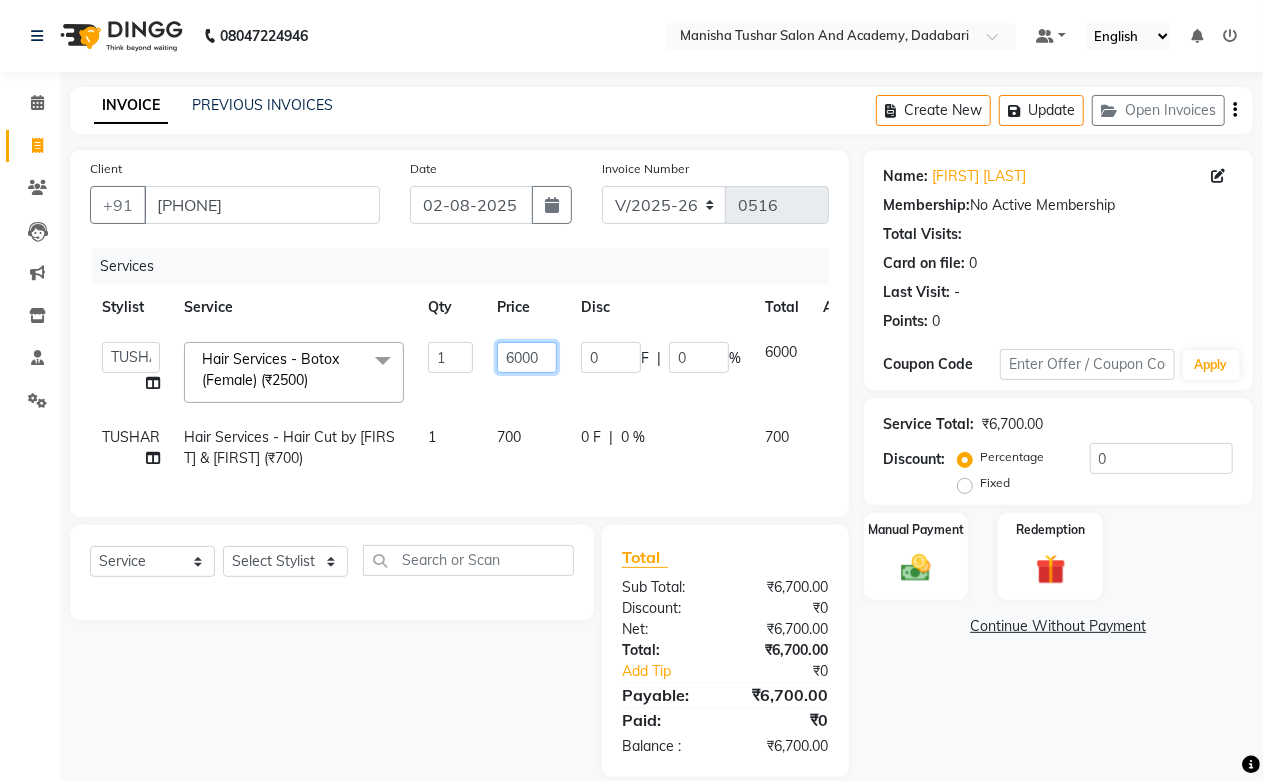 click on "6000" 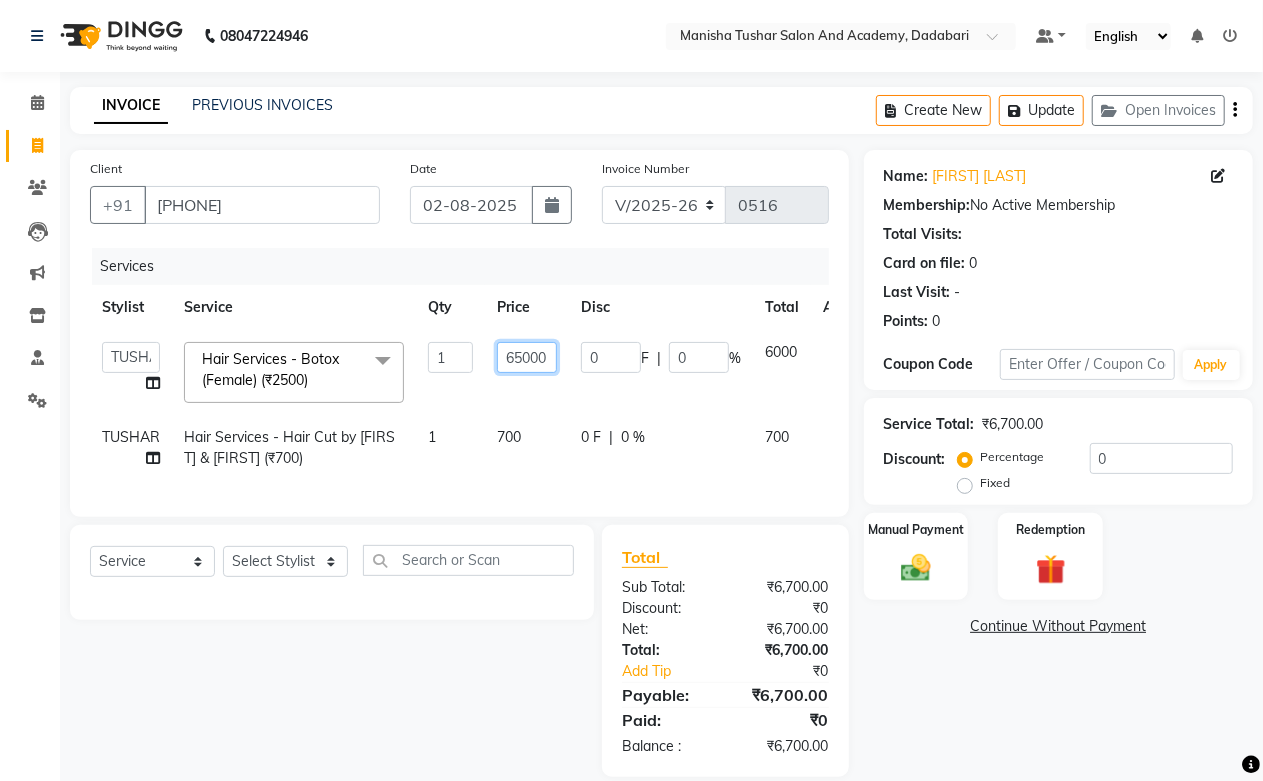 click on "65000" 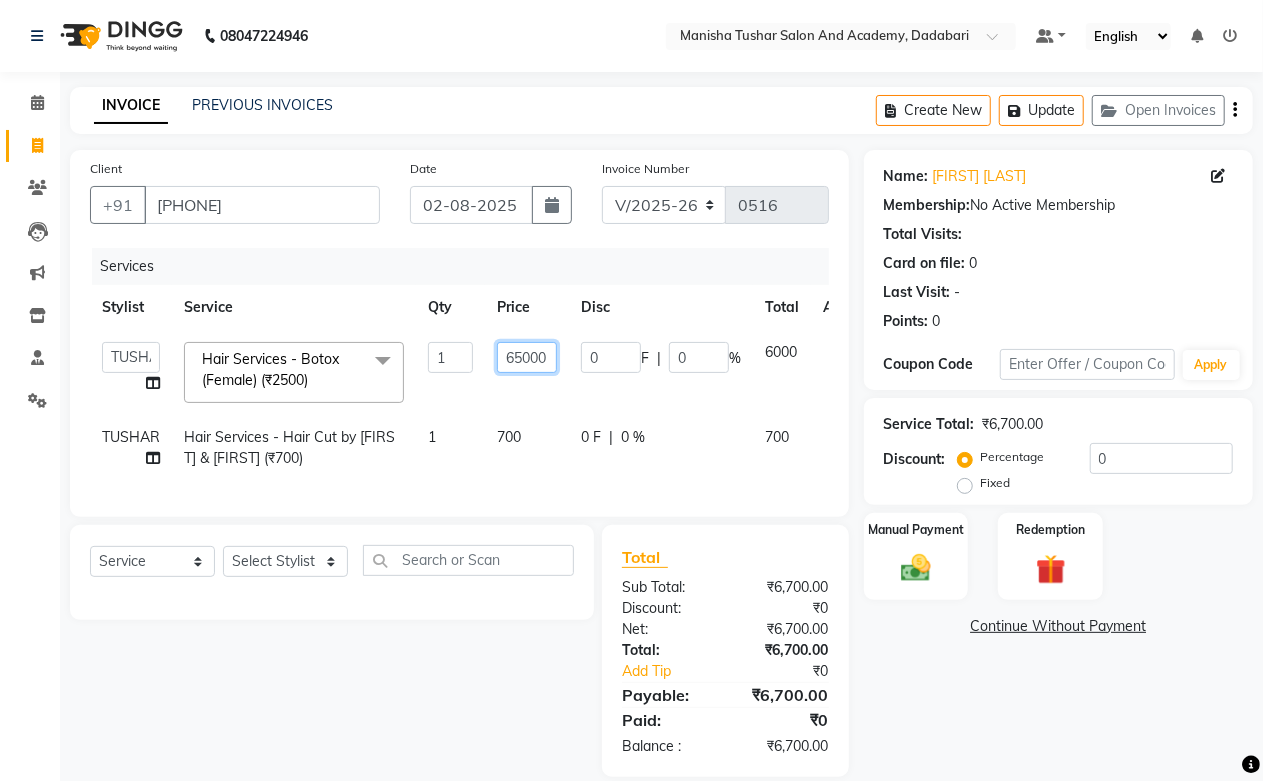 type on "6500" 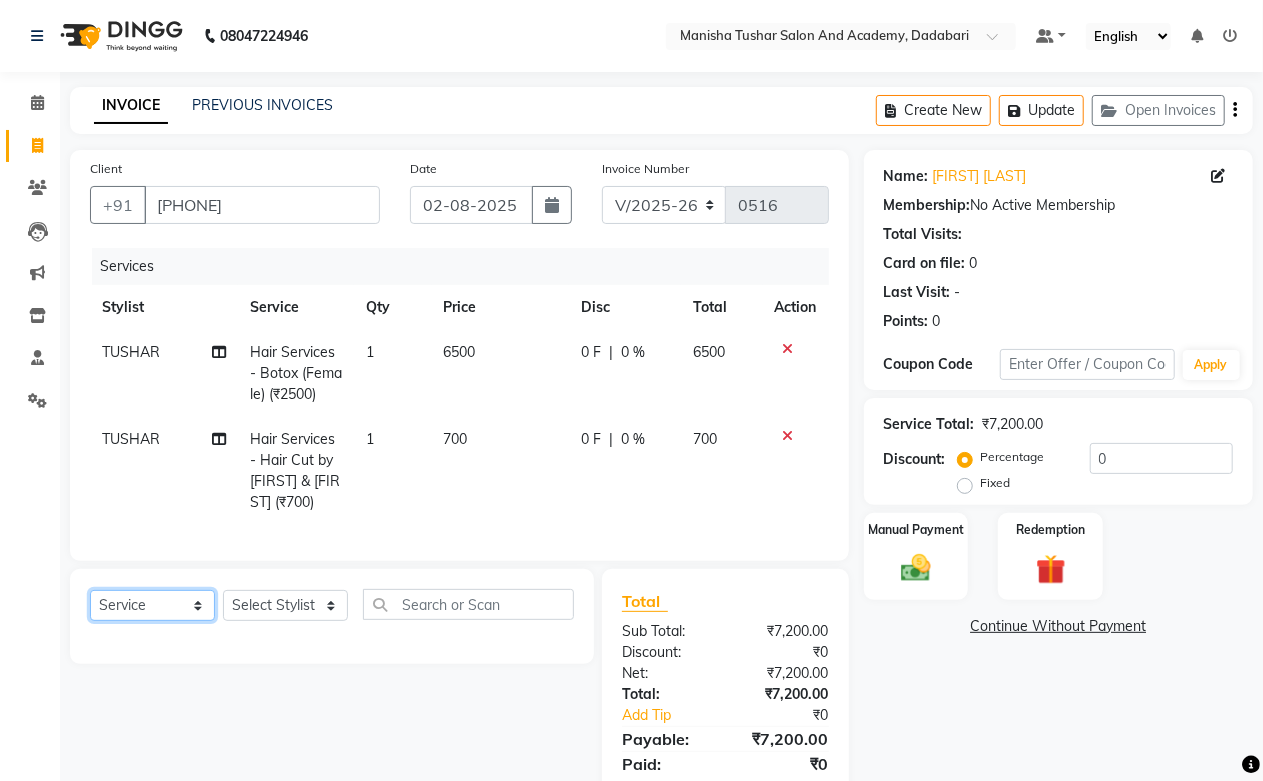 click on "Select  Service  Product  Membership  Package Voucher Prepaid Gift Card  Select Stylist Abdul Shoaib Aksha Khan Archika  Jain Arti Singh Farman Mirza Harsha Mam MANISHA Mohd. Furkan Neelu Suman Nisha Meghwal Payal Sen Pooja Jaga Poonam Trehan Ravina Sen Sahil Ansari Sanju di Sapna Sharma Shekhu Abdul Suraj Sen Sushant Verma TUSHAR" 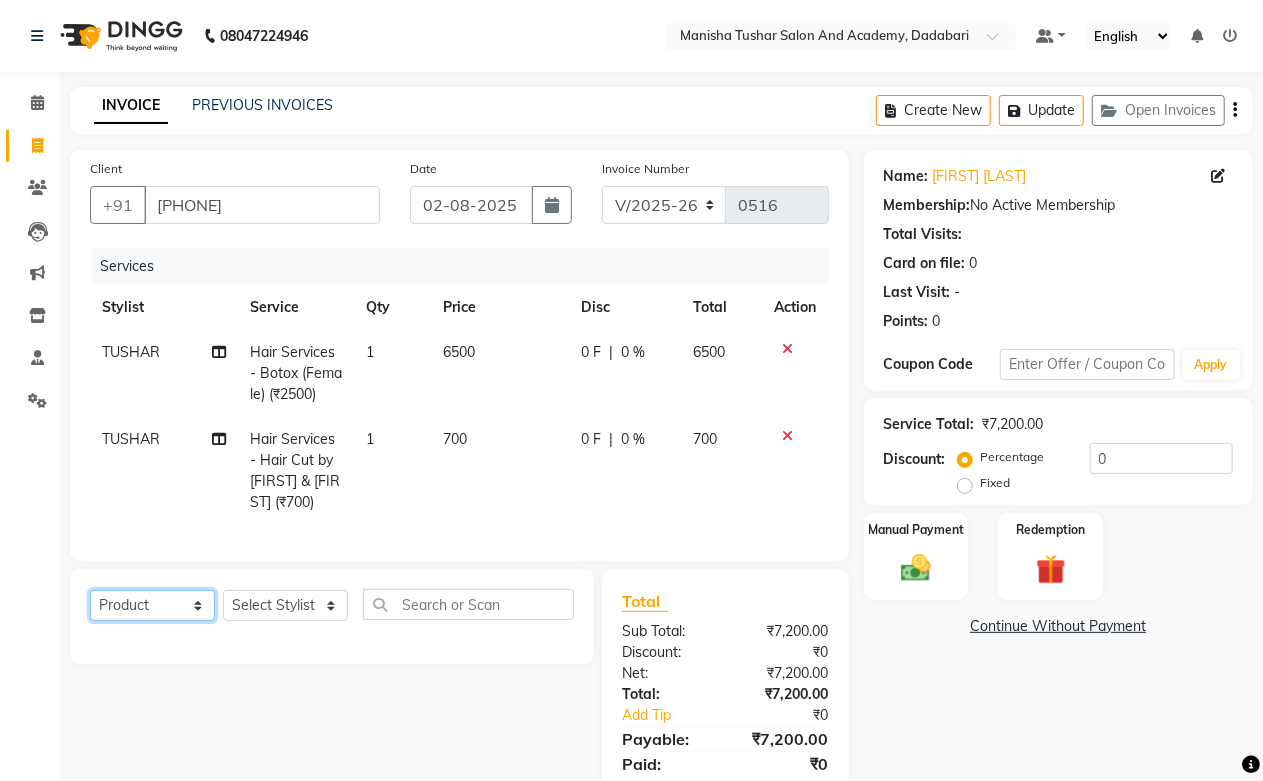 click on "Select  Service  Product  Membership  Package Voucher Prepaid Gift Card" 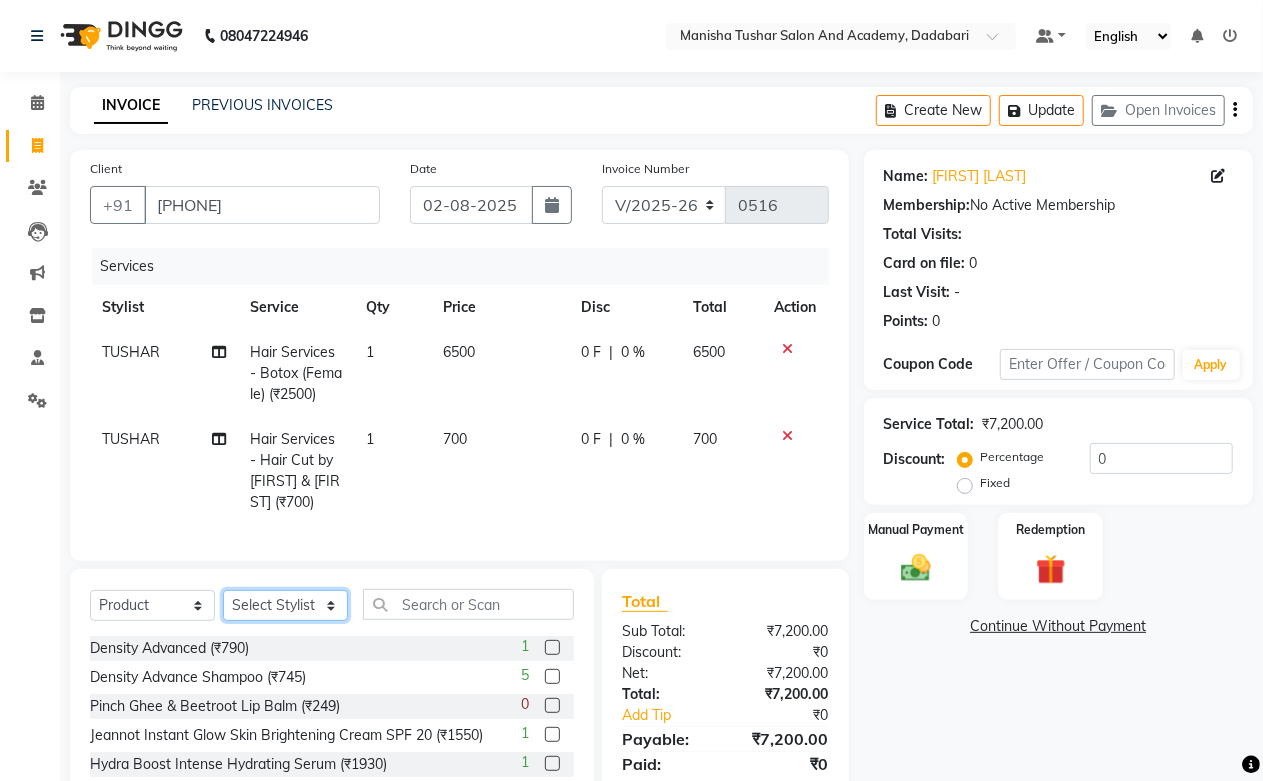 click on "Select Stylist Abdul Shoaib Aksha Khan Archika  Jain Arti Singh Farman Mirza Harsha Mam MANISHA Mohd. Furkan Neelu Suman Nisha Meghwal Payal Sen Pooja Jaga Poonam Trehan Ravina Sen Sahil Ansari Sanju di Sapna Sharma Shekhu Abdul Suraj Sen Sushant Verma TUSHAR" 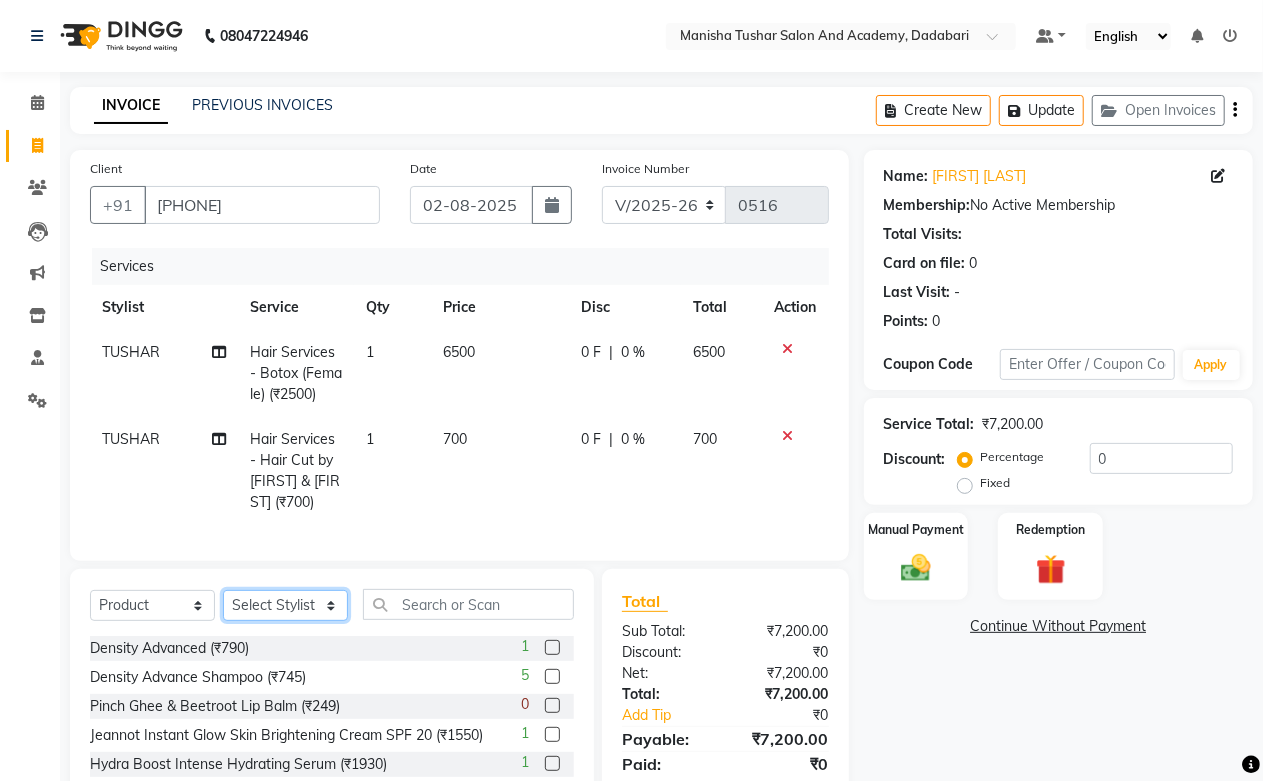 select on "49047" 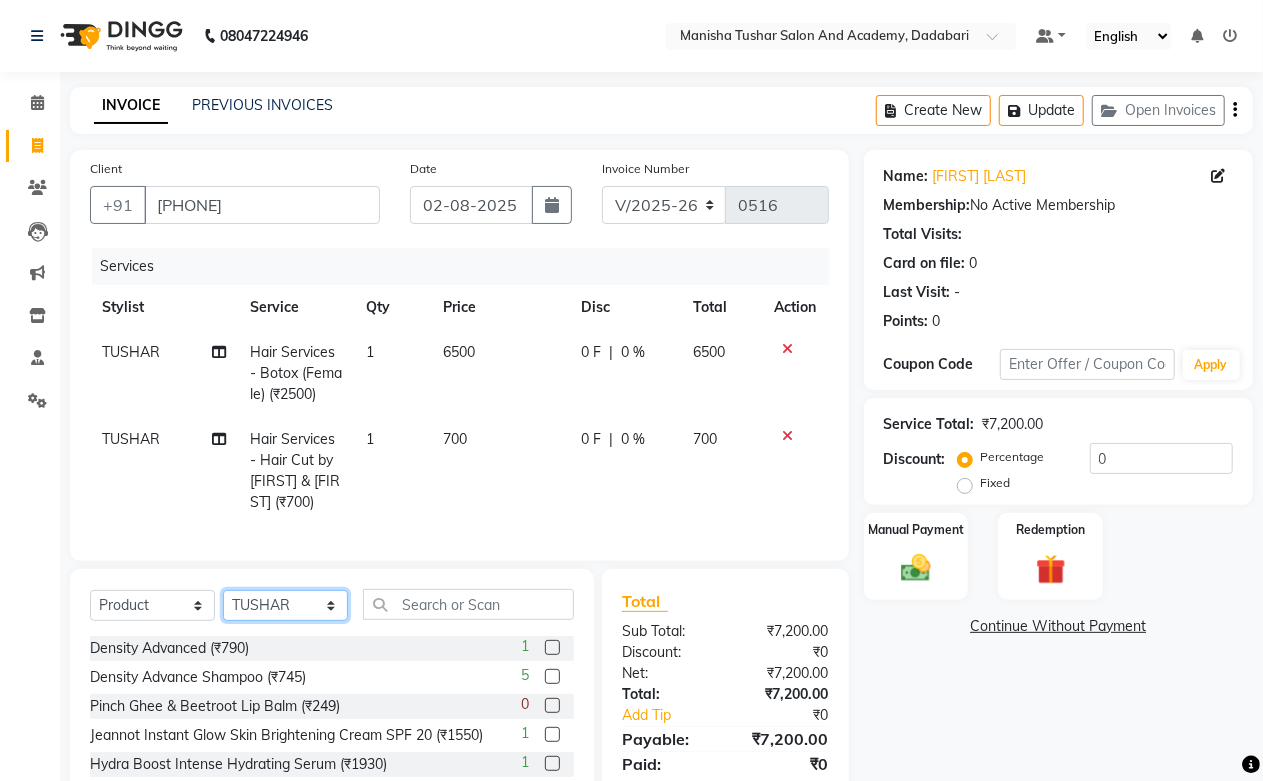 click on "Select Stylist Abdul Shoaib Aksha Khan Archika  Jain Arti Singh Farman Mirza Harsha Mam MANISHA Mohd. Furkan Neelu Suman Nisha Meghwal Payal Sen Pooja Jaga Poonam Trehan Ravina Sen Sahil Ansari Sanju di Sapna Sharma Shekhu Abdul Suraj Sen Sushant Verma TUSHAR" 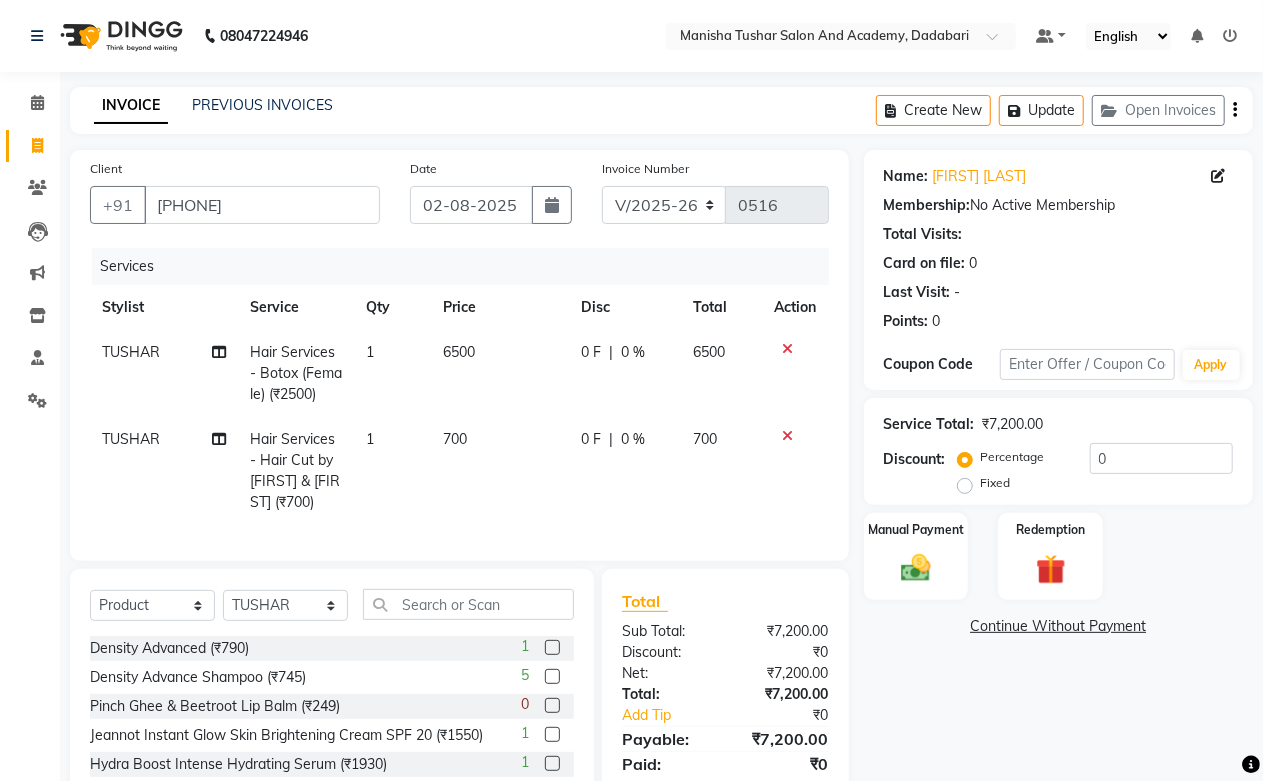 click 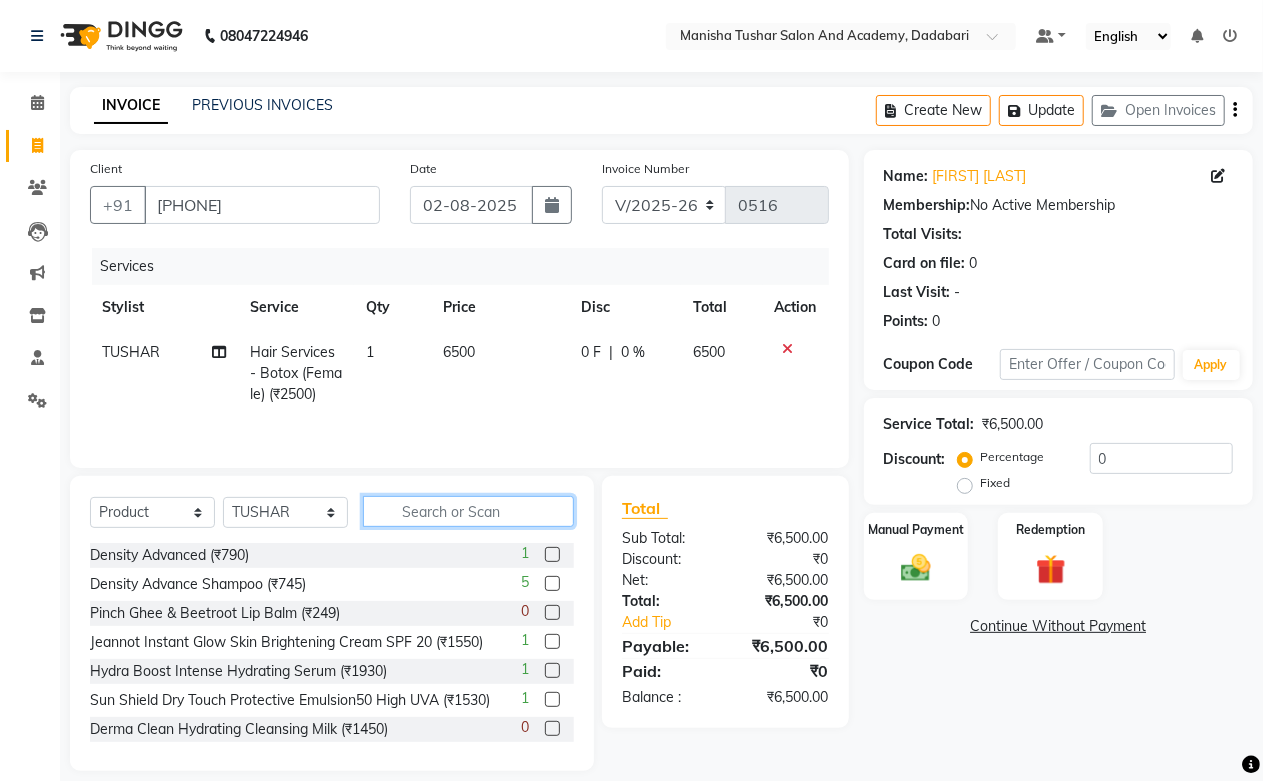 click 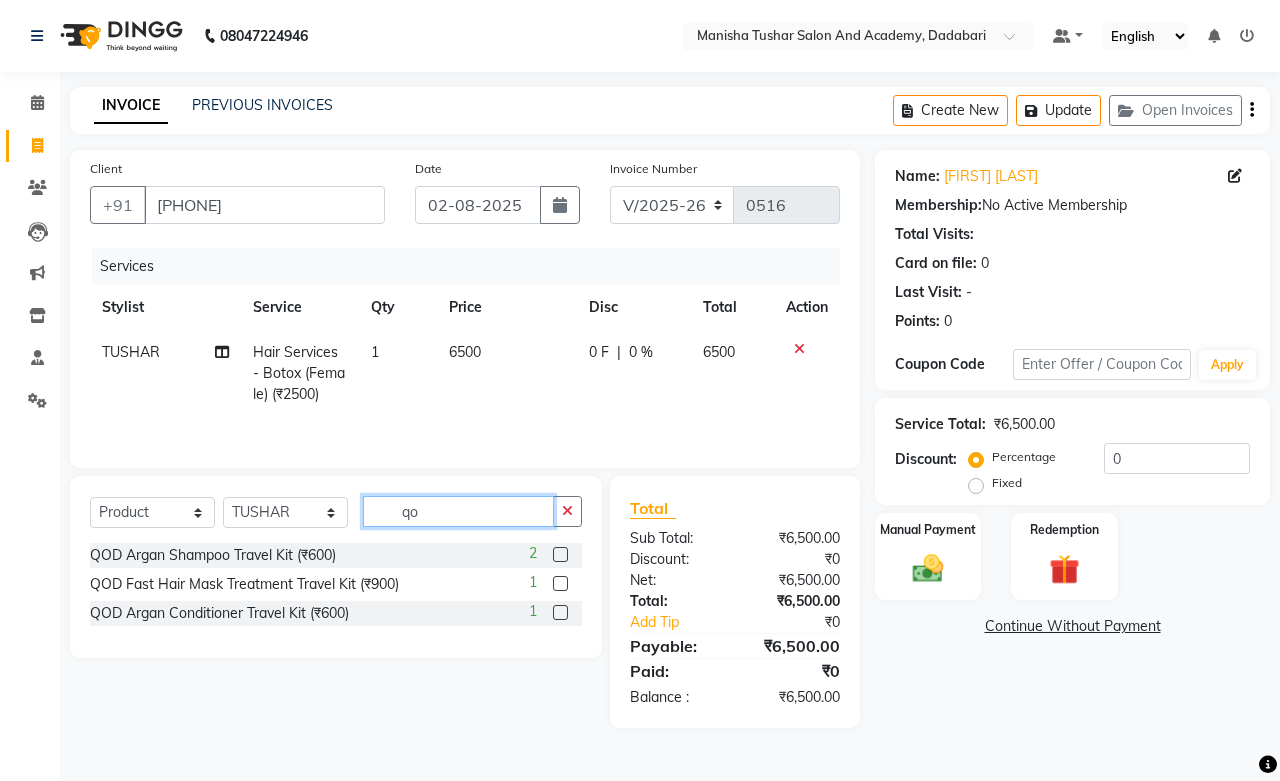 type on "q" 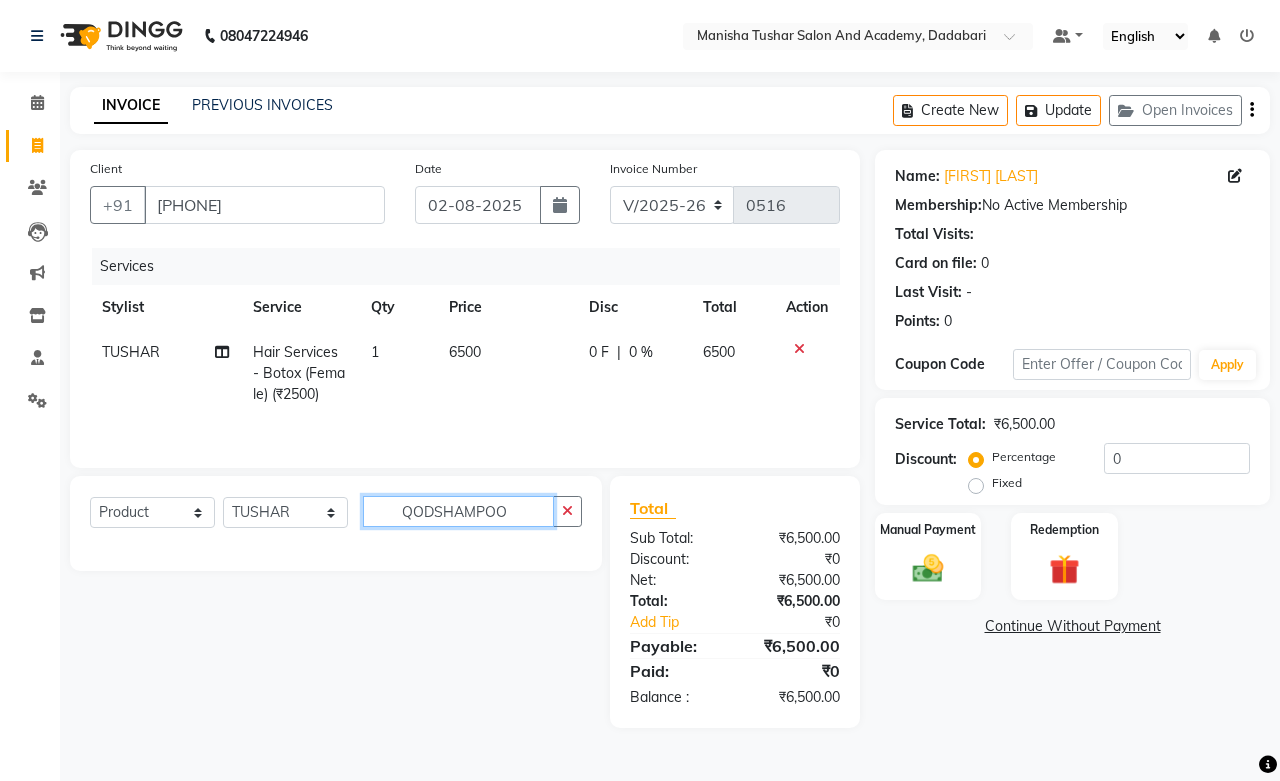 click on "QODSHAMPOO" 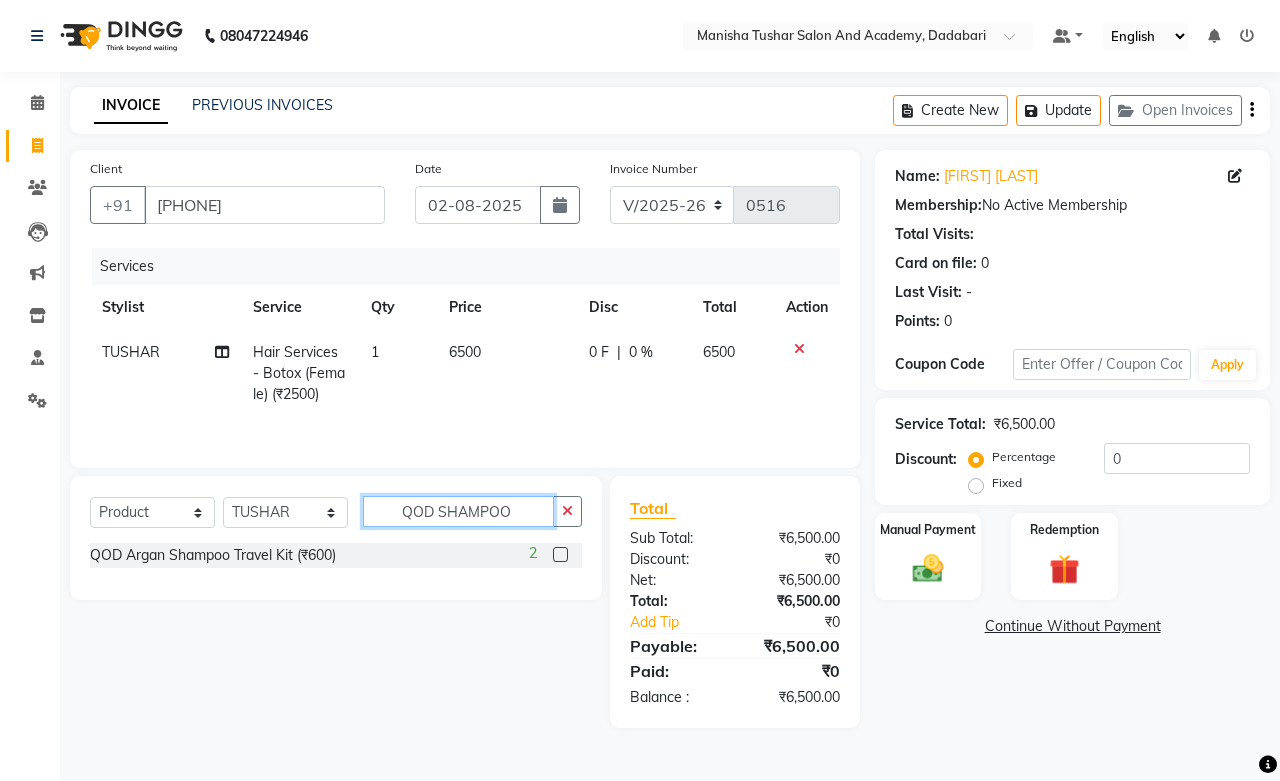 click on "QOD SHAMPOO" 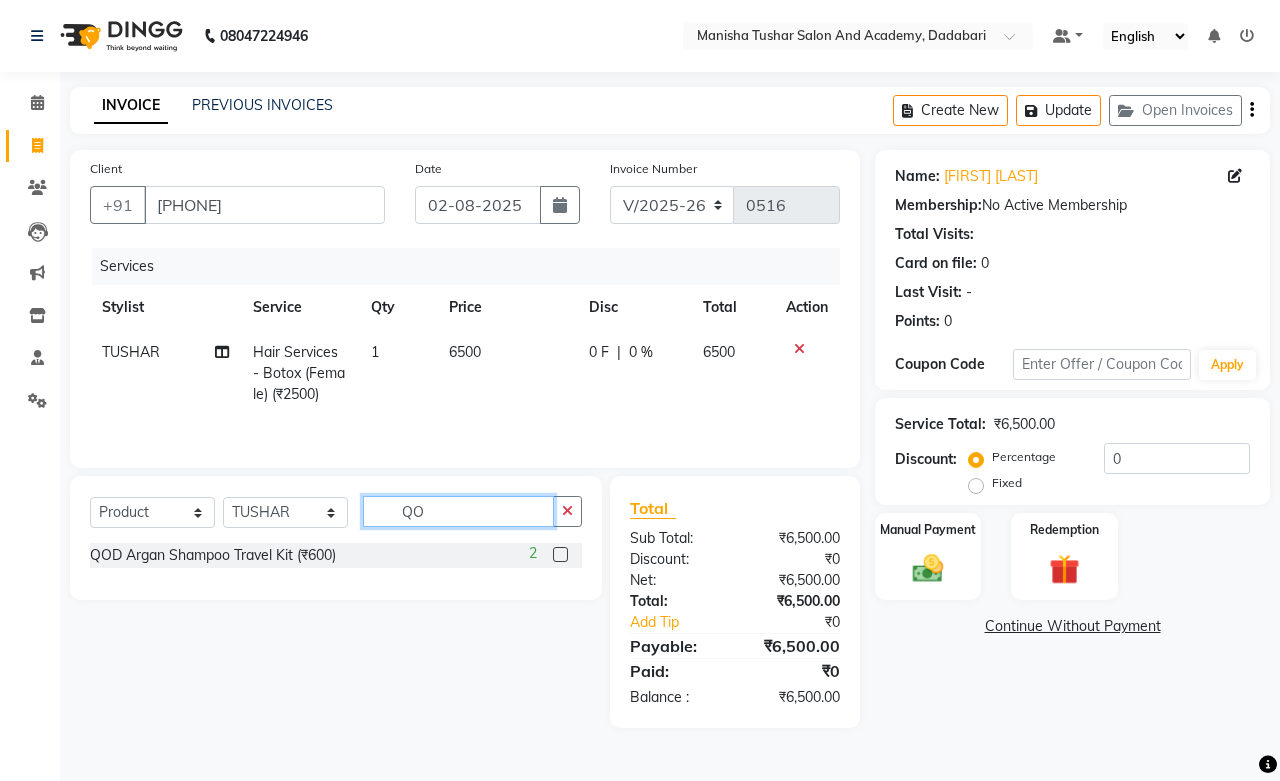 type on "Q" 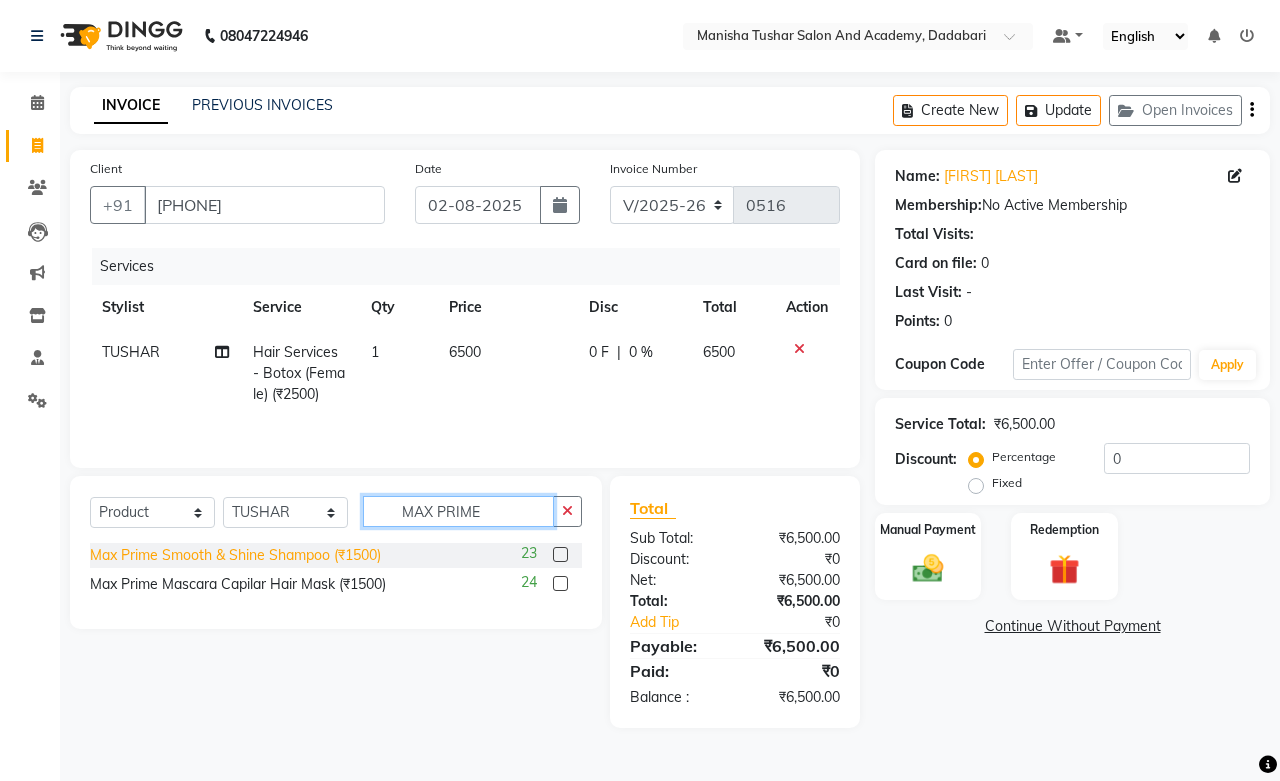 type on "MAX PRIME" 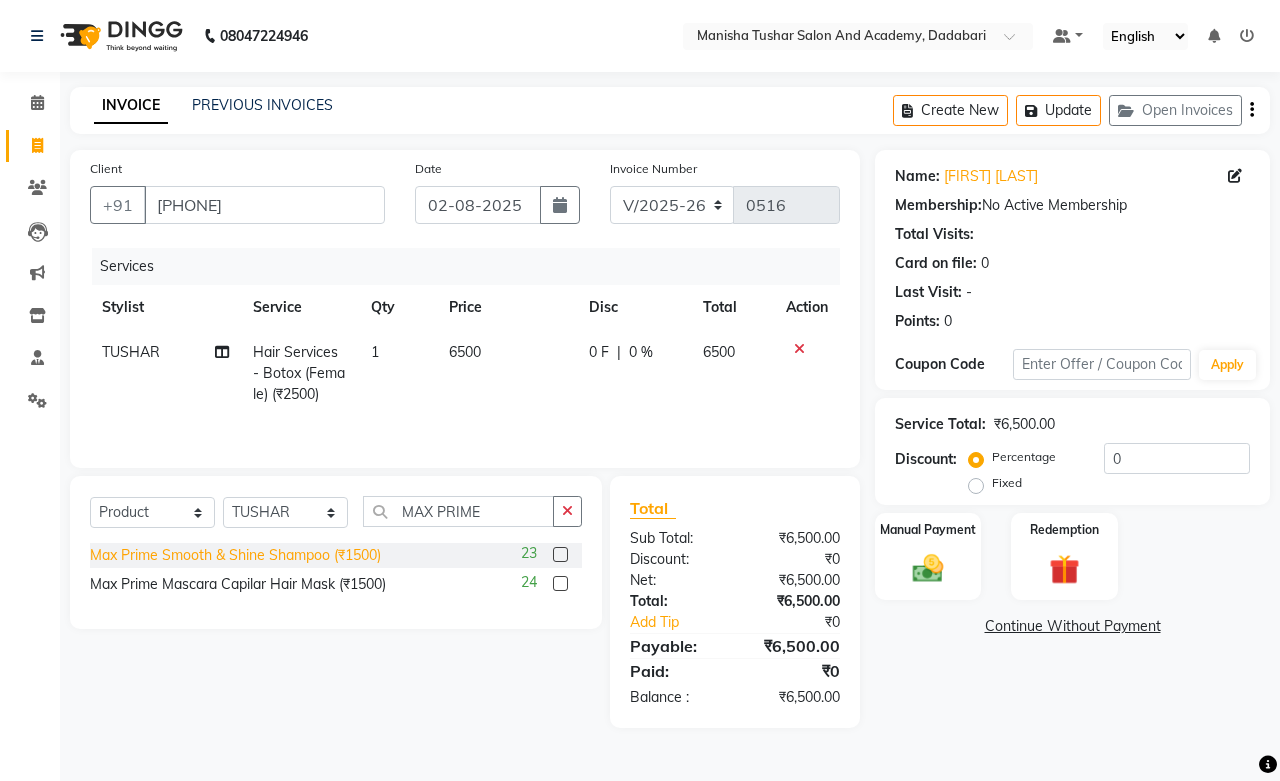 click on "Max Prime Smooth & Shine Shampoo (₹1500)" 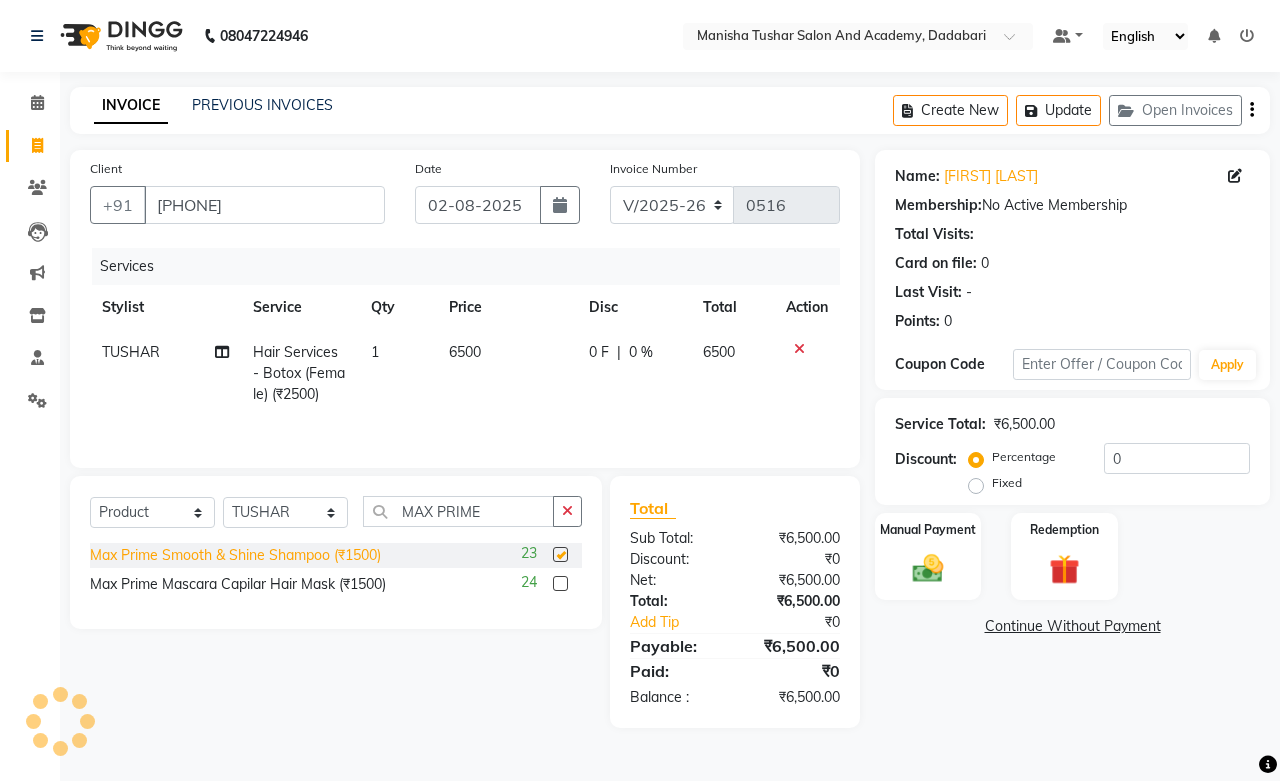 checkbox on "false" 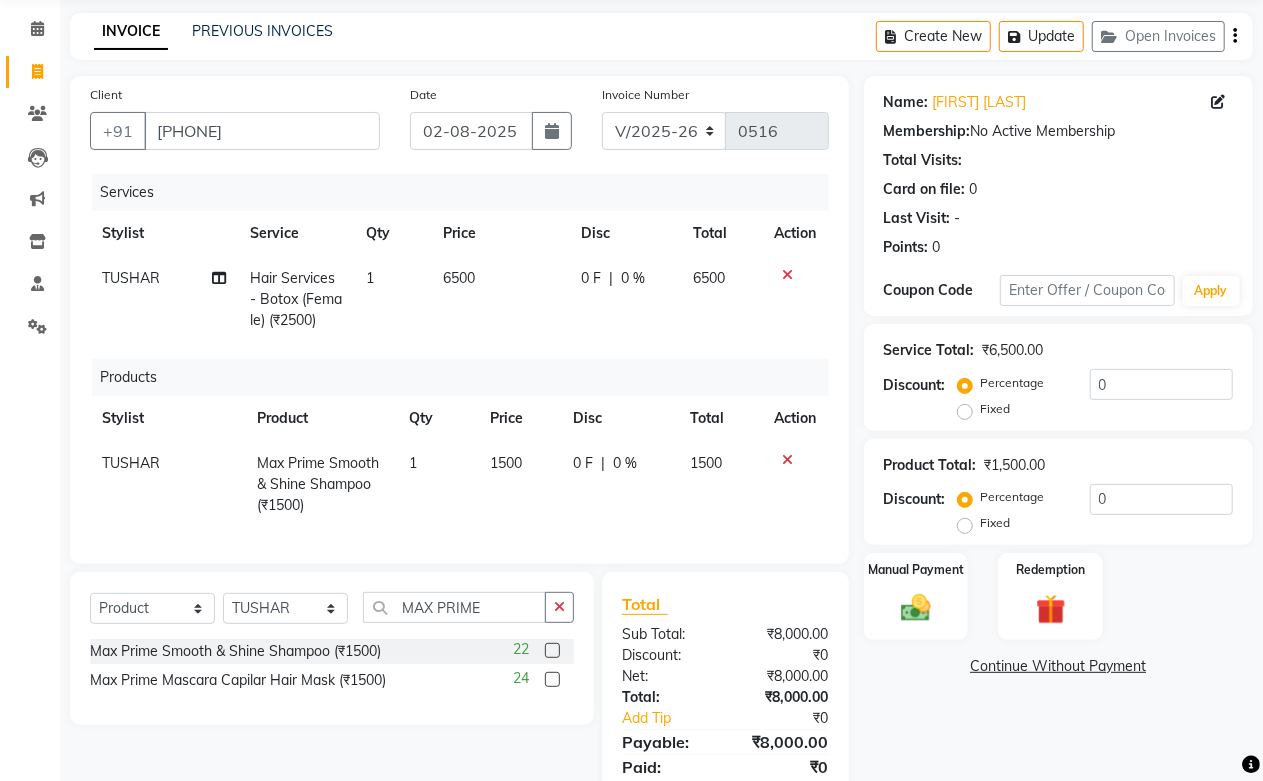 scroll, scrollTop: 163, scrollLeft: 0, axis: vertical 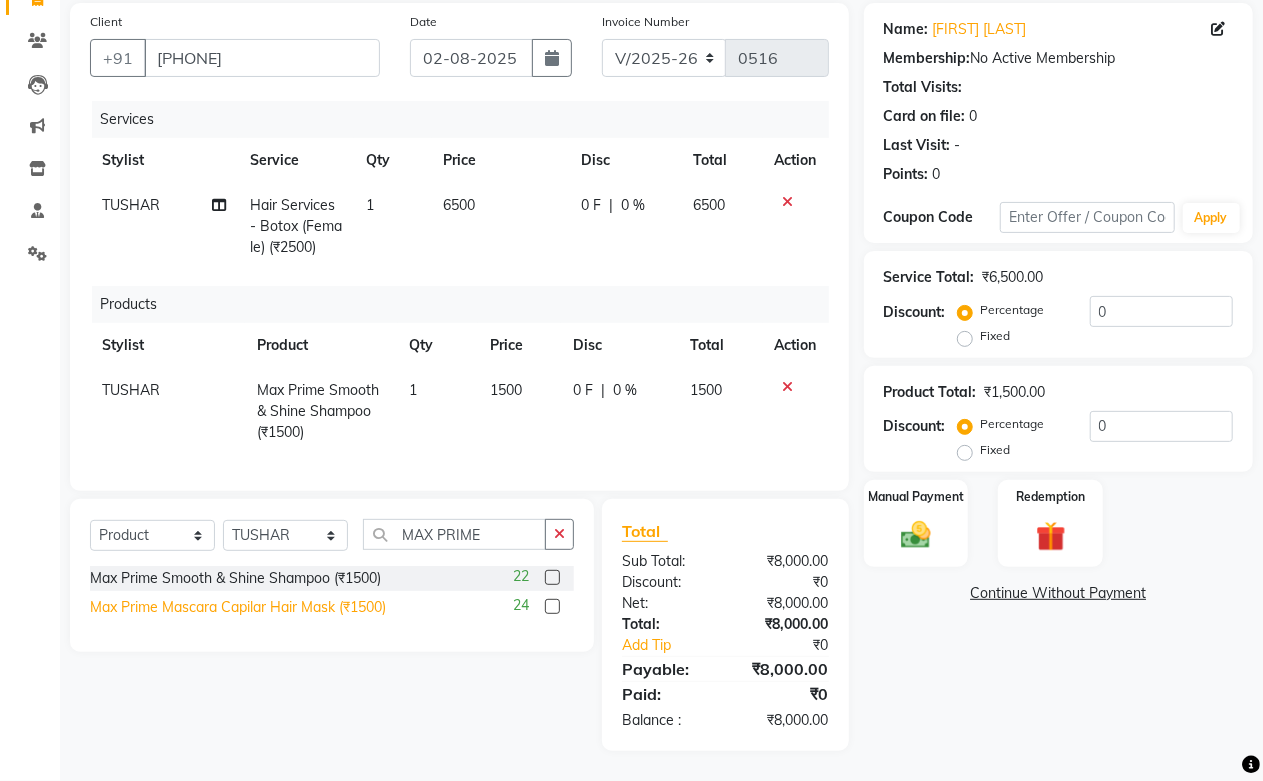 click on "Max Prime Mascara Capilar Hair Mask (₹1500)" 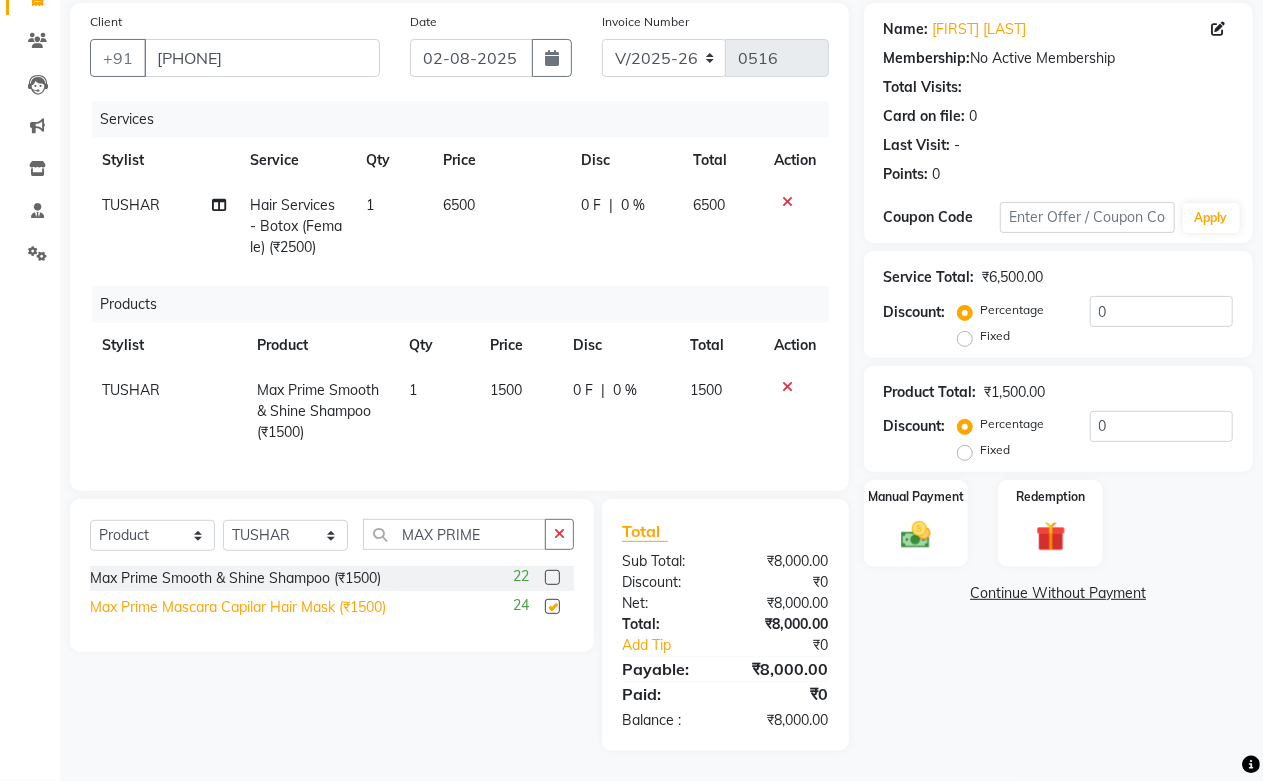 checkbox on "false" 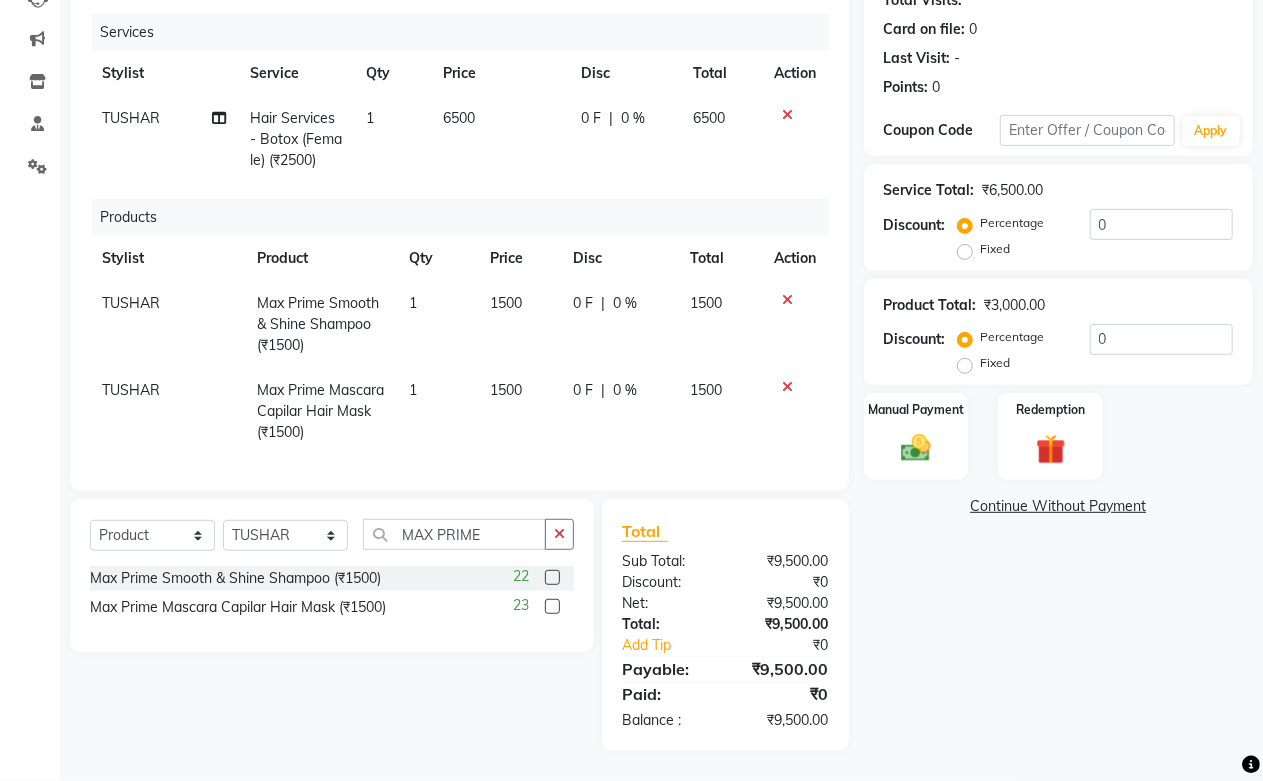 scroll, scrollTop: 140, scrollLeft: 0, axis: vertical 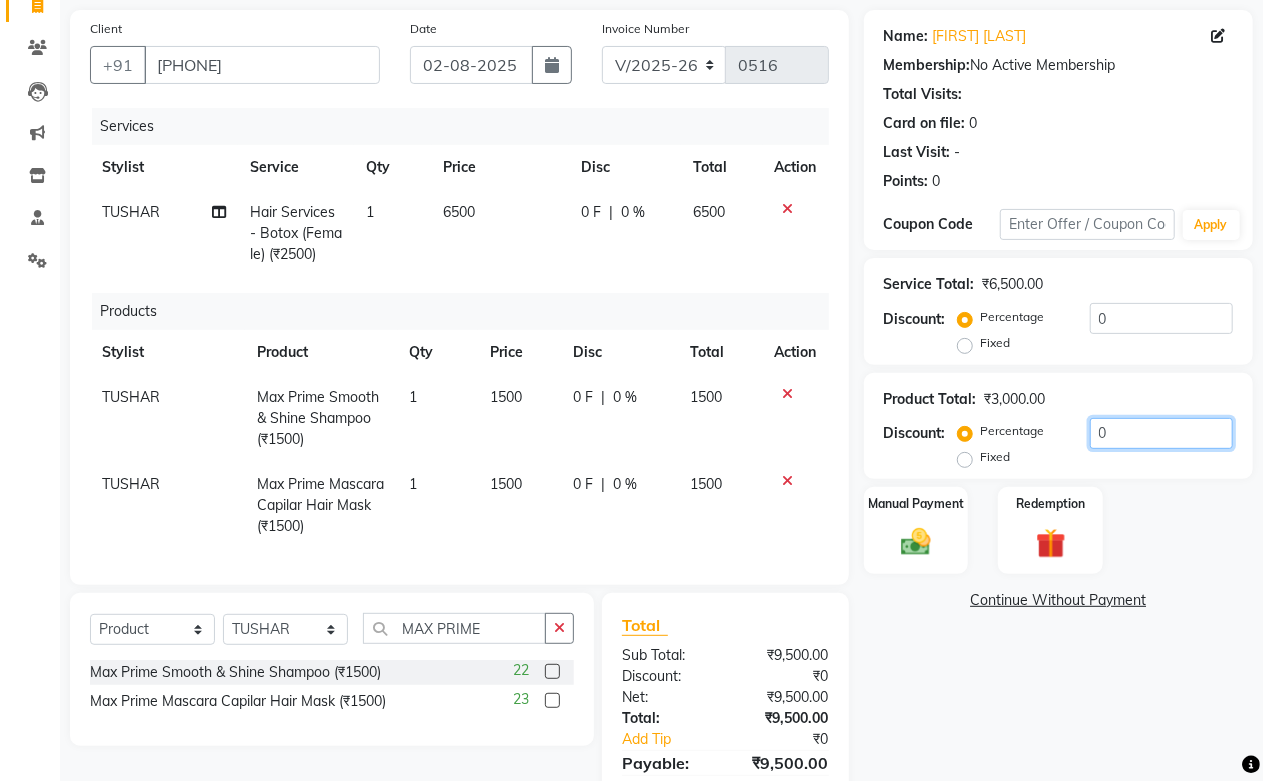 drag, startPoint x: 1131, startPoint y: 436, endPoint x: 1004, endPoint y: 421, distance: 127.88276 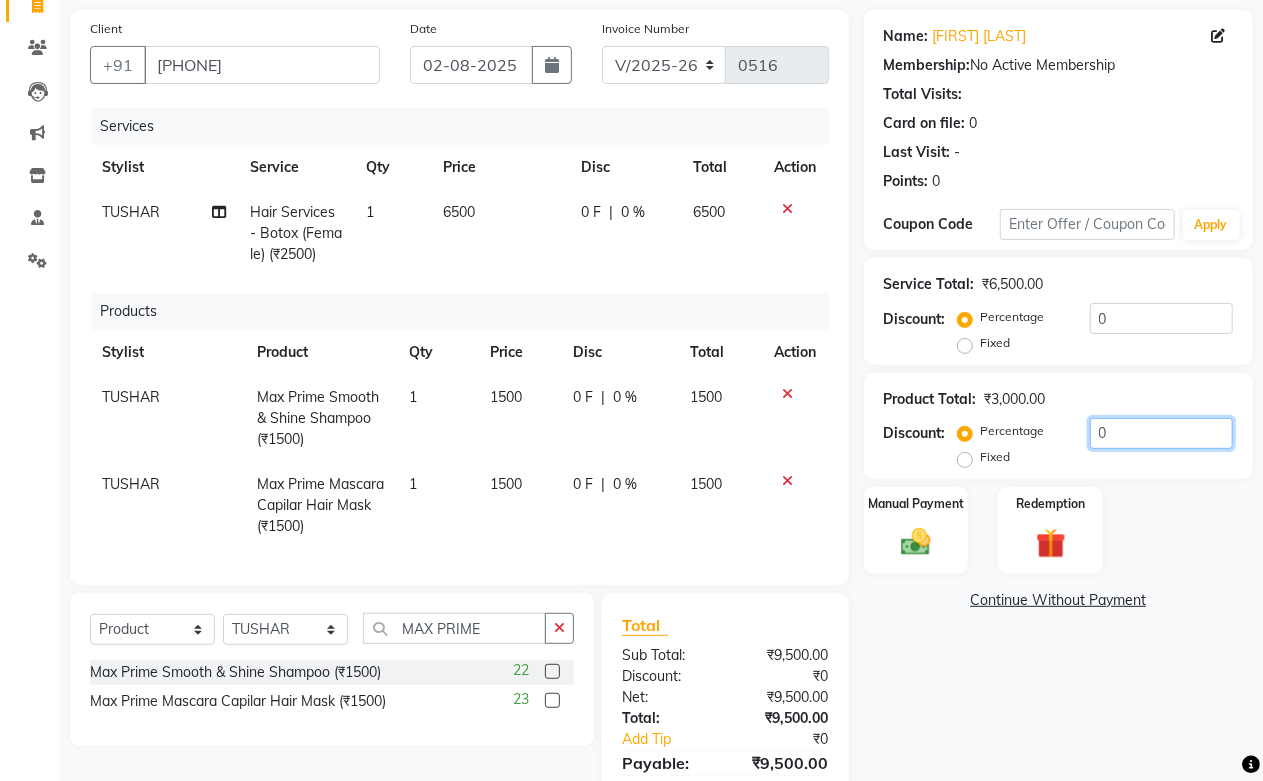 click on "Percentage   Fixed  0" 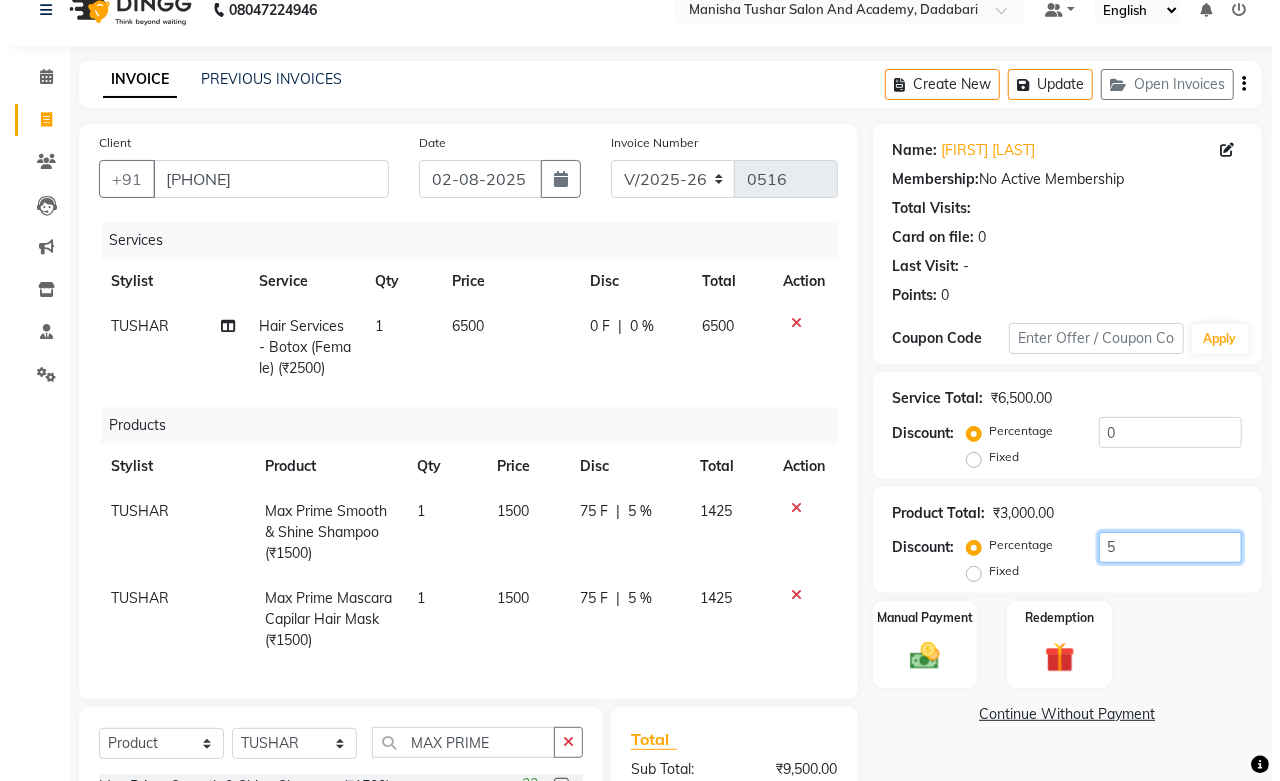 scroll, scrollTop: 0, scrollLeft: 0, axis: both 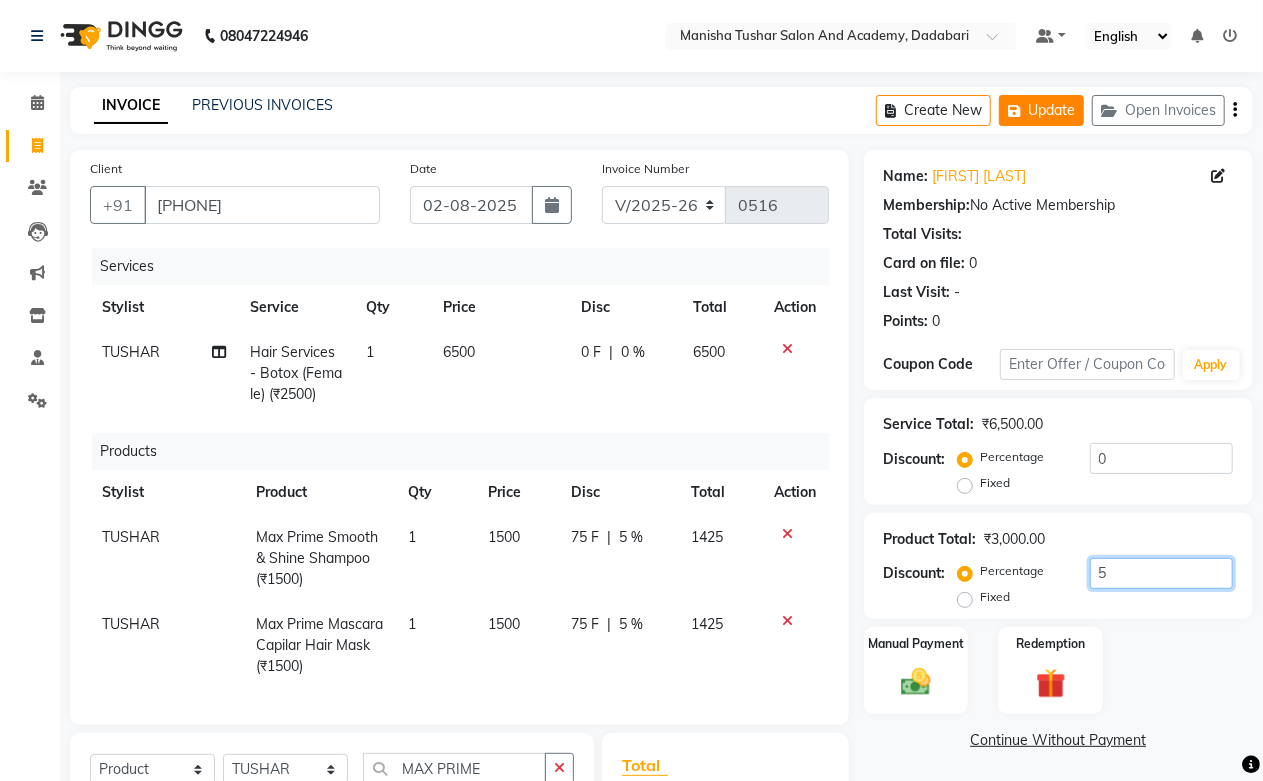 type on "5" 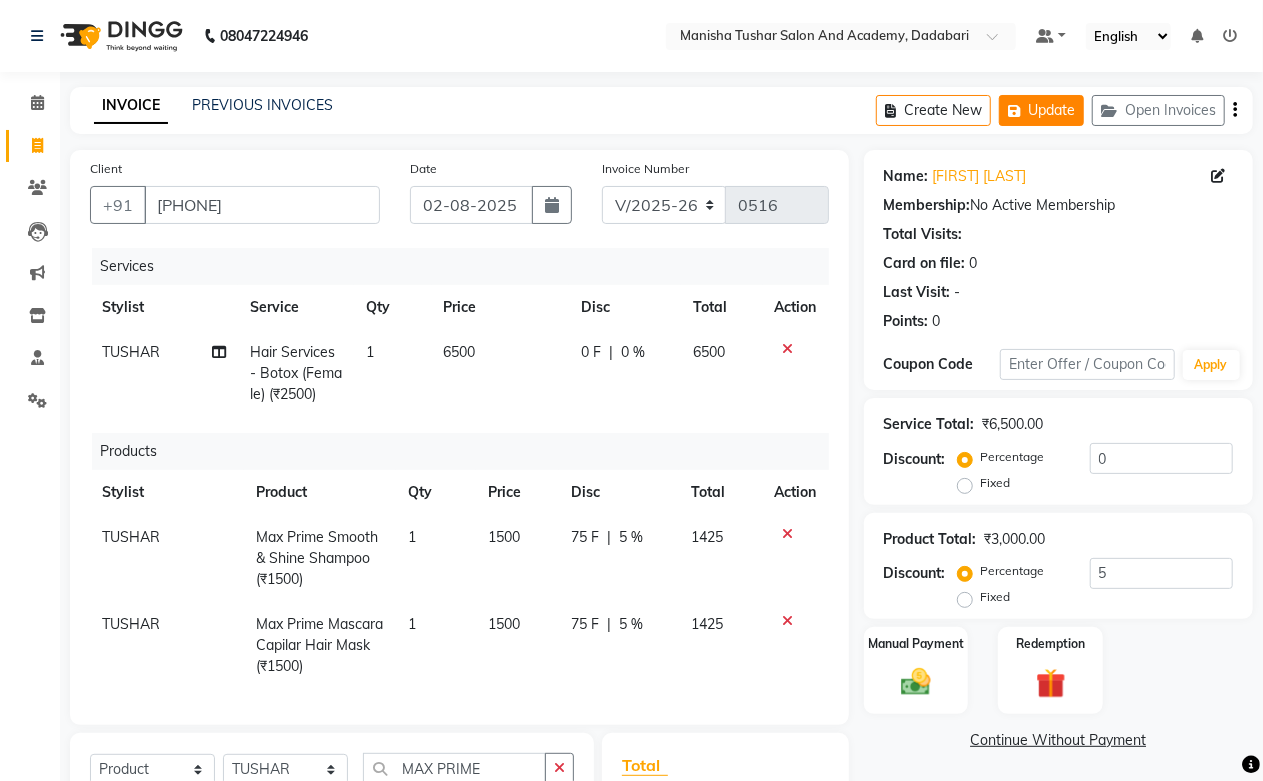 click on "Update" 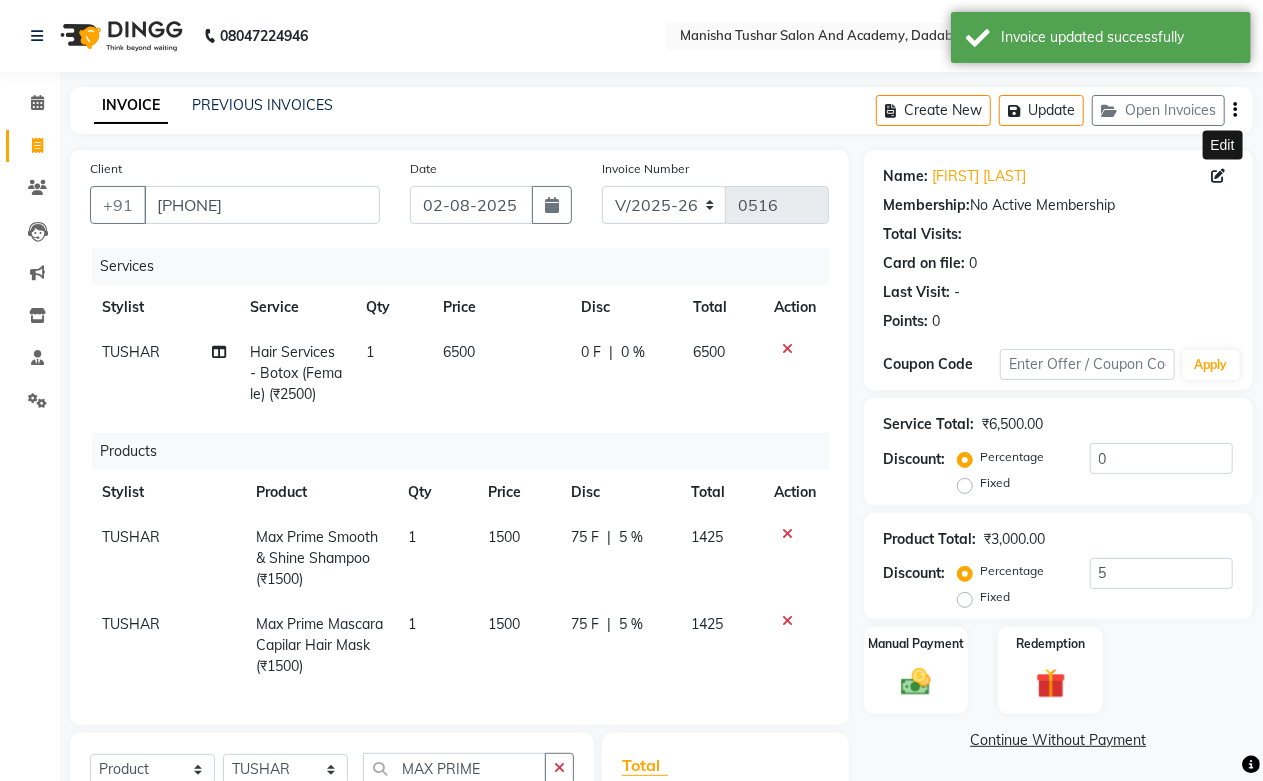 click 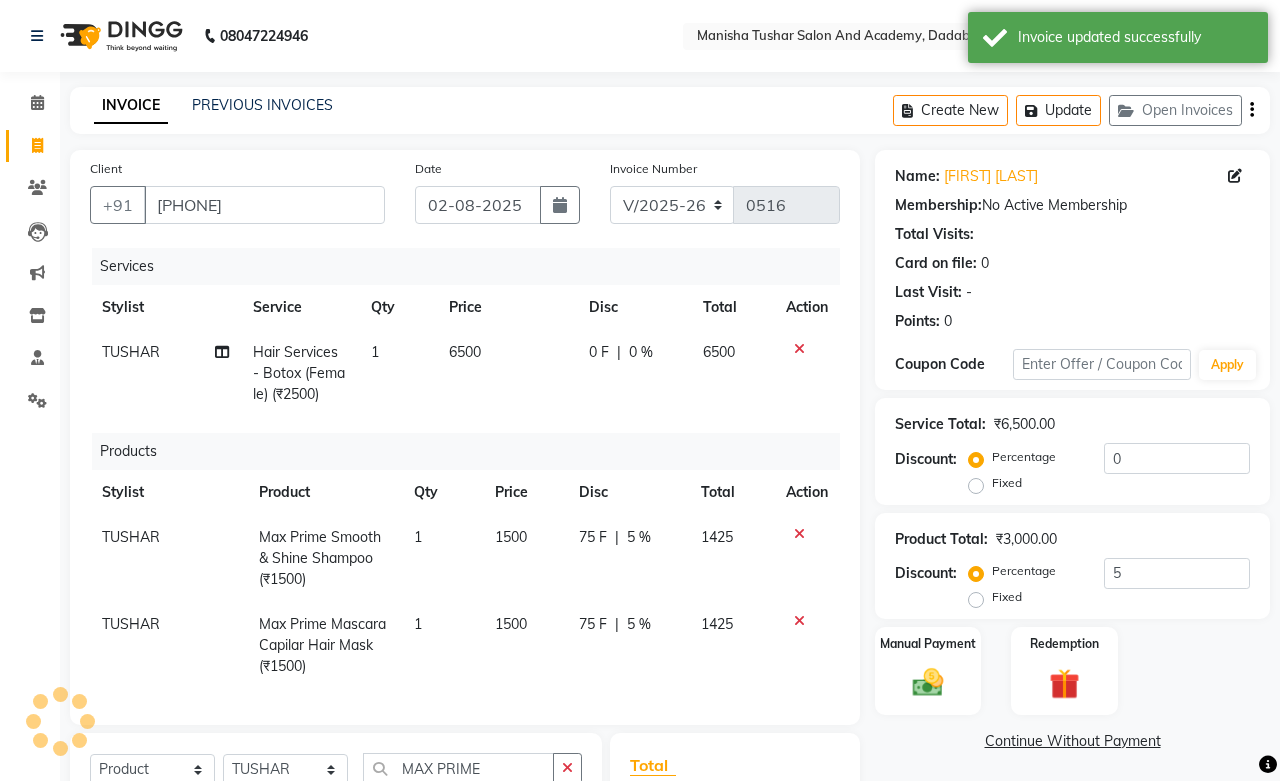 select on "female" 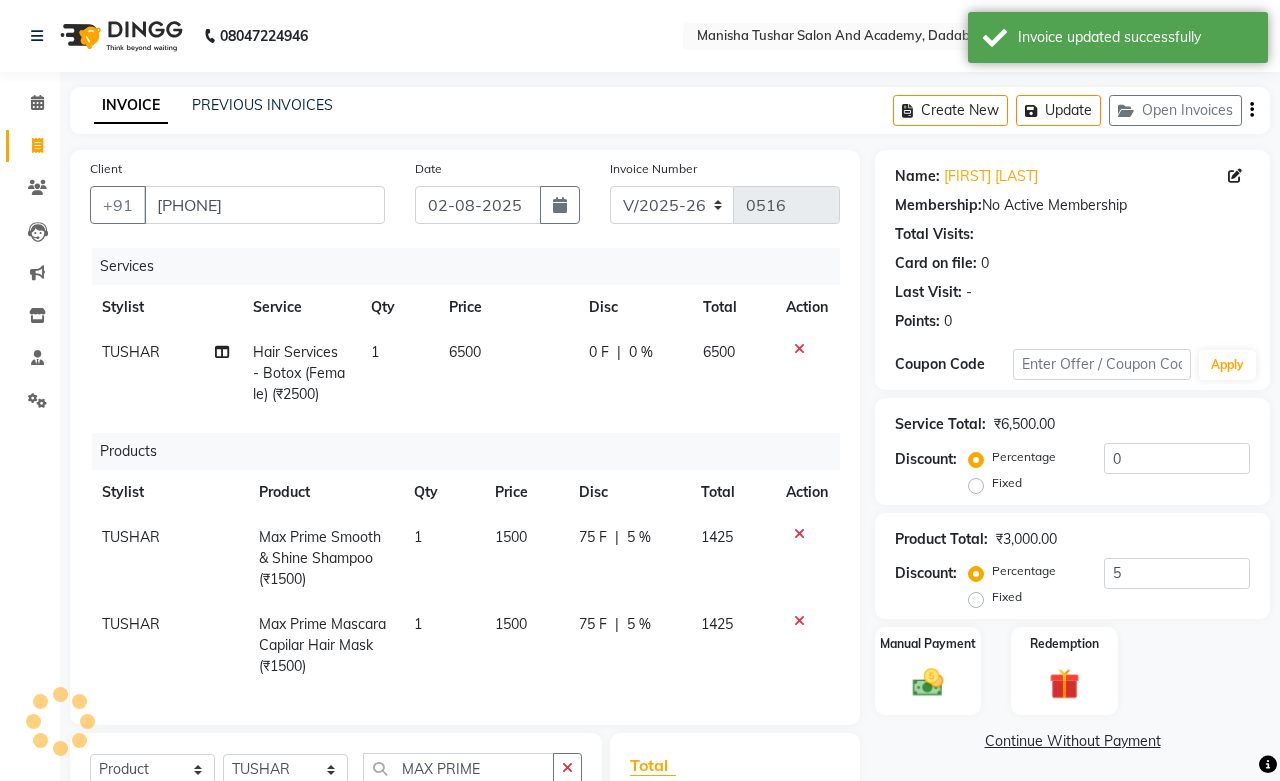 select on "46159" 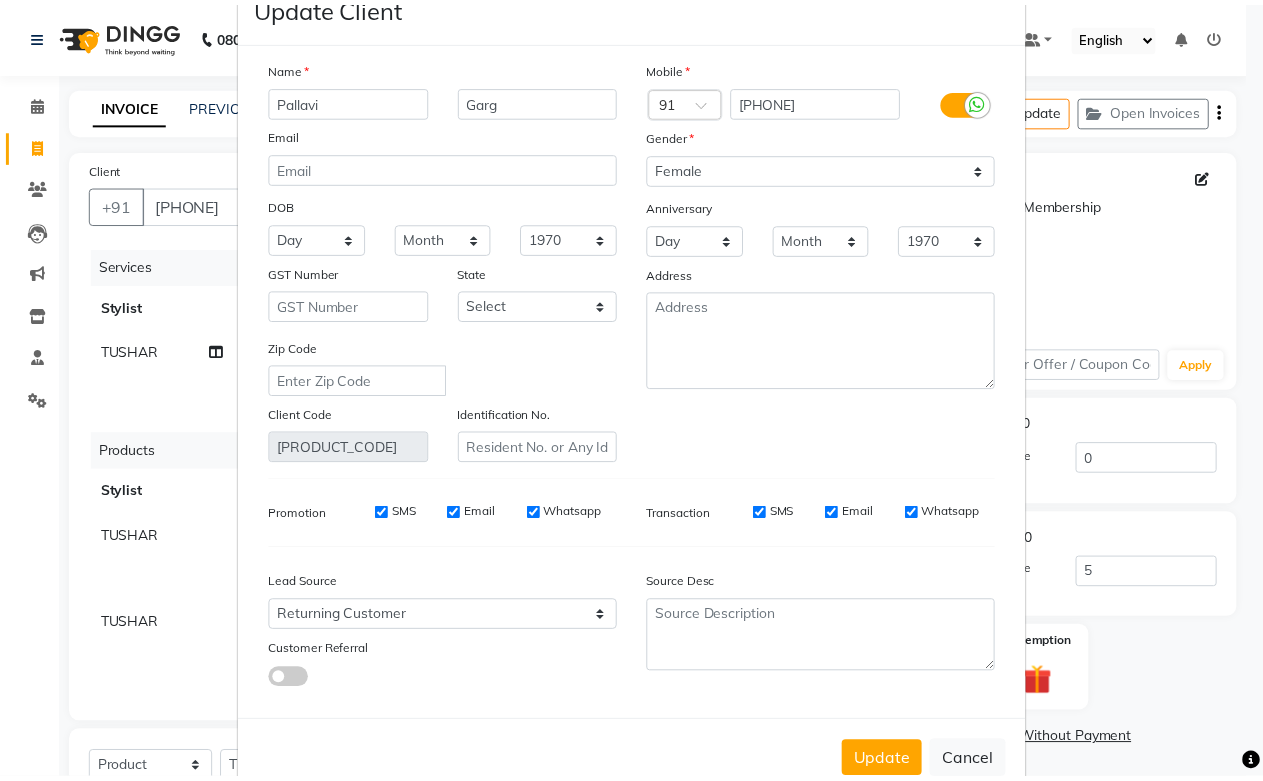 scroll, scrollTop: 108, scrollLeft: 0, axis: vertical 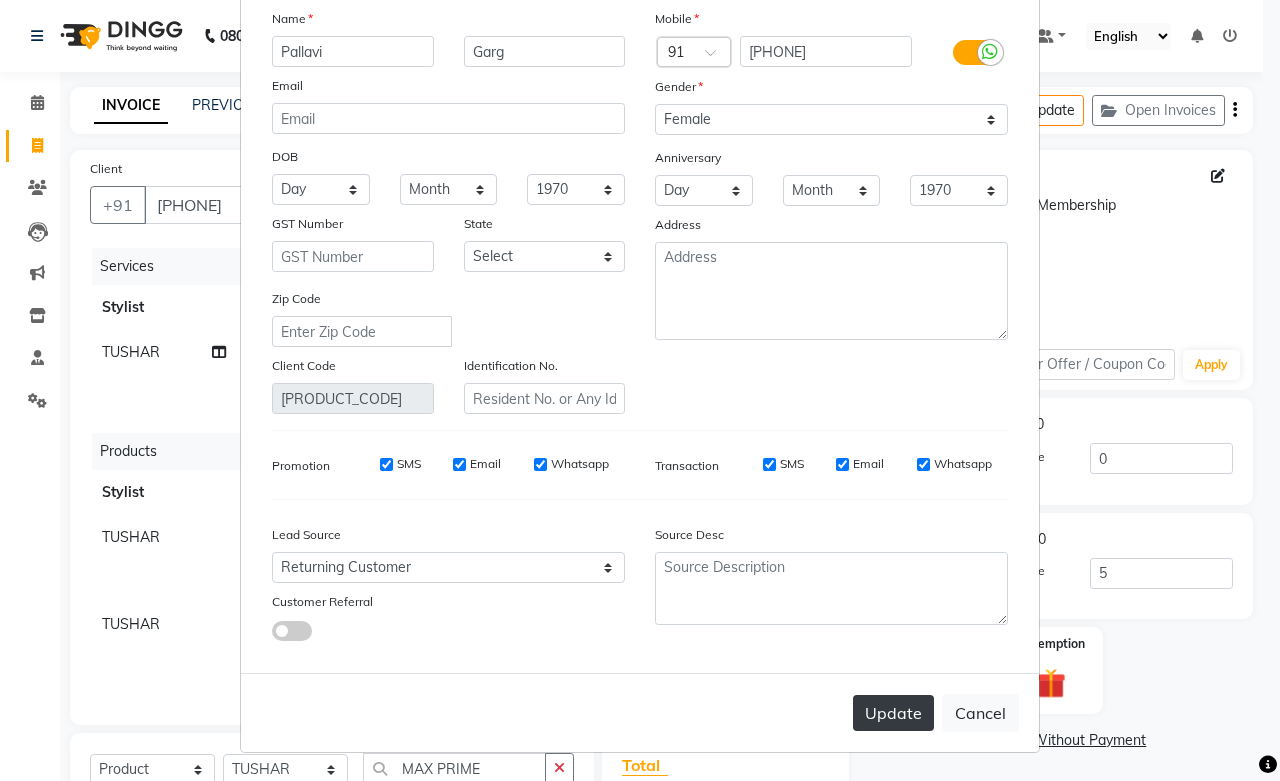 click on "Update" at bounding box center [893, 713] 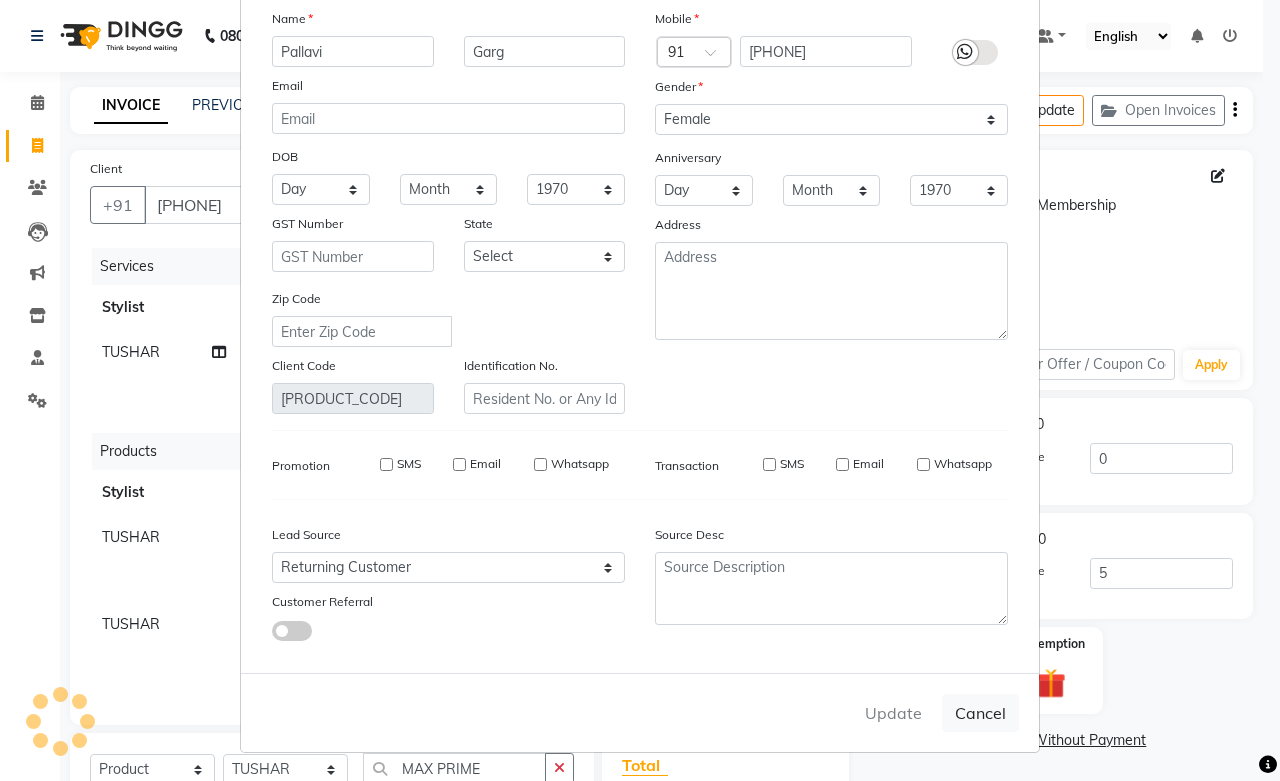 type 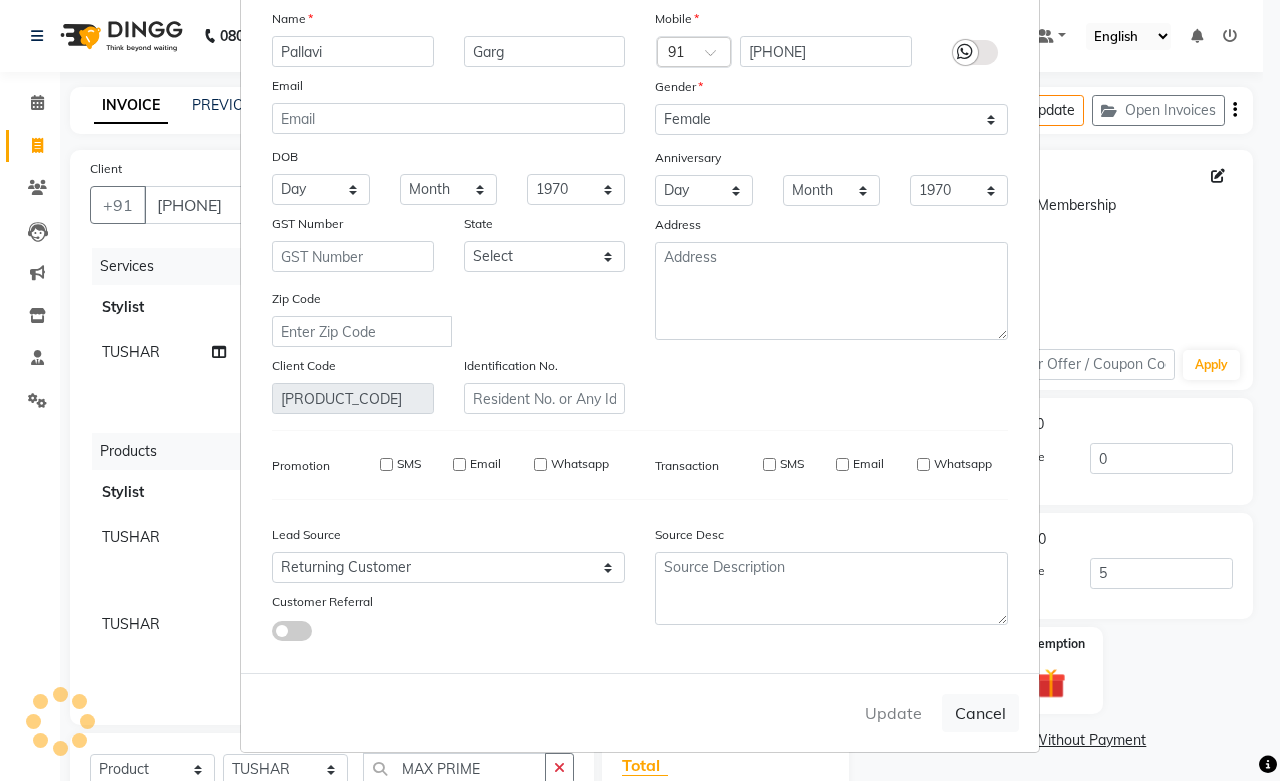 select 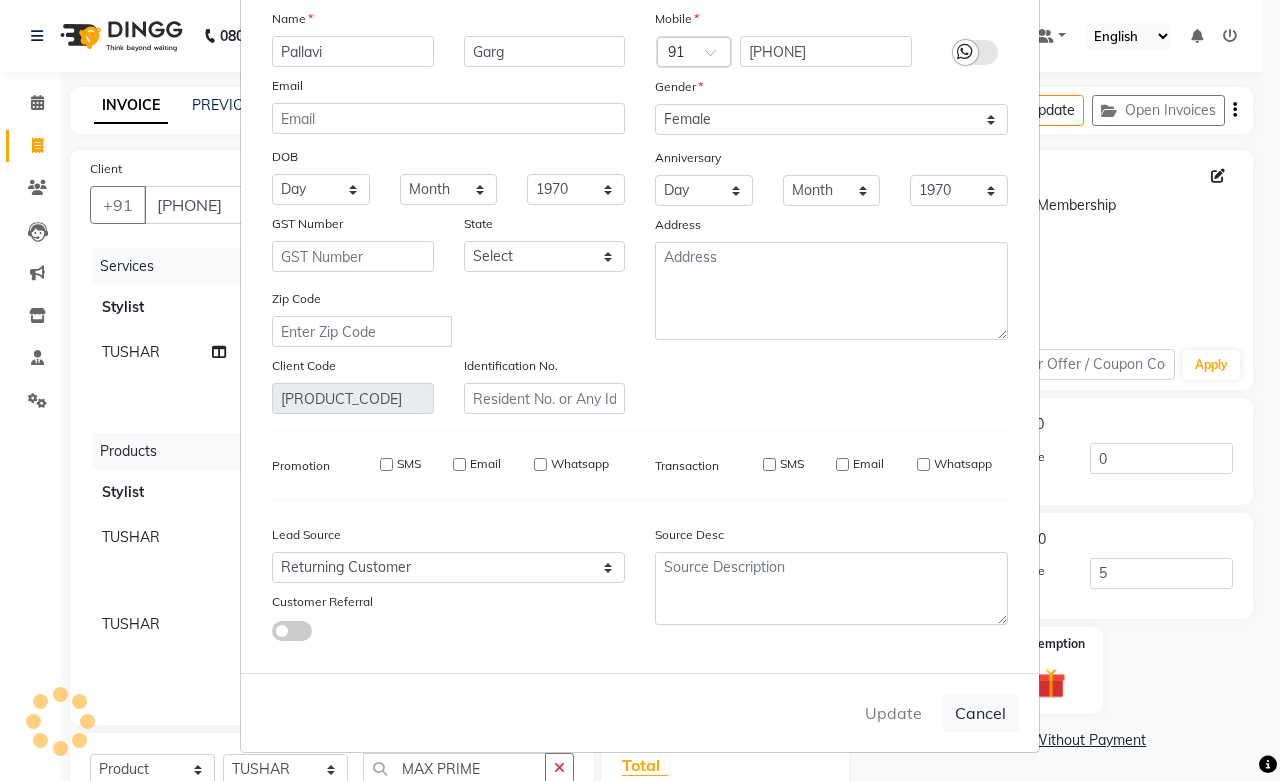 select 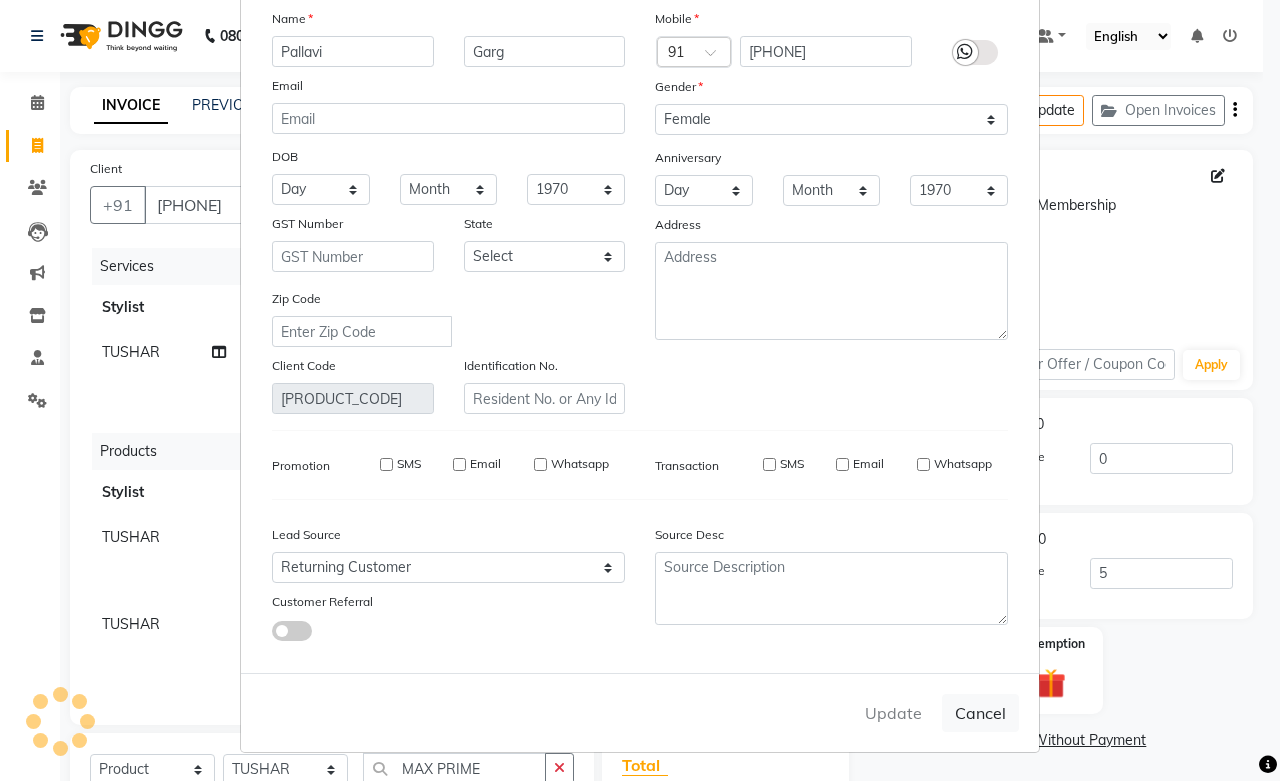 select 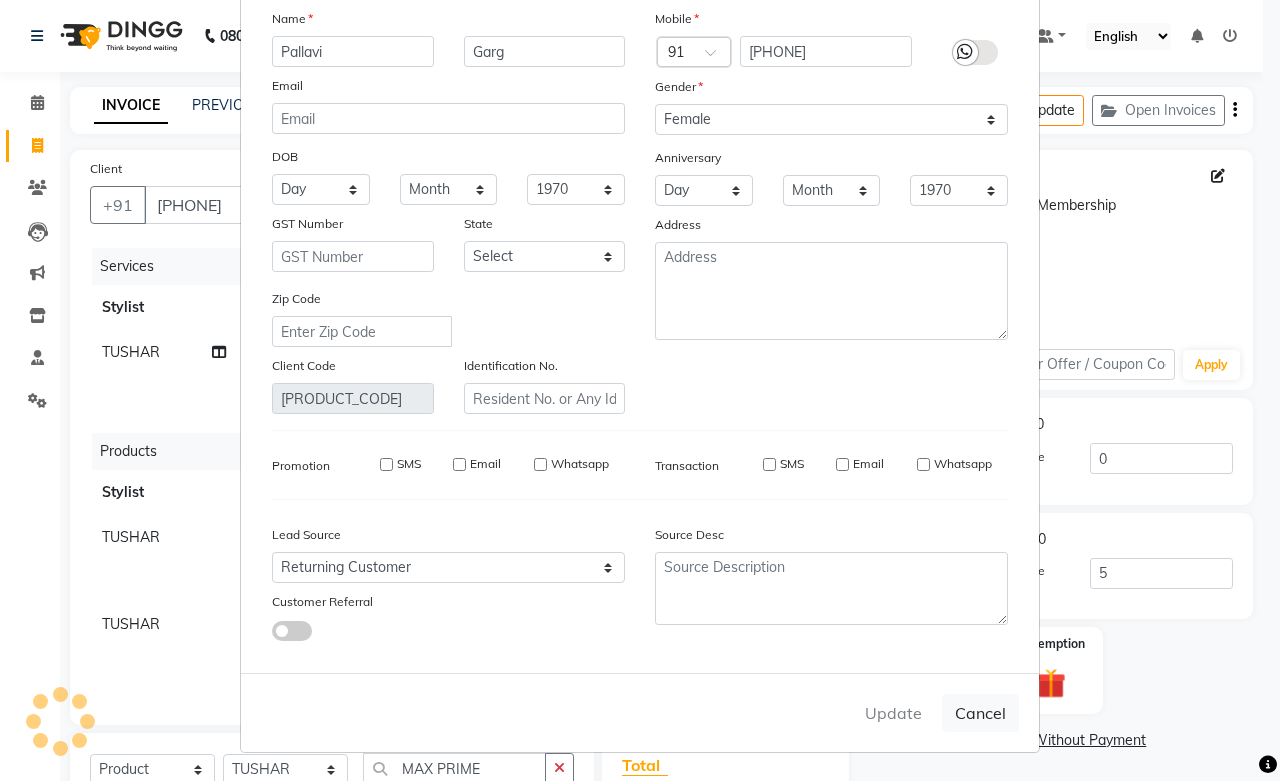 select 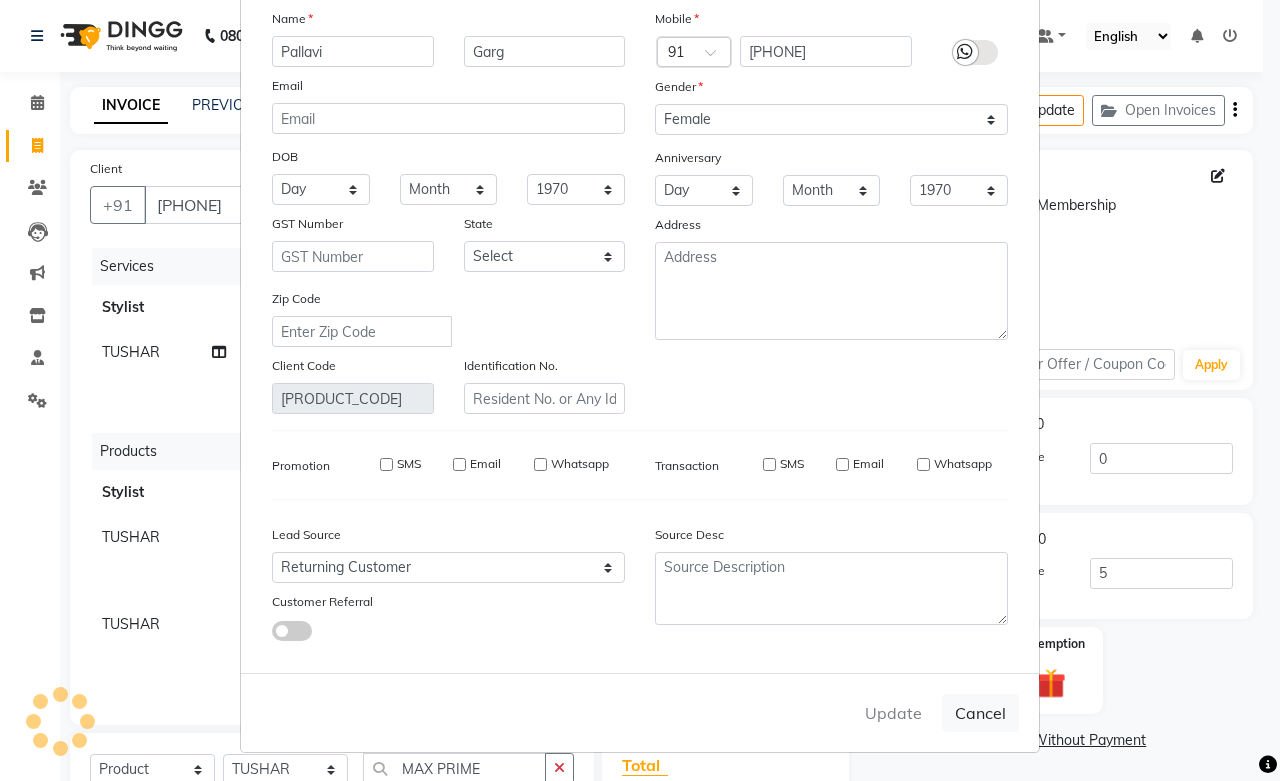 checkbox on "false" 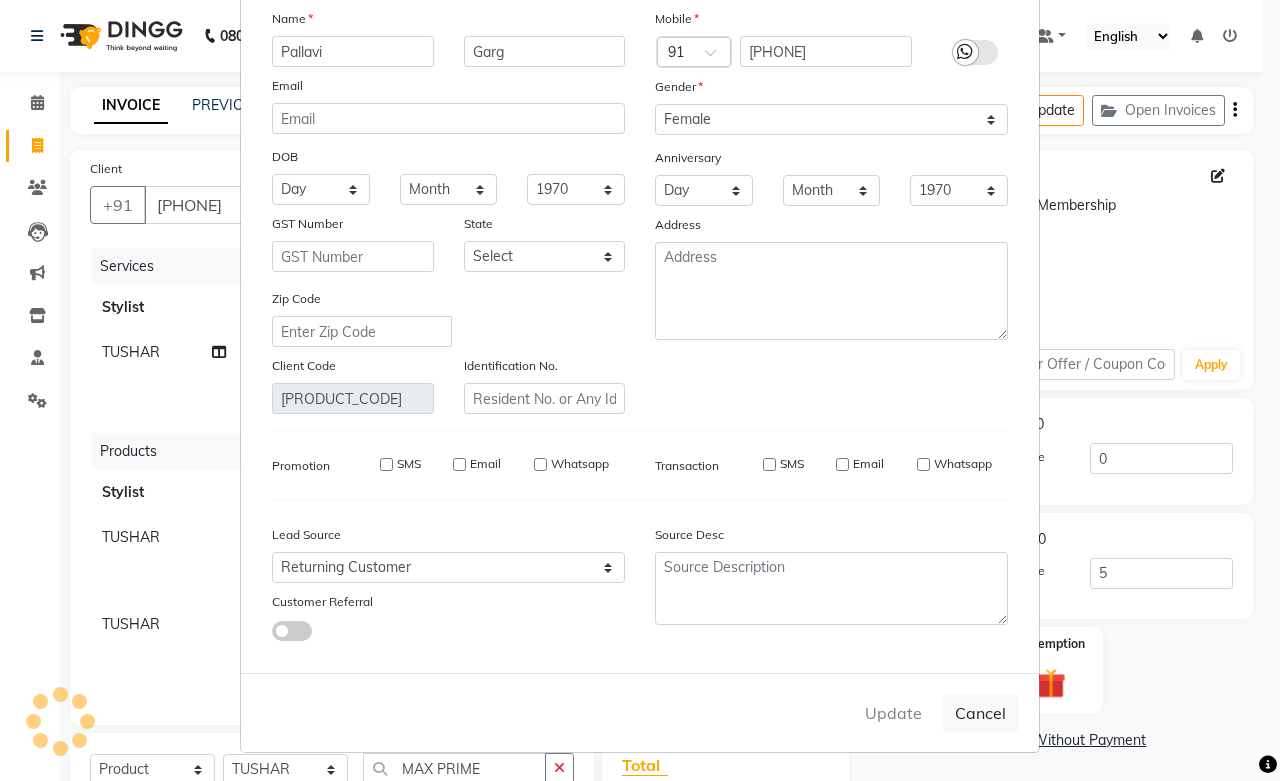 checkbox on "false" 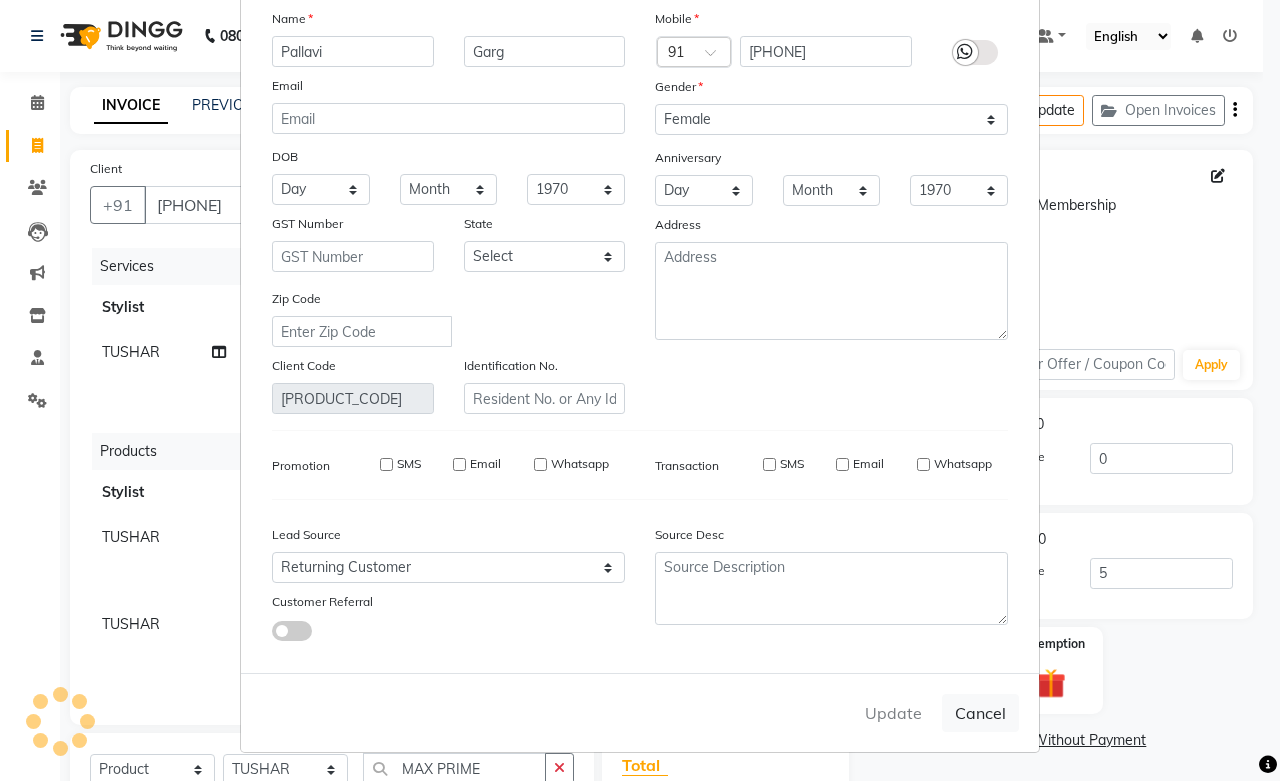 checkbox on "false" 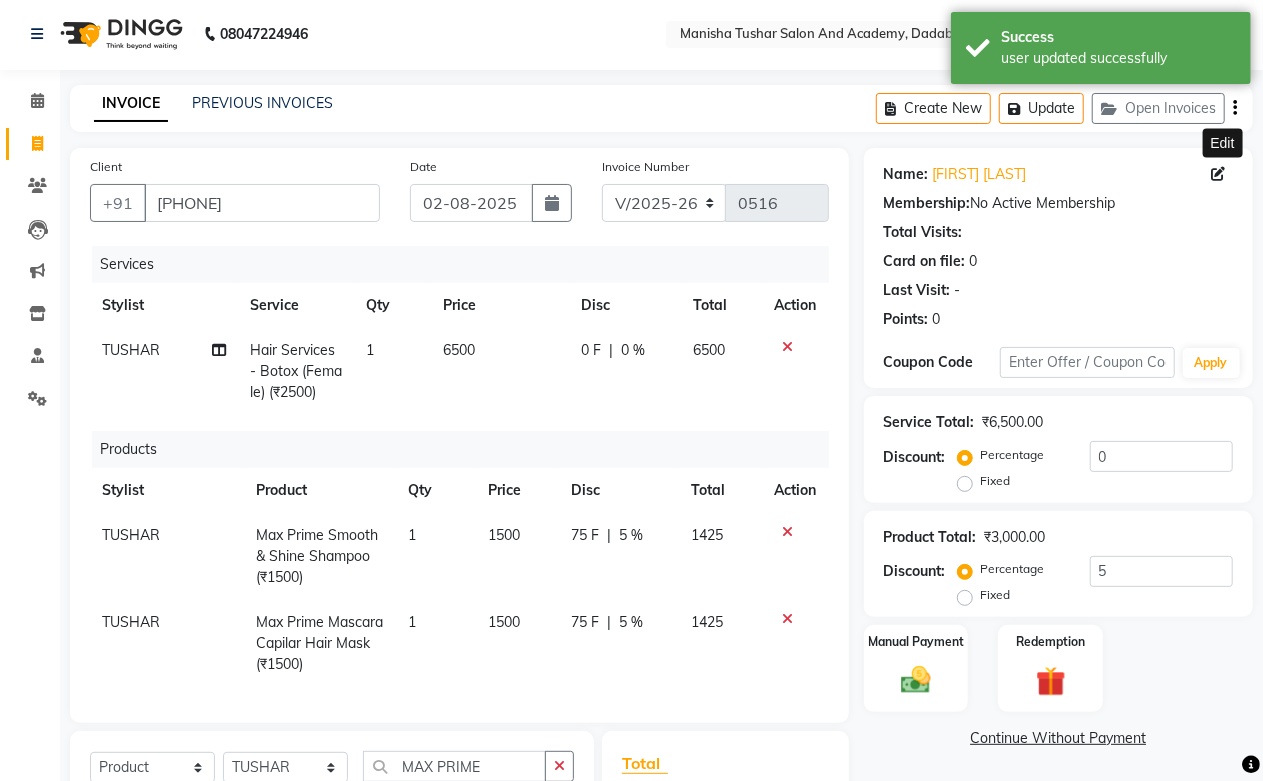 scroll, scrollTop: 0, scrollLeft: 0, axis: both 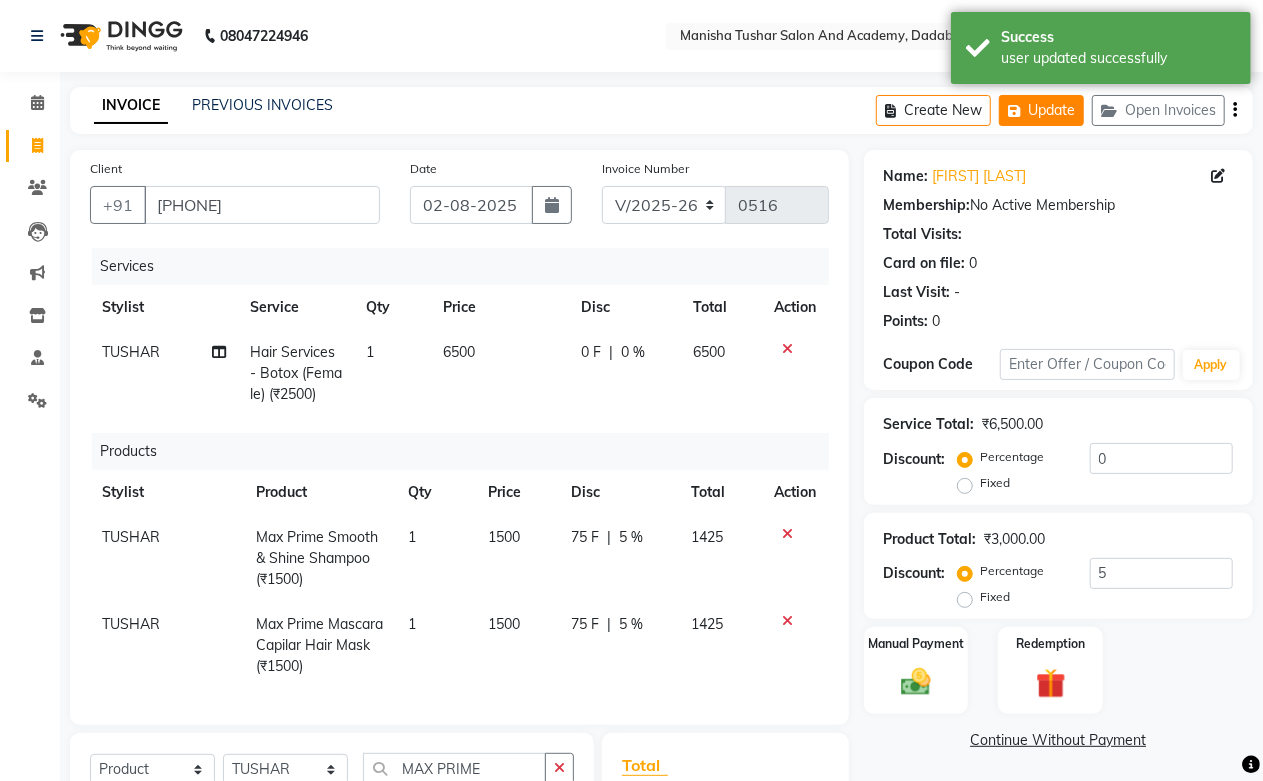 click on "Update" 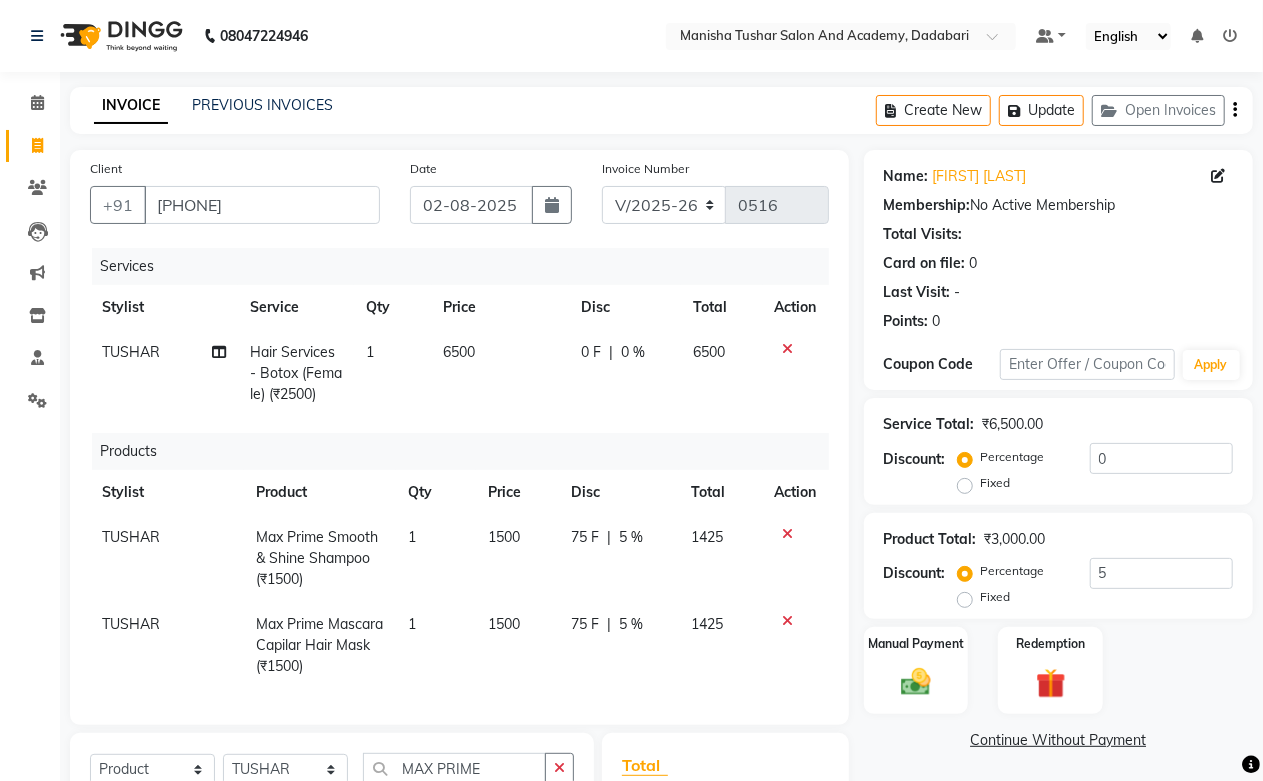 click on "Hair Services - Botox (Female) (₹2500)" 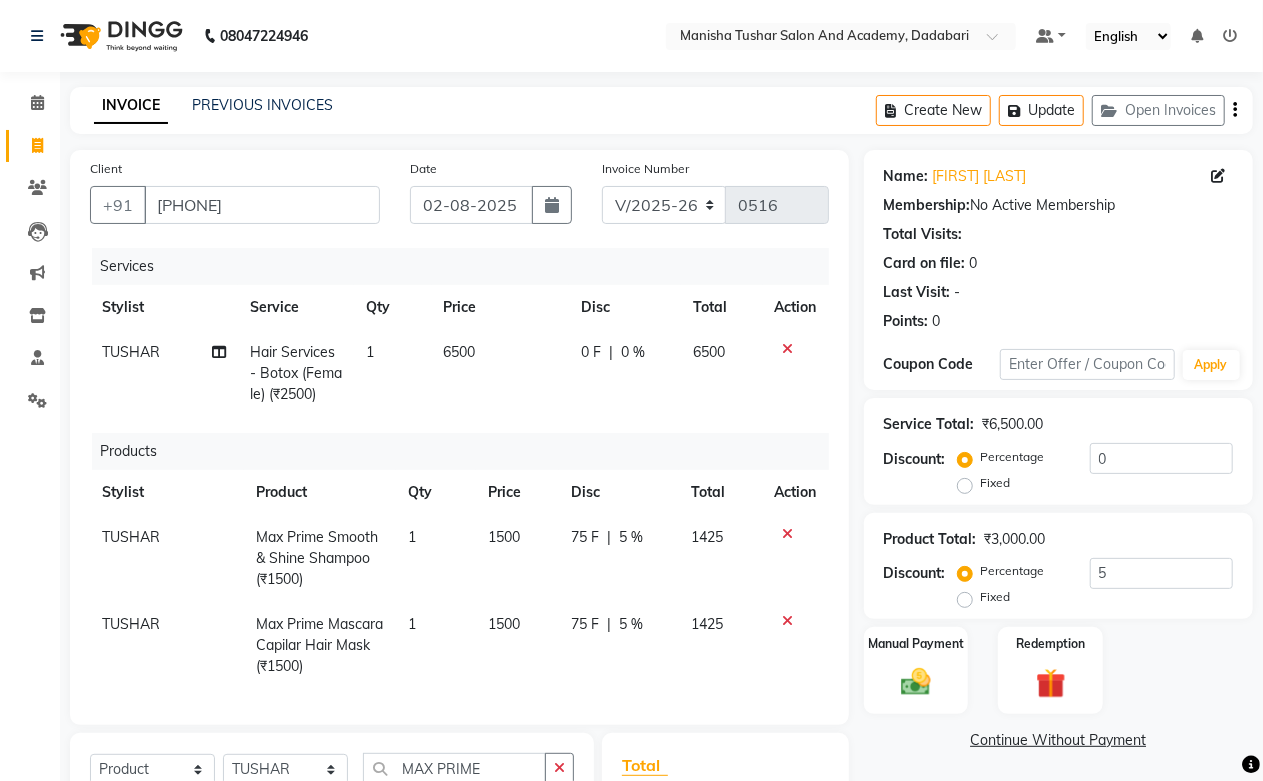 select on "49047" 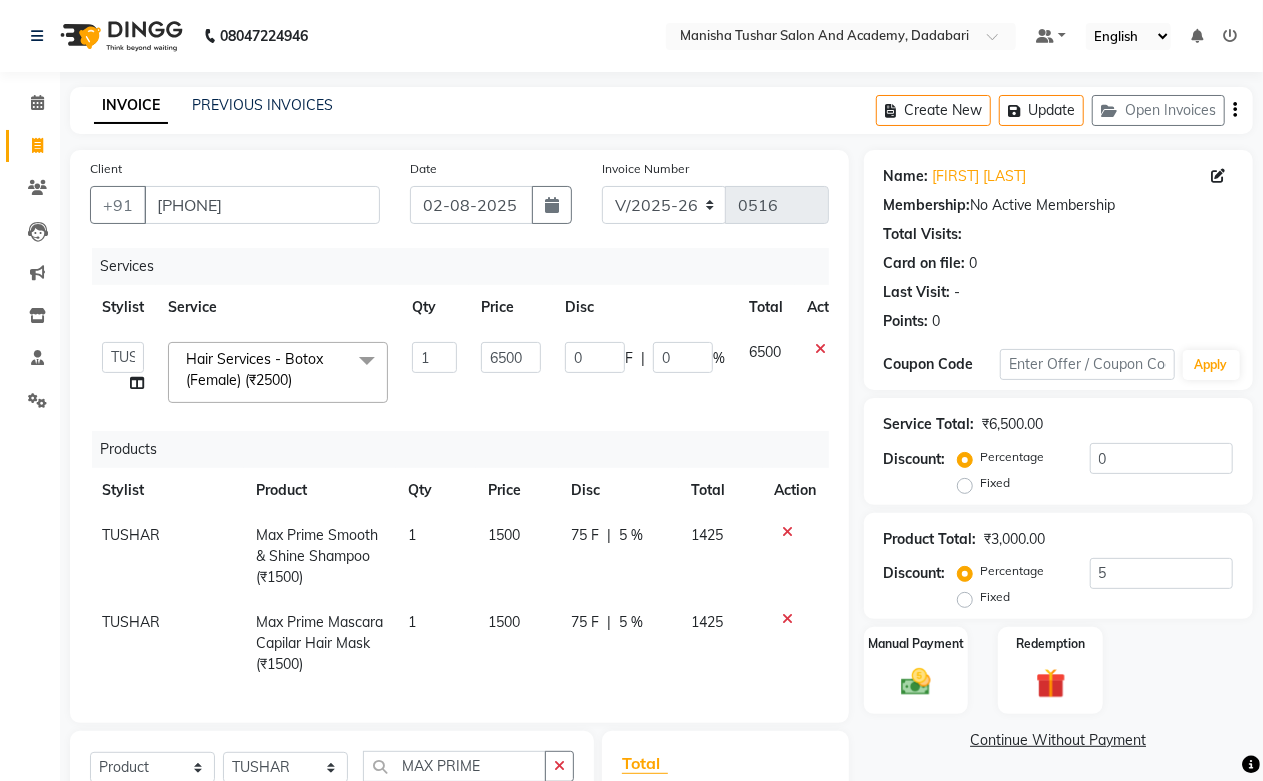 click on "Hair Services - Botox (Female) (₹2500)" 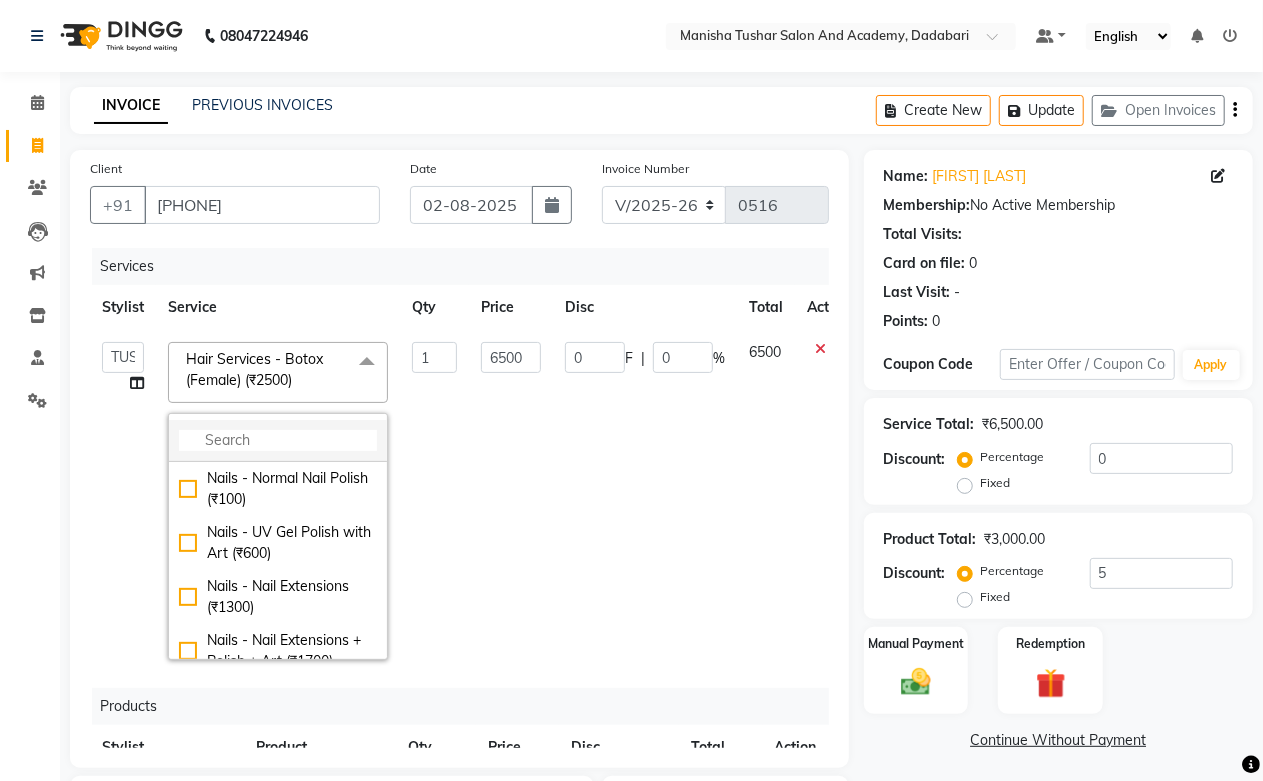 click 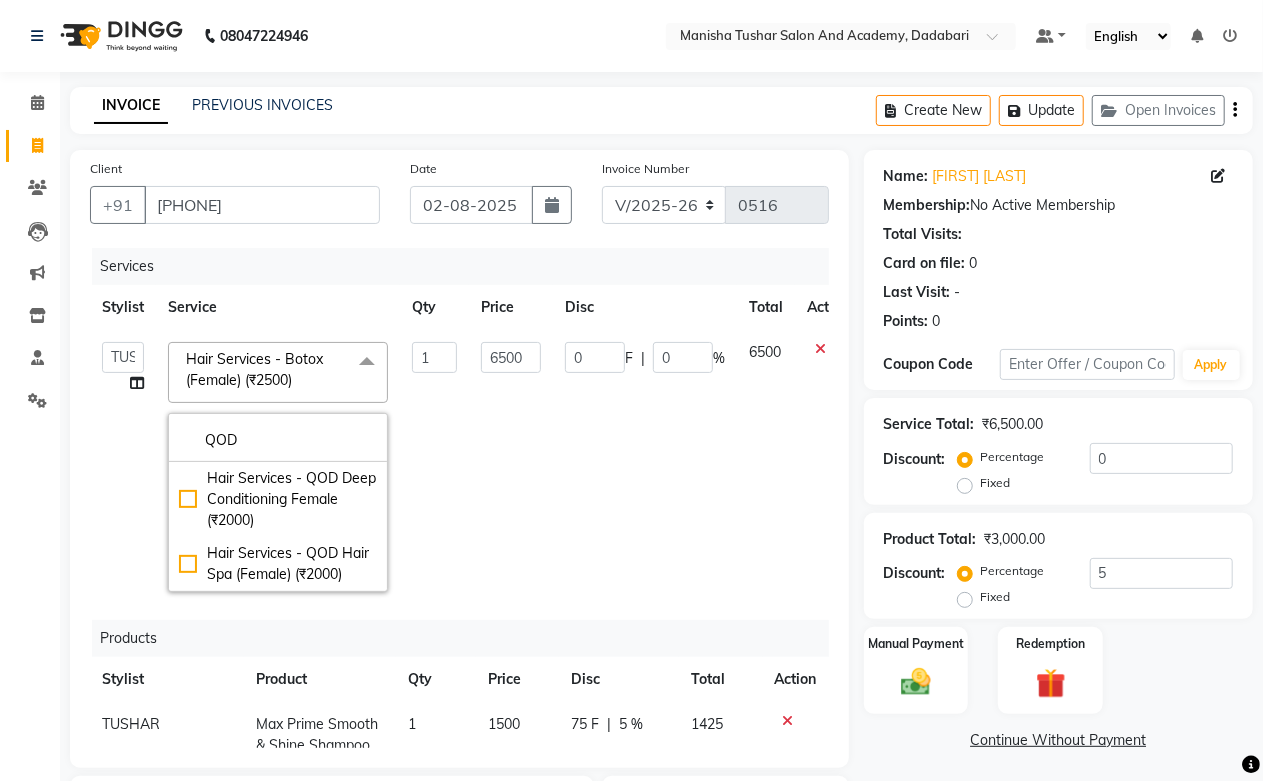 type on "QOD" 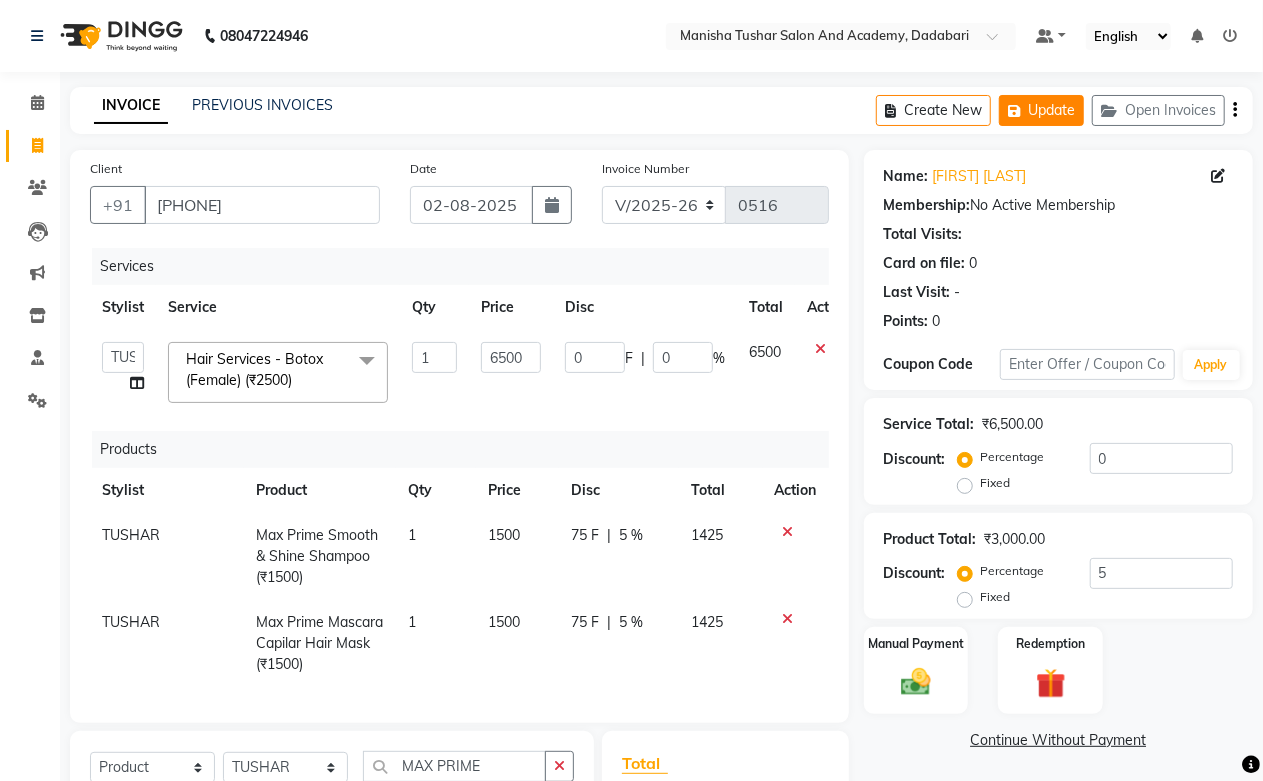 click on "Update" 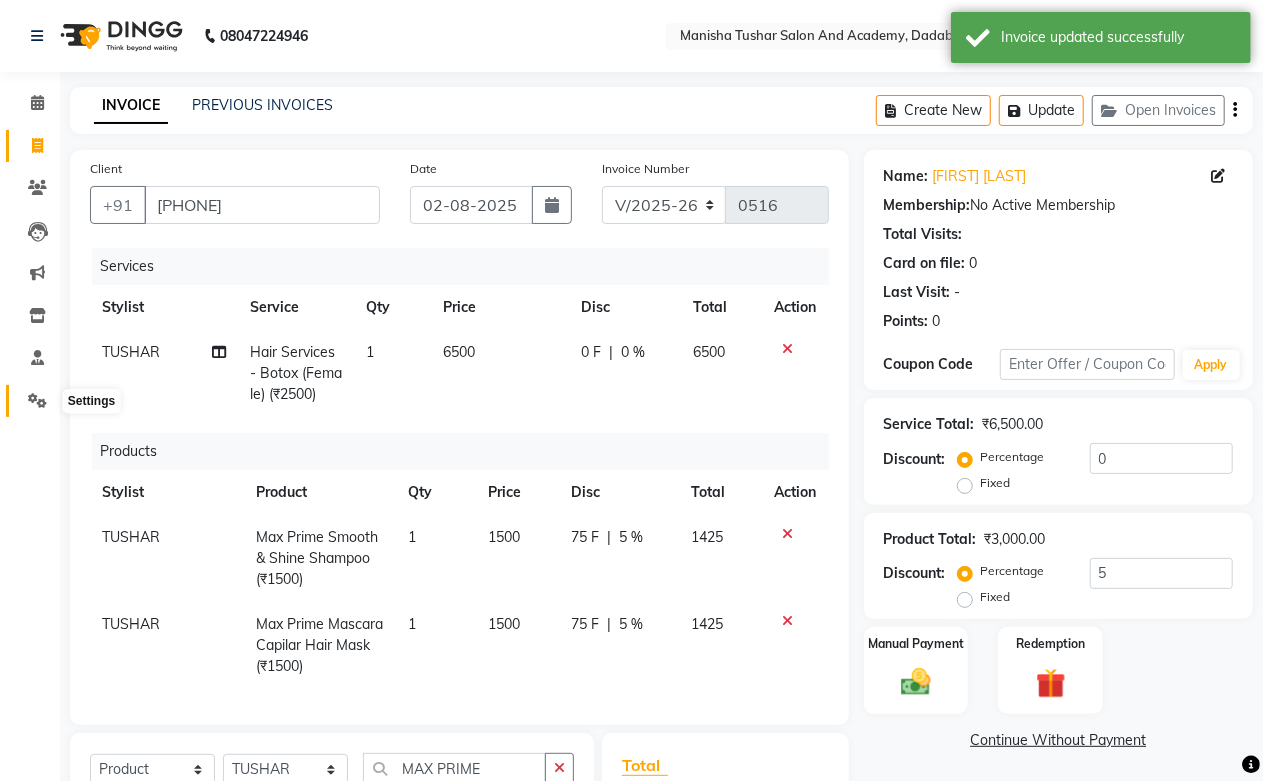 click 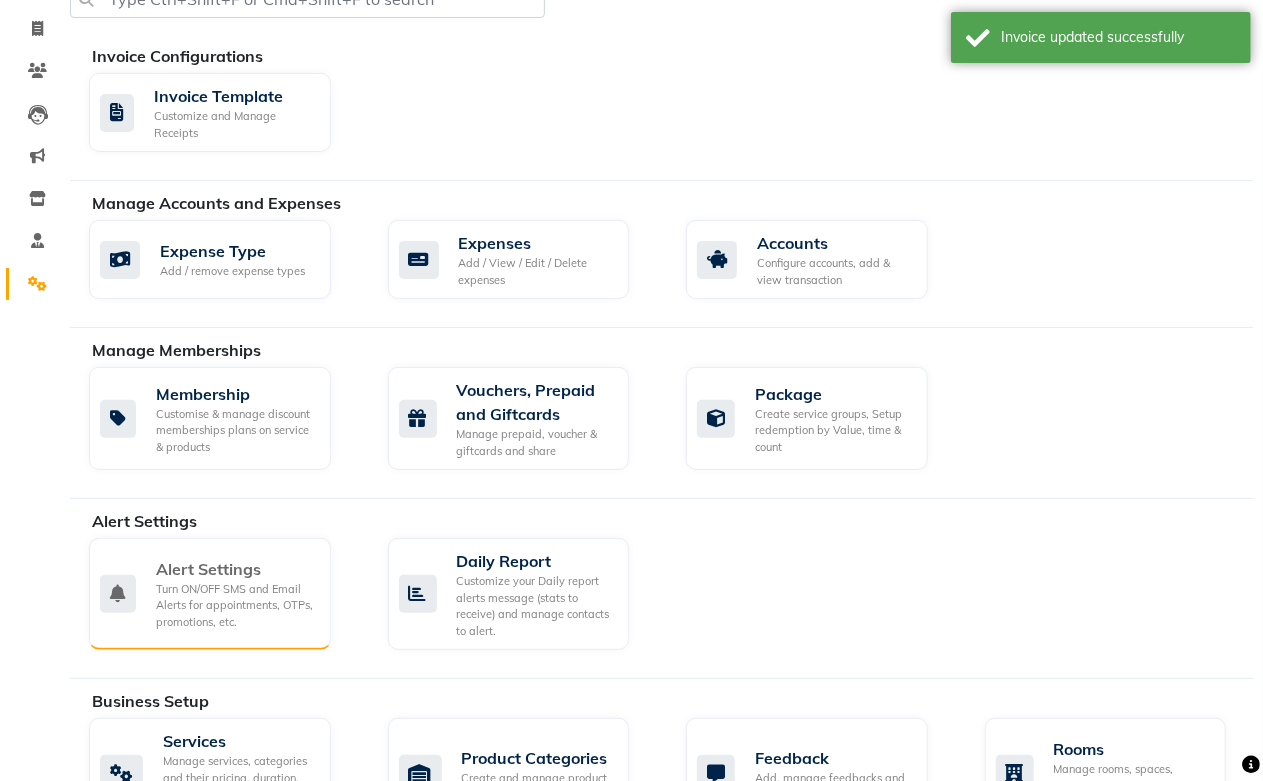 scroll, scrollTop: 444, scrollLeft: 0, axis: vertical 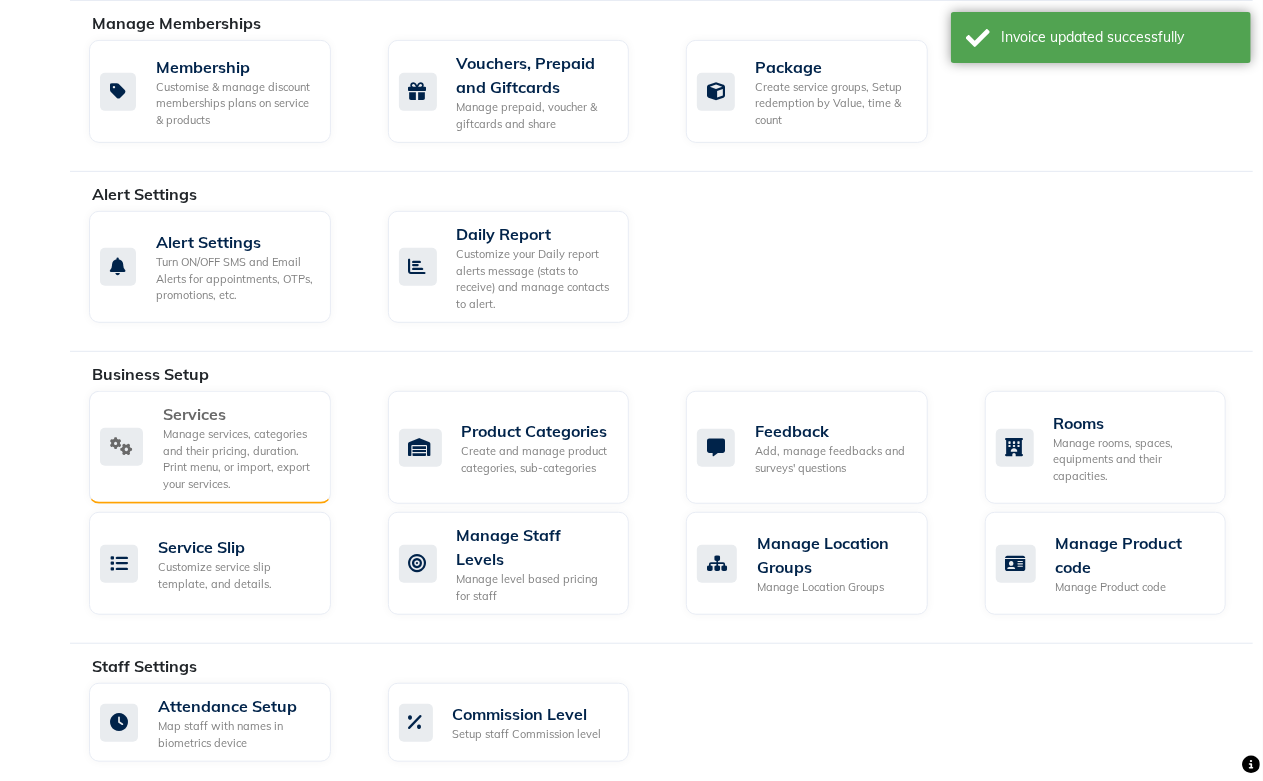 click on "Manage services, categories and their pricing, duration. Print menu, or import, export your services." 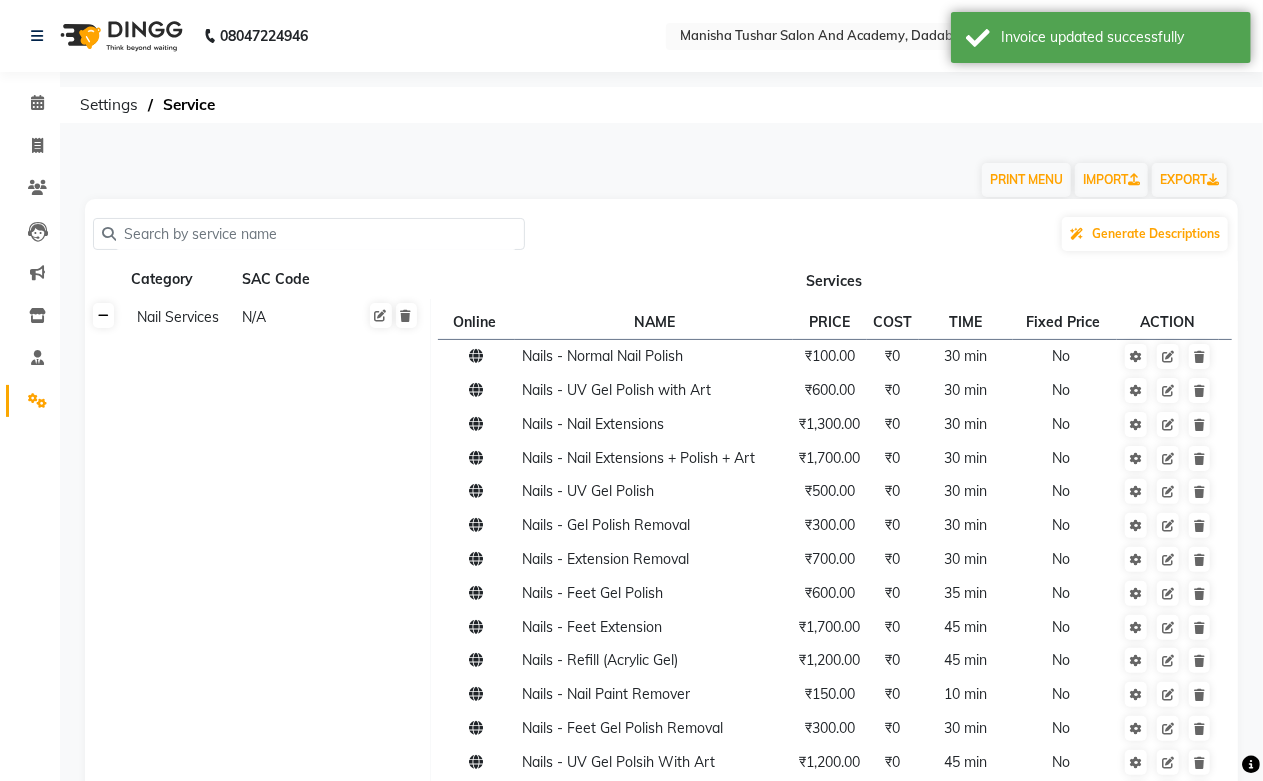 click 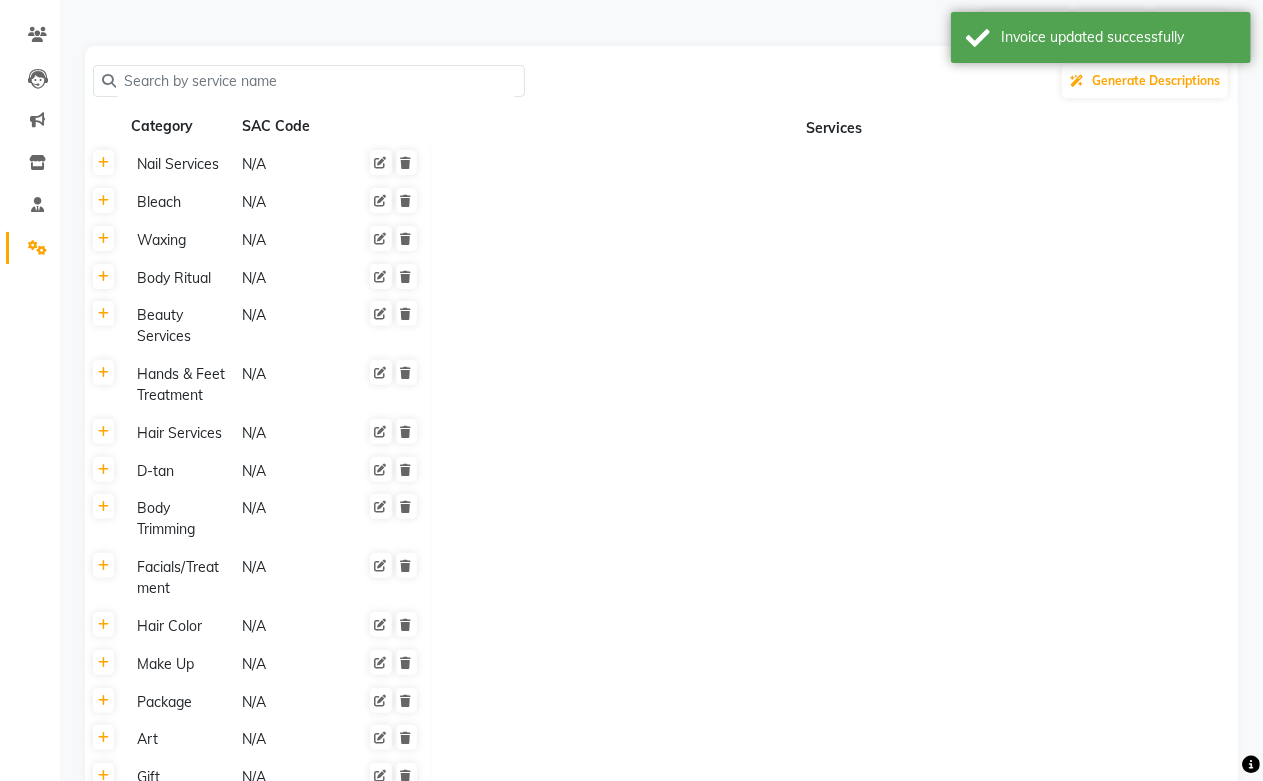 scroll, scrollTop: 0, scrollLeft: 0, axis: both 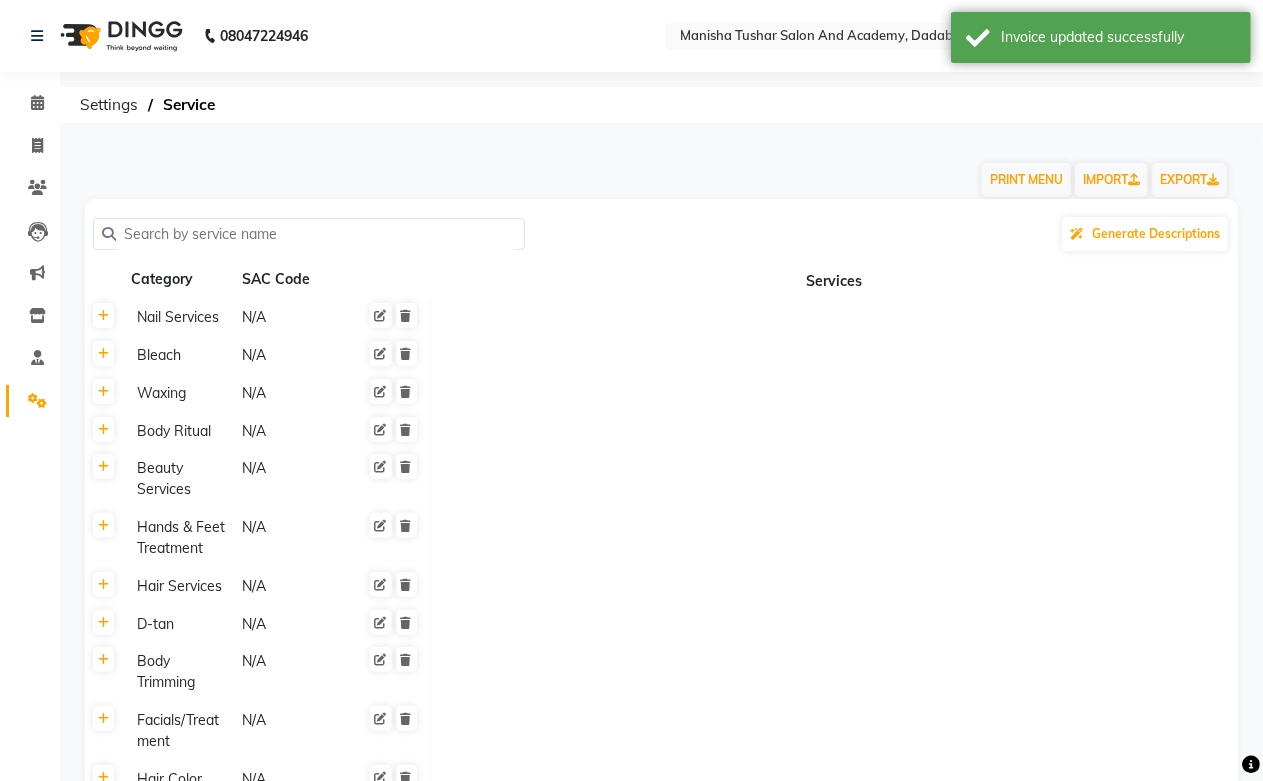 click 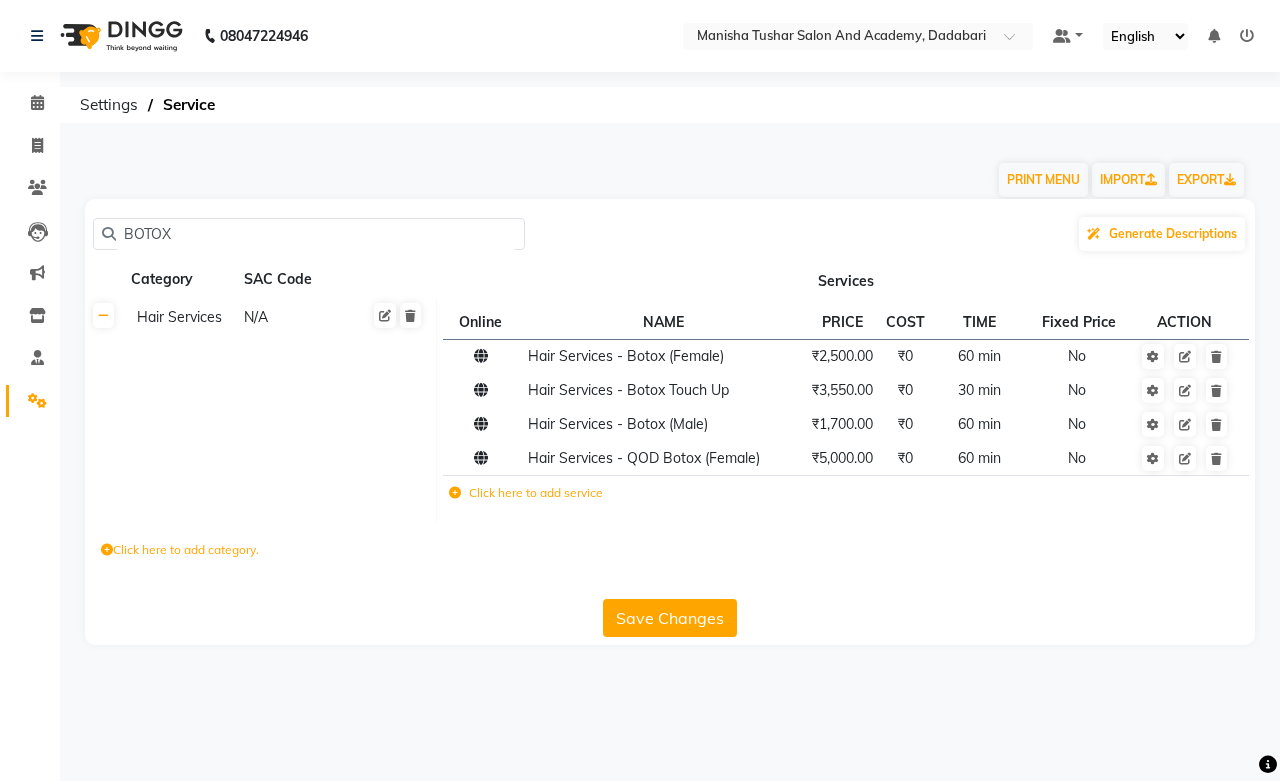 type on "BOTOX" 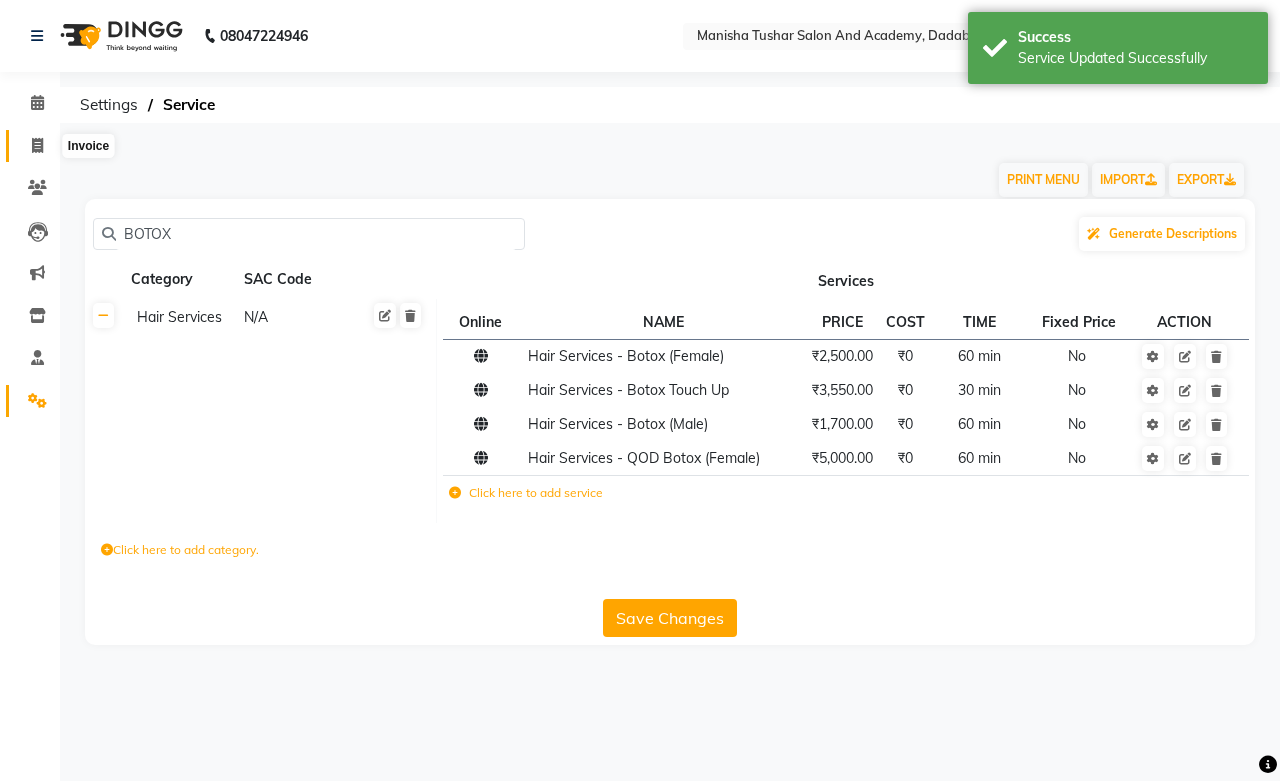 click 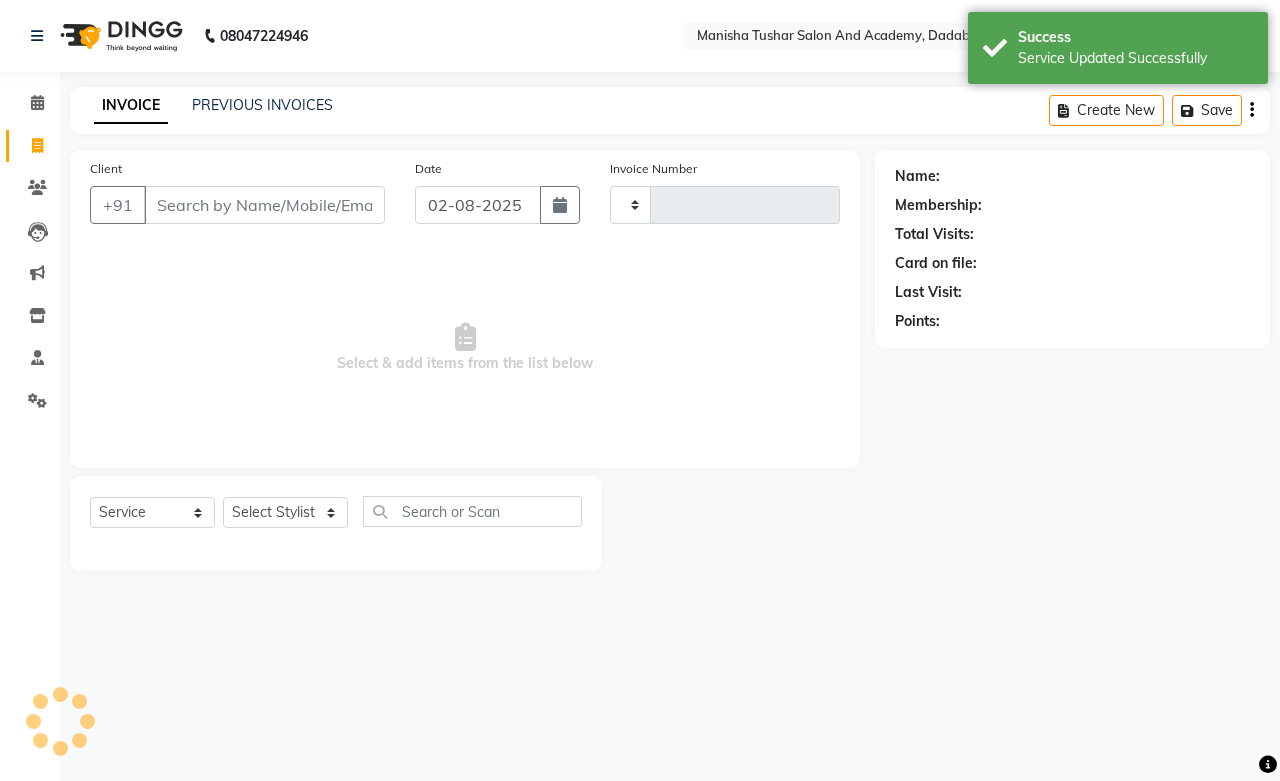 type on "0516" 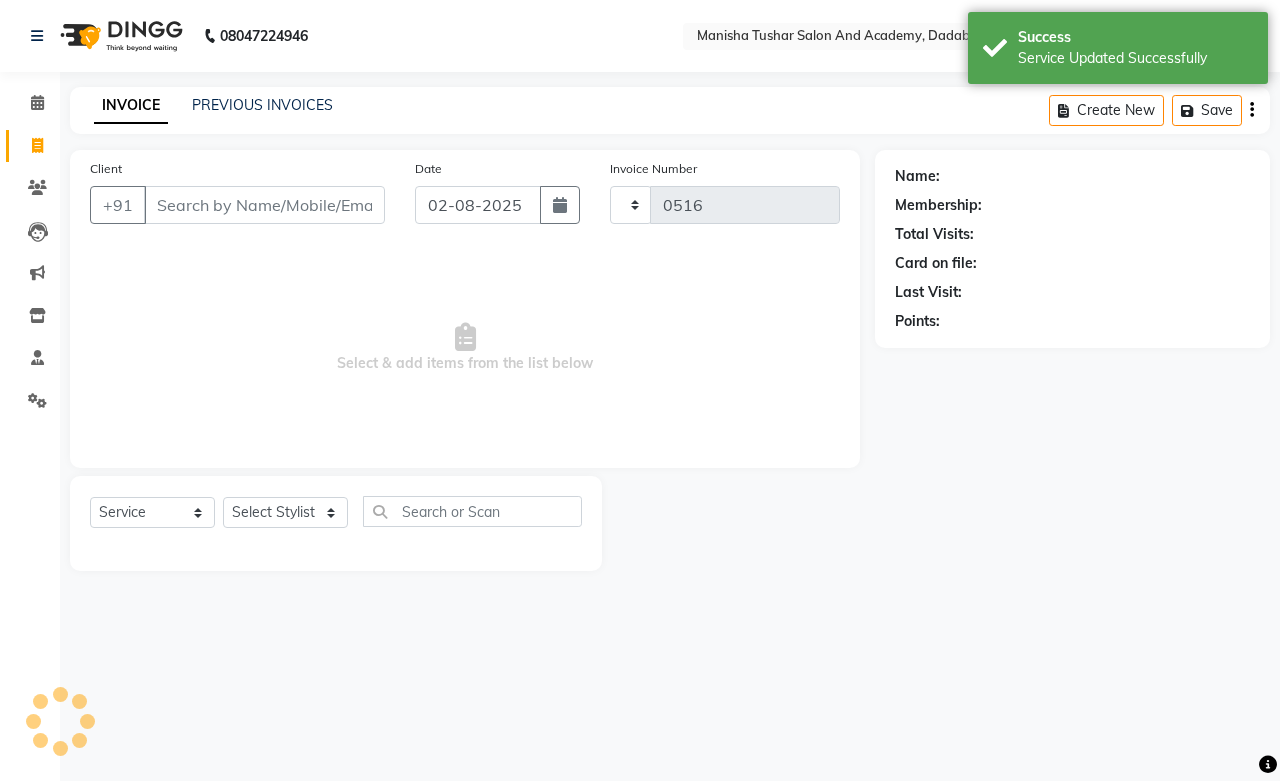 select on "6453" 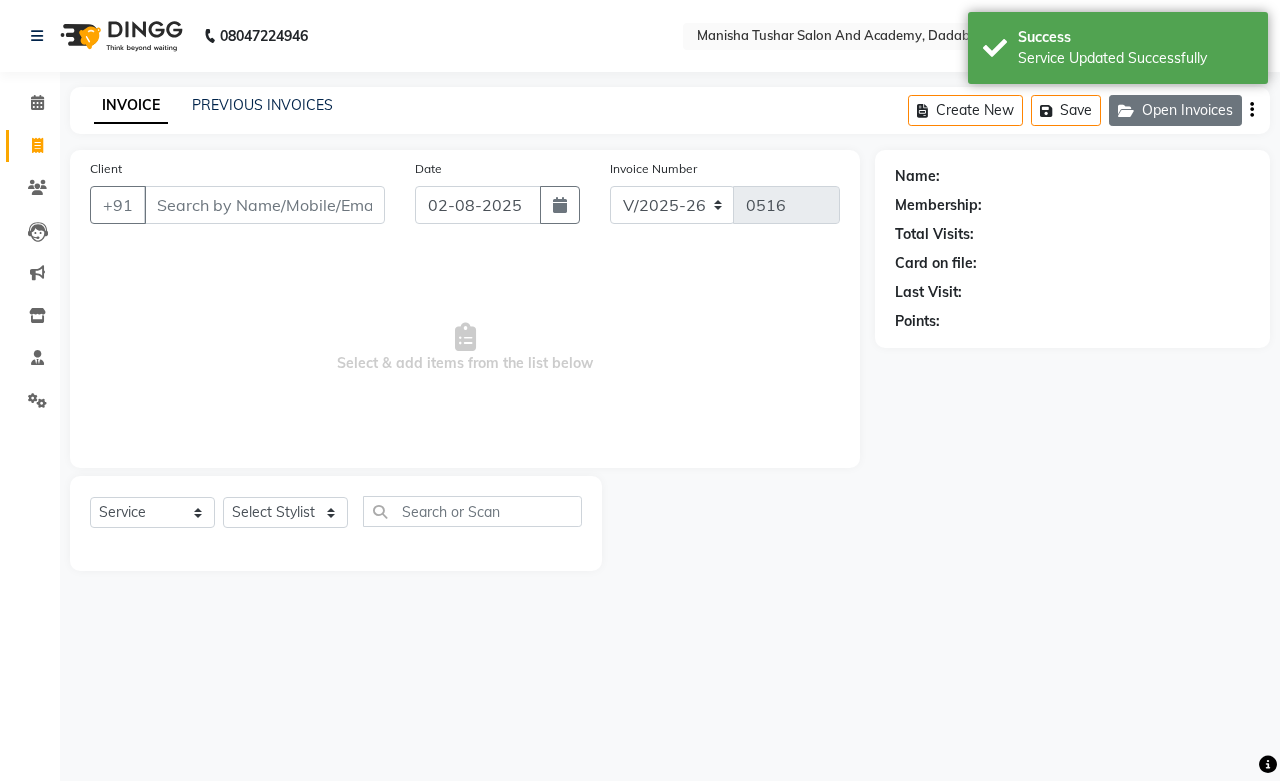 click on "Open Invoices" 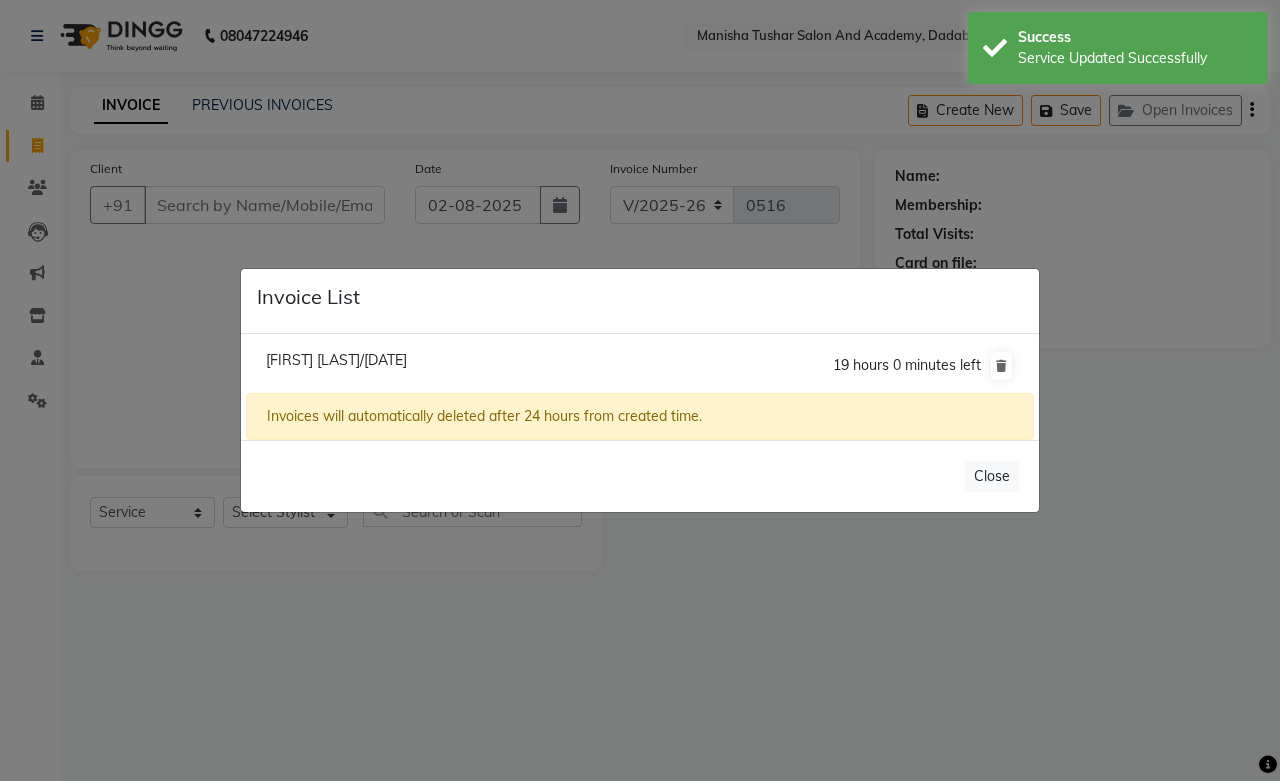 click on "Pallavi Garg/02 August 2025" 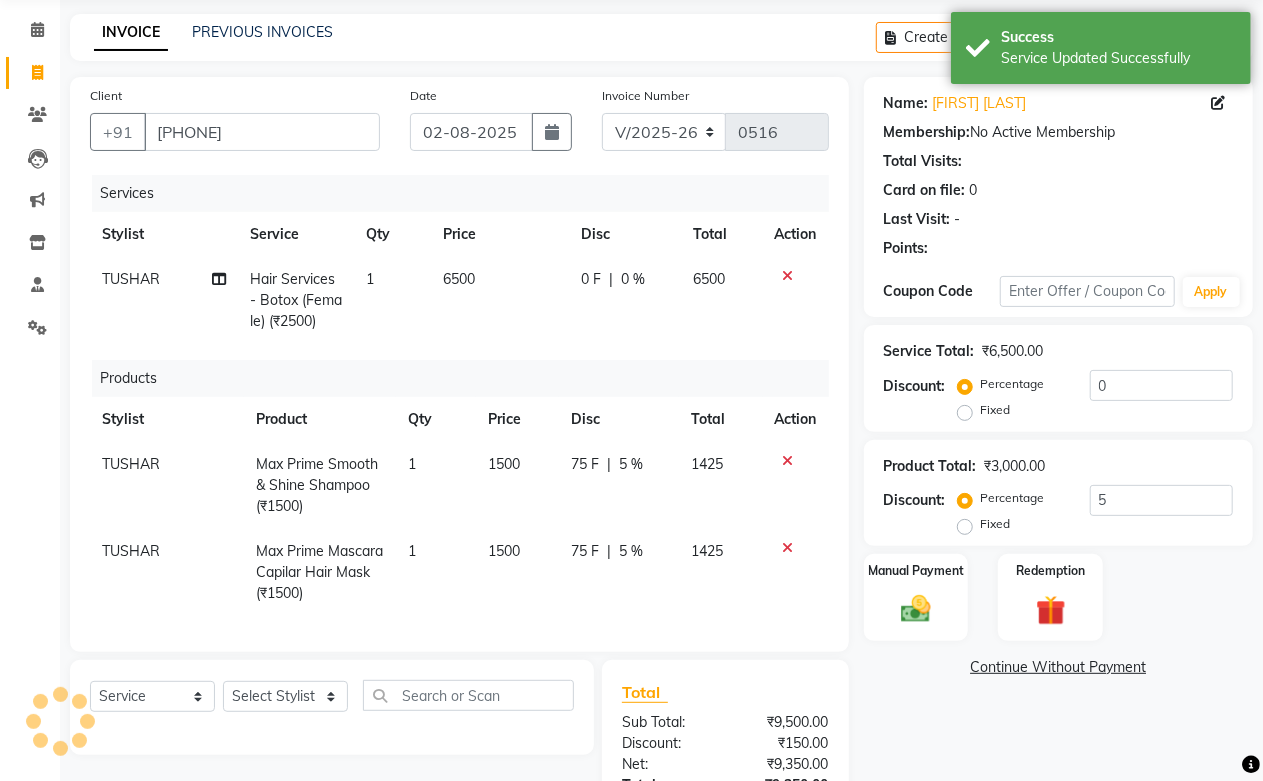 scroll, scrollTop: 111, scrollLeft: 0, axis: vertical 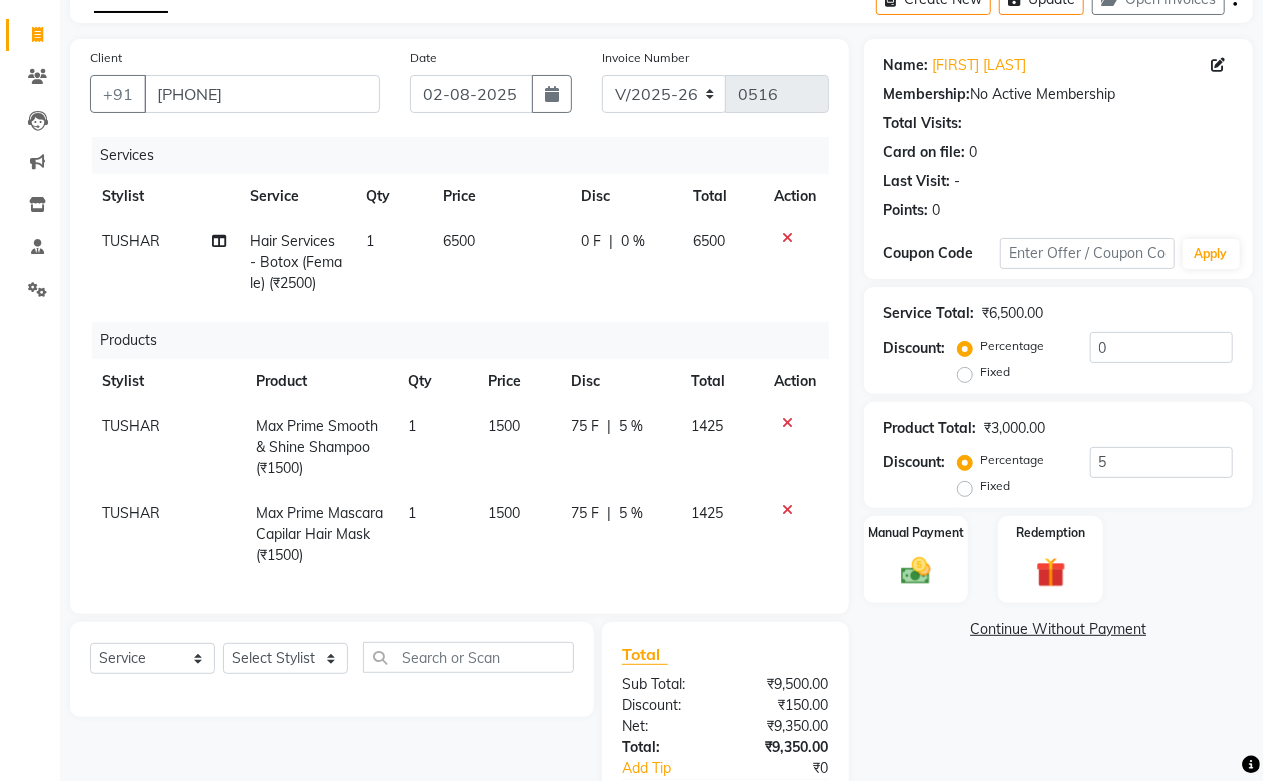 click 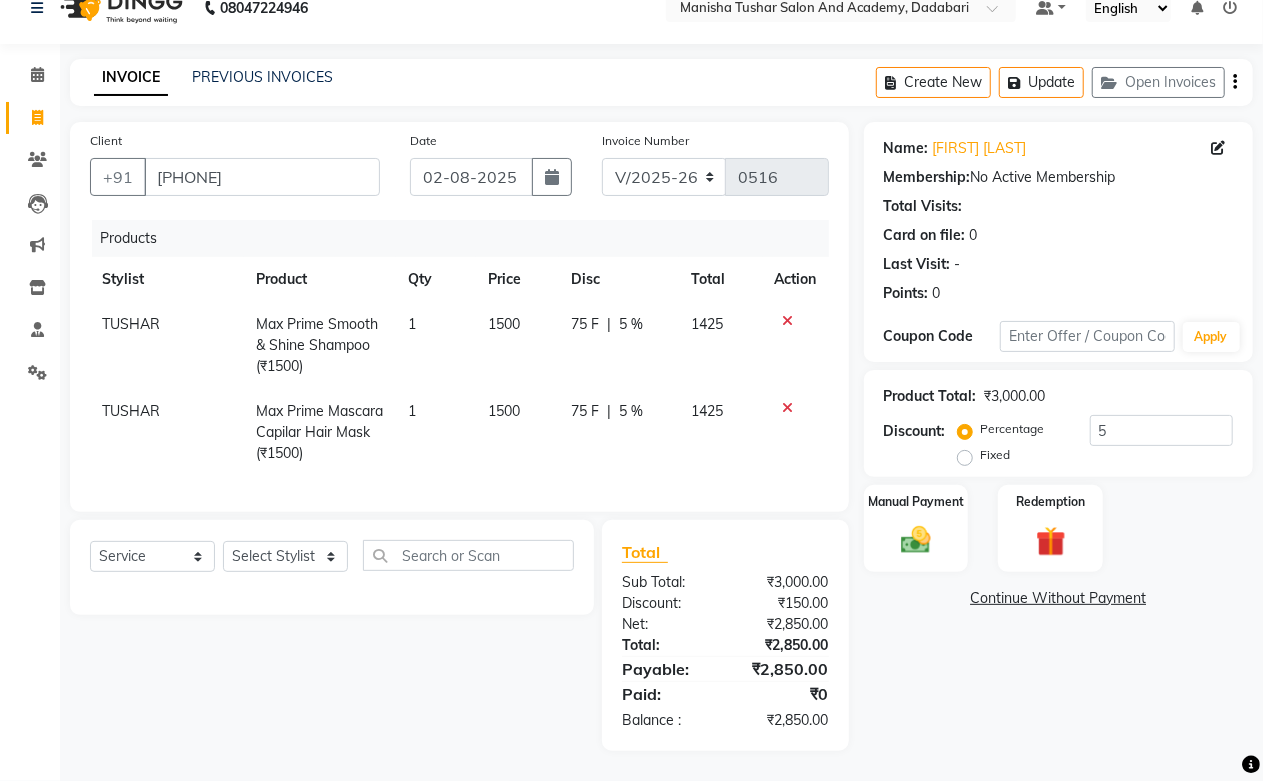 scroll, scrollTop: 44, scrollLeft: 0, axis: vertical 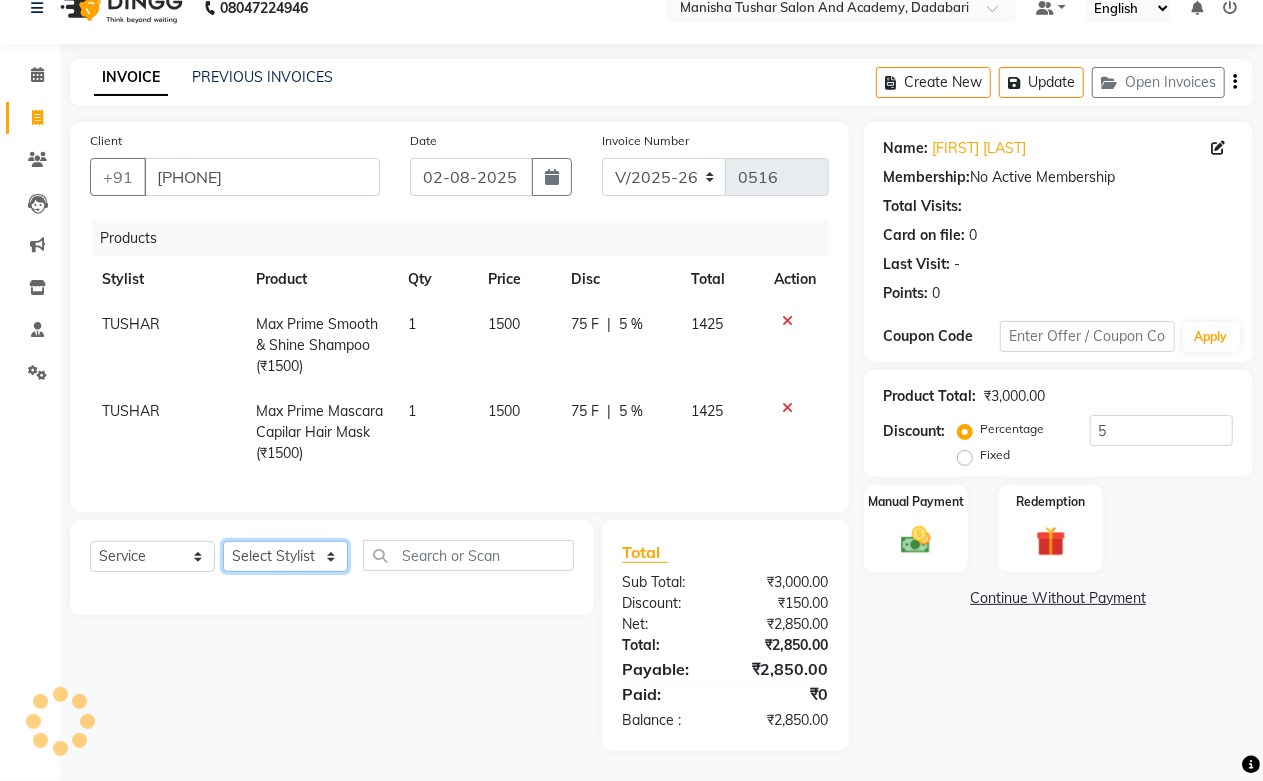 click on "Select Stylist Abdul Shoaib Aksha Khan Archika  Jain Arti Singh Farman Mirza Harsha Mam MANISHA Mohd. Furkan Neelu Suman Nisha Meghwal Payal Sen Pooja Jaga Poonam Trehan Ravina Sen Sahil Ansari Sanju di Sapna Sharma Shekhu Abdul Suraj Sen Sushant Verma TUSHAR" 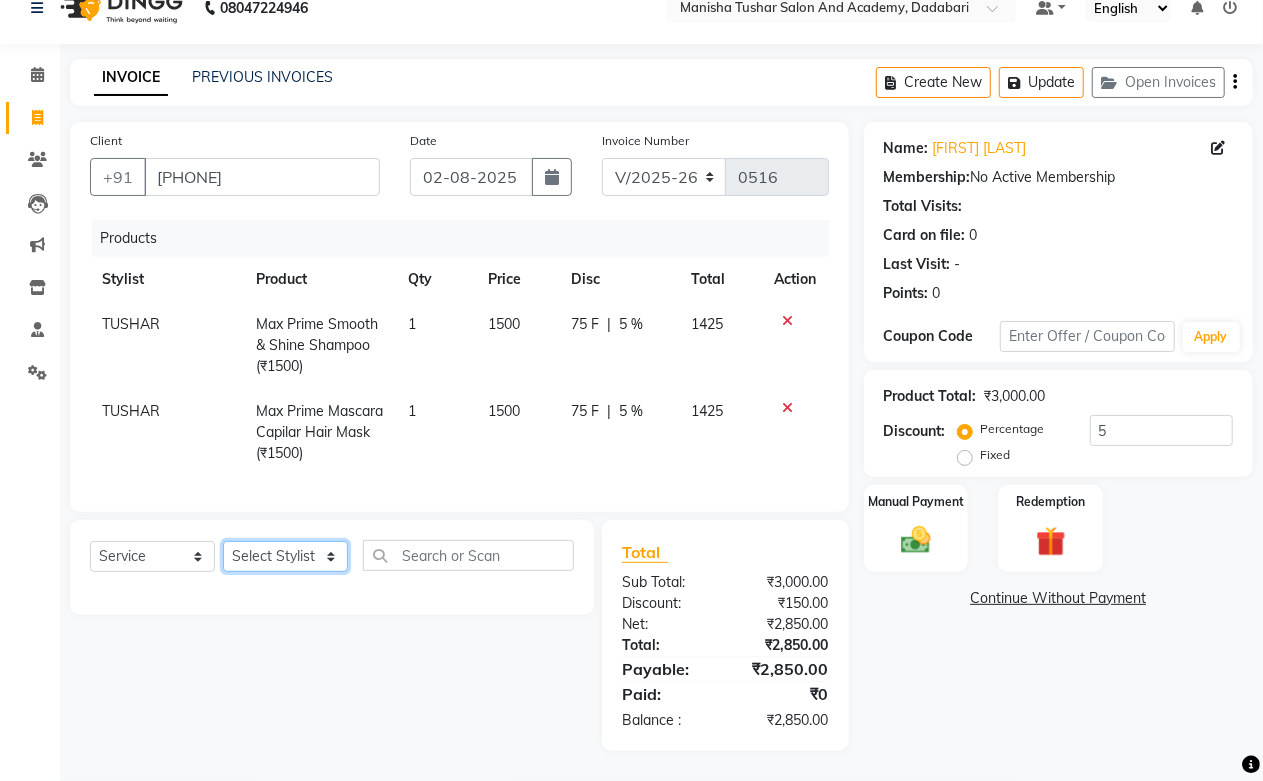 click on "Select Stylist Abdul Shoaib Aksha Khan Archika  Jain Arti Singh Farman Mirza Harsha Mam MANISHA Mohd. Furkan Neelu Suman Nisha Meghwal Payal Sen Pooja Jaga Poonam Trehan Ravina Sen Sahil Ansari Sanju di Sapna Sharma Shekhu Abdul Suraj Sen Sushant Verma TUSHAR" 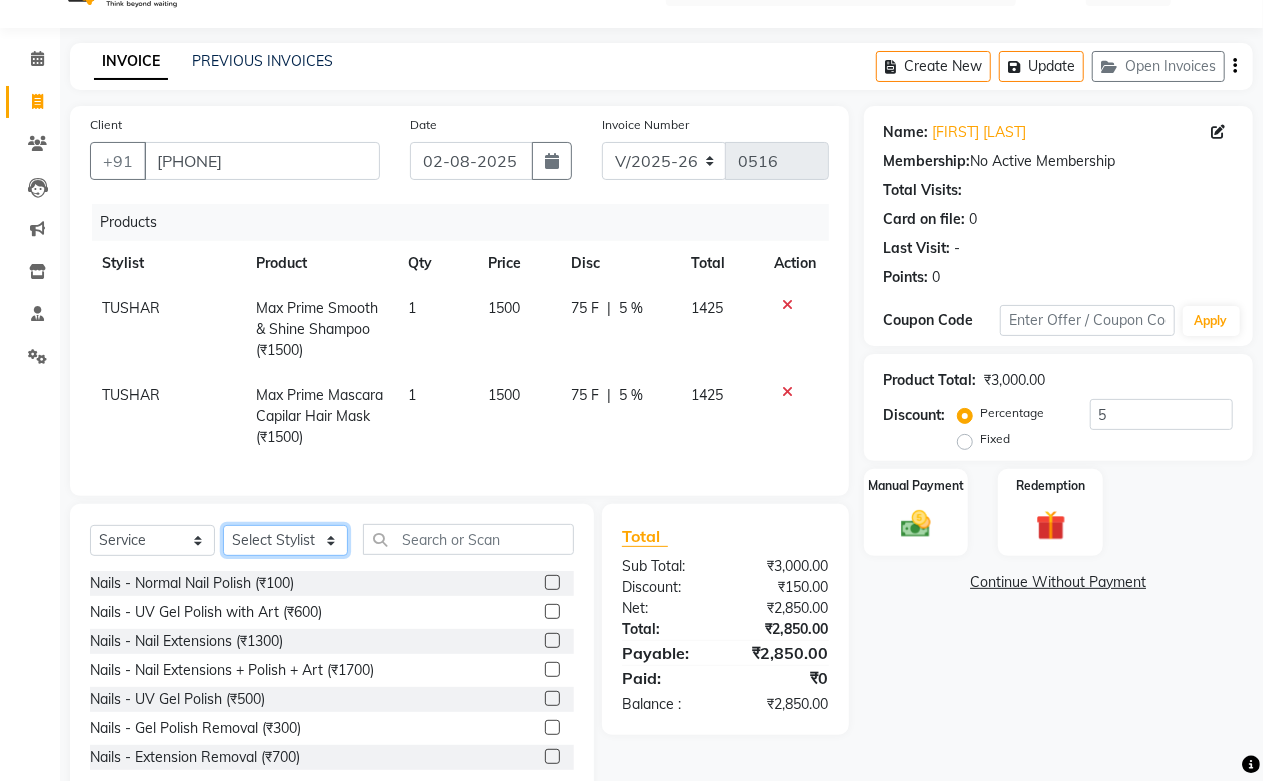 click on "Select Stylist Abdul Shoaib Aksha Khan Archika  Jain Arti Singh Farman Mirza Harsha Mam MANISHA Mohd. Furkan Neelu Suman Nisha Meghwal Payal Sen Pooja Jaga Poonam Trehan Ravina Sen Sahil Ansari Sanju di Sapna Sharma Shekhu Abdul Suraj Sen Sushant Verma TUSHAR" 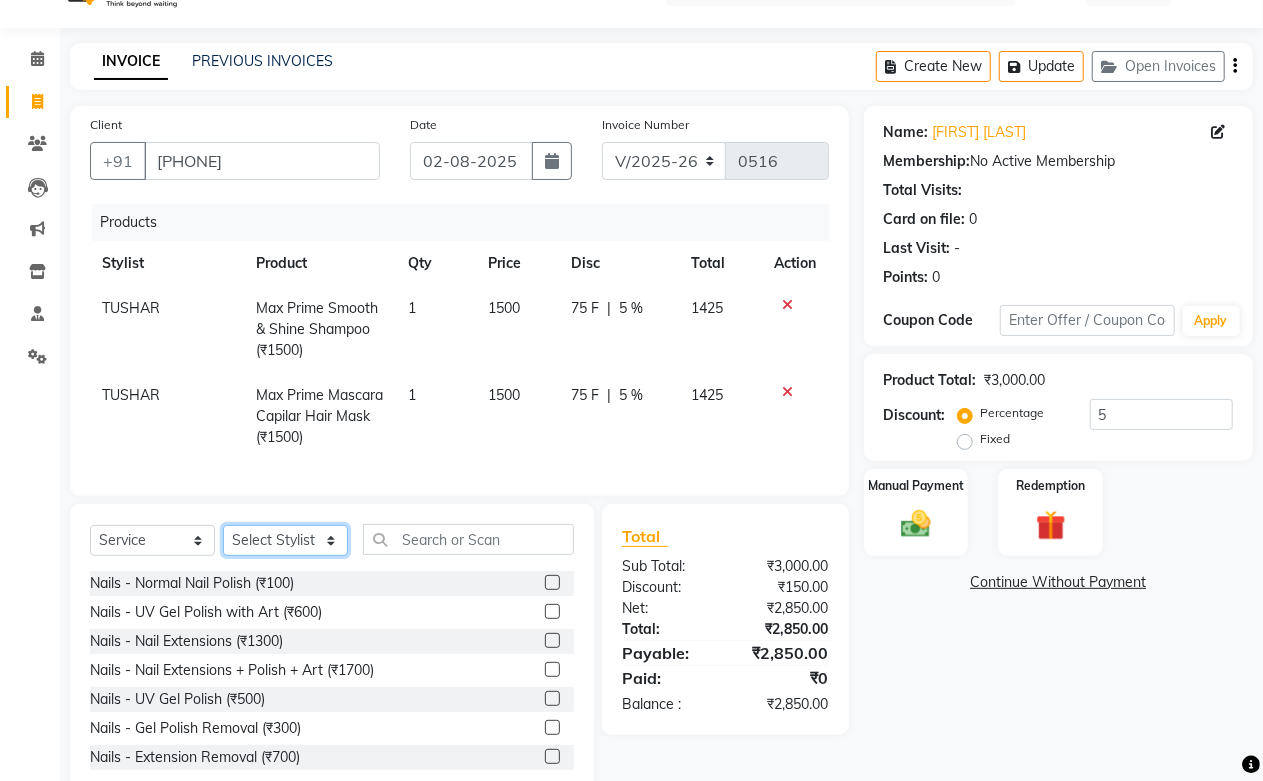 select on "49047" 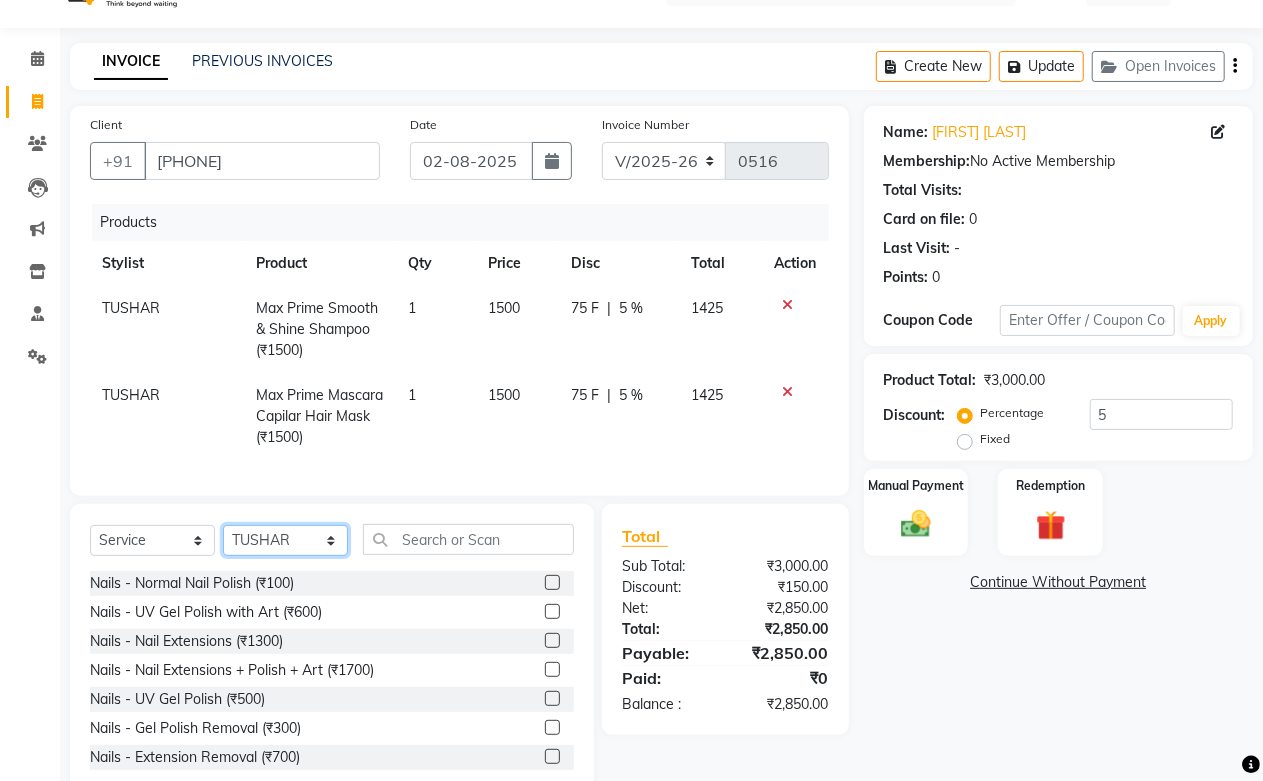 click on "Select Stylist Abdul Shoaib Aksha Khan Archika  Jain Arti Singh Farman Mirza Harsha Mam MANISHA Mohd. Furkan Neelu Suman Nisha Meghwal Payal Sen Pooja Jaga Poonam Trehan Ravina Sen Sahil Ansari Sanju di Sapna Sharma Shekhu Abdul Suraj Sen Sushant Verma TUSHAR" 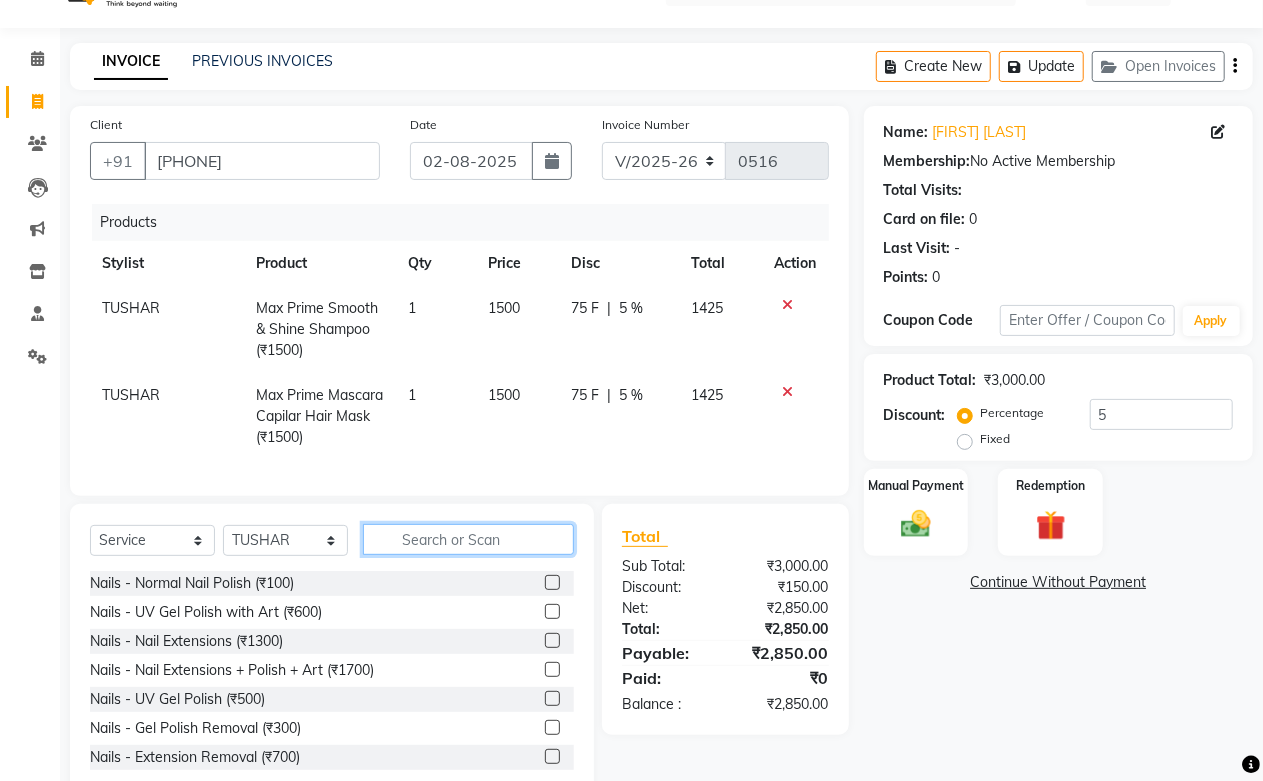click 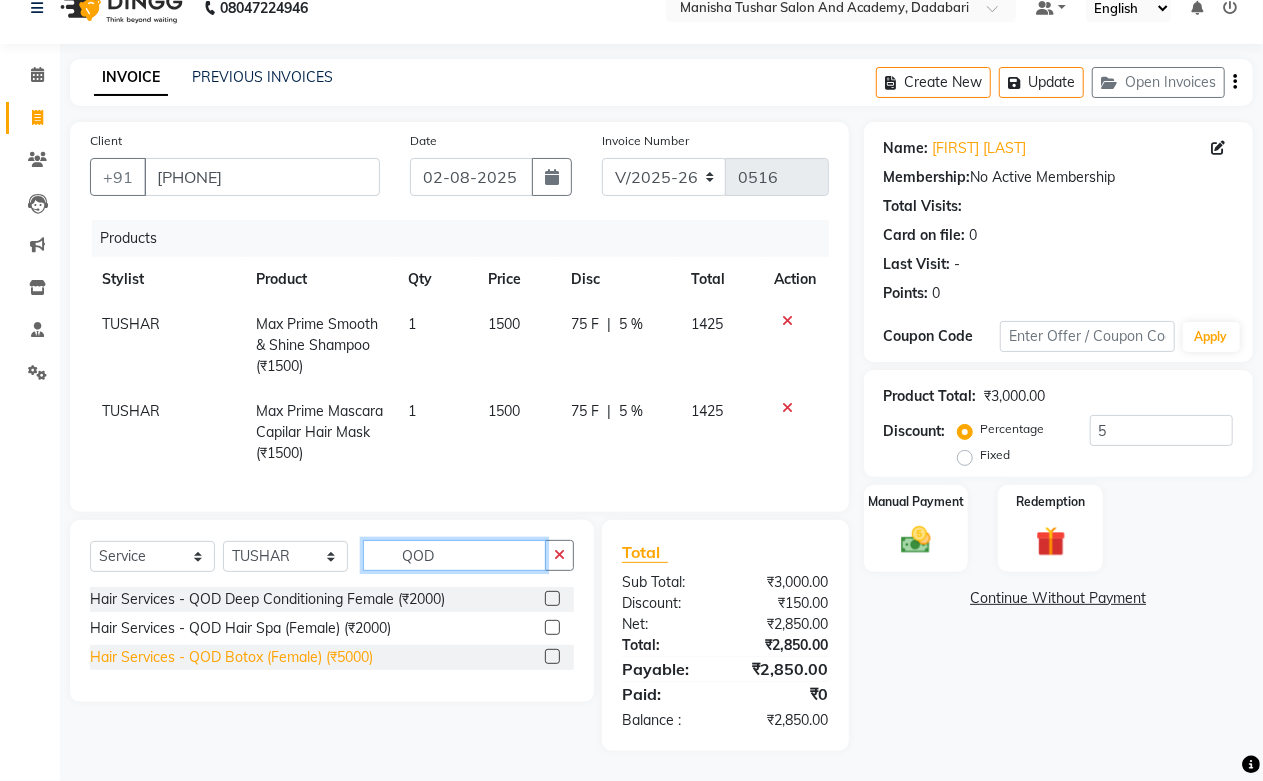 type on "QOD" 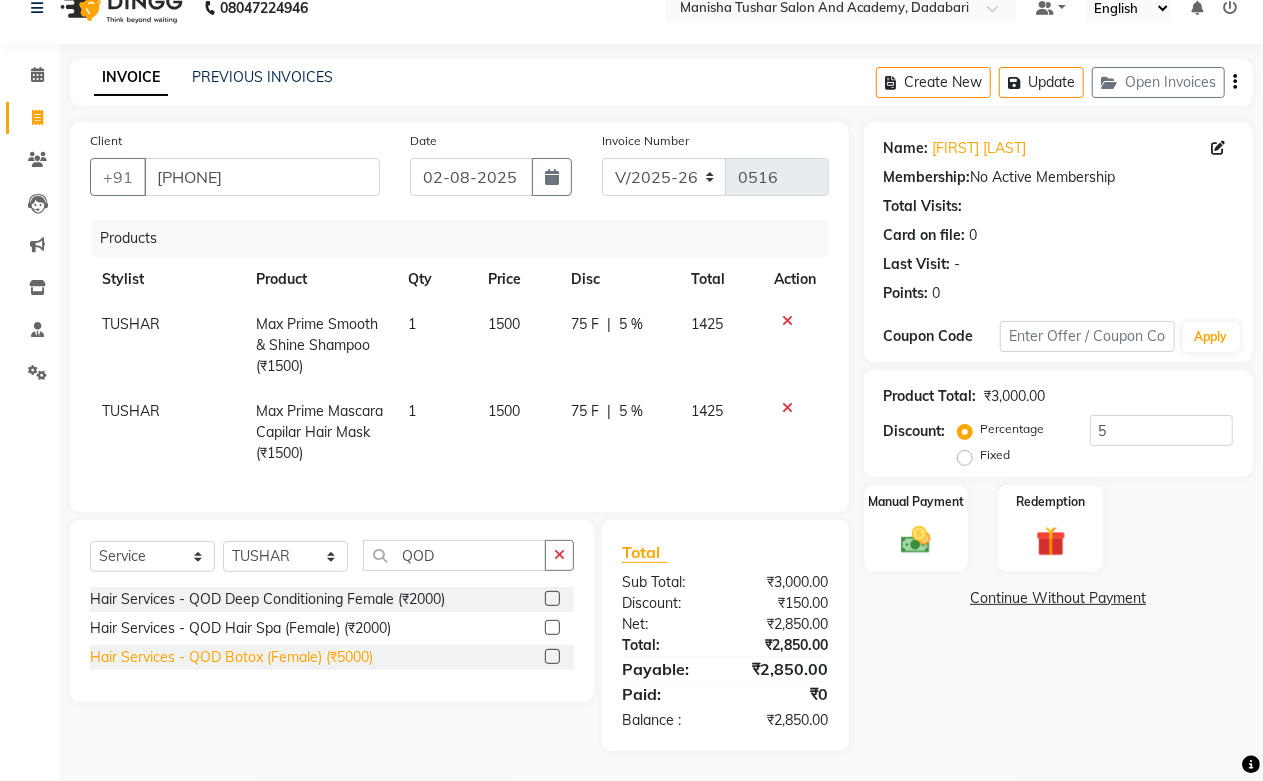 click on "Hair Services - QOD Botox (Female) (₹5000)" 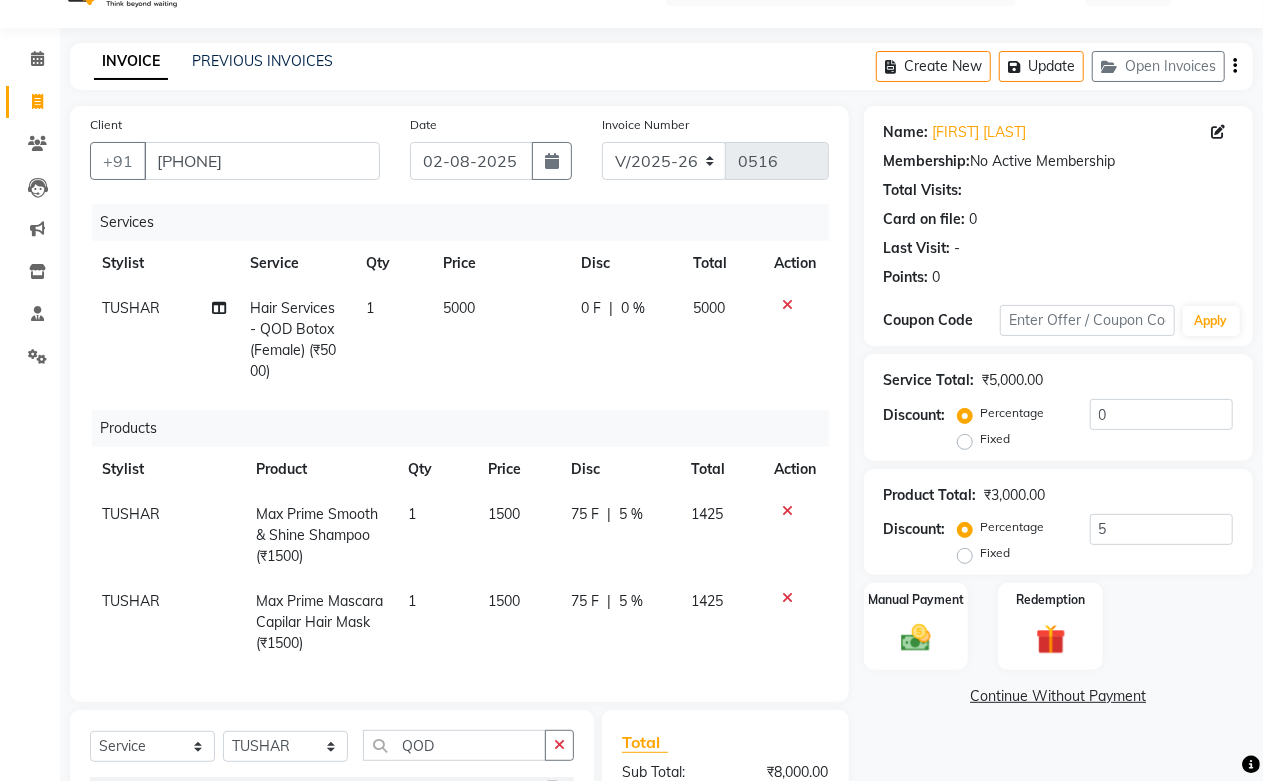 checkbox on "false" 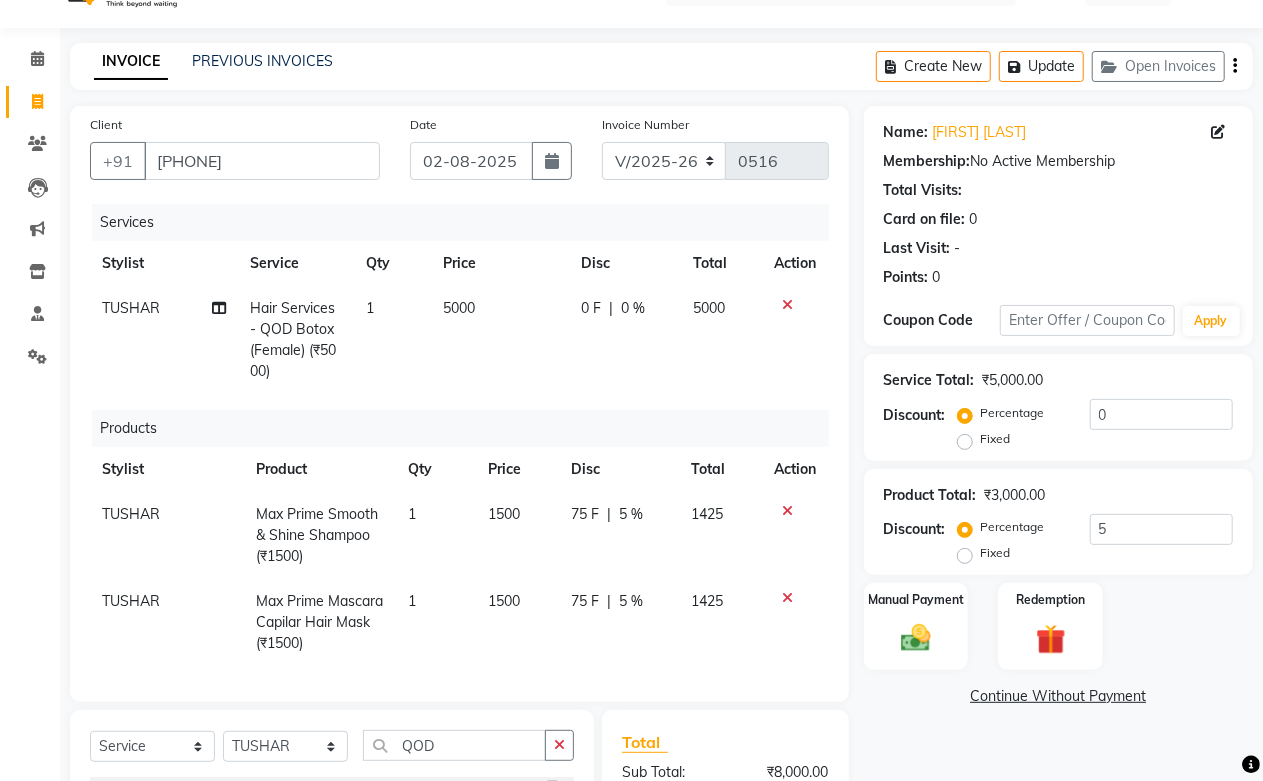 click on "5000" 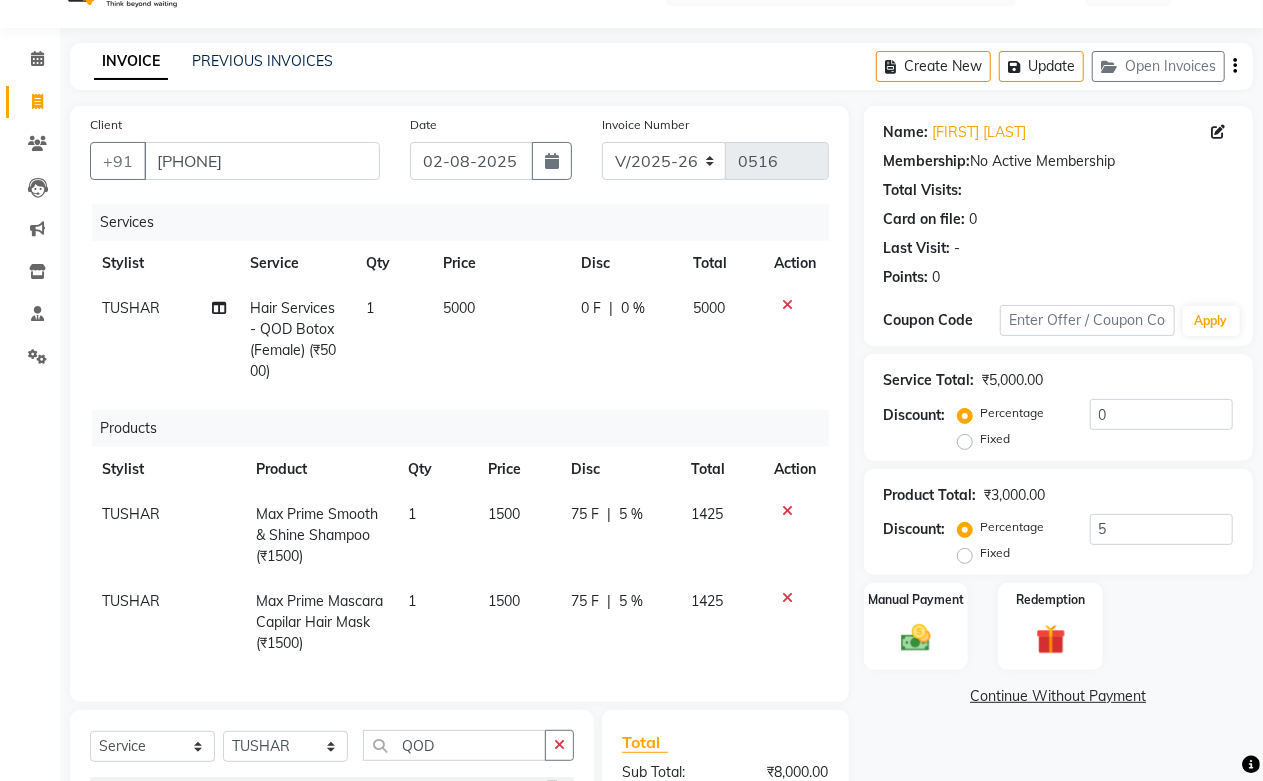 select on "49047" 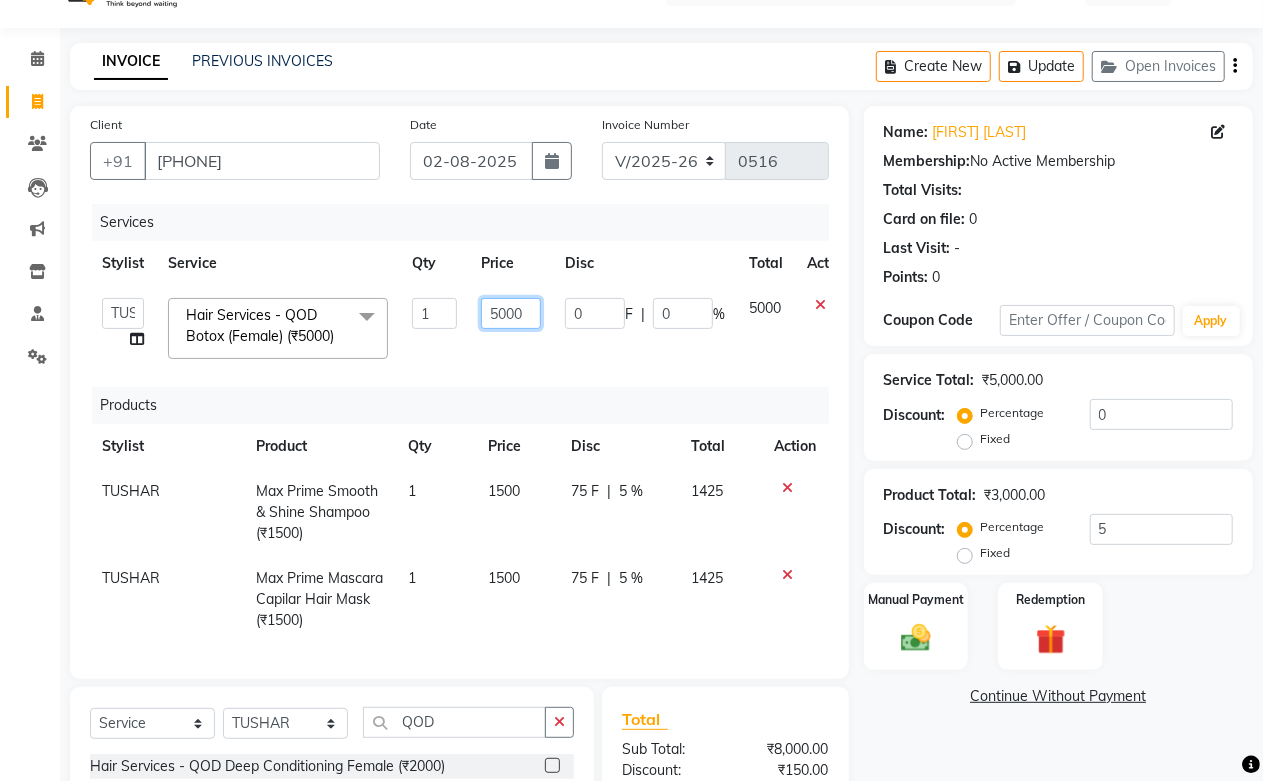 drag, startPoint x: 525, startPoint y: 307, endPoint x: 412, endPoint y: 297, distance: 113.44161 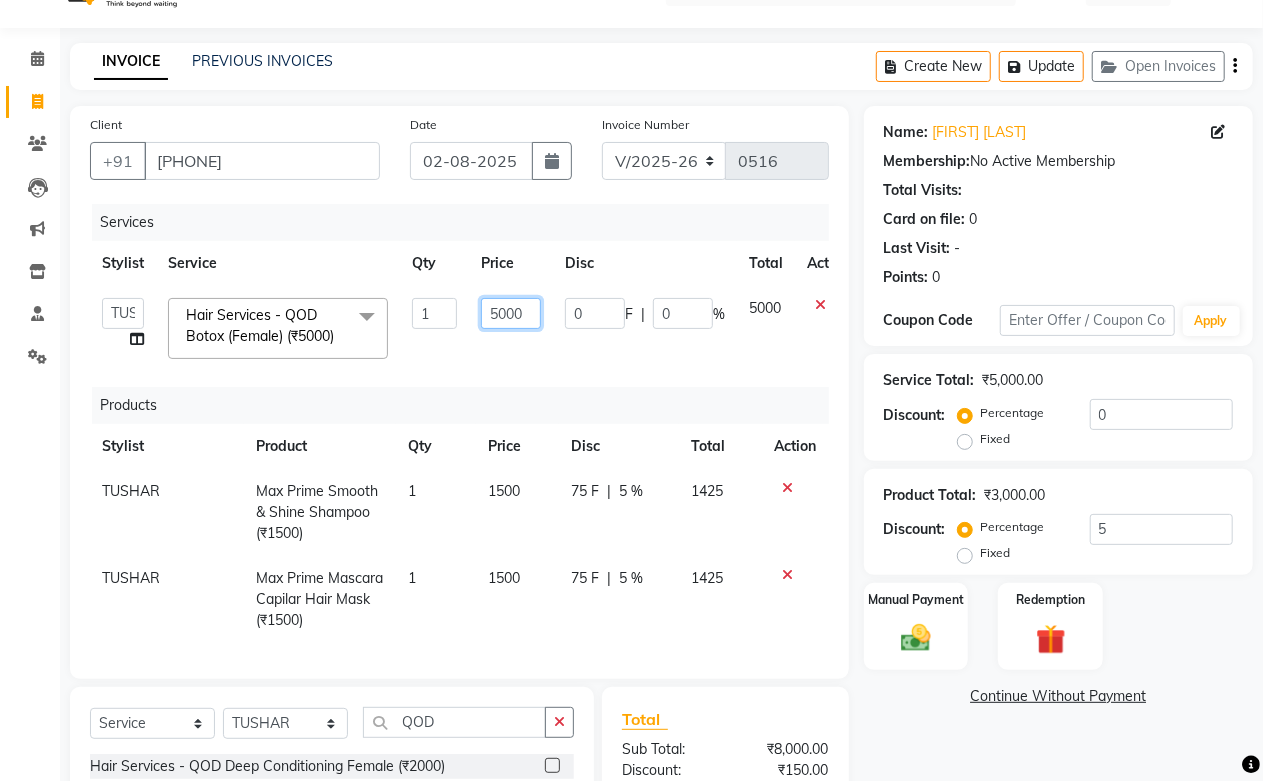 click on "Abdul Shoaib   Aksha Khan   Archika  Jain   Arti Singh   Farman Mirza   Harsha Mam   MANISHA   Mohd. Furkan   Neelu Suman   Nisha Meghwal   Payal Sen   Pooja Jaga   Poonam Trehan   Ravina Sen   Sahil Ansari   Sanju di   Sapna Sharma   Shekhu Abdul   Suraj Sen   Sushant Verma   TUSHAR    Hair Services - QOD Botox (Female) (₹5000)  x Nails - Normal Nail Polish (₹100) Nails - UV Gel Polish with Art (₹600) Nails - Nail Extensions (₹1300) Nails - Nail Extensions + Polish + Art (₹1700) Nails - UV Gel Polish (₹500) Nails - Gel Polish Removal (₹300) Nails - Extension Removal (₹700) Nails - Feet Gel Polish (₹600) Nails - Feet Extension (₹1700) Nails - Refill (Acrylic Gel) (₹1200) Nails - Nail Paint Remover (₹150) Nails - Feet Gel Polish Removal (₹300) Nails - UV Gel Polsih With Art (₹1200) Nails - French Nail Art (₹500) Nails - UV Gel Polish with Cat Eye (₹600) Nails - Feet Overlays (₹700) Nails - Temporary Nail Extensions (₹1000) Nails - Baby Boomer (Acrylic Ombre) (₹2200) 1 0" 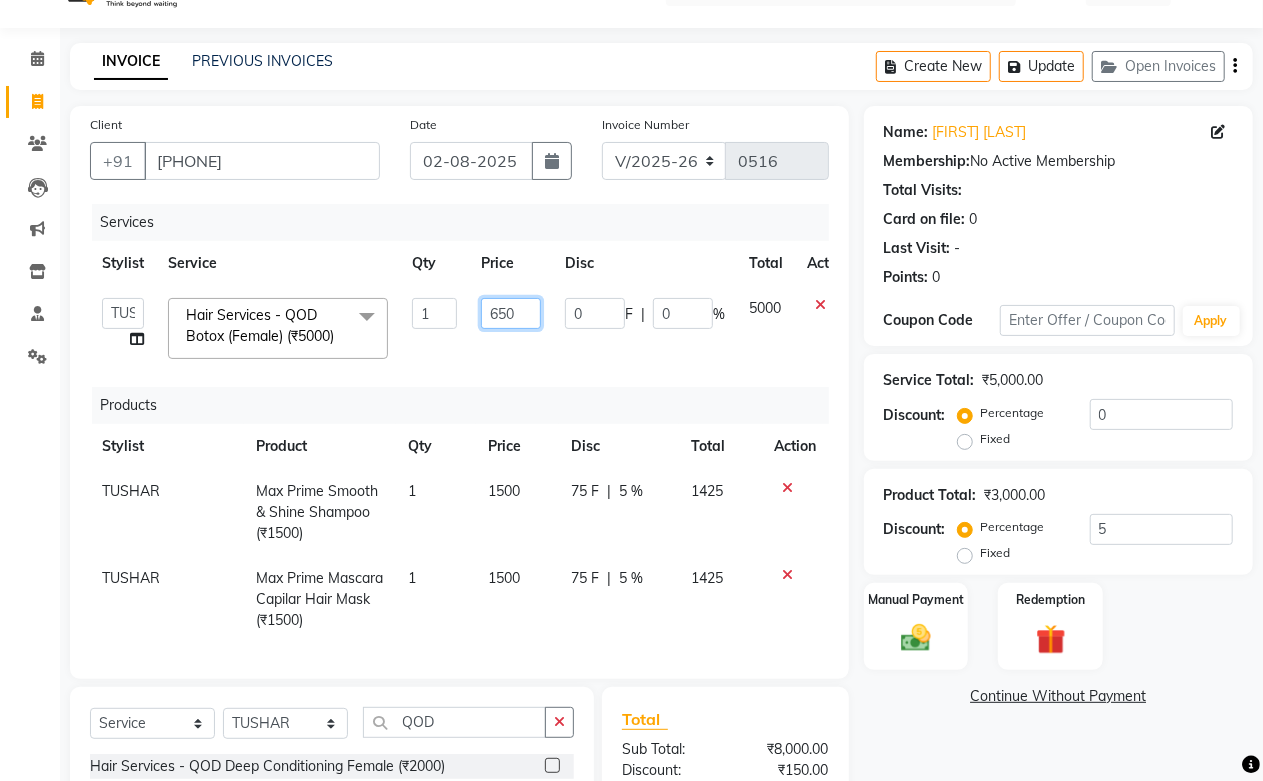 type on "6500" 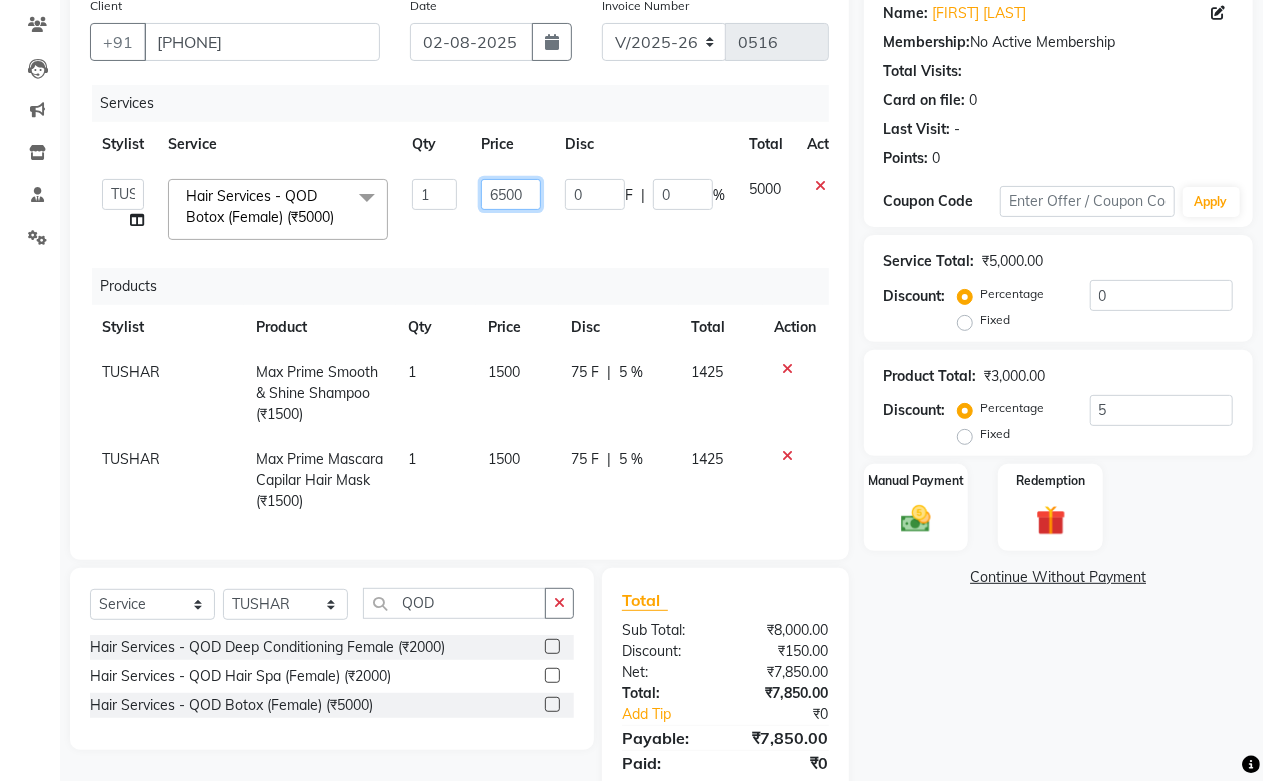 scroll, scrollTop: 26, scrollLeft: 0, axis: vertical 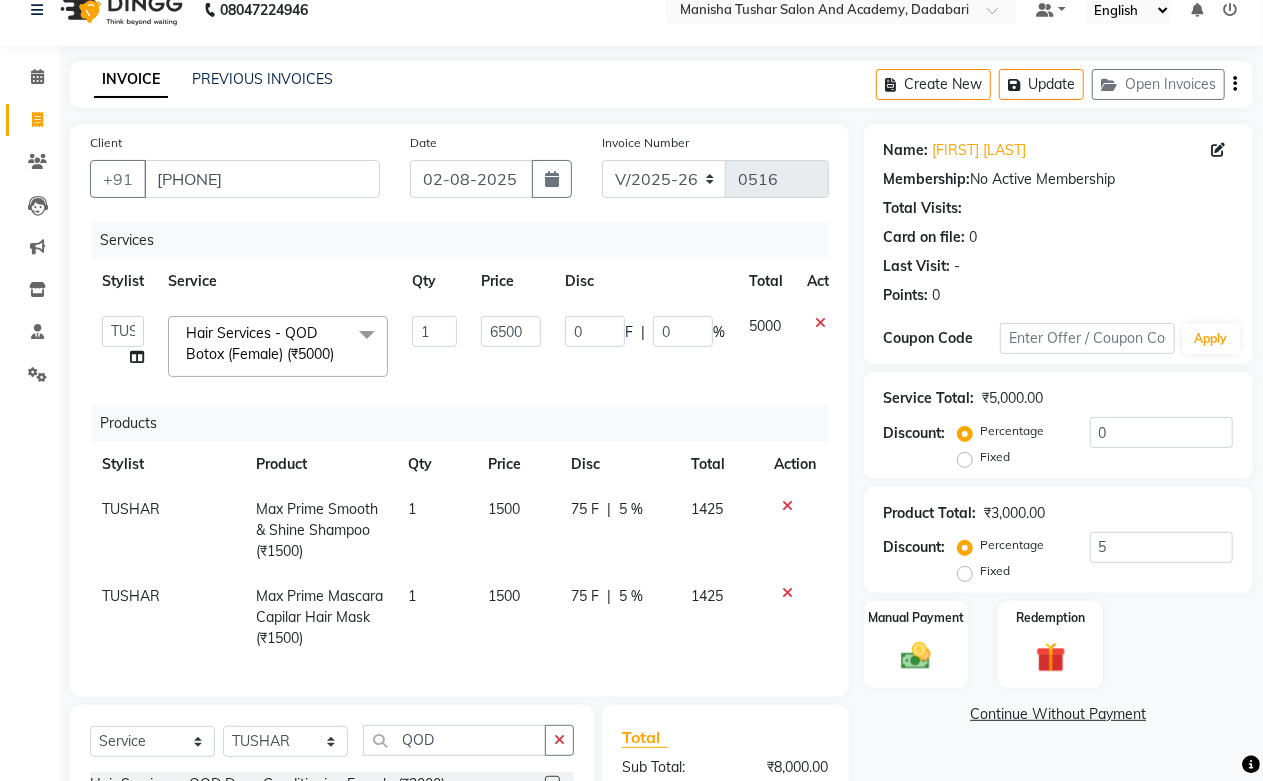 click on "0 F | 0 %" 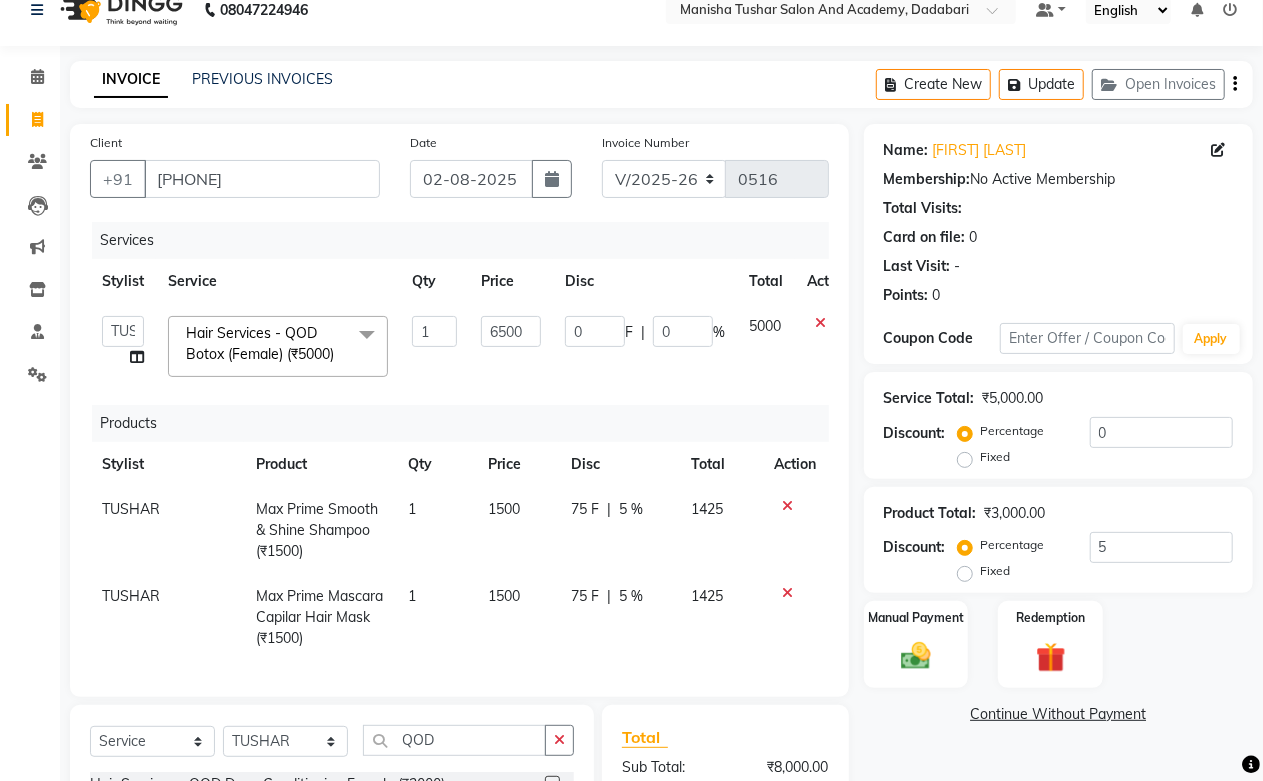select on "49047" 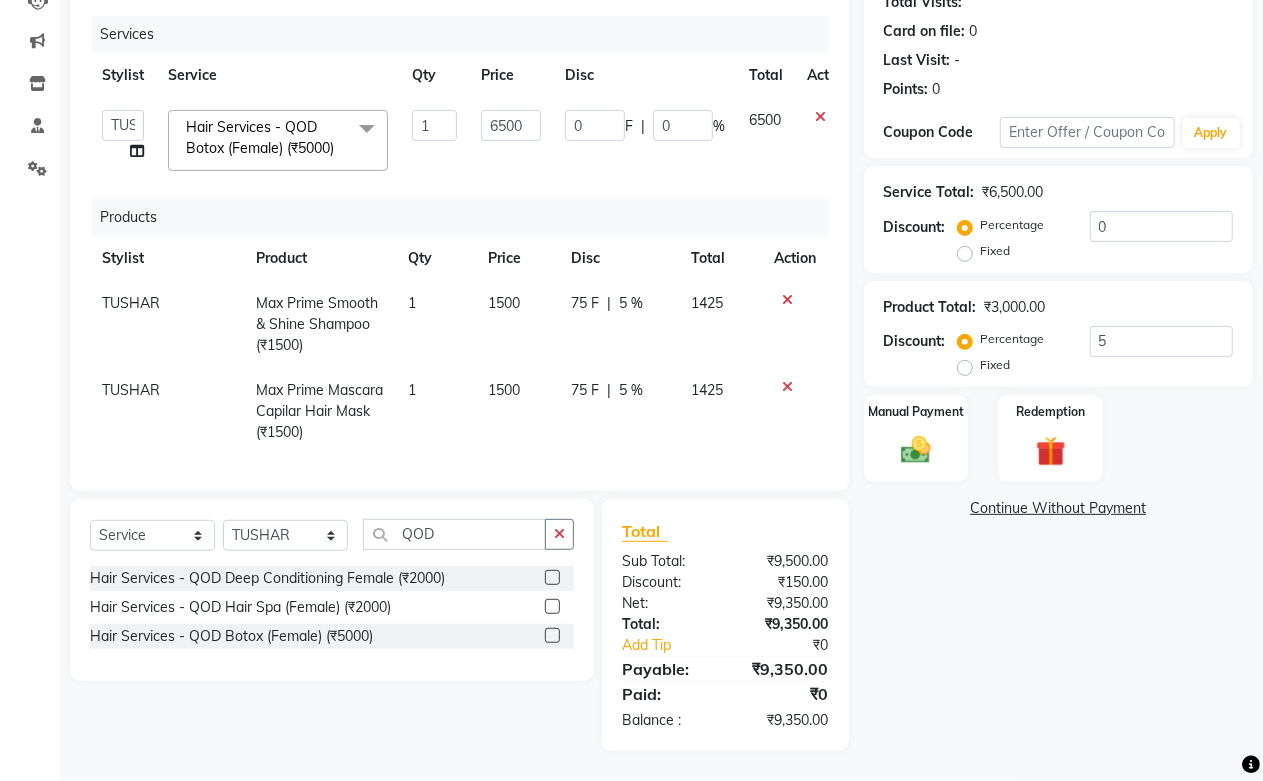 scroll, scrollTop: 248, scrollLeft: 0, axis: vertical 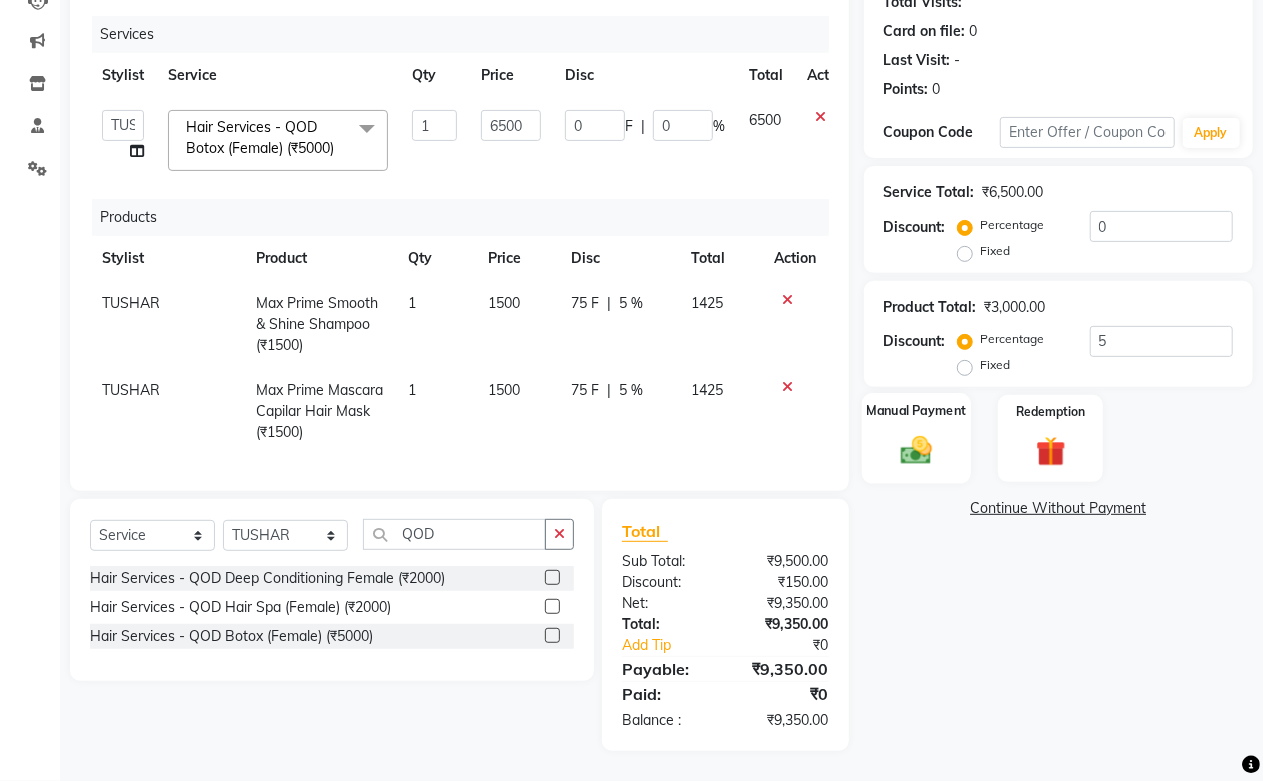 click 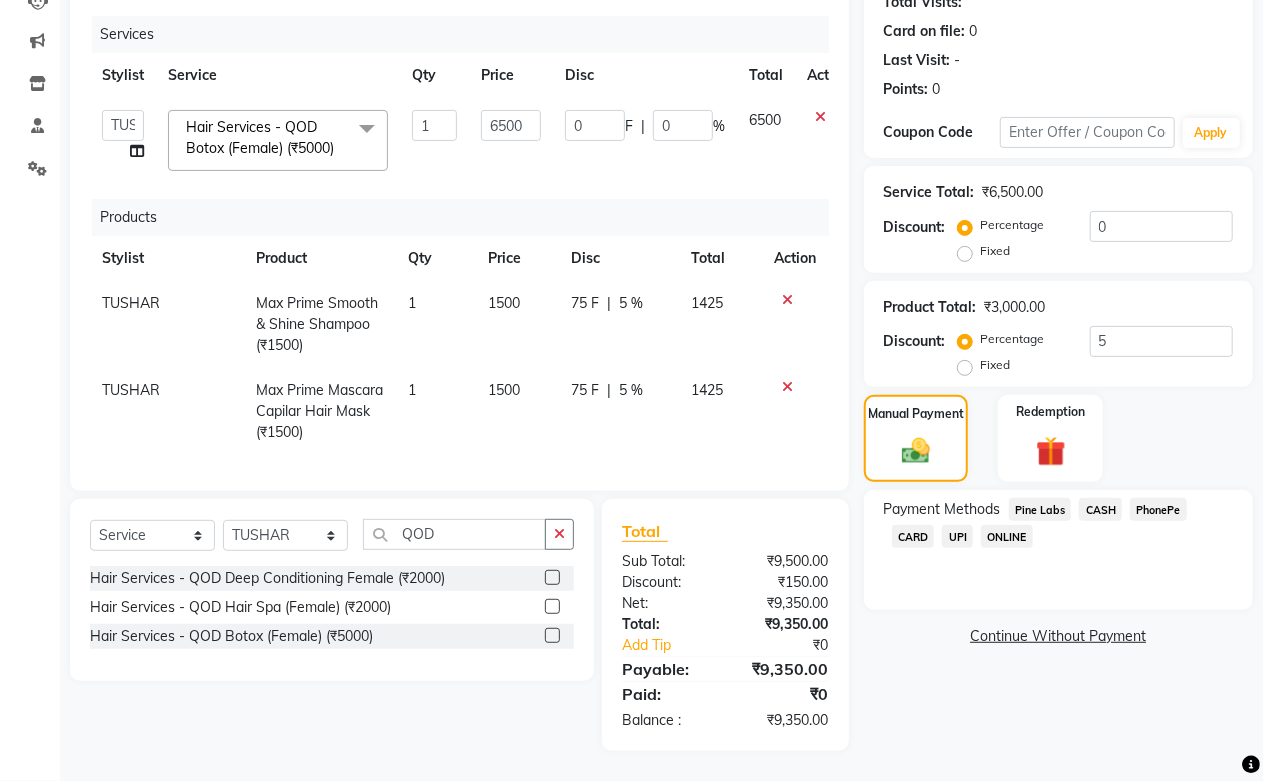 click on "CASH" 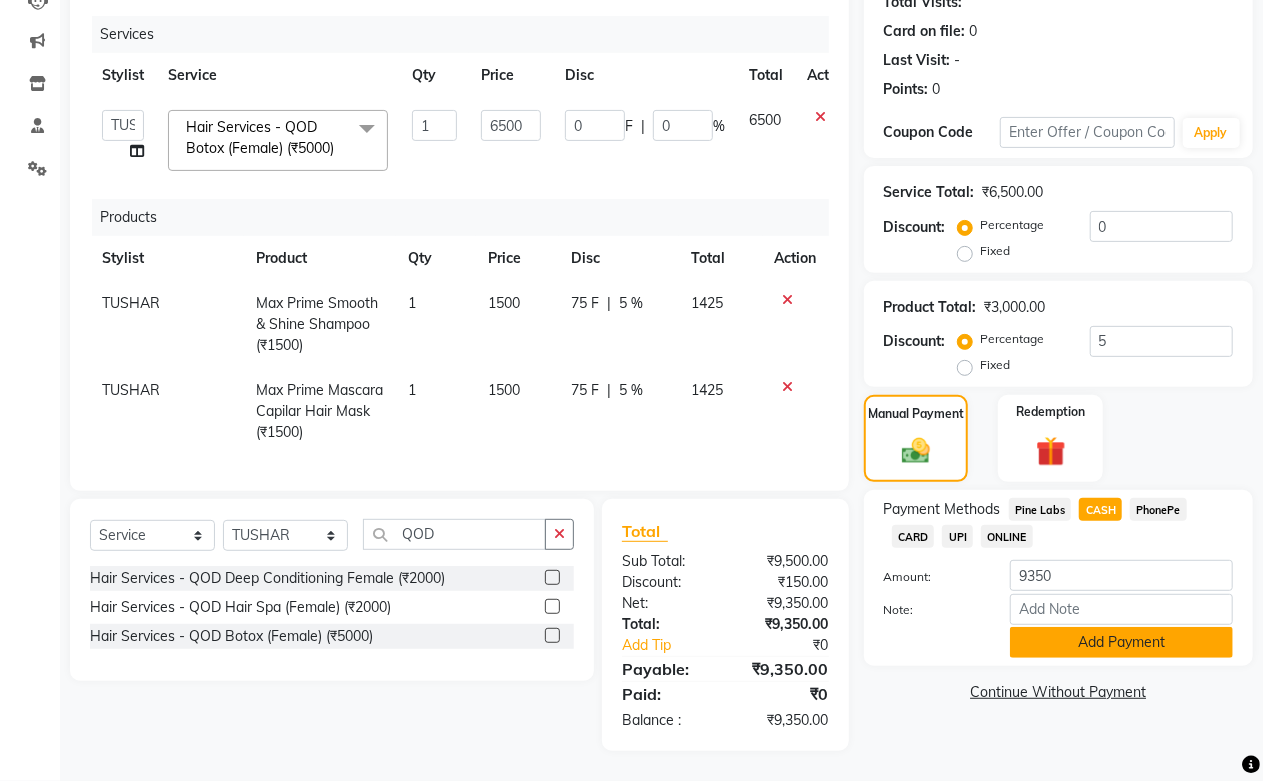 click on "Add Payment" 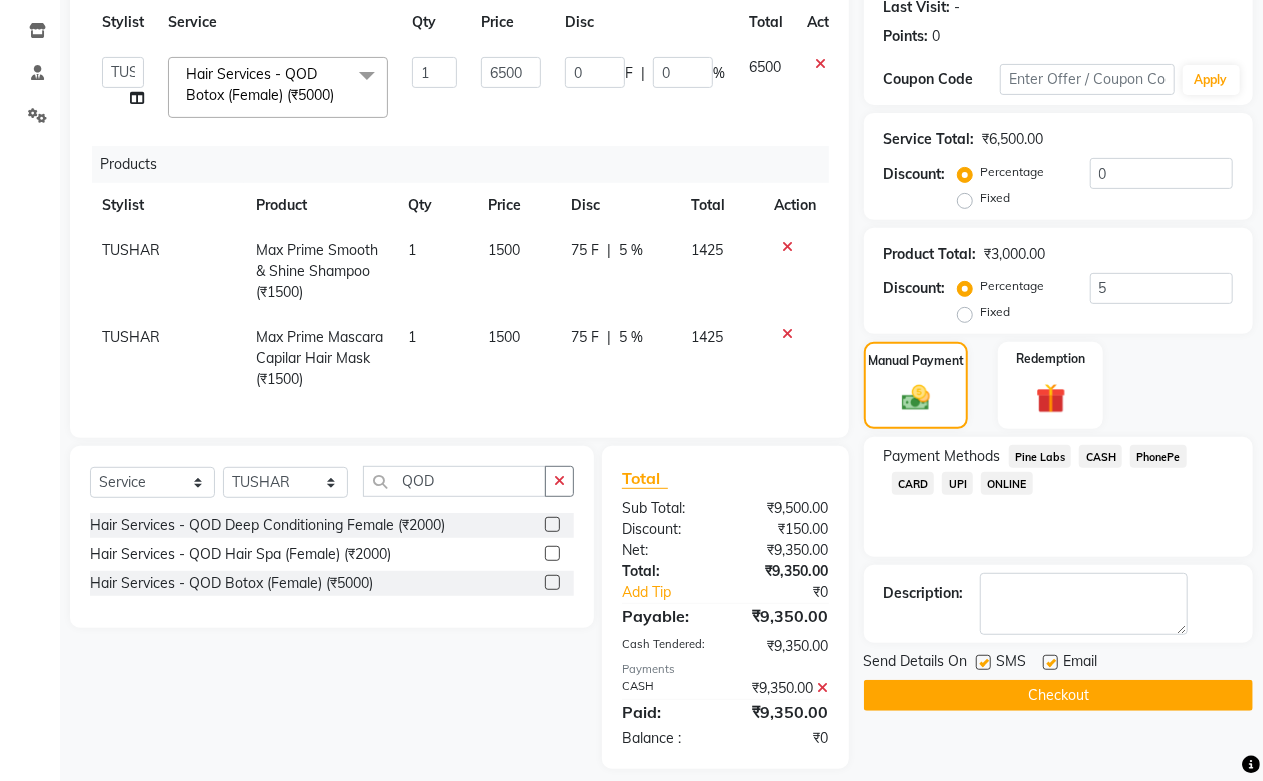 scroll, scrollTop: 320, scrollLeft: 0, axis: vertical 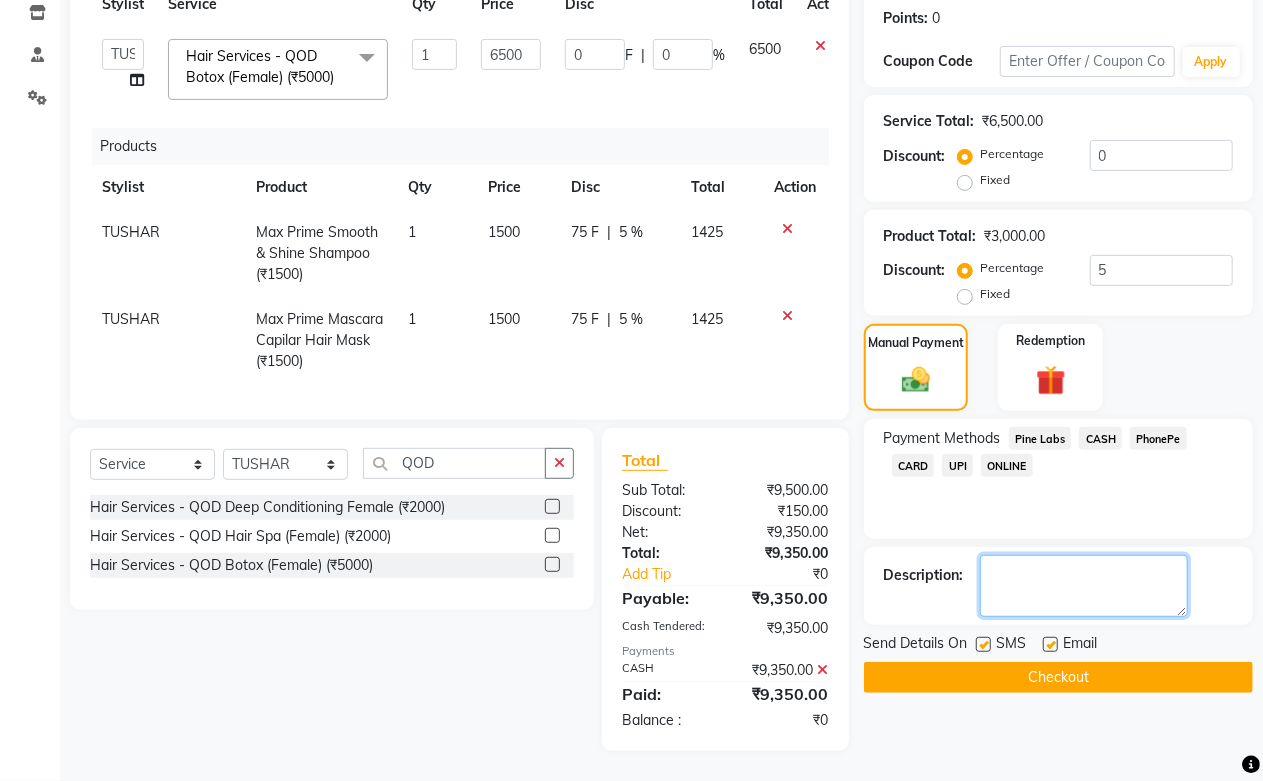 click 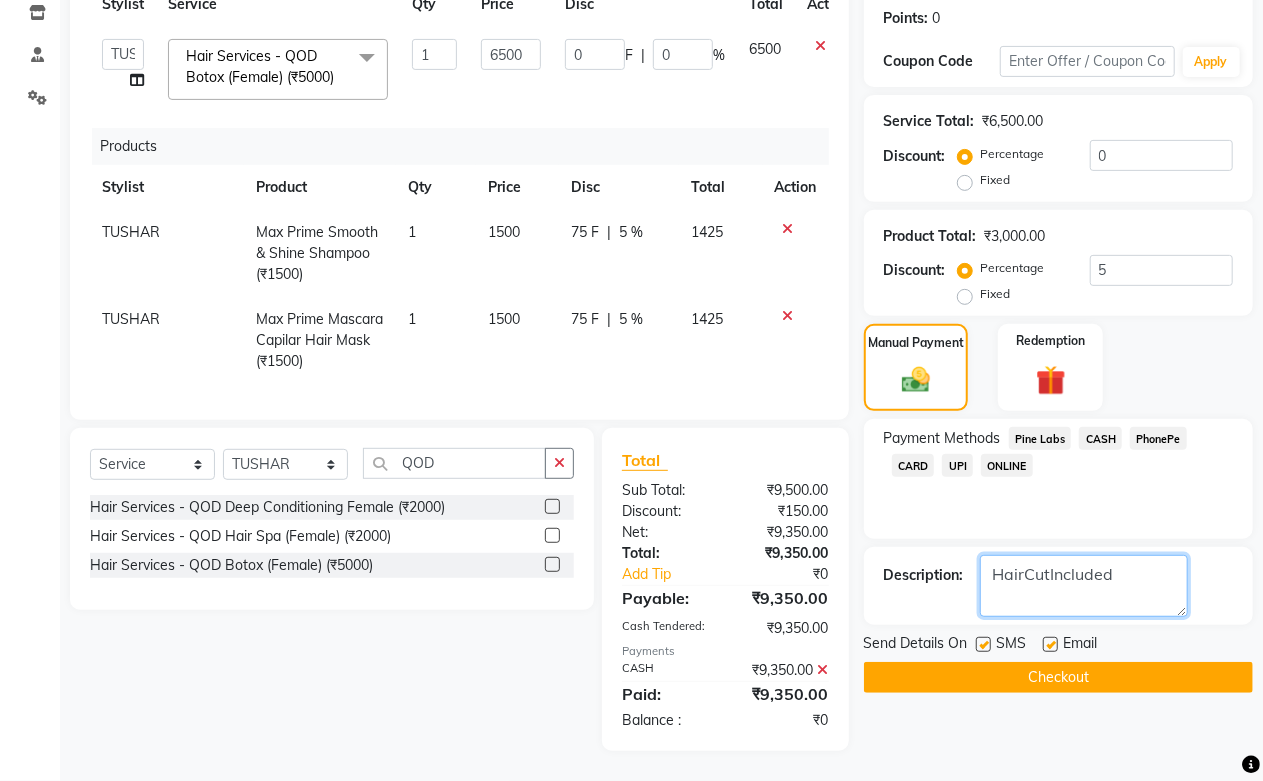 click 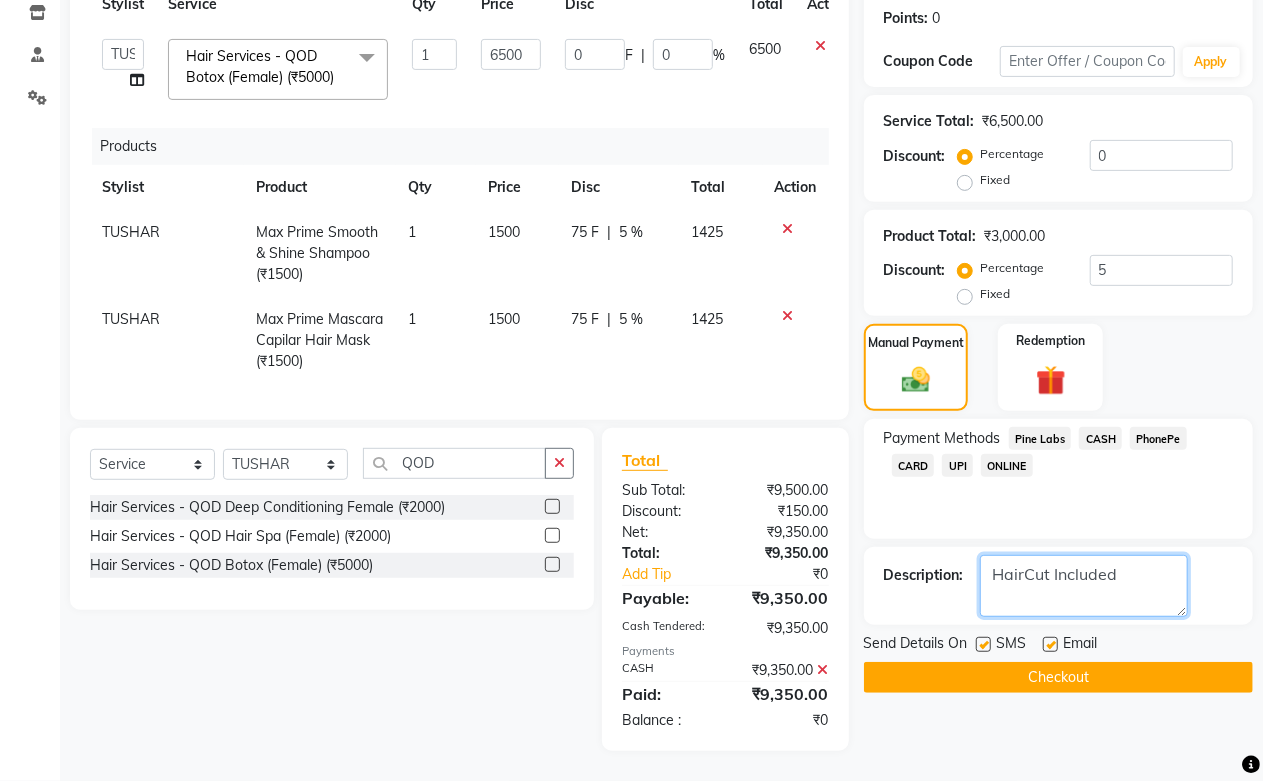 click 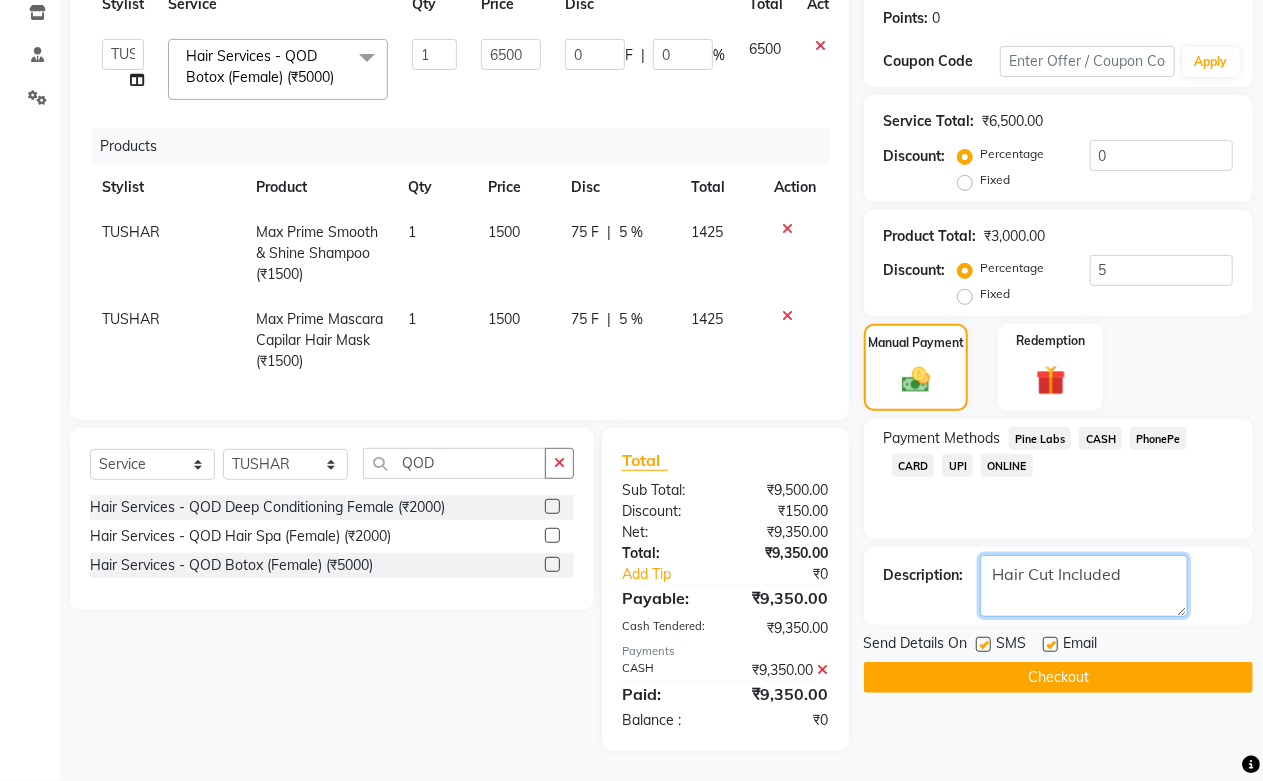 type on "Hair Cut Included" 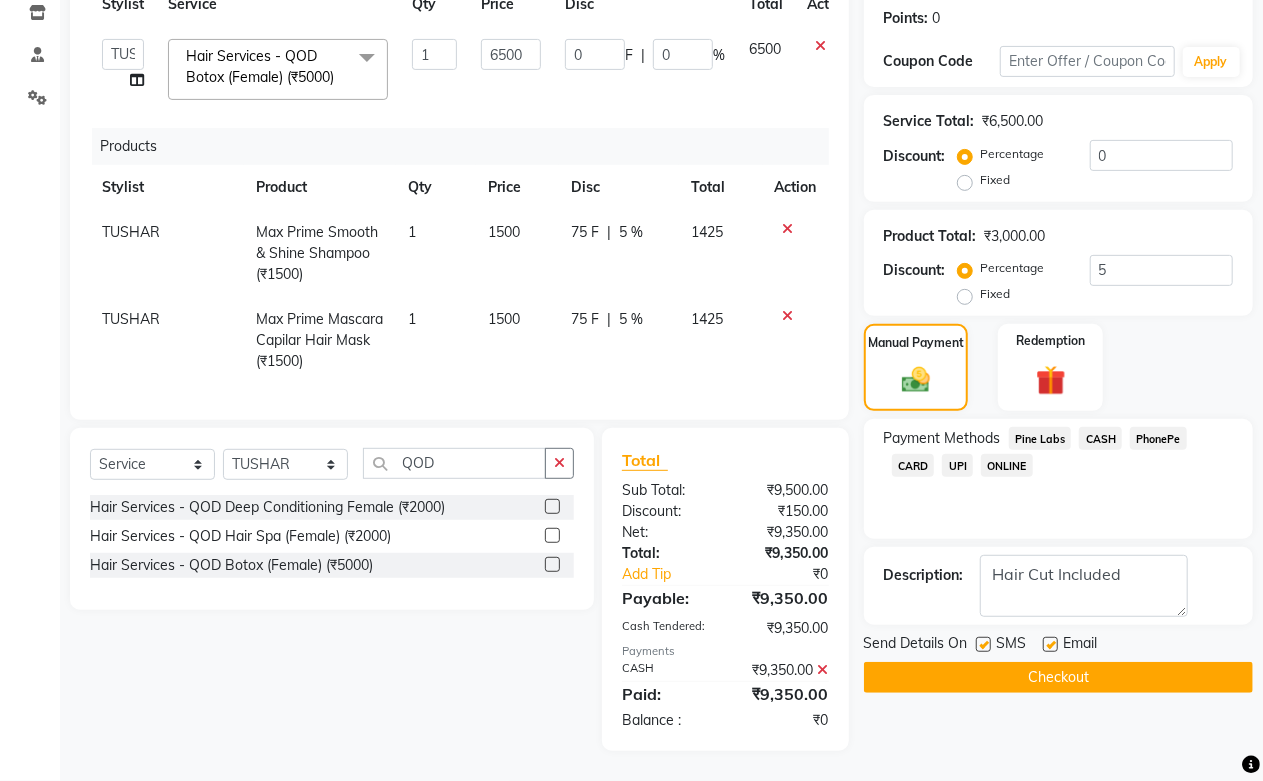 click 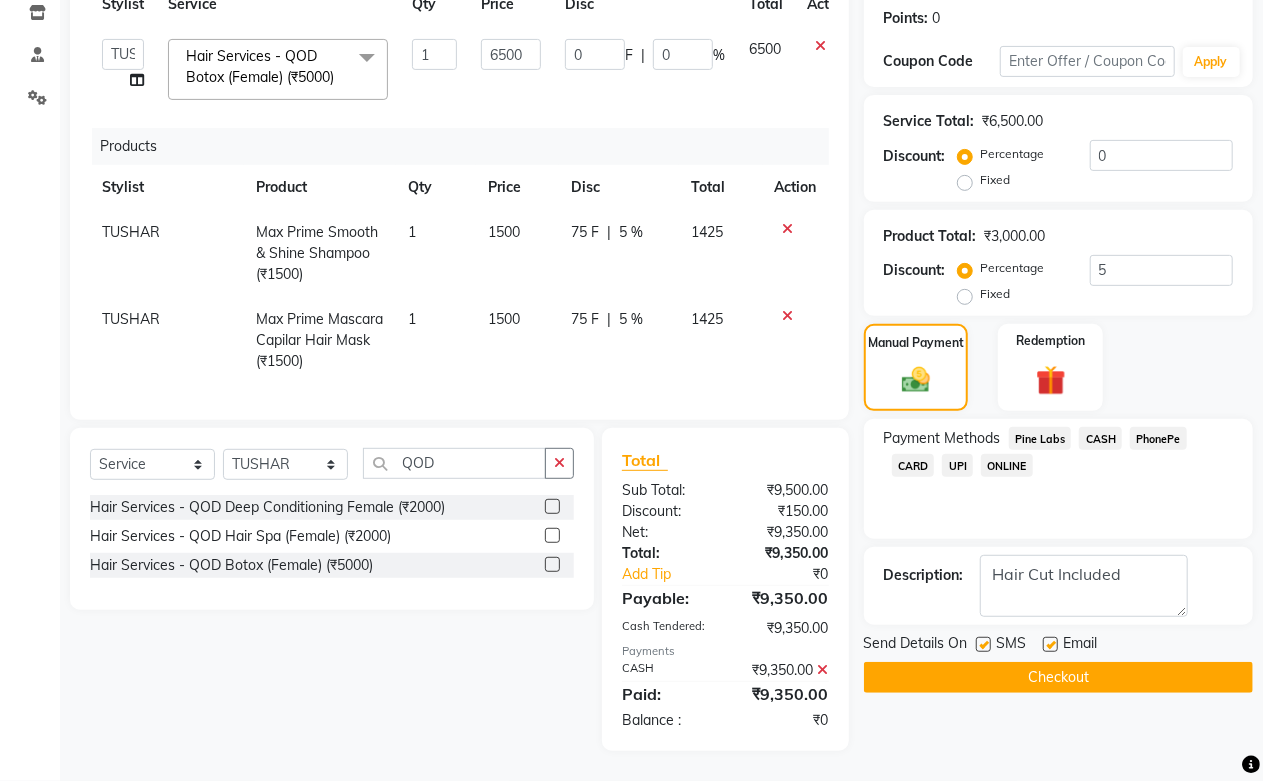 click at bounding box center (1049, 645) 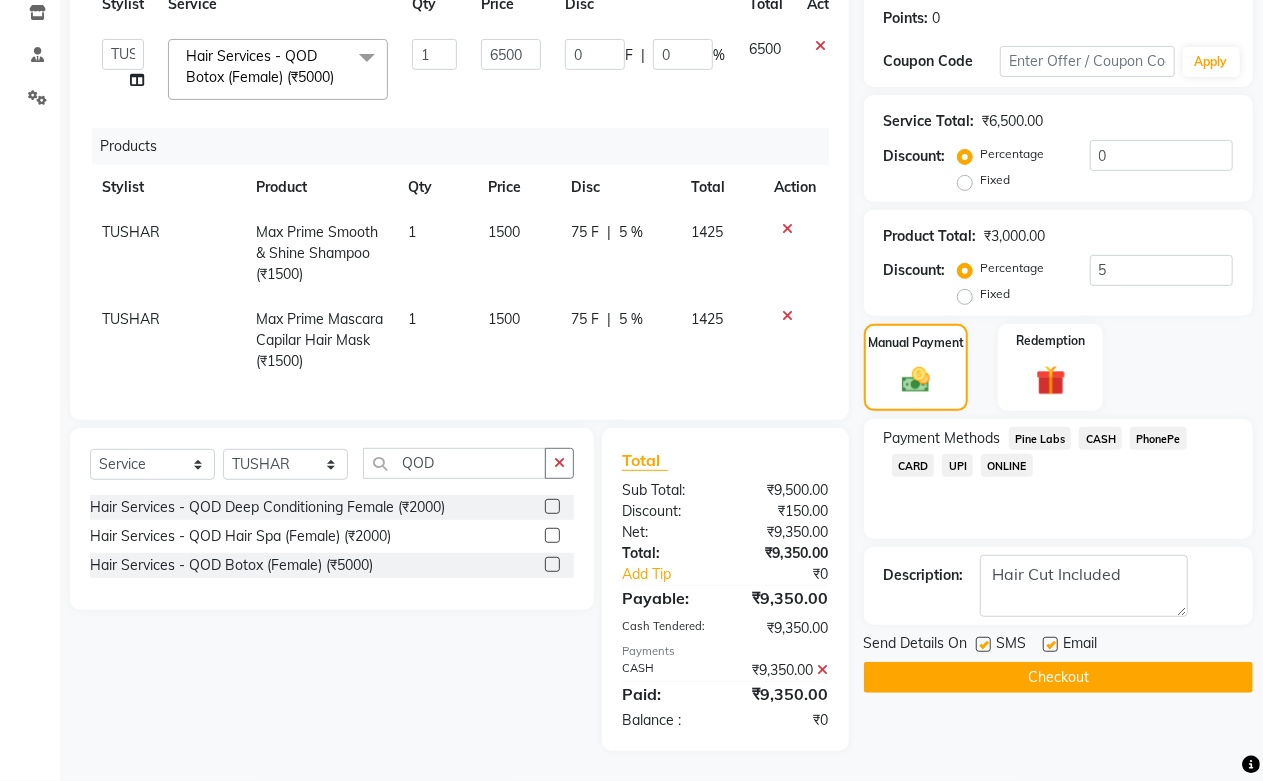 checkbox on "false" 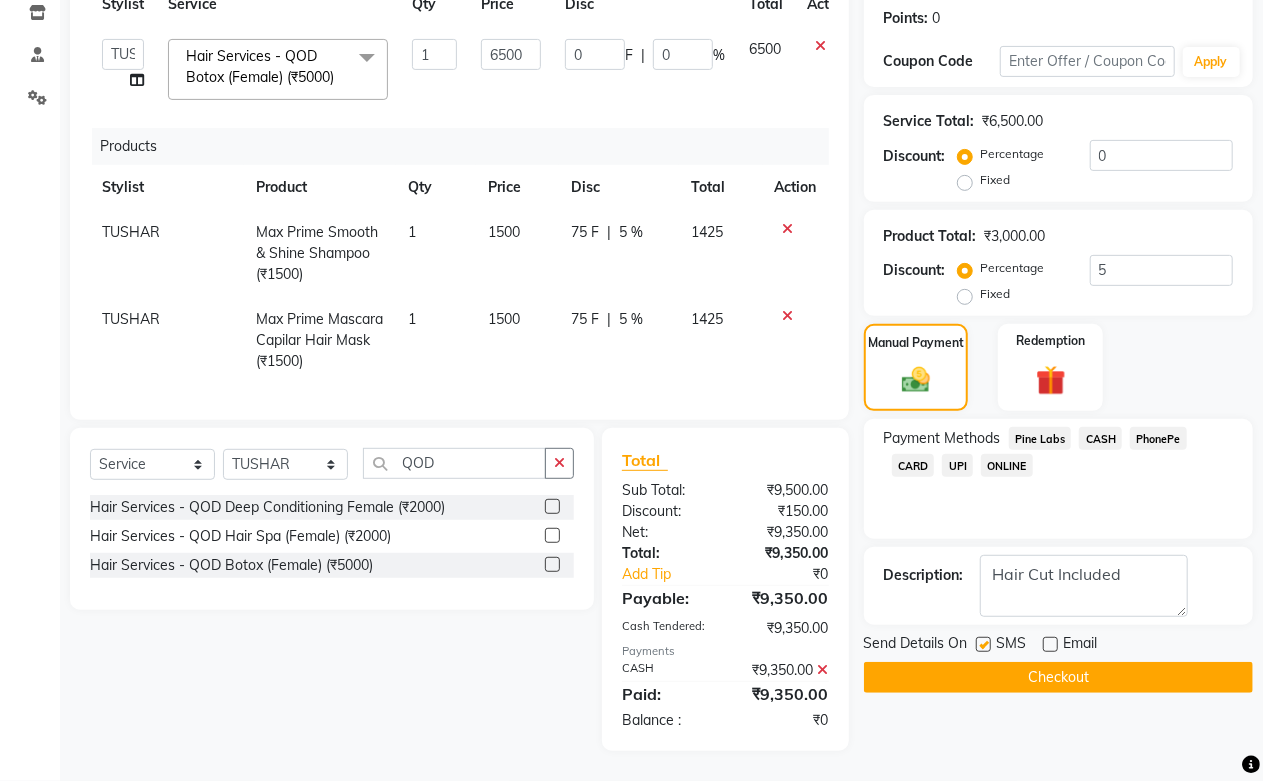 click on "Checkout" 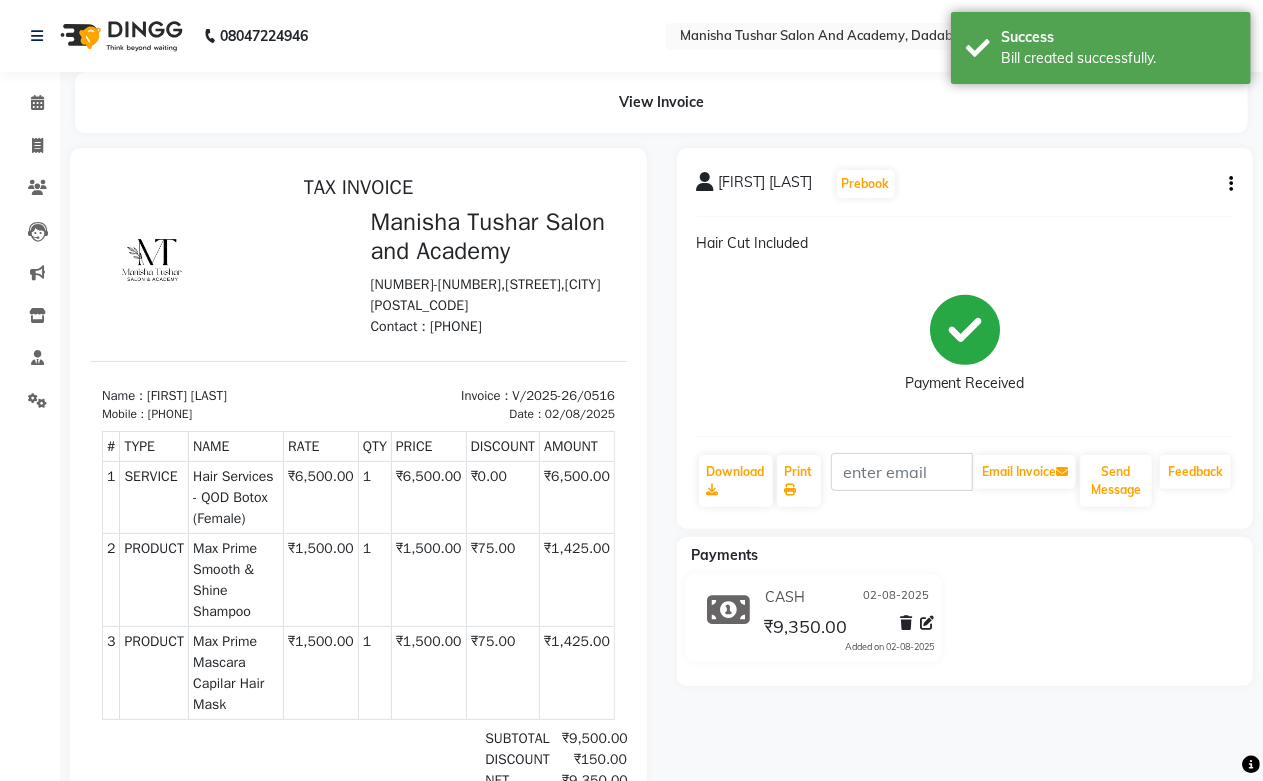 scroll, scrollTop: 0, scrollLeft: 0, axis: both 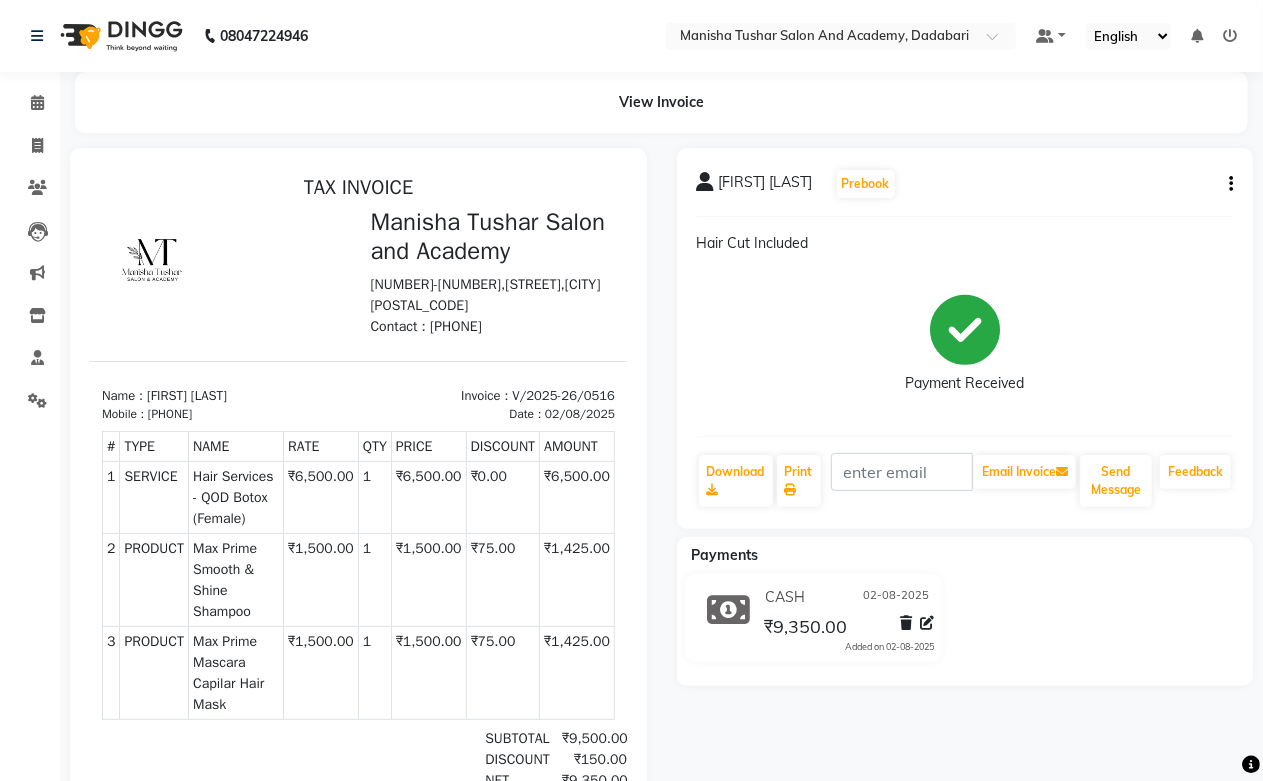 click 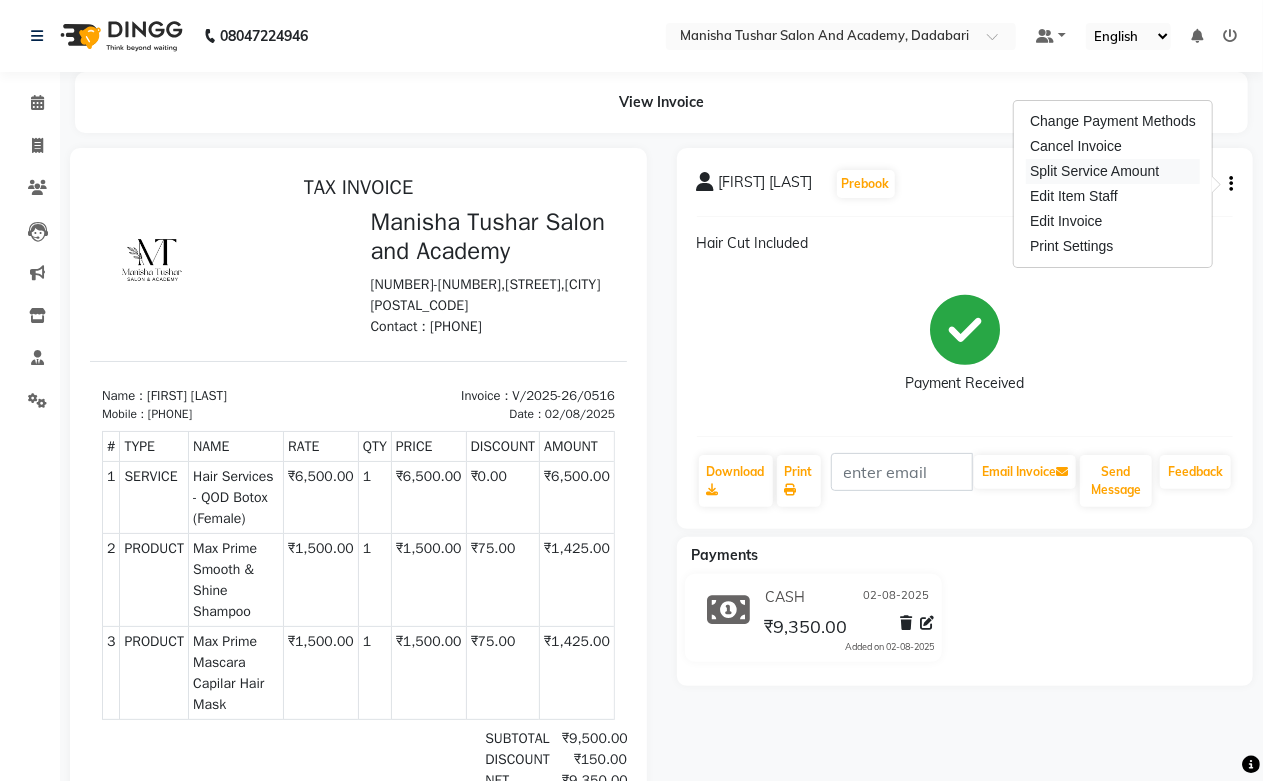 click on "Split Service Amount" at bounding box center [1113, 171] 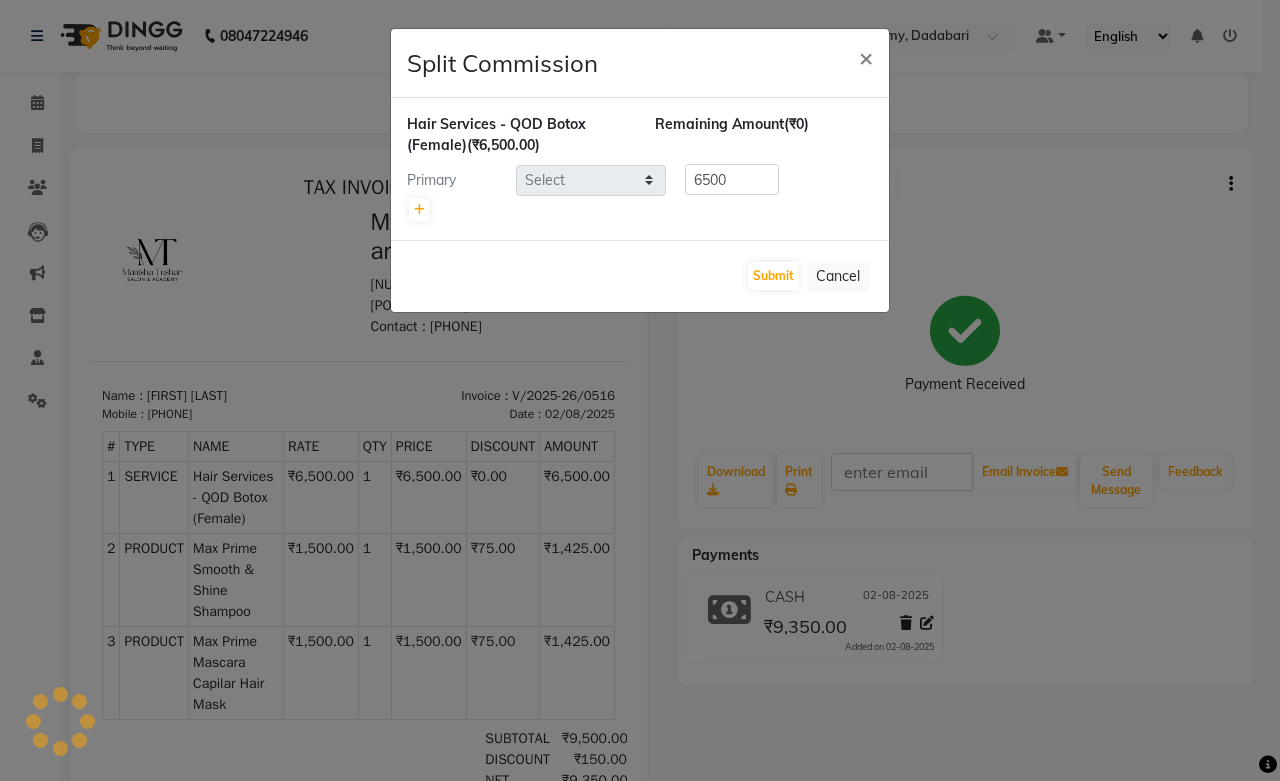 select on "49047" 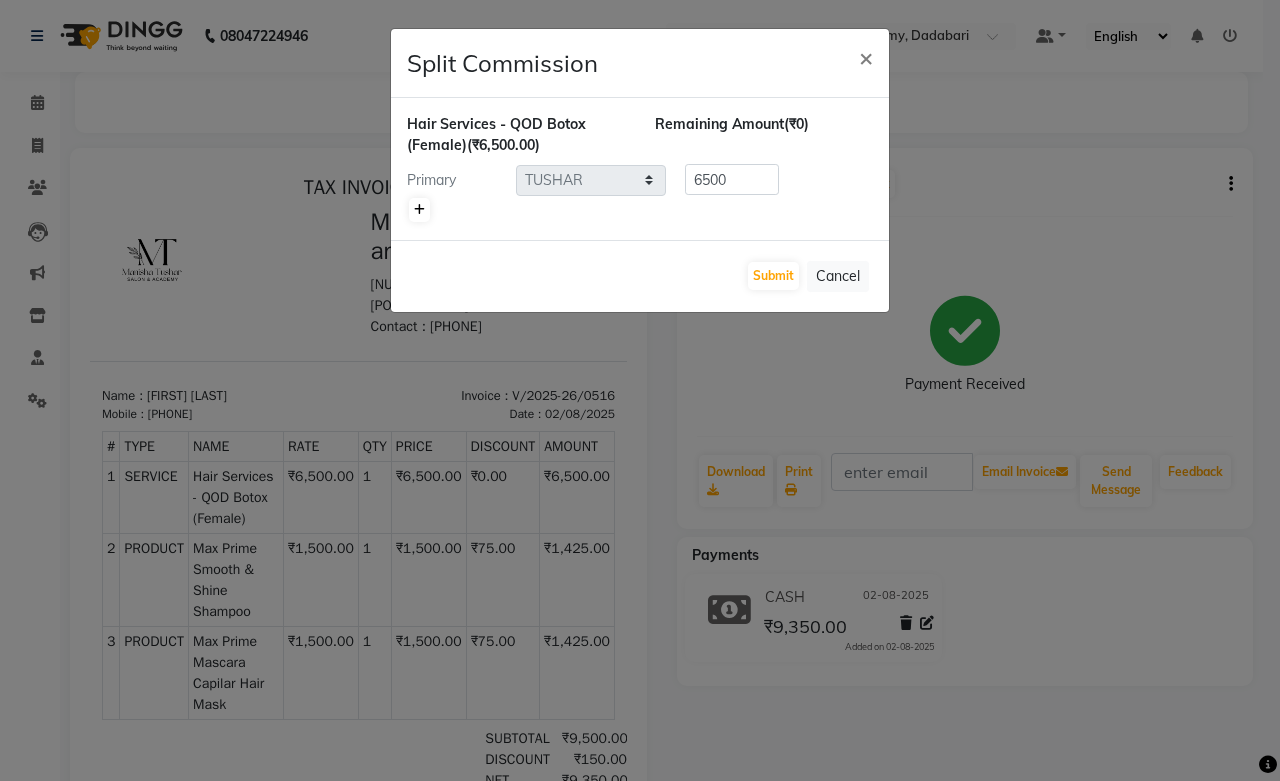 click 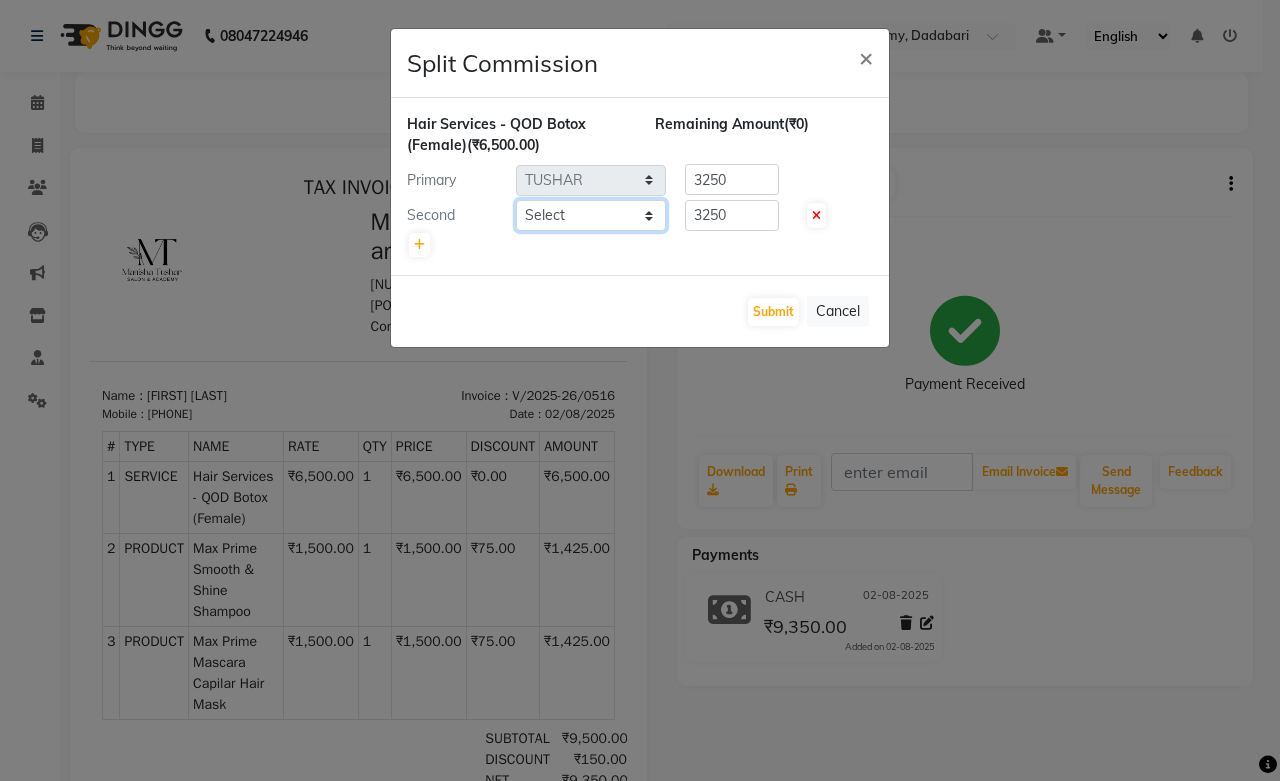 click on "Select  Abdul Shoaib   Aksha Khan   Archika  Jain   Arti Singh   Farman Mirza   Harsha Mam   MANISHA   Mohd. Furkan   Neelu Suman   Nisha Meghwal   Payal Sen   Pooja Jaga   Poonam Trehan   Ravina Sen   Sahil Ansari   Sanju di   Sapna Sharma   Shekhu Abdul   Suraj Sen   Sushant Verma   TUSHAR" 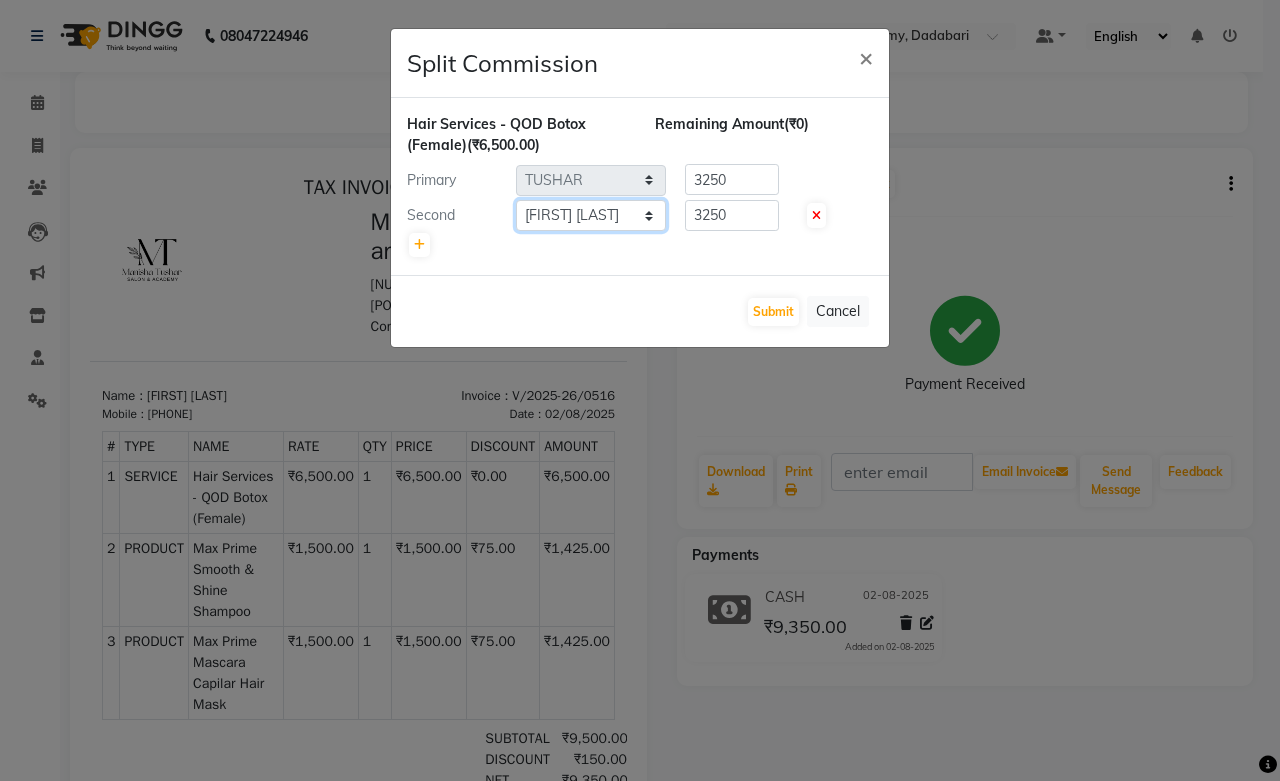click on "Select  Abdul Shoaib   Aksha Khan   Archika  Jain   Arti Singh   Farman Mirza   Harsha Mam   MANISHA   Mohd. Furkan   Neelu Suman   Nisha Meghwal   Payal Sen   Pooja Jaga   Poonam Trehan   Ravina Sen   Sahil Ansari   Sanju di   Sapna Sharma   Shekhu Abdul   Suraj Sen   Sushant Verma   TUSHAR" 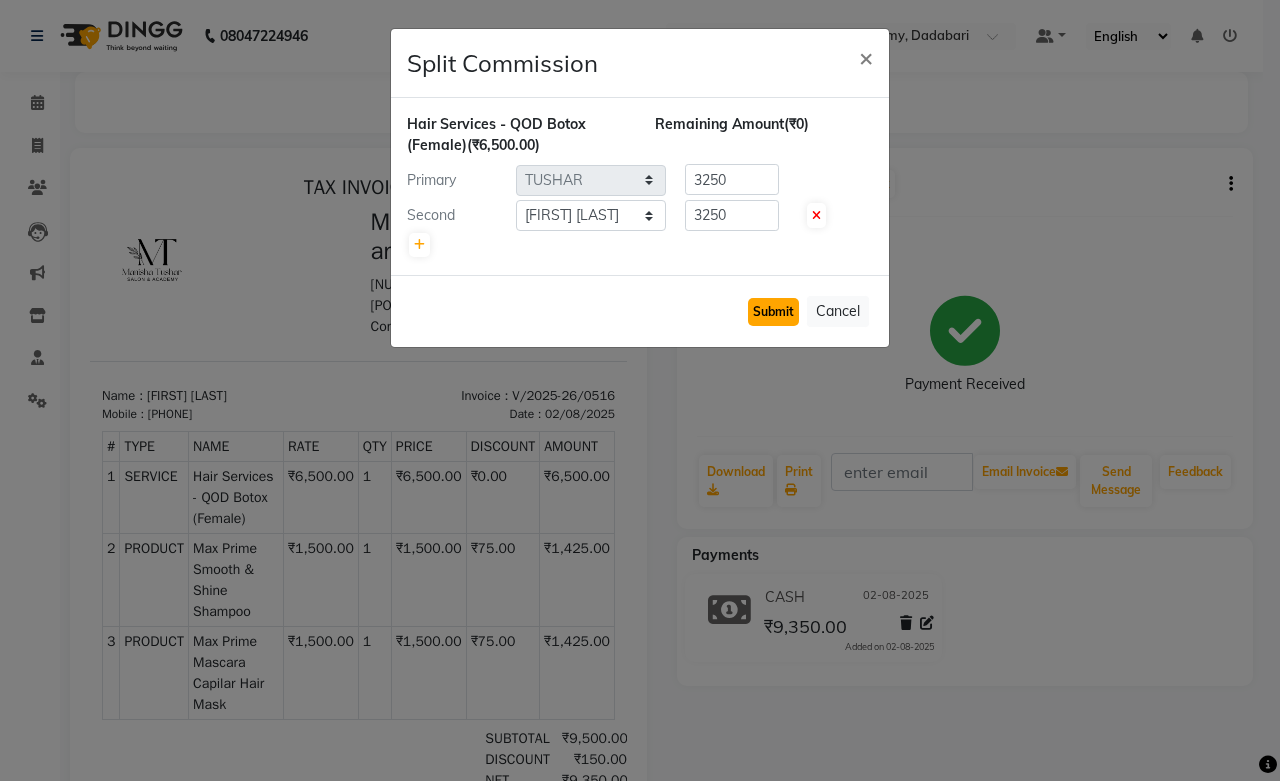 click on "Submit" 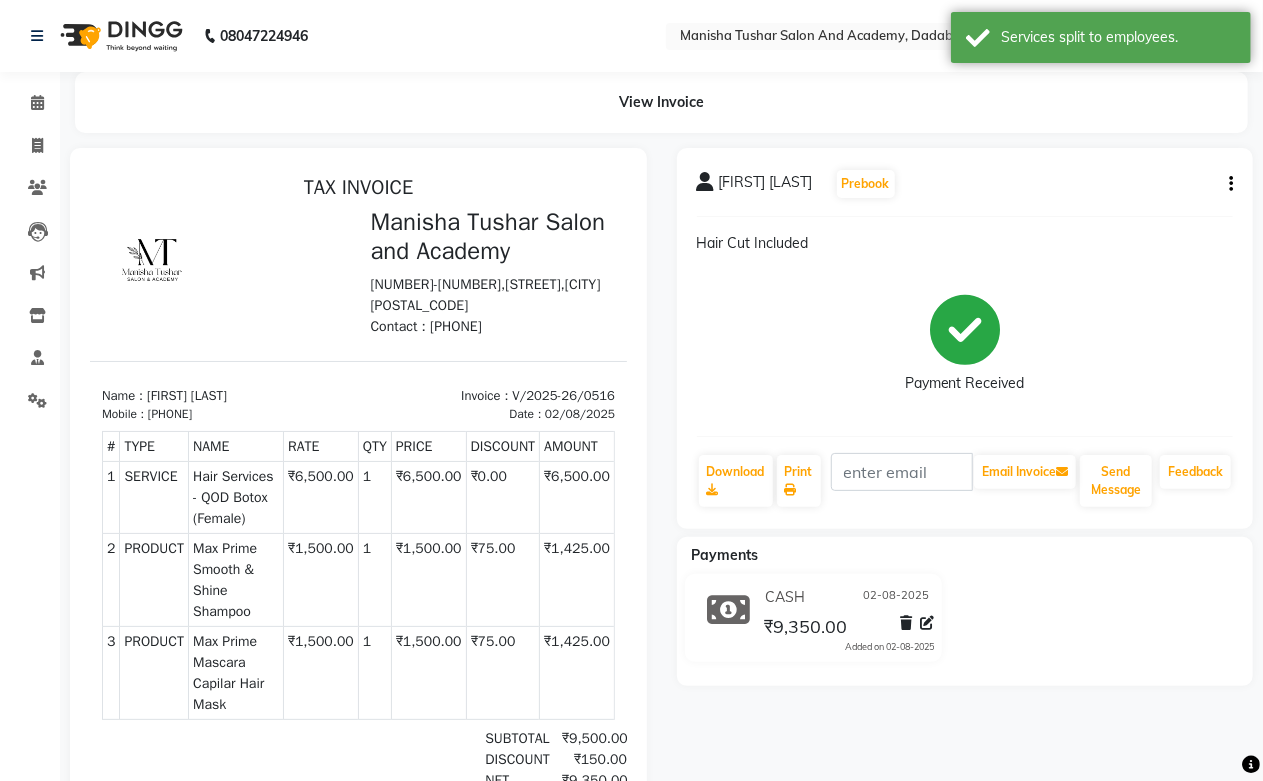 scroll, scrollTop: 70, scrollLeft: 0, axis: vertical 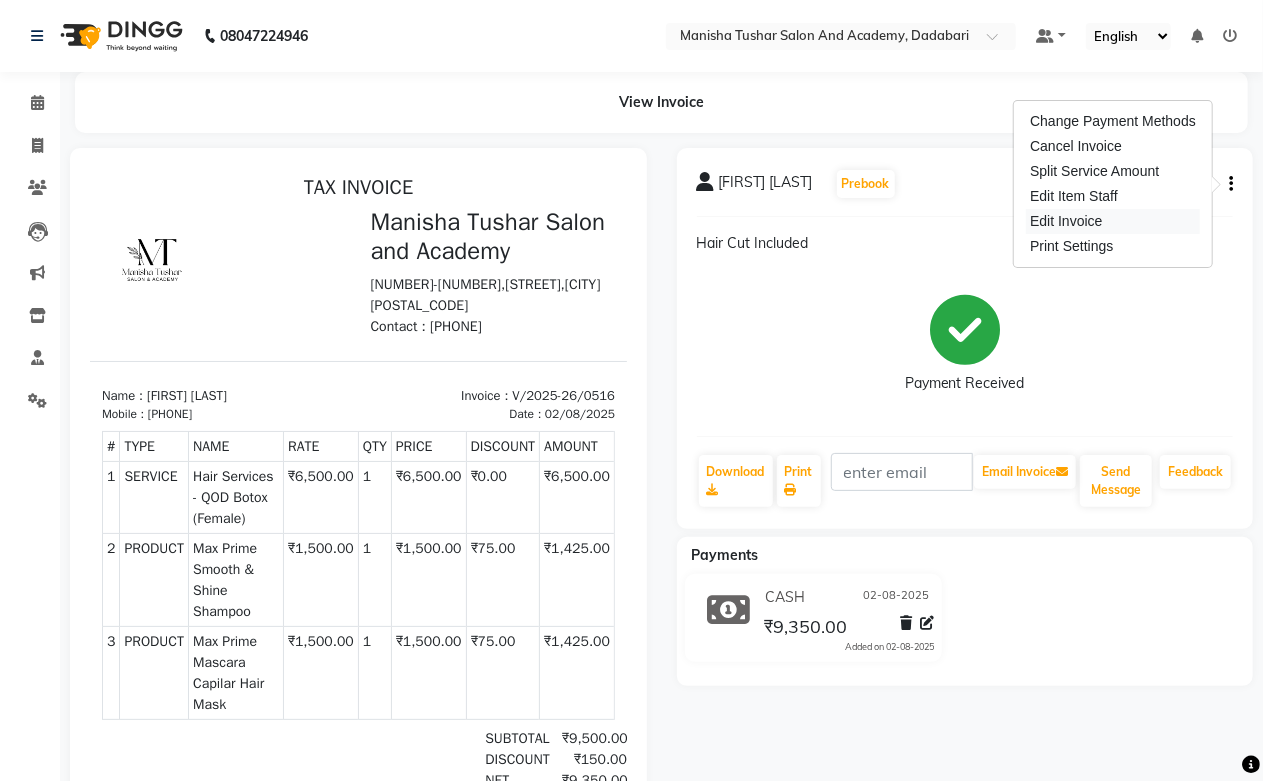 click on "Edit Invoice" at bounding box center [1113, 221] 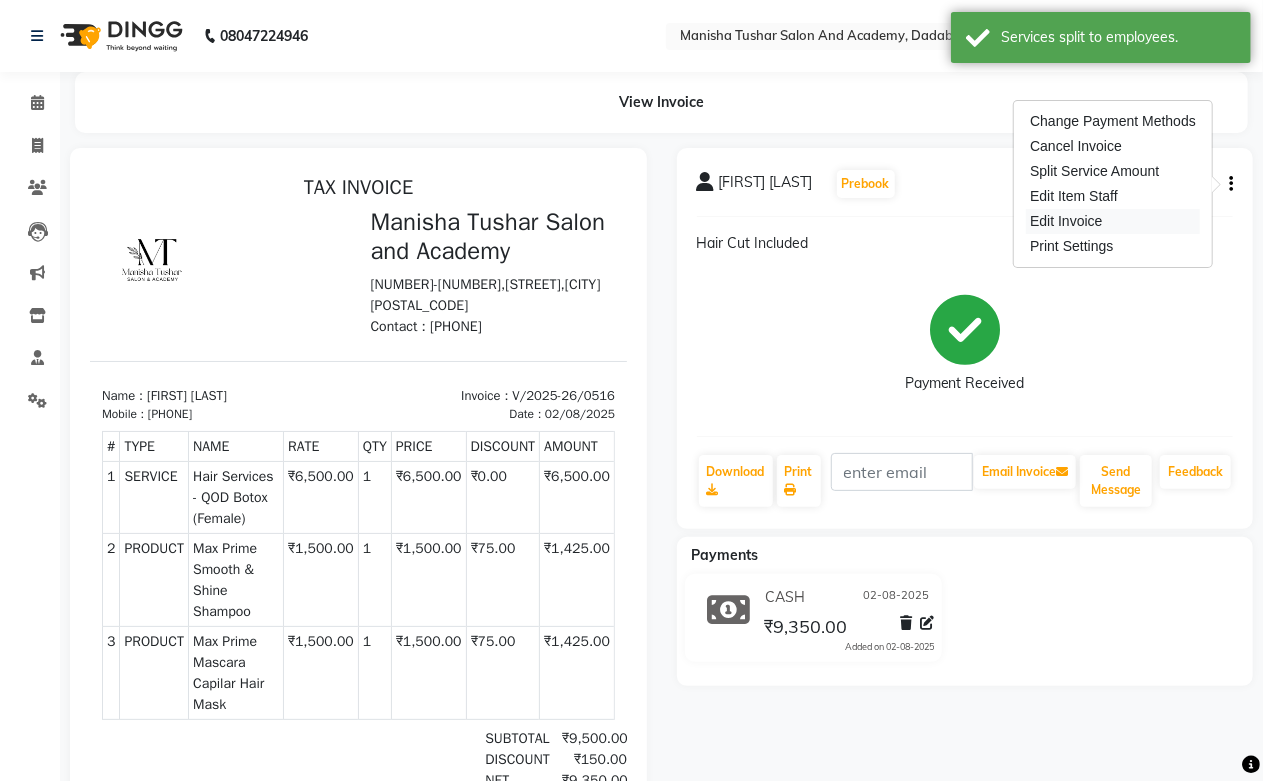 select on "service" 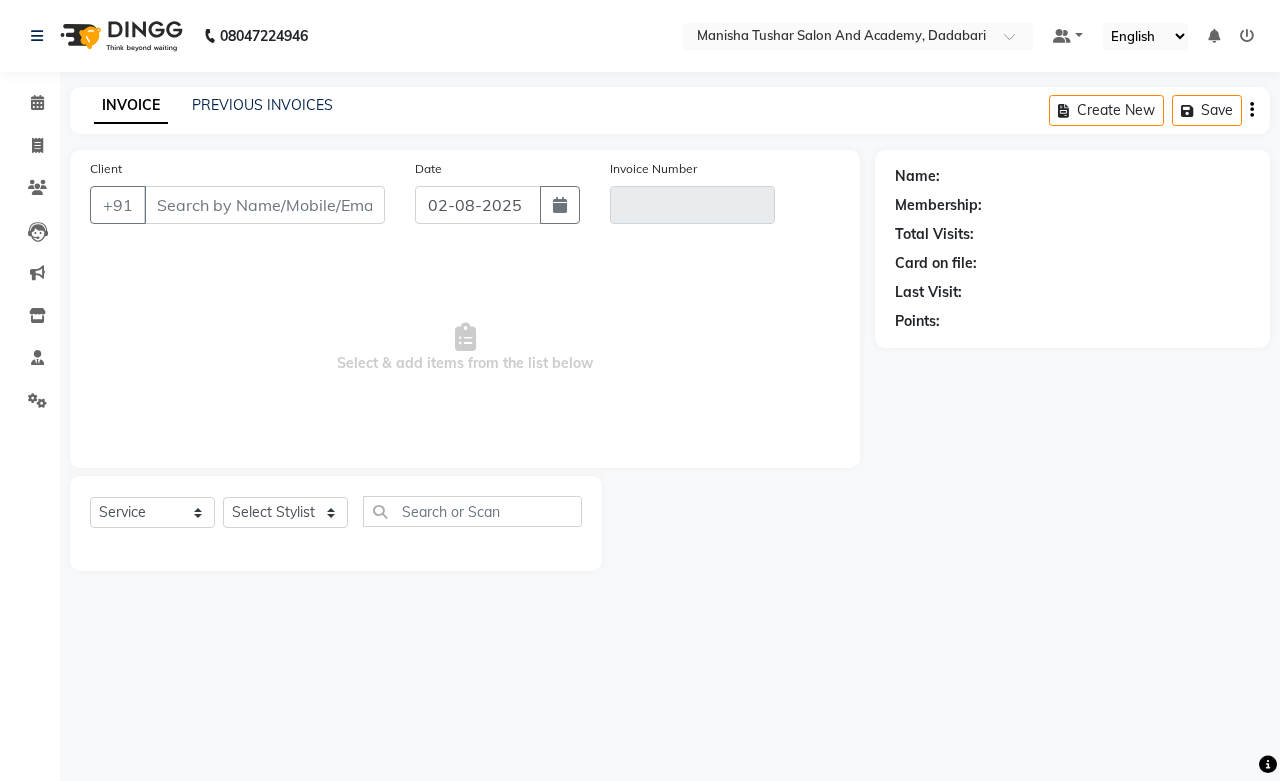type on "9718053257" 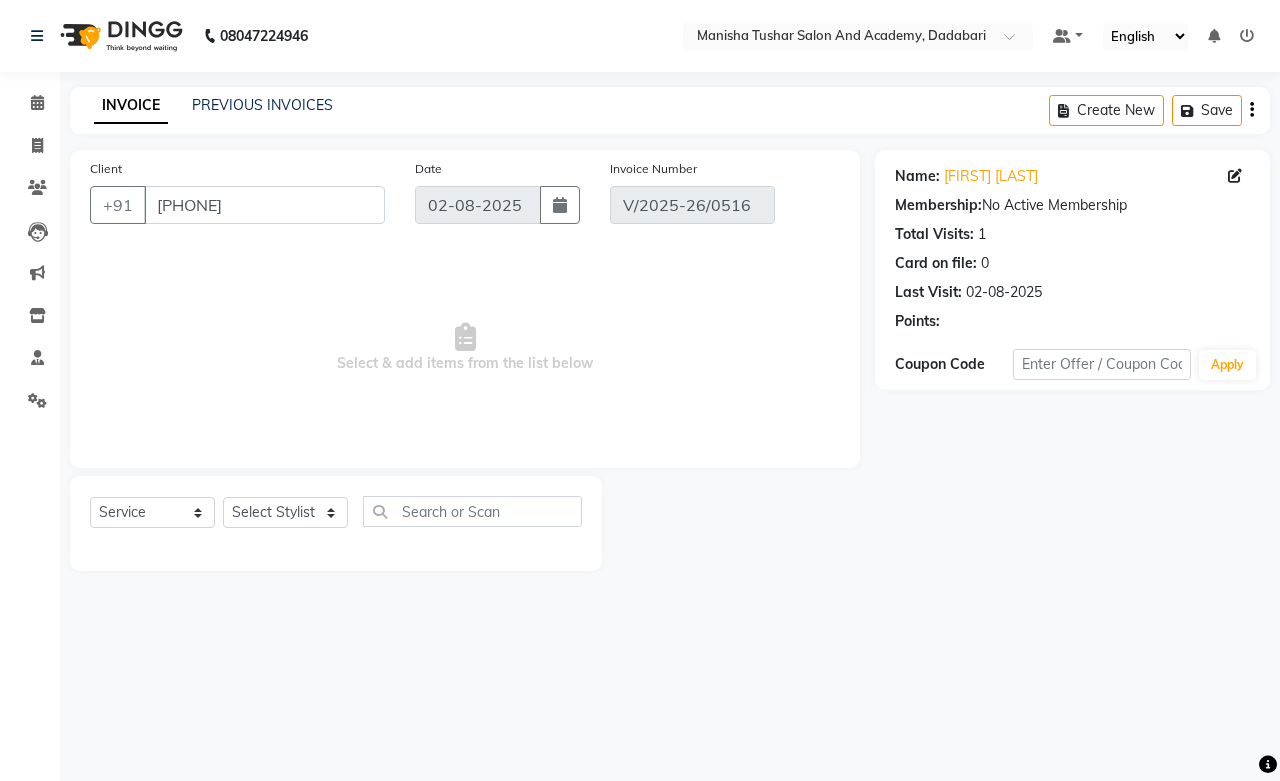 select on "select" 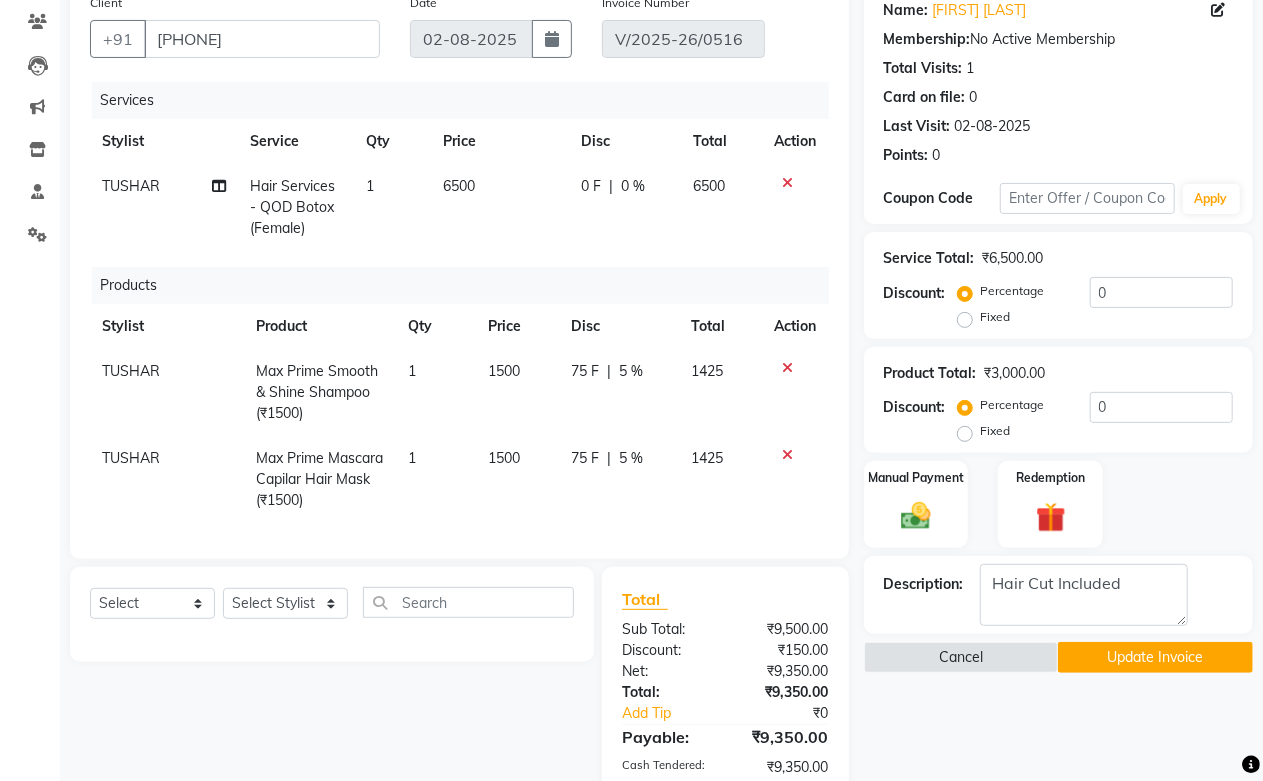 scroll, scrollTop: 111, scrollLeft: 0, axis: vertical 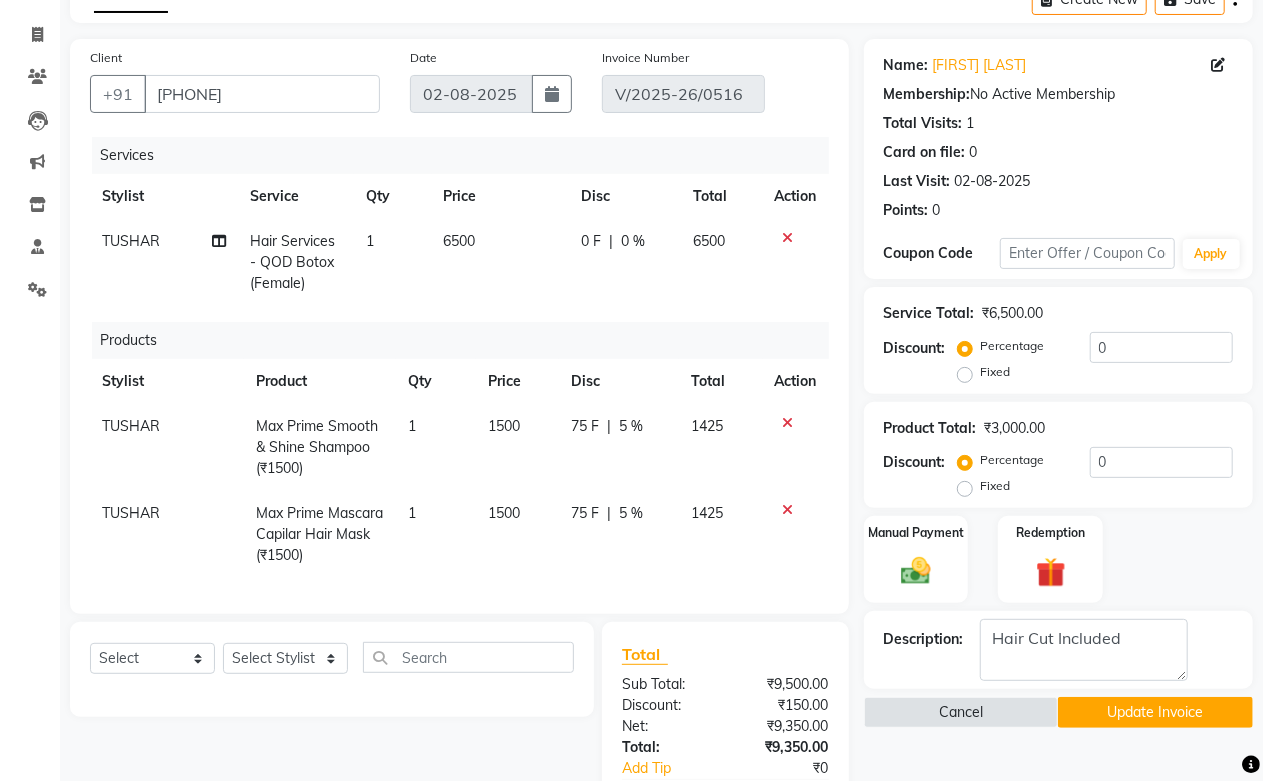 click on "Update Invoice" 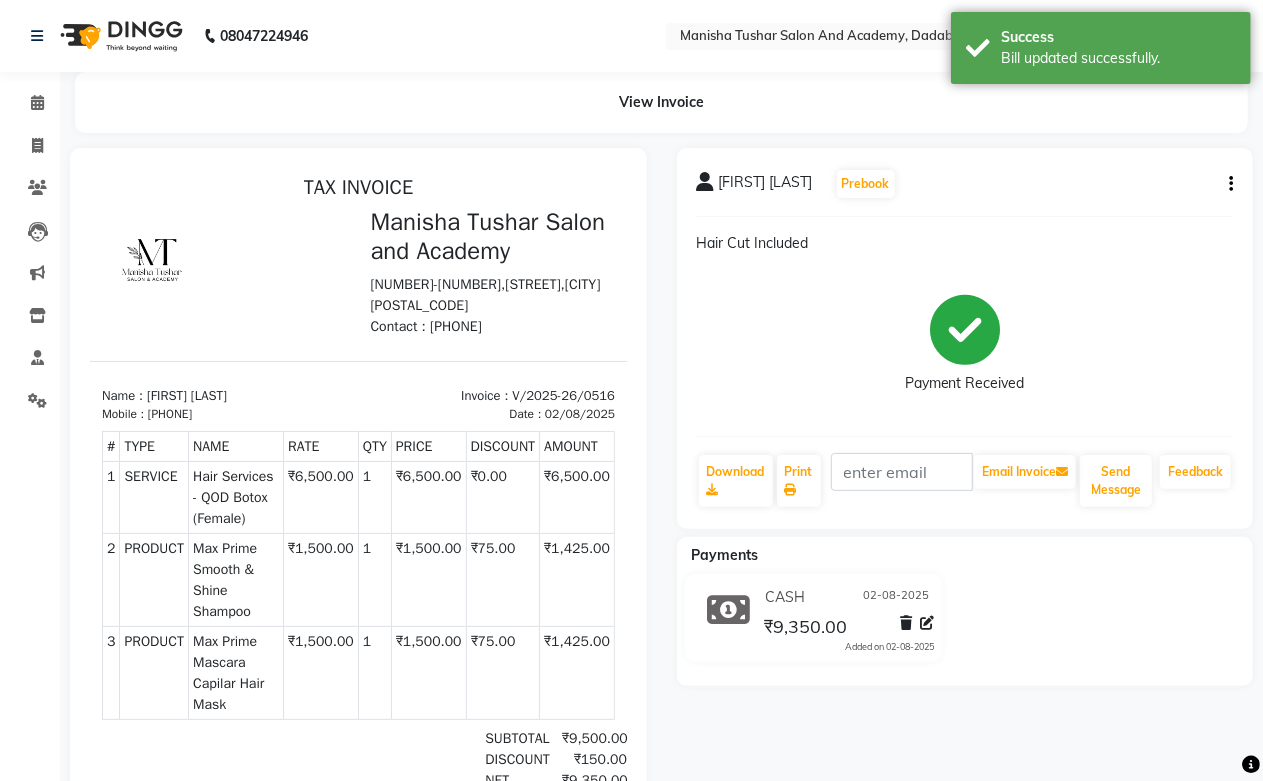 scroll, scrollTop: 0, scrollLeft: 0, axis: both 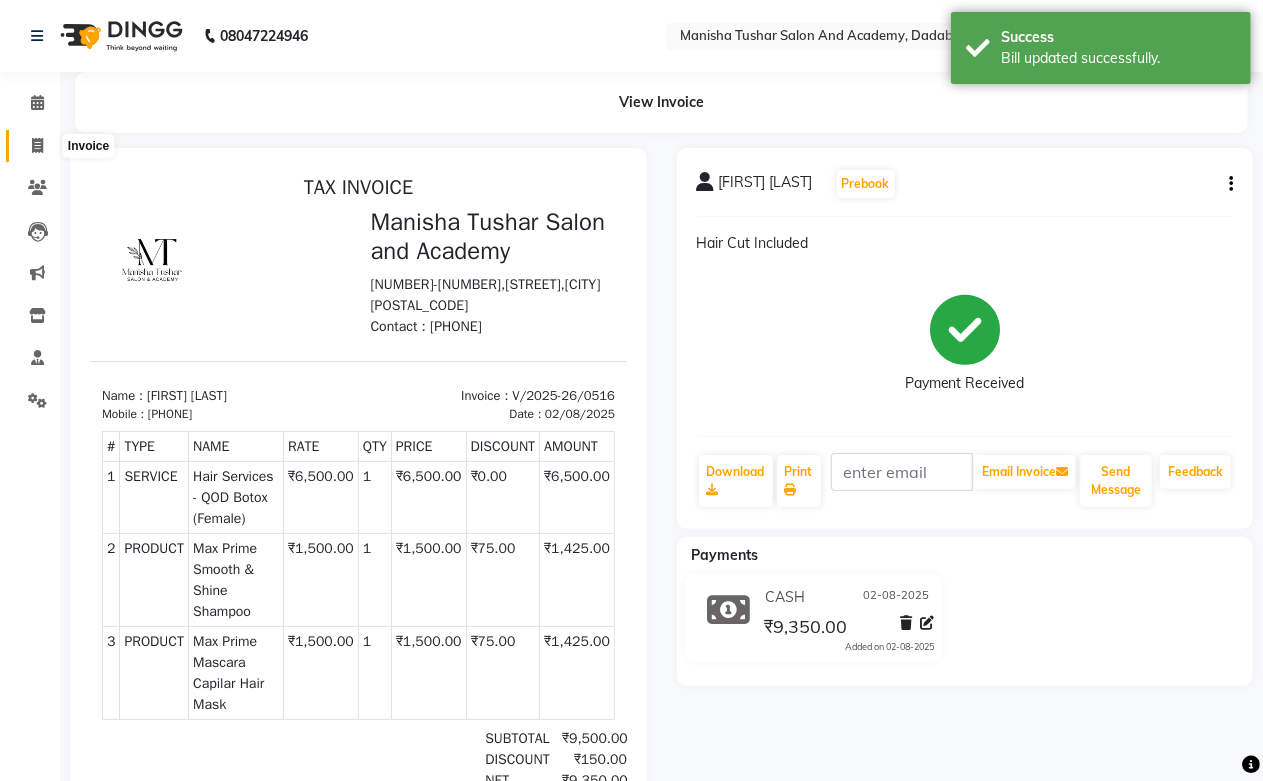 click 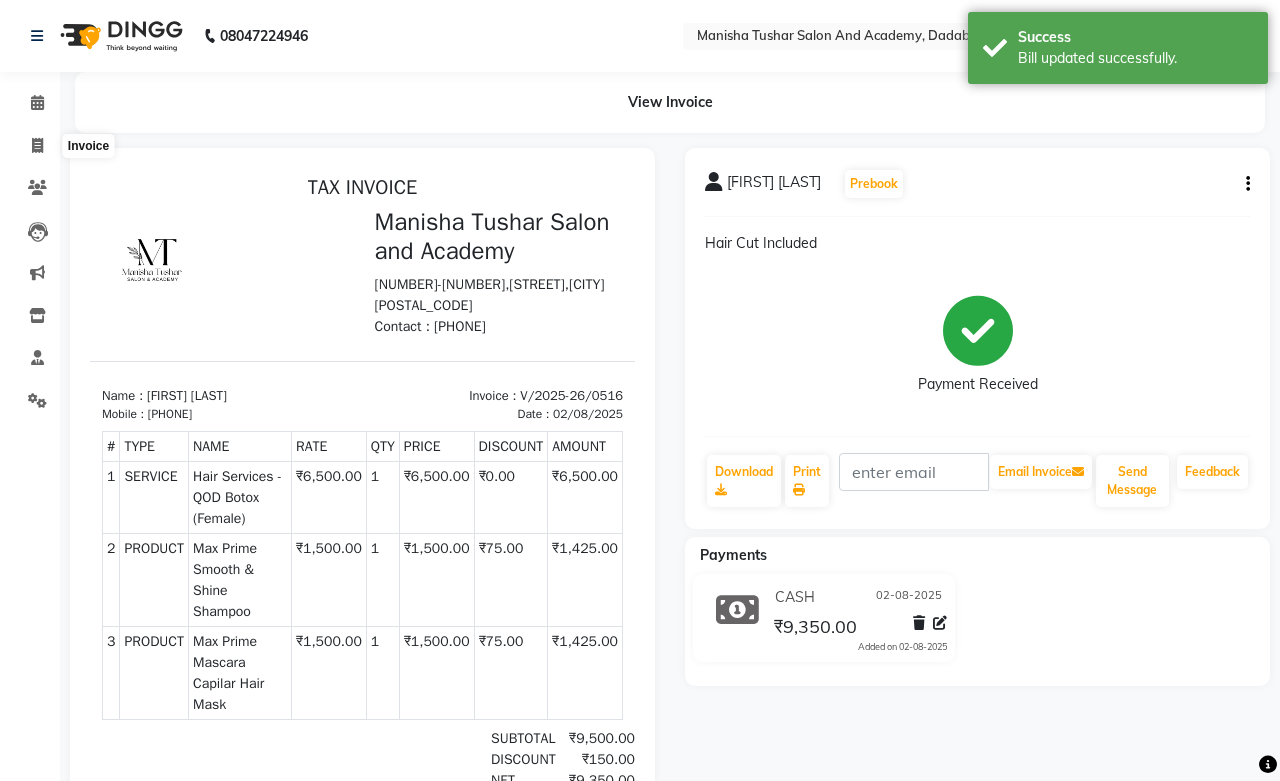 select on "6453" 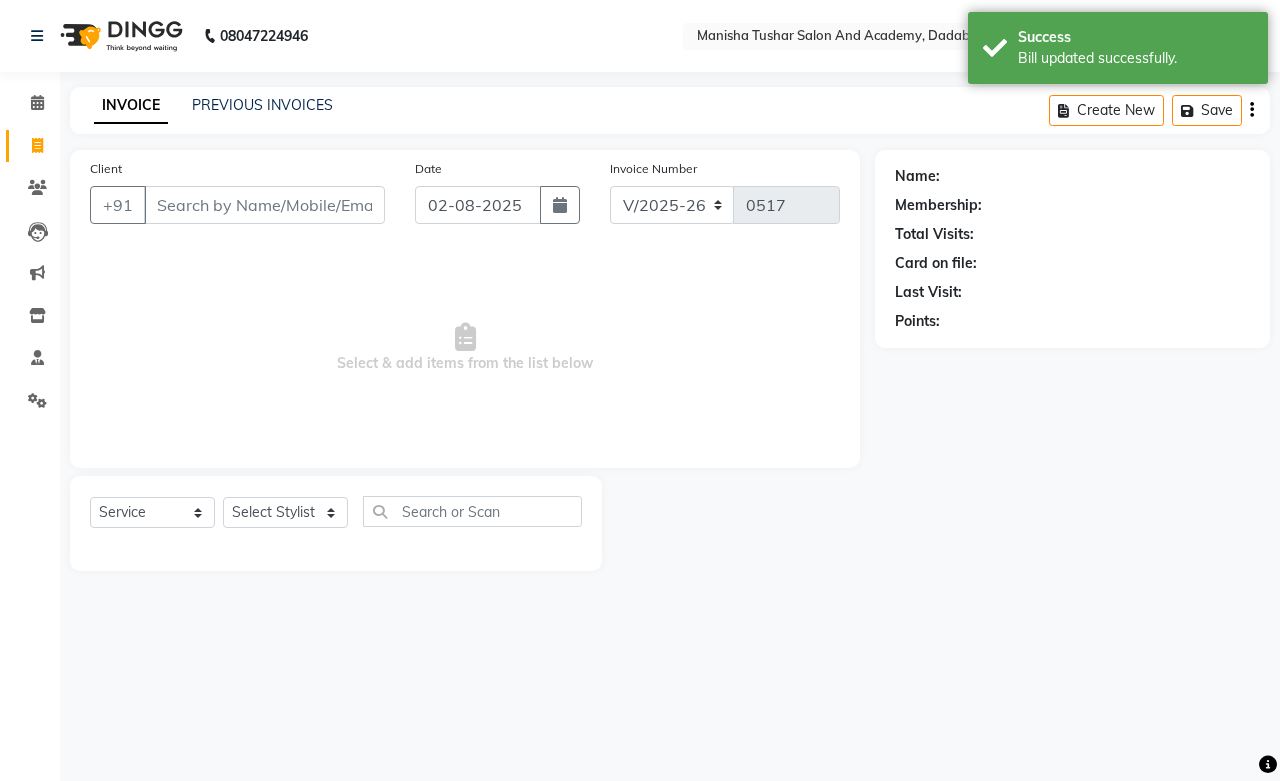 click on "INVOICE PREVIOUS INVOICES Create New   Save" 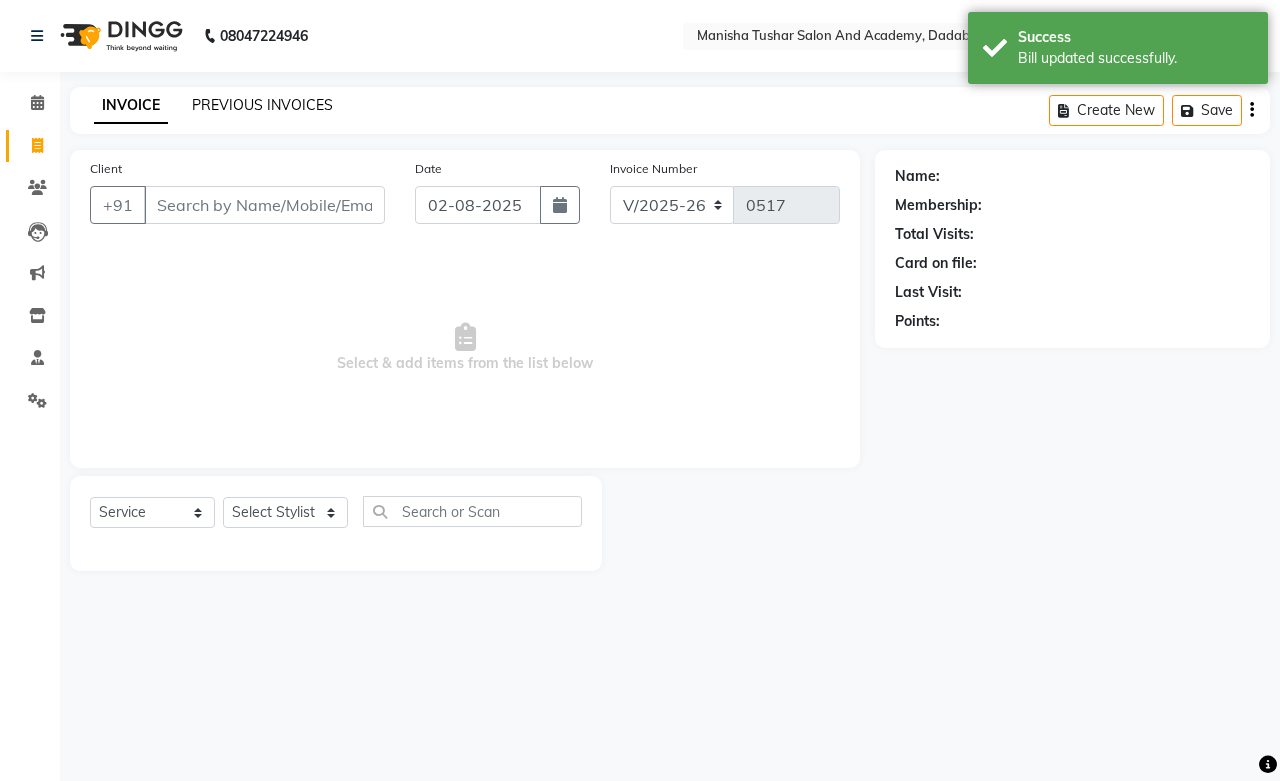 click on "PREVIOUS INVOICES" 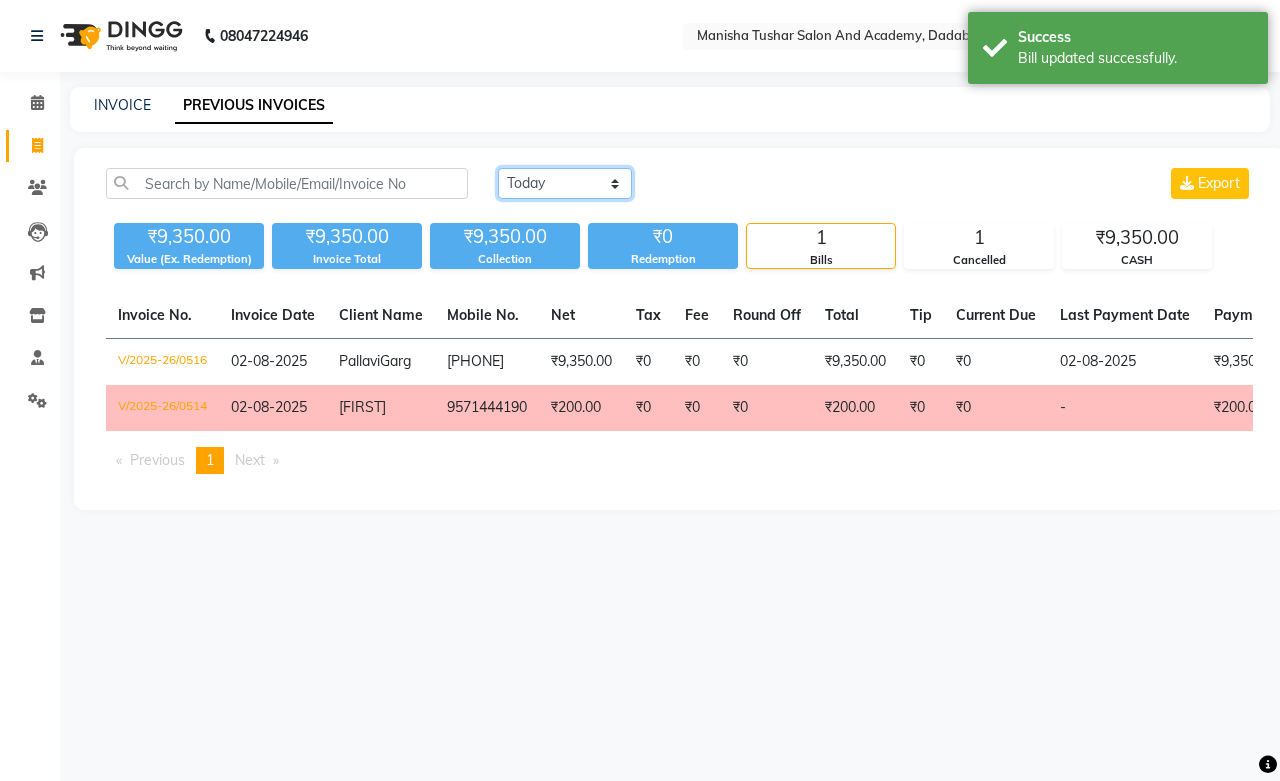 click on "Today Yesterday Custom Range" 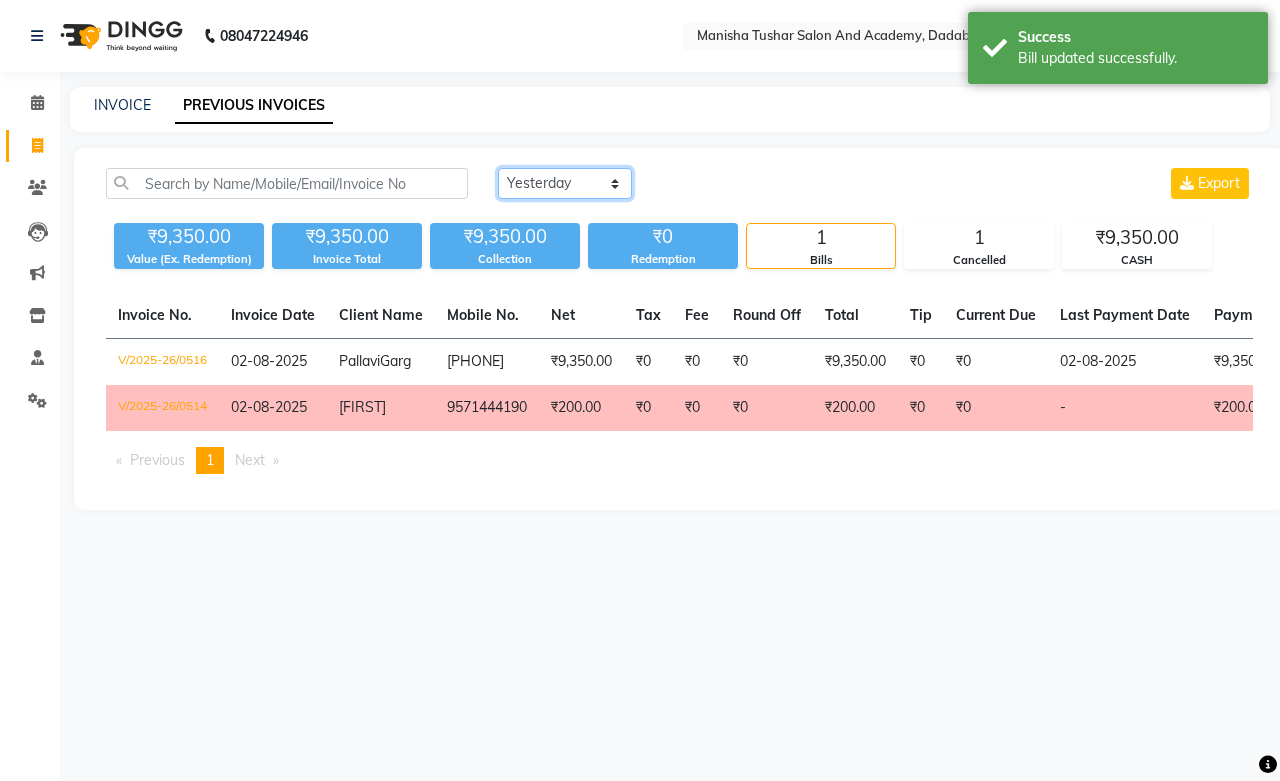 click on "Today Yesterday Custom Range" 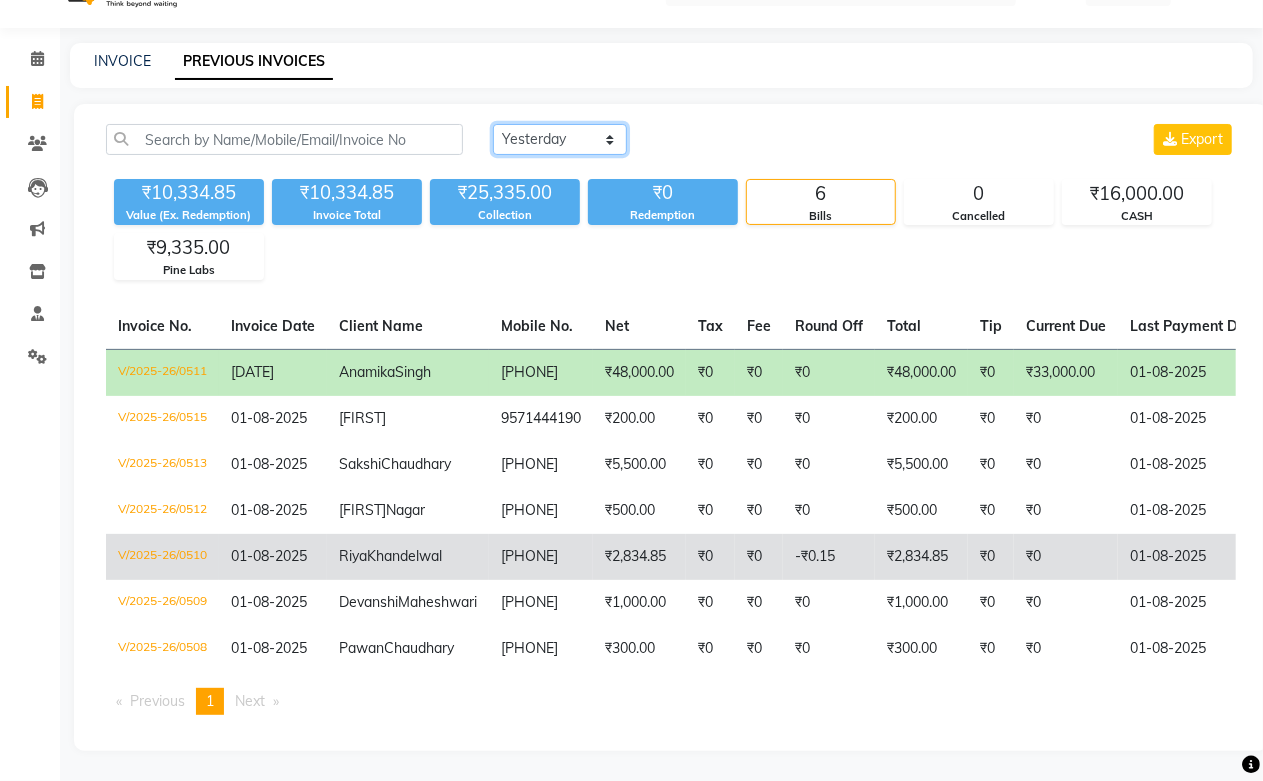 scroll, scrollTop: 160, scrollLeft: 0, axis: vertical 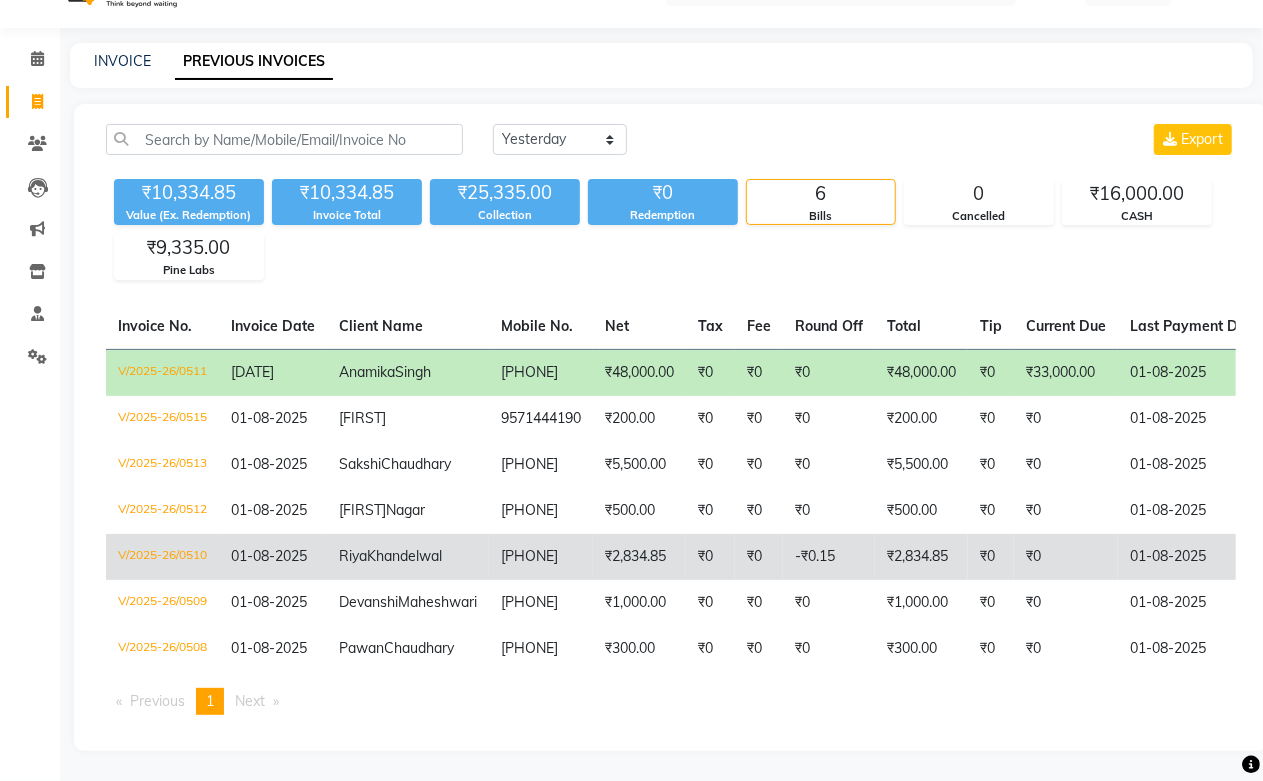 click on "Riya" 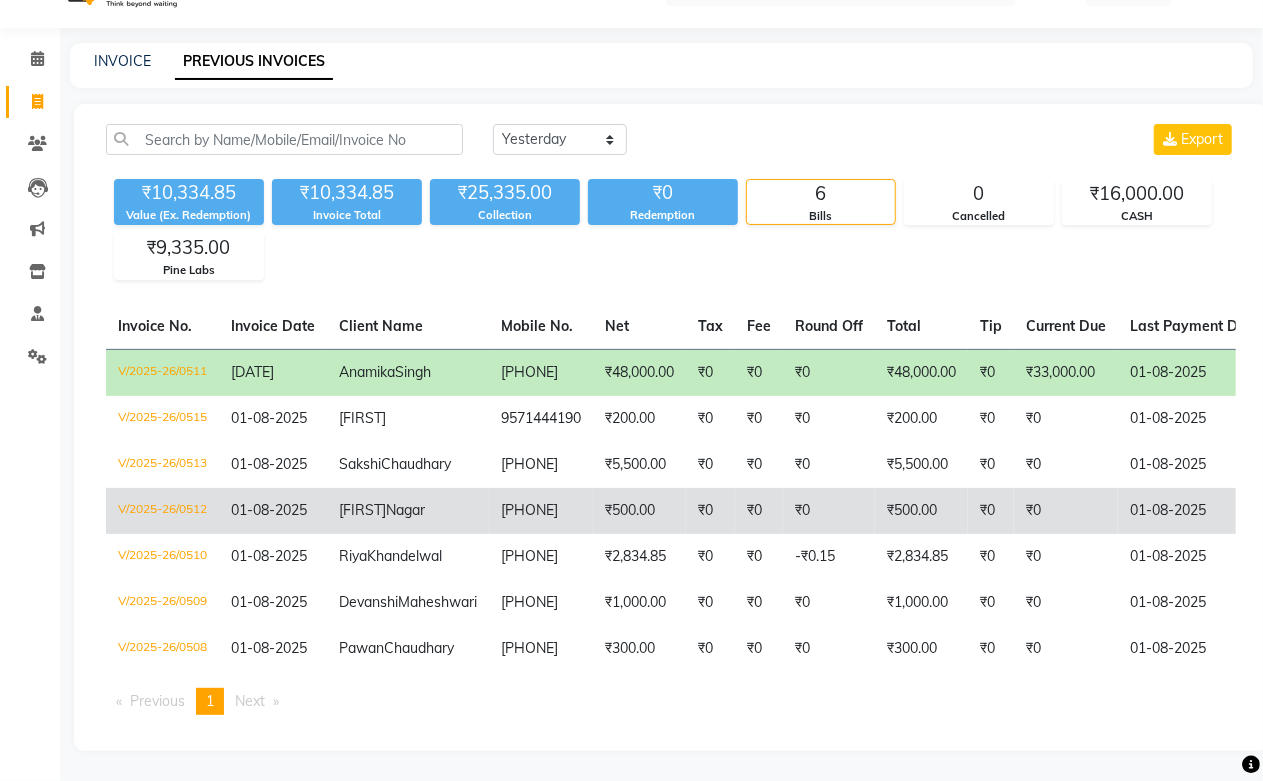 click on "9414729532" 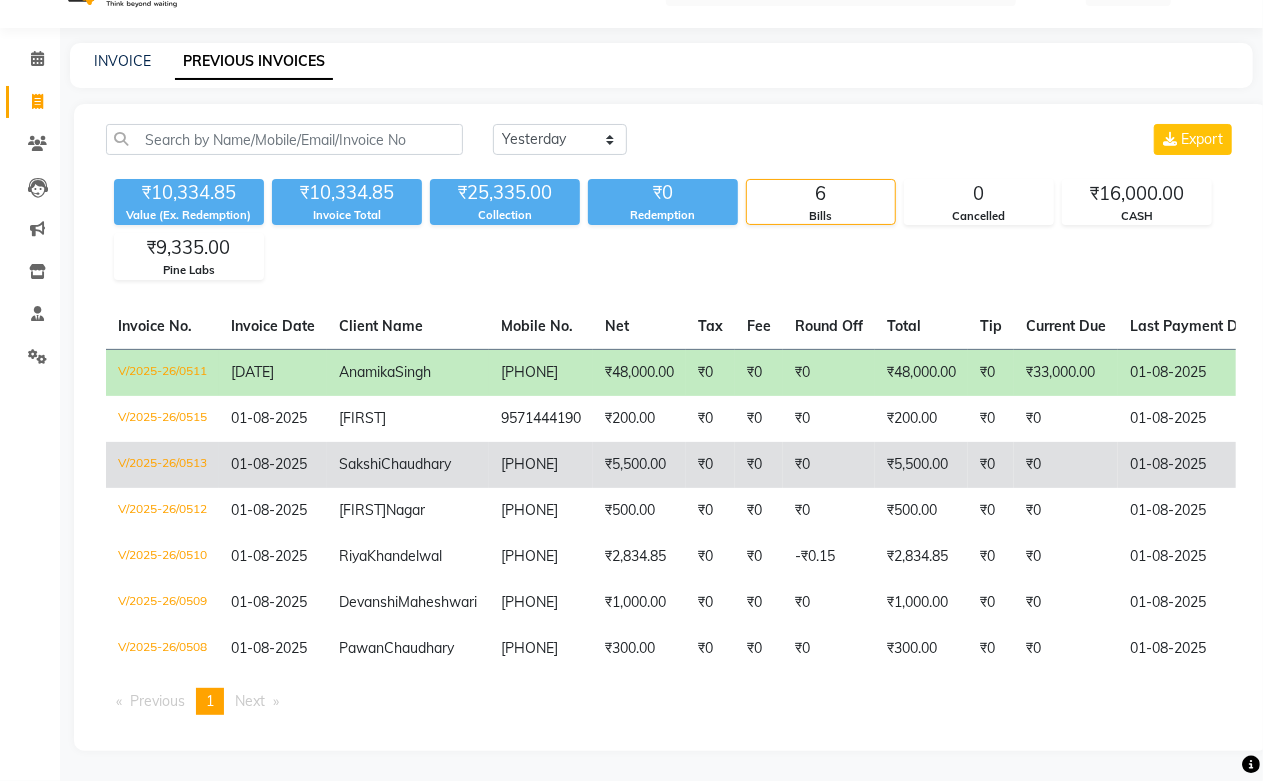click on "Chaudhary" 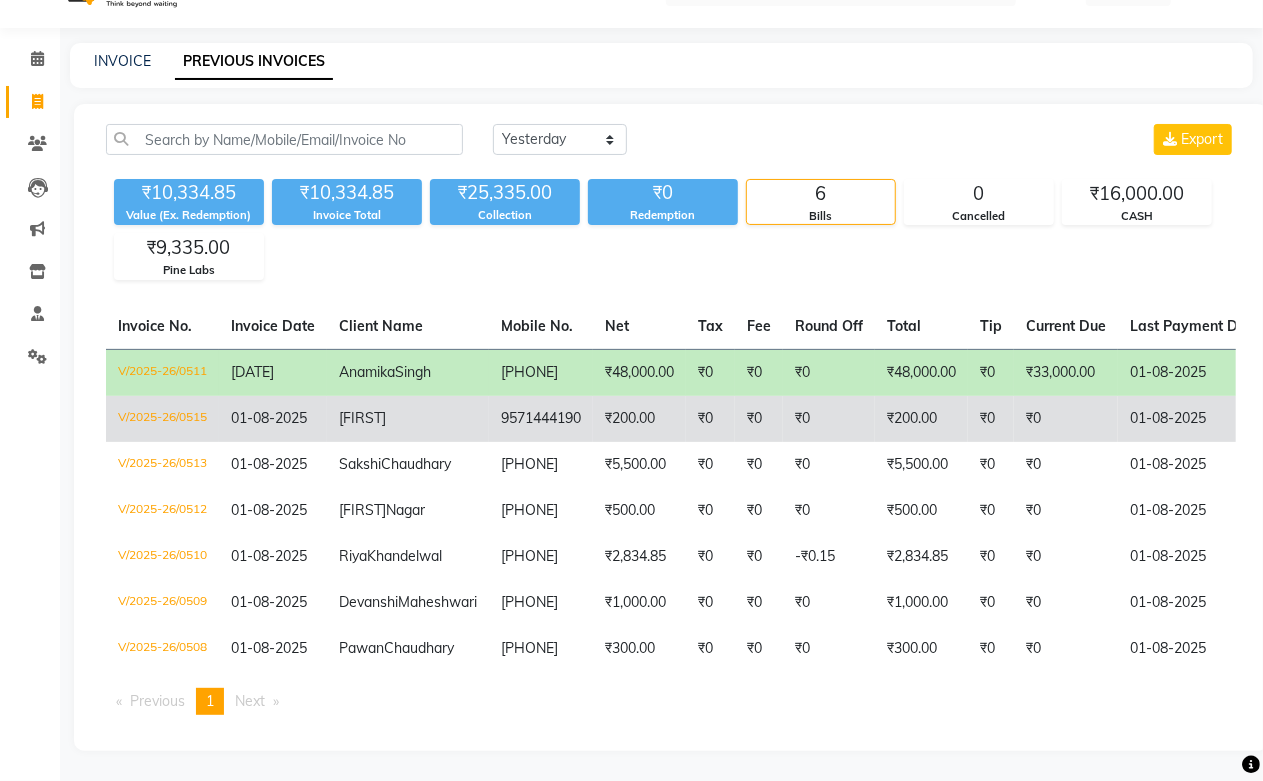 click on "01-08-2025" 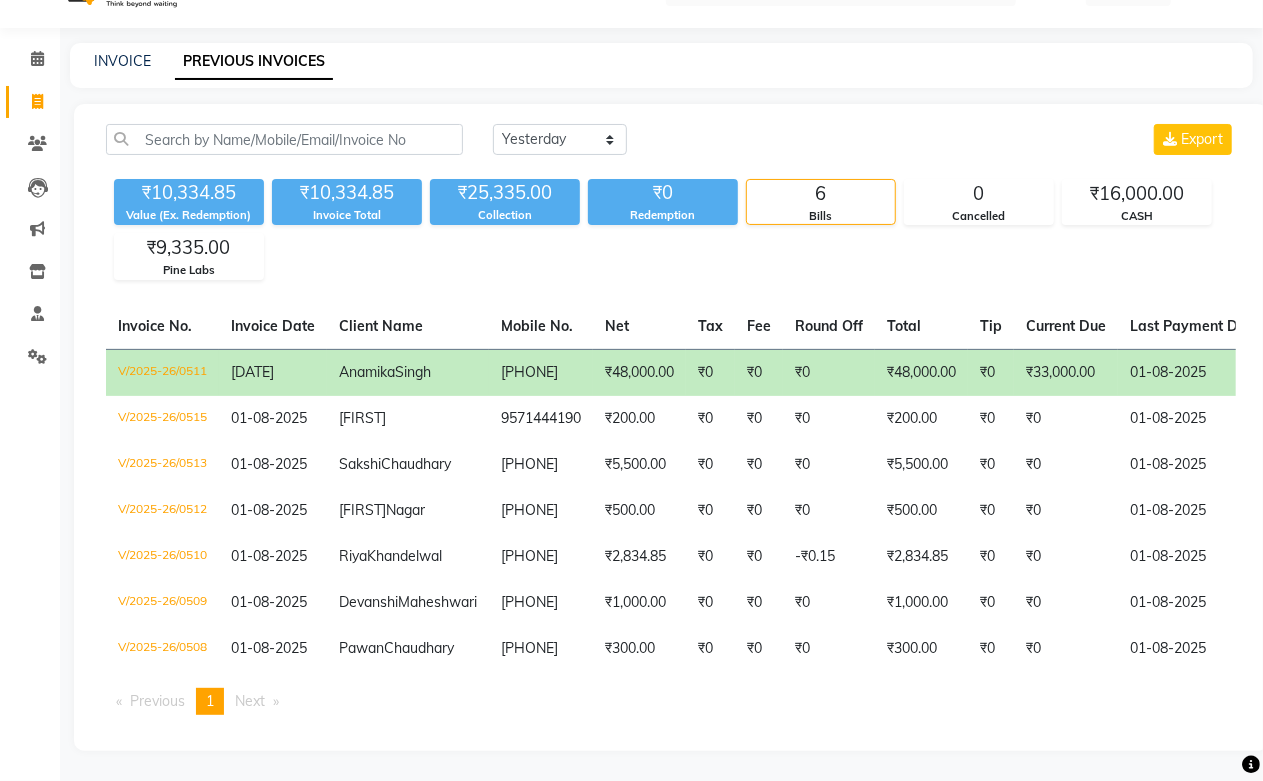 scroll, scrollTop: 160, scrollLeft: 0, axis: vertical 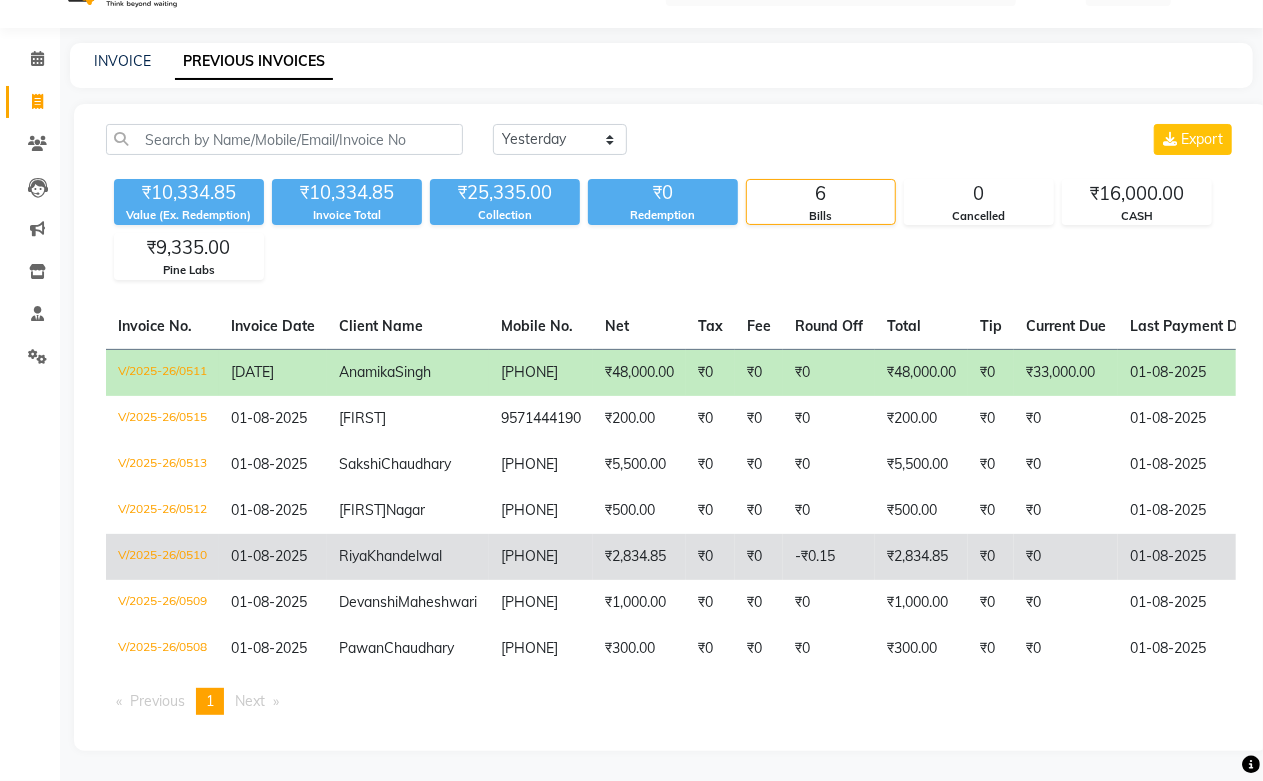 click on "Riya  Khandelwal" 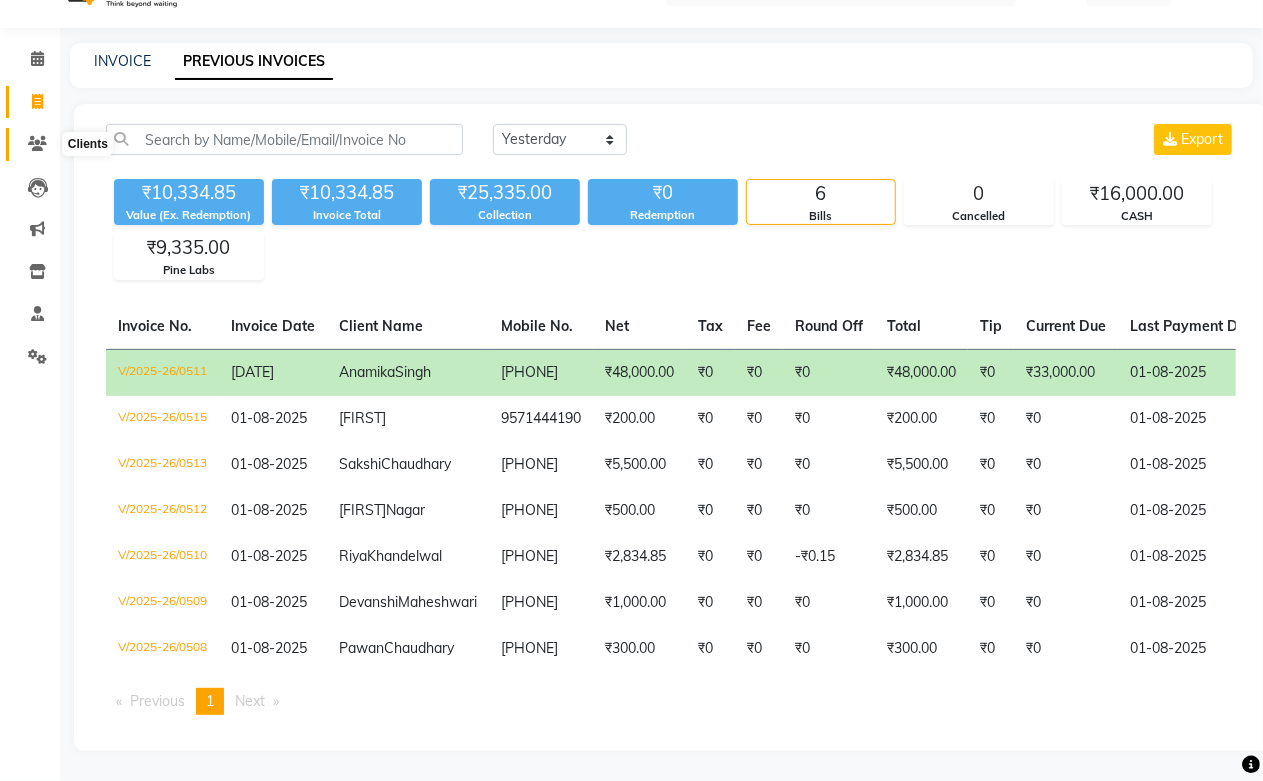 click 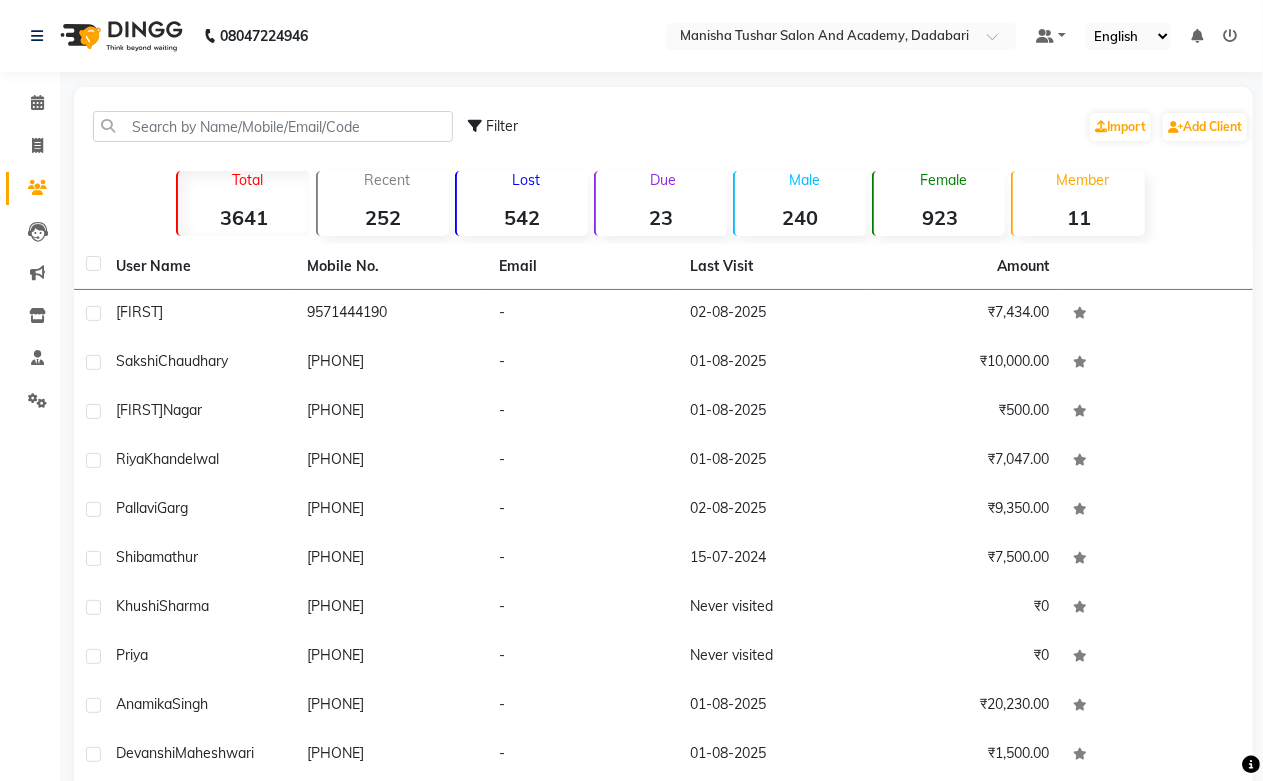 click on "Total" 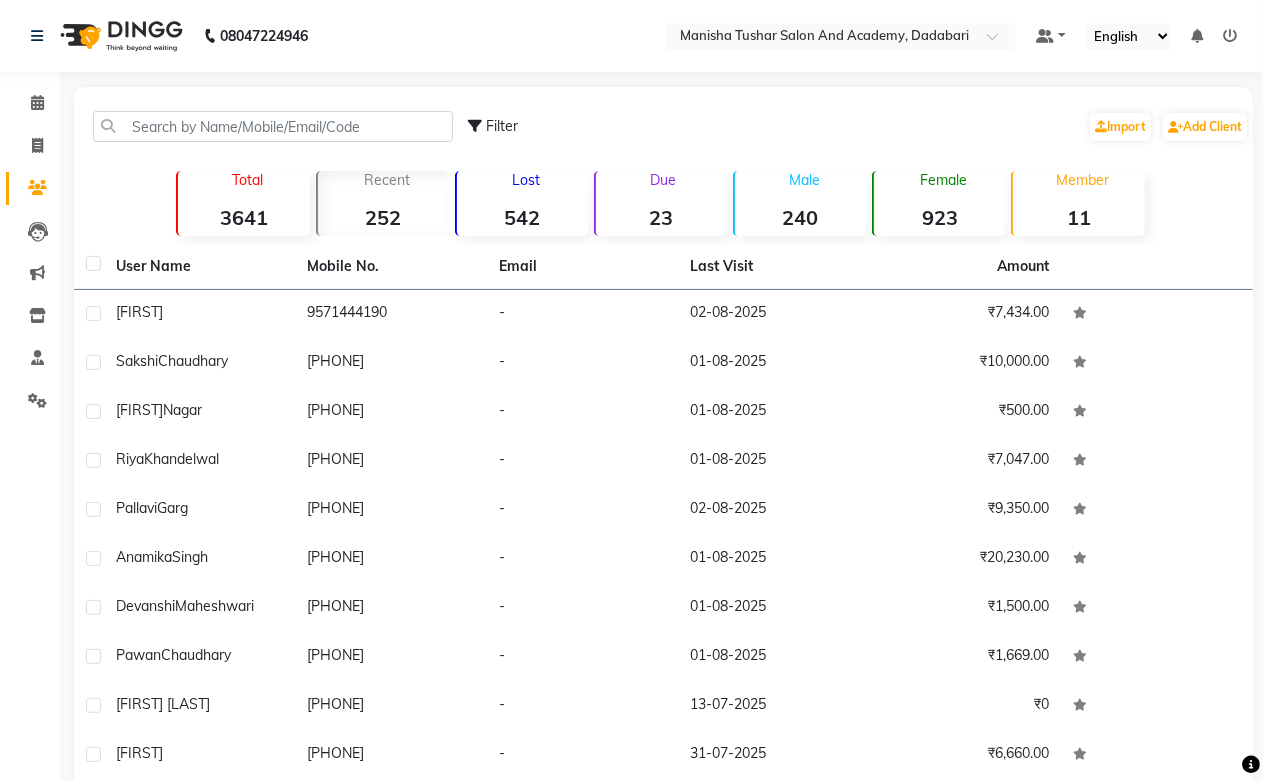 click on "Recent" 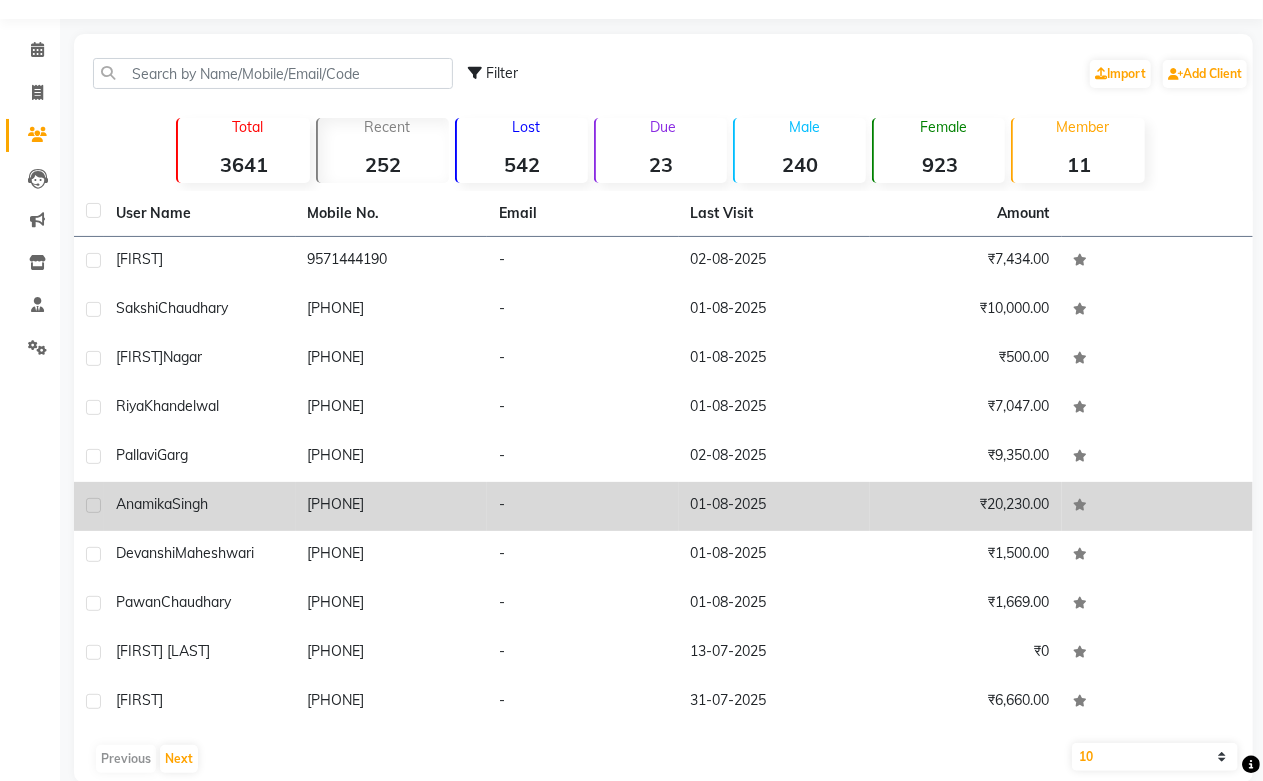 scroll, scrollTop: 0, scrollLeft: 0, axis: both 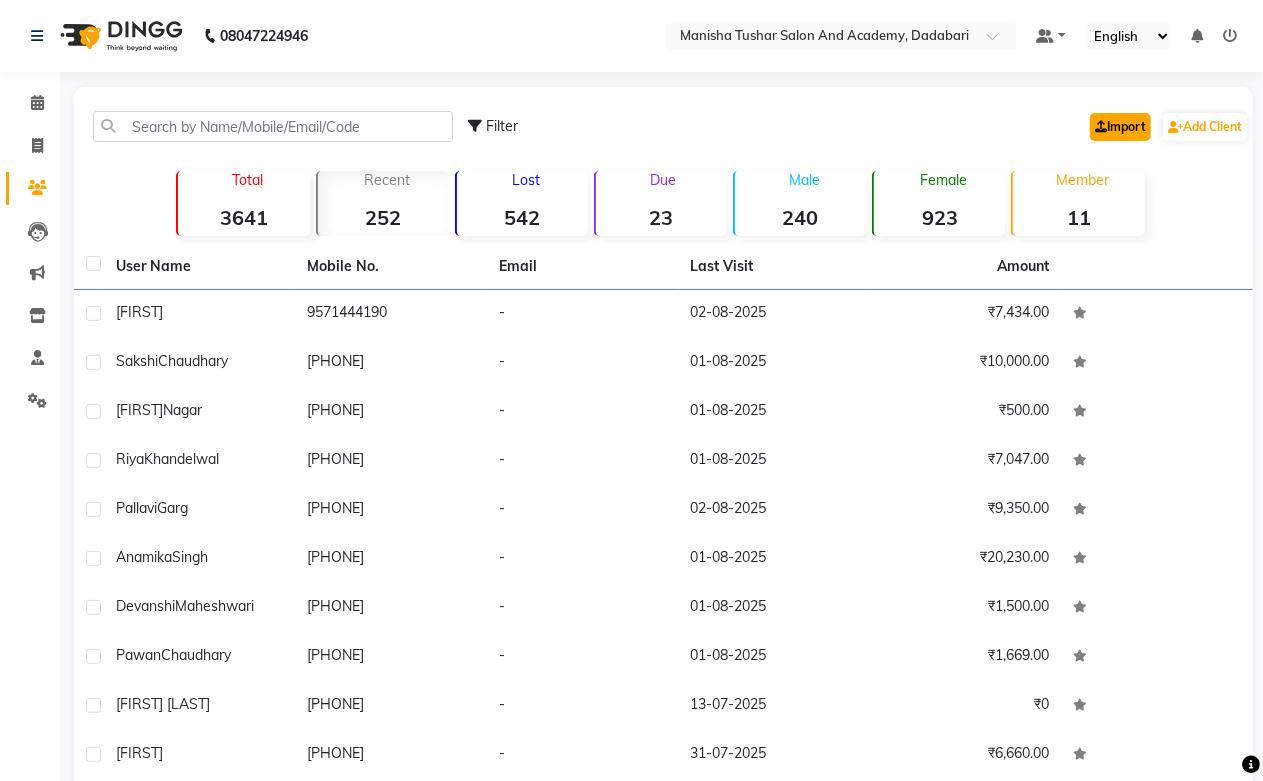 click on "Import" 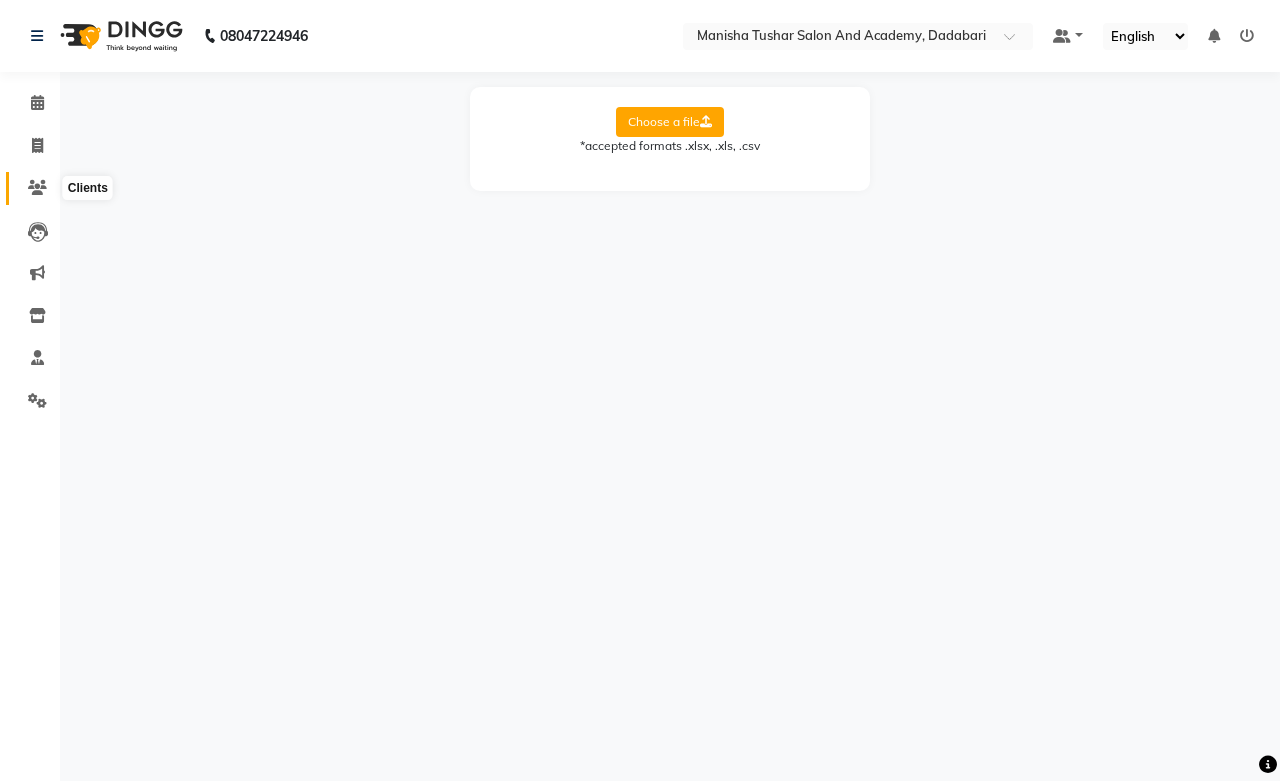 click 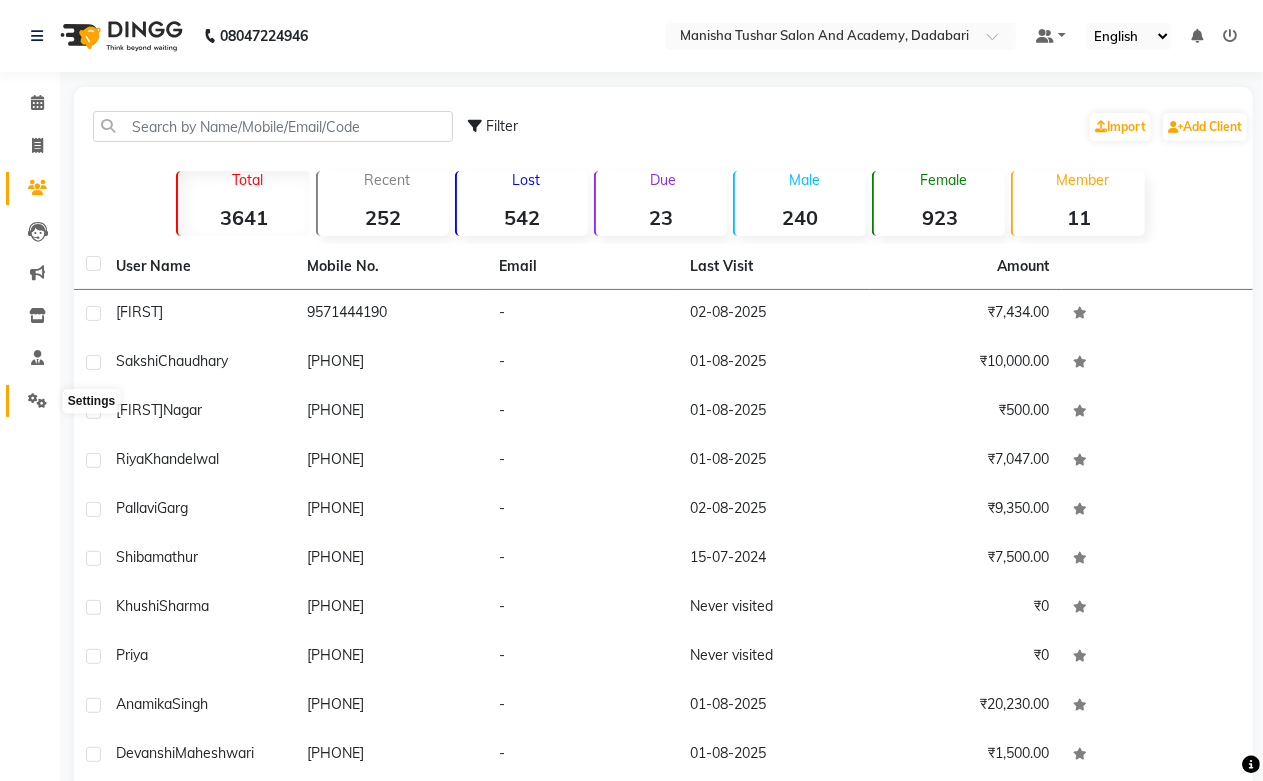 click 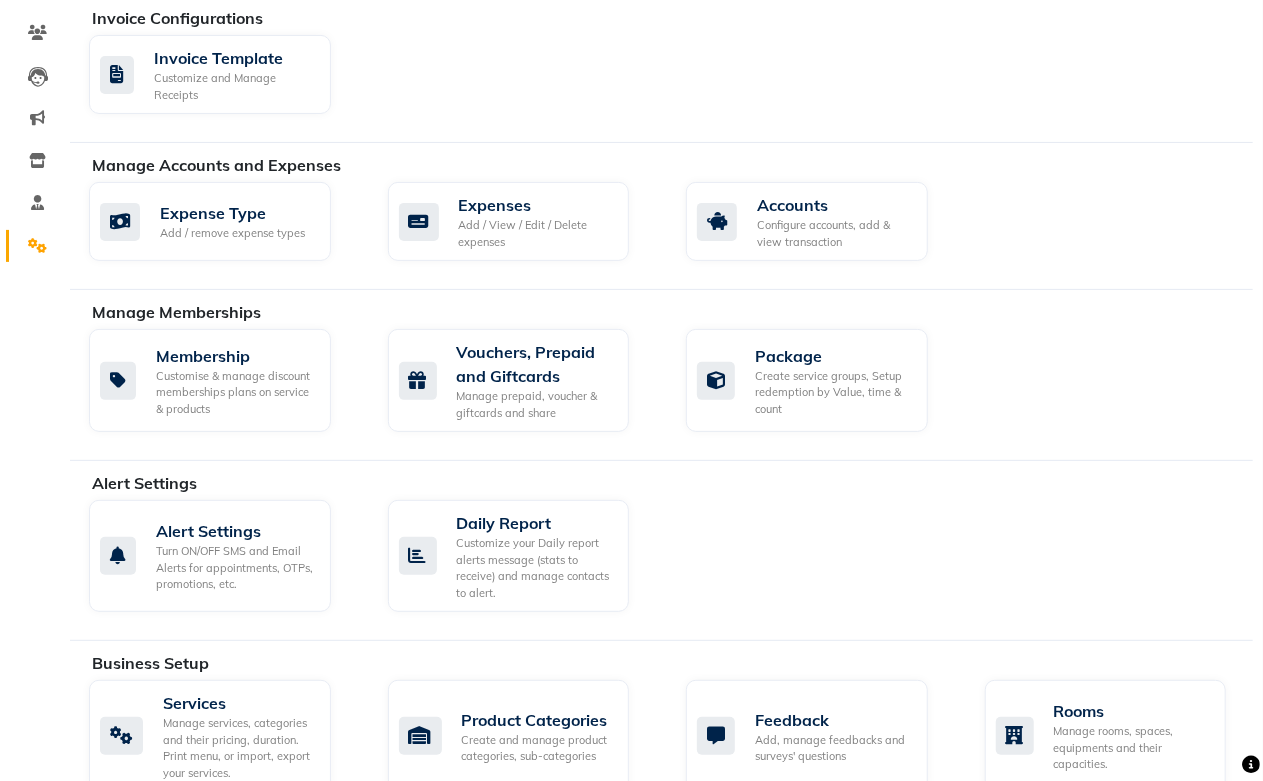 scroll, scrollTop: 0, scrollLeft: 0, axis: both 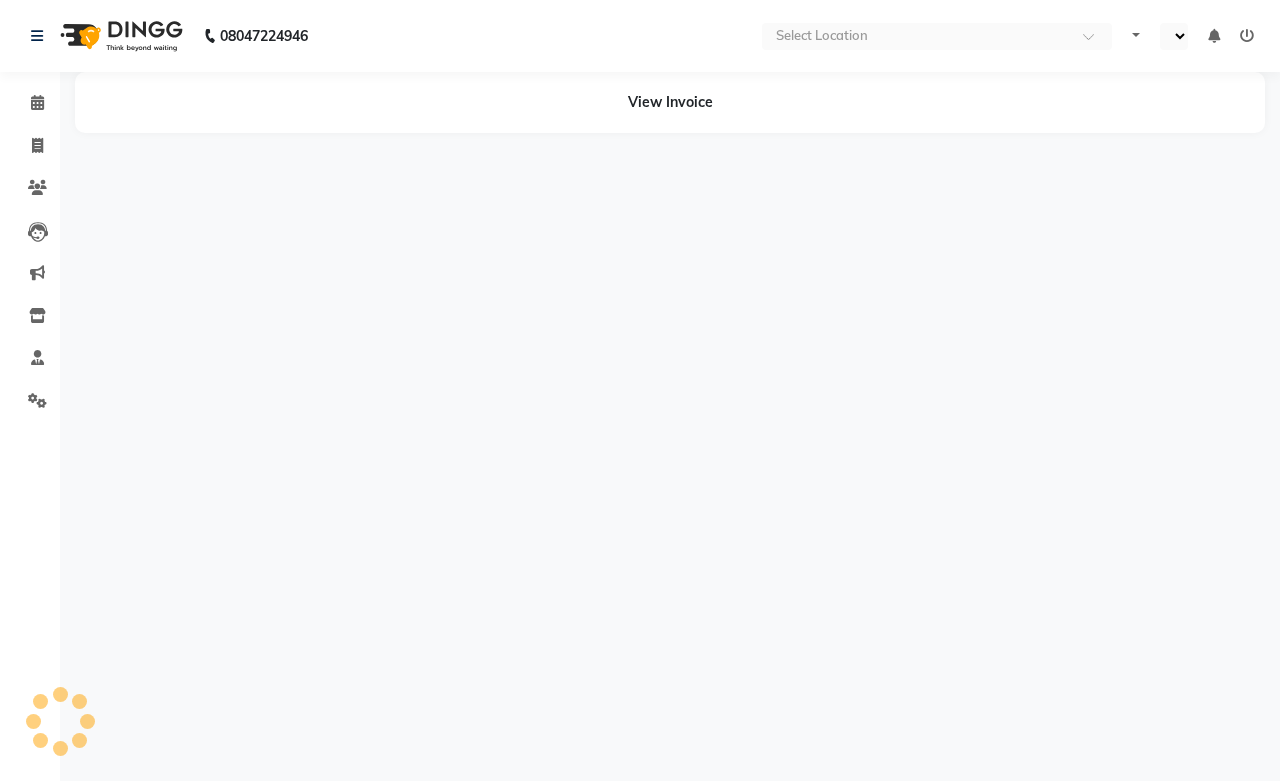select on "en" 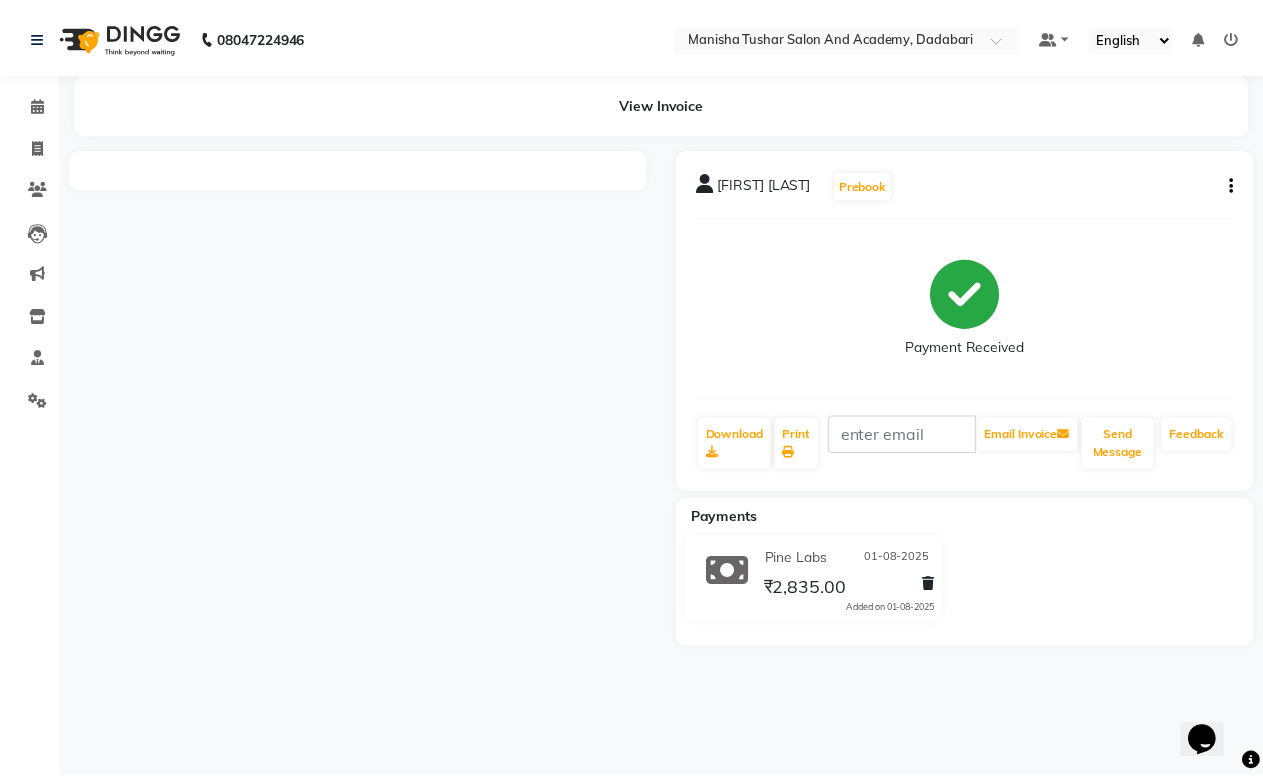scroll, scrollTop: 0, scrollLeft: 0, axis: both 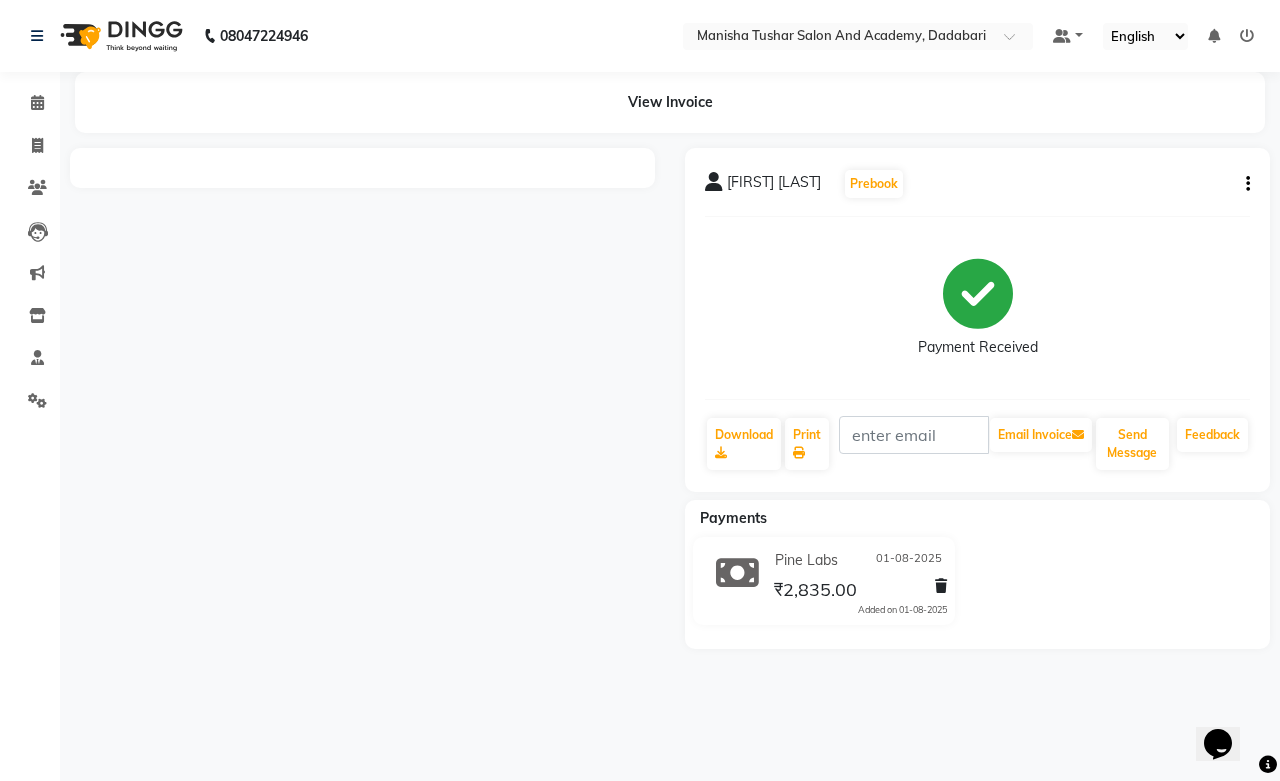 click 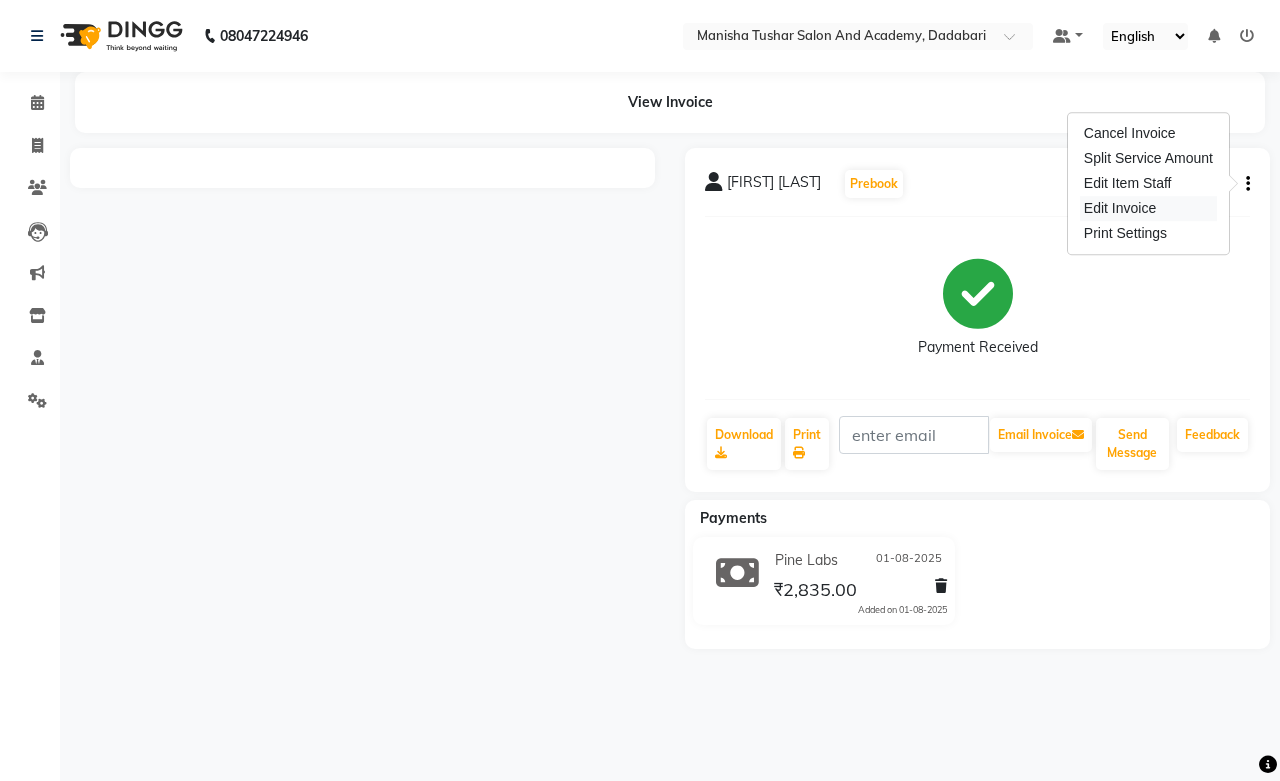 click on "Edit Invoice" at bounding box center (1148, 208) 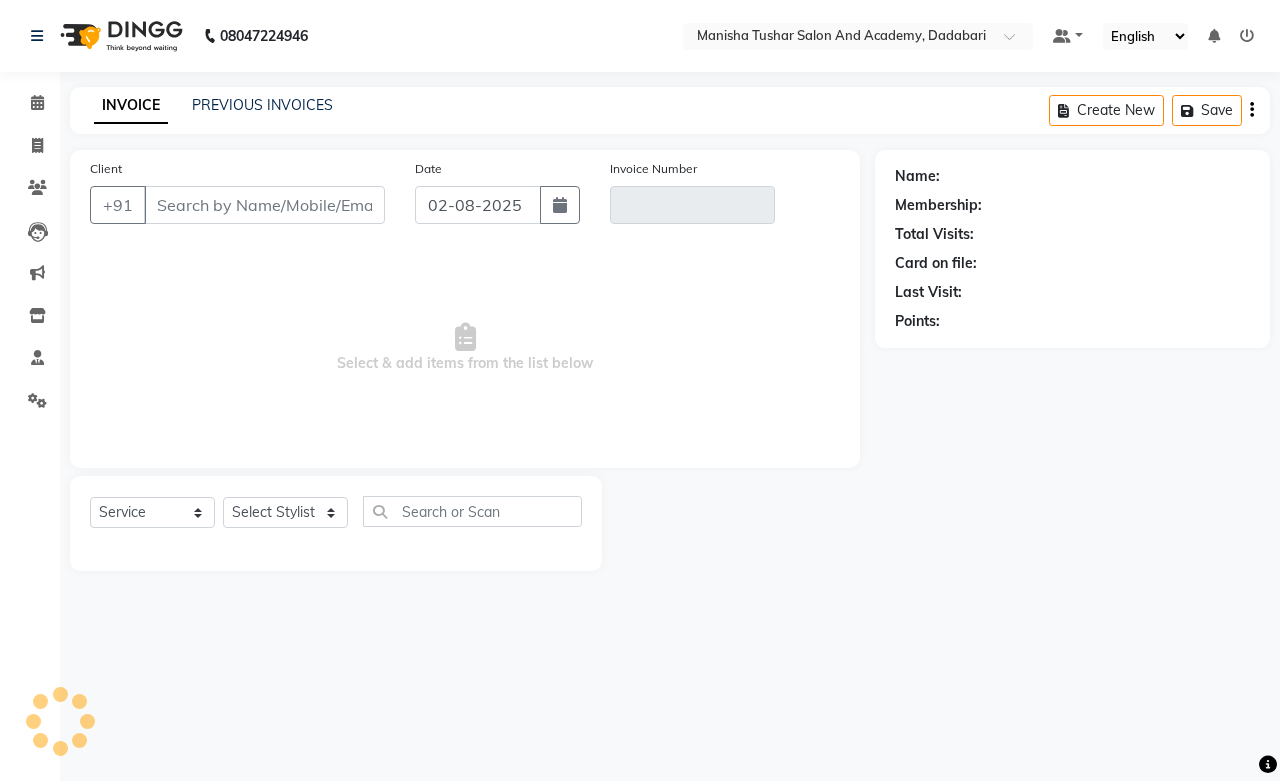 type on "[PHONE]" 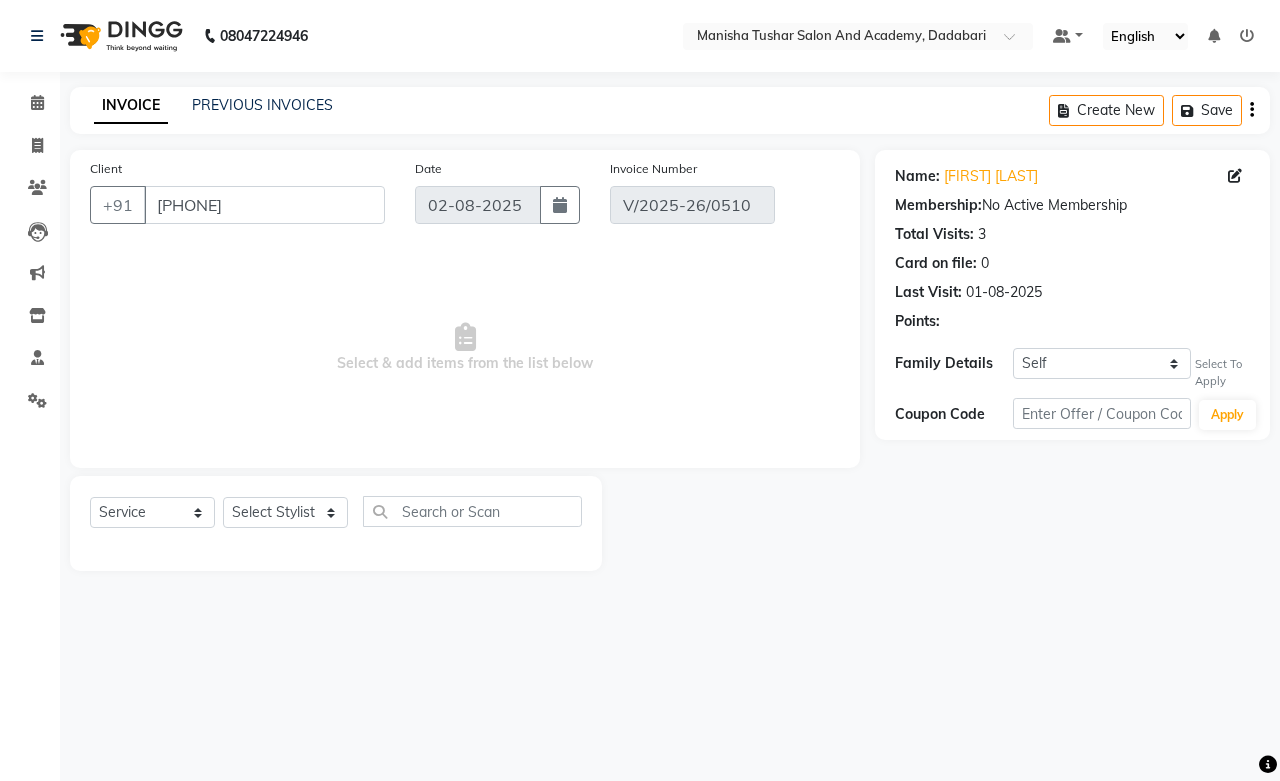 type on "01-08-2025" 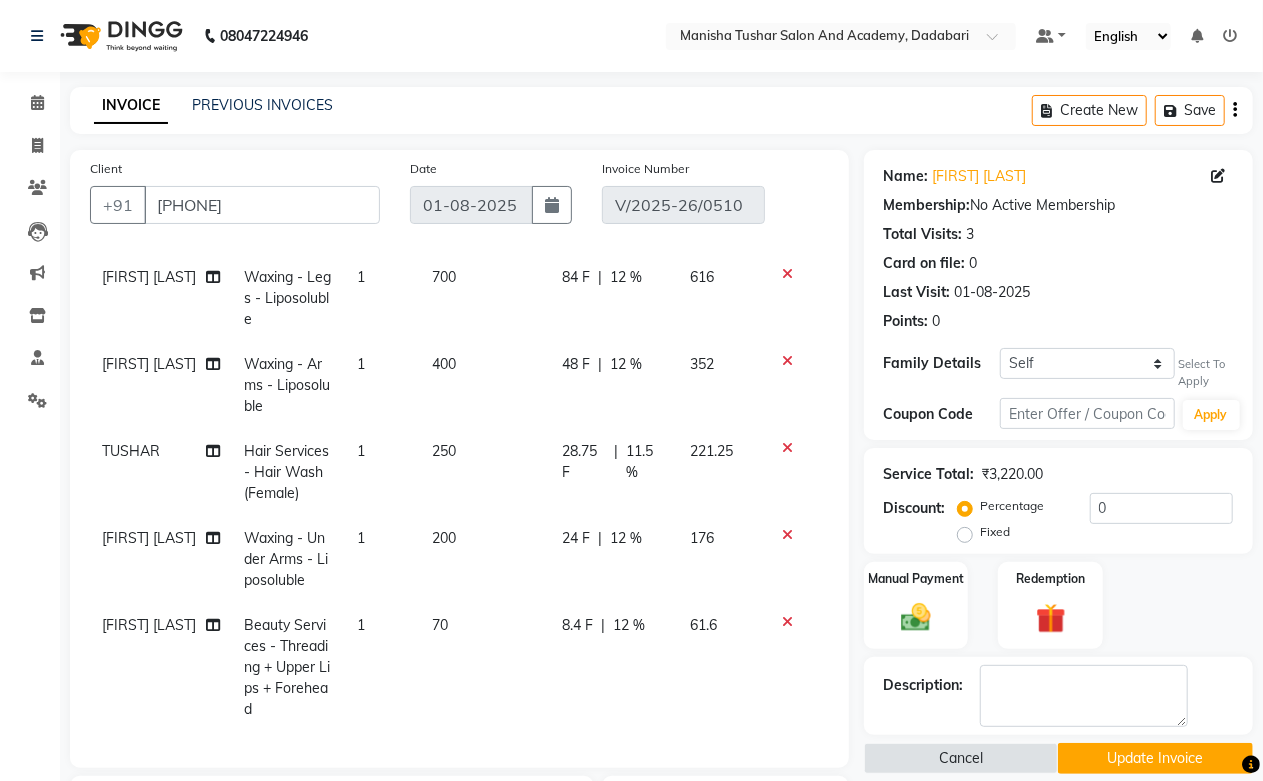 scroll, scrollTop: 220, scrollLeft: 0, axis: vertical 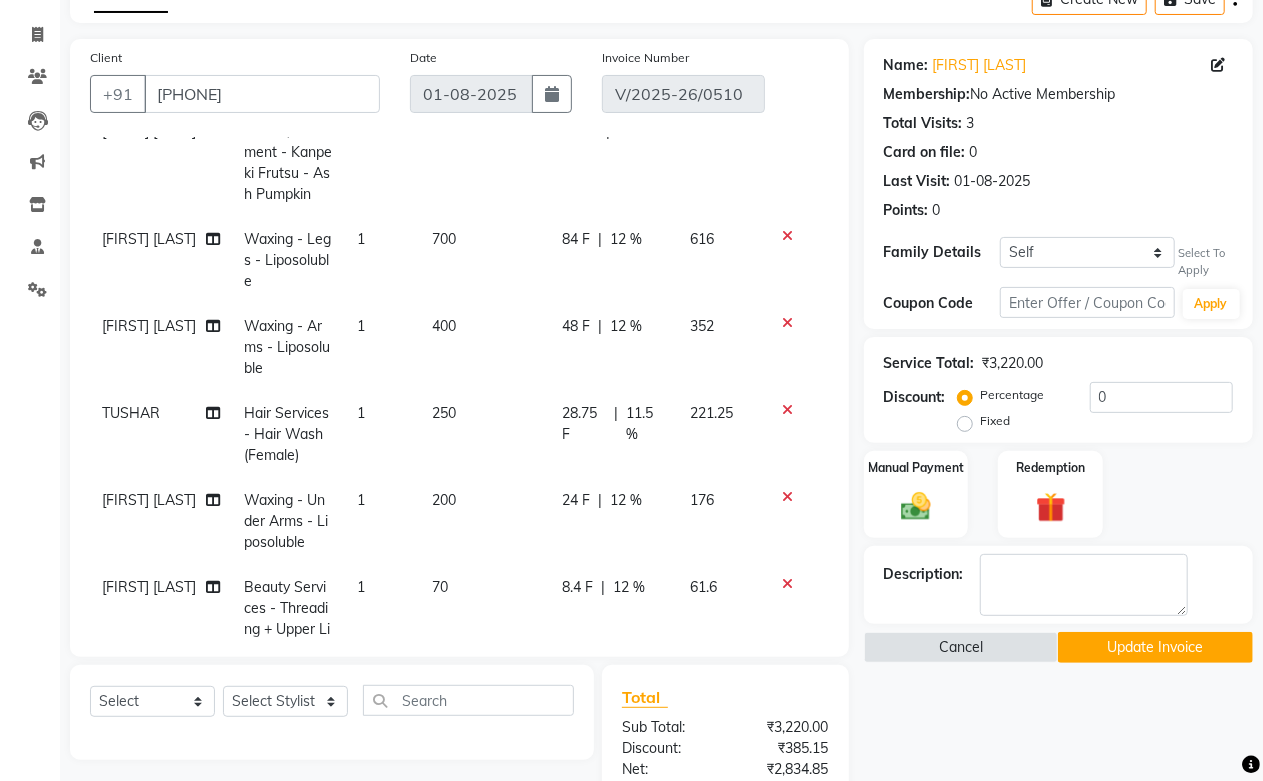 click on "TUSHAR" 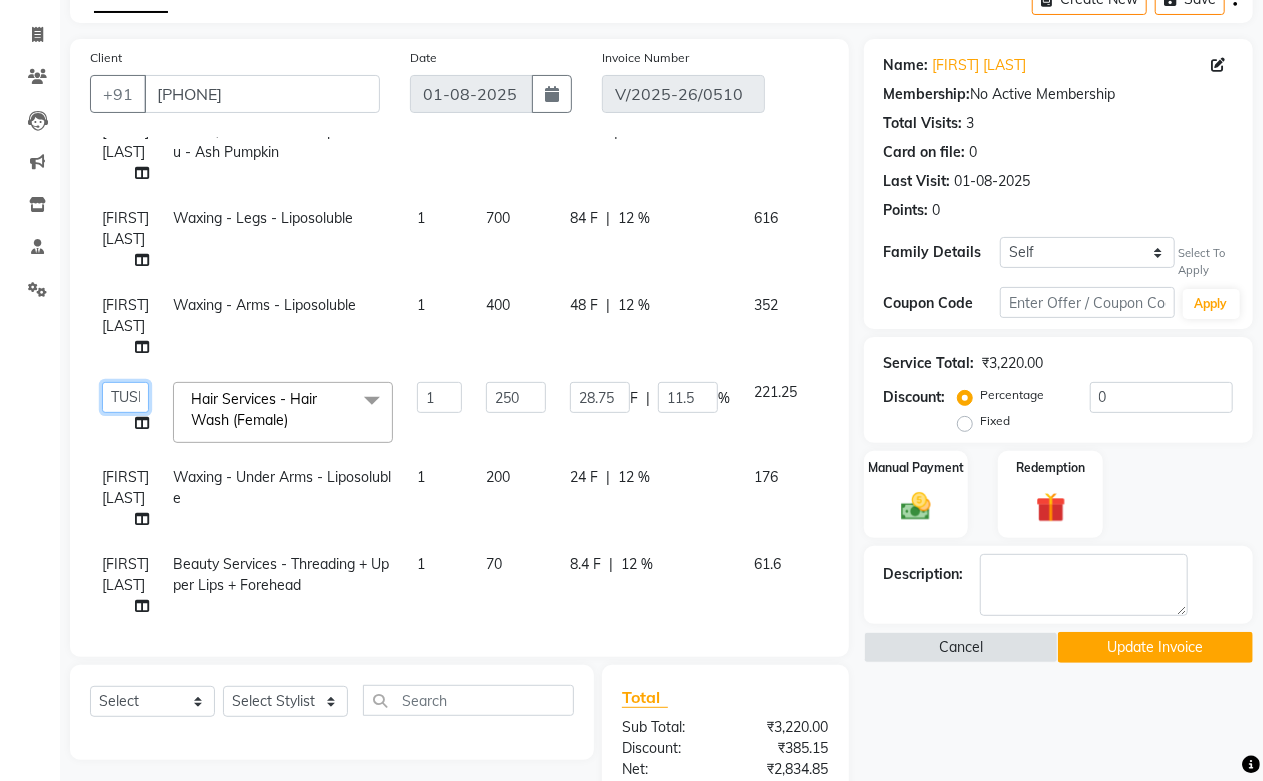 click on "Abdul Shoaib   Aksha Khan   Archika  Jain   Arti Singh   Farman Mirza   Harsha Mam   MANISHA   Mohd. Furkan   Neelu Suman   Nisha Meghwal   Payal Sen   Pooja Jaga   Poonam Trehan   Ravina Sen   Sahil Ansari   Sanju di   Sapna Sharma   Shekhu Abdul   Suraj Sen   Sushant Verma   TUSHAR" 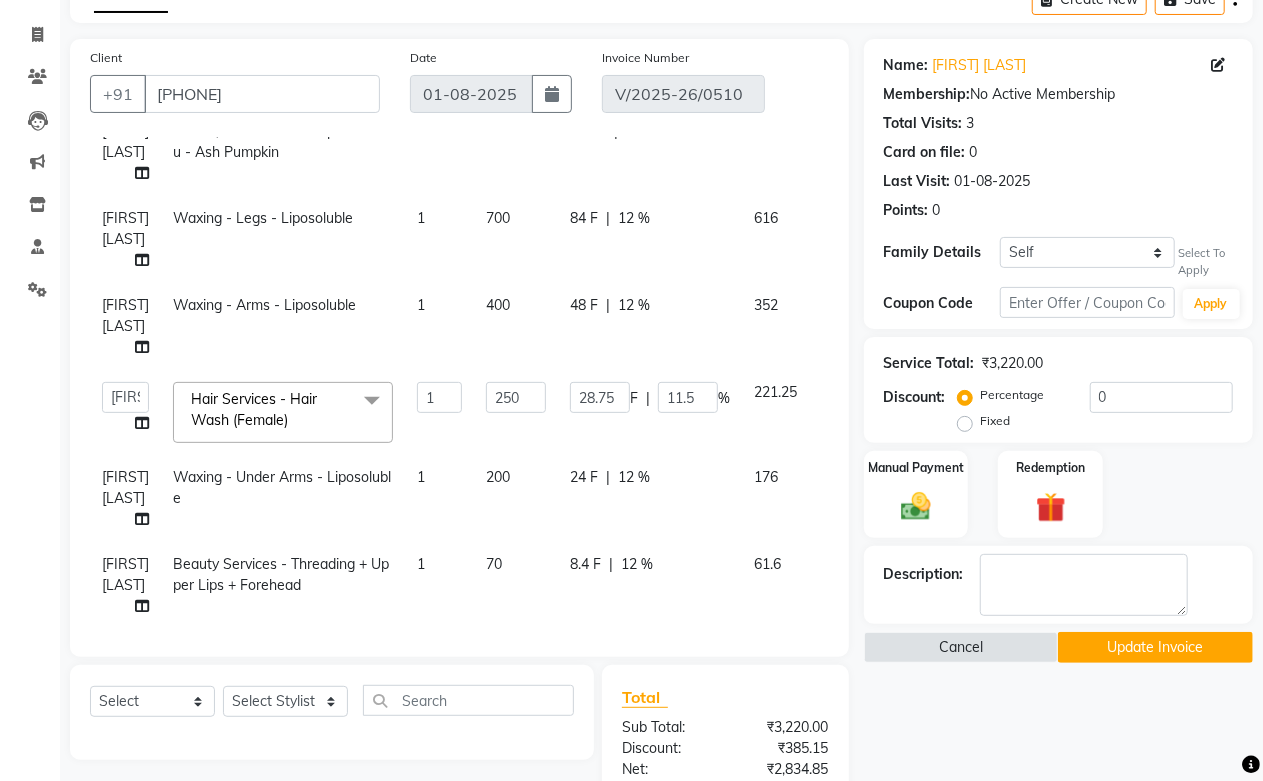 select on "87898" 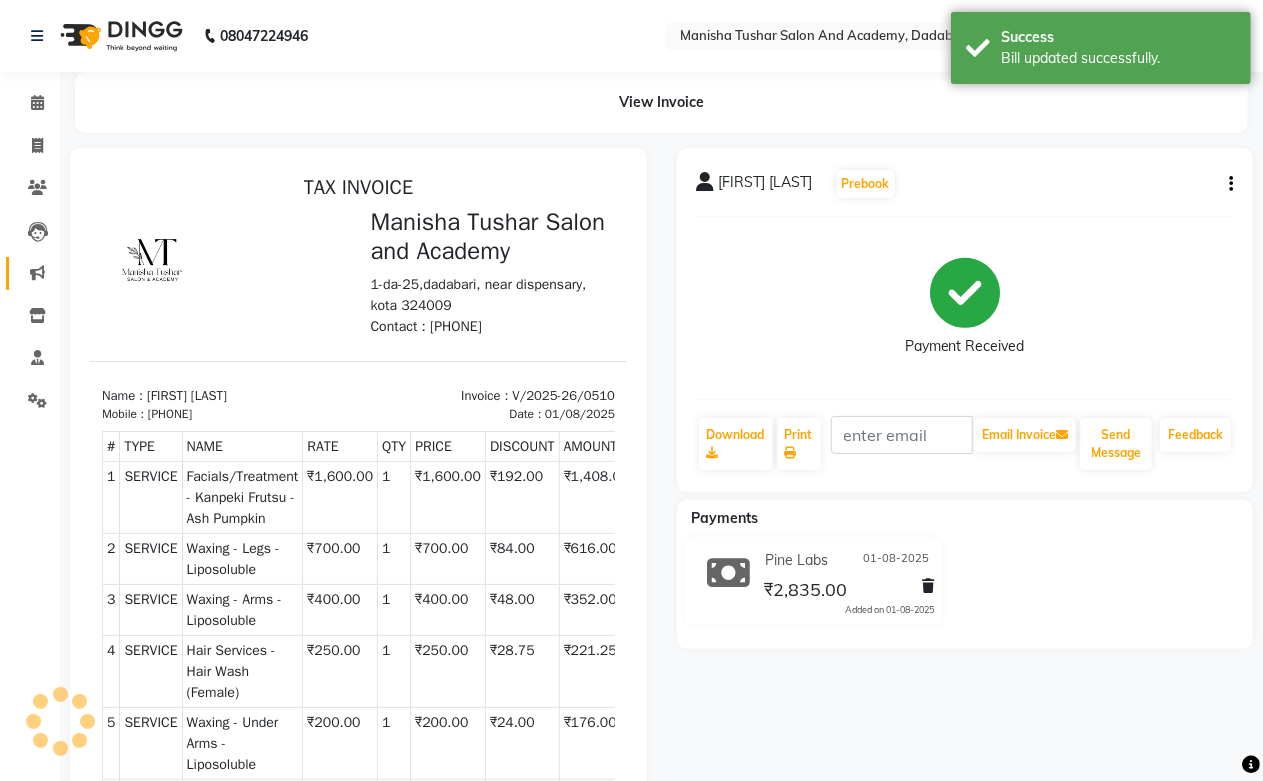 scroll, scrollTop: 0, scrollLeft: 0, axis: both 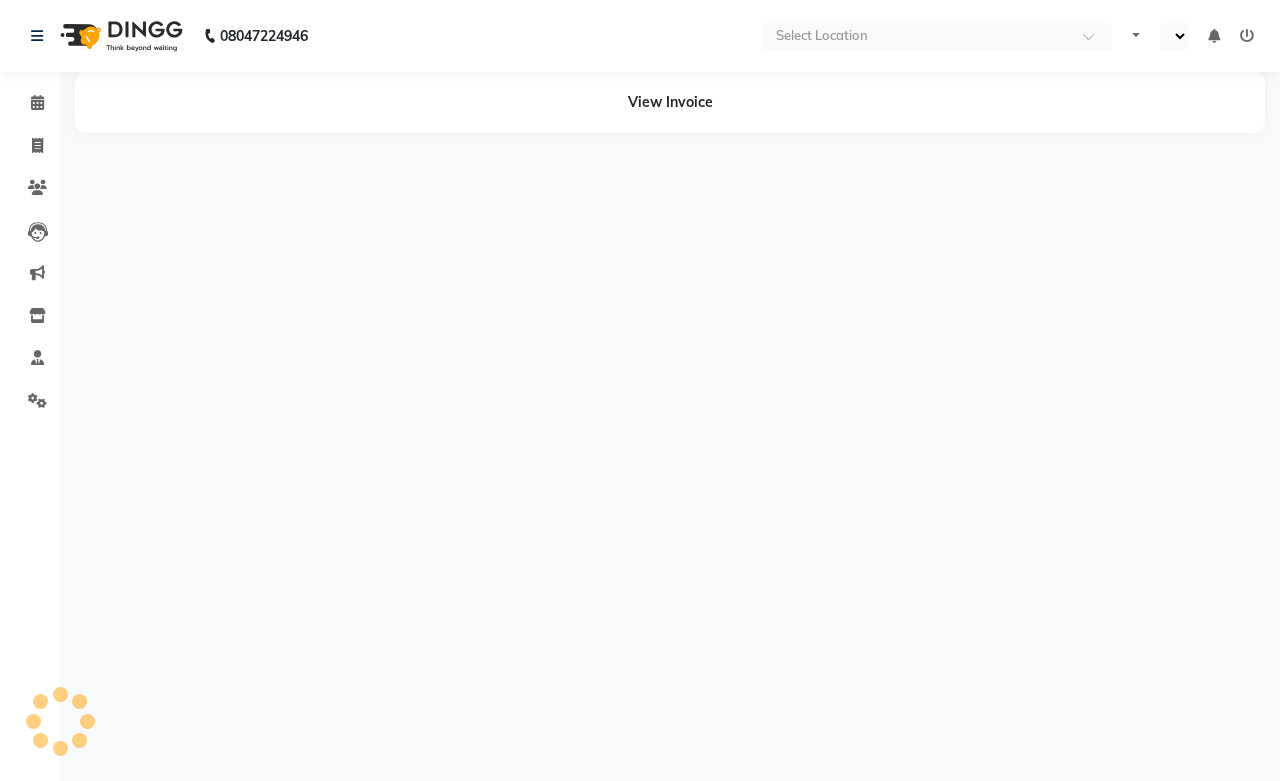 select on "en" 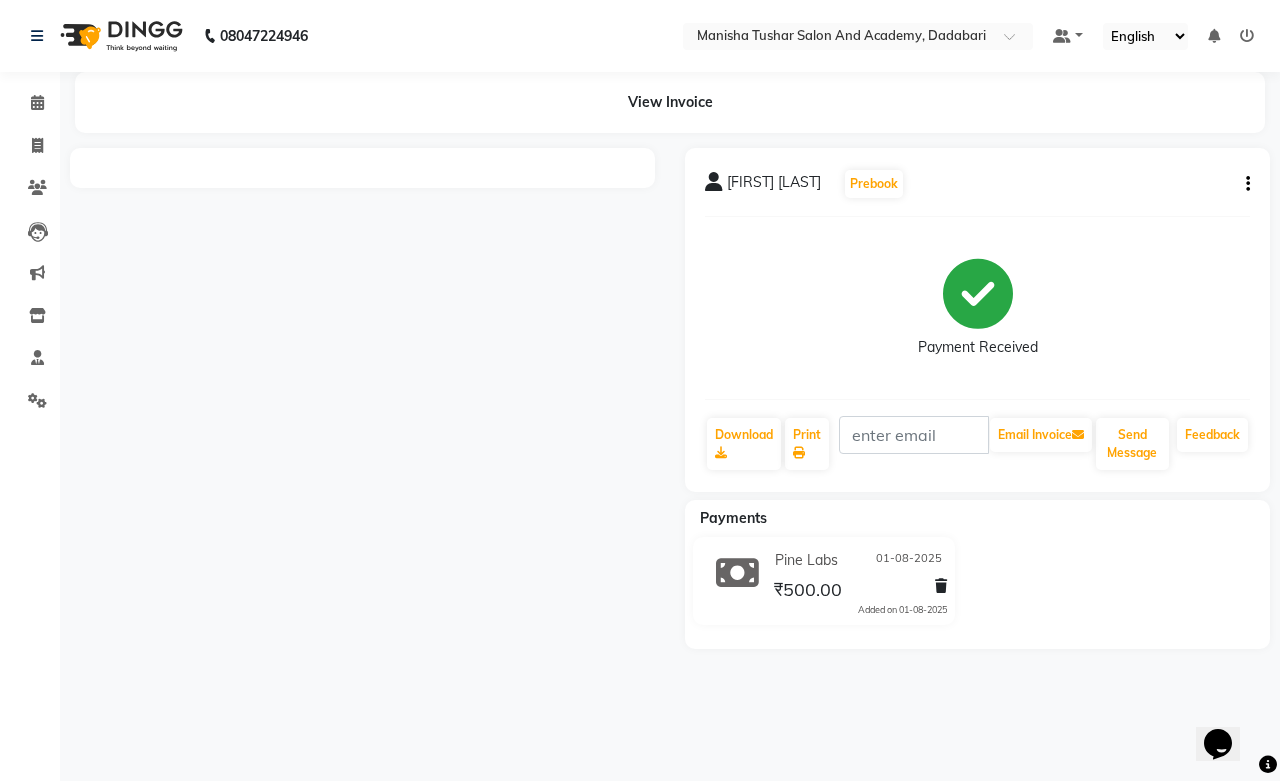 scroll, scrollTop: 0, scrollLeft: 0, axis: both 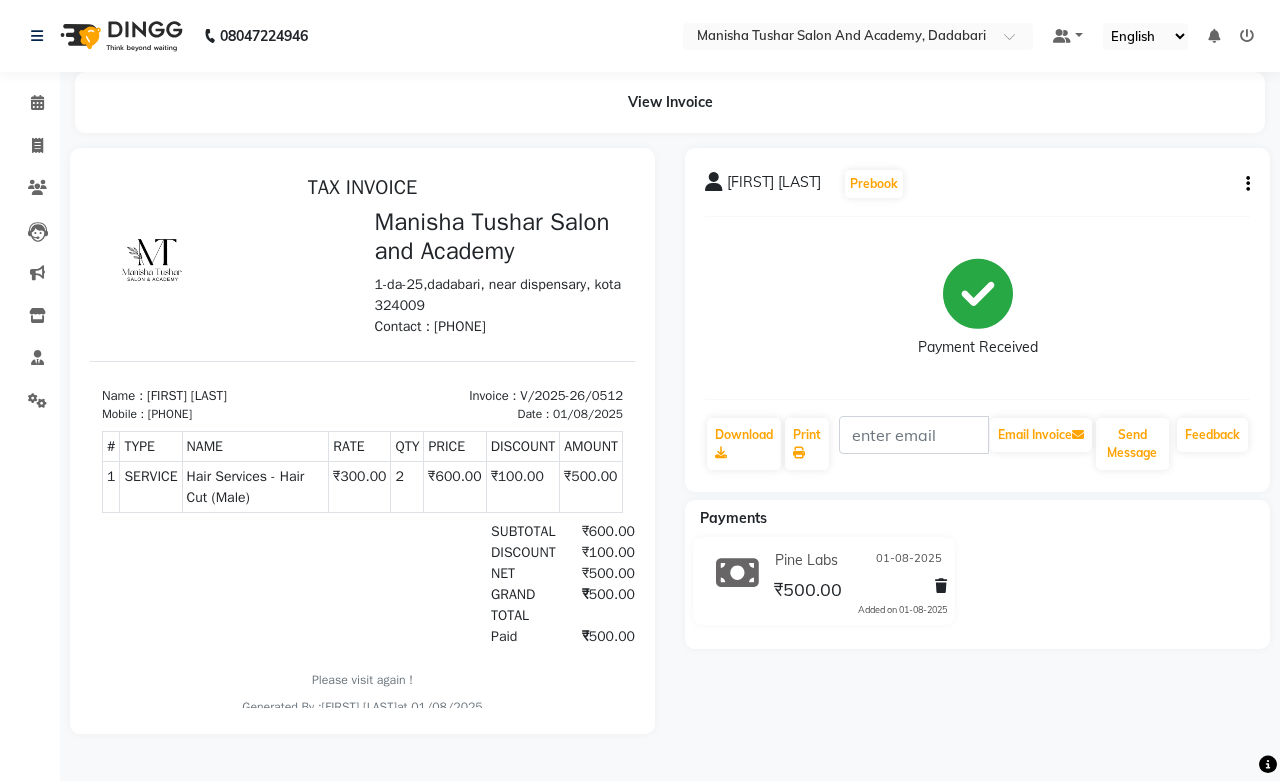 click 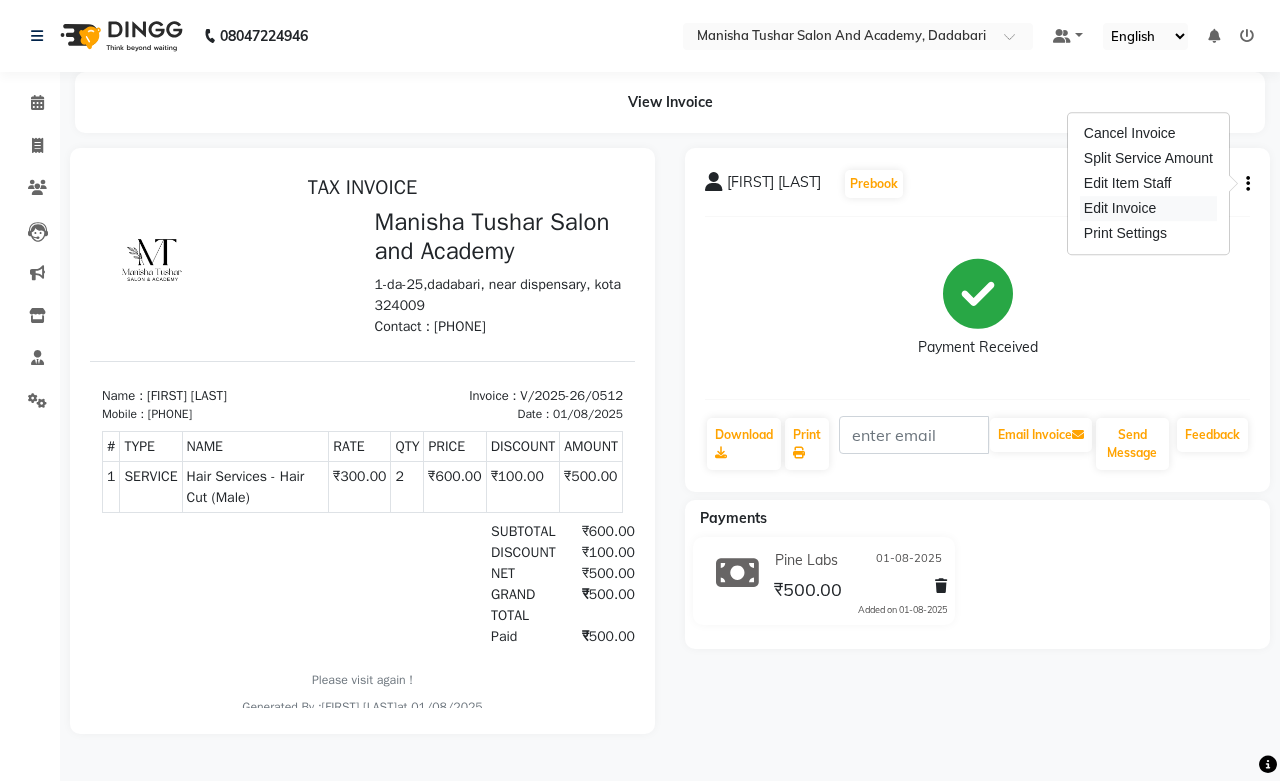 click on "Edit Invoice" at bounding box center (1148, 208) 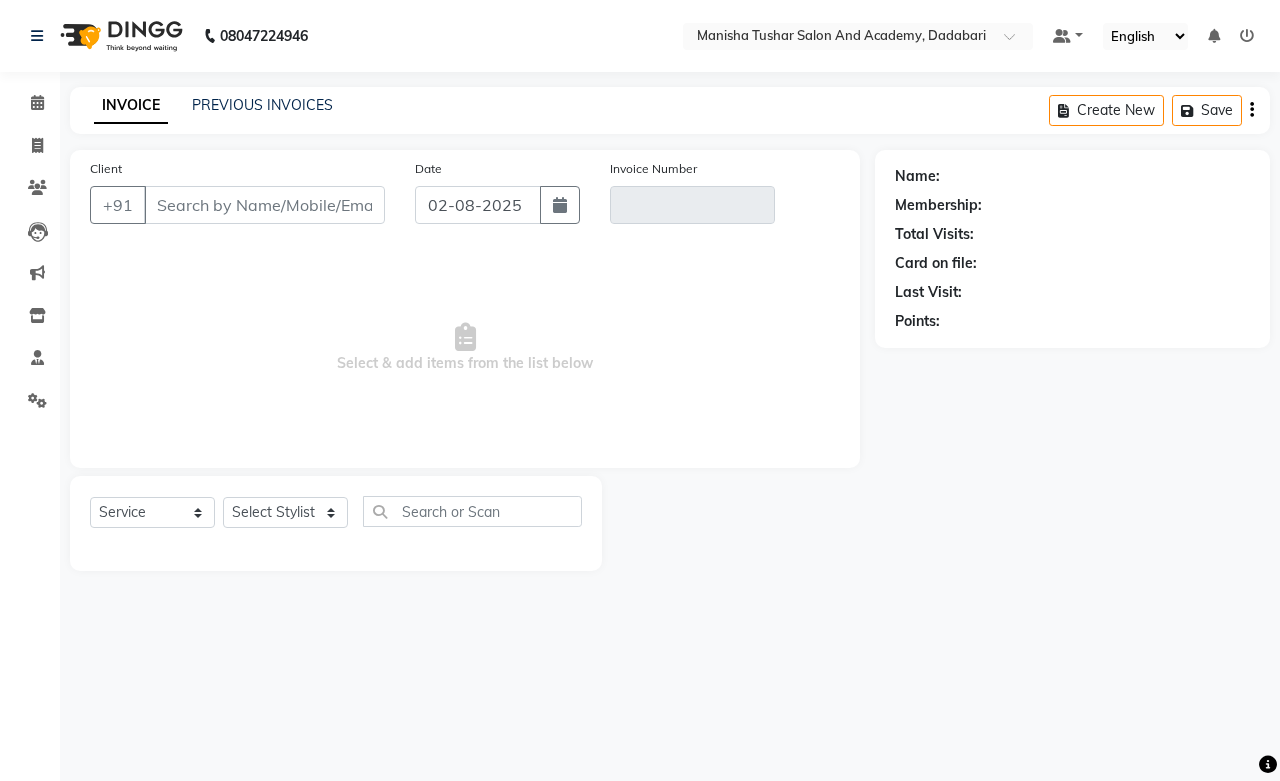 type on "[PHONE]" 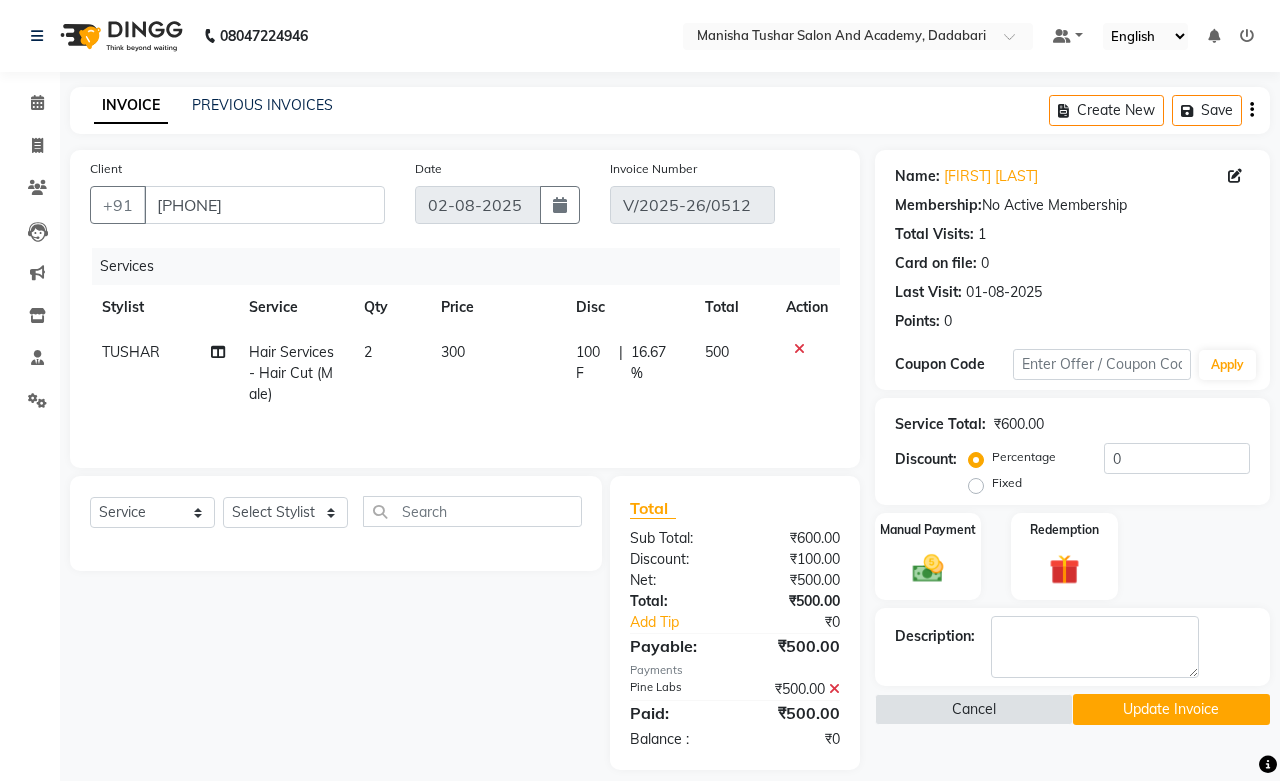 type on "01-08-2025" 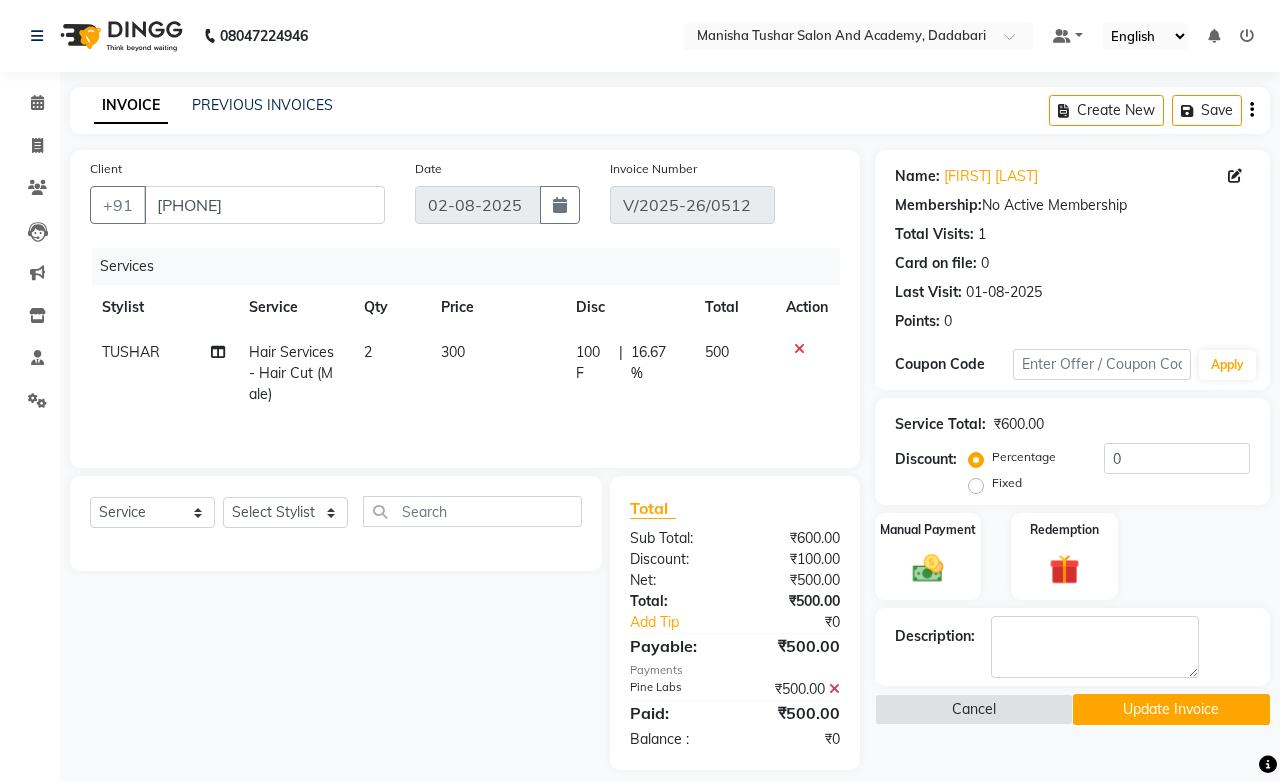 select on "select" 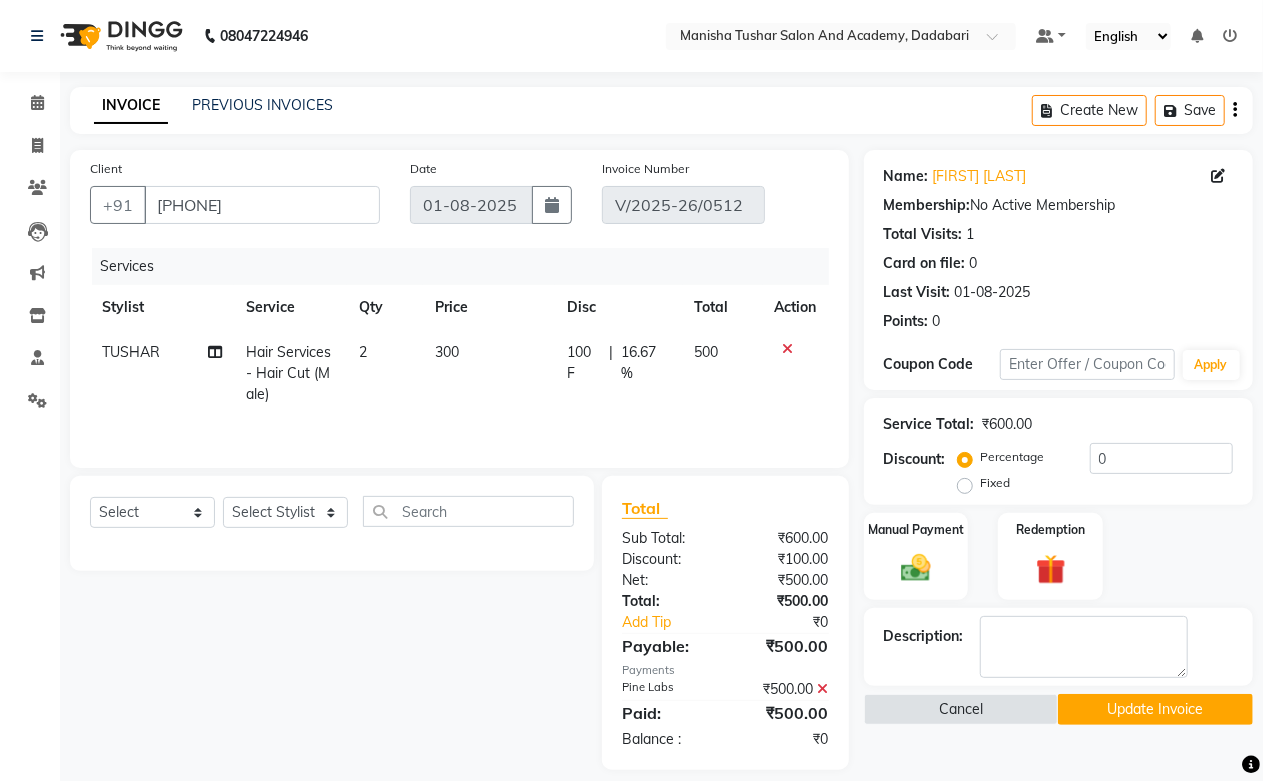 click on "TUSHAR" 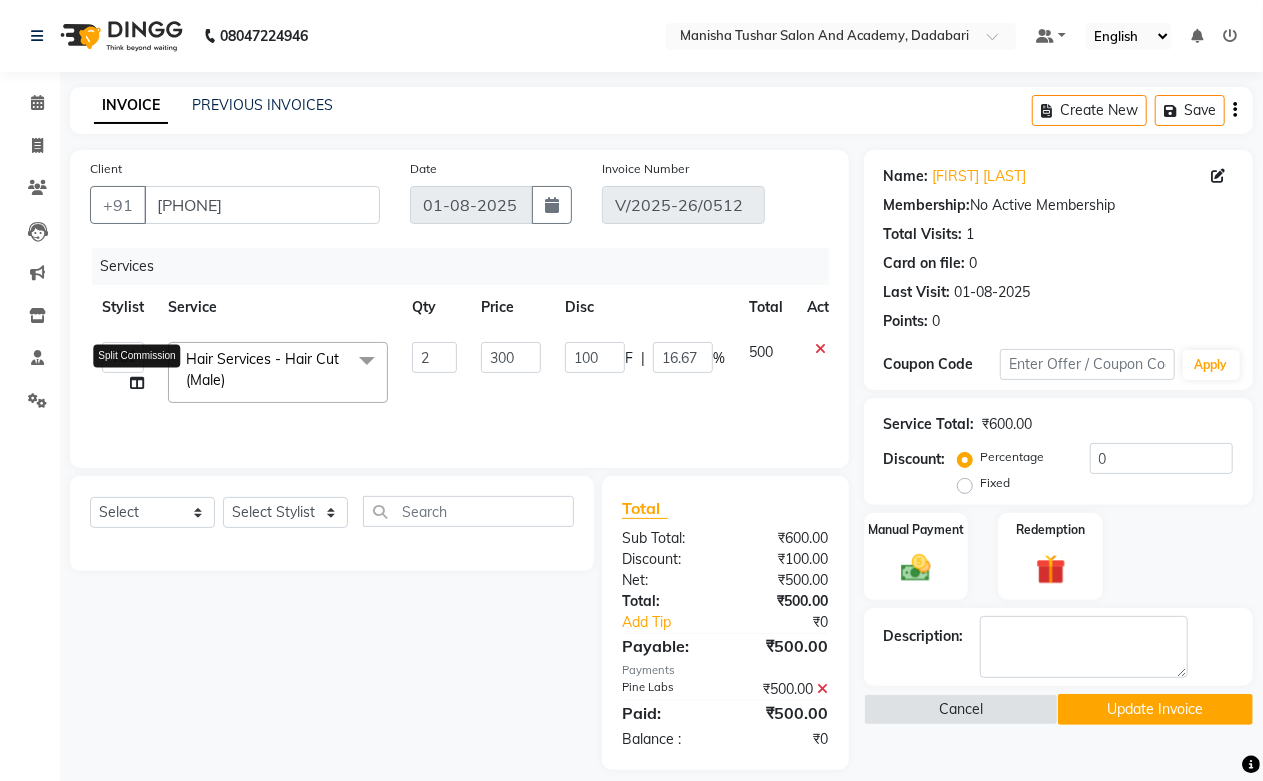 click 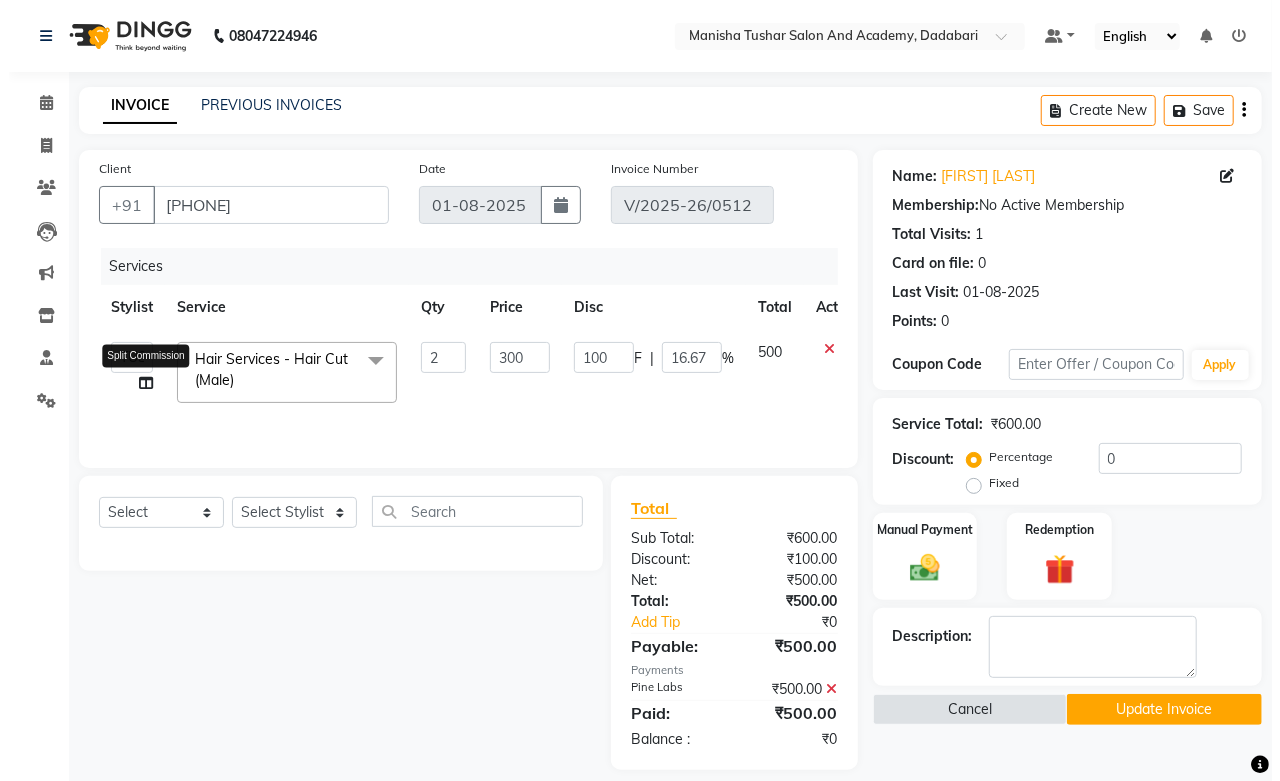select on "49047" 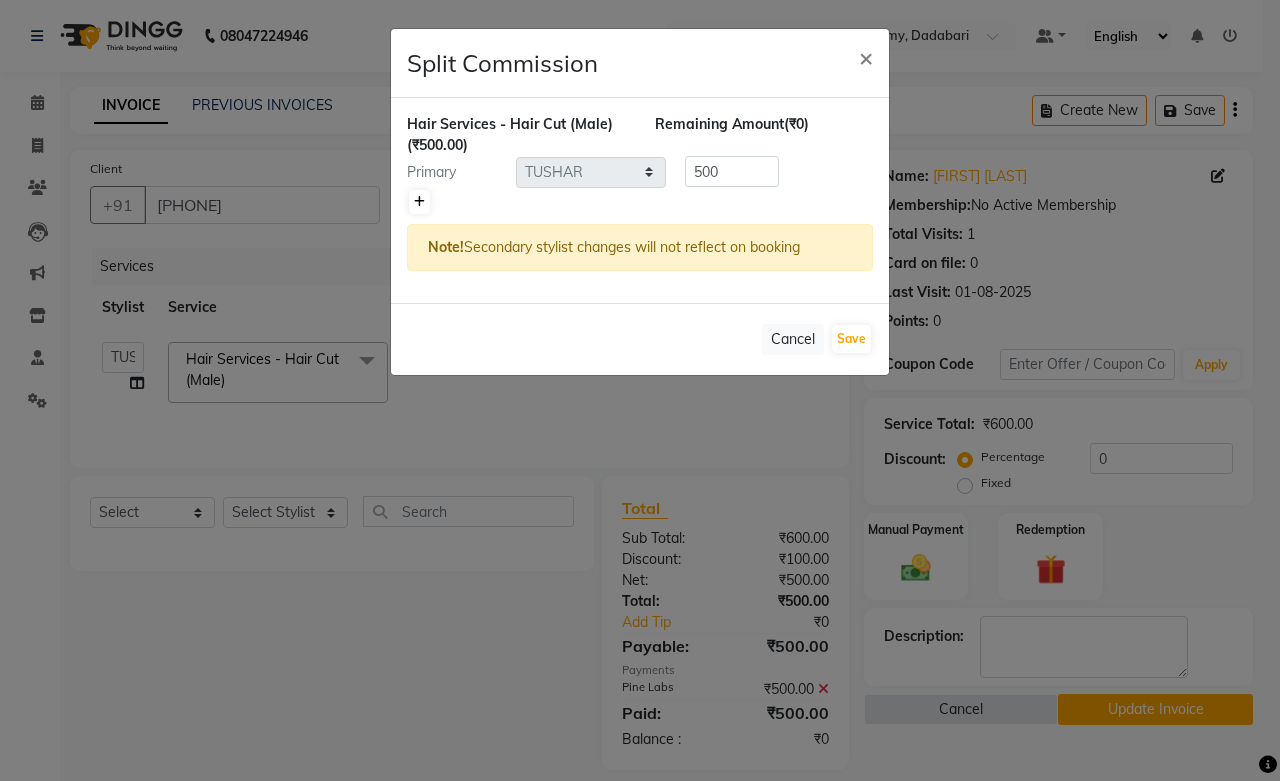 click 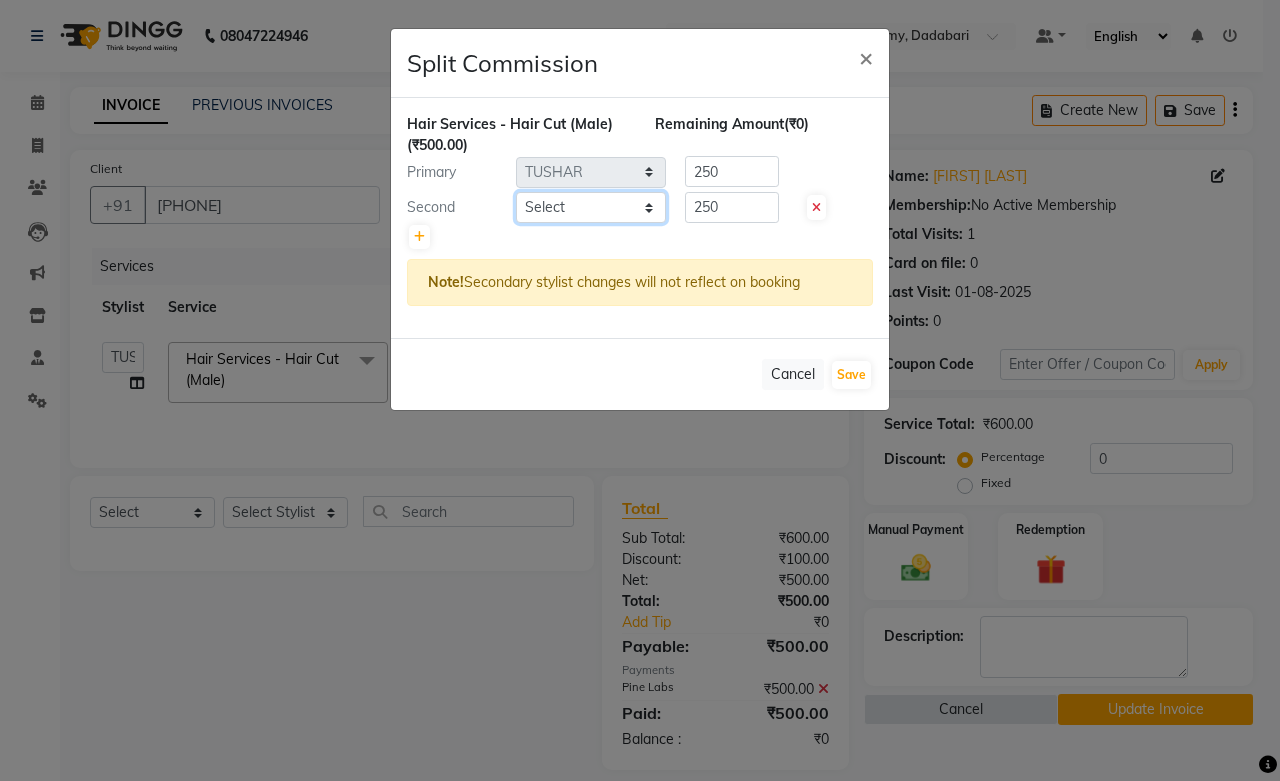 click on "Select  Abdul Shoaib   Aksha Khan   Archika  Jain   Arti Singh   Farman Mirza   Harsha Mam   MANISHA   Mohd. Furkan   Neelu Suman   Nisha Meghwal   Payal Sen   Pooja Jaga   Poonam Trehan   Ravina Sen   Sahil Ansari   Sanju di   Sapna Sharma   Shekhu Abdul   Suraj Sen   Sushant Verma   TUSHAR" 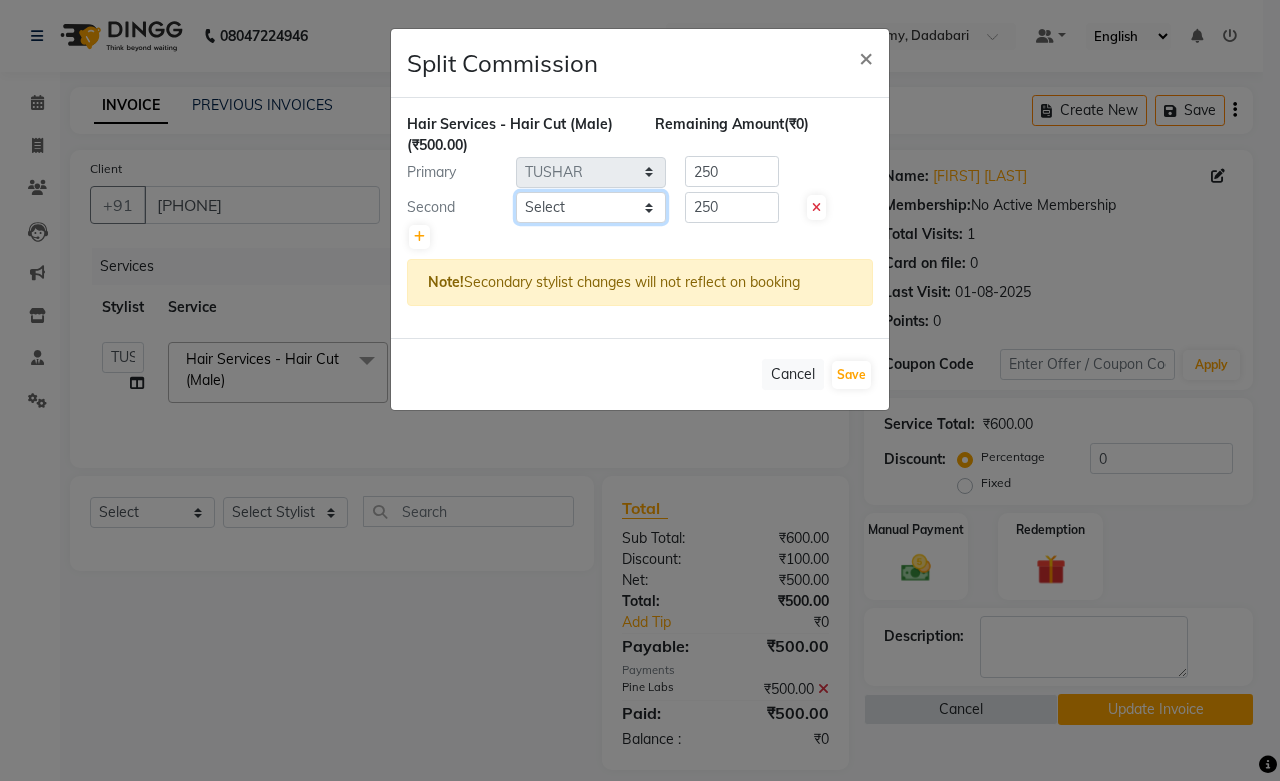 select on "87898" 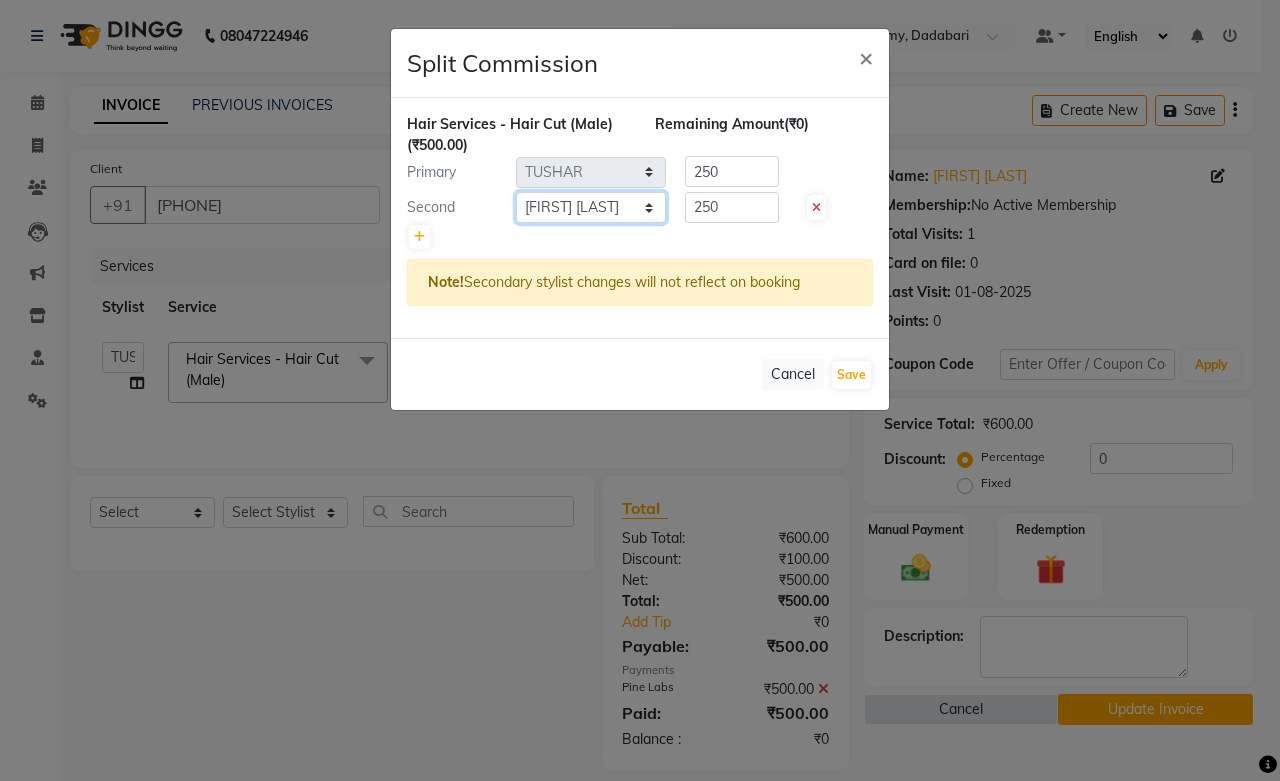 click on "Select  Abdul Shoaib   Aksha Khan   Archika  Jain   Arti Singh   Farman Mirza   Harsha Mam   MANISHA   Mohd. Furkan   Neelu Suman   Nisha Meghwal   Payal Sen   Pooja Jaga   Poonam Trehan   Ravina Sen   Sahil Ansari   Sanju di   Sapna Sharma   Shekhu Abdul   Suraj Sen   Sushant Verma   TUSHAR" 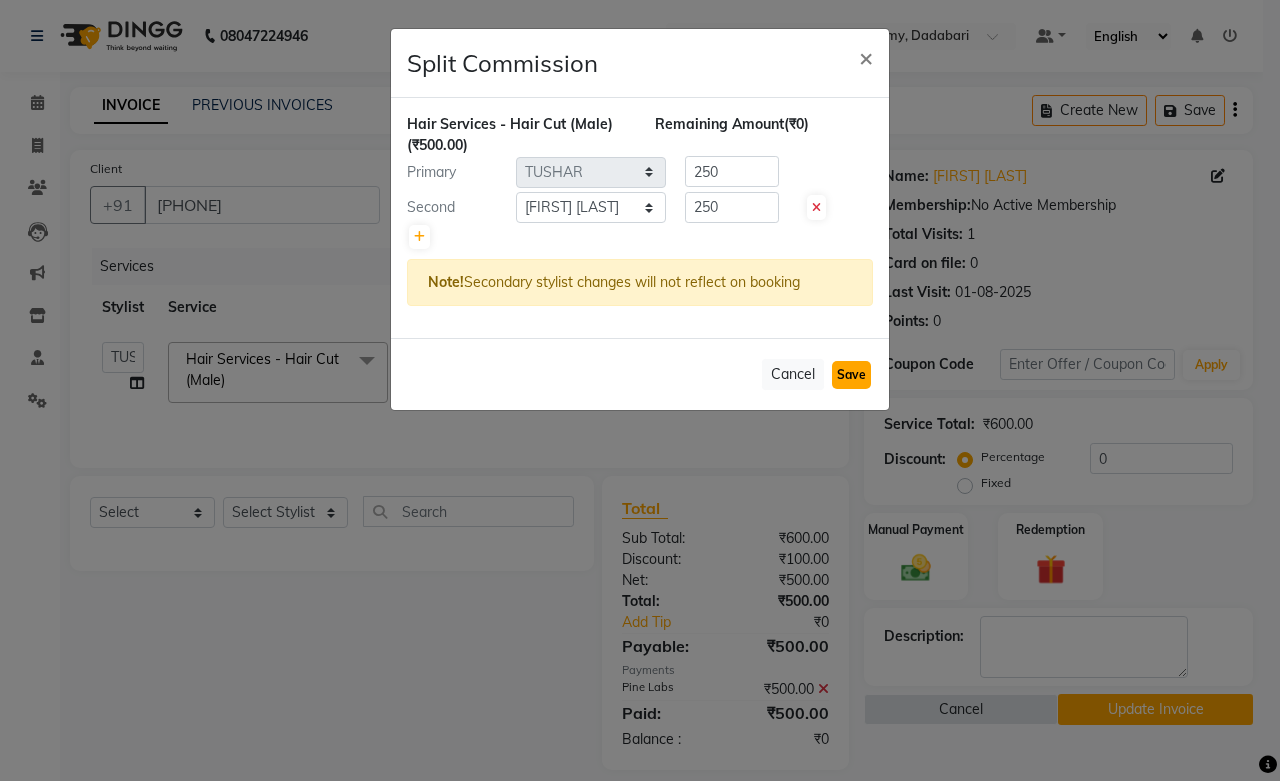 click on "Save" 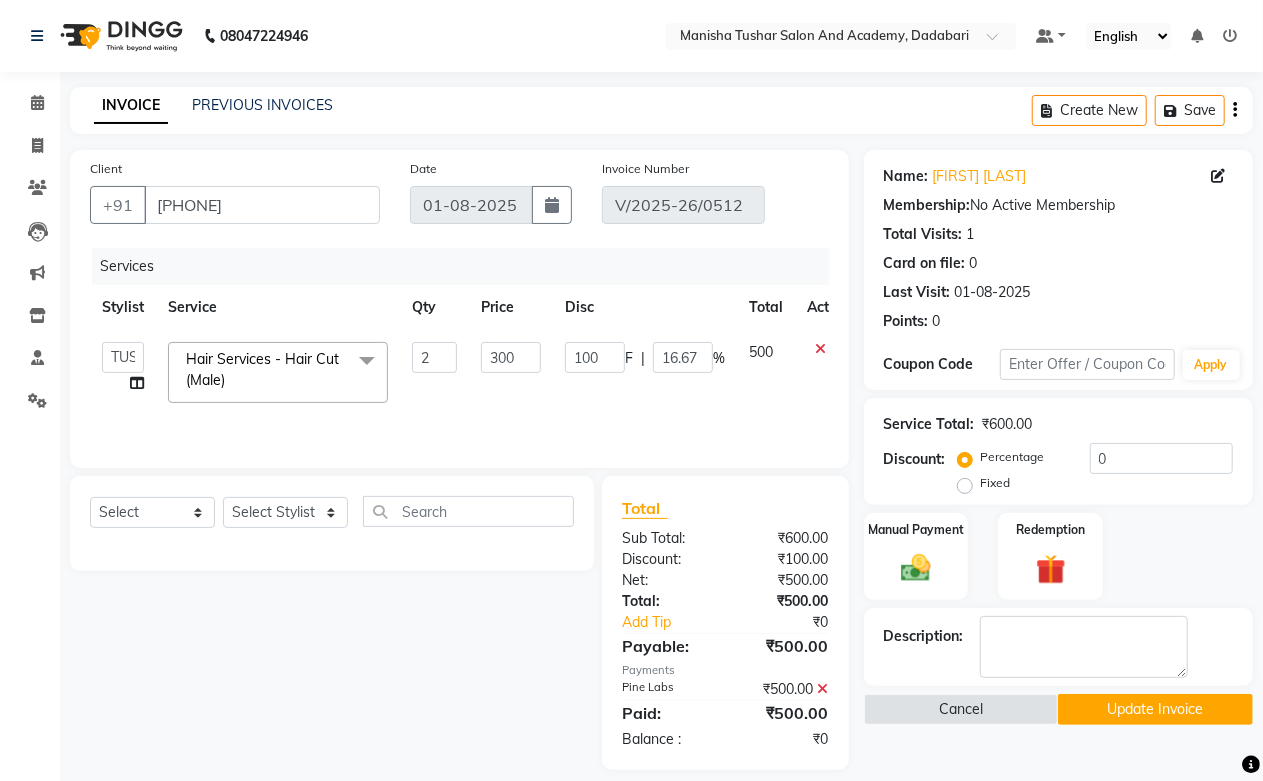 click on "Update Invoice" 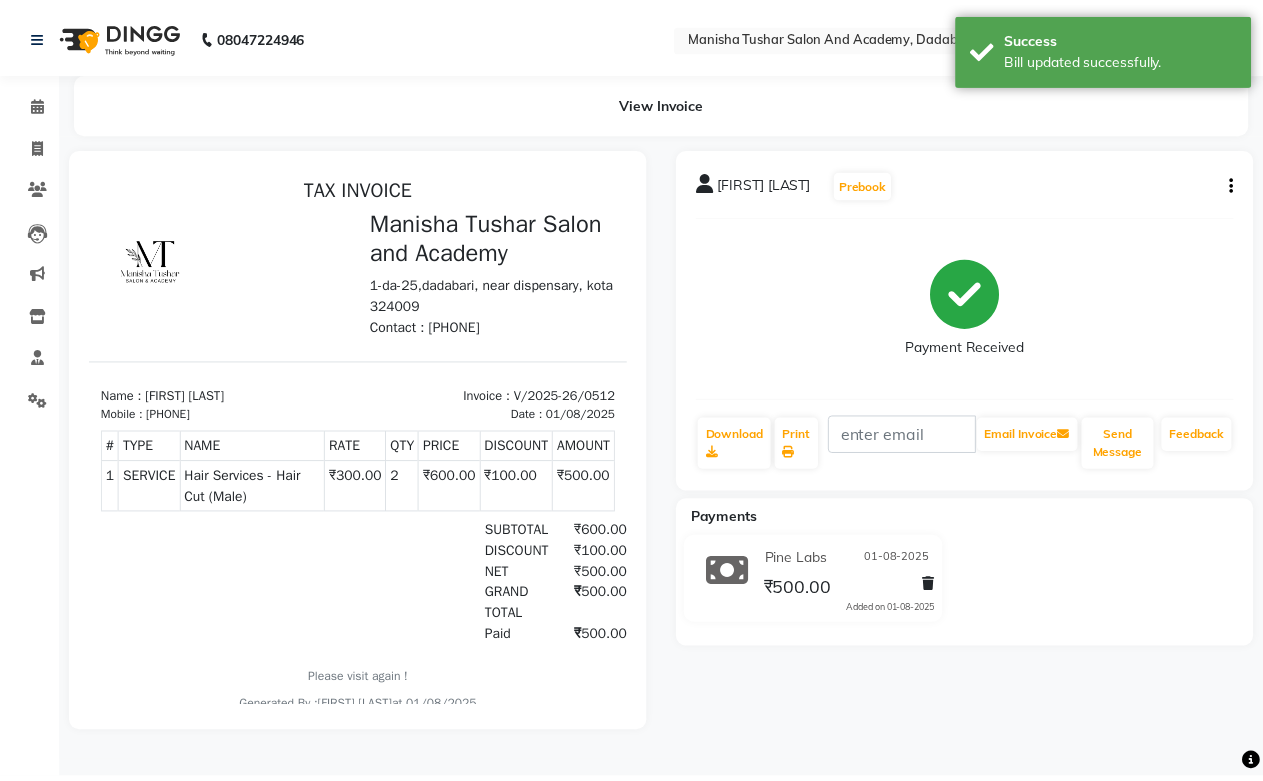 scroll, scrollTop: 0, scrollLeft: 0, axis: both 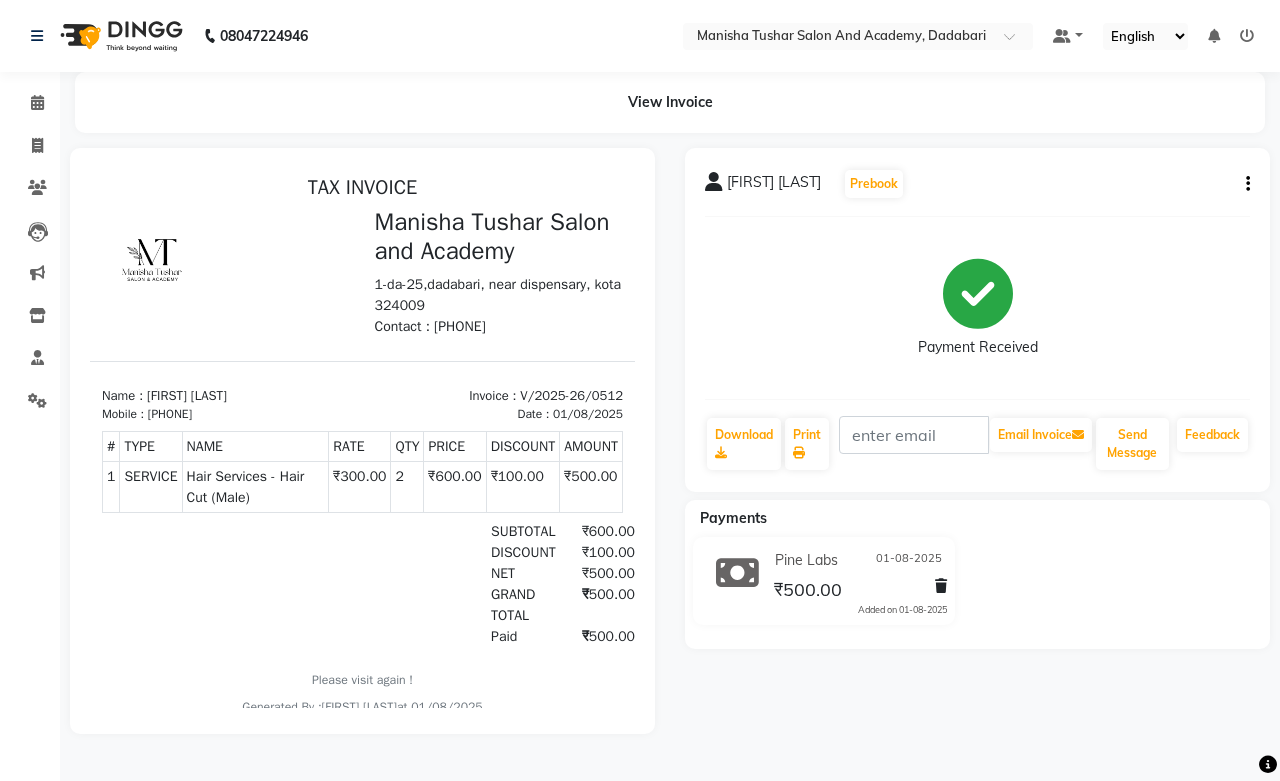 click 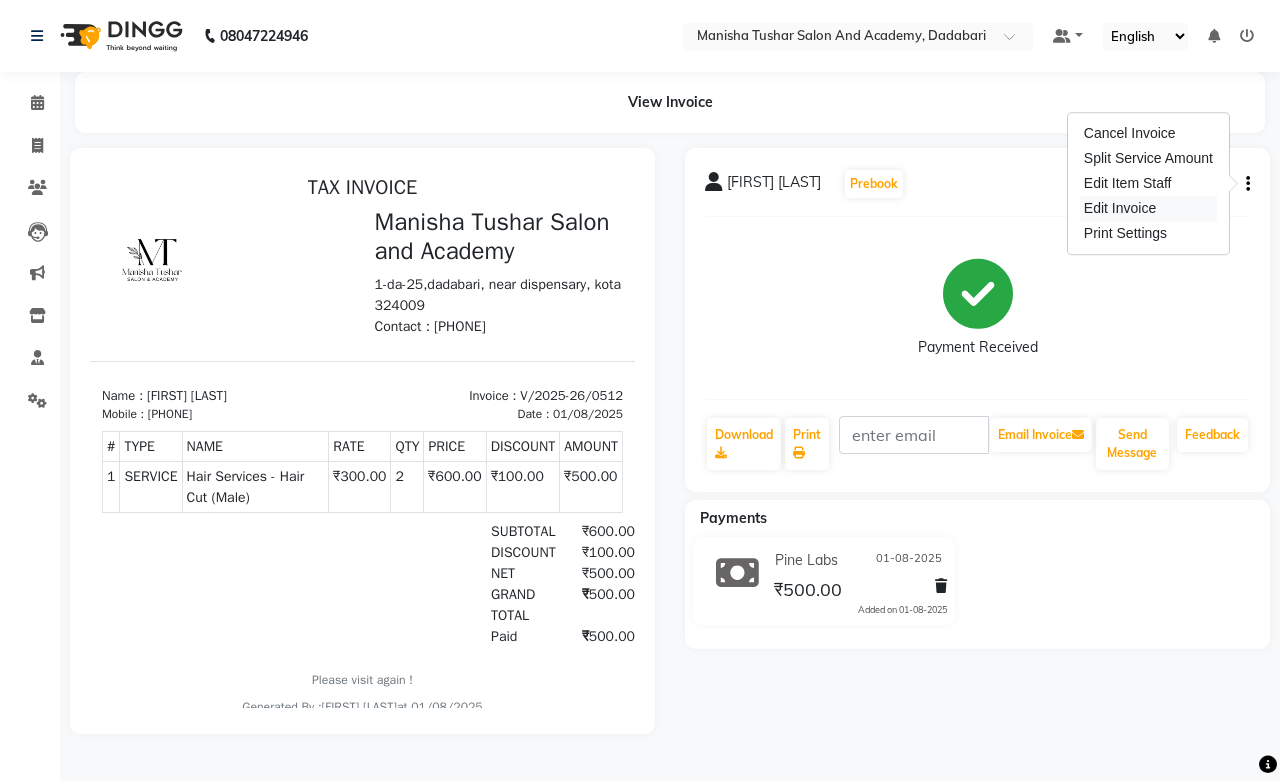 click on "Edit Invoice" at bounding box center (1148, 208) 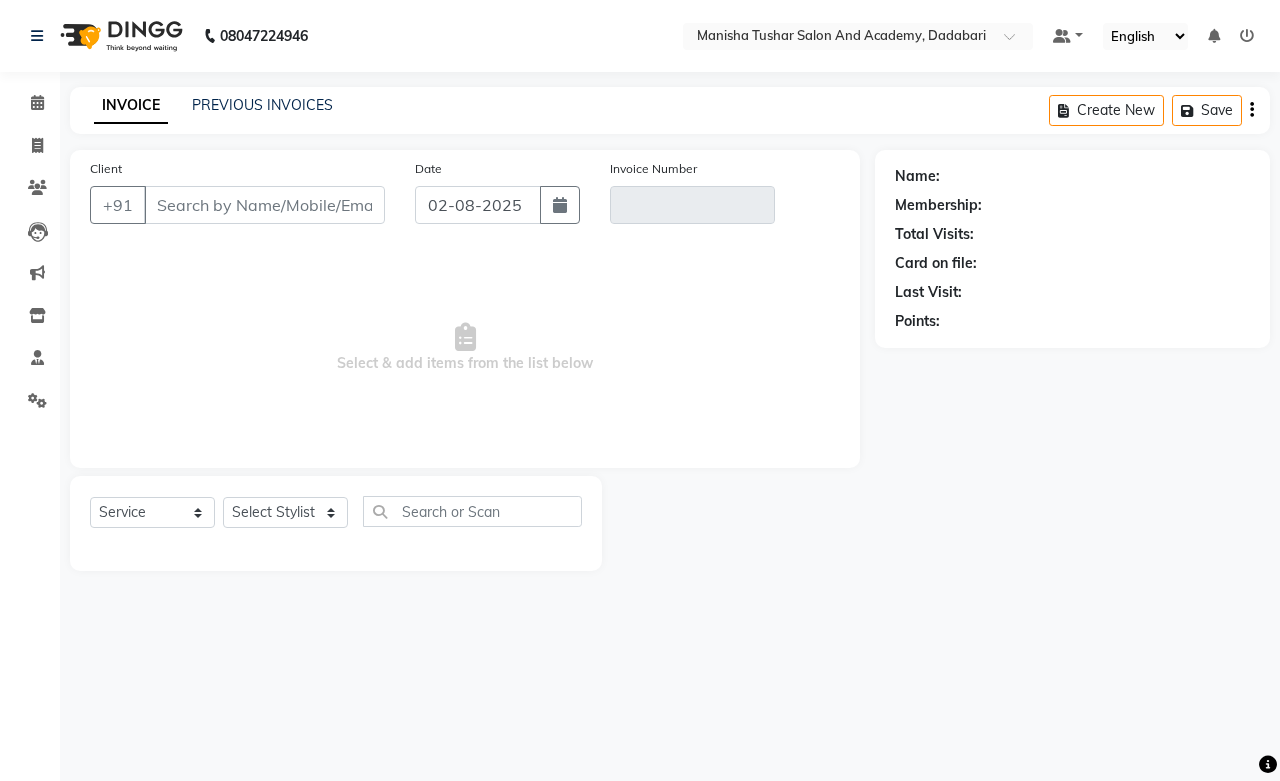 type on "9414729532" 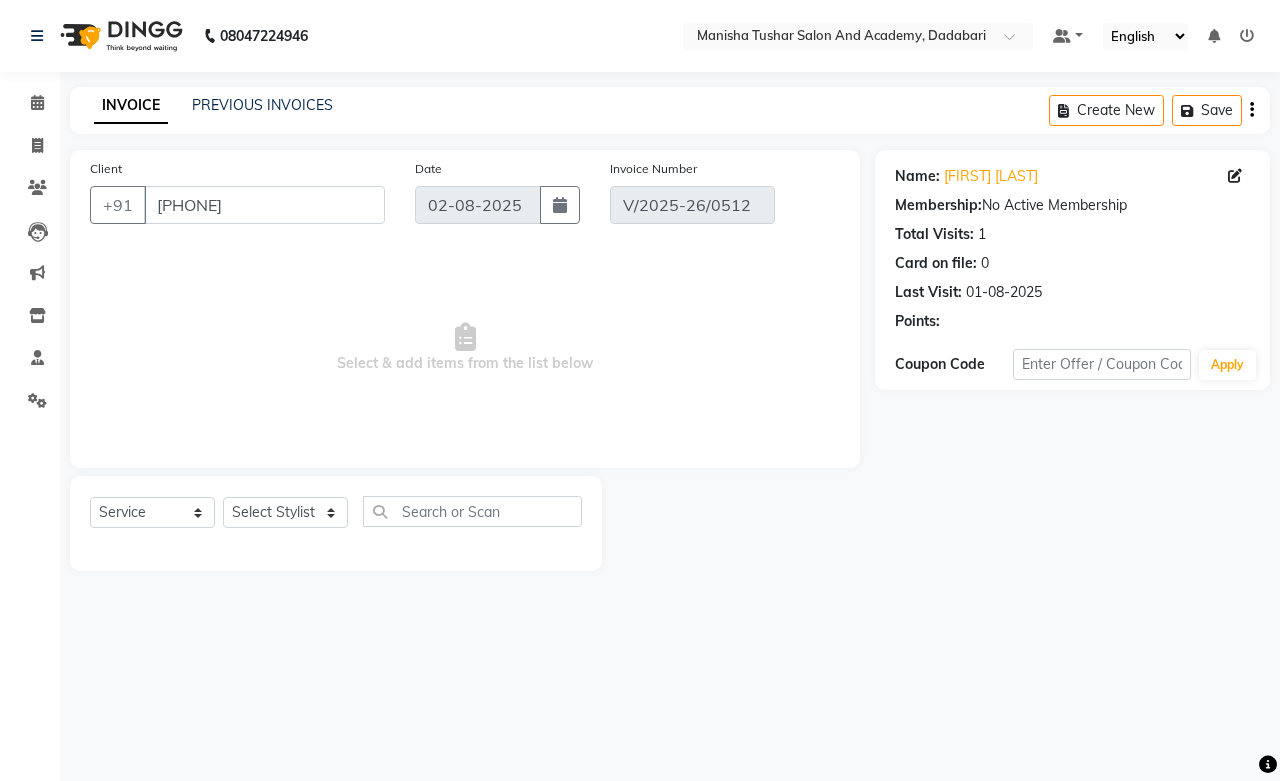 type on "01-08-2025" 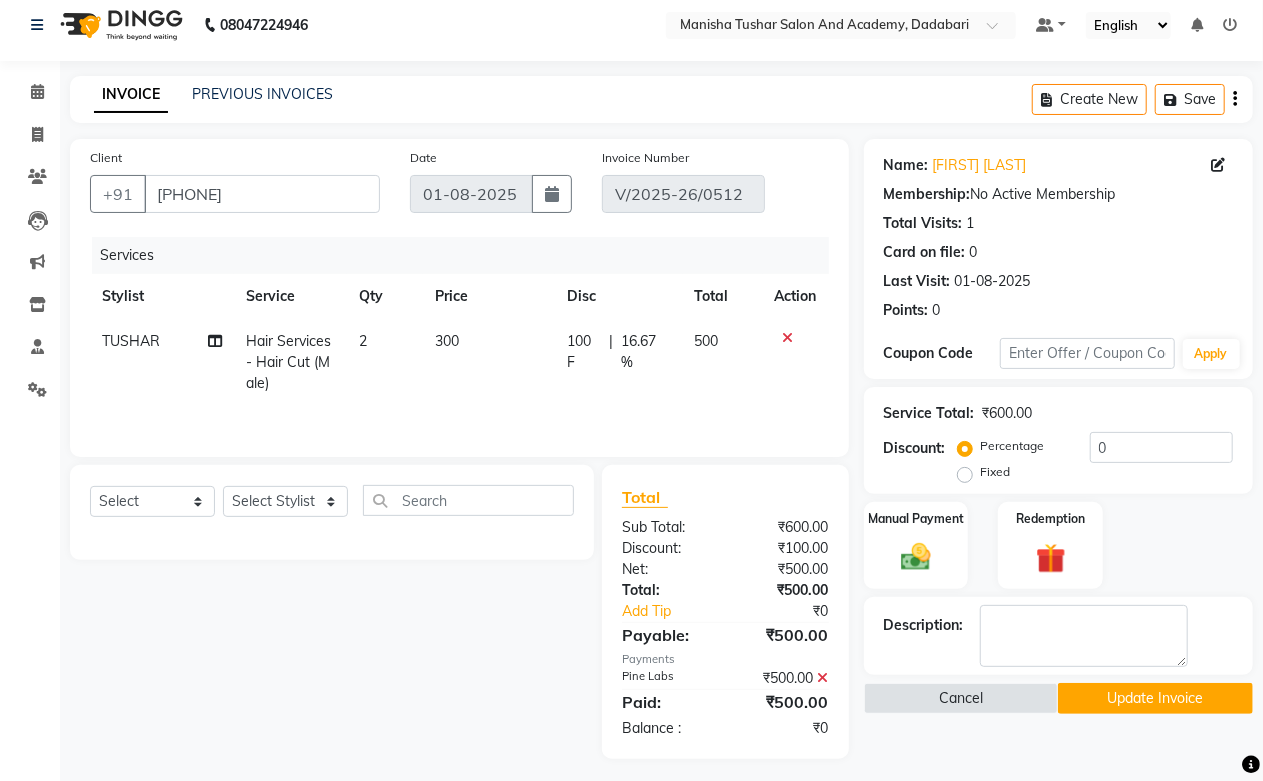 scroll, scrollTop: 21, scrollLeft: 0, axis: vertical 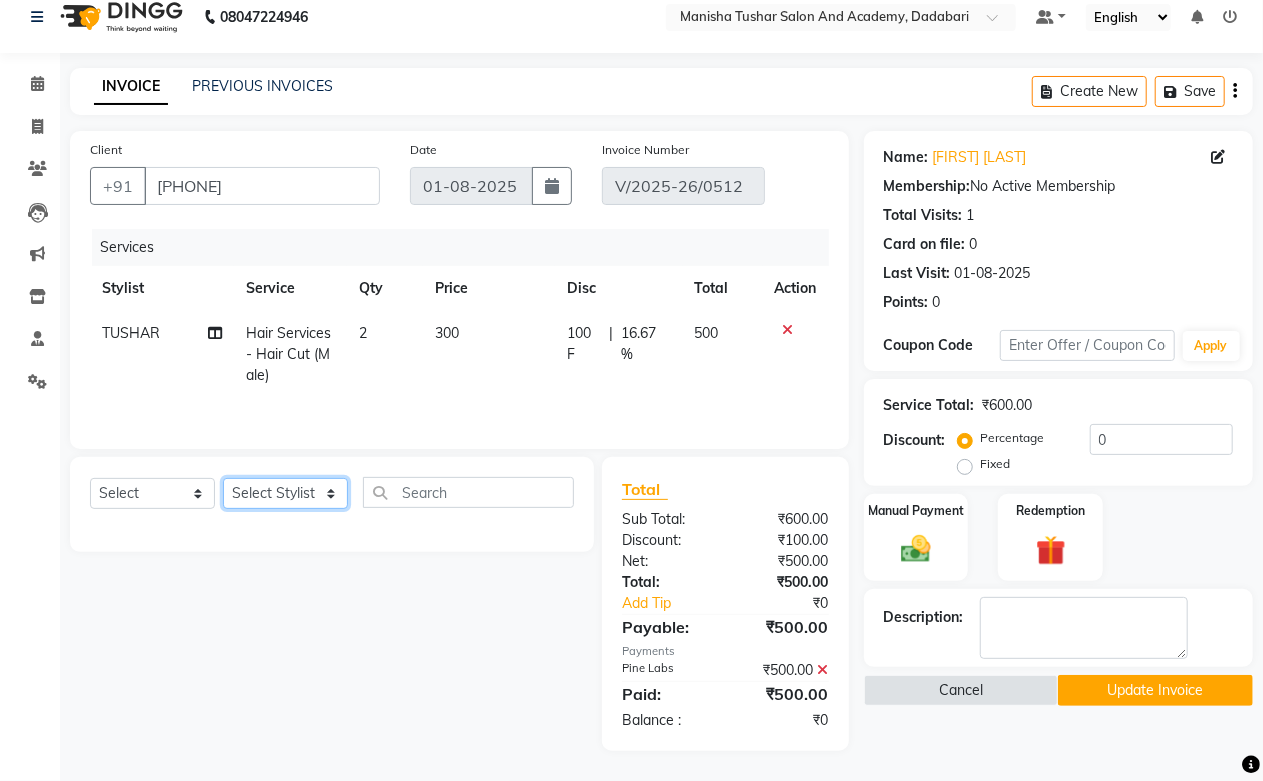 click on "Select Stylist Abdul Shoaib Aksha Khan Archika  Jain Arti Singh Farman Mirza Harsha Mam MANISHA Mohd. Furkan Neelu Suman Nisha Meghwal Payal Sen Pooja Jaga Poonam Trehan Ravina Sen Sahil Ansari Sanju di Sapna Sharma Shekhu Abdul Suraj Sen Sushant Verma TUSHAR" 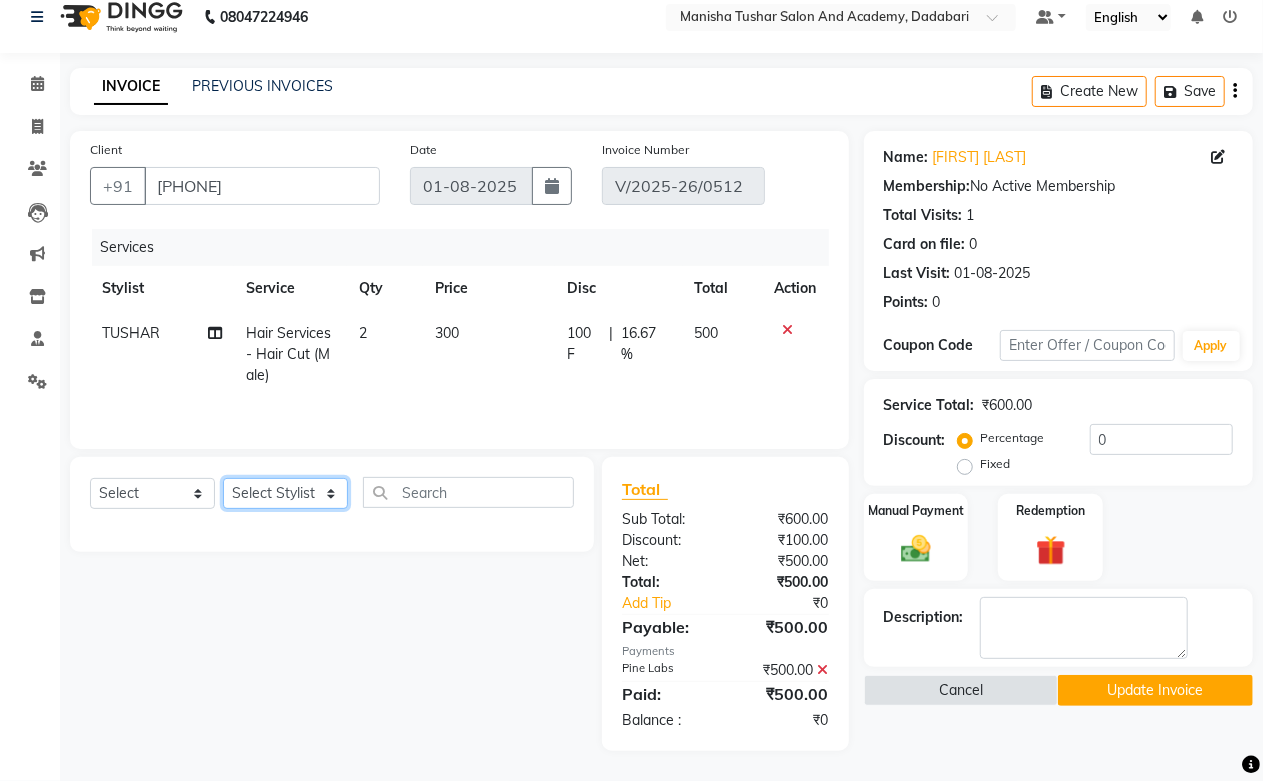 select on "87898" 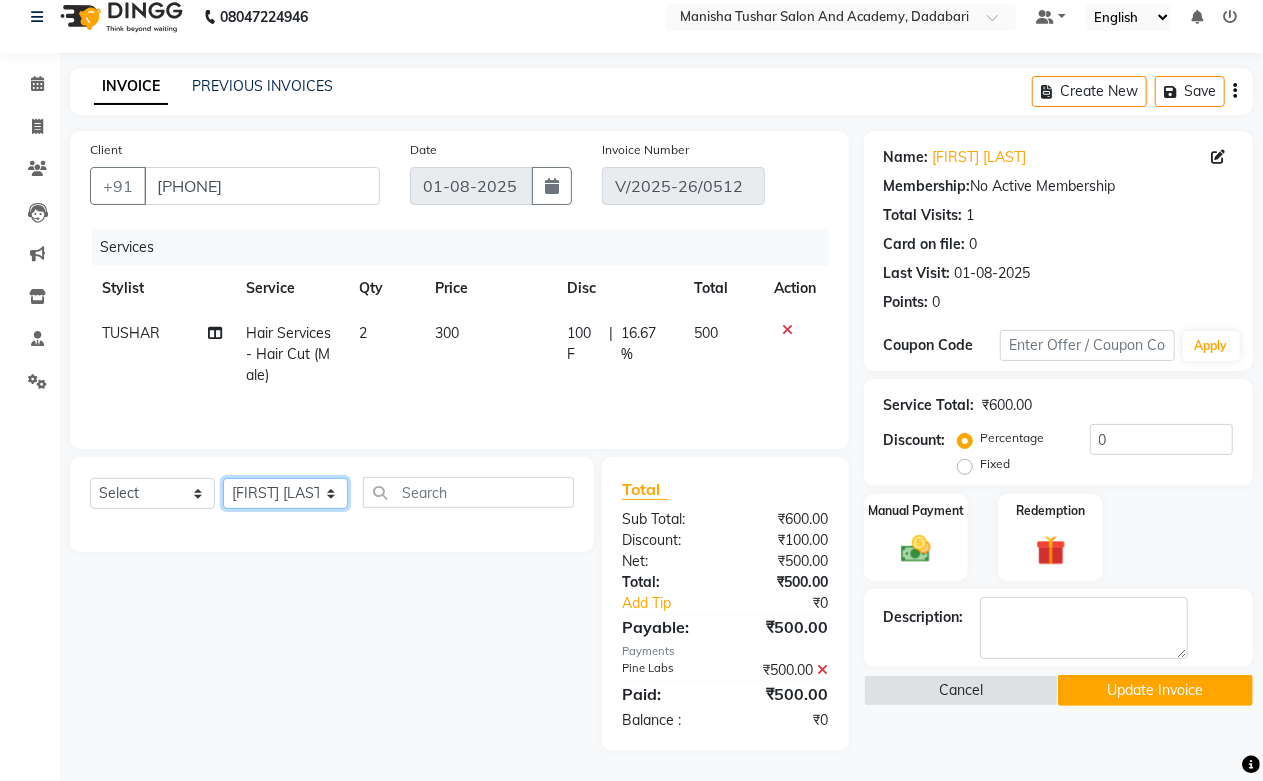 click on "Select Stylist Abdul Shoaib Aksha Khan Archika  Jain Arti Singh Farman Mirza Harsha Mam MANISHA Mohd. Furkan Neelu Suman Nisha Meghwal Payal Sen Pooja Jaga Poonam Trehan Ravina Sen Sahil Ansari Sanju di Sapna Sharma Shekhu Abdul Suraj Sen Sushant Verma TUSHAR" 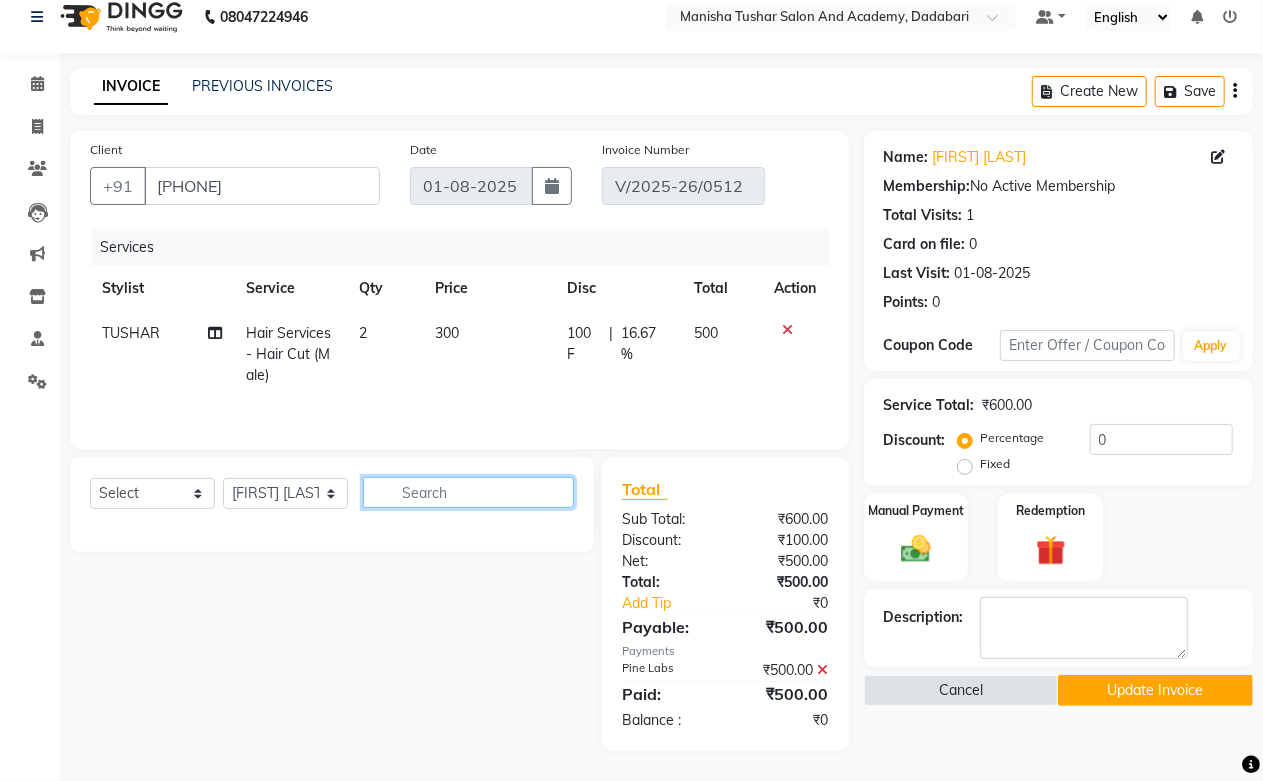 click 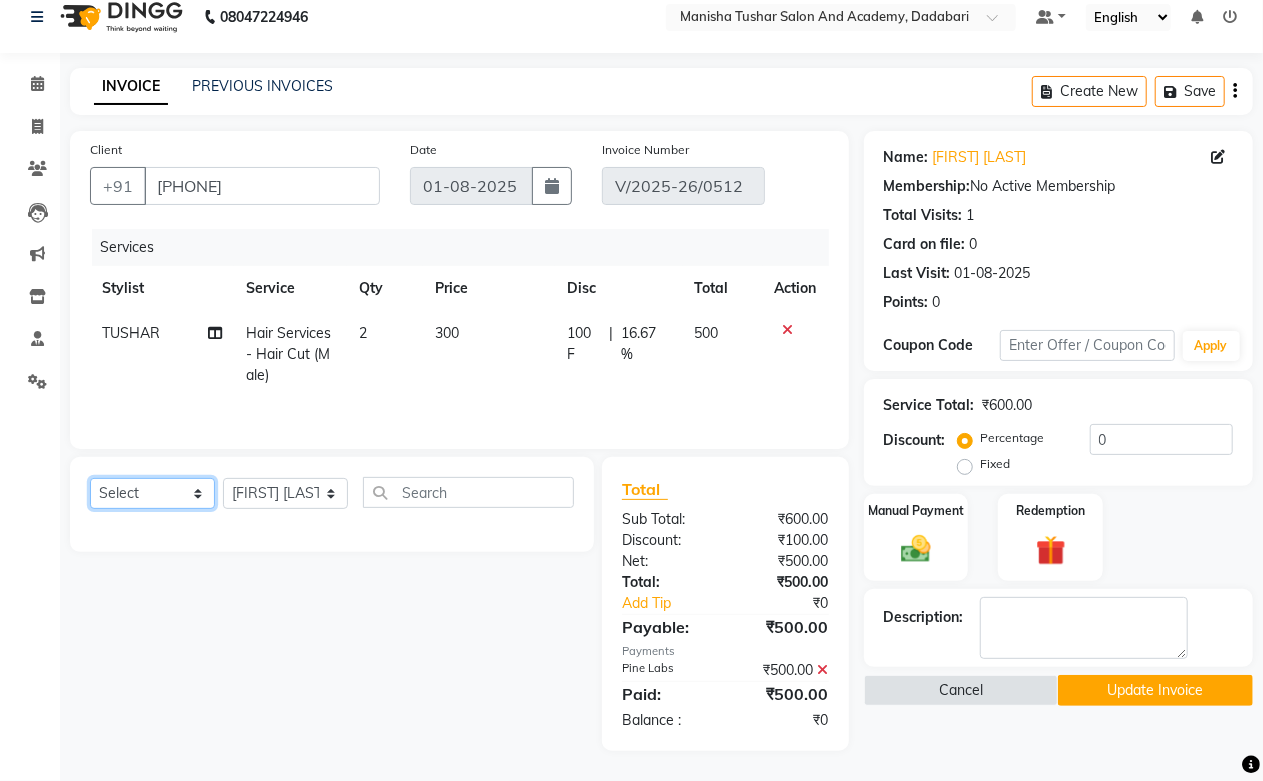 click on "Select  Service  Product  Membership  Package Voucher Prepaid Gift Card" 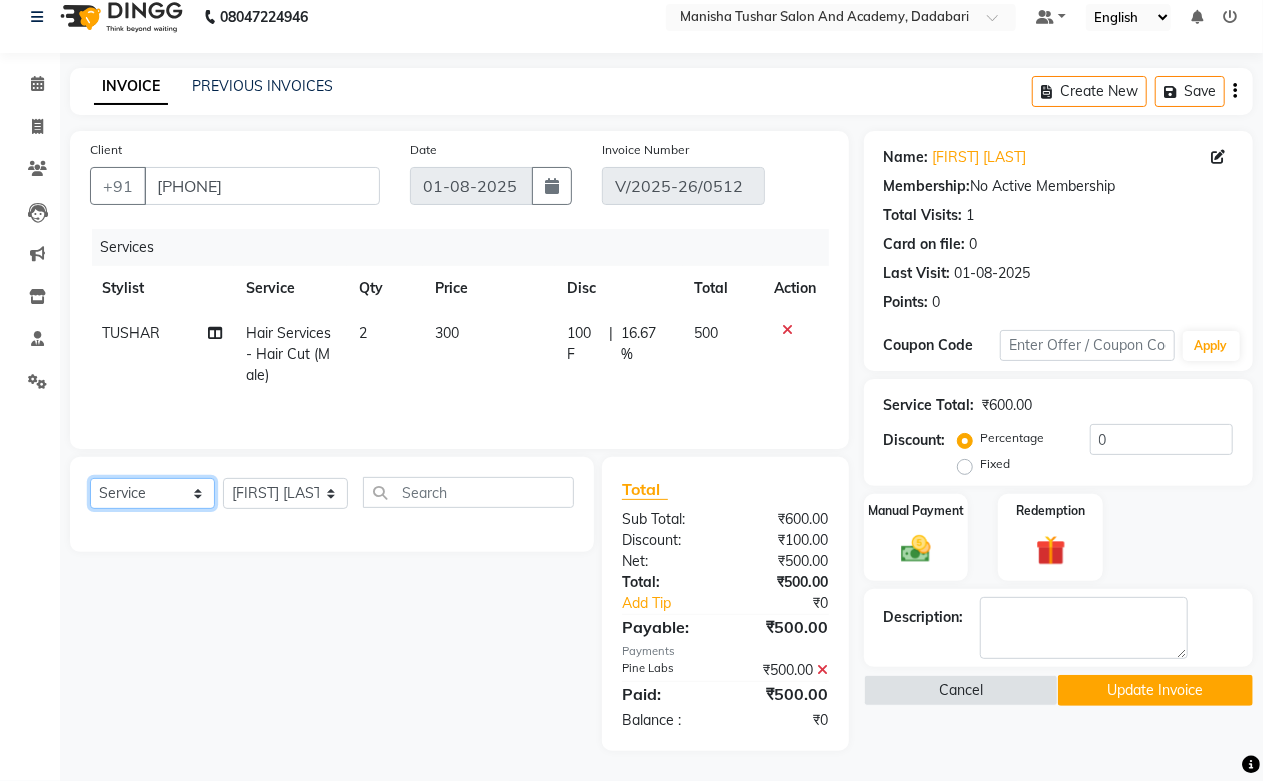 click on "Select  Service  Product  Membership  Package Voucher Prepaid Gift Card" 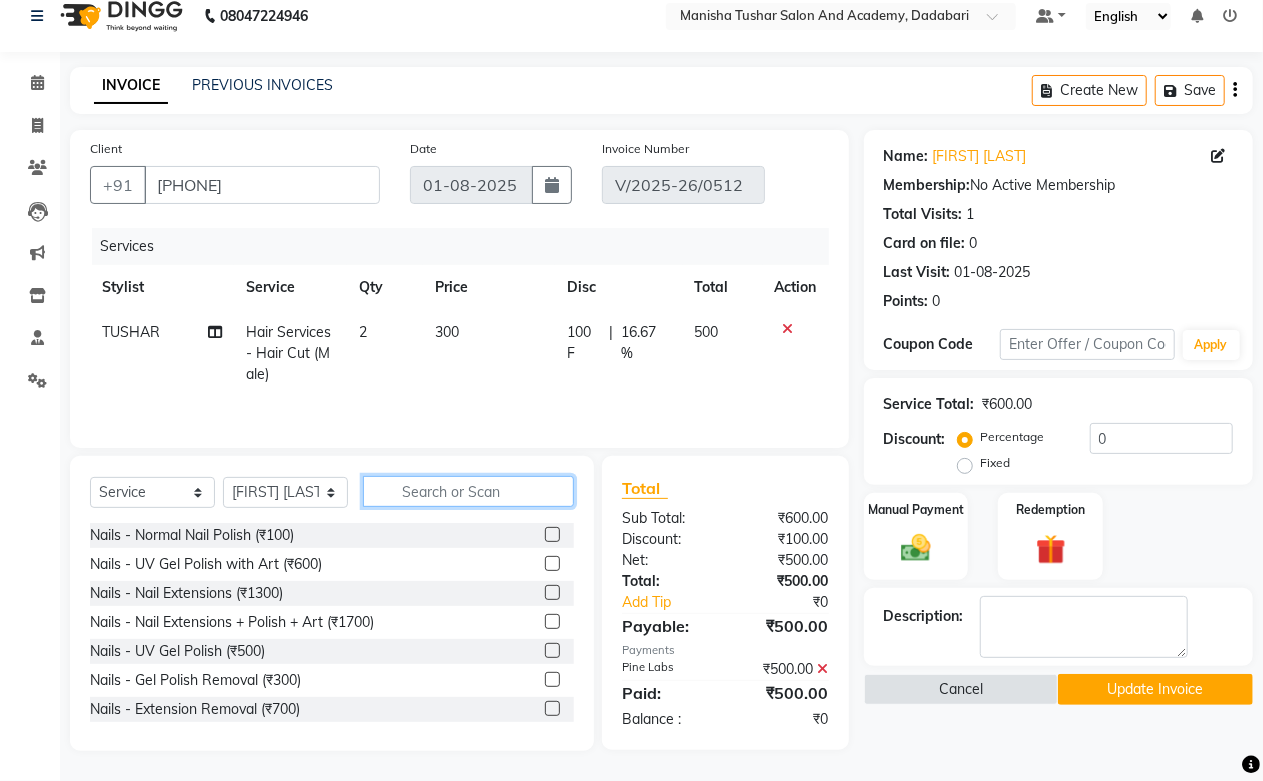 click 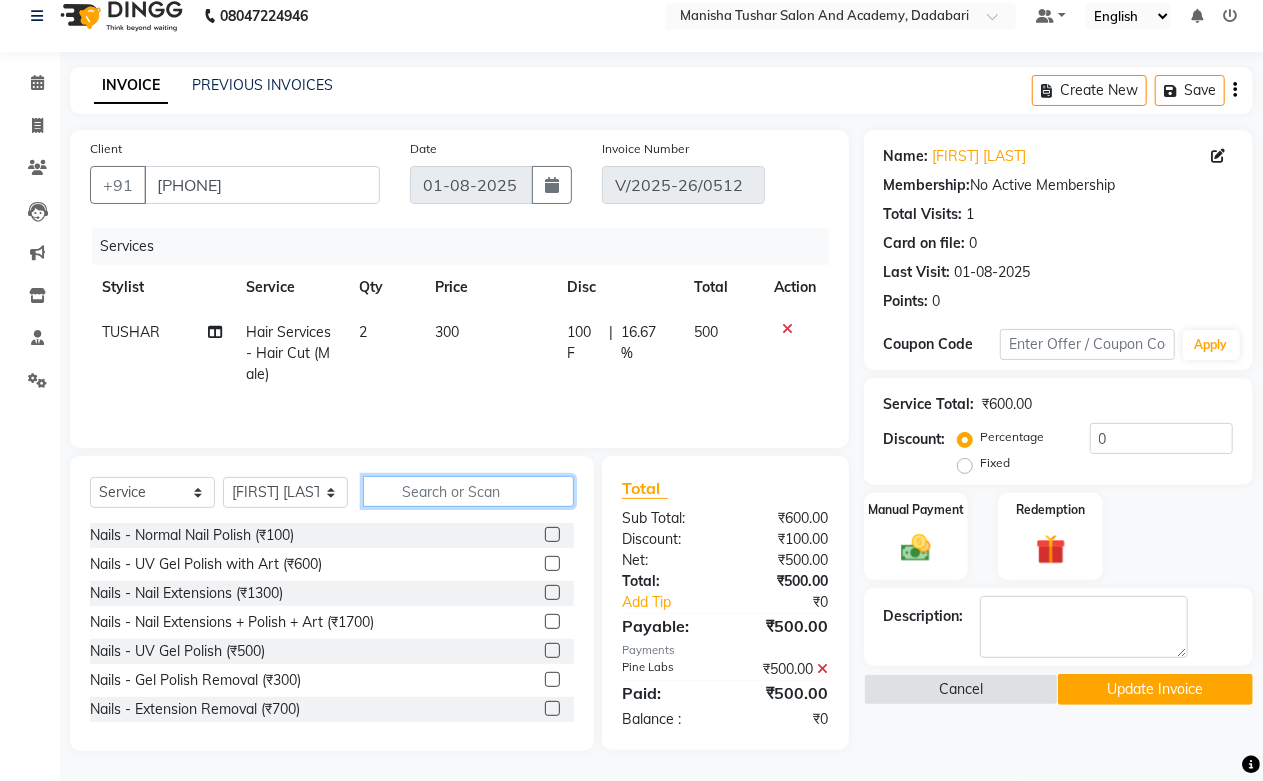 type on "b" 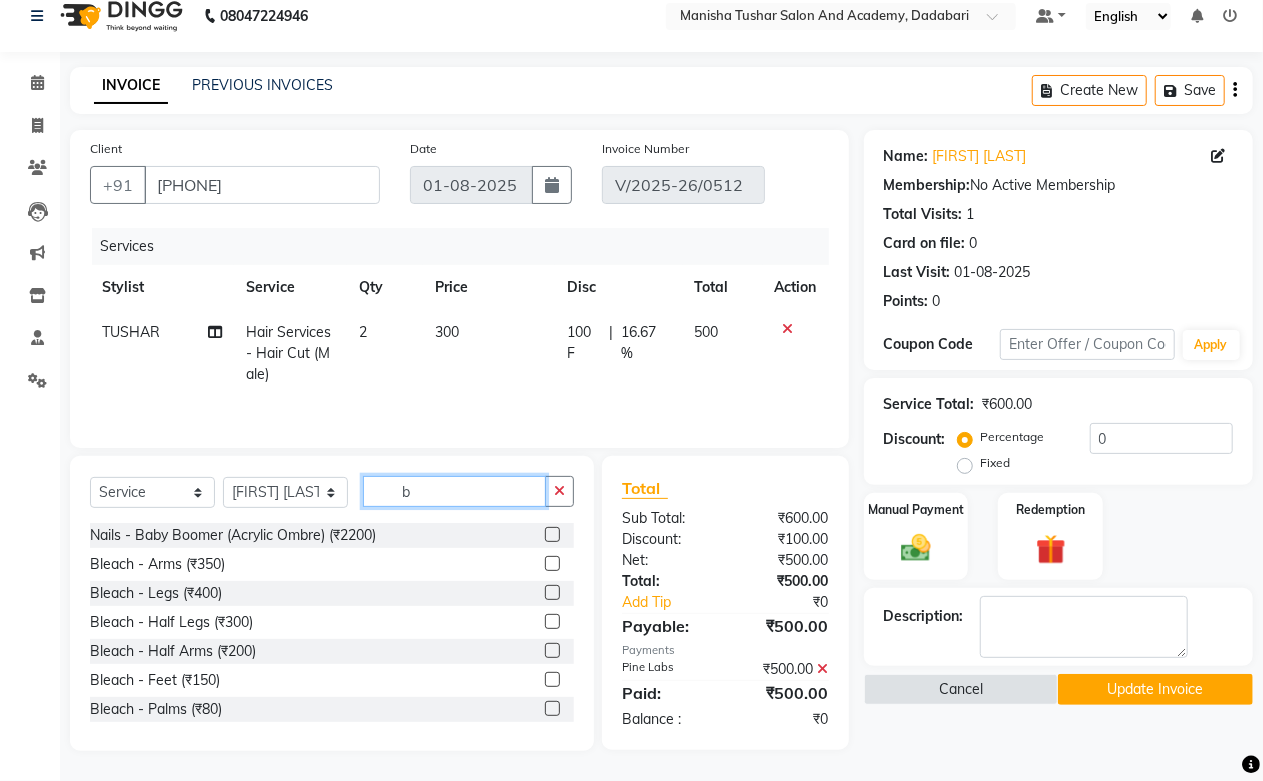 type 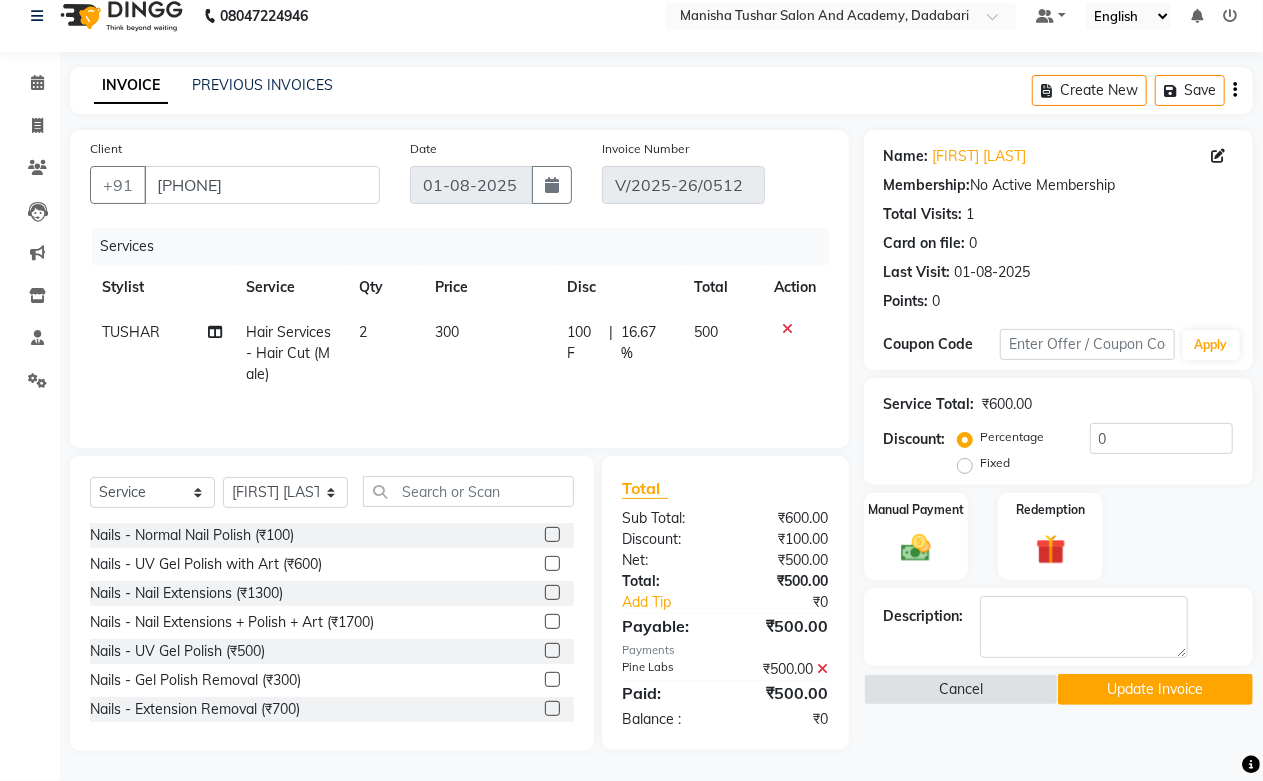 click on "Update Invoice" 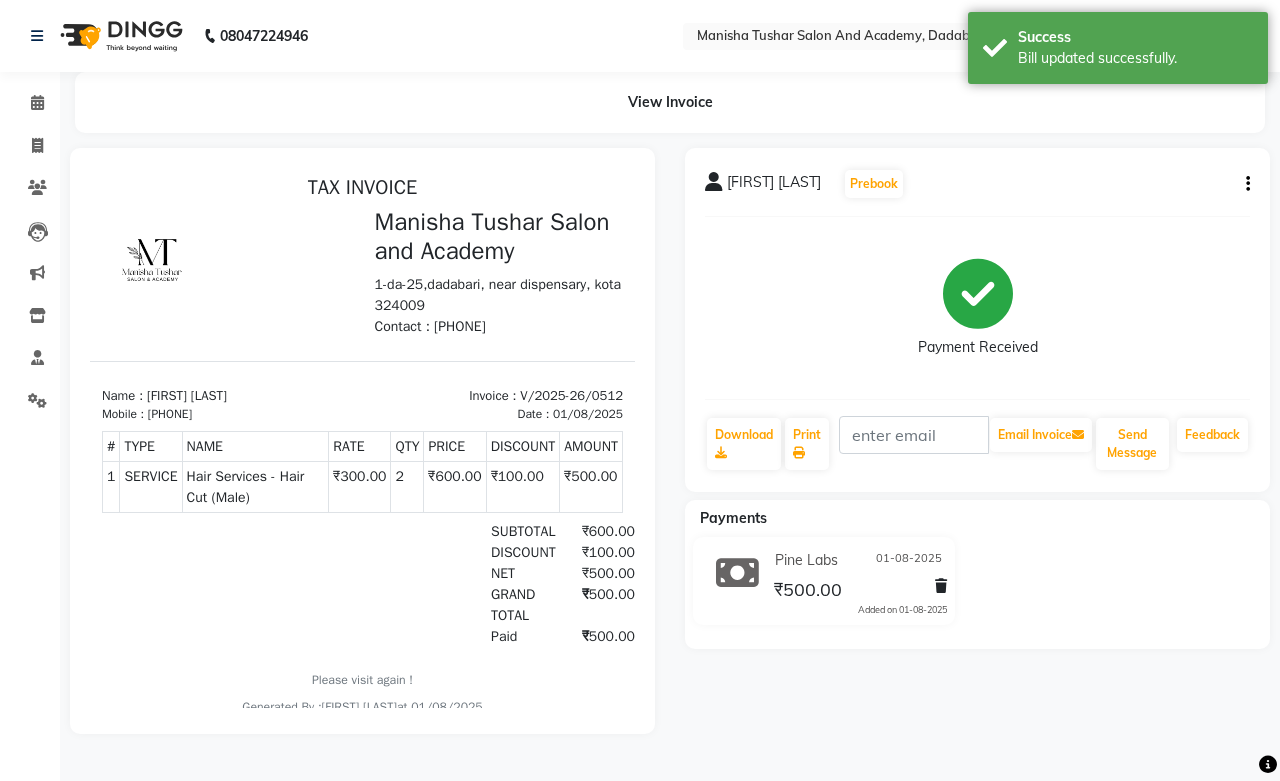 scroll, scrollTop: 0, scrollLeft: 0, axis: both 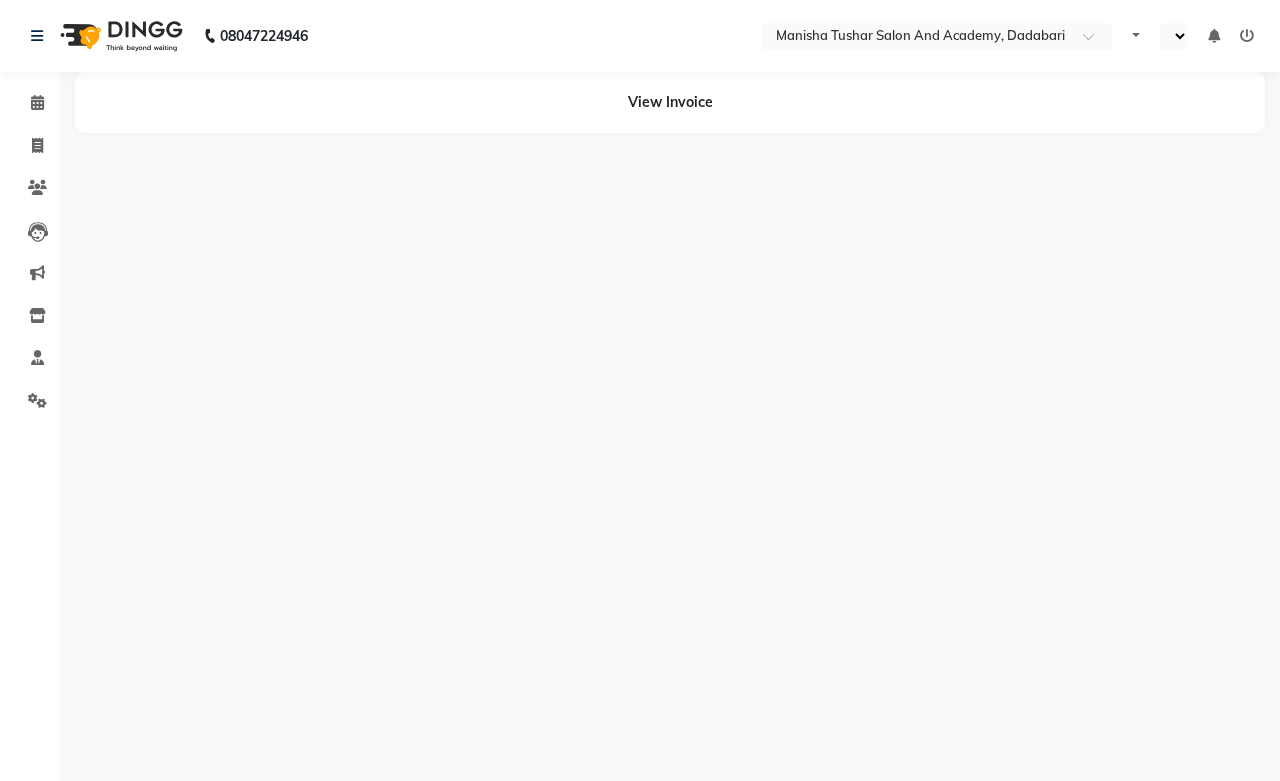 select on "en" 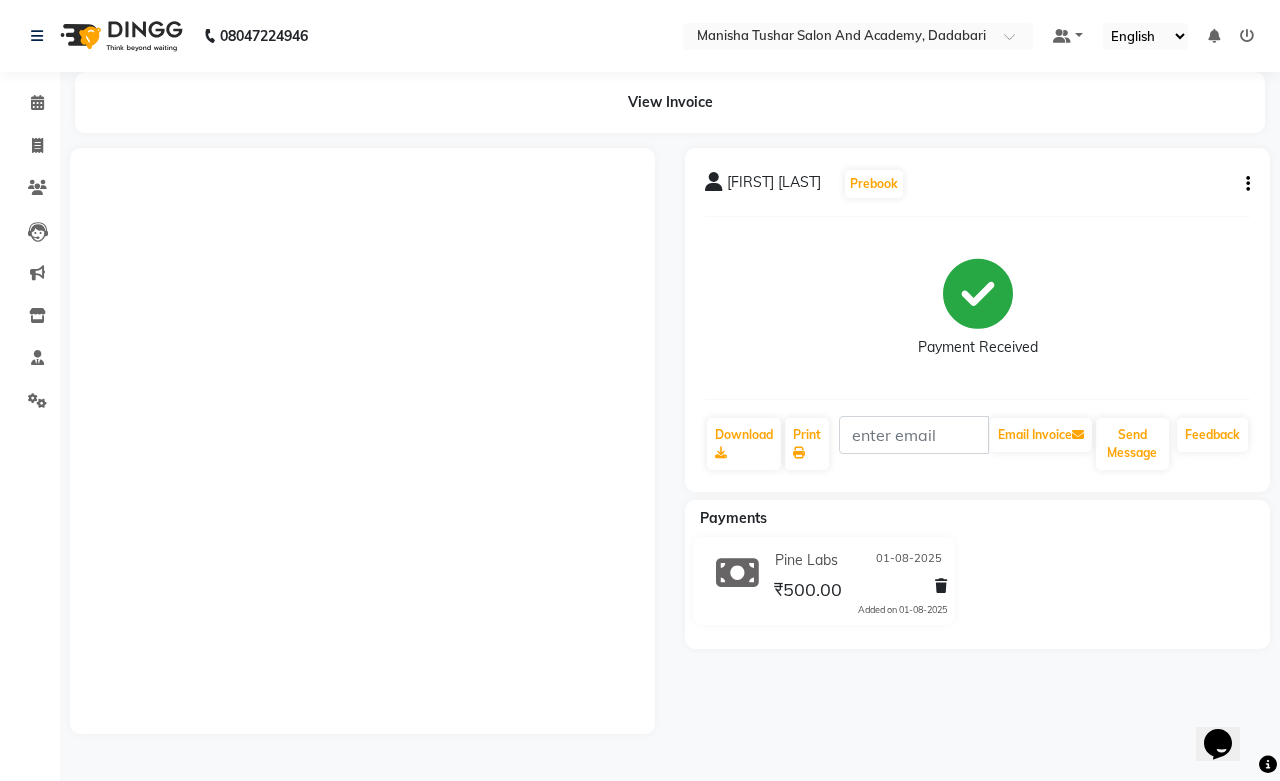 scroll, scrollTop: 0, scrollLeft: 0, axis: both 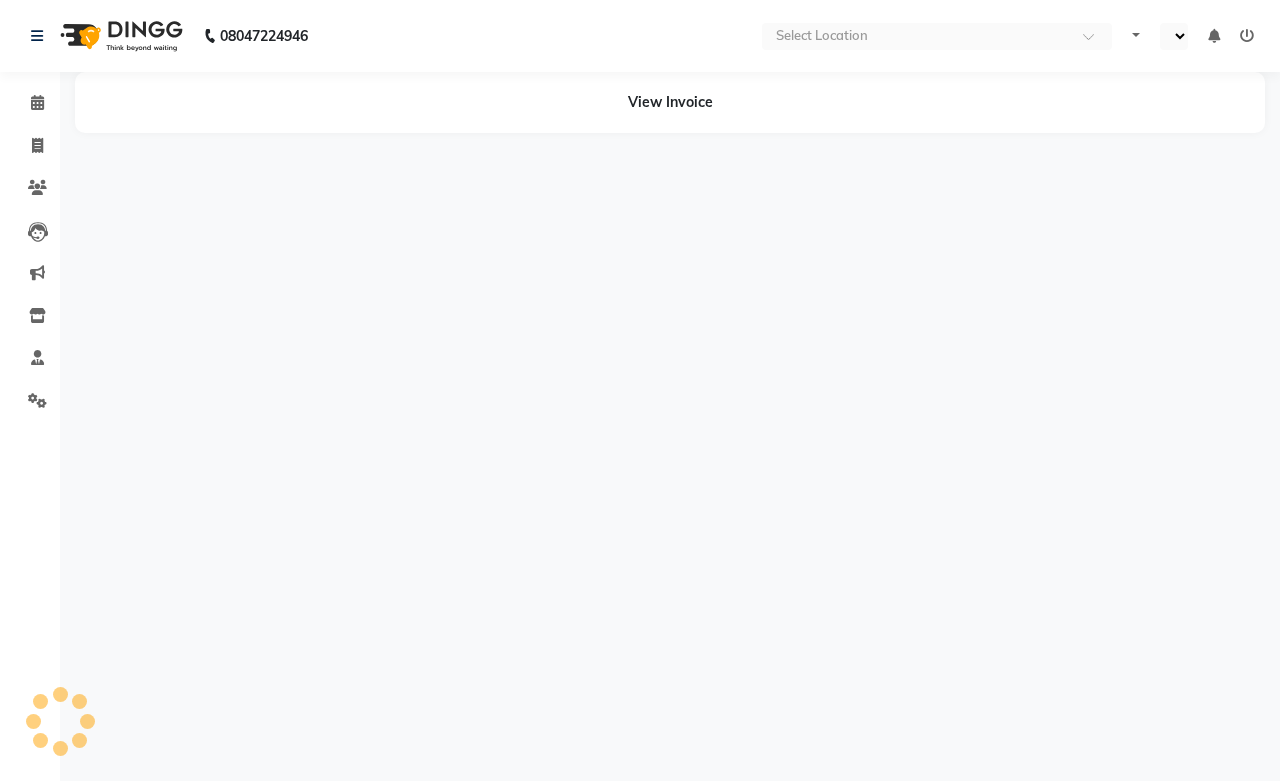 select on "en" 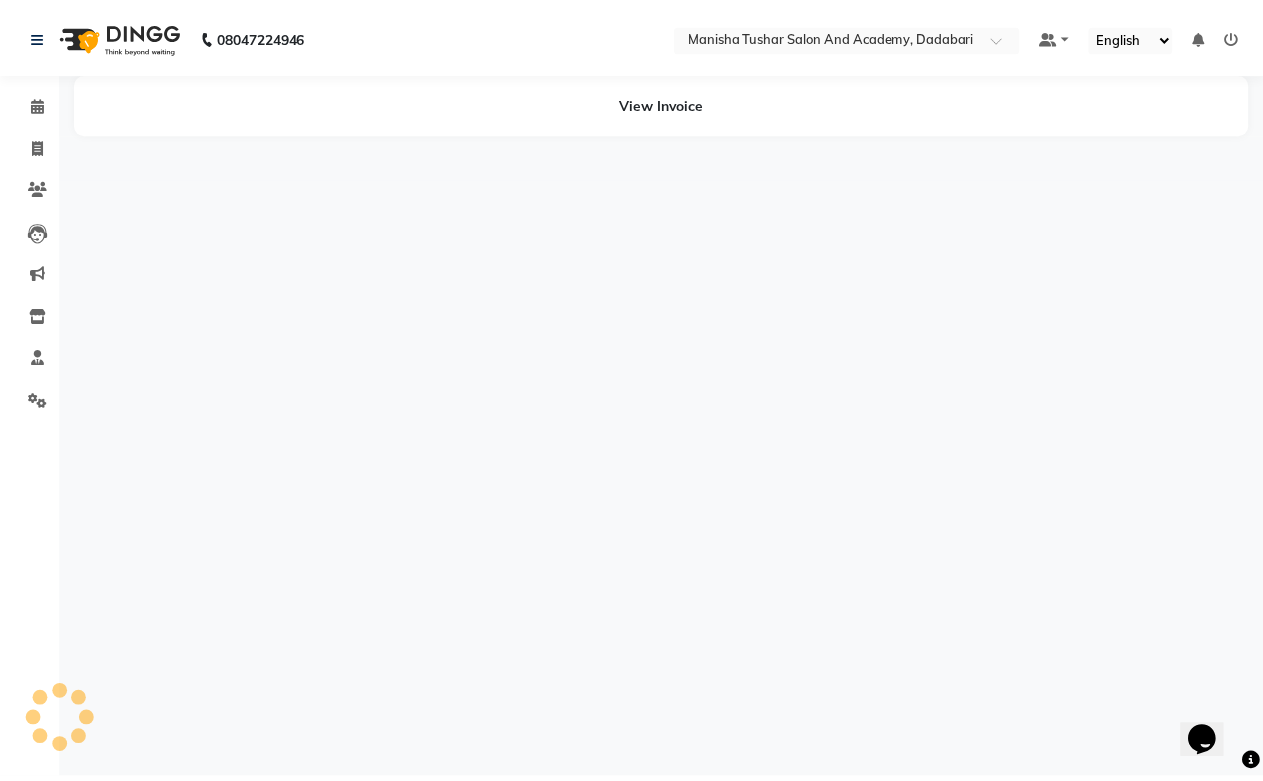 scroll, scrollTop: 0, scrollLeft: 0, axis: both 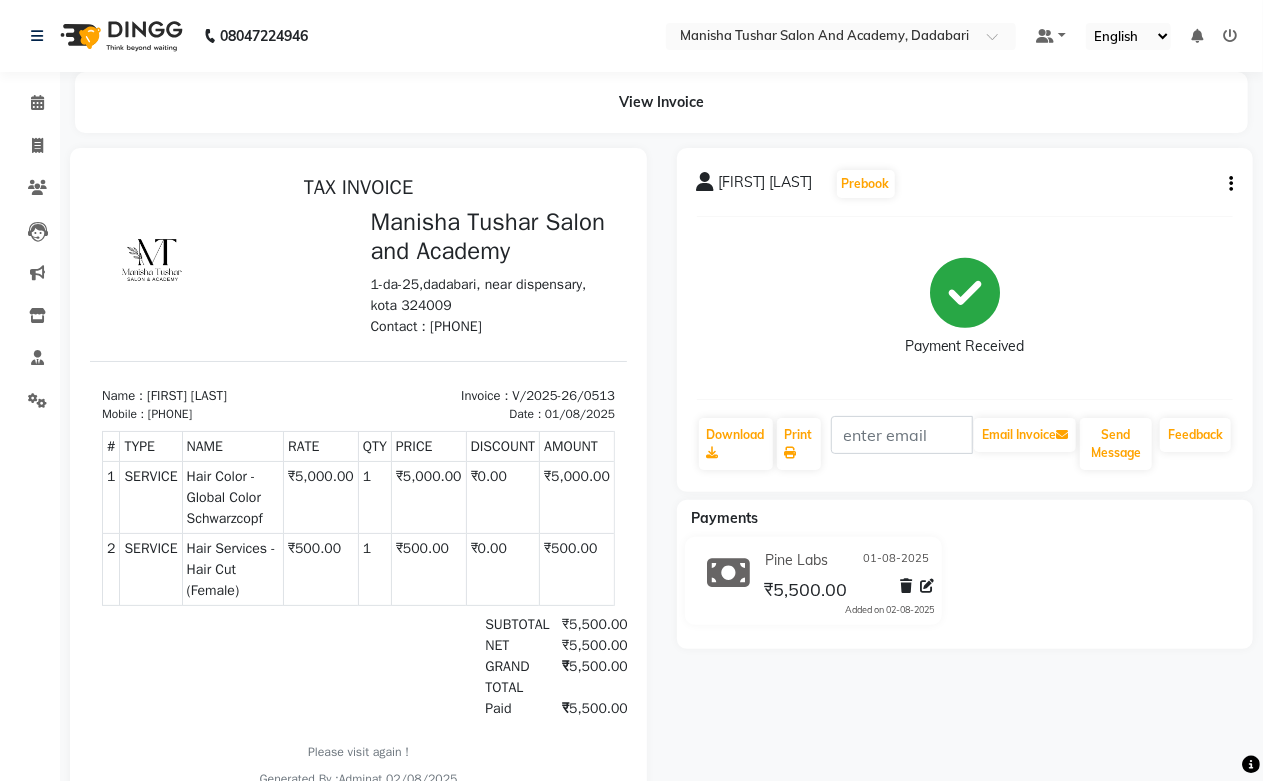 click 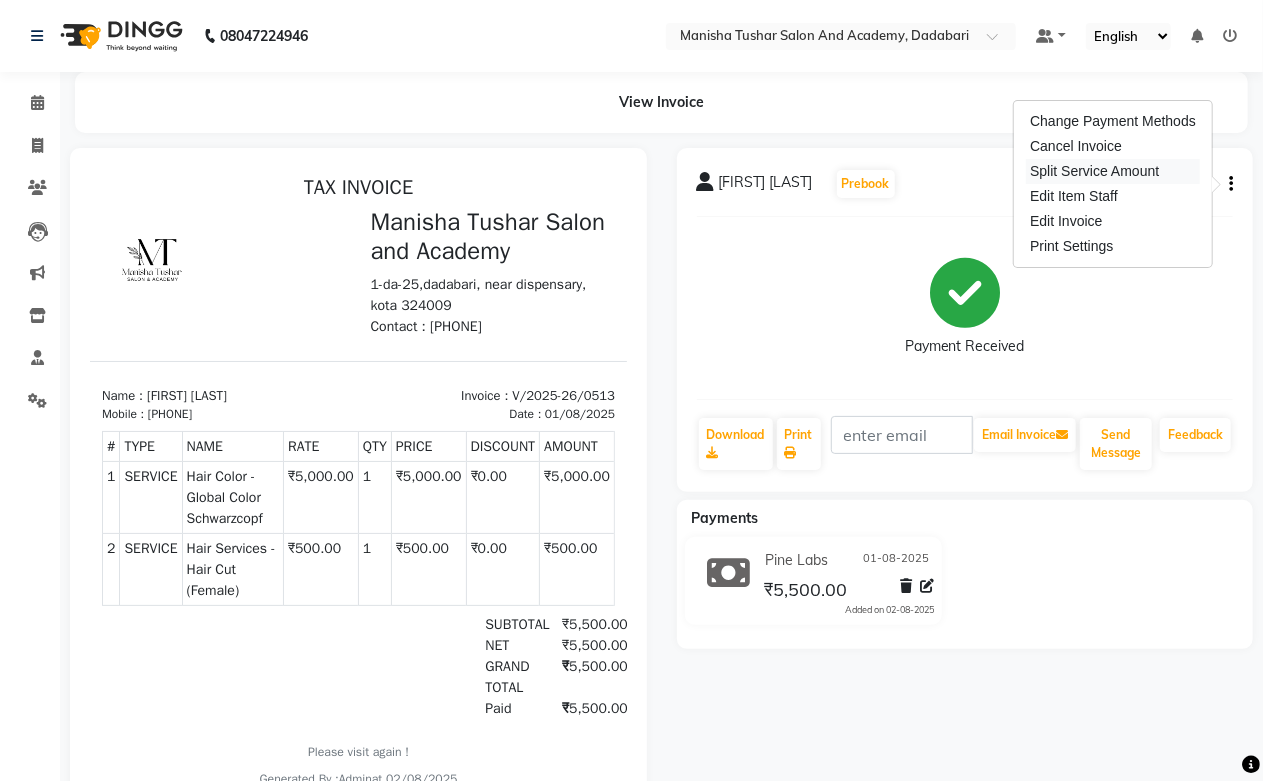 click on "Split Service Amount" at bounding box center [1113, 171] 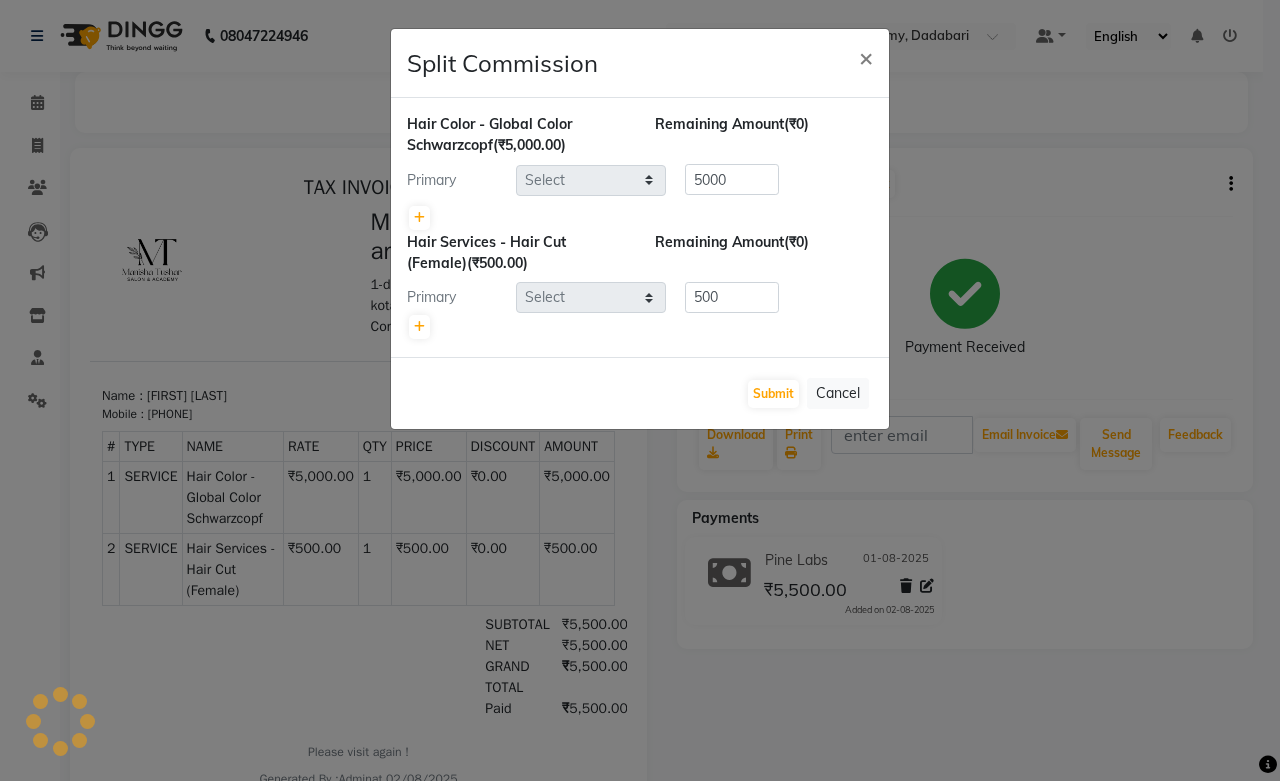 select on "49048" 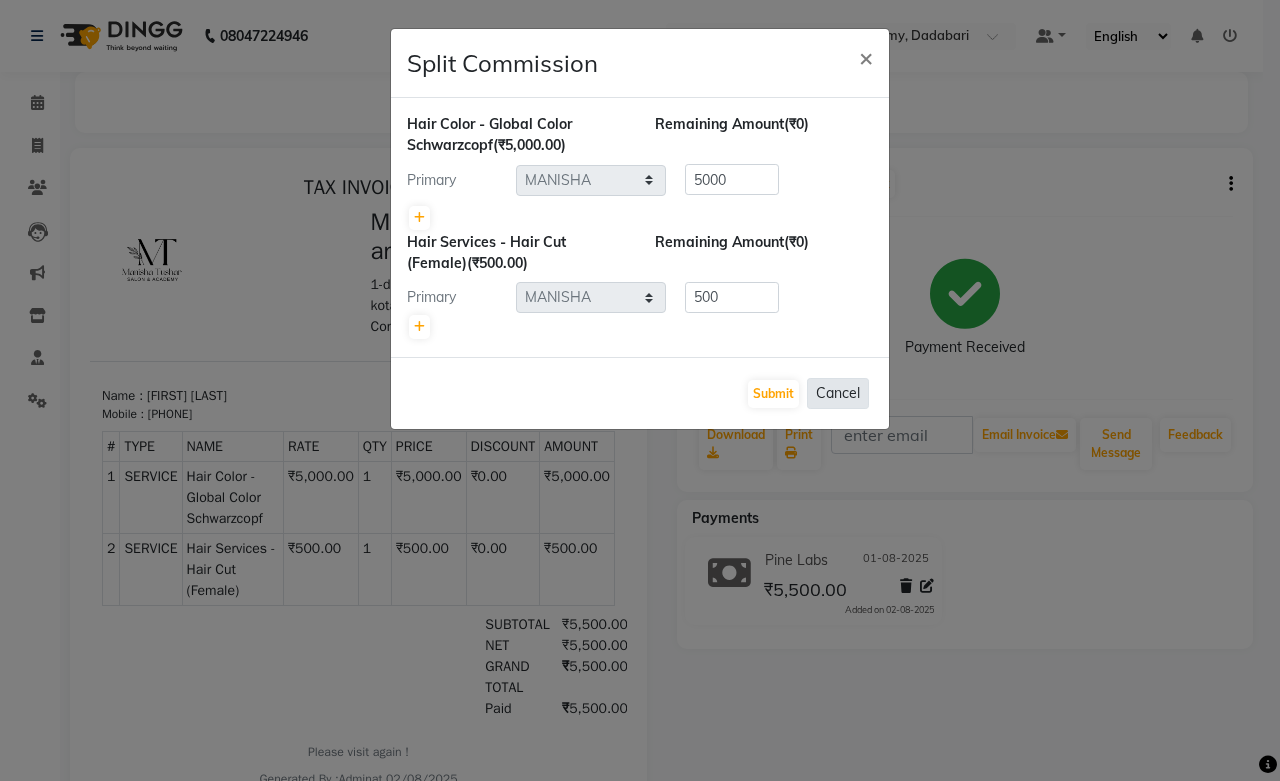 click on "Cancel" 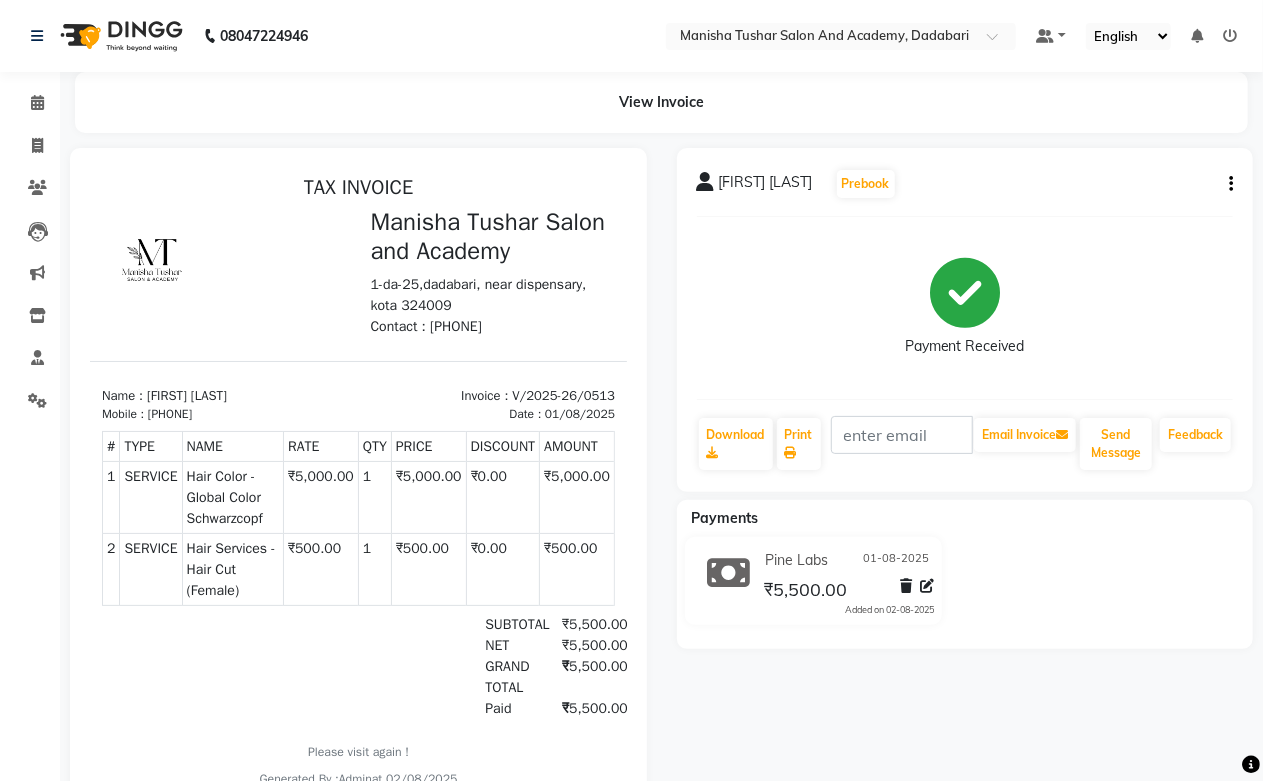 click on "Sakshi Chaudhary  Prebook   Payment Received  Download  Print   Email Invoice   Send Message Feedback" 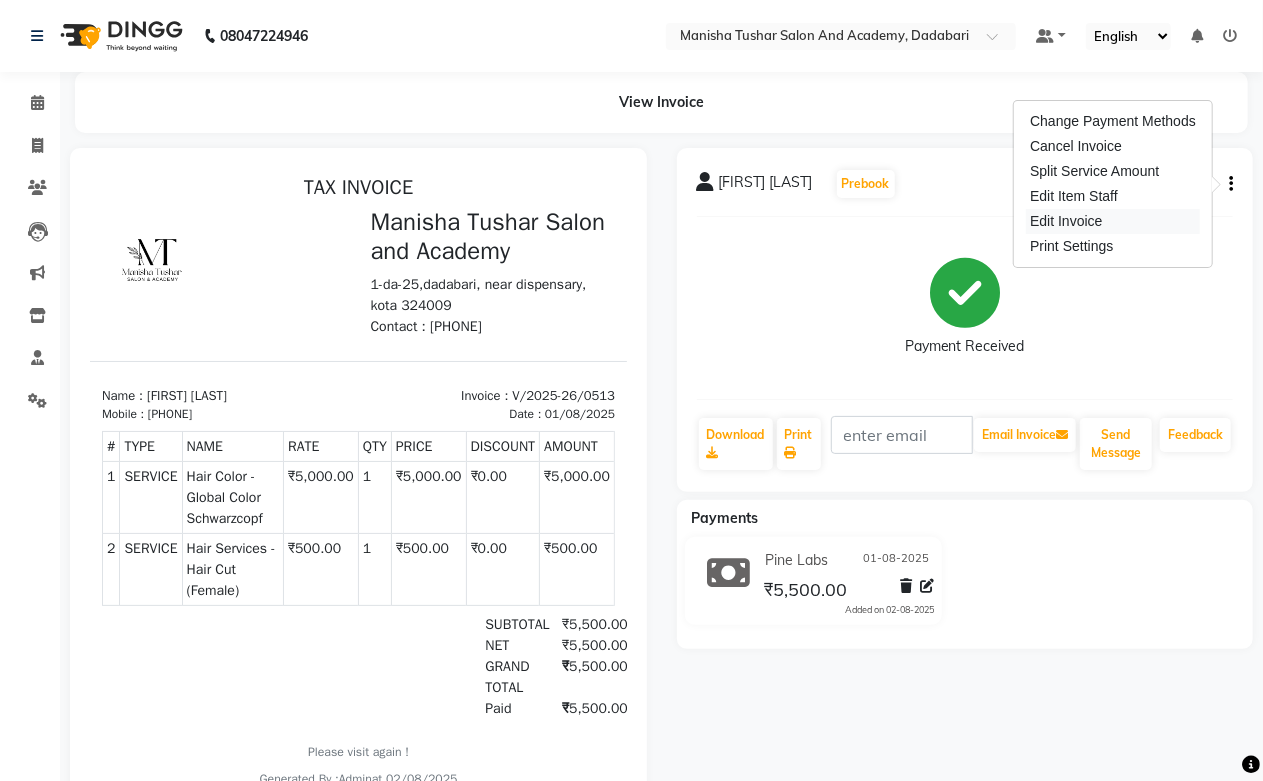 click on "Edit Invoice" at bounding box center [1113, 221] 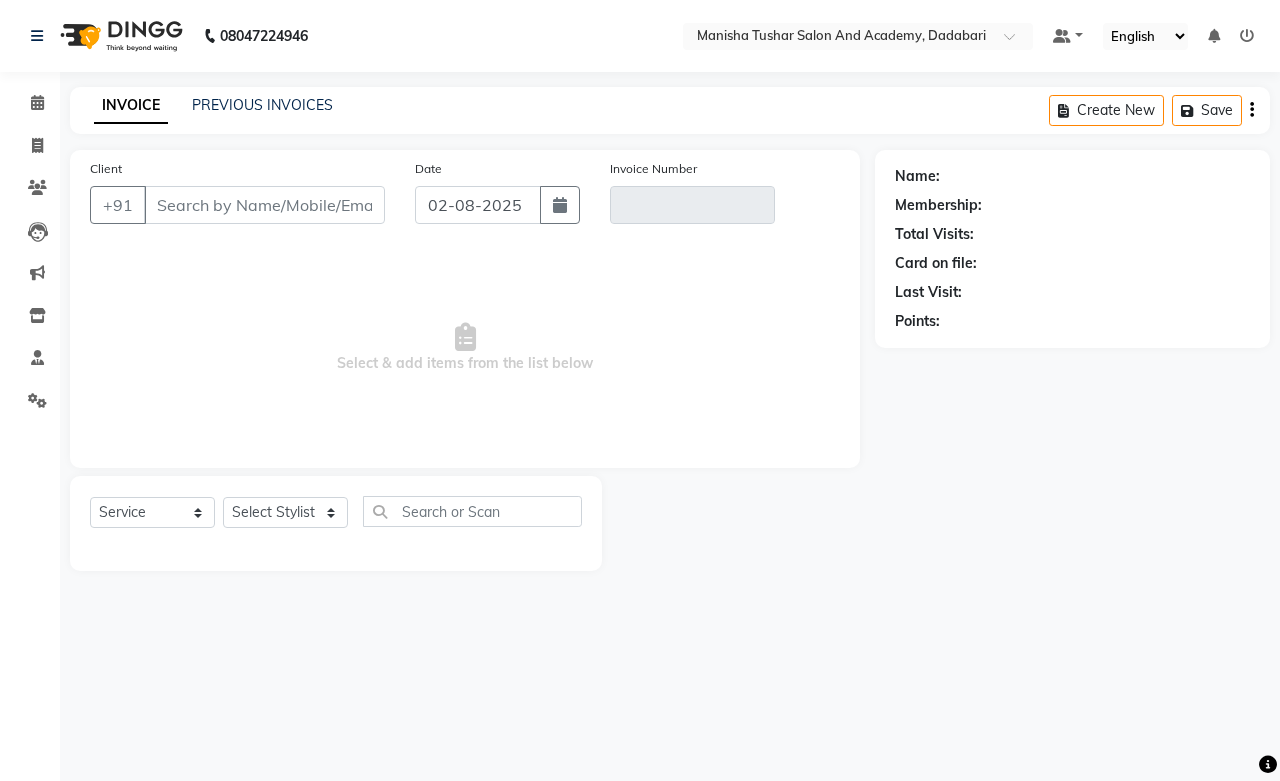 type on "9686756770" 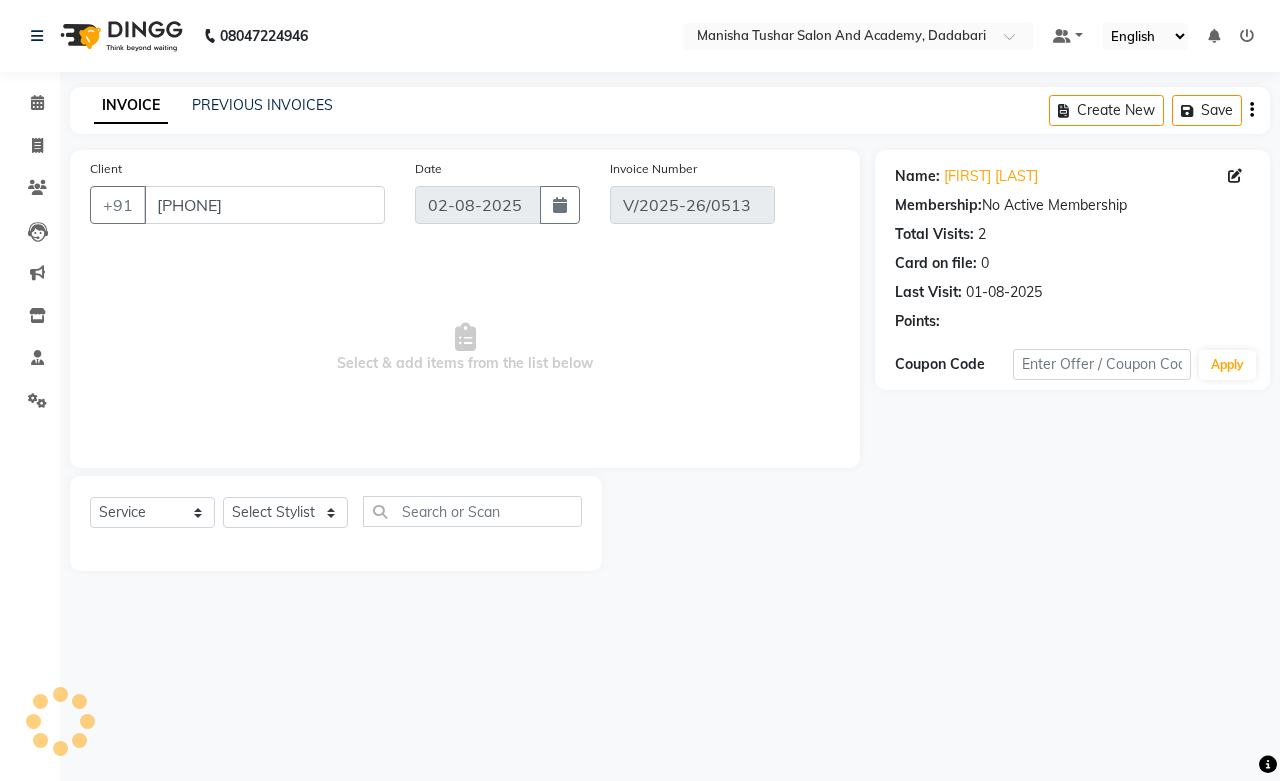 type on "01-08-2025" 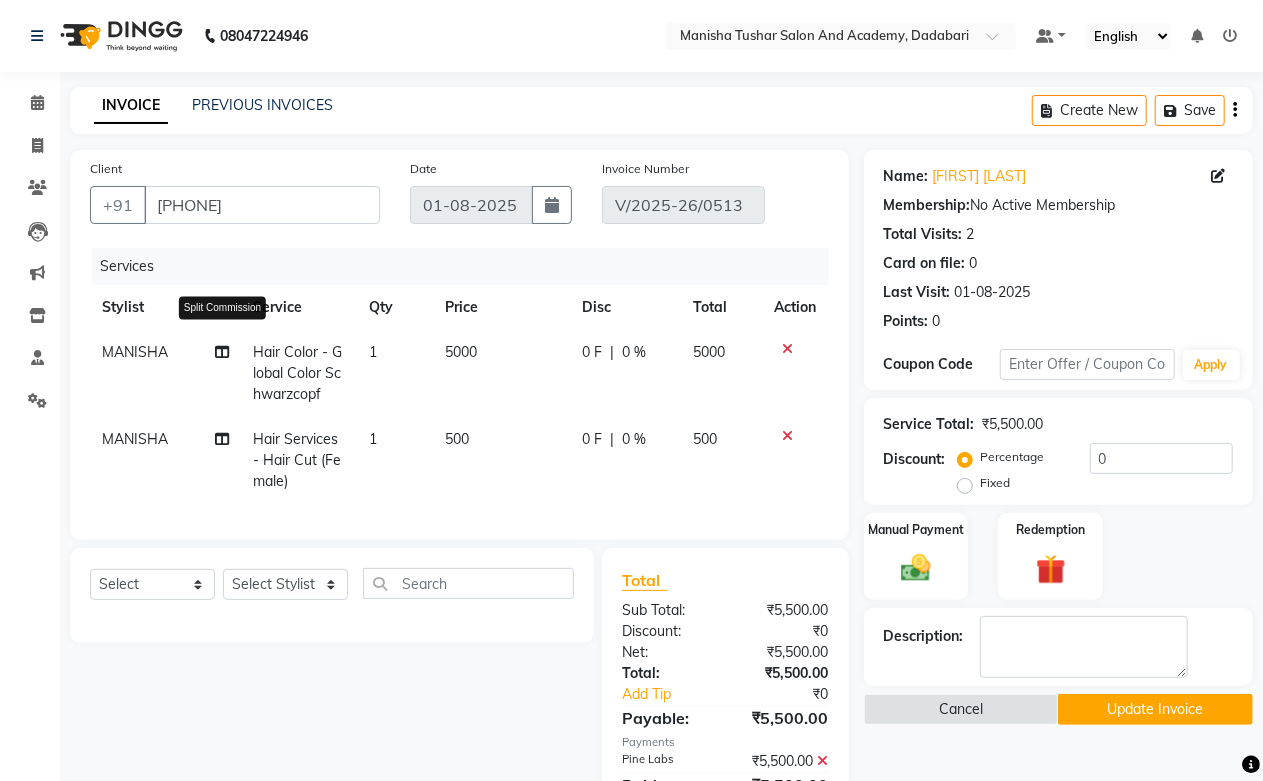 click 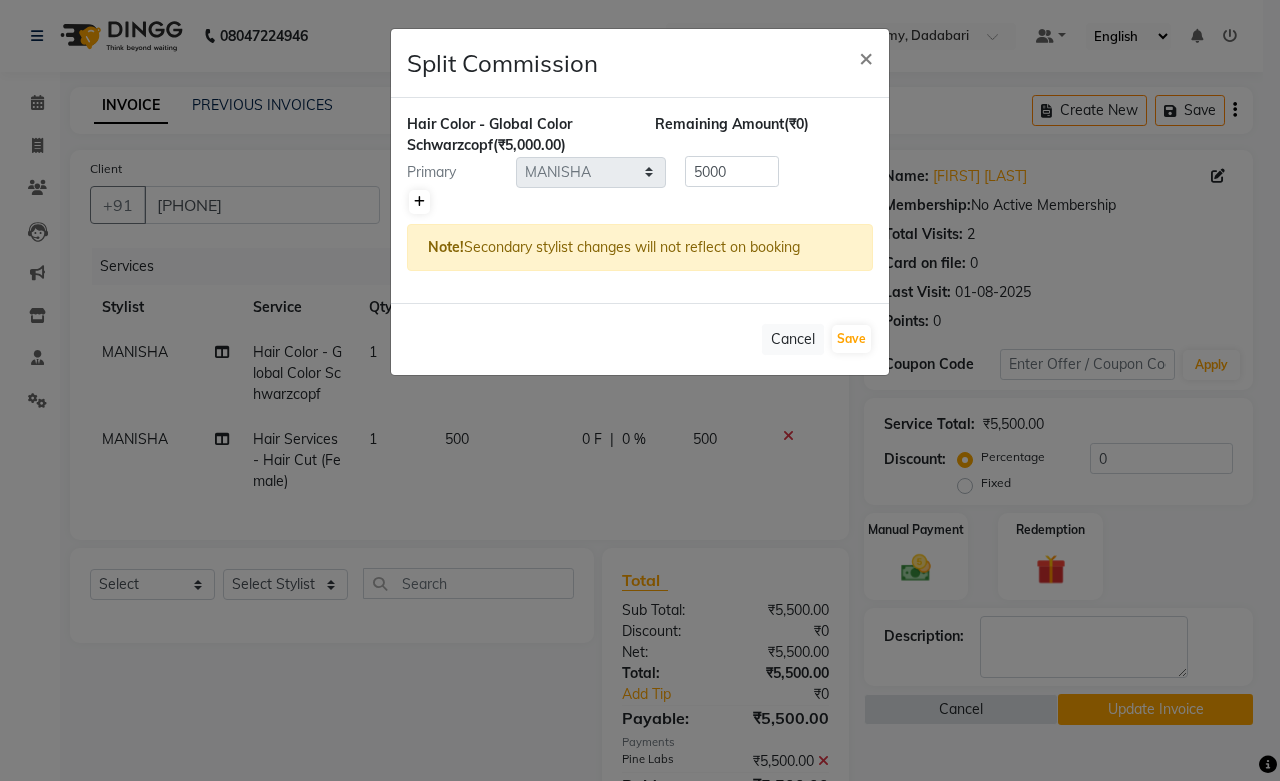 click 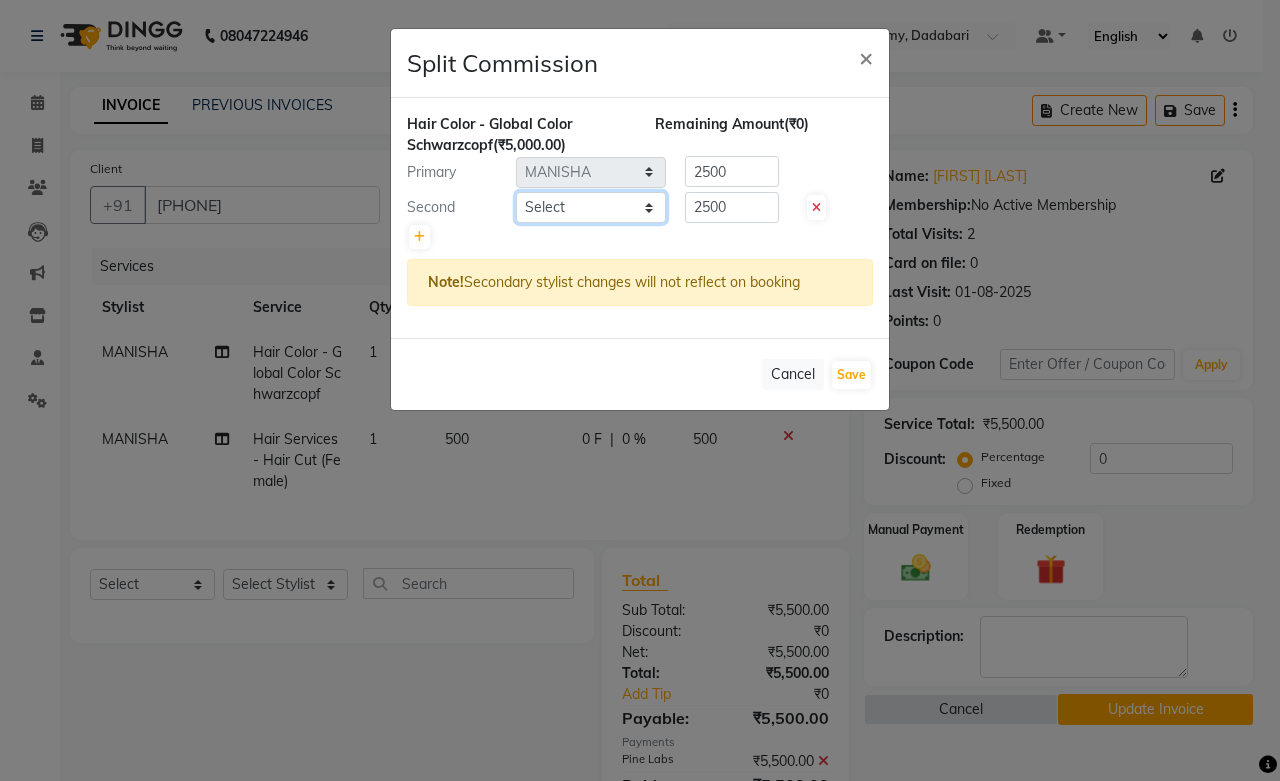 click on "Select  Abdul Shoaib   Aksha Khan   Archika  Jain   Arti Singh   Farman Mirza   Harsha Mam   MANISHA   Mohd. Furkan   Neelu Suman   Nisha Meghwal   Payal Sen   Pooja Jaga   Poonam Trehan   Ravina Sen   Sahil Ansari   Sanju di   Sapna Sharma   Shekhu Abdul   Suraj Sen   Sushant Verma   TUSHAR" 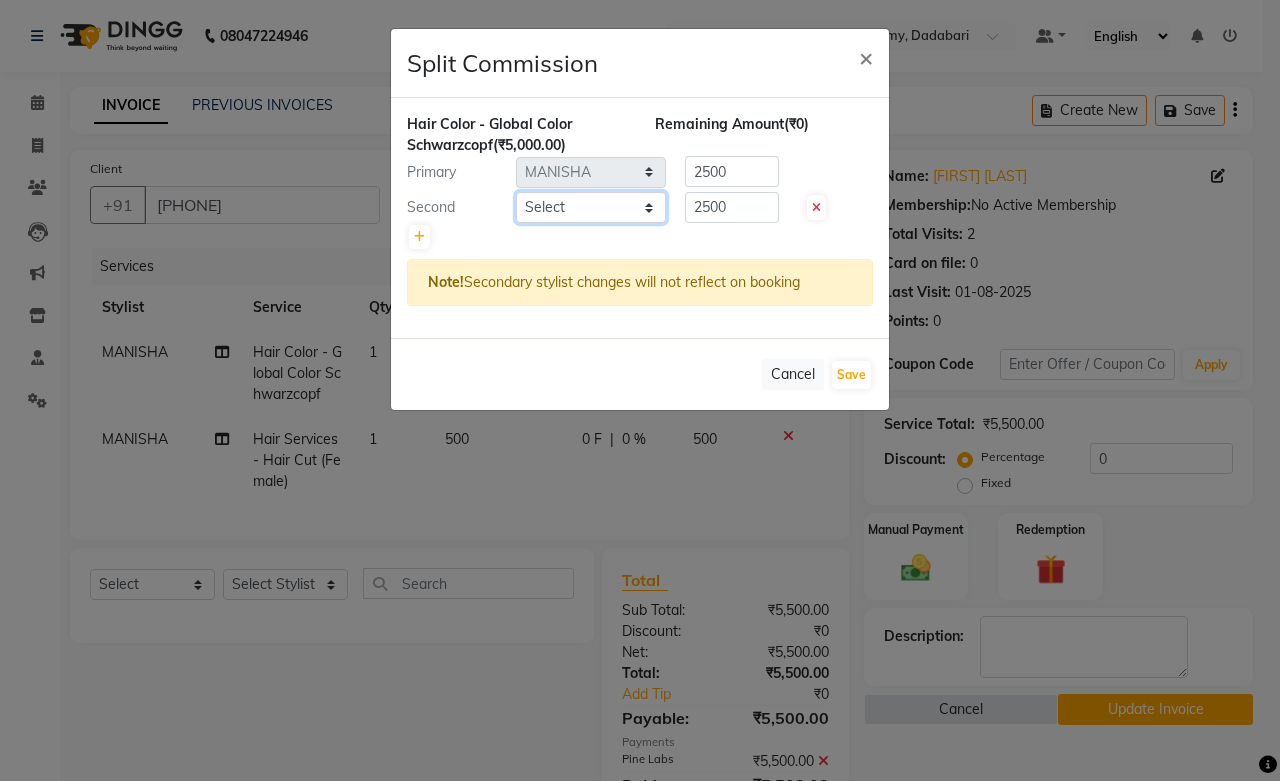 select on "87898" 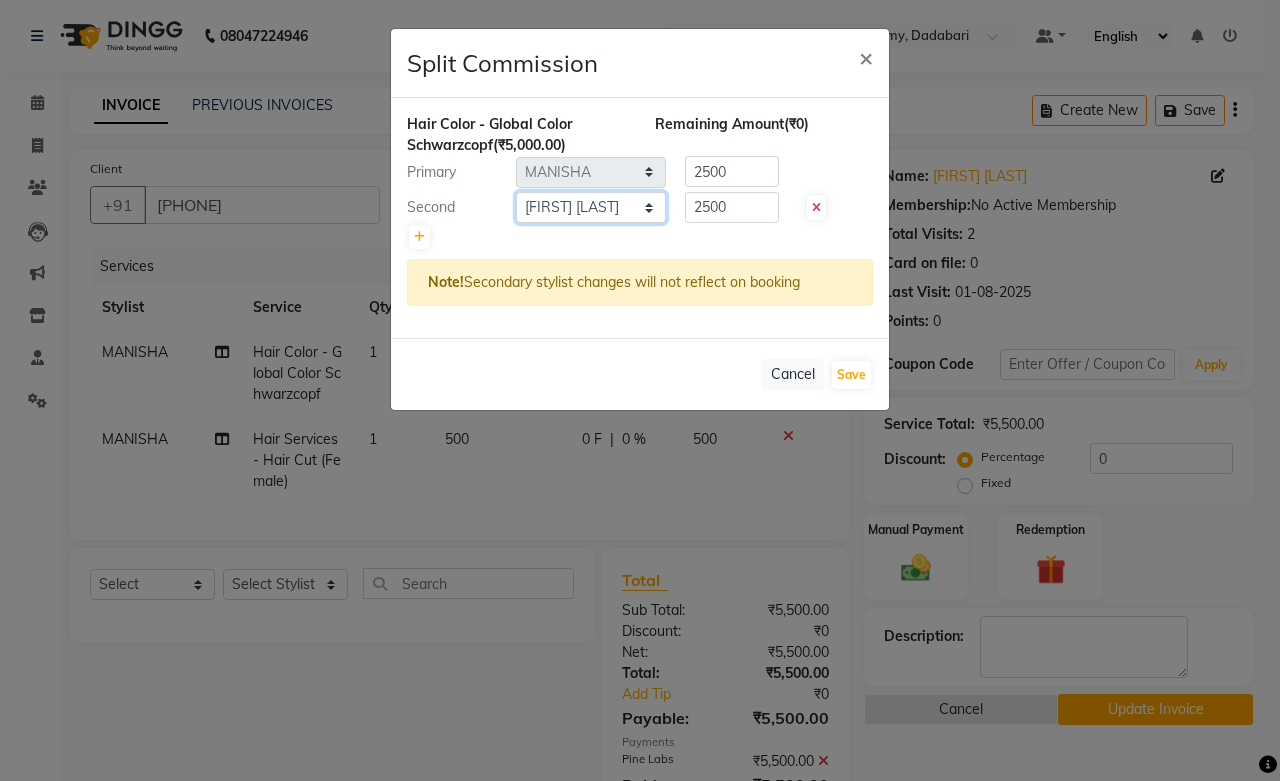 click on "Select  Abdul Shoaib   Aksha Khan   Archika  Jain   Arti Singh   Farman Mirza   Harsha Mam   MANISHA   Mohd. Furkan   Neelu Suman   Nisha Meghwal   Payal Sen   Pooja Jaga   Poonam Trehan   Ravina Sen   Sahil Ansari   Sanju di   Sapna Sharma   Shekhu Abdul   Suraj Sen   Sushant Verma   TUSHAR" 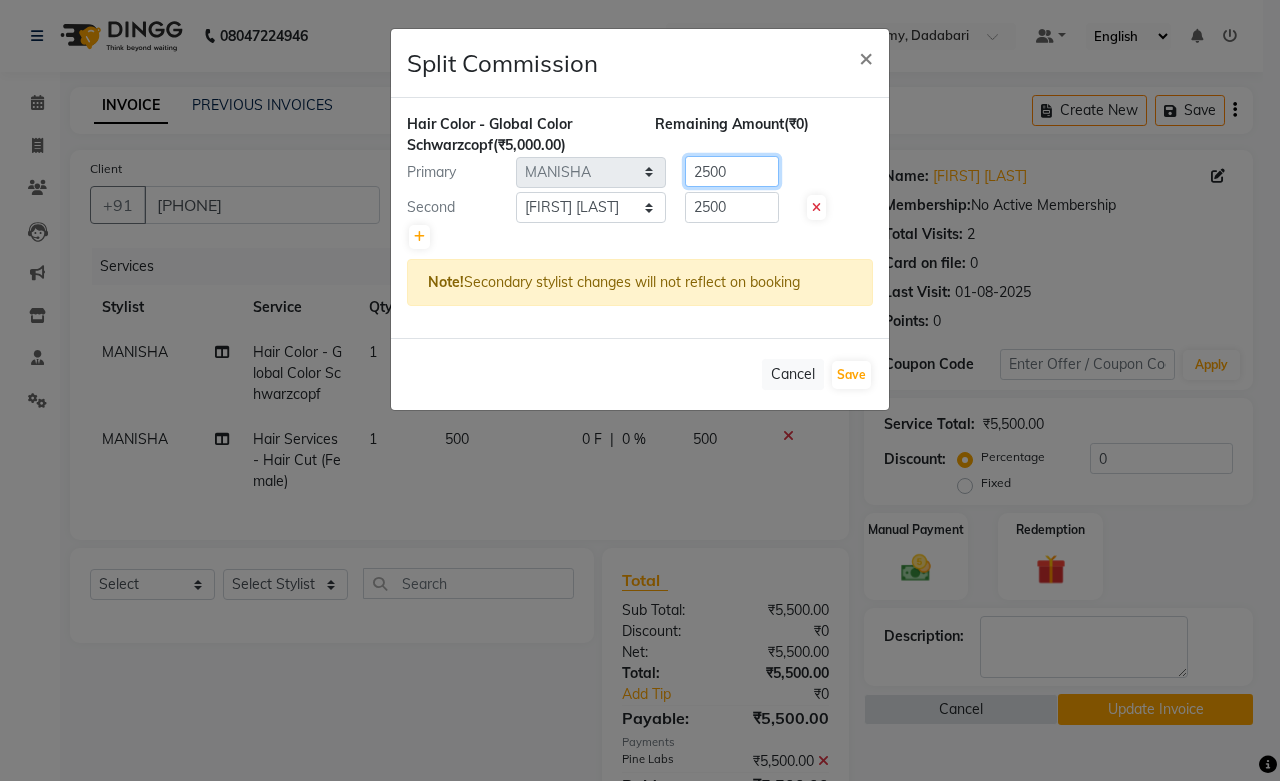 click on "2500" 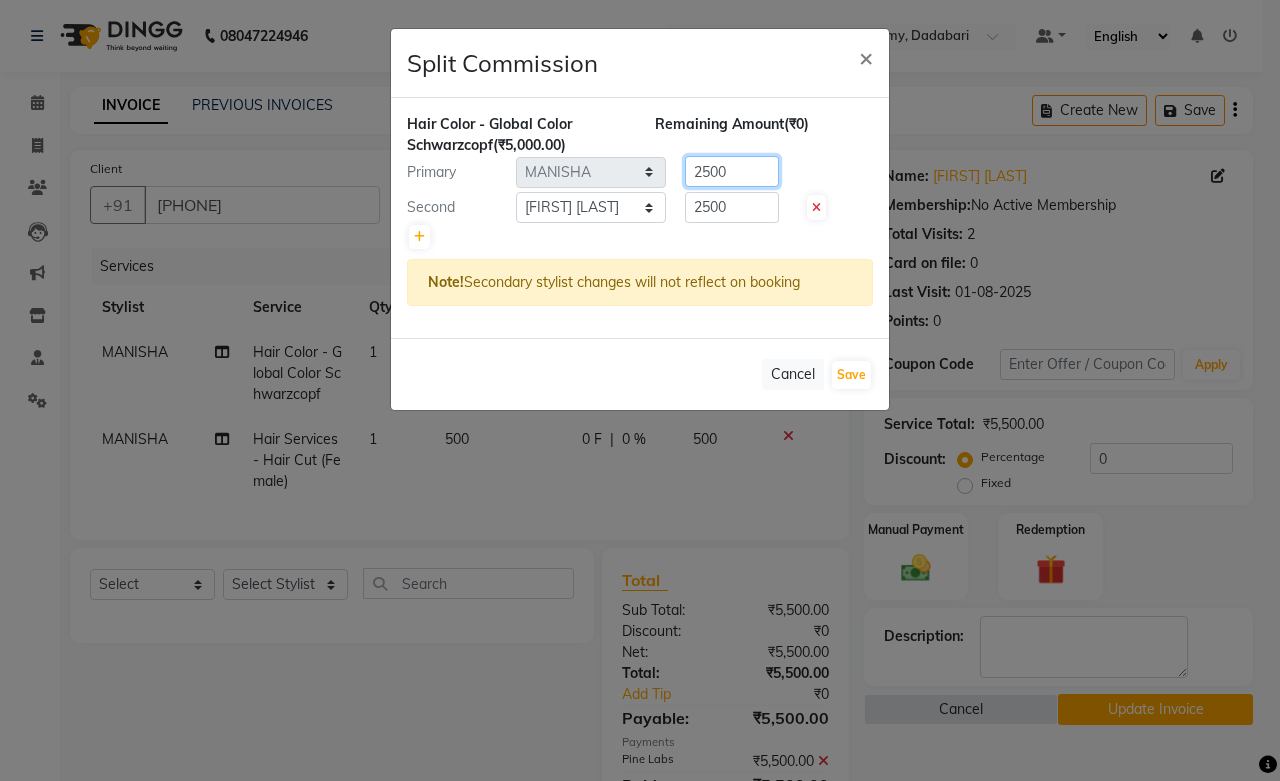 click on "2500" 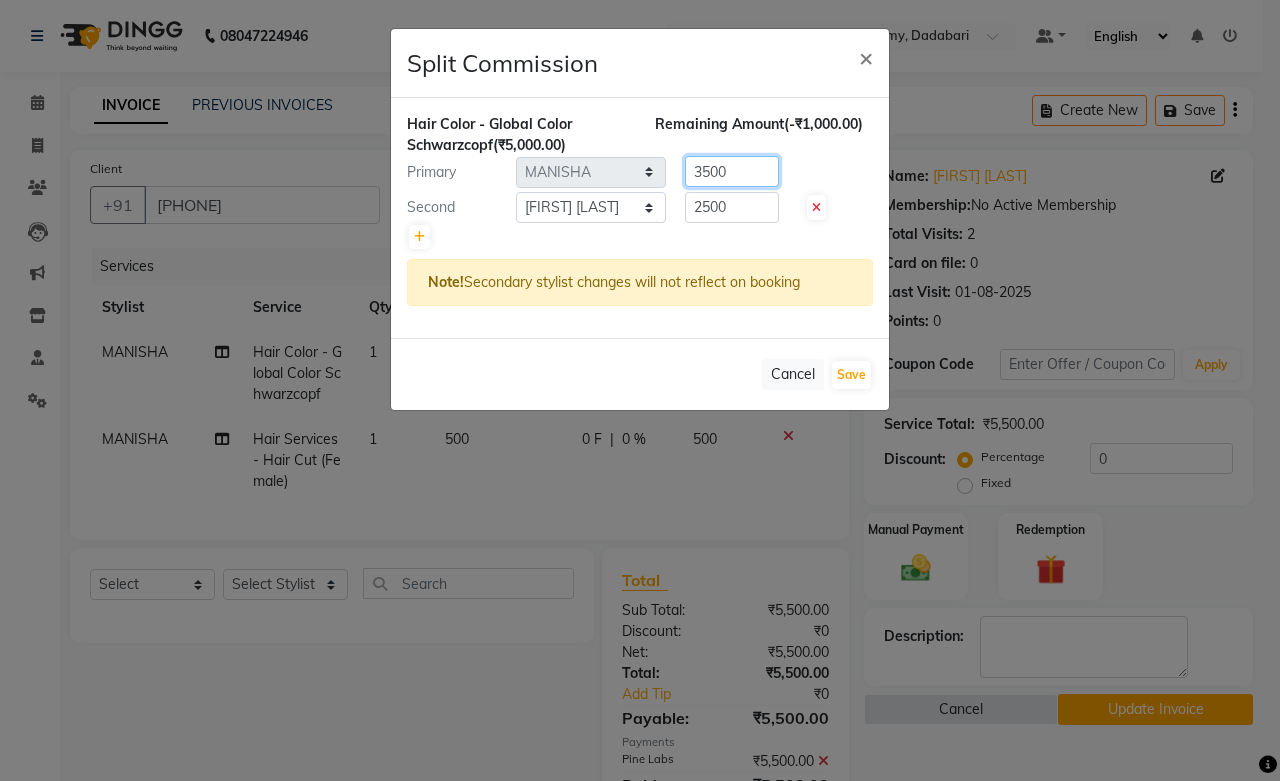 type on "3500" 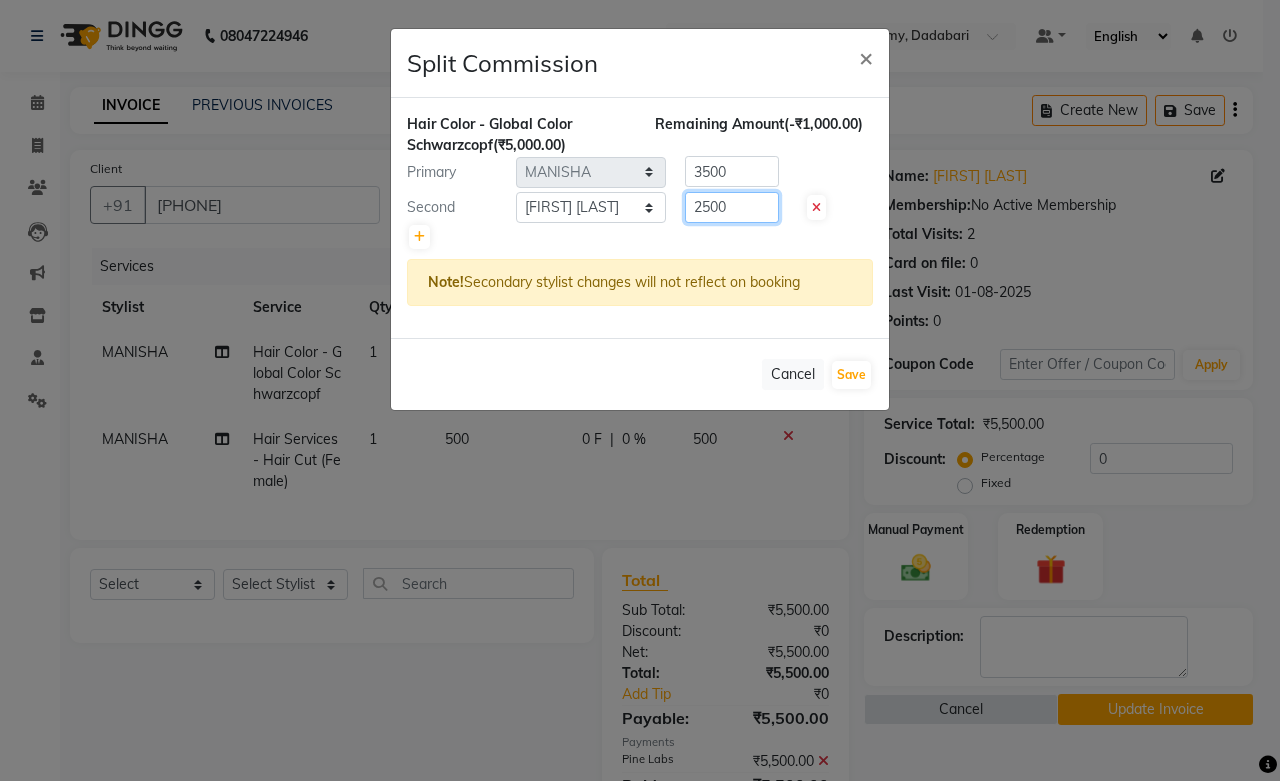click on "2500" 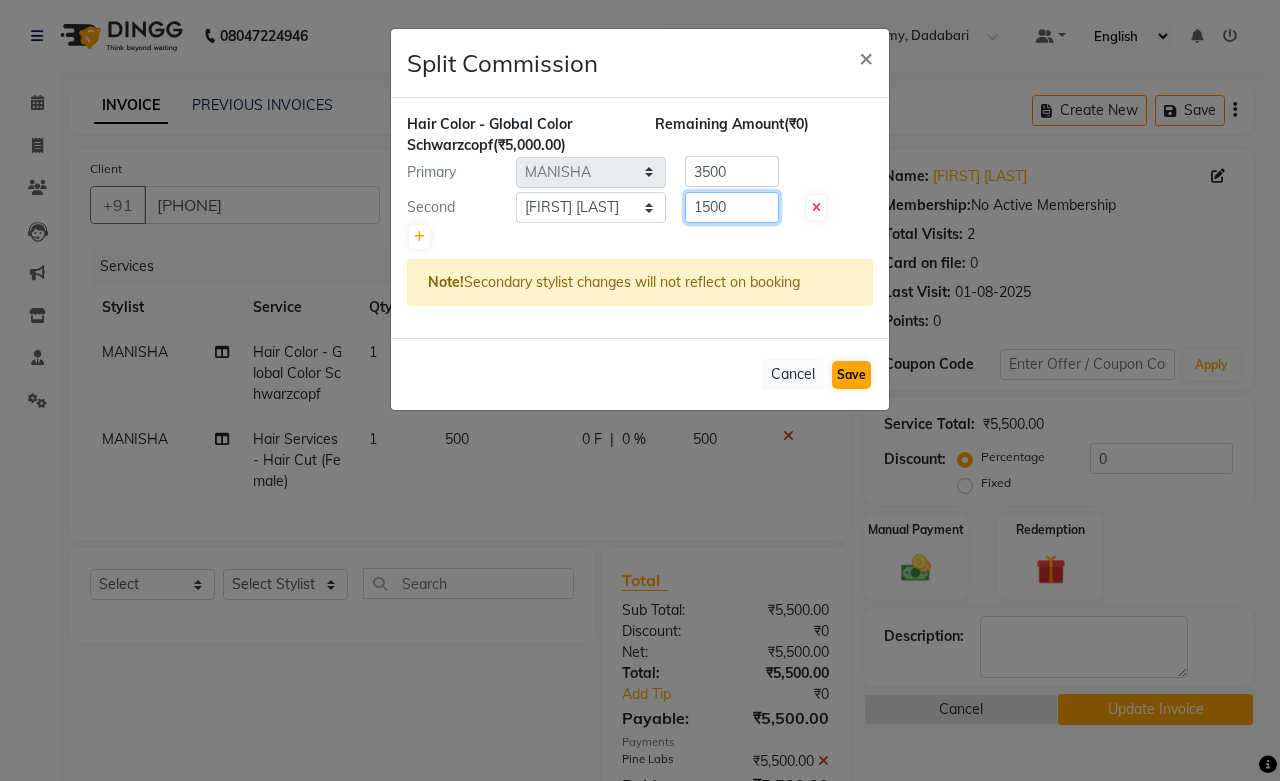 type on "1500" 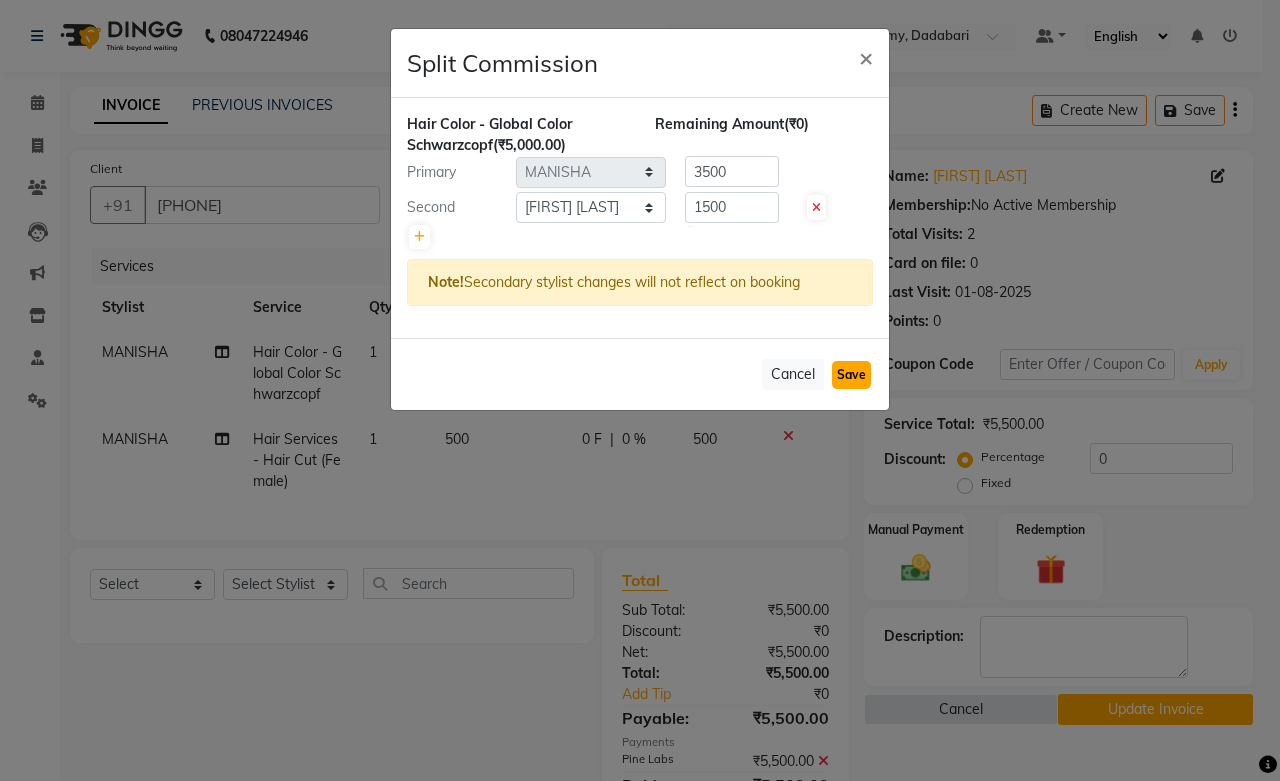 click on "Save" 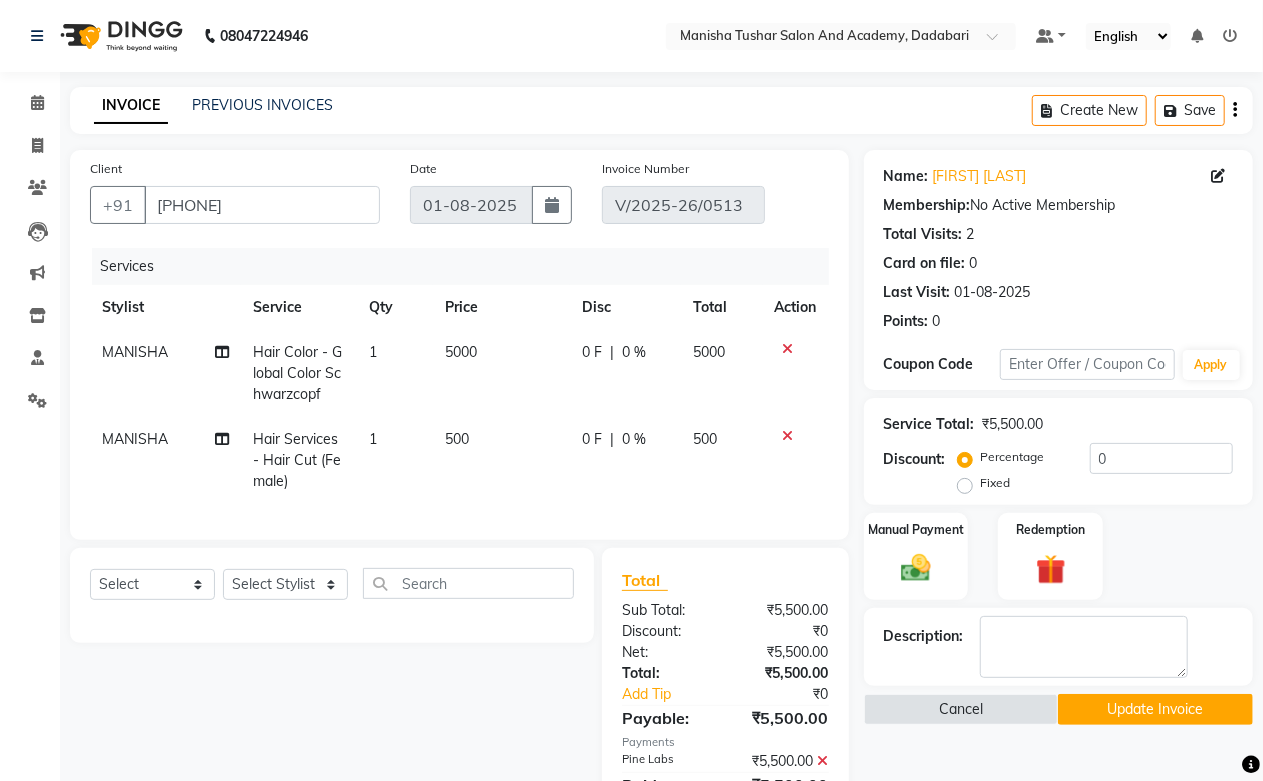 click on "Update Invoice" 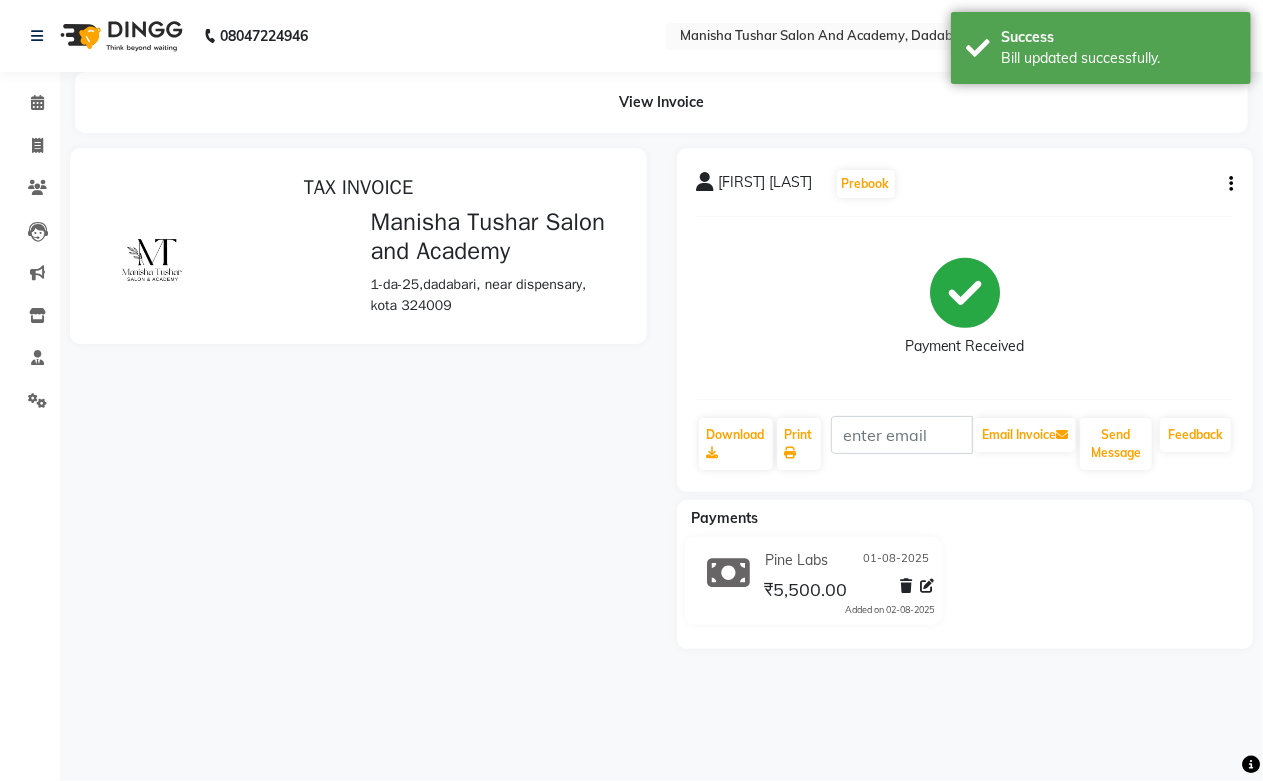 scroll, scrollTop: 0, scrollLeft: 0, axis: both 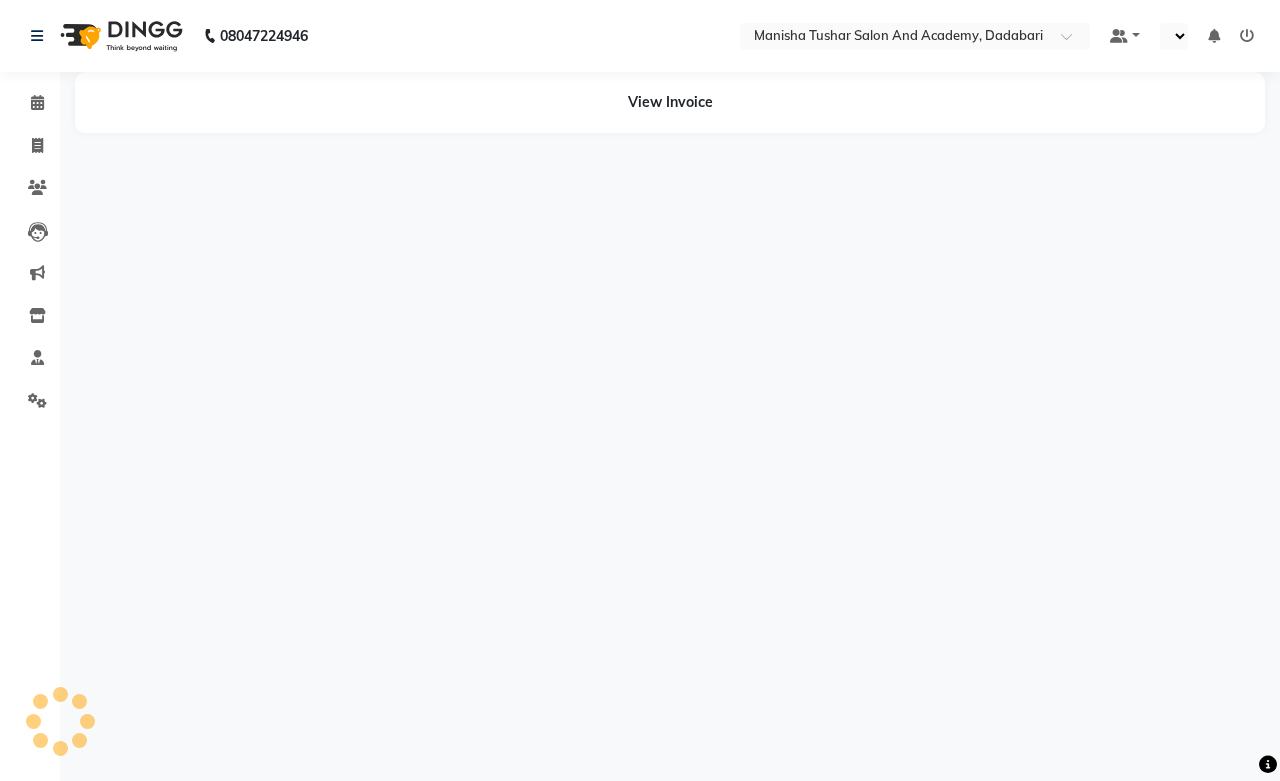 select on "en" 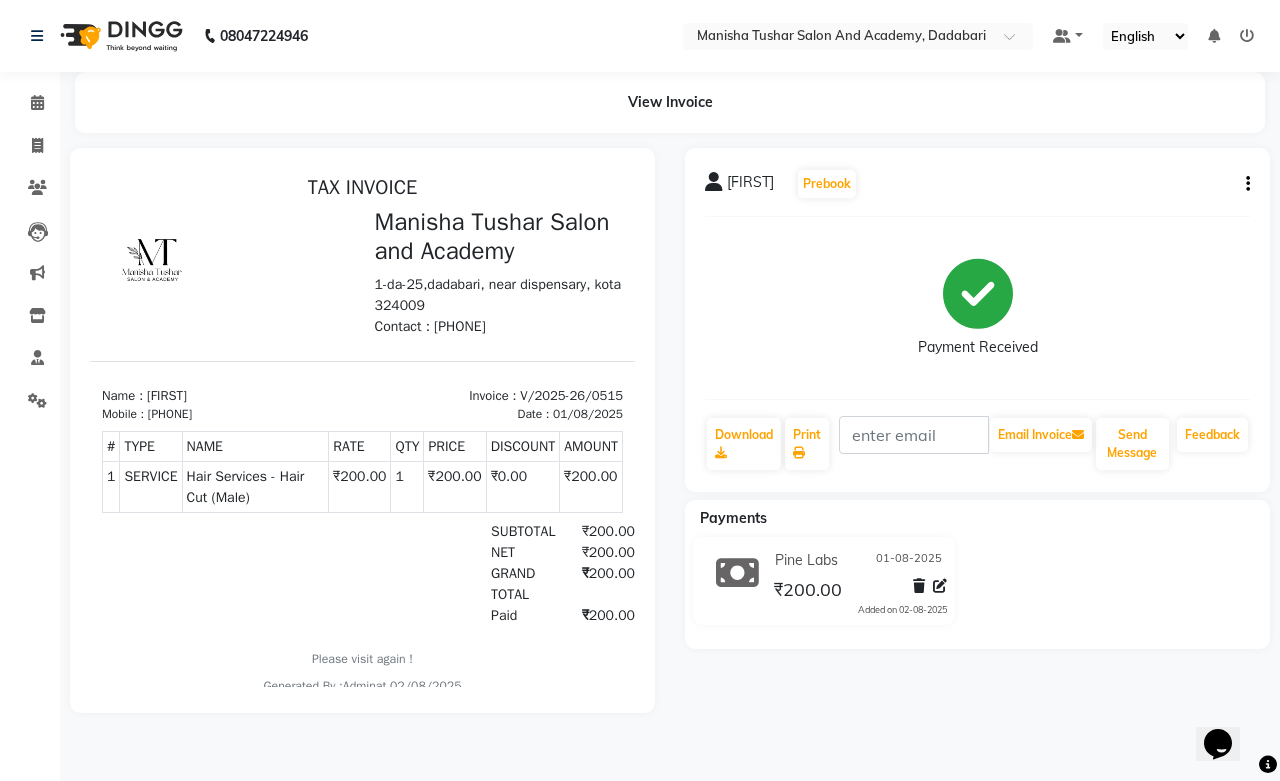 scroll, scrollTop: 0, scrollLeft: 0, axis: both 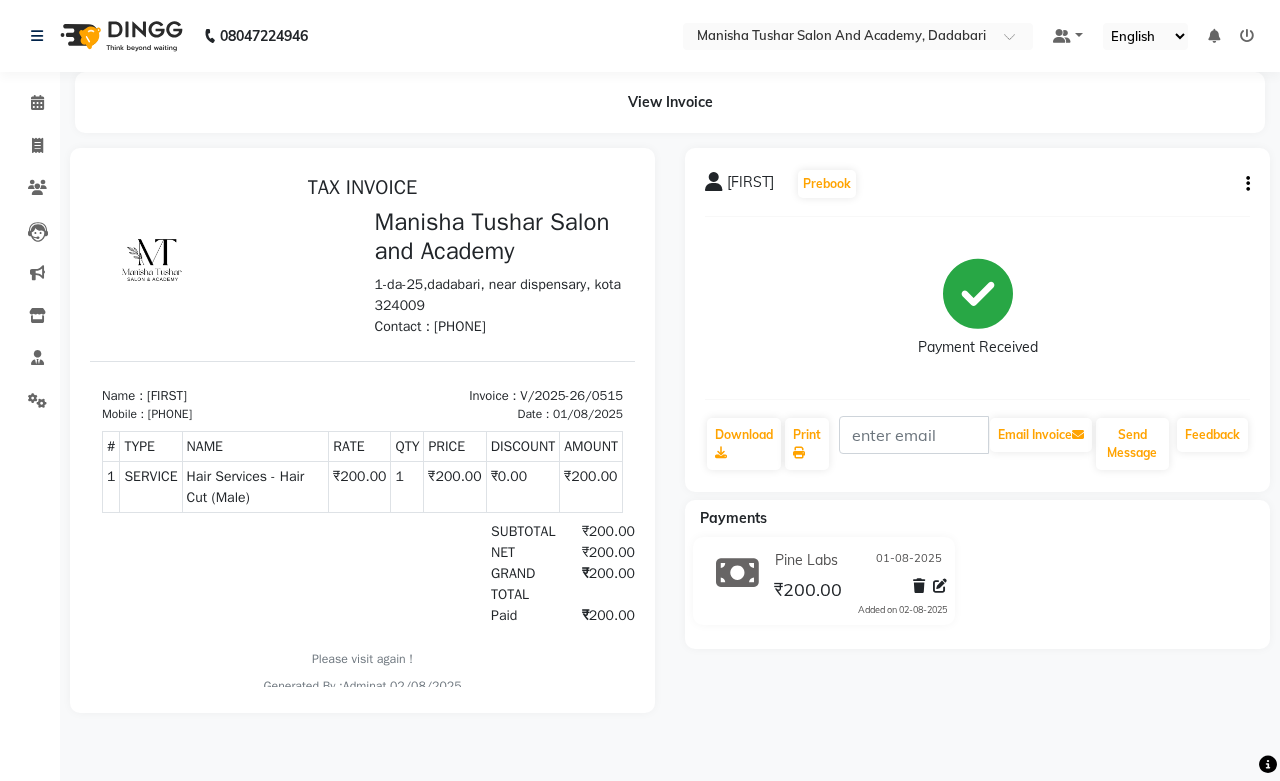 click 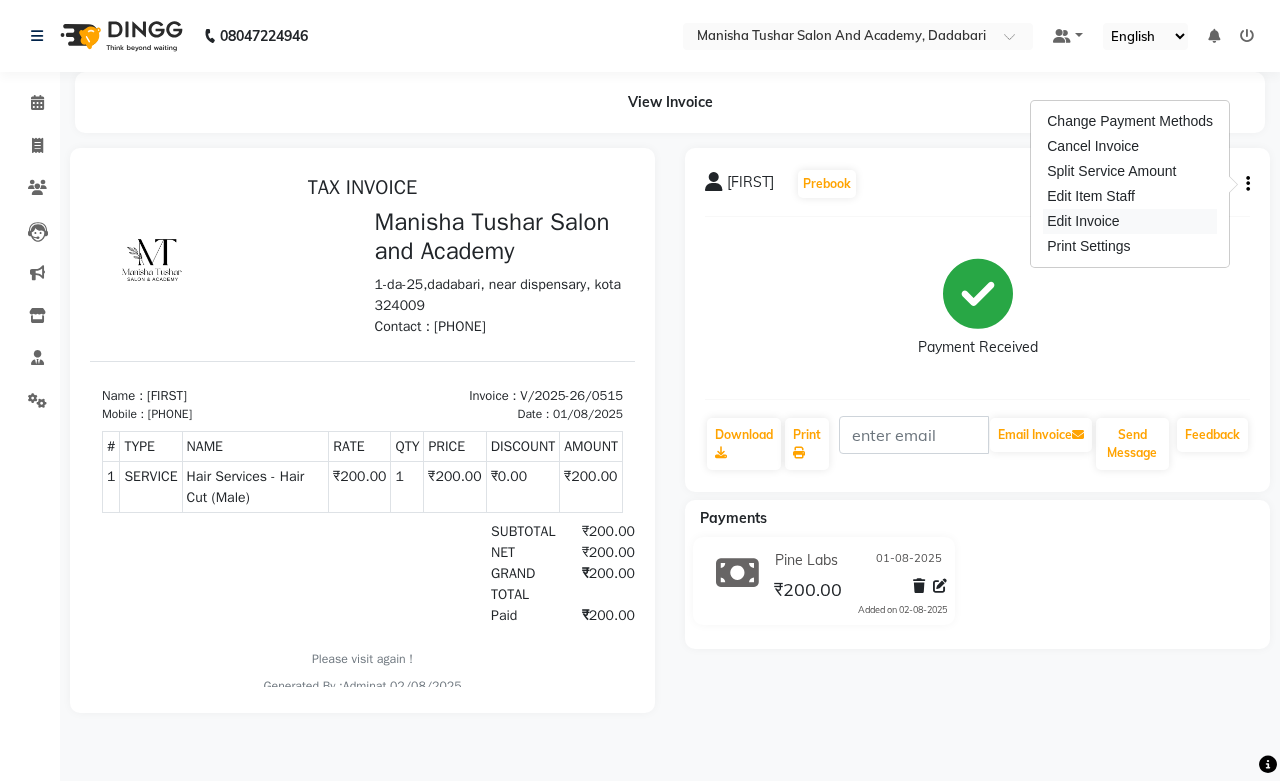 click on "Edit Invoice" at bounding box center [1130, 221] 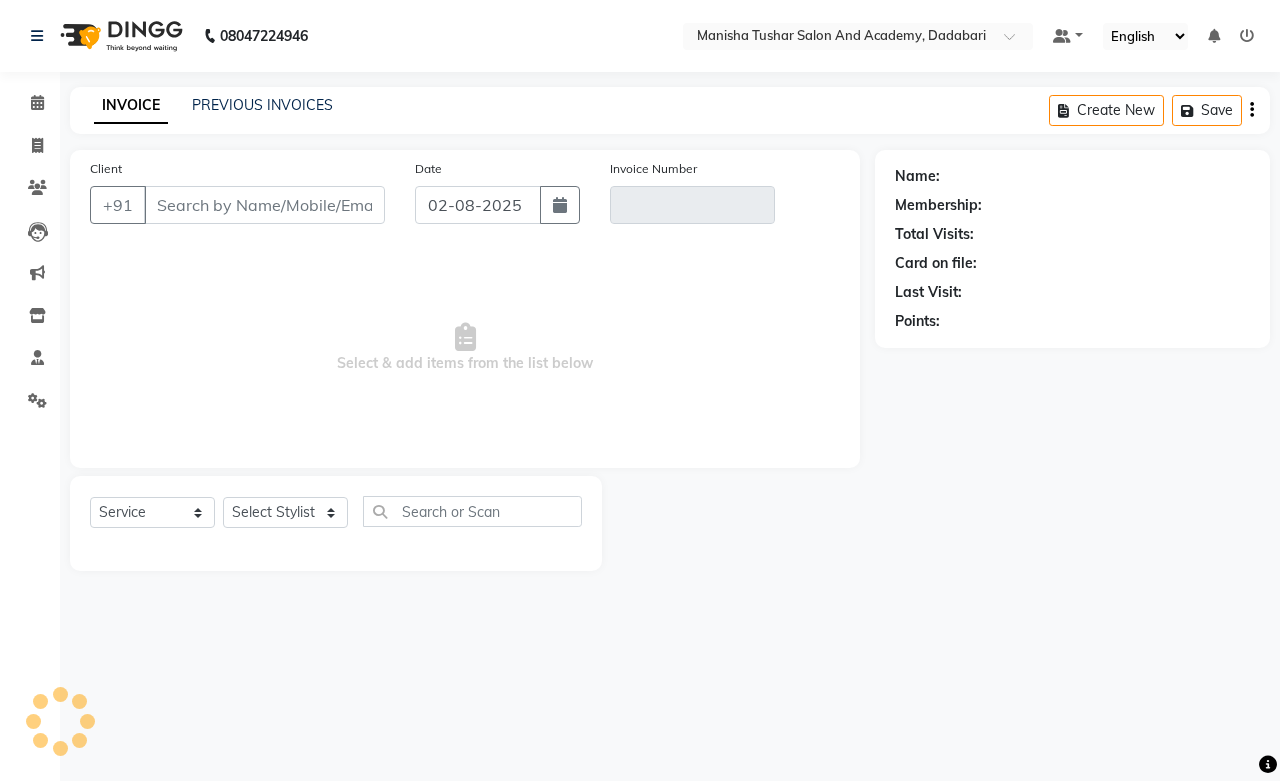 type on "9571444190" 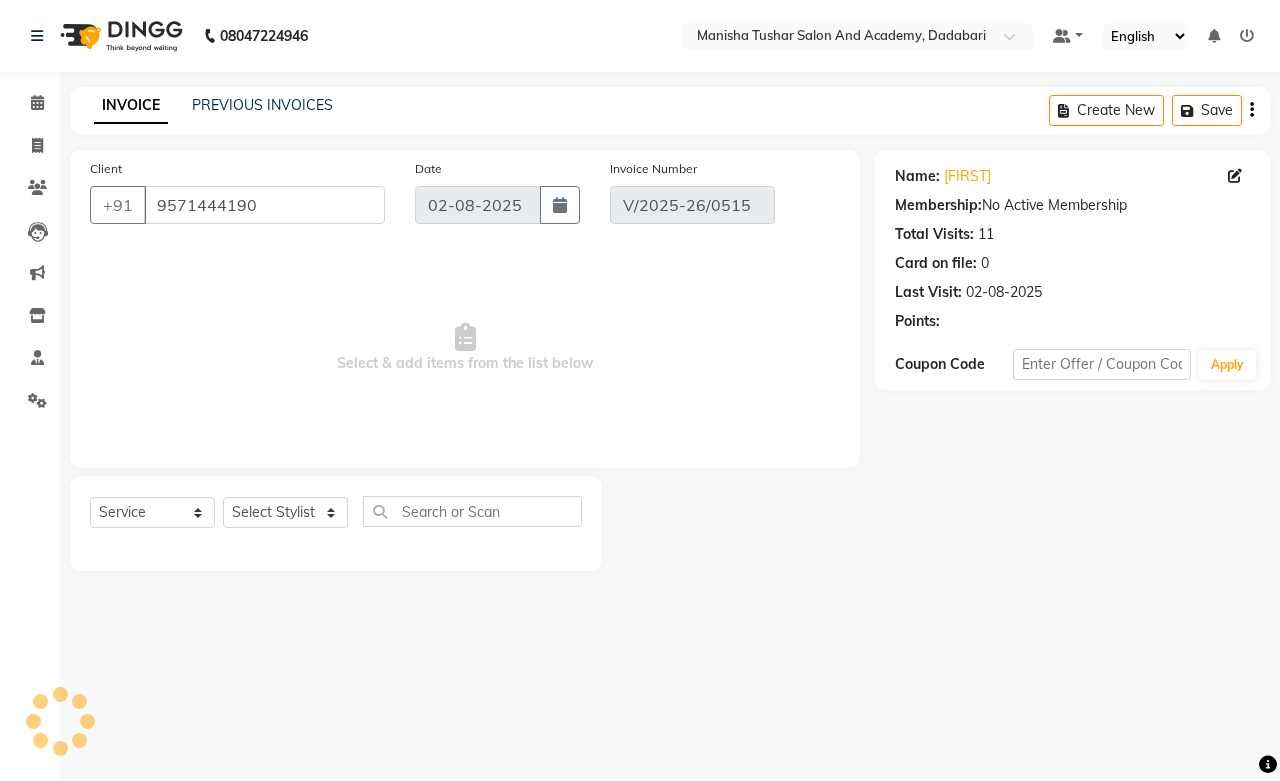 type on "01-08-2025" 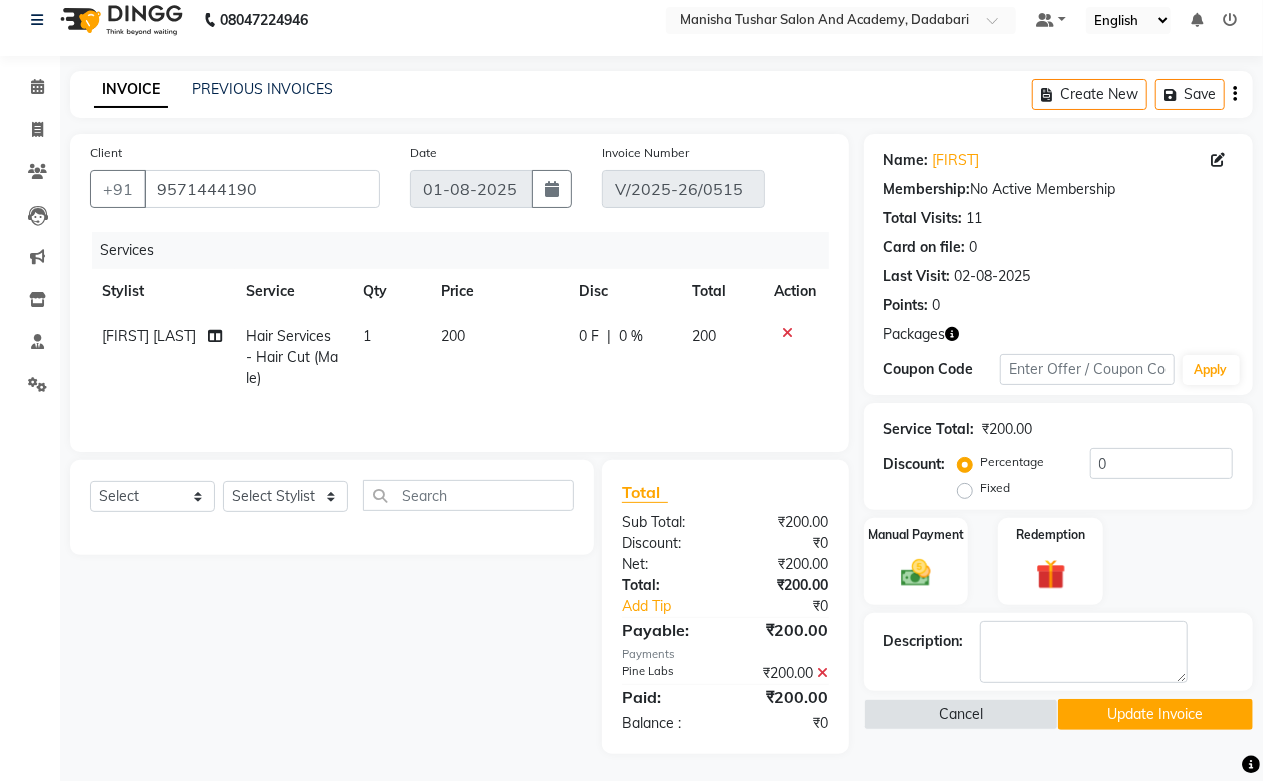 scroll, scrollTop: 21, scrollLeft: 0, axis: vertical 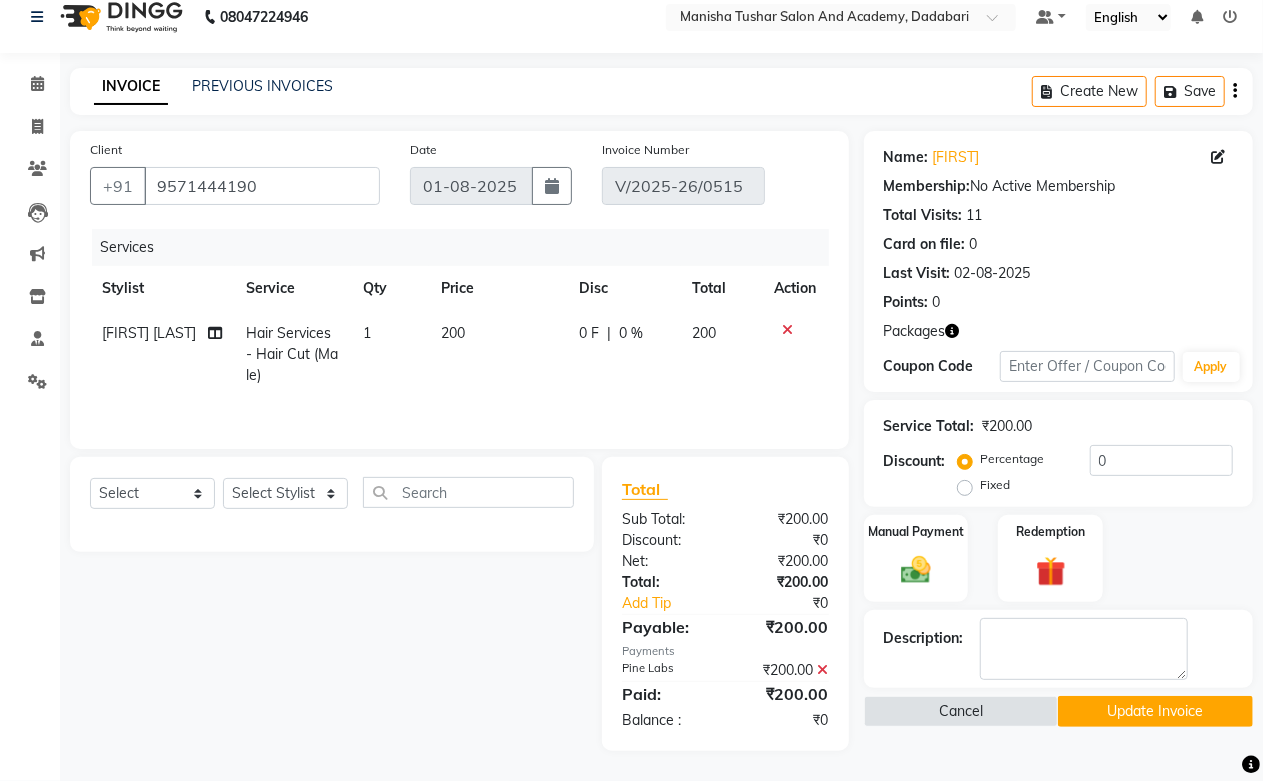 click on "Update Invoice" 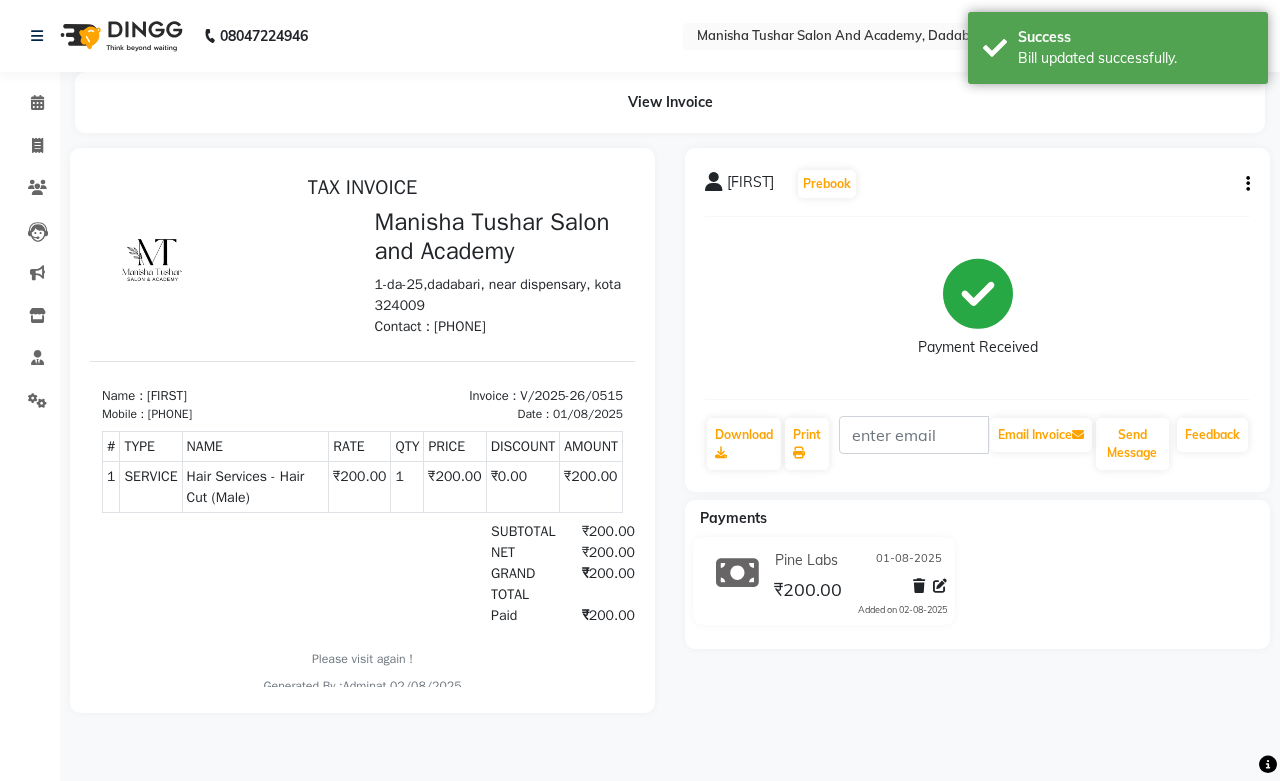 scroll, scrollTop: 0, scrollLeft: 0, axis: both 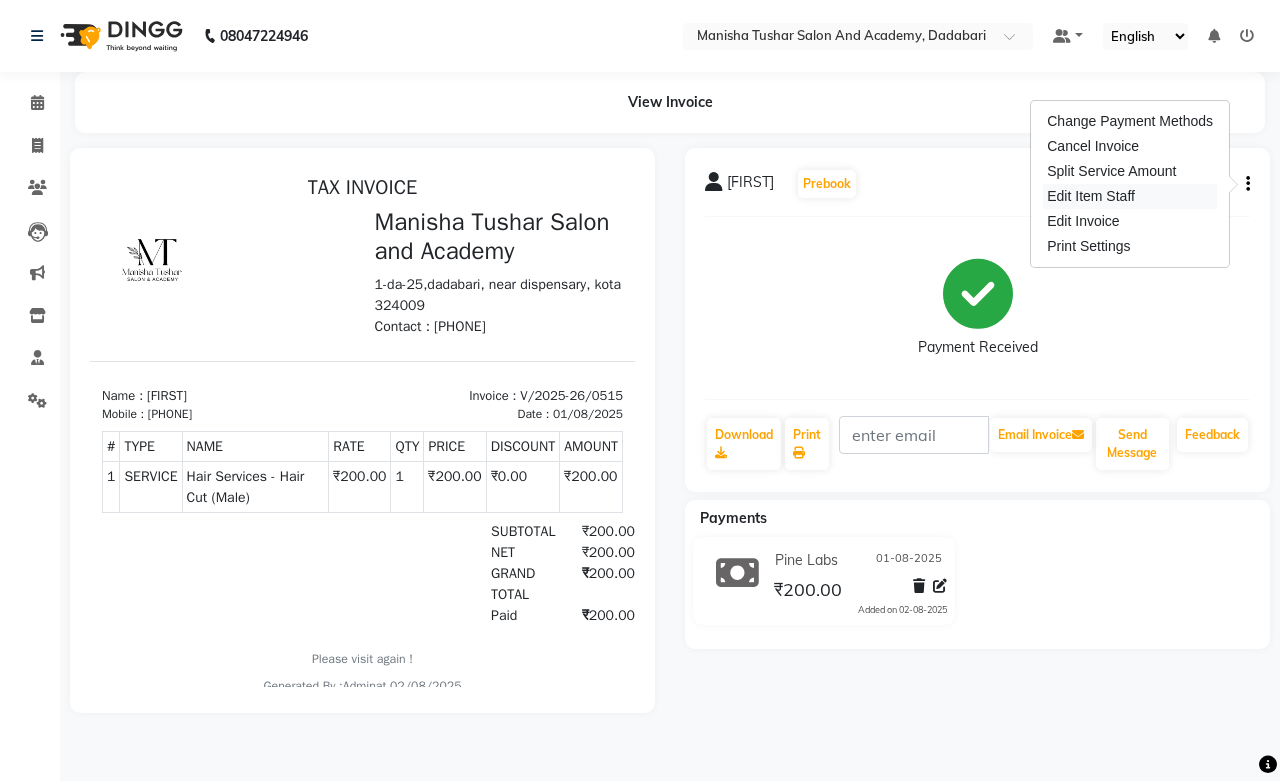 click on "Edit Item Staff" at bounding box center [1130, 196] 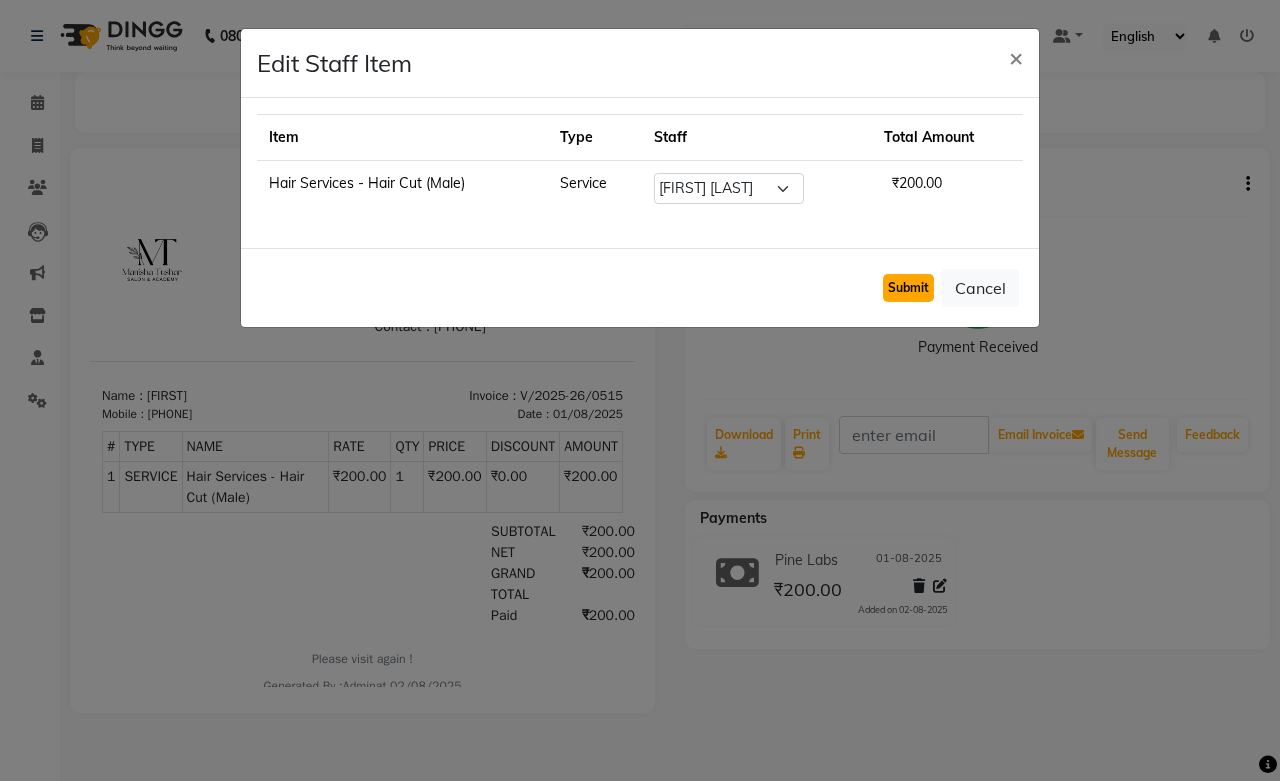 click on "Submit" 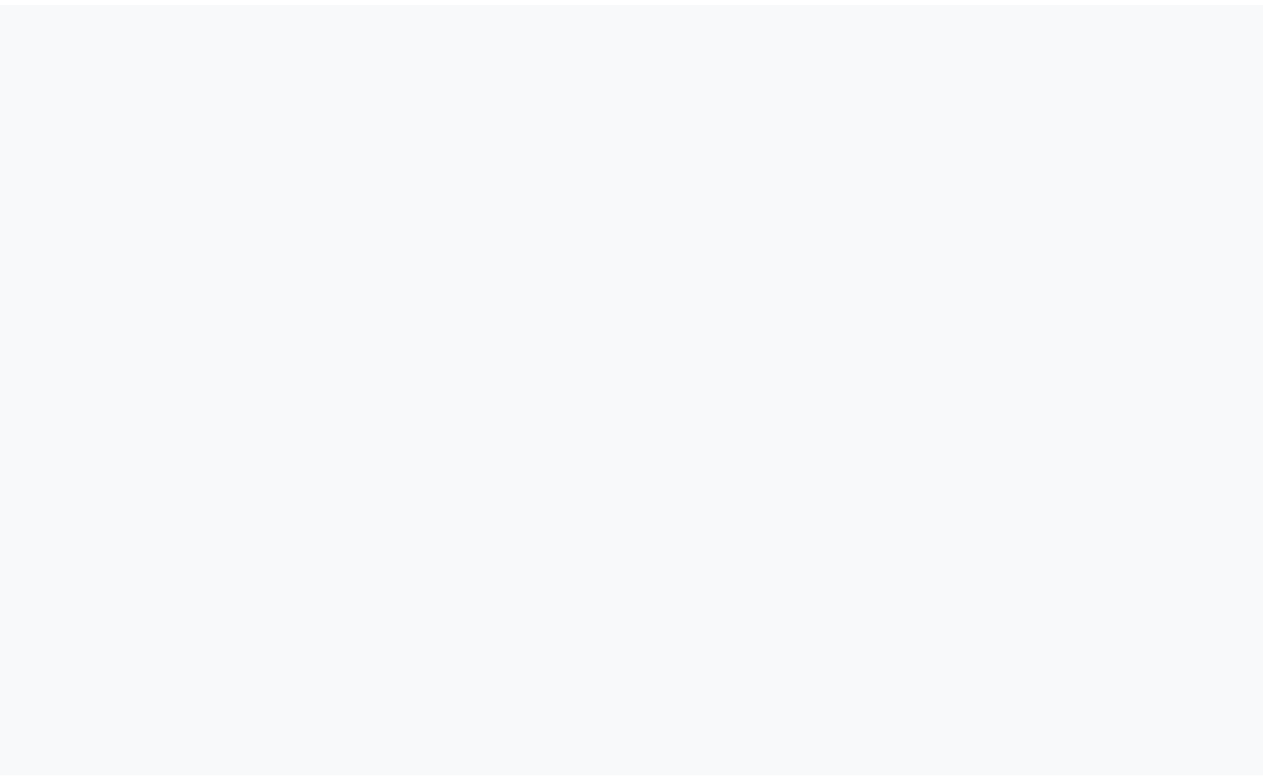 scroll, scrollTop: 0, scrollLeft: 0, axis: both 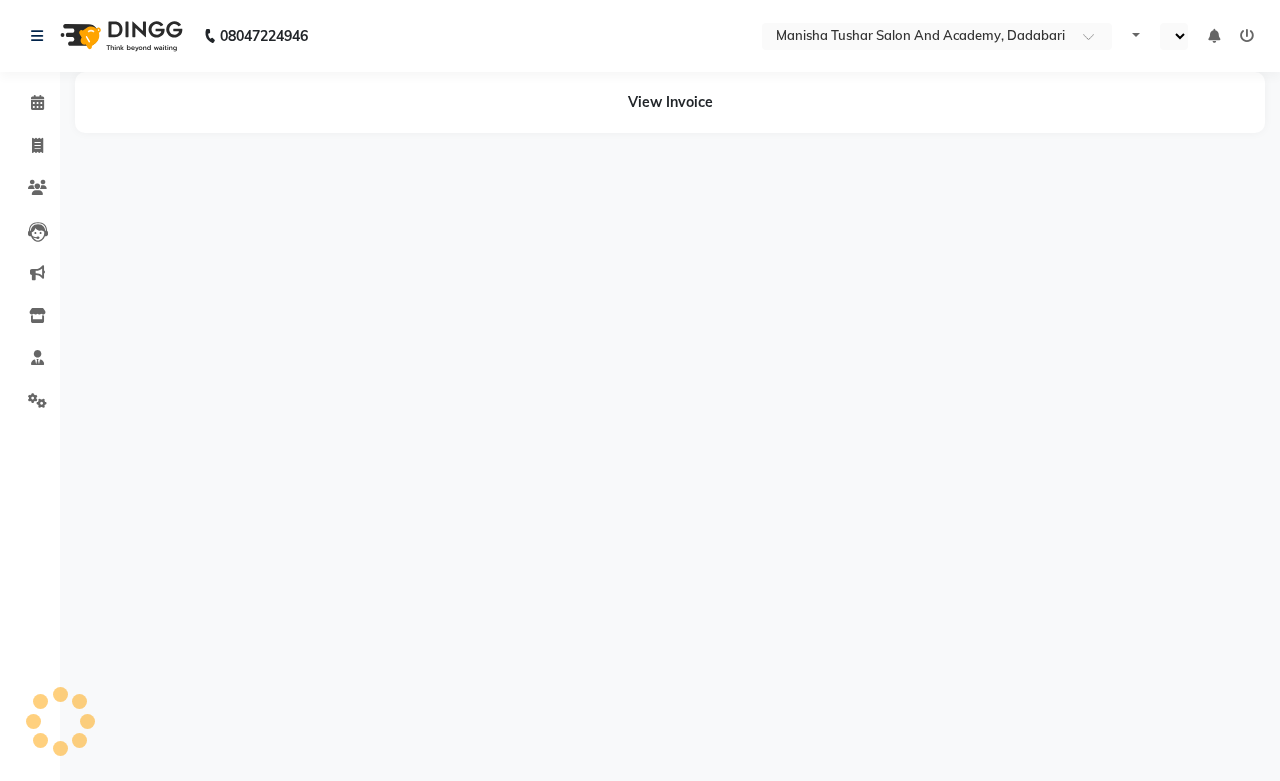 select on "en" 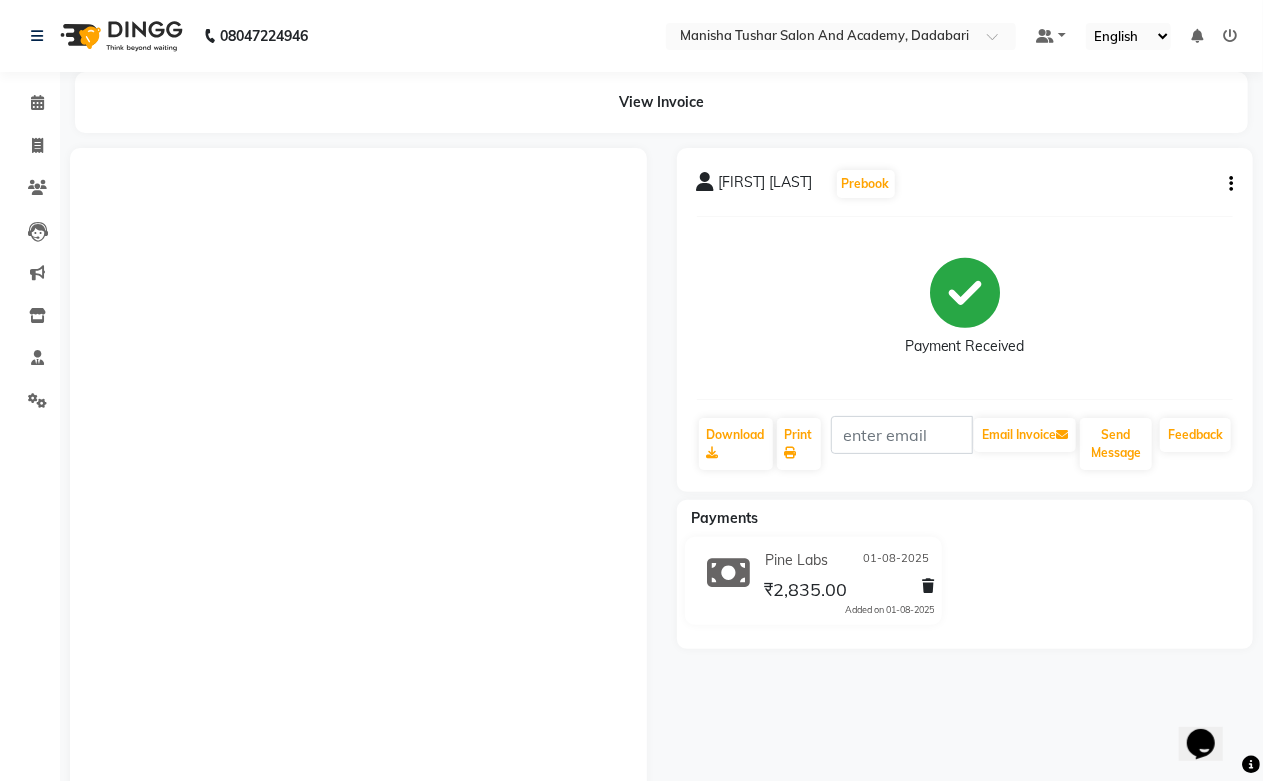 scroll, scrollTop: 0, scrollLeft: 0, axis: both 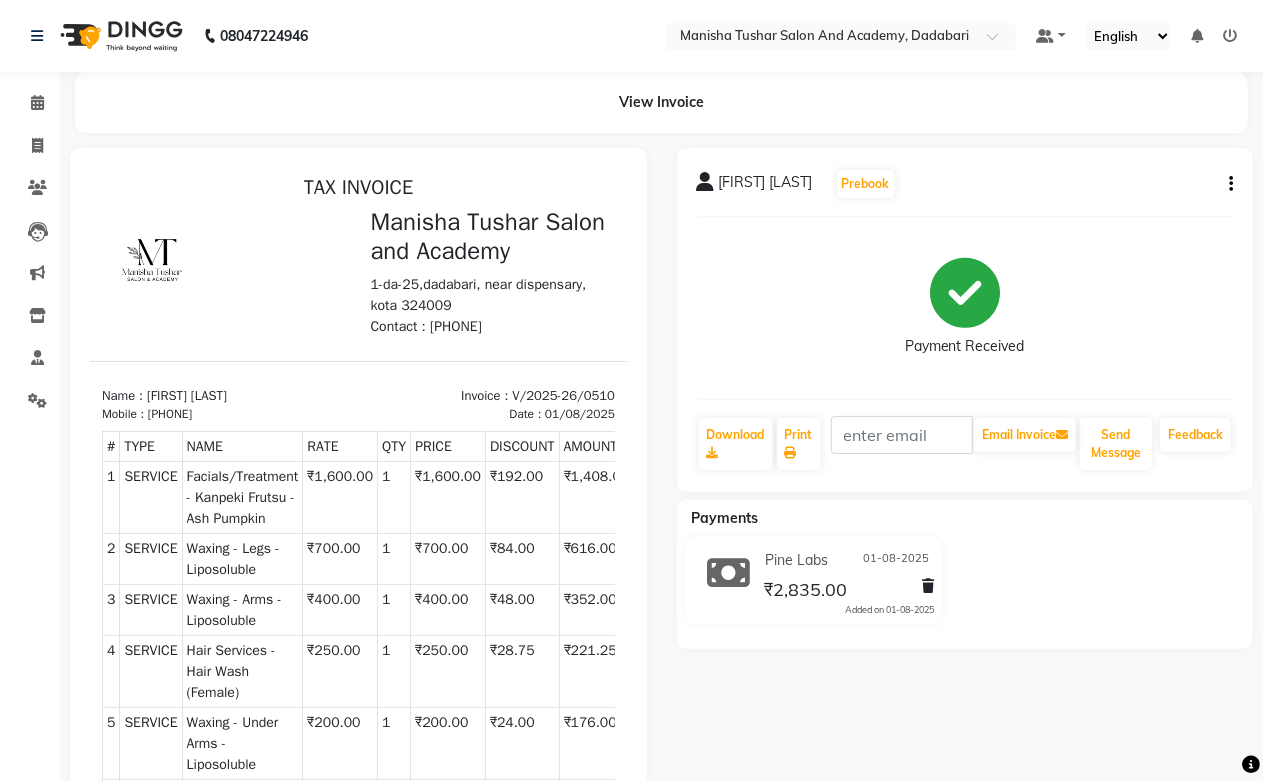 click 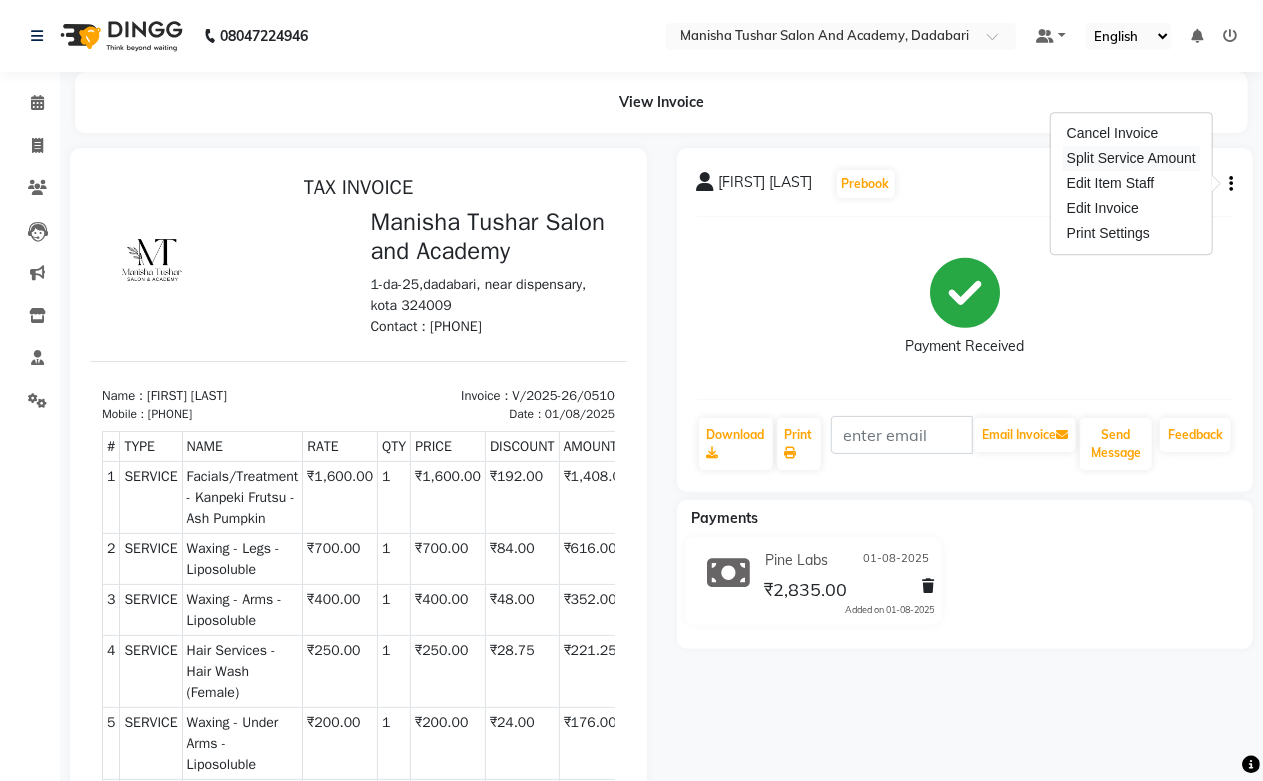 click on "Split Service Amount" at bounding box center [1131, 158] 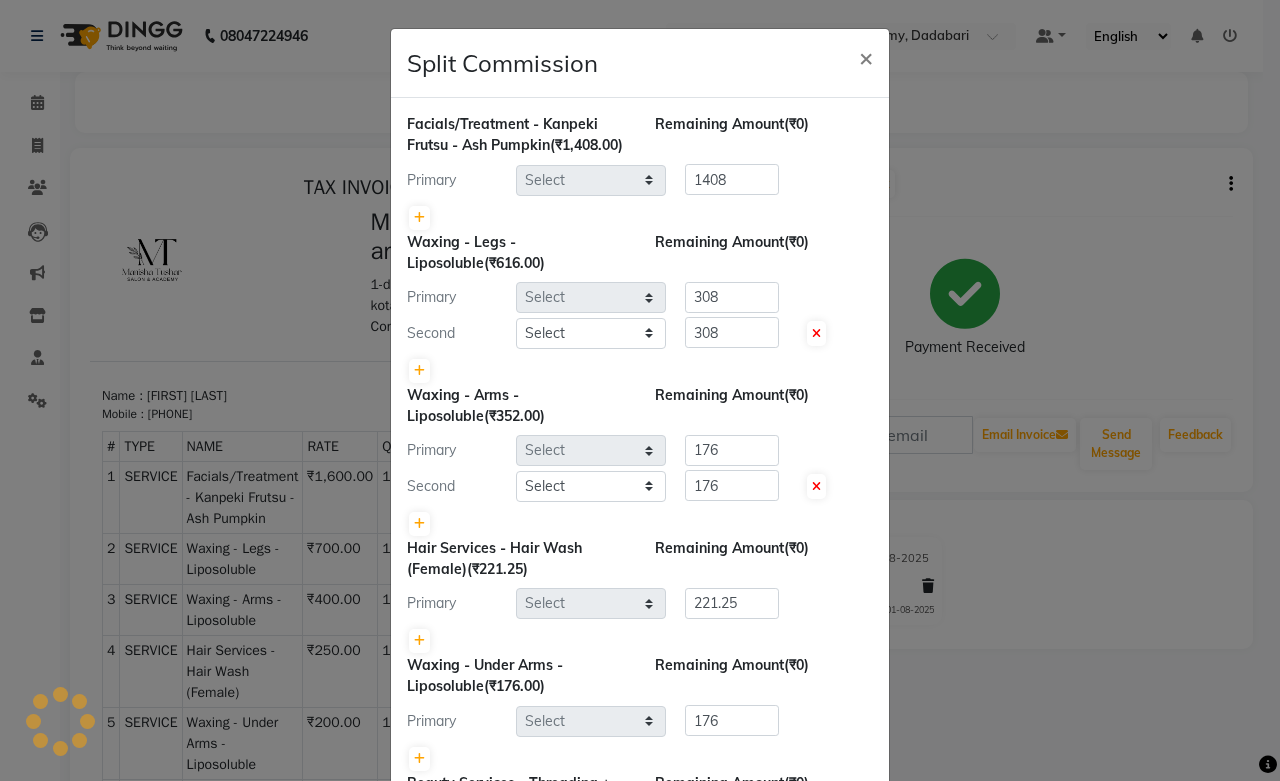 select on "69604" 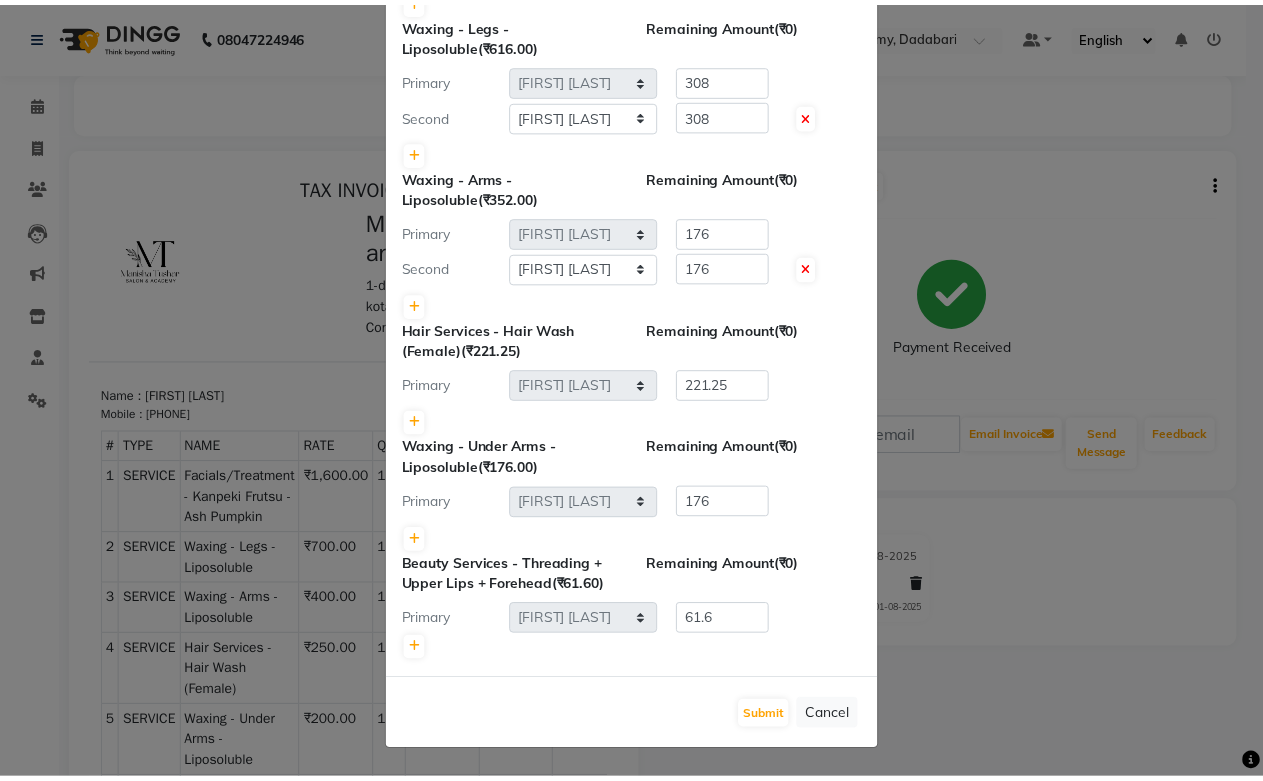 scroll, scrollTop: 237, scrollLeft: 0, axis: vertical 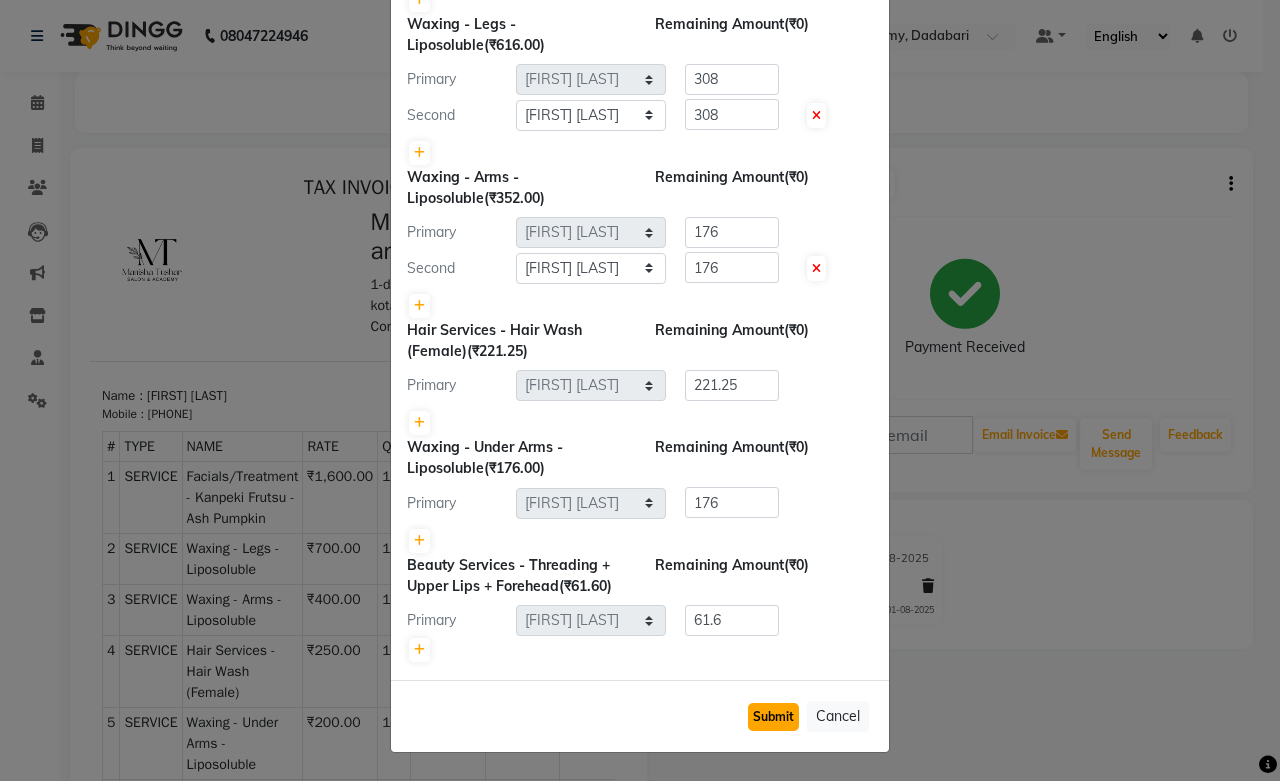 click on "Submit" 